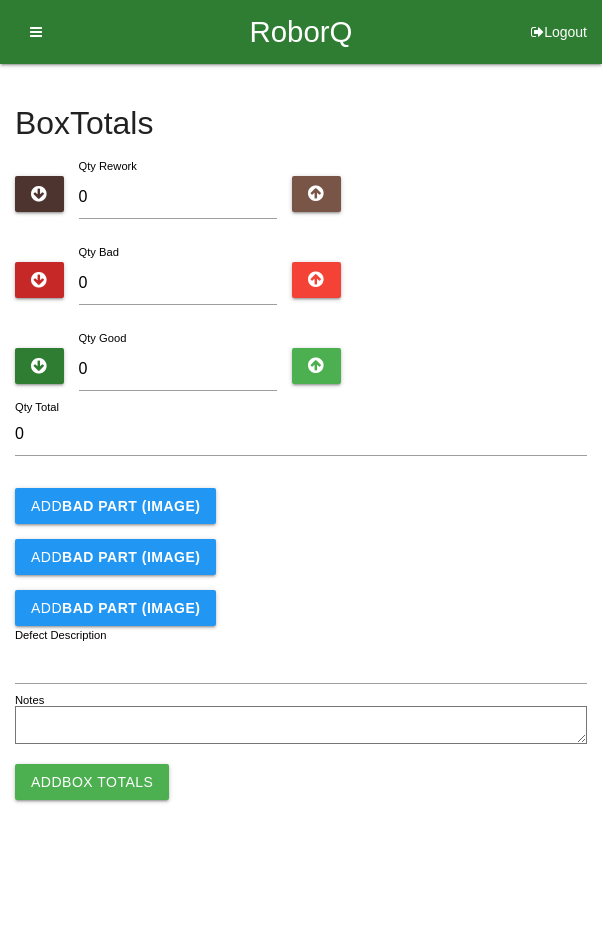 scroll, scrollTop: 0, scrollLeft: 0, axis: both 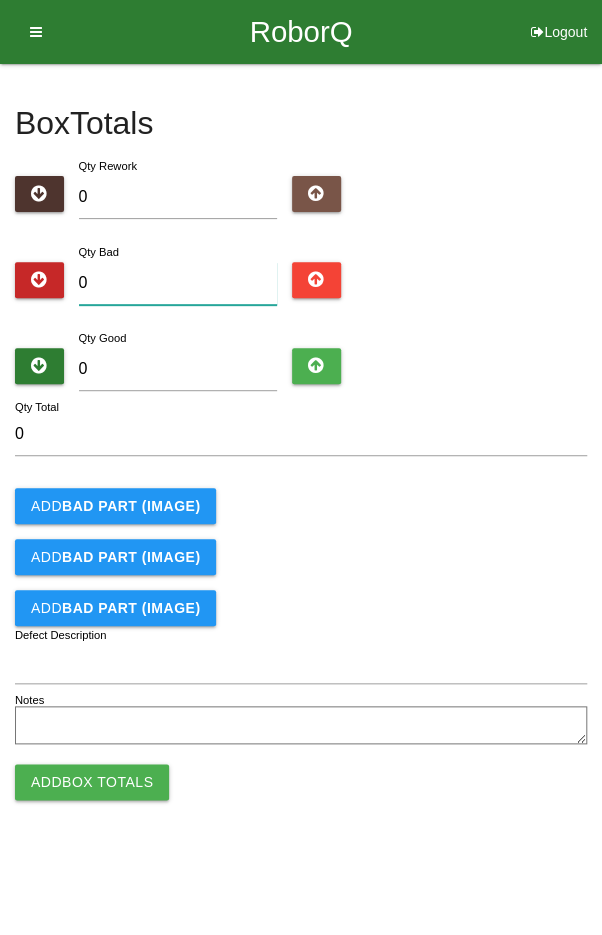 click on "0" at bounding box center [178, 283] 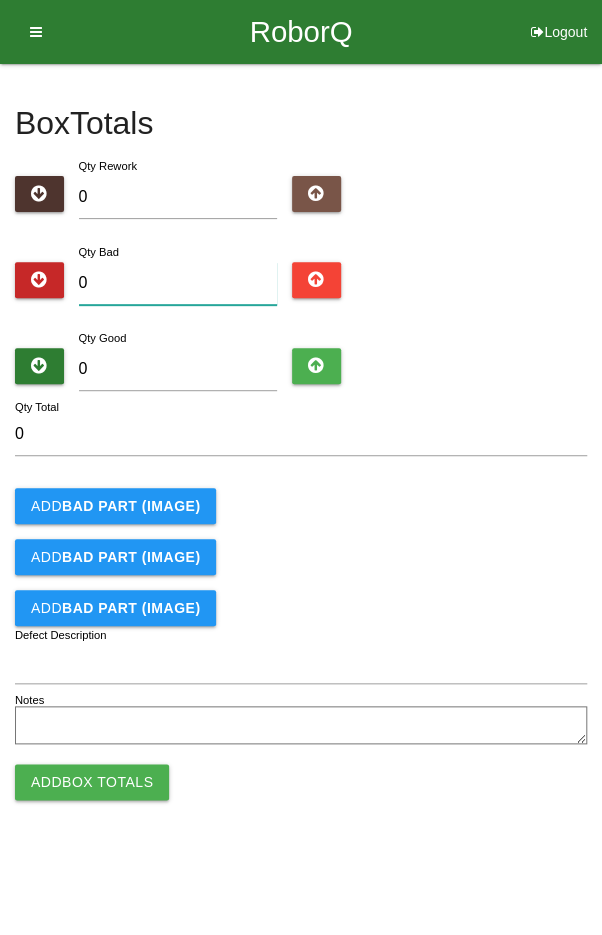 type on "7" 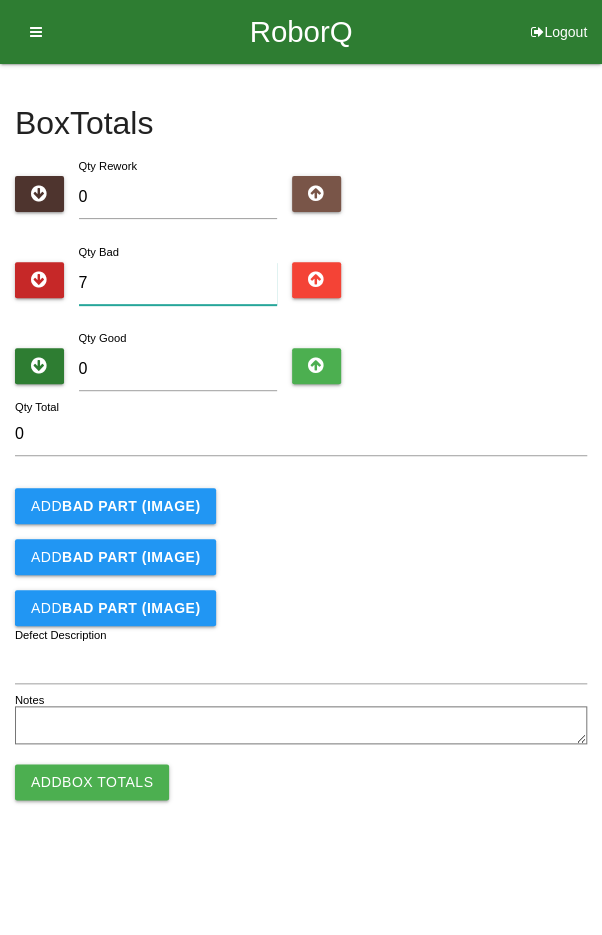type on "7" 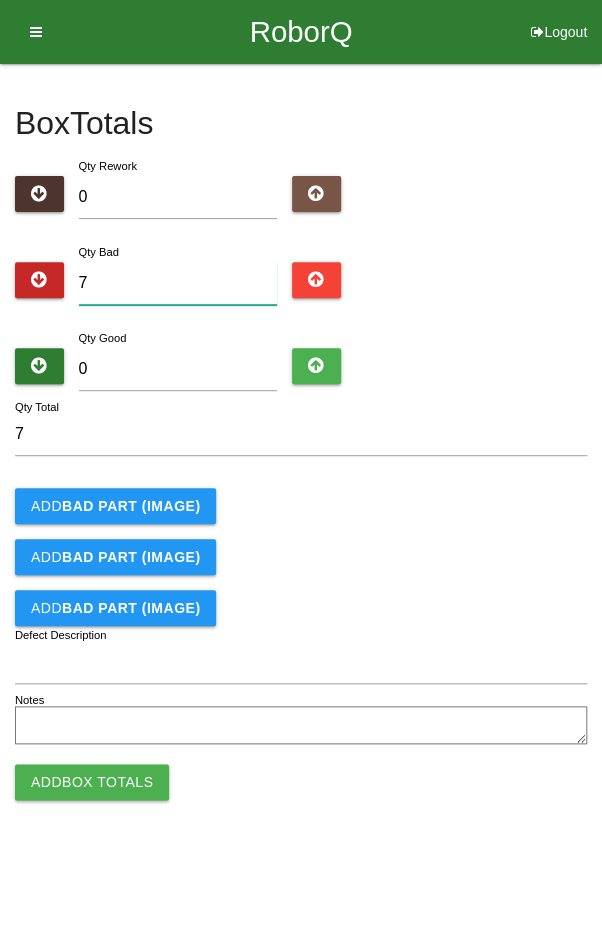 type on "7" 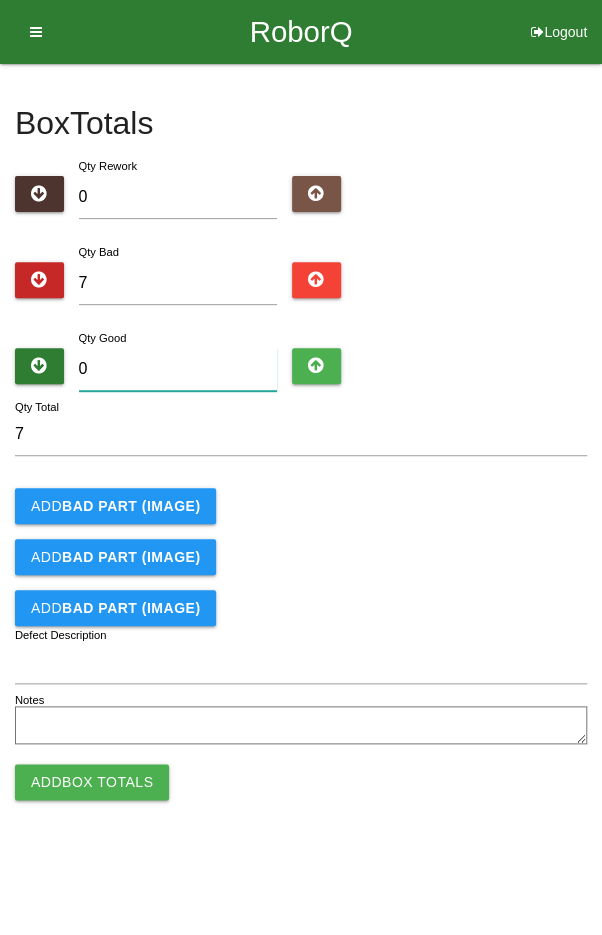 click on "0" at bounding box center (178, 369) 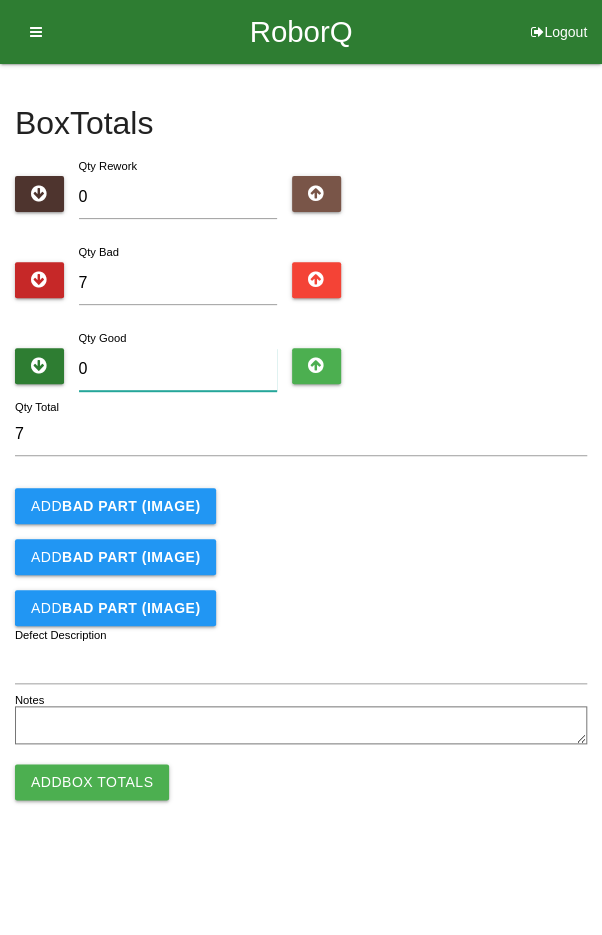 type on "8" 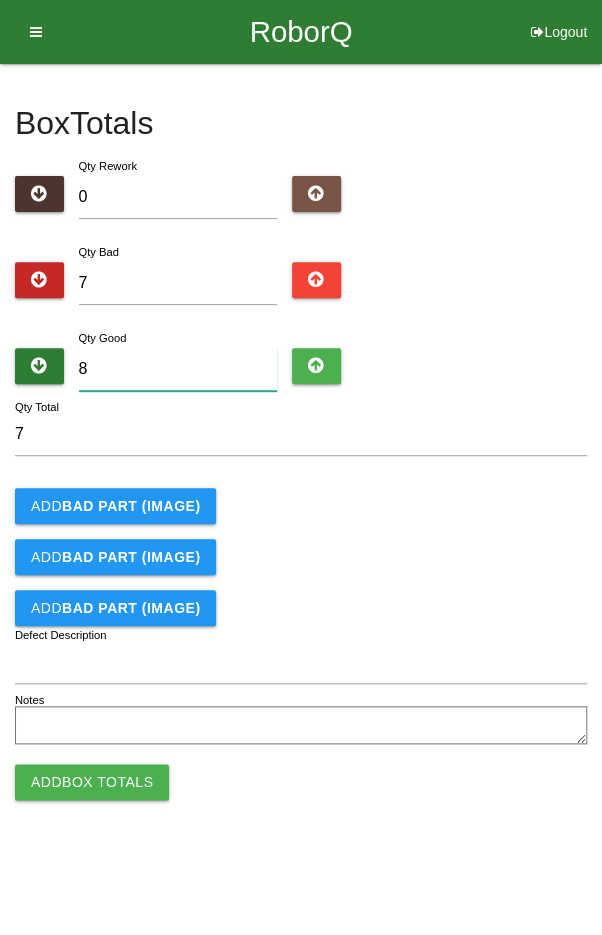 type on "15" 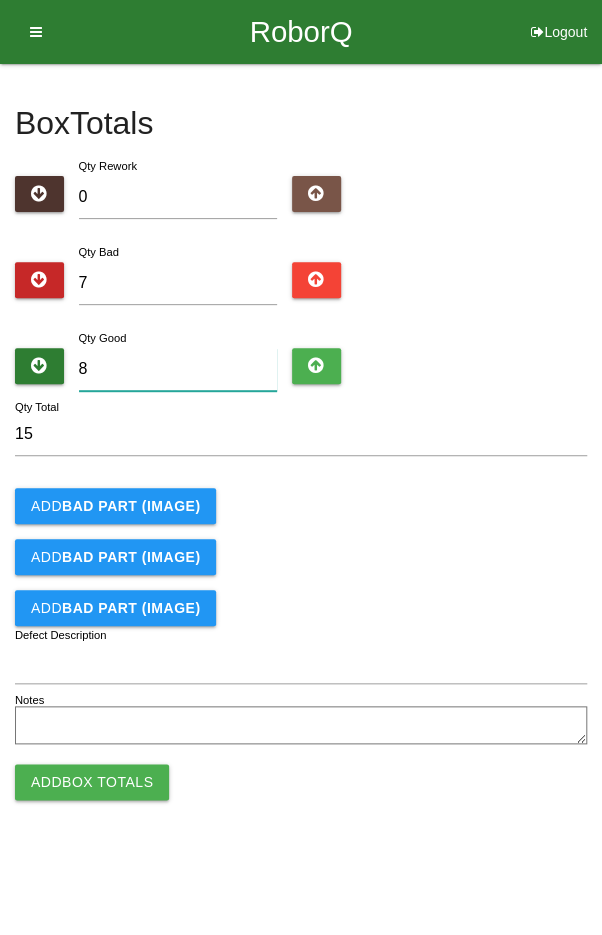 type on "89" 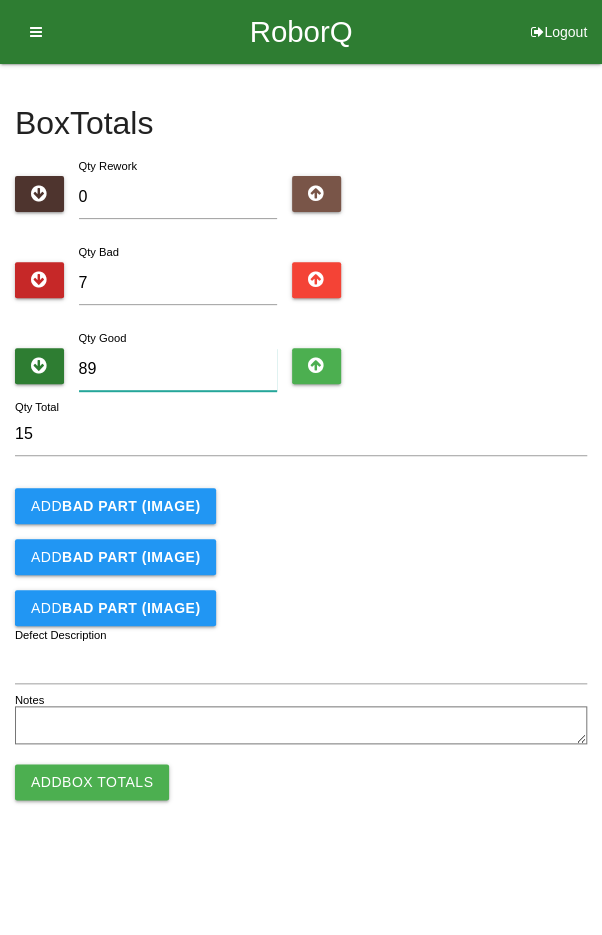 type on "96" 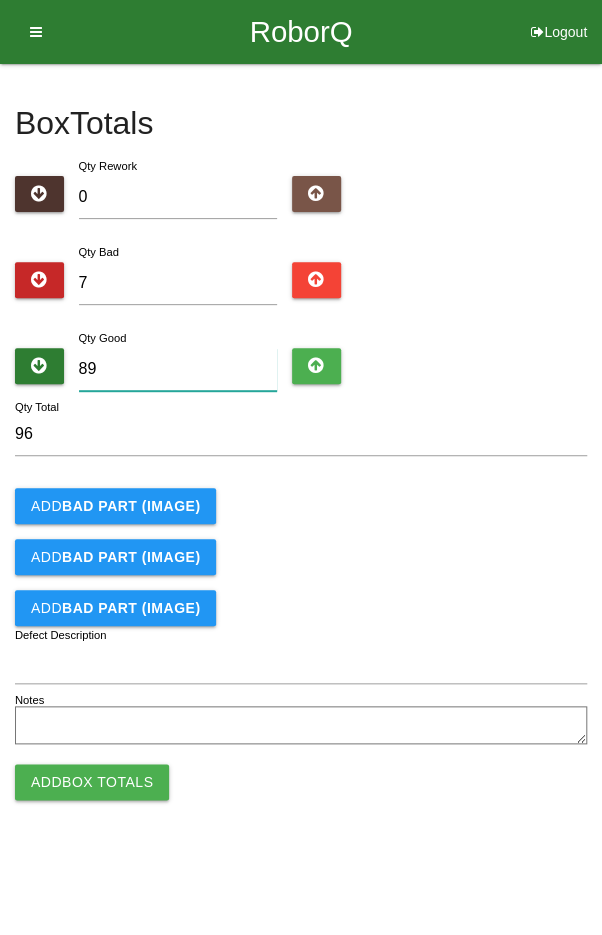 type on "89" 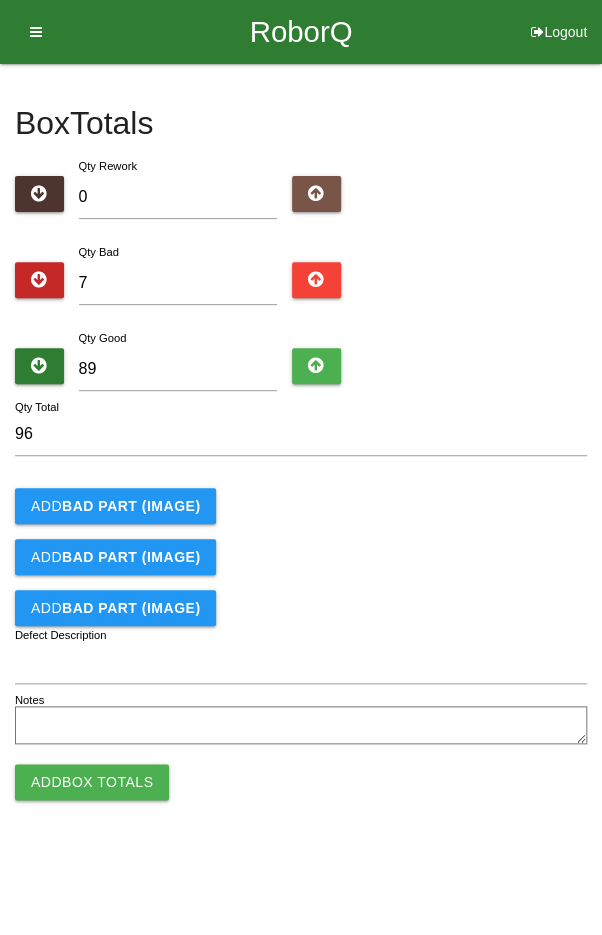 click on "Qty Bad 7" at bounding box center (301, 277) 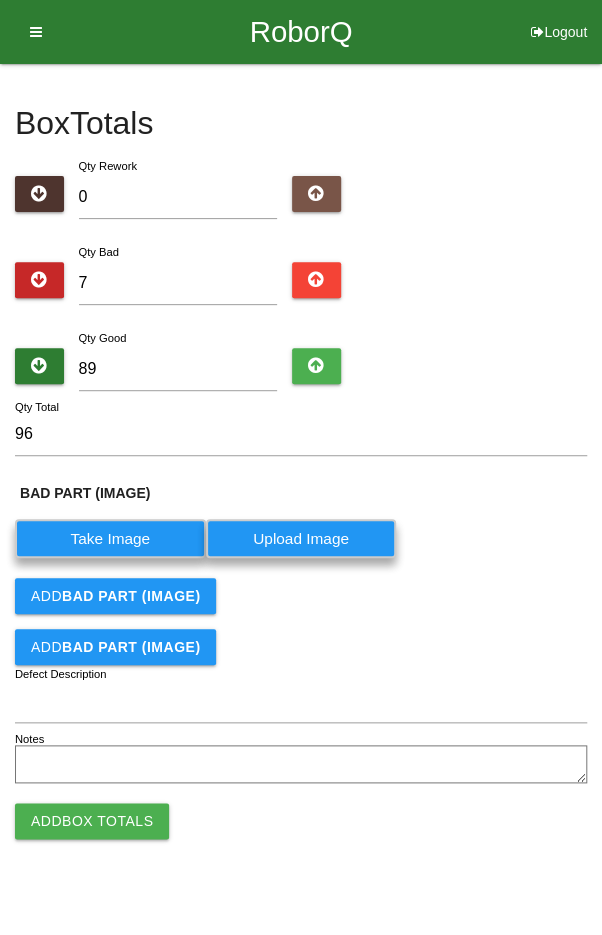 click on "BAD PART (IMAGE)" at bounding box center (131, 596) 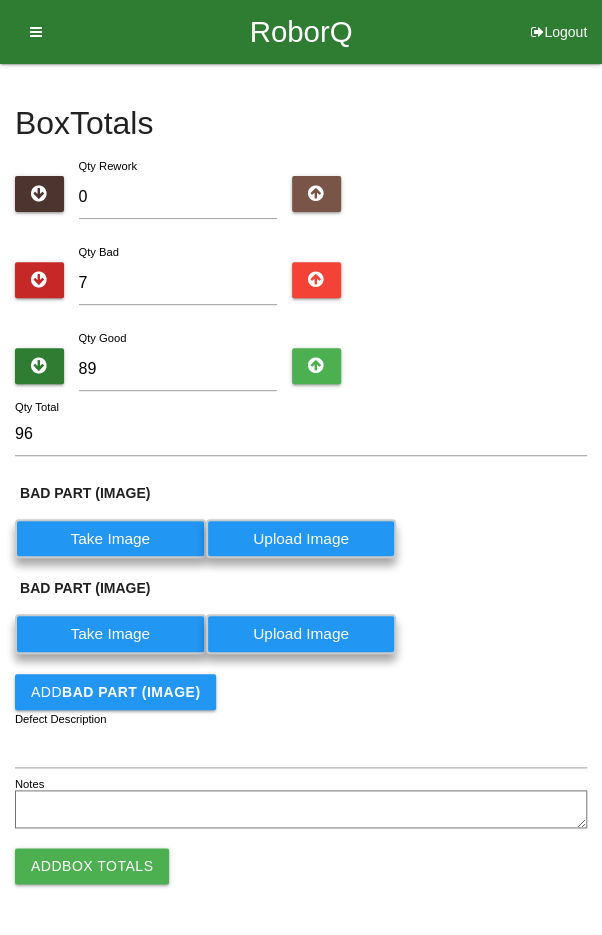 click on "BAD PART (IMAGE)" at bounding box center (131, 692) 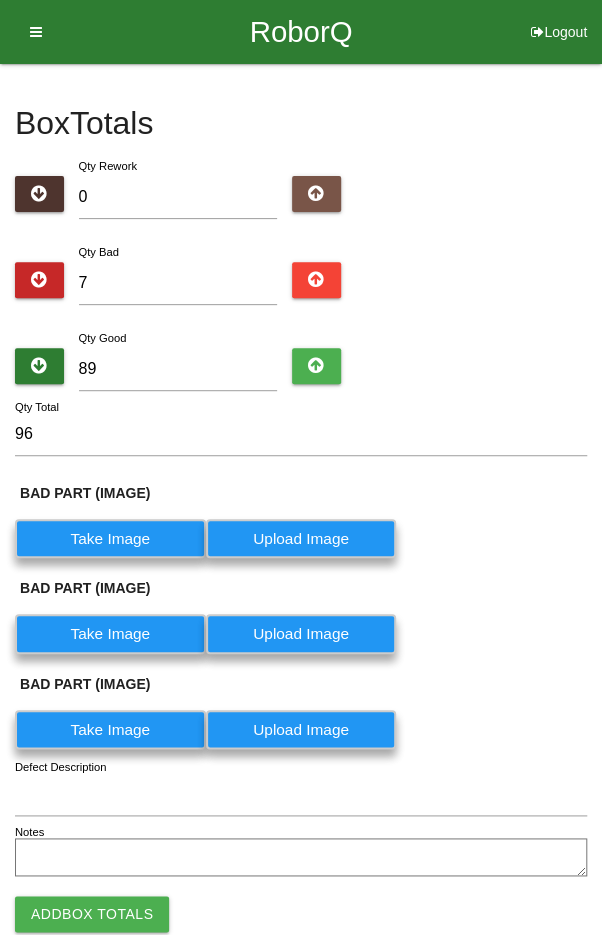 click on "Take Image" at bounding box center (110, 538) 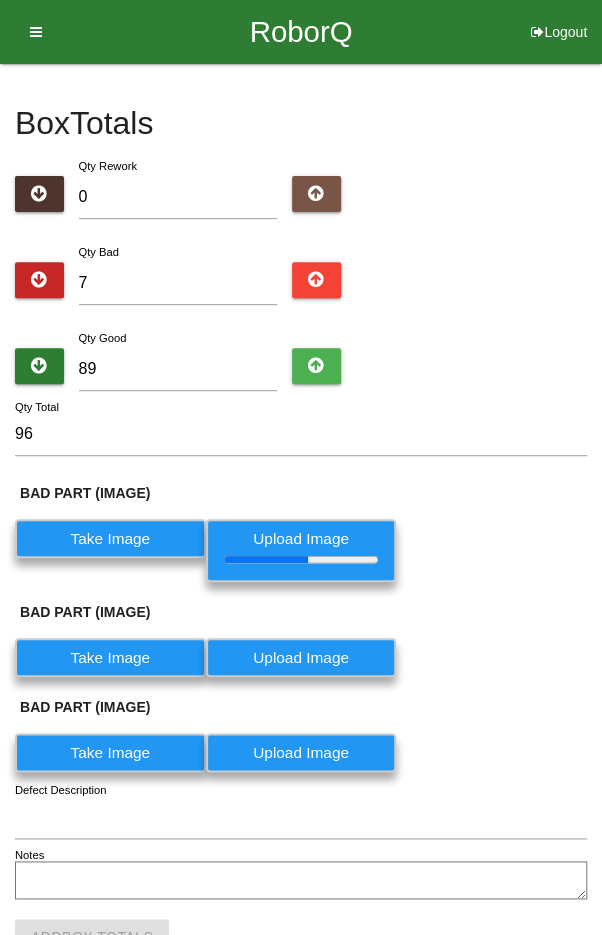 click on "Take Image" at bounding box center (110, 657) 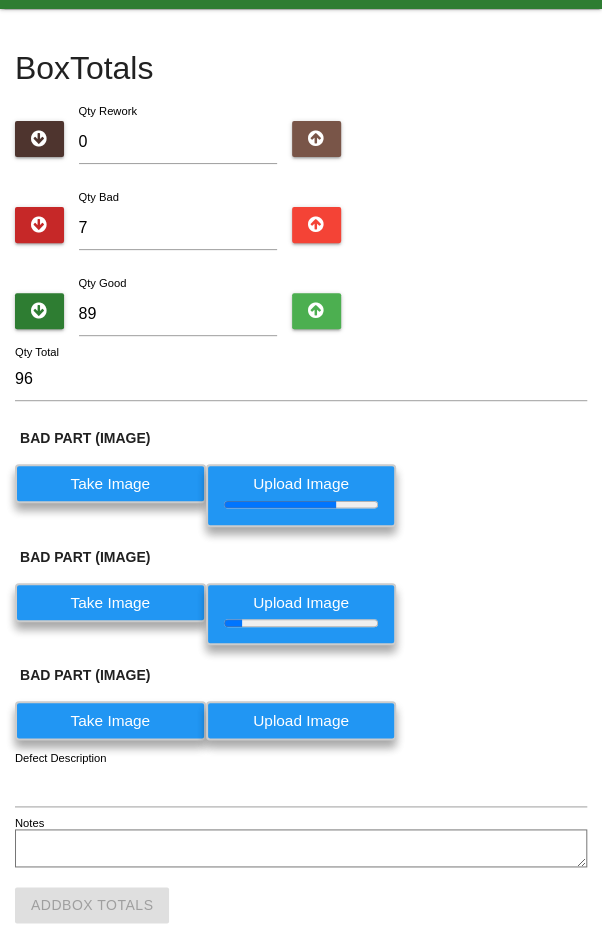 scroll, scrollTop: 88, scrollLeft: 0, axis: vertical 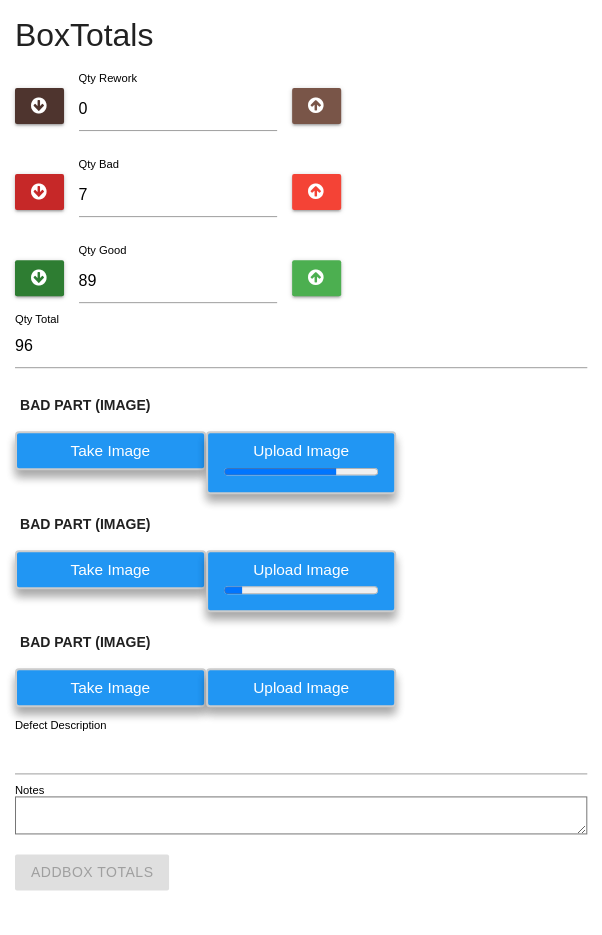 click on "Take Image" at bounding box center [110, 687] 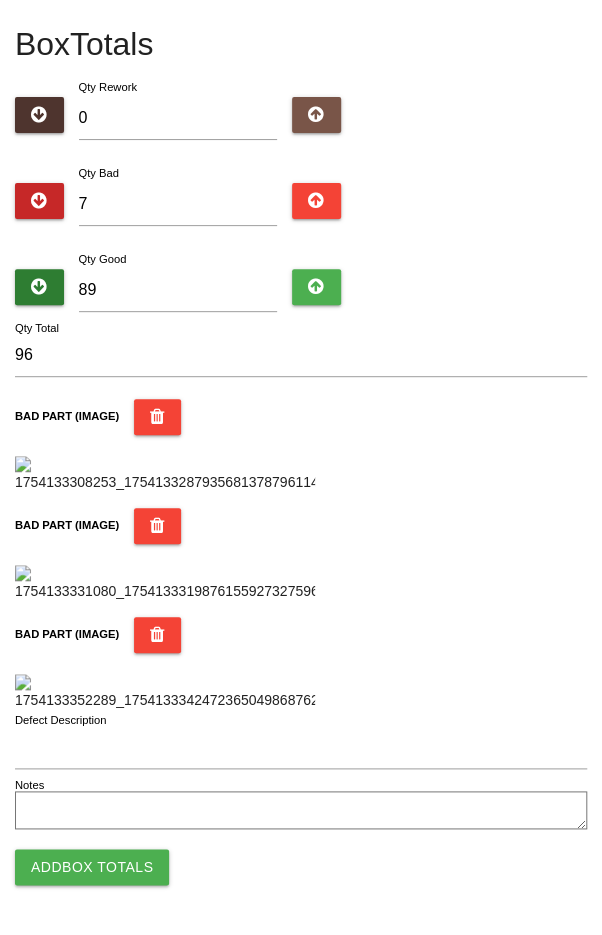 scroll, scrollTop: 1187, scrollLeft: 0, axis: vertical 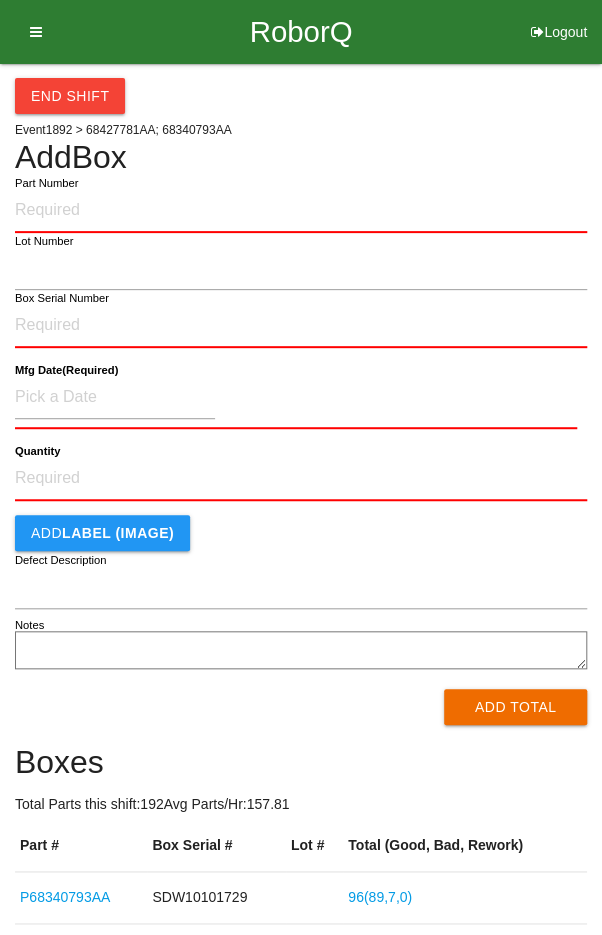 click on "End Shift Event  1892   > [LICENSE]; [LICENSE] Add  Box   Part Number    Lot Number    Box Serial Number    Mfg Date  (Required) Quantity Add  LABEL (IMAGE) Defect Description Notes Add Total Boxes Total Parts this shift:  192  Avg Parts/Hr:  157.81 Part # Box Serial # Lot # Total (Good, Bad, Rework) [LICENSE] SDW10101729 96  ( 89 ,  7 ,  0 ) [LICENSE] SDW10101721 96  ( 96 ,  0 ,  0 )" at bounding box center (301, 520) 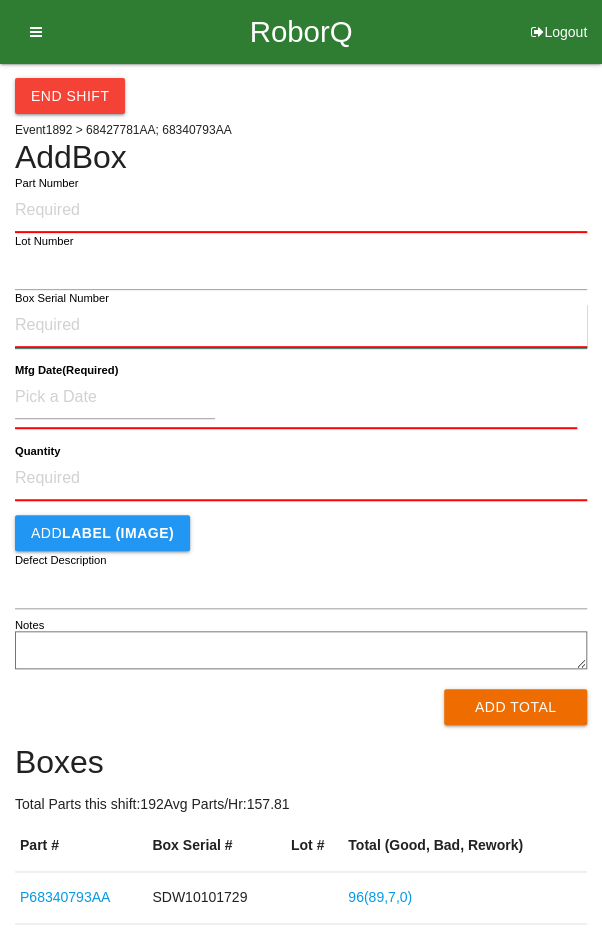 click on "Box Serial Number" at bounding box center [301, 326] 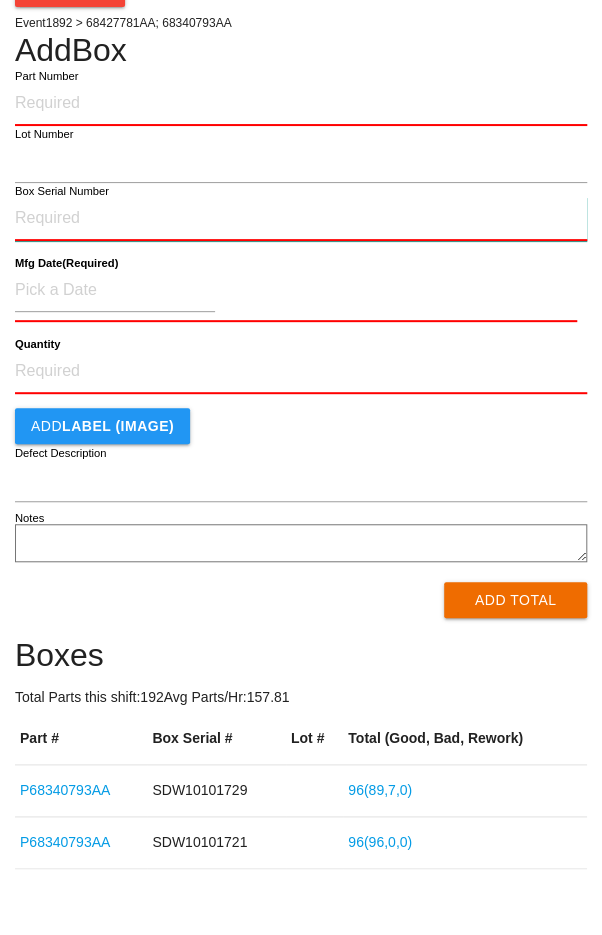 scroll, scrollTop: 0, scrollLeft: 0, axis: both 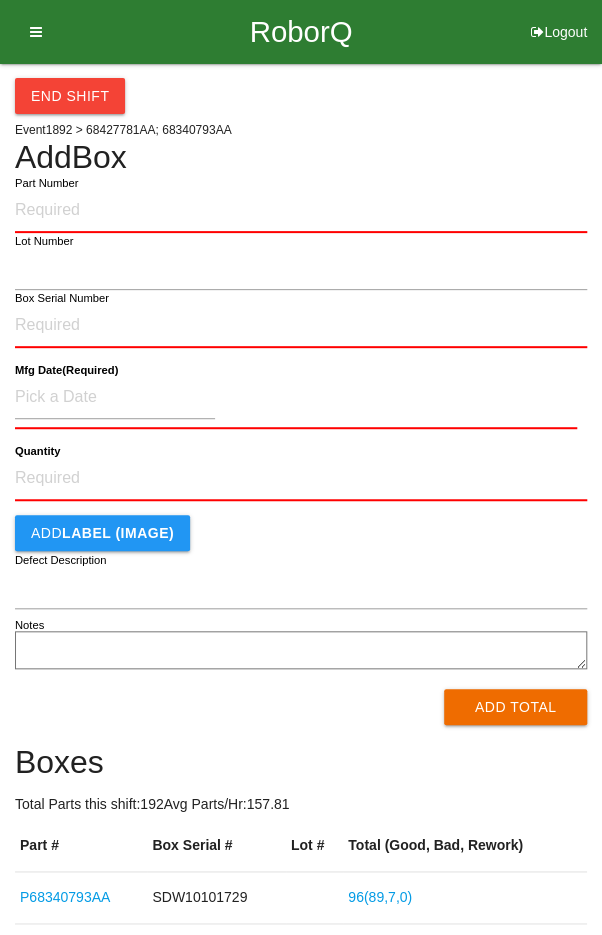 click on "End Shift Event  1892   > [LICENSE]; [LICENSE] Add  Box   Part Number    Lot Number    Box Serial Number    Mfg Date  (Required) Quantity Add  LABEL (IMAGE) Defect Description Notes Add Total Boxes Total Parts this shift:  192  Avg Parts/Hr:  157.81 Part # Box Serial # Lot # Total (Good, Bad, Rework) [LICENSE] SDW10101729 96  ( 89 ,  7 ,  0 ) [LICENSE] SDW10101721 96  ( 96 ,  0 ,  0 )" at bounding box center (301, 520) 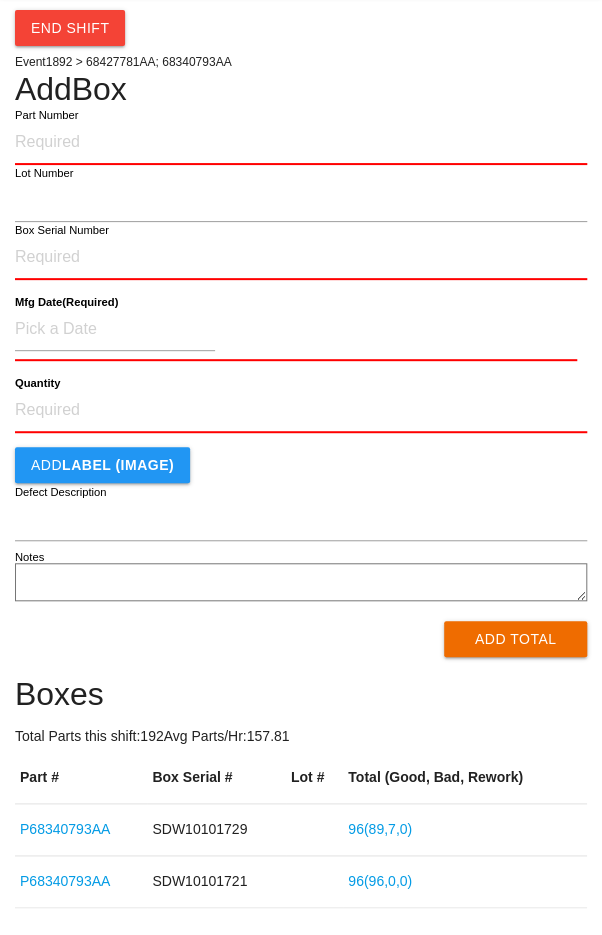 scroll, scrollTop: 138, scrollLeft: 0, axis: vertical 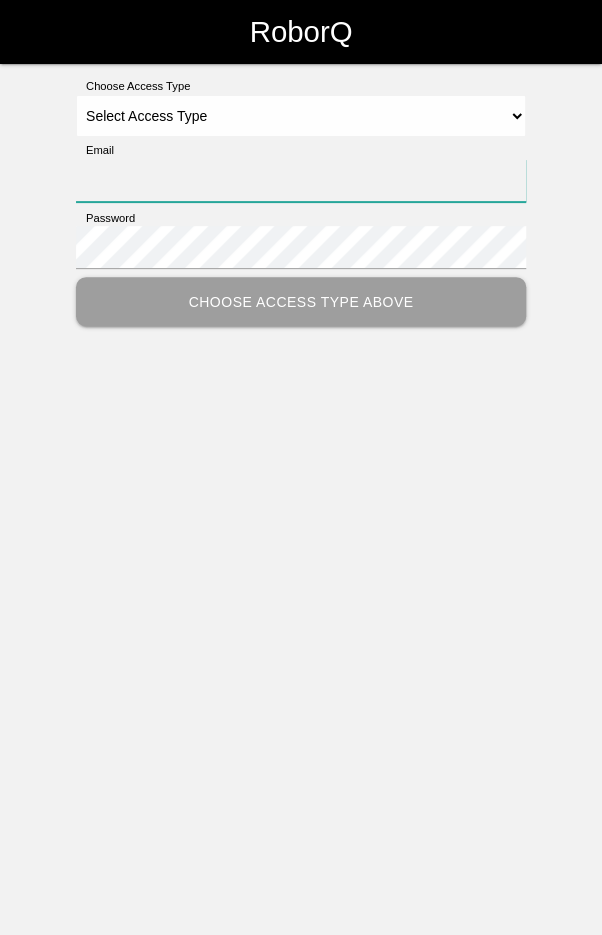click on "Email" at bounding box center (301, 180) 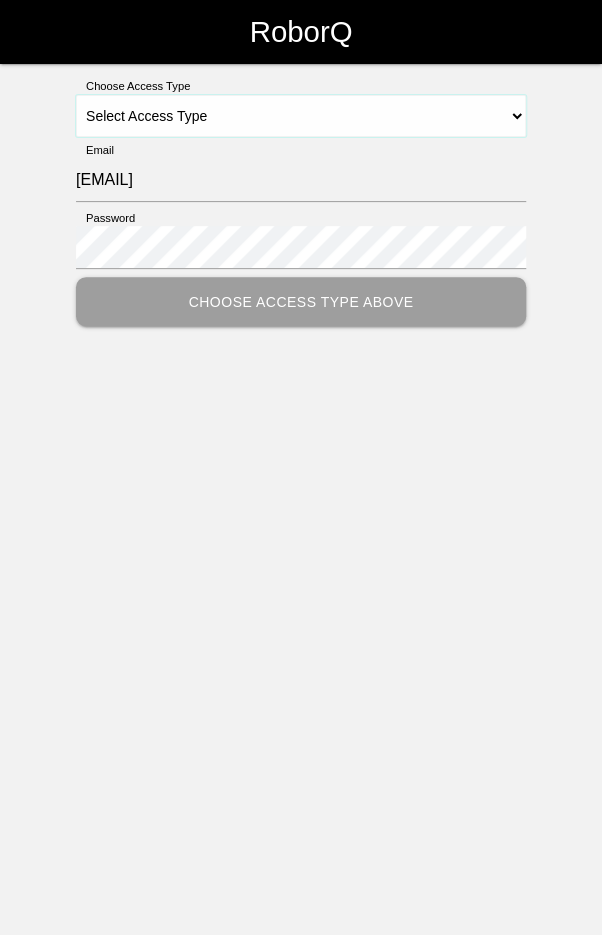 click on "Select Access Type Admin Customer Supervisor Worker" at bounding box center (301, 116) 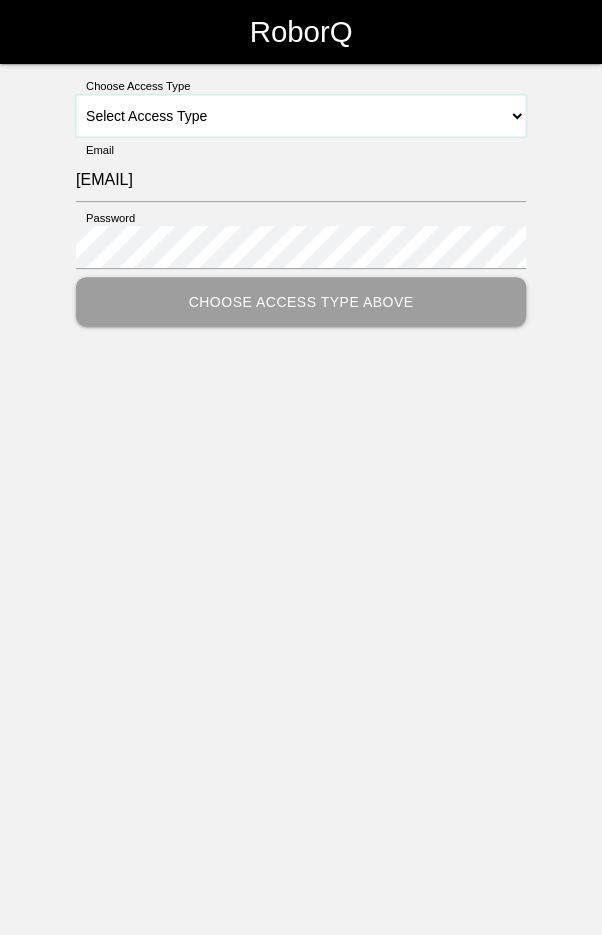 select on "Worker" 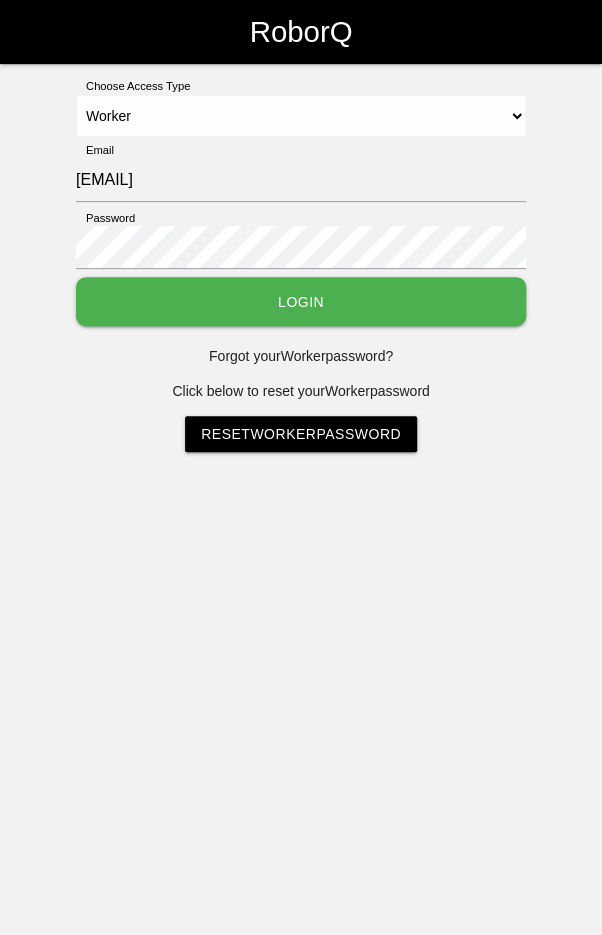 click on "Login" at bounding box center [301, 301] 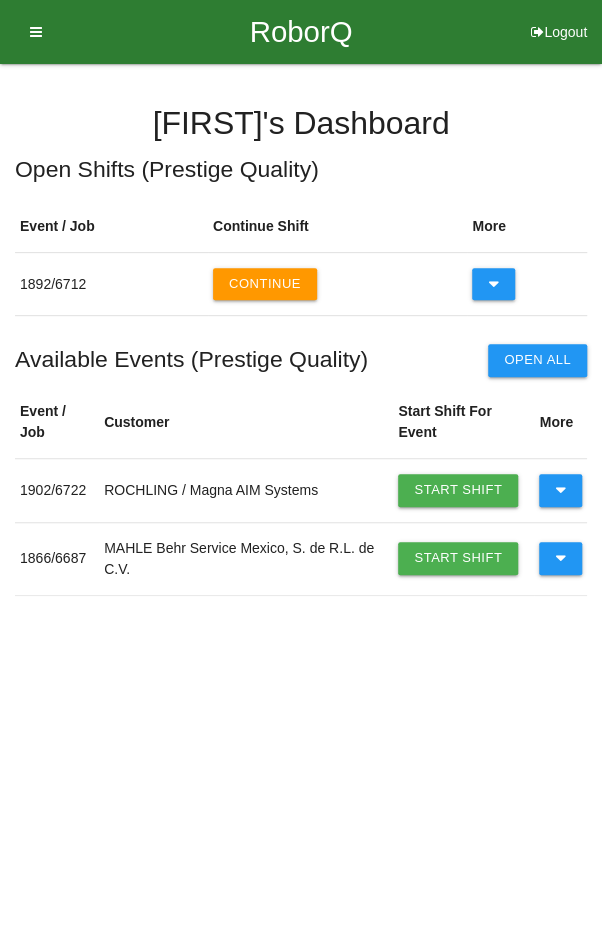 click at bounding box center (560, 490) 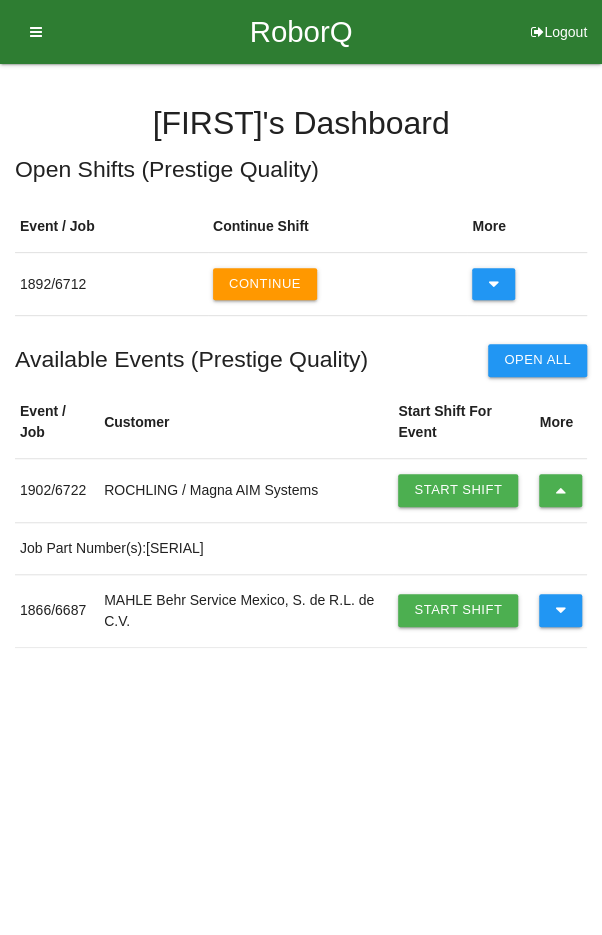 click at bounding box center [560, 490] 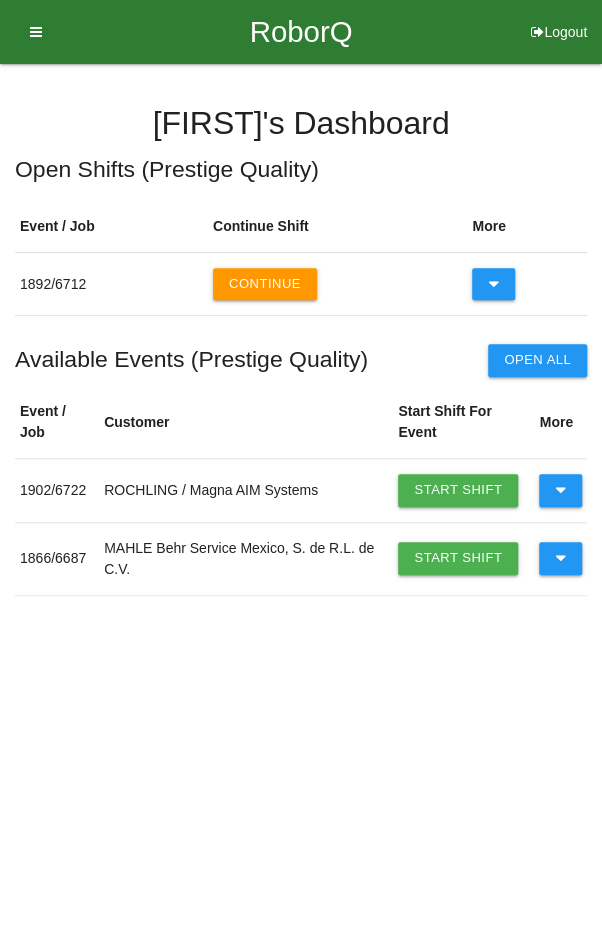 click on "Start Shift" at bounding box center (458, 558) 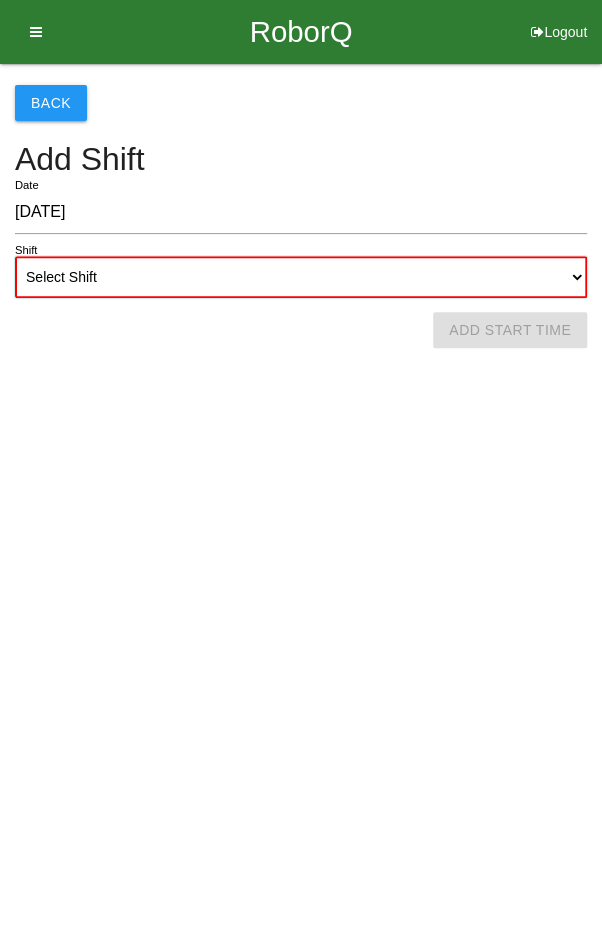 click on "Select Shift 1st Shift 2nd Shift 3rd Shift 4th Shift" at bounding box center [301, 277] 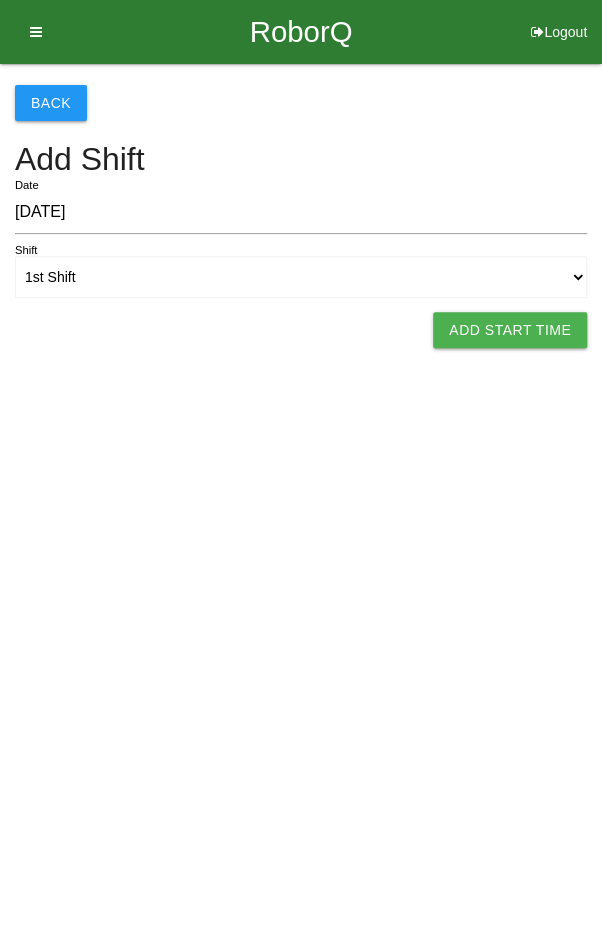 click on "Add Start Time" at bounding box center [510, 330] 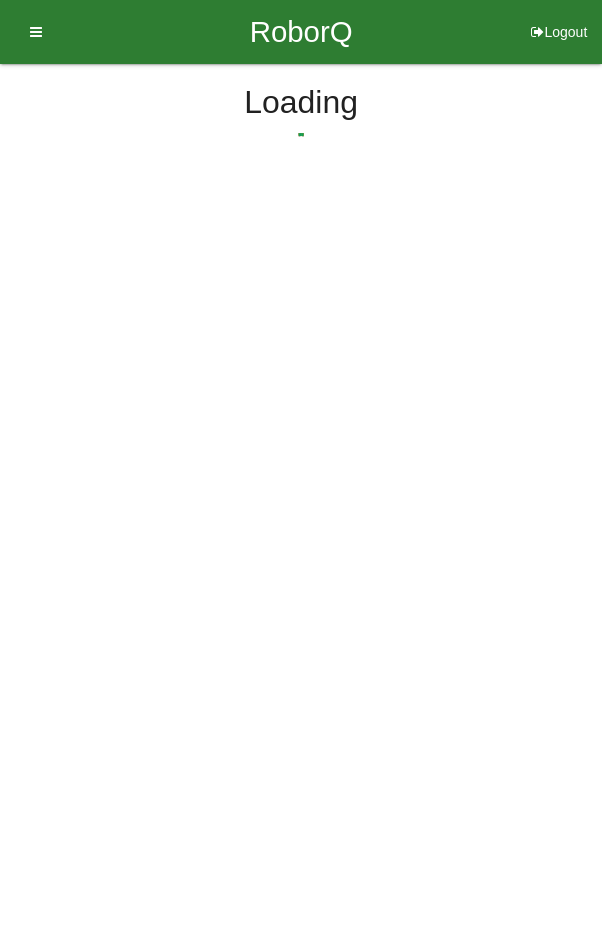 select on "7" 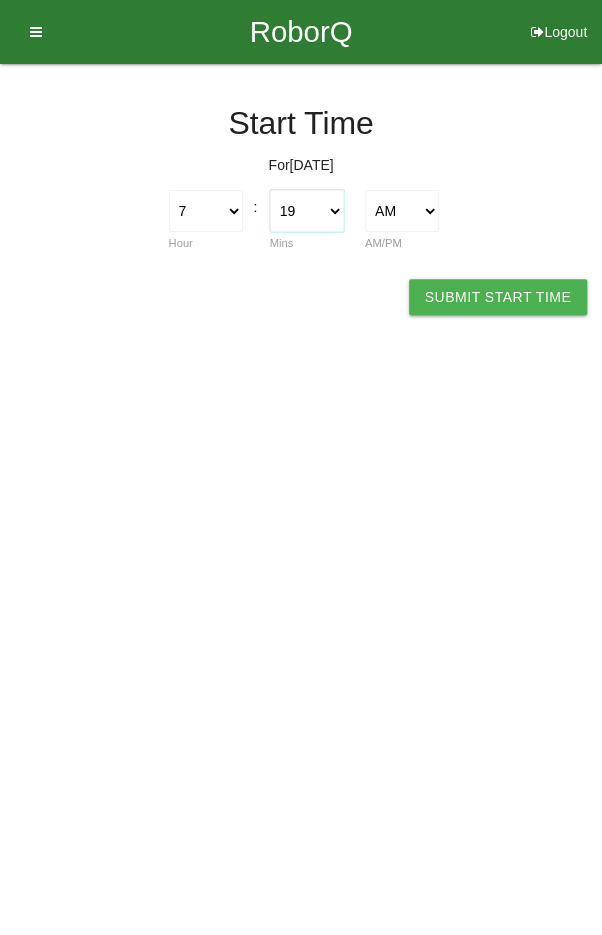 click on "00 01 02 03 04 05 06 07 08 09 10 11 12 13 14 15 16 17 18 19 20 21 22 23 24 25 26 27 28 29 30 31 32 33 34 35 36 37 38 39 40 41 42 43 44 45 46 47 48 49 50 51 52 53 54 55 56 57 58 59" at bounding box center (307, 211) 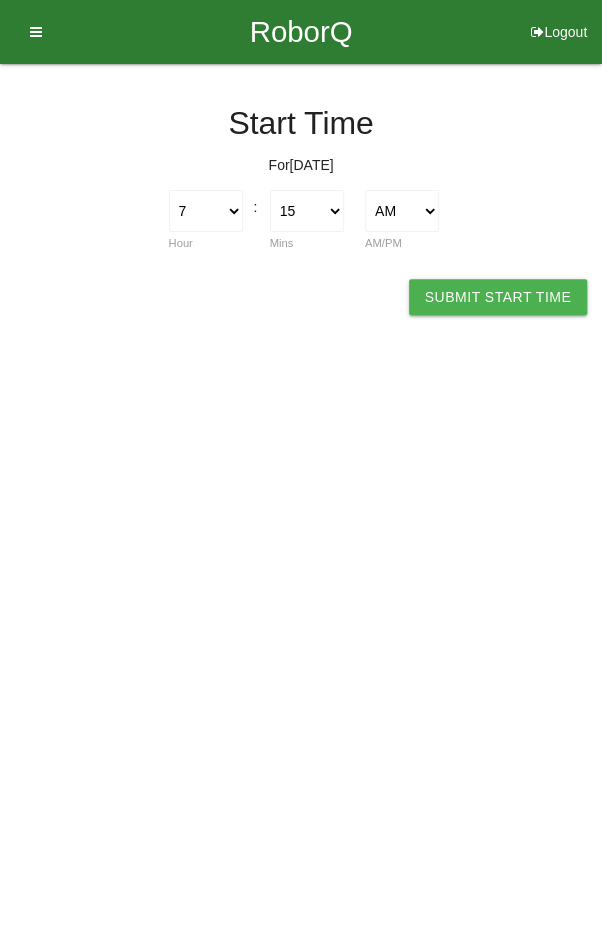 click on "Submit Start Time" at bounding box center (498, 297) 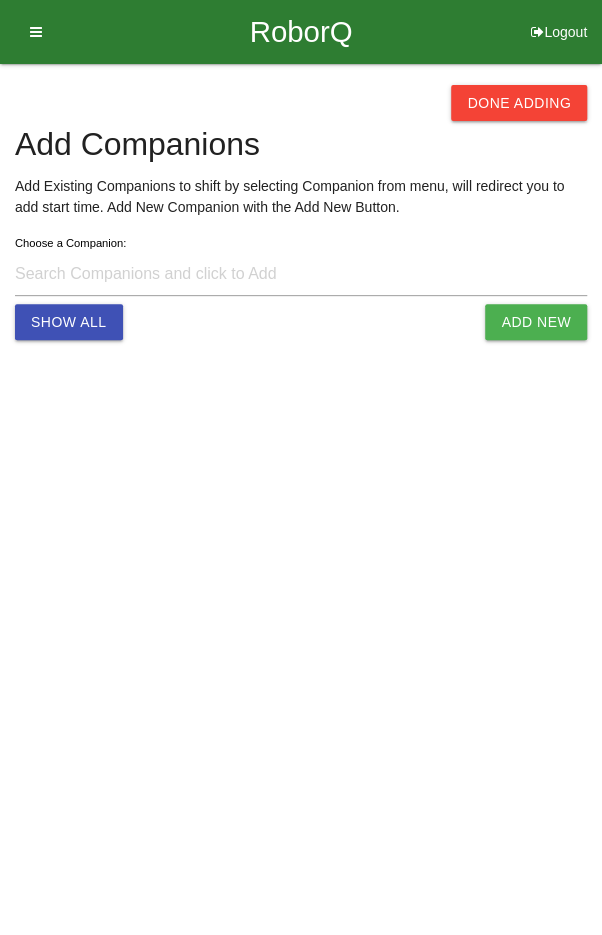 click on "Done Adding" at bounding box center [519, 103] 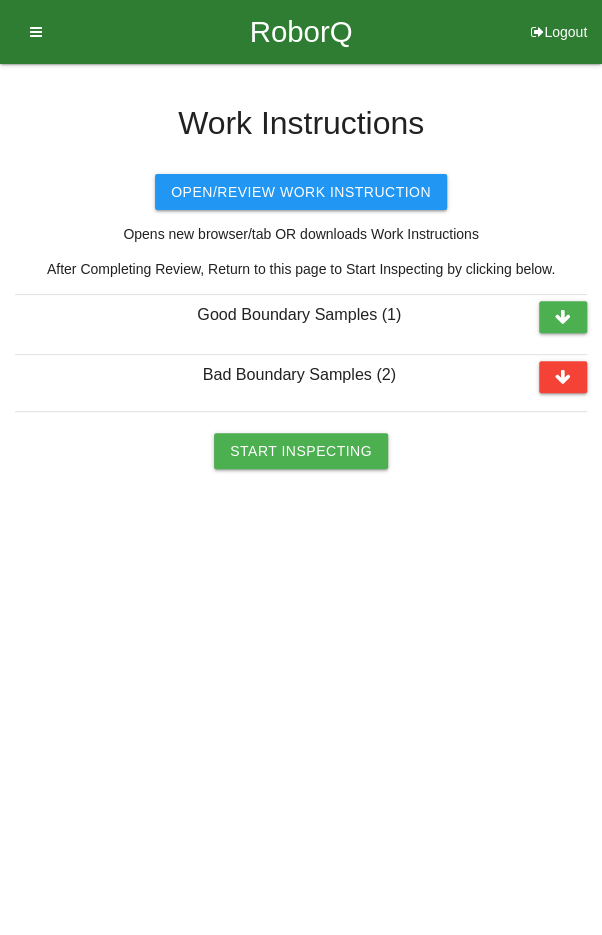 click on "Start Inspecting" at bounding box center (301, 451) 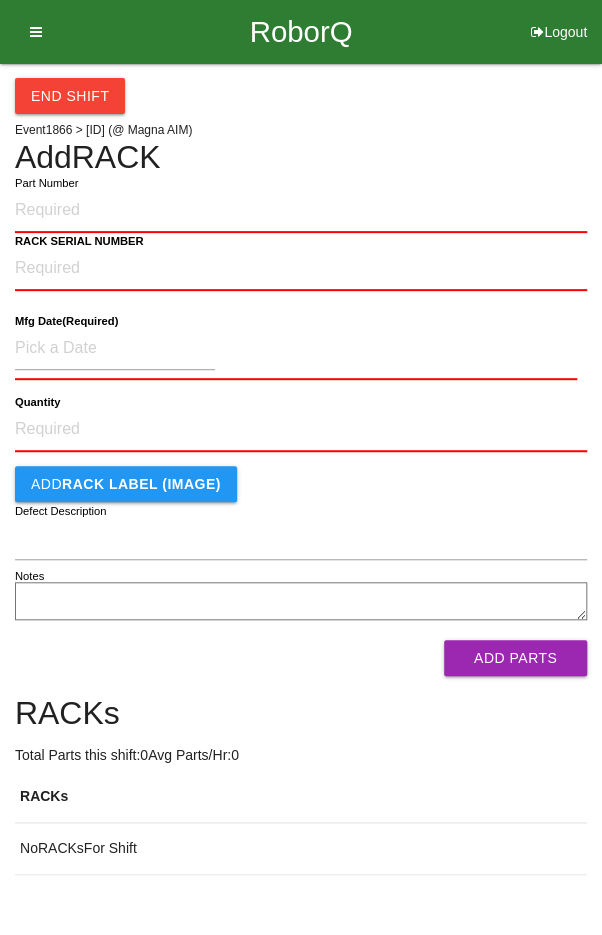 click on "End Shift Event  [NUMBER]   > [SERIAL] (@ Magna AIM) Add  RACK   Part Number    RACK SERIAL NUMBER     Mfg Date  (Required) Quantity Add  RACK LABEL (IMAGE) Defect Description Notes Add Parts RACKs Total Parts this shift:  0  Avg Parts/Hr:  0 RACKs No  RACKs  For Shift" at bounding box center [301, 469] 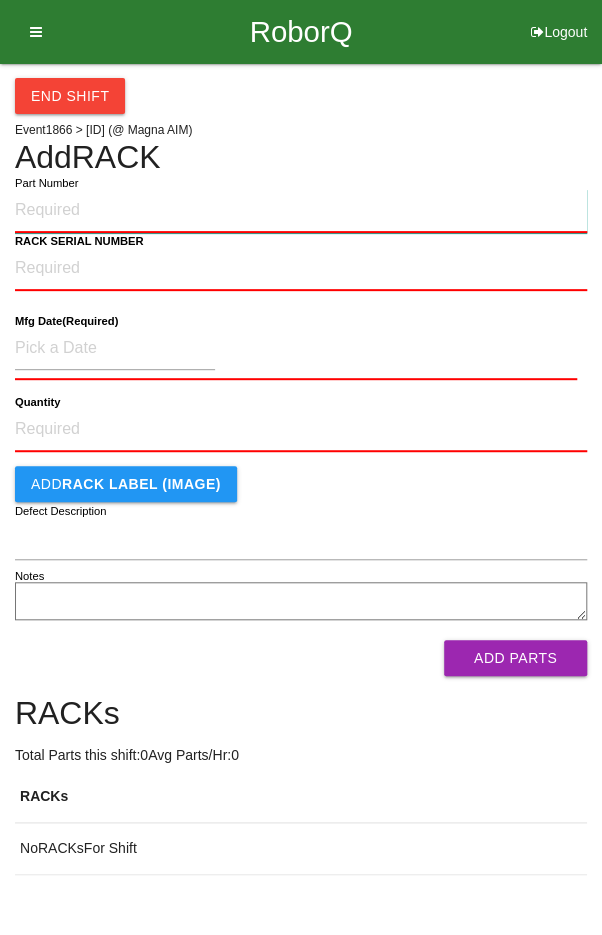 click on "Part Number" at bounding box center [301, 211] 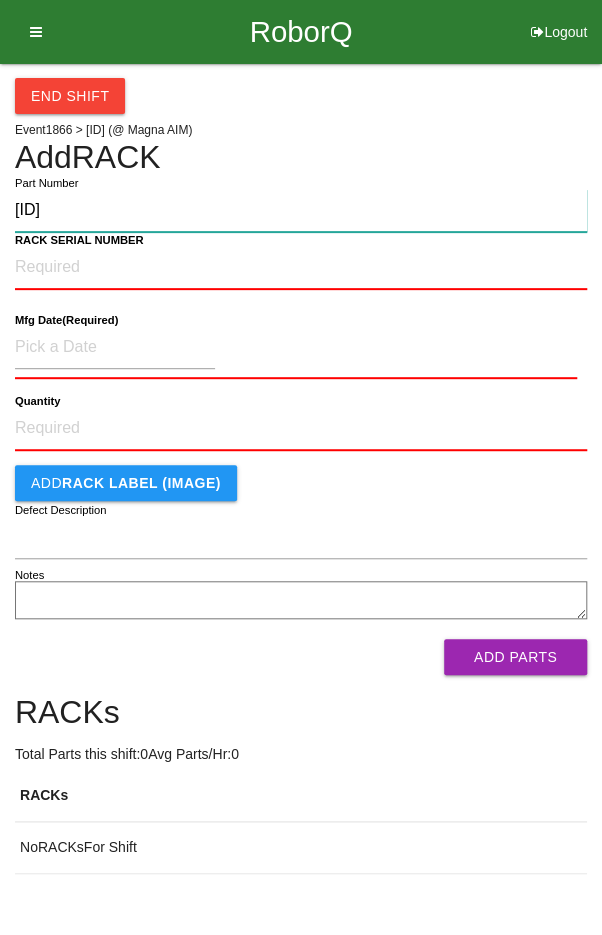 type on "[ID]" 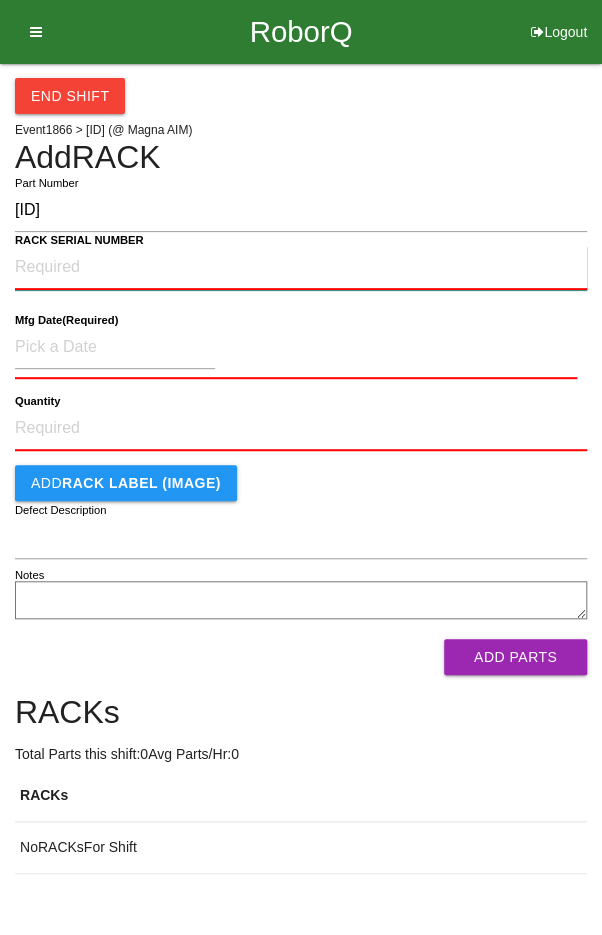 click on "RACK SERIAL NUMBER" at bounding box center (301, 268) 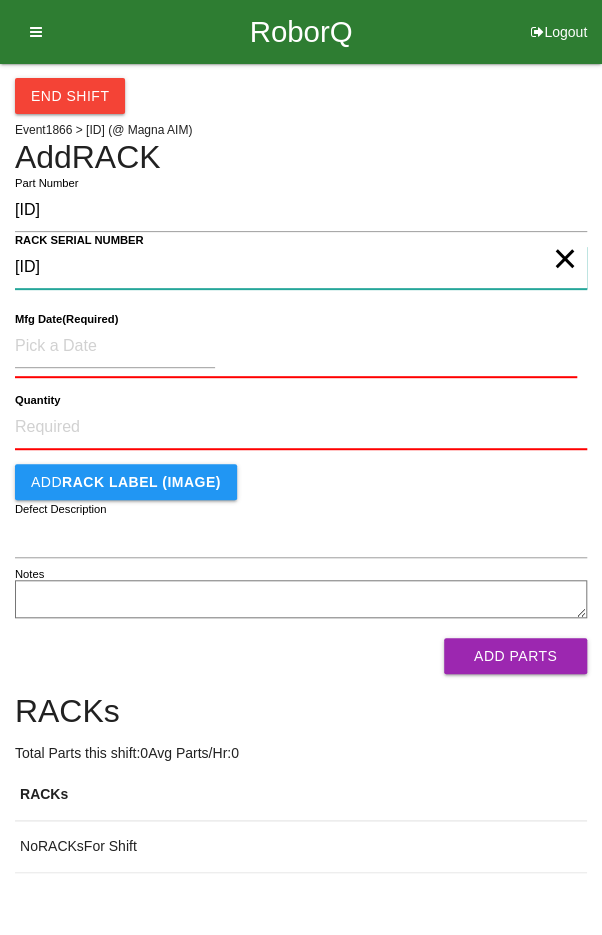 type on "[ID]" 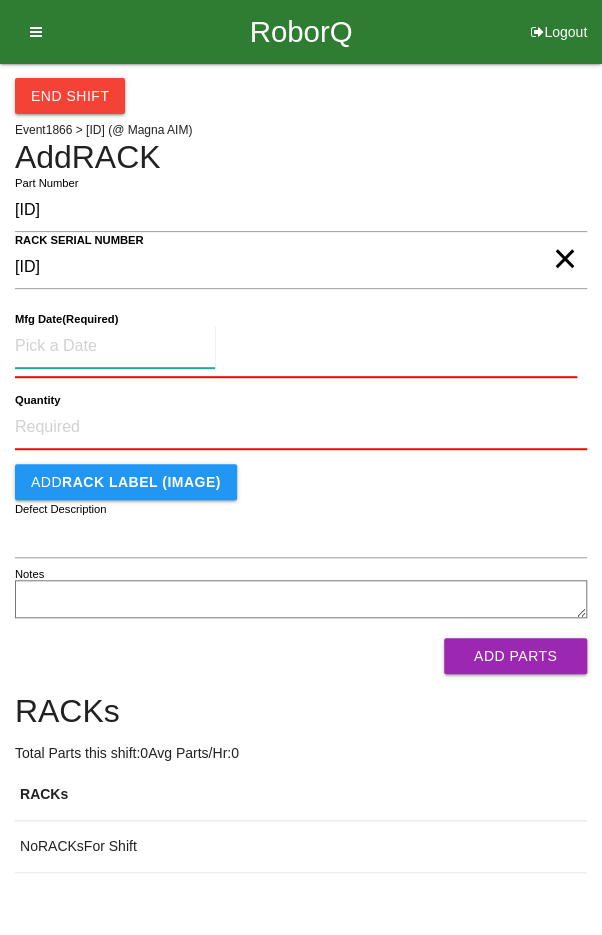 click at bounding box center [115, 346] 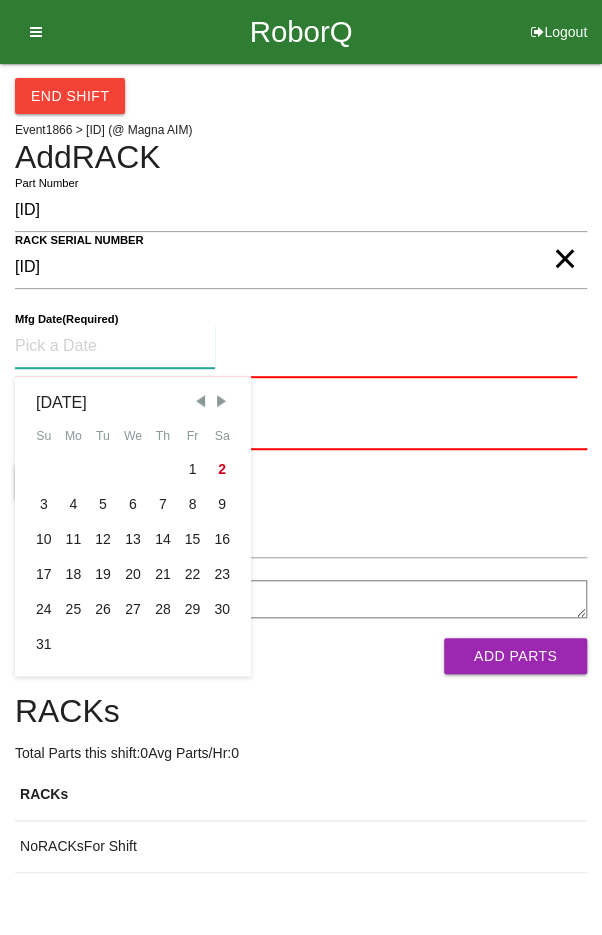 click on "1" at bounding box center (193, 469) 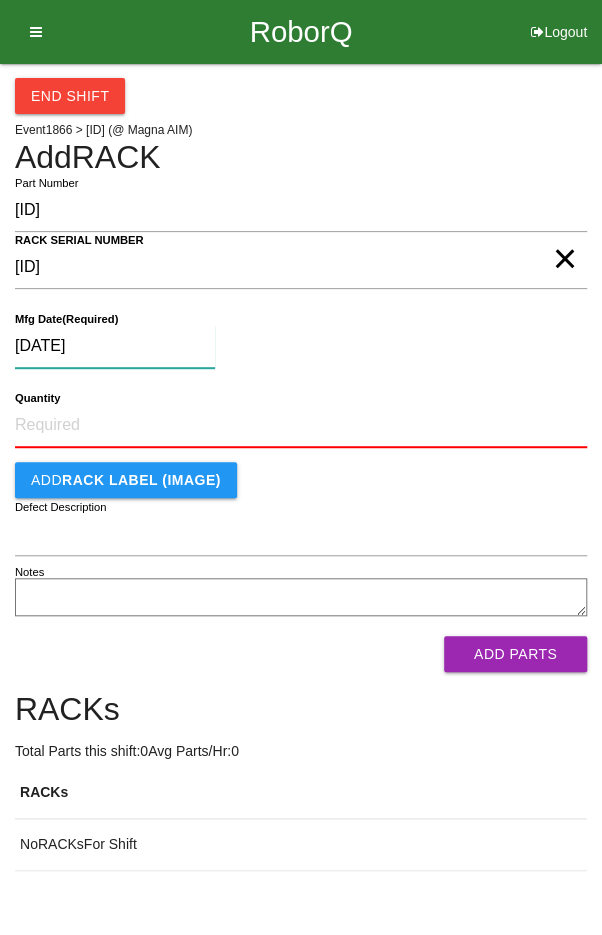 click on "[DATE]" at bounding box center [115, 346] 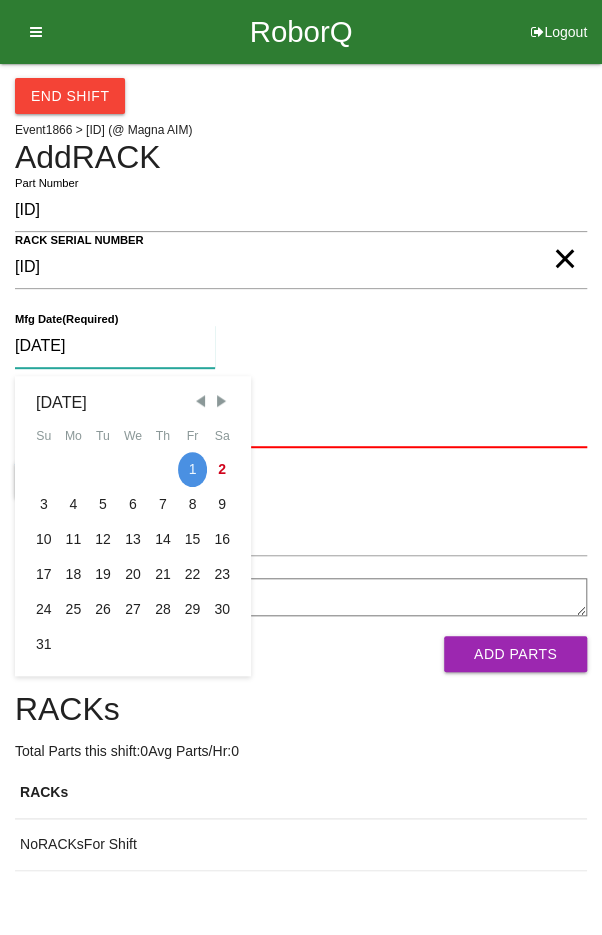 click at bounding box center (200, 401) 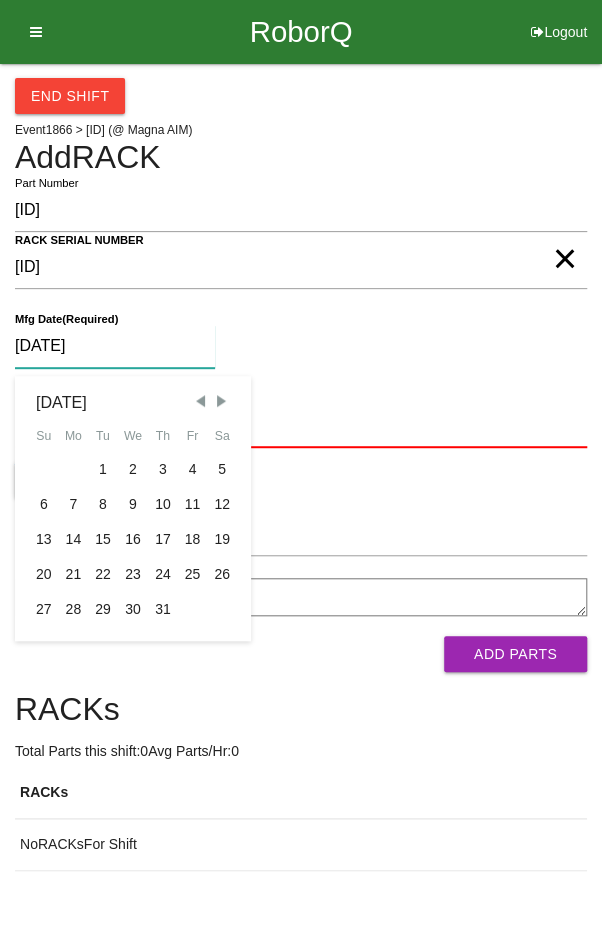 click on "14" at bounding box center [74, 539] 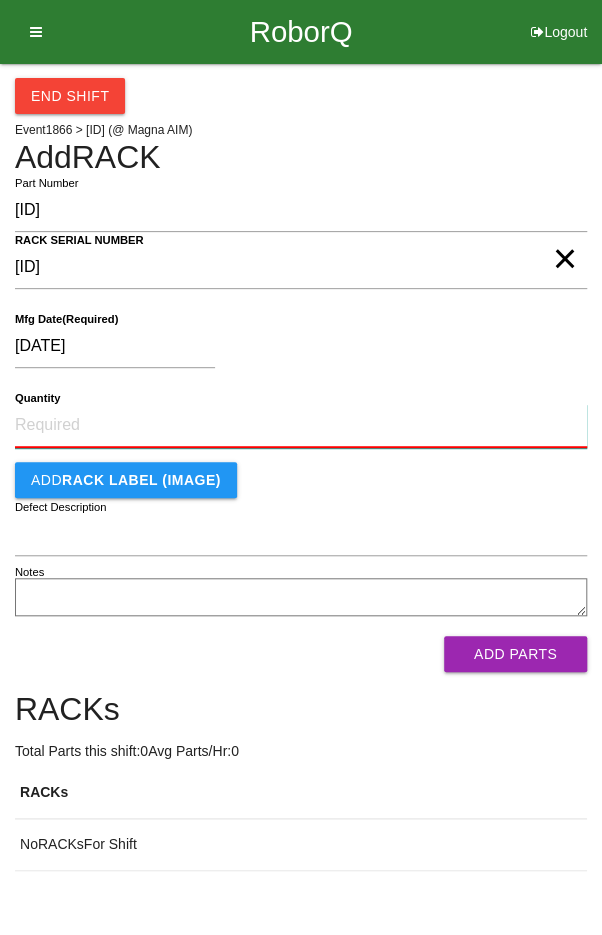 click on "Quantity" at bounding box center [301, 426] 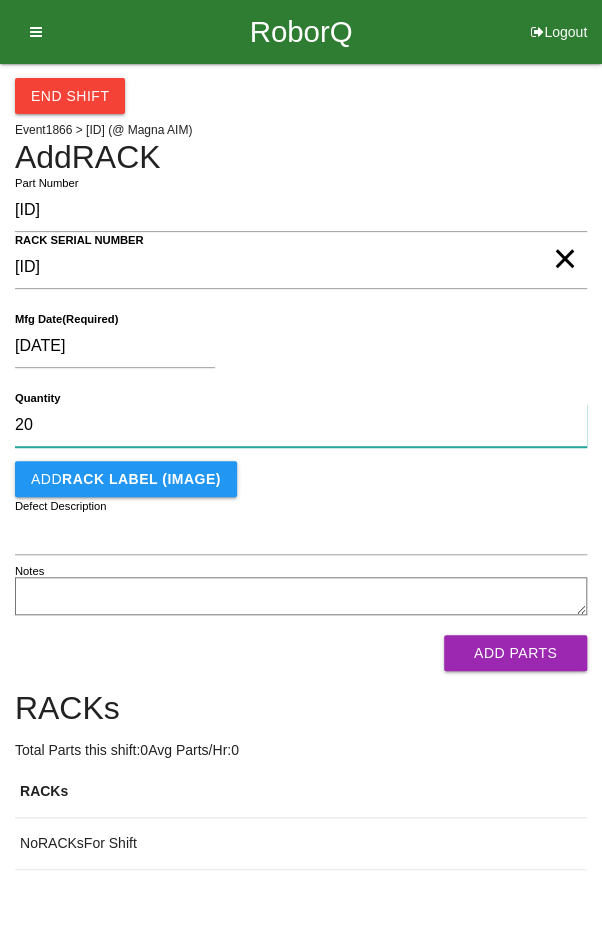 type on "20" 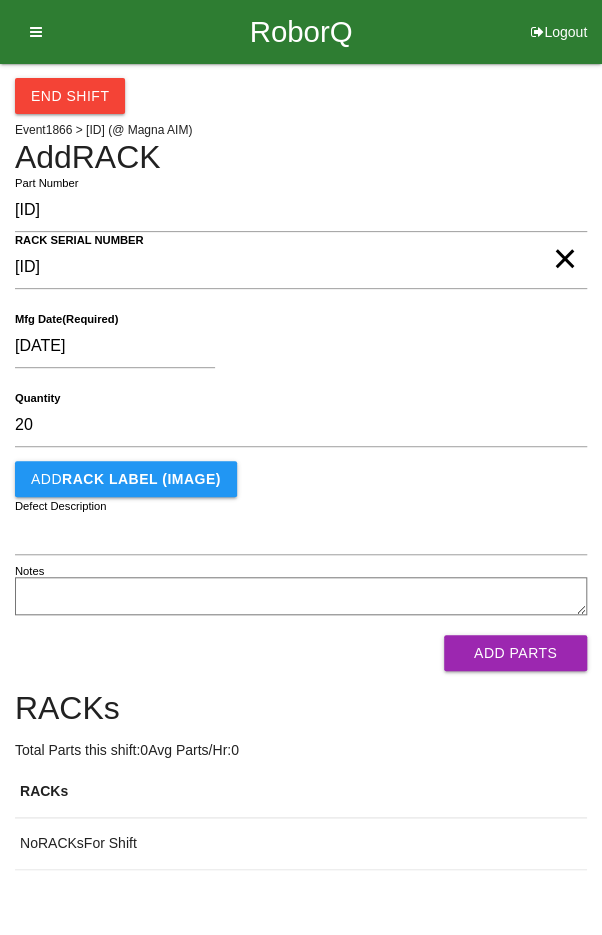 click on "[DATE]" at bounding box center [296, 350] 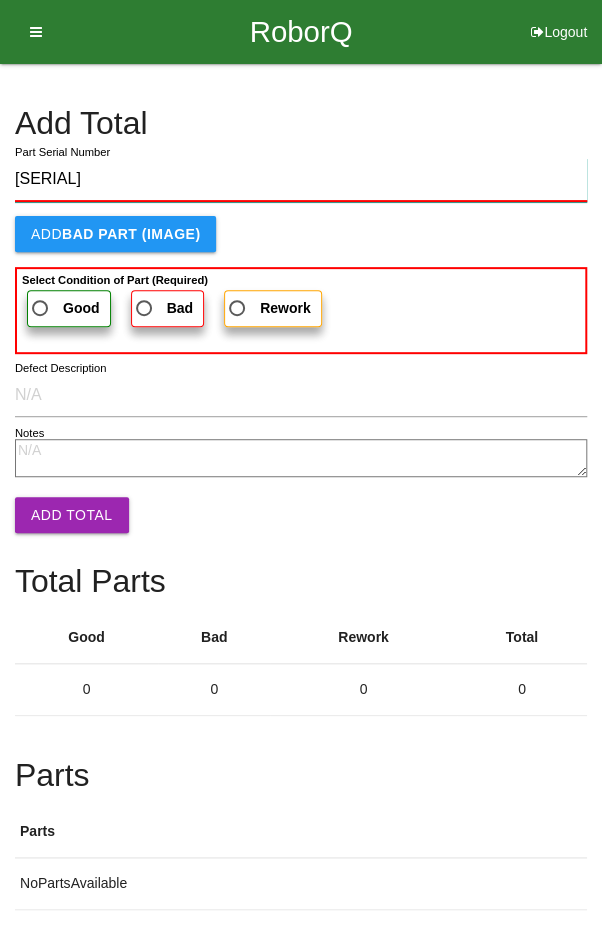 type on "[SERIAL]" 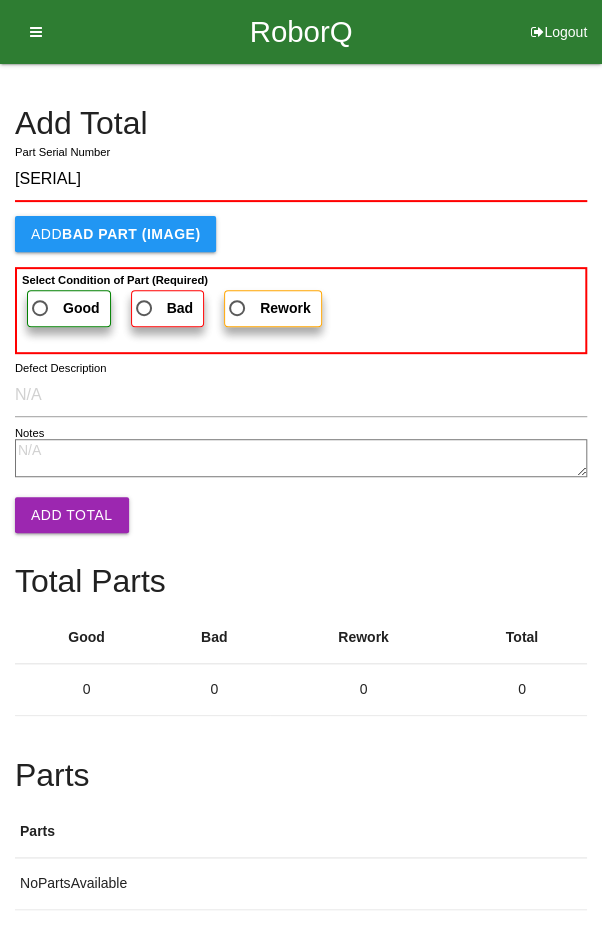 click on "Good" at bounding box center (64, 308) 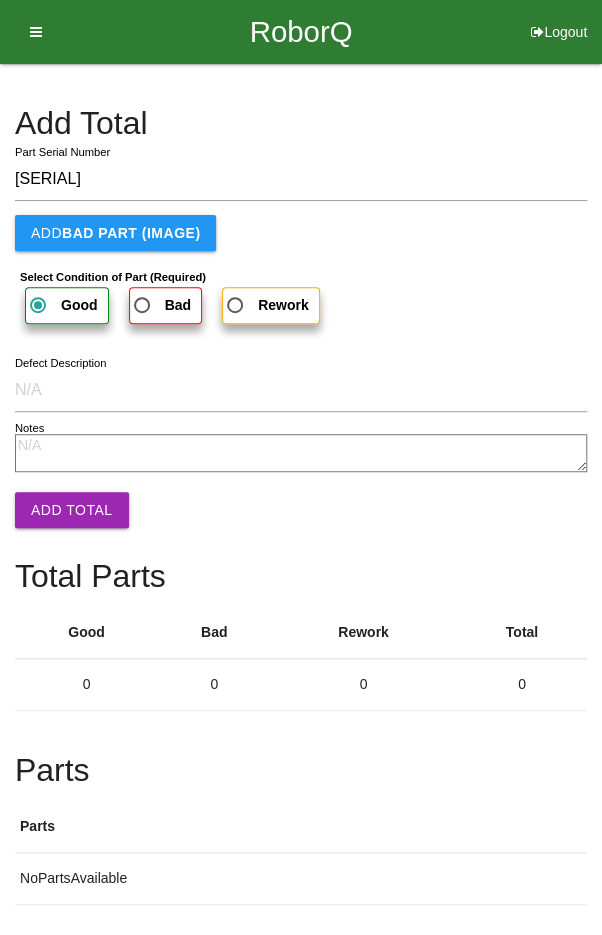 click on "Add Total" at bounding box center [72, 510] 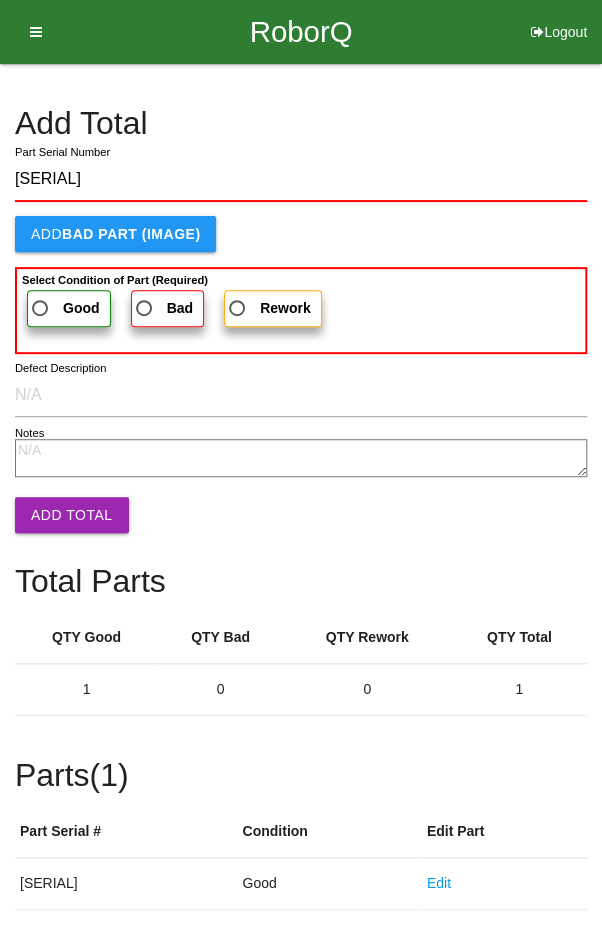 type on "[SERIAL]" 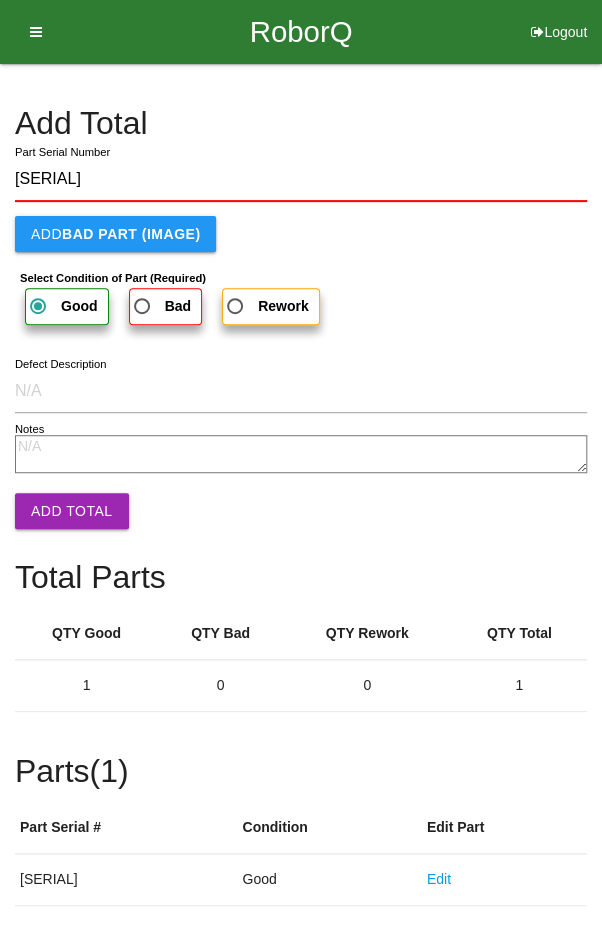 click on "Add Total" at bounding box center (72, 511) 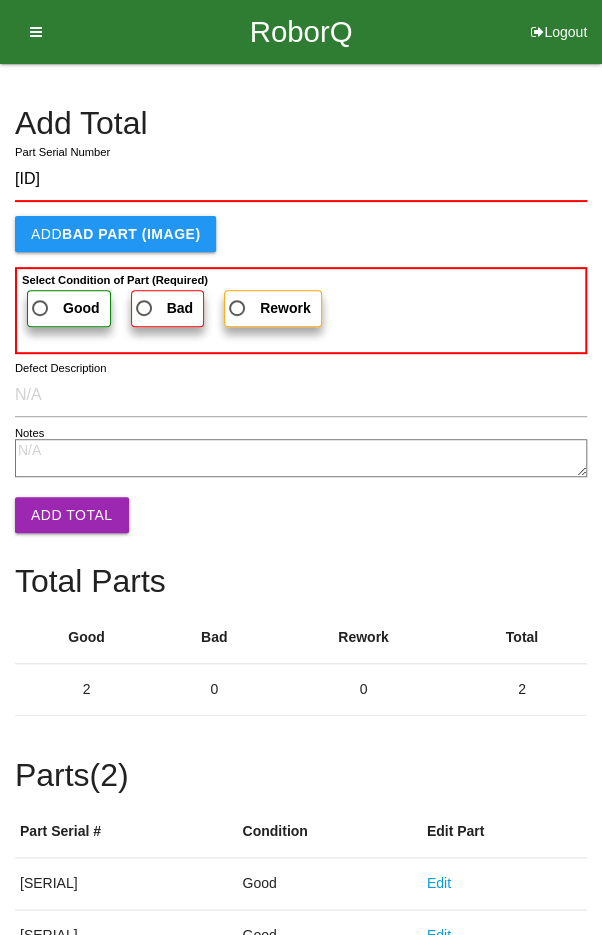 type on "[ID]" 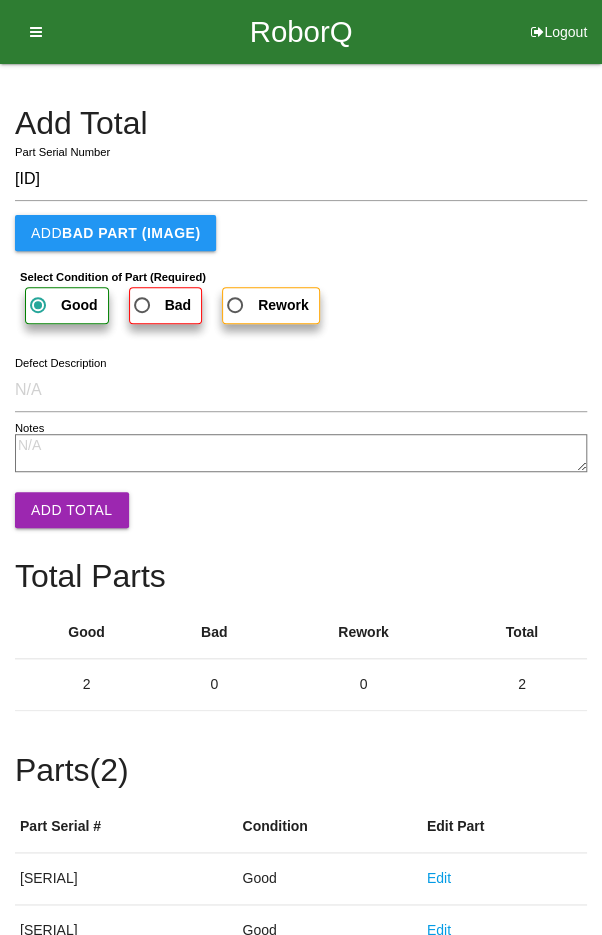 click on "Add Total" at bounding box center (72, 510) 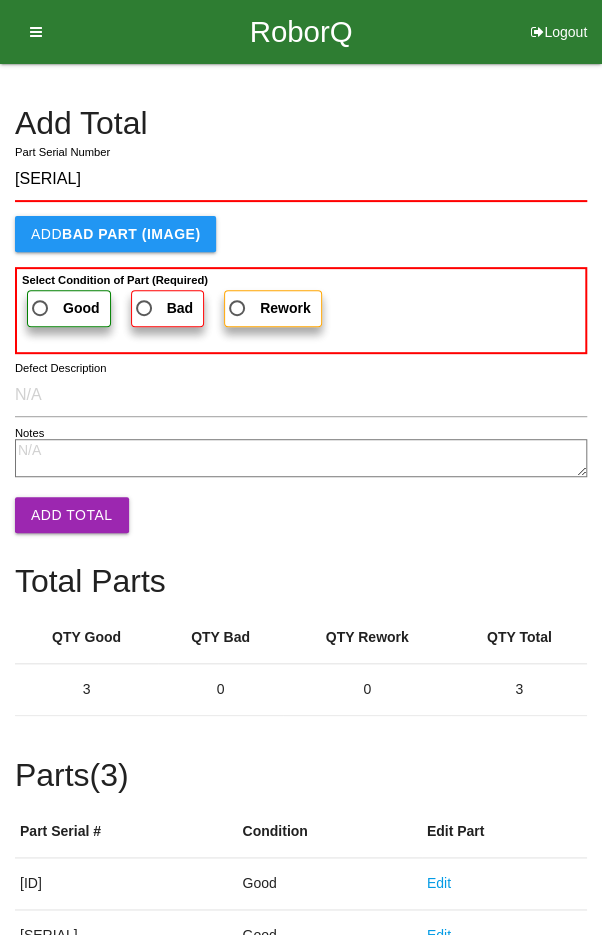 type on "[SERIAL]" 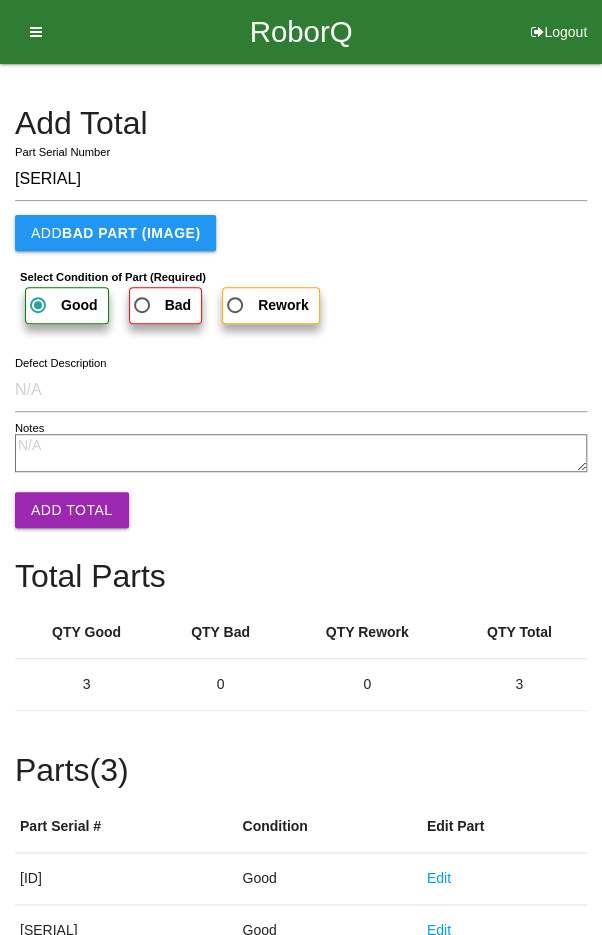 click on "Add Total" at bounding box center [72, 510] 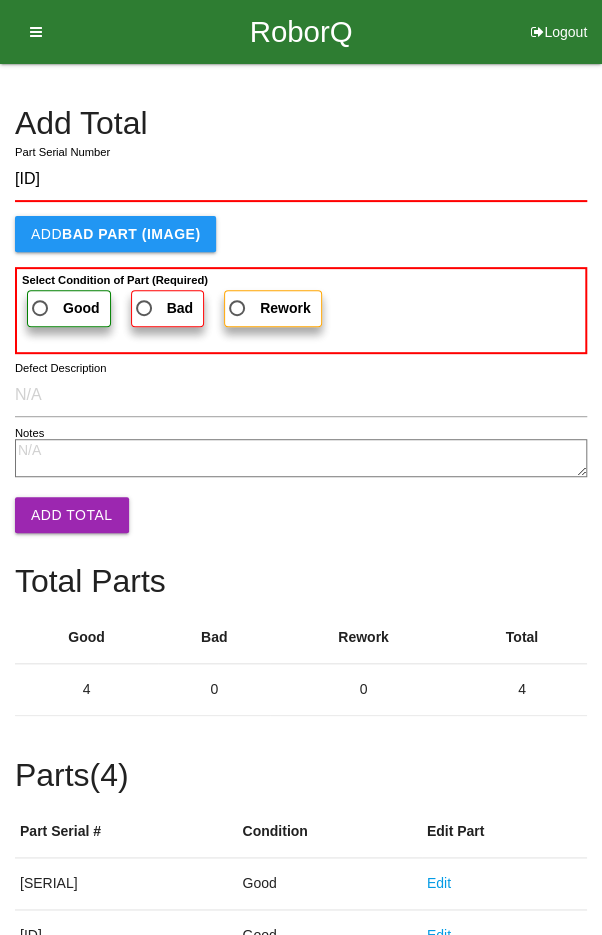 type on "[ID]" 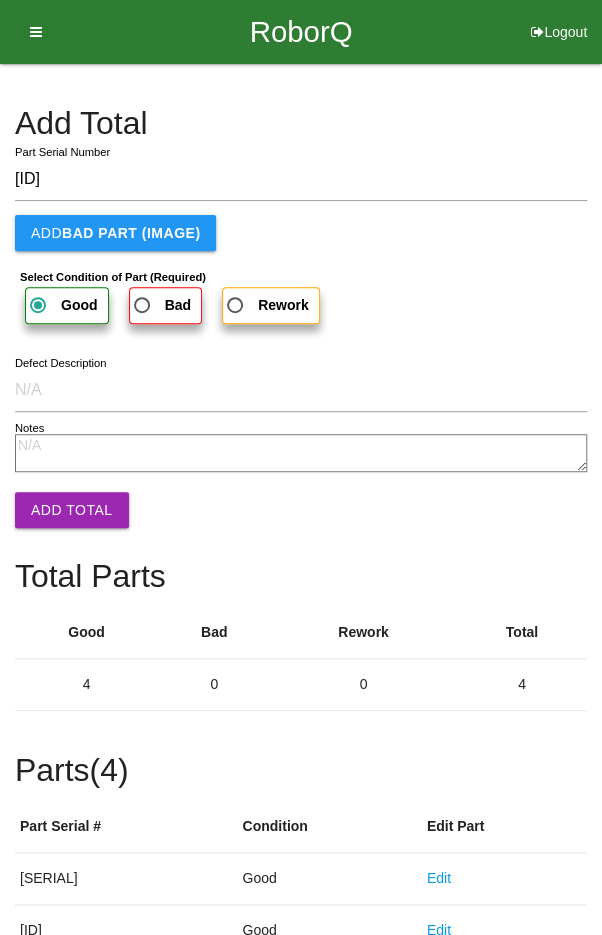 click on "Add Total" at bounding box center (72, 510) 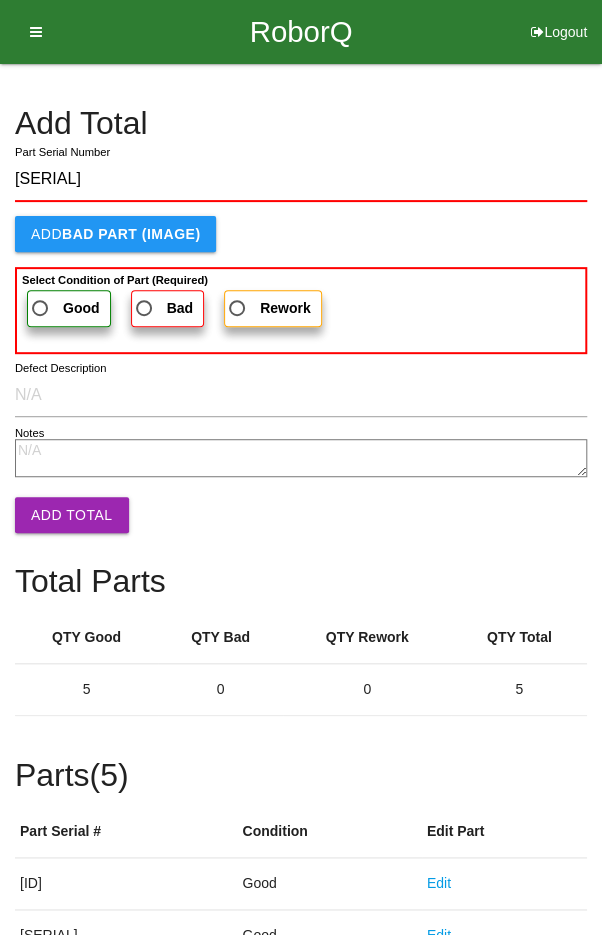 type on "[SERIAL]" 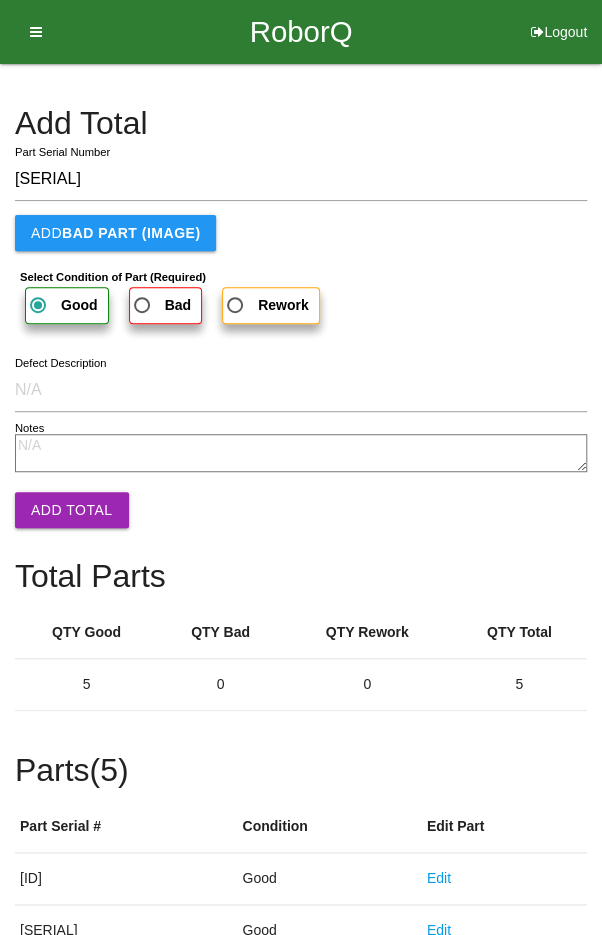 click on "Add Total" at bounding box center (72, 510) 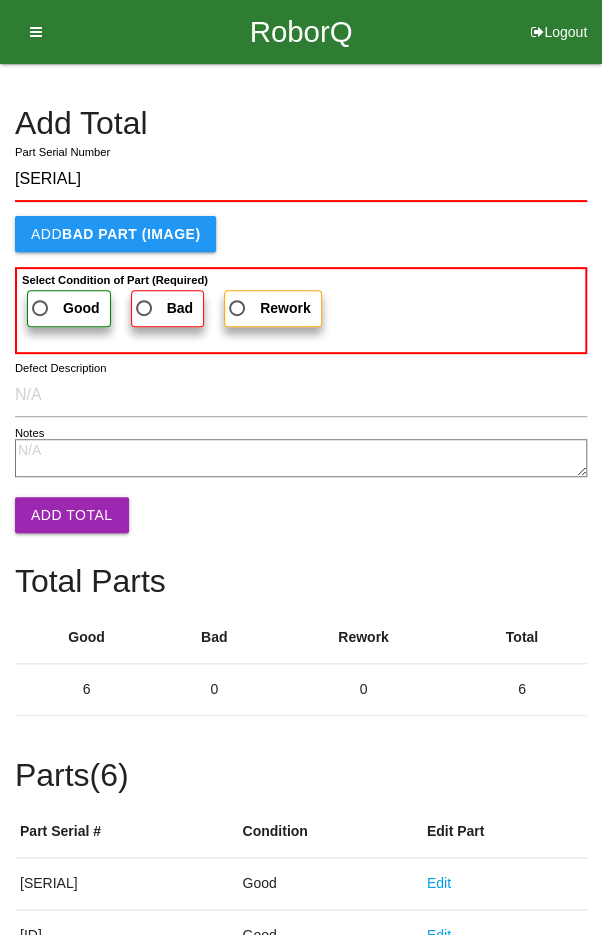 type on "[SERIAL]" 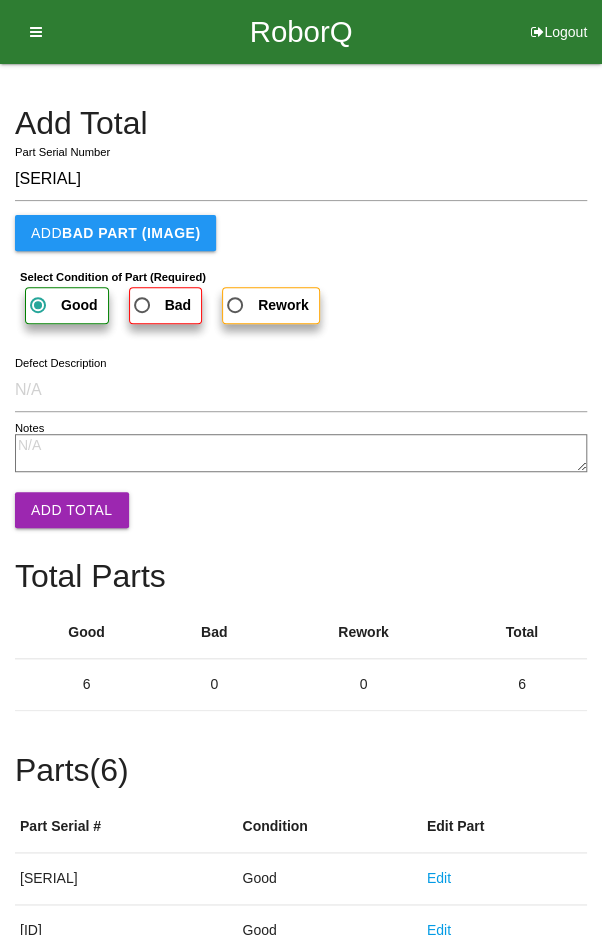 click on "Add Total" at bounding box center [72, 510] 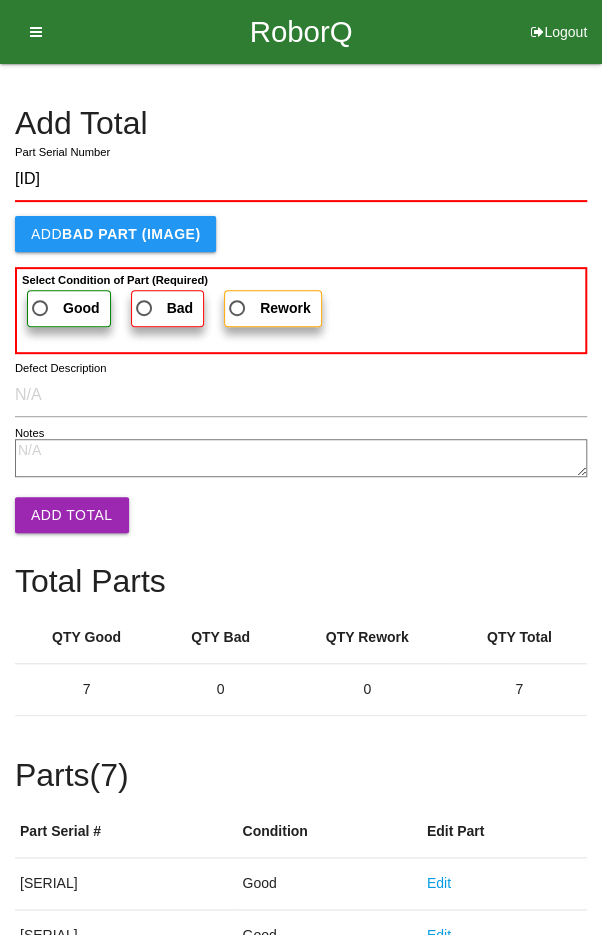 type on "[ID]" 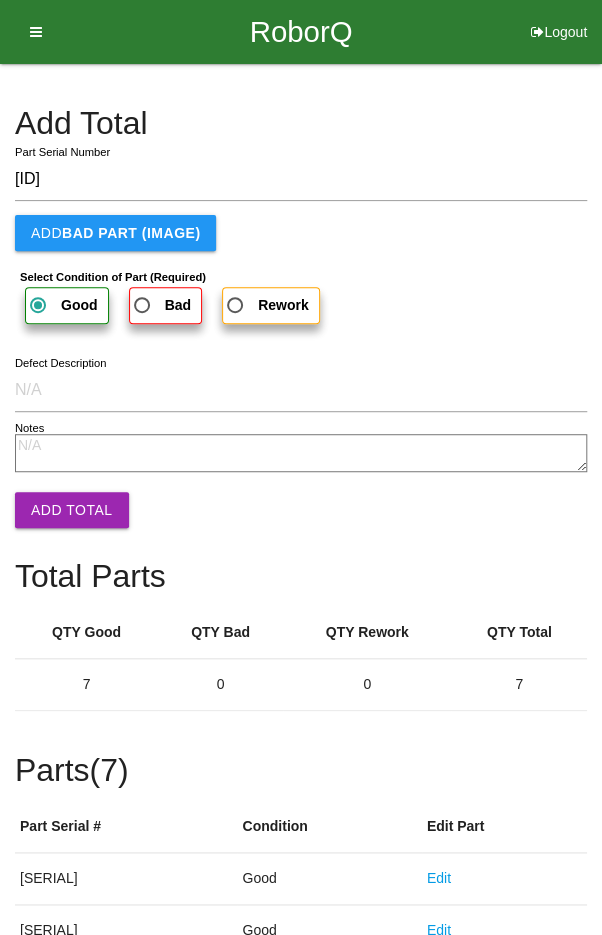 click on "Add Total" at bounding box center (72, 510) 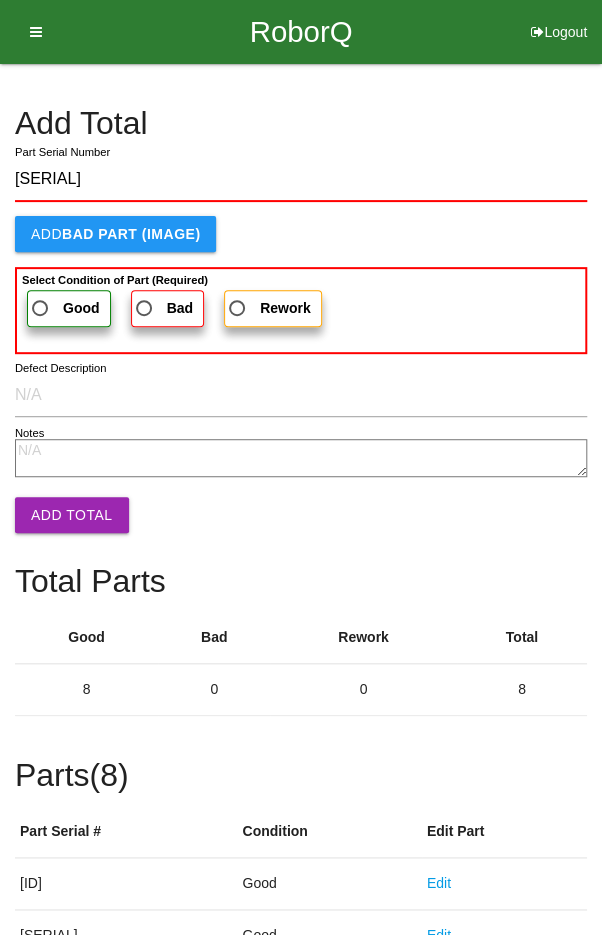 type on "[SERIAL]" 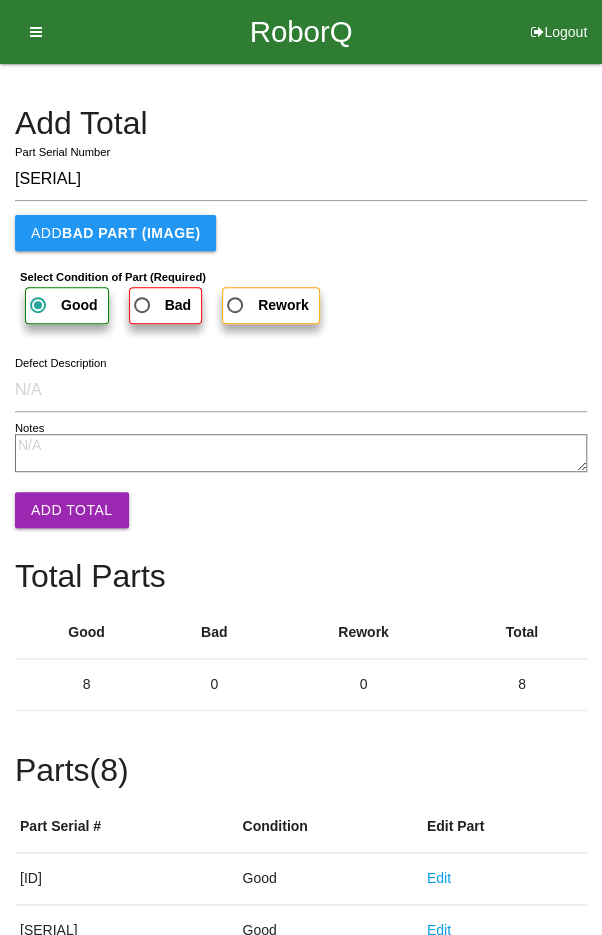 click on "Add Total" at bounding box center [72, 510] 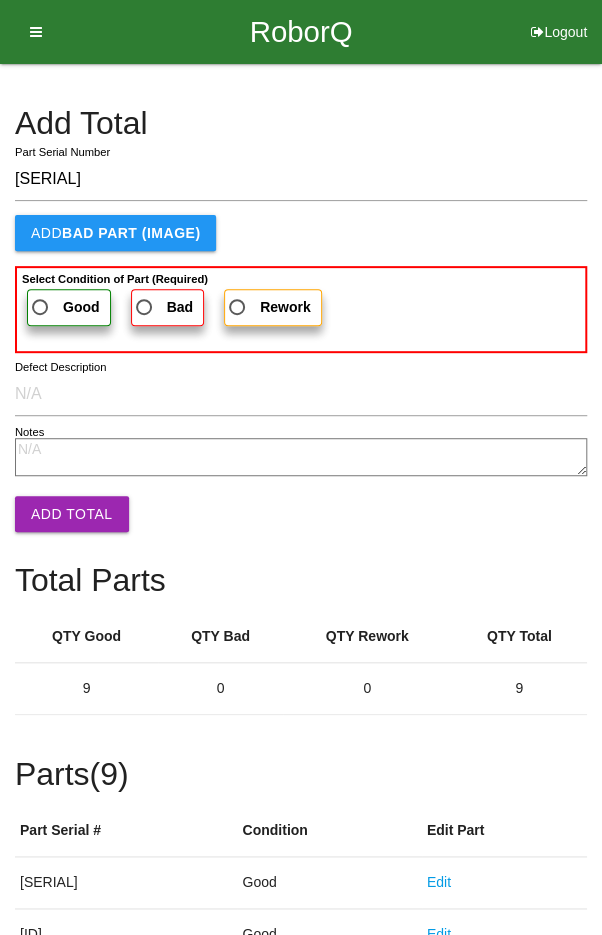 type on "[SERIAL]" 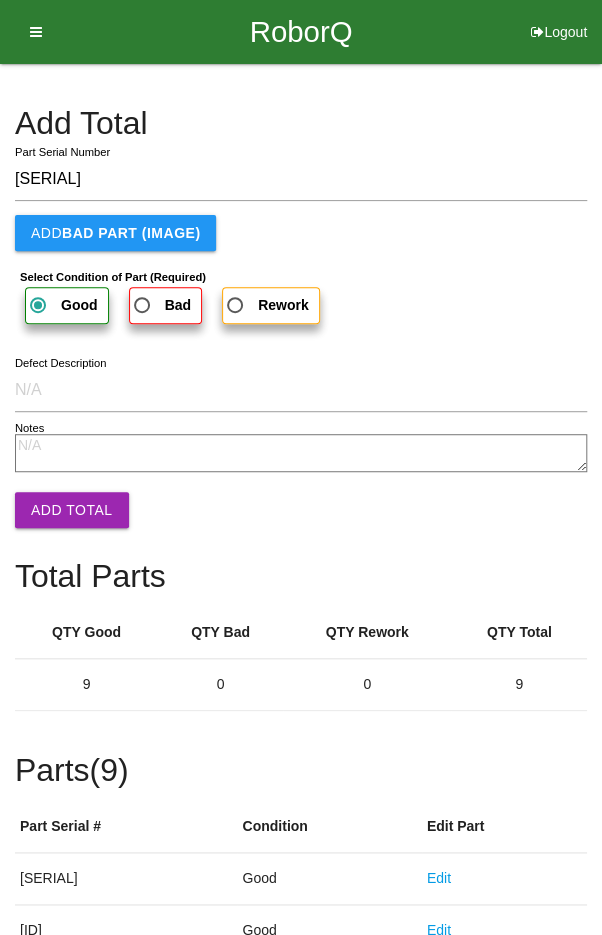 click on "Add Total" at bounding box center [72, 510] 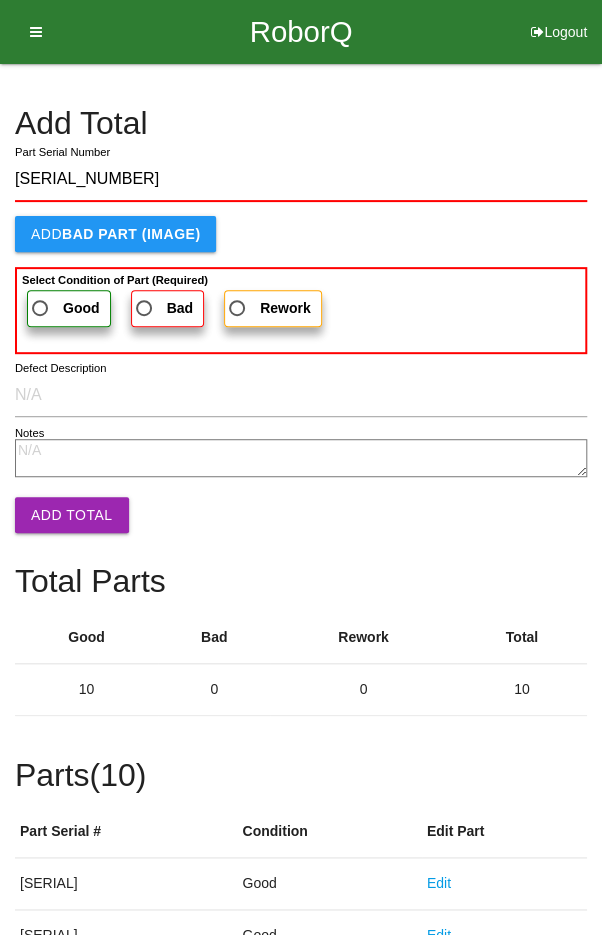 type on "[SERIAL_NUMBER]" 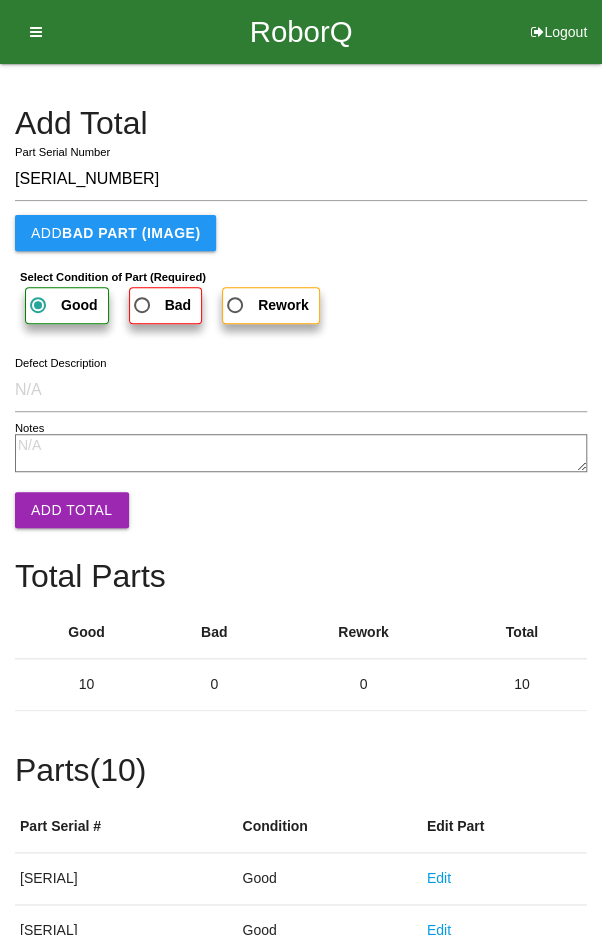 click on "Add Total" at bounding box center (72, 510) 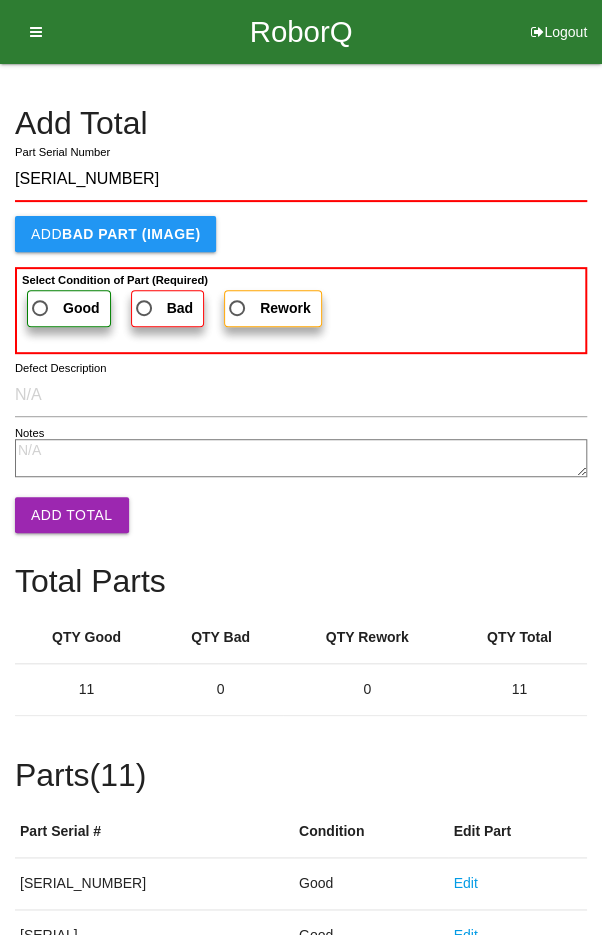 type on "[SERIAL_NUMBER]" 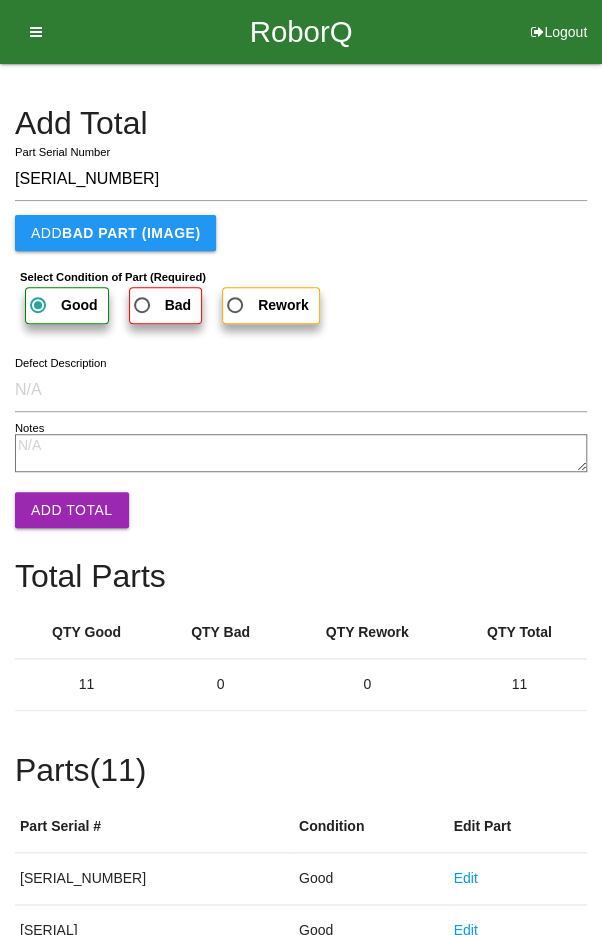 click on "Add Total" at bounding box center [72, 510] 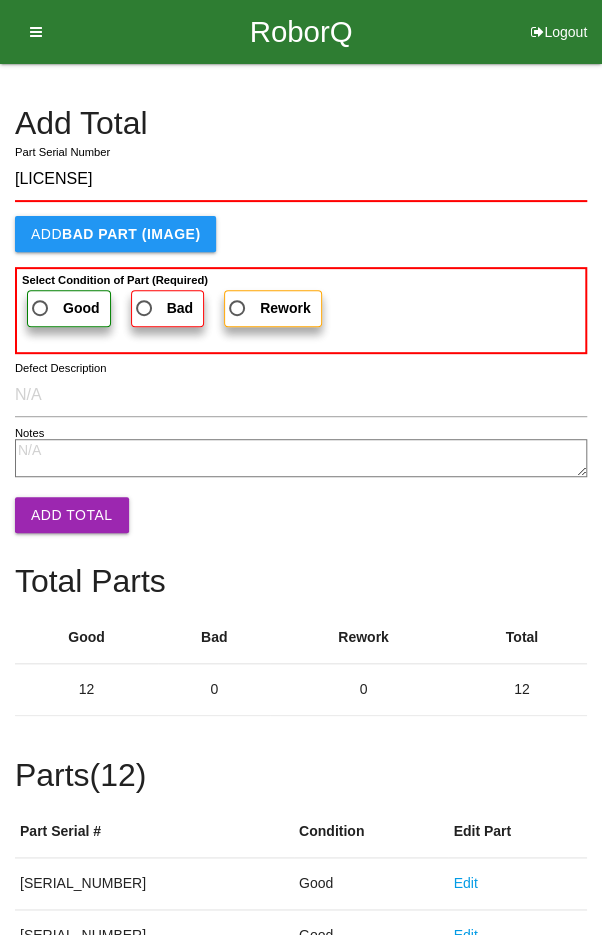 type on "[LICENSE]" 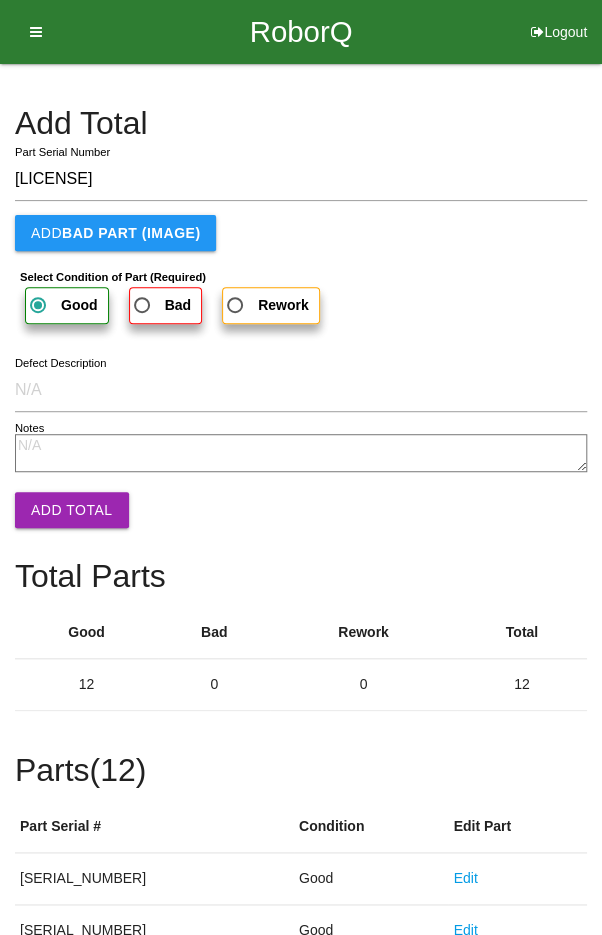 click on "Add Total" at bounding box center [72, 510] 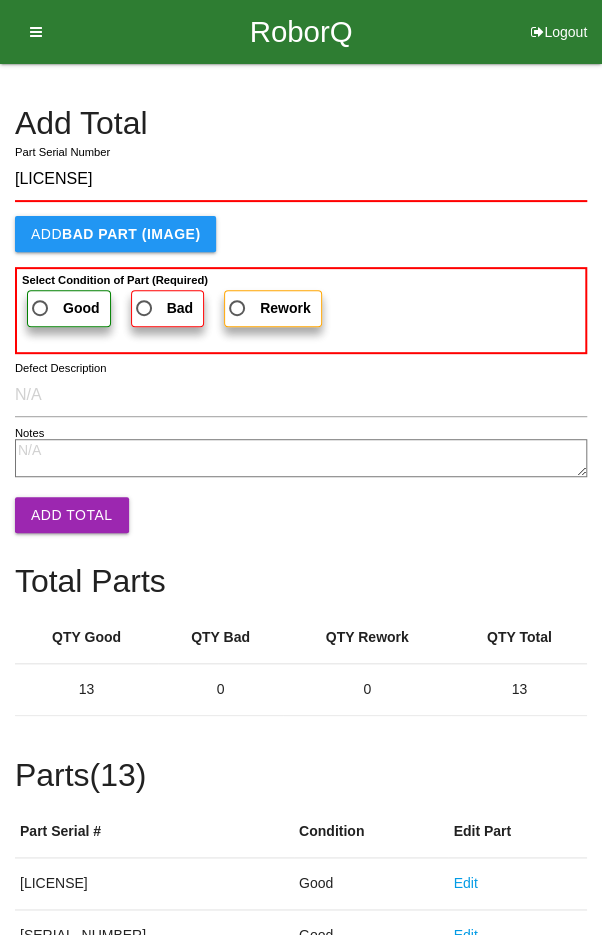 type on "[LICENSE]" 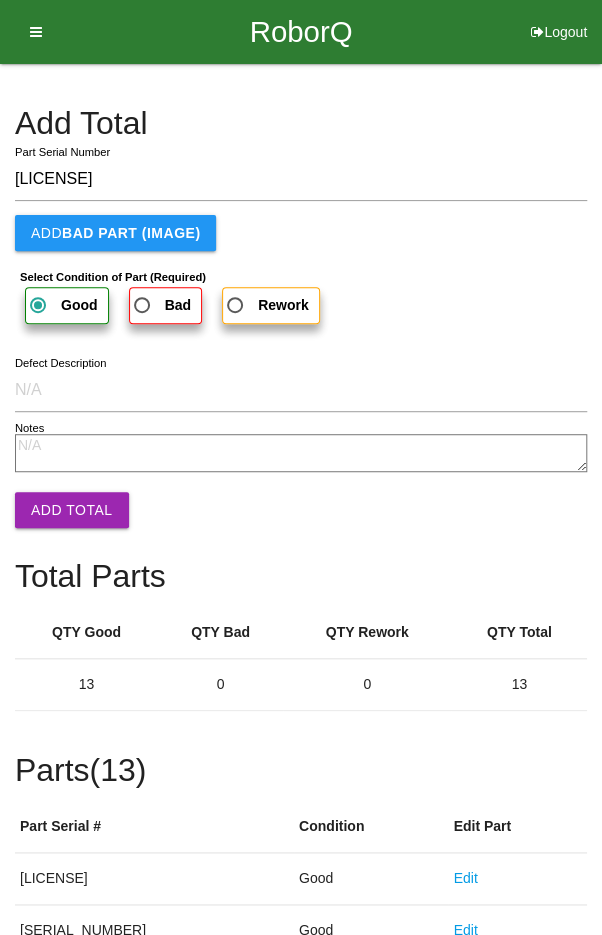 click on "Add Total" at bounding box center (72, 510) 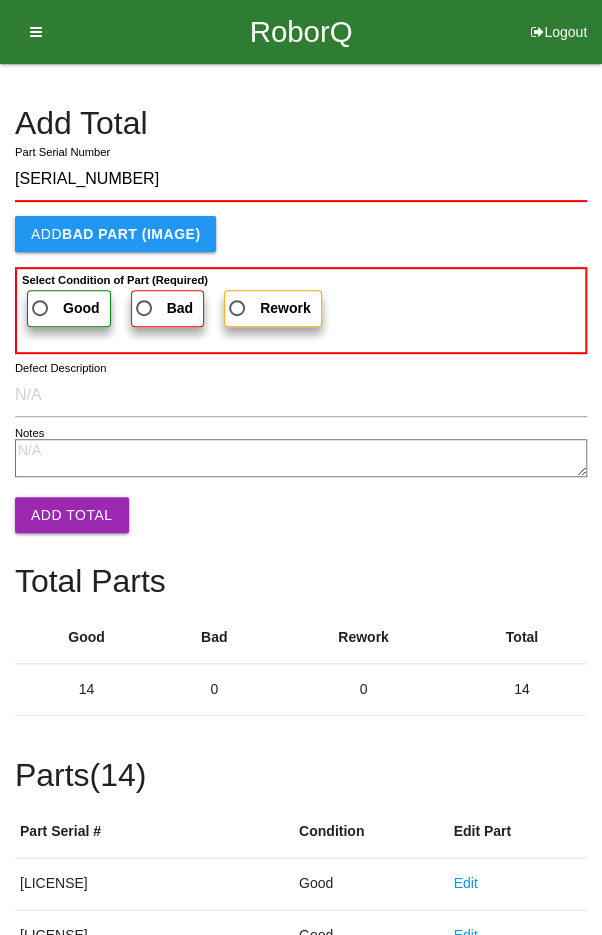 type on "[SERIAL_NUMBER]" 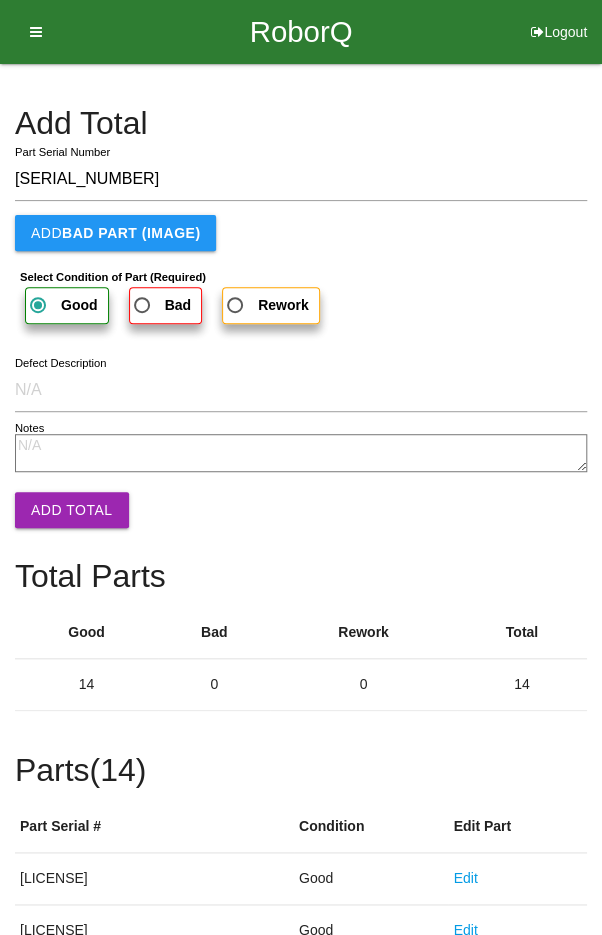 click on "Add Total" at bounding box center (72, 510) 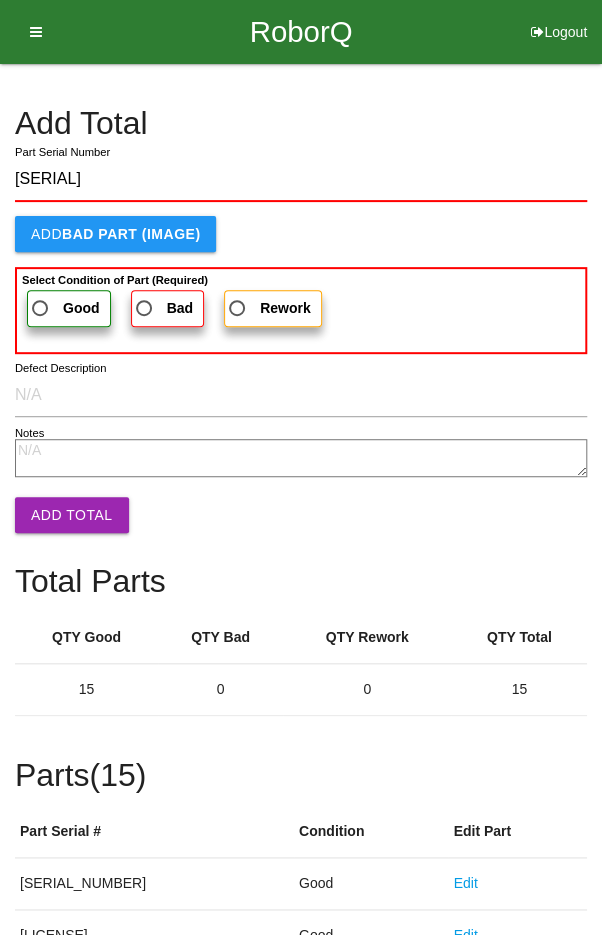 type on "[SERIAL]" 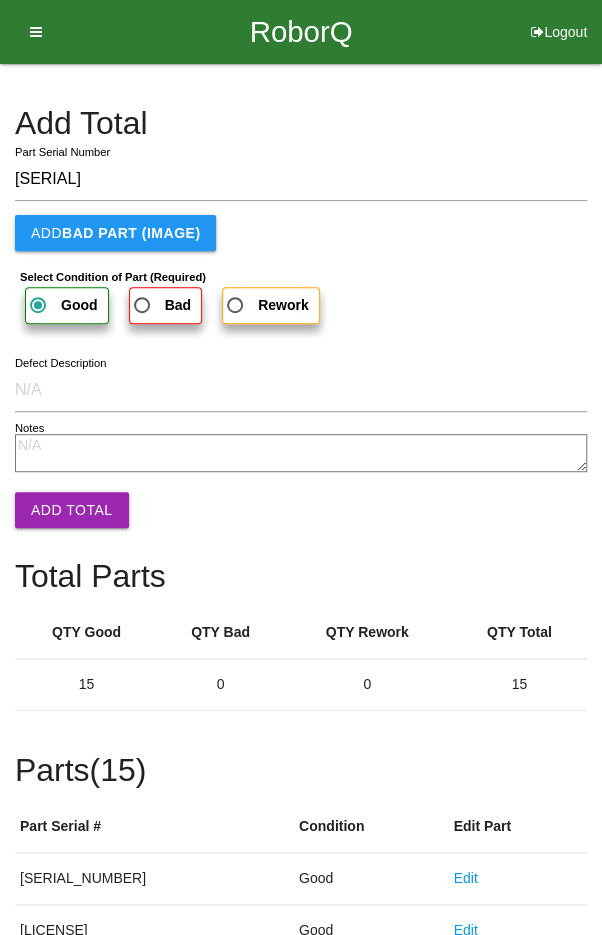 click on "Add Total" at bounding box center [72, 510] 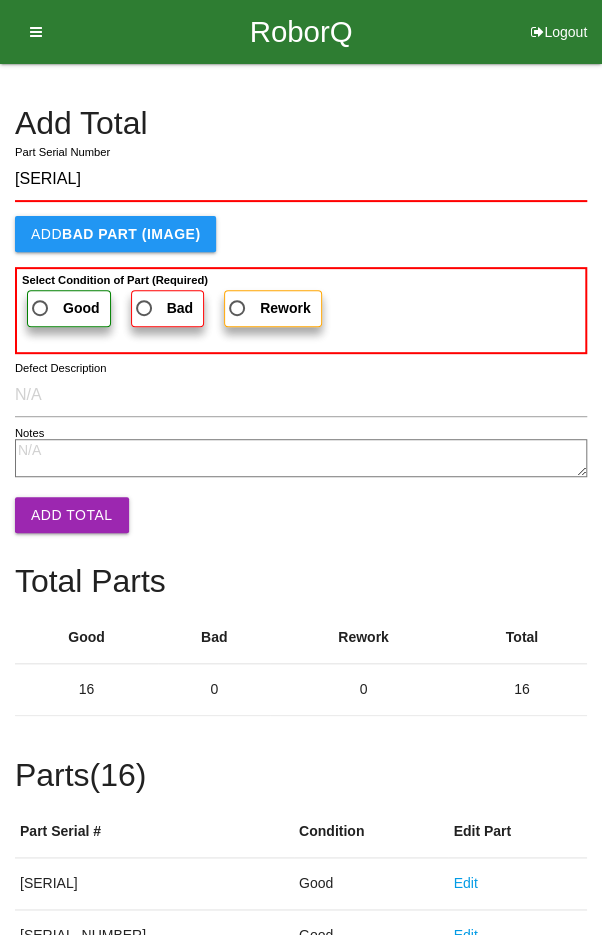 type on "[SERIAL]" 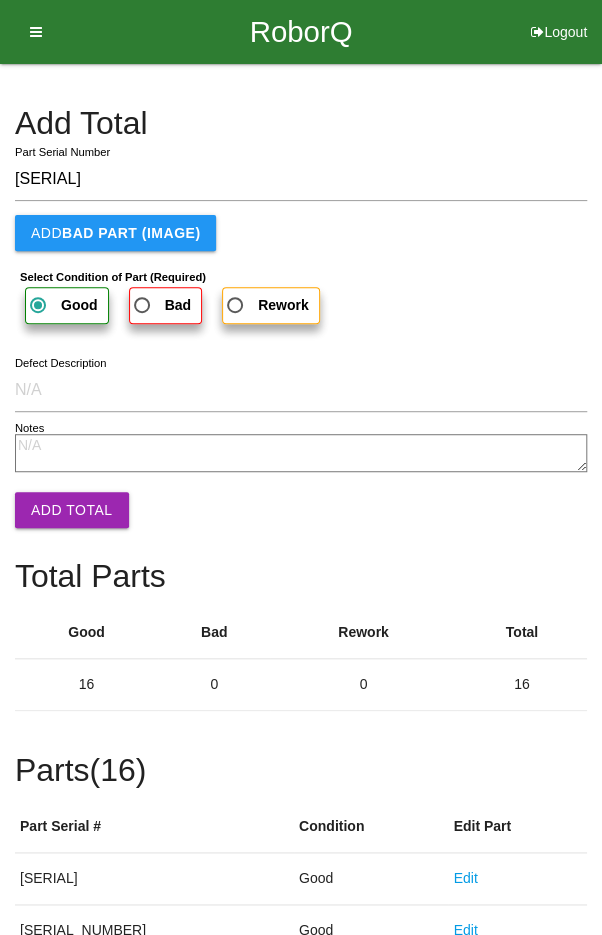 click on "Add Total" at bounding box center [72, 510] 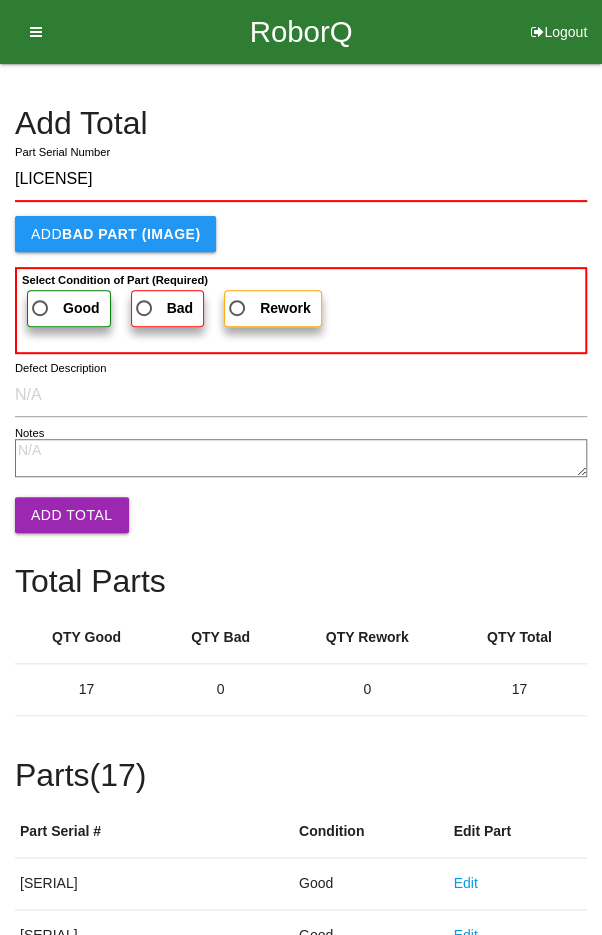 type on "[LICENSE]" 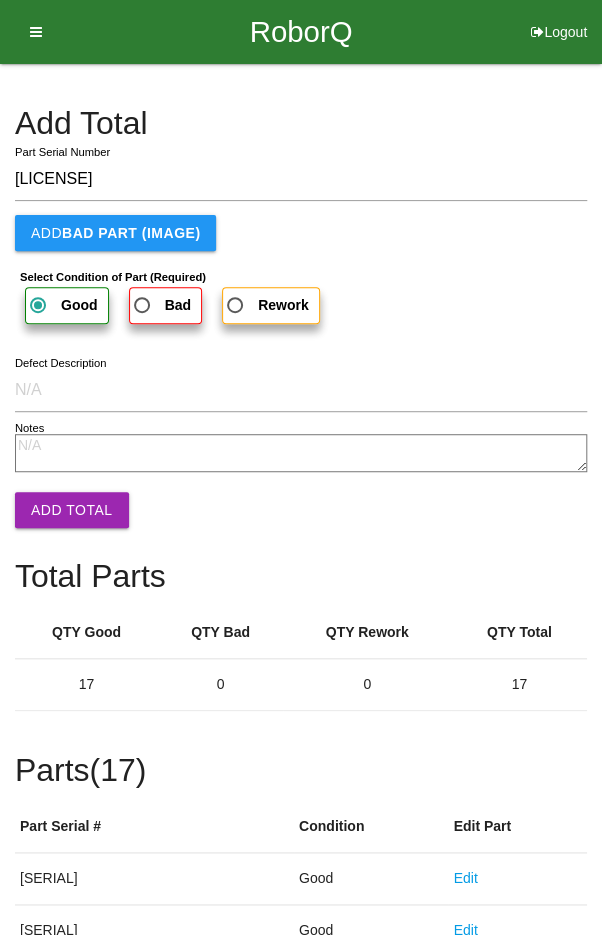 click on "Add Total" at bounding box center [72, 510] 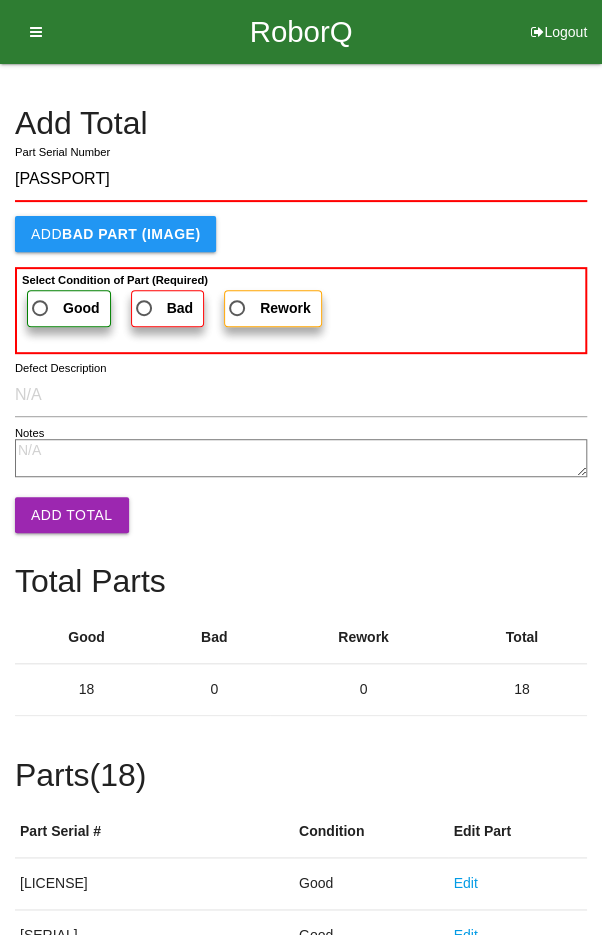 type on "[PASSPORT]" 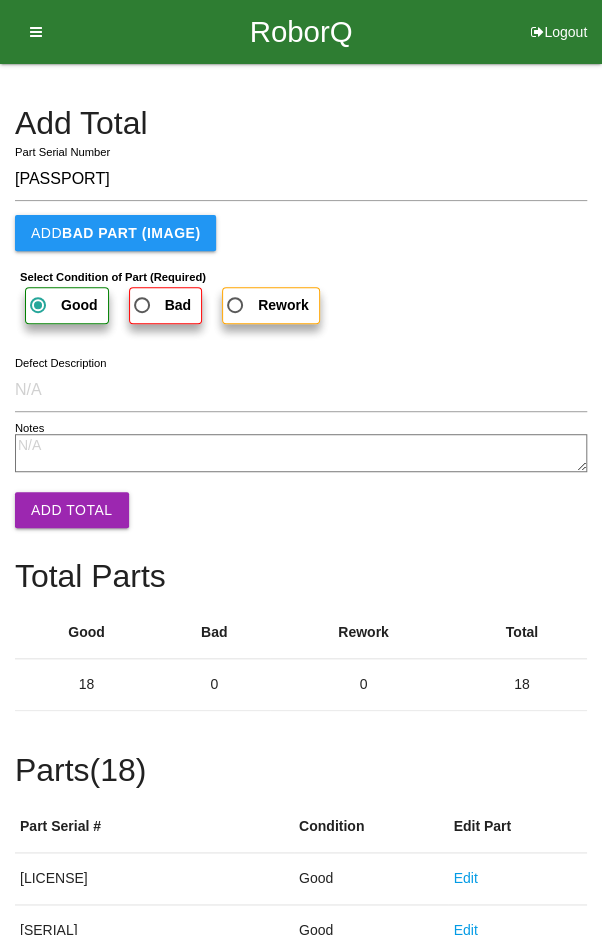 click on "Add Total" at bounding box center (72, 510) 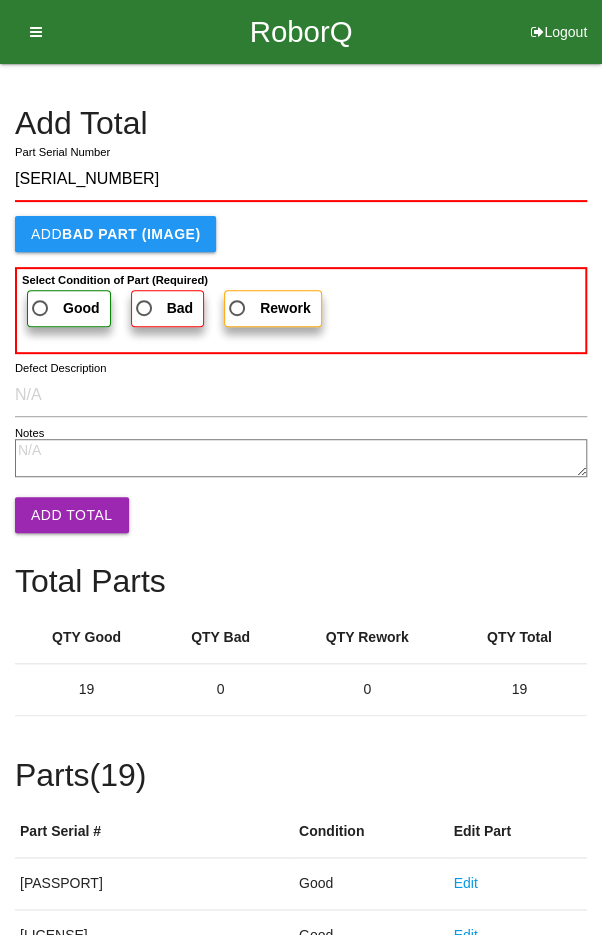type on "[SERIAL_NUMBER]" 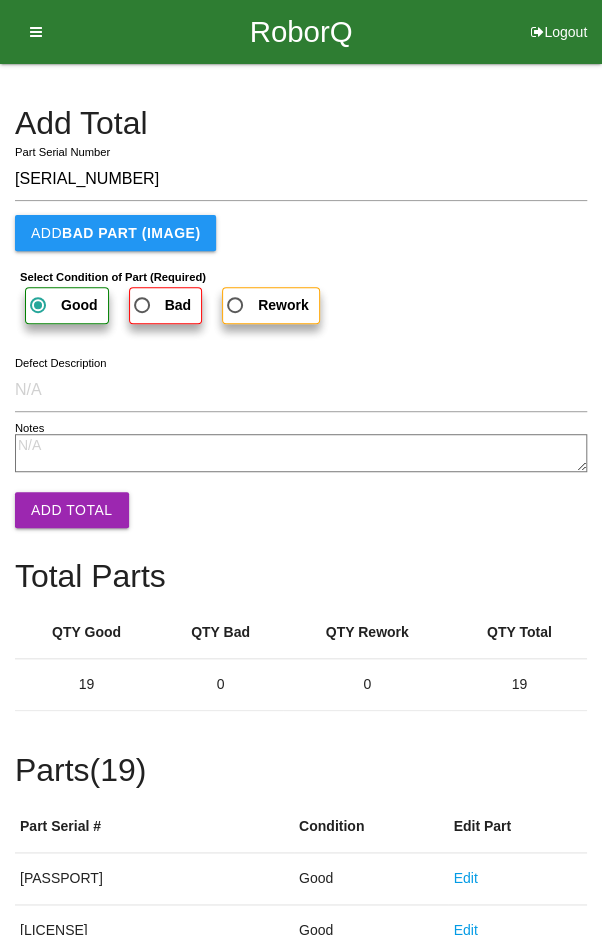 click on "Add Total" at bounding box center (72, 510) 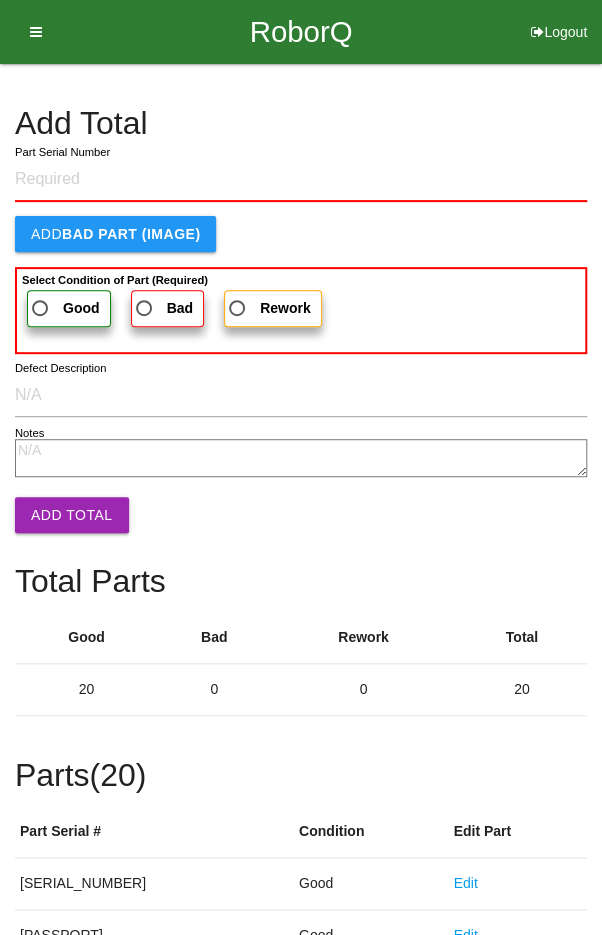 click on "Add Total" at bounding box center [301, 123] 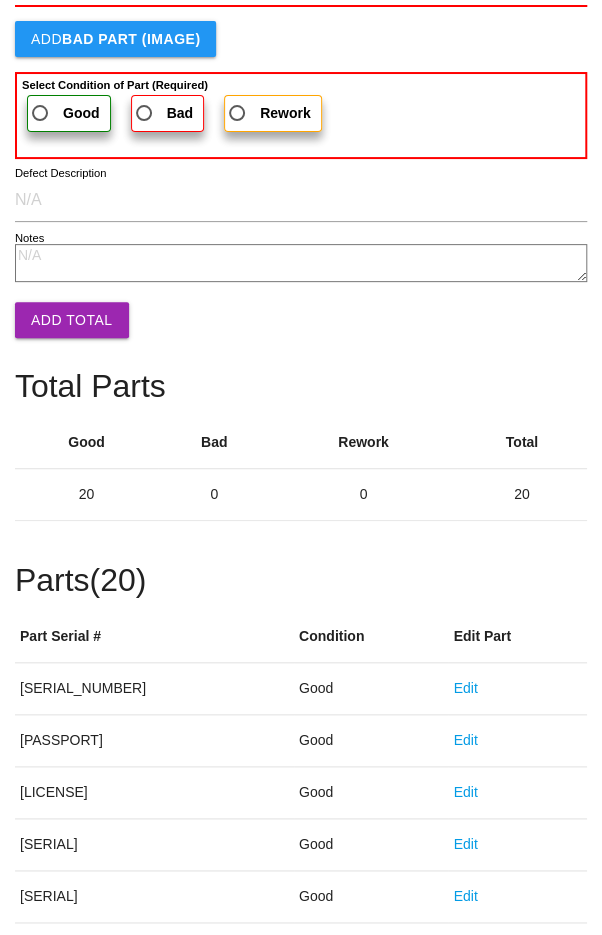 scroll, scrollTop: 1111, scrollLeft: 0, axis: vertical 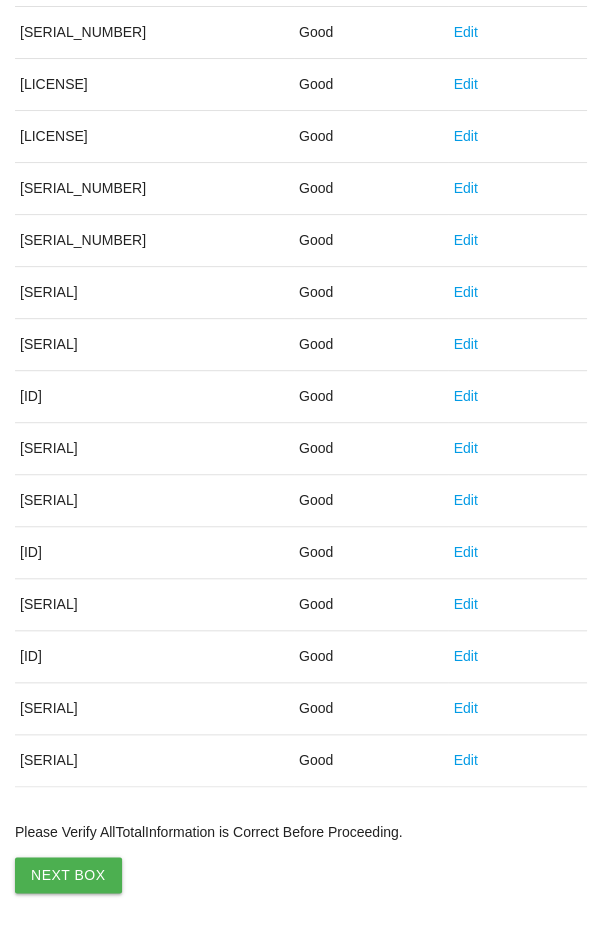 click on "Next Box" at bounding box center (68, 875) 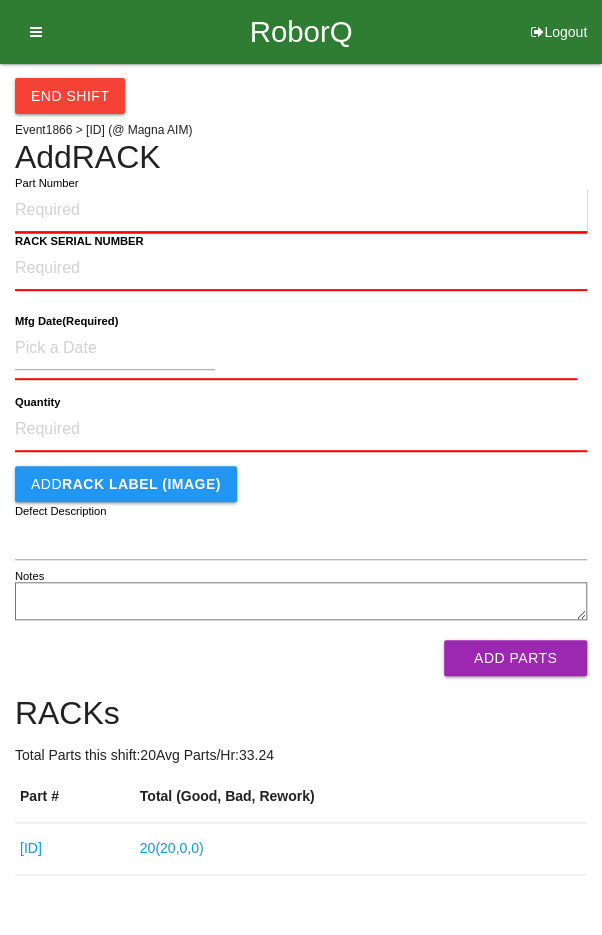 paste on "P68340793AA" 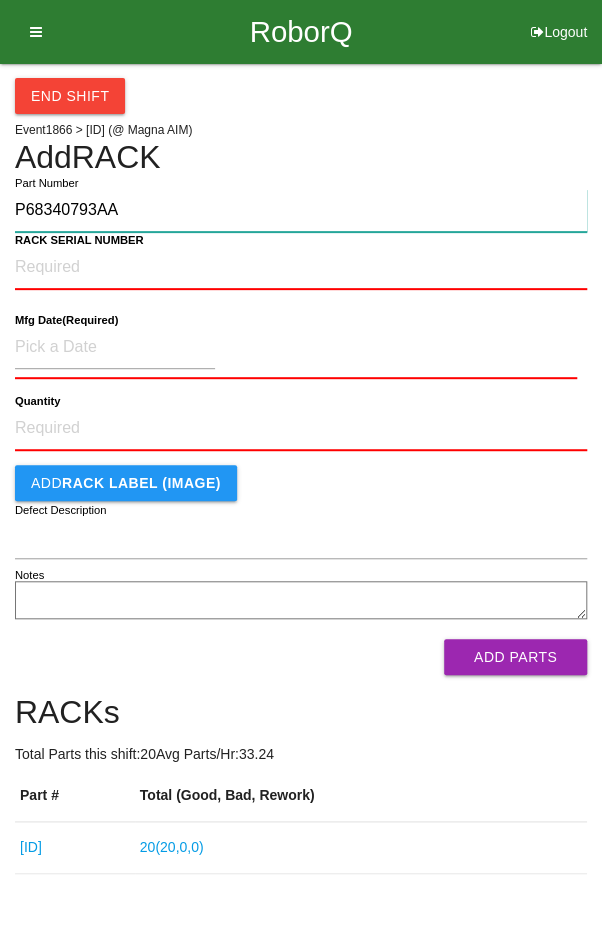 click on "P68340793AA" at bounding box center [301, 210] 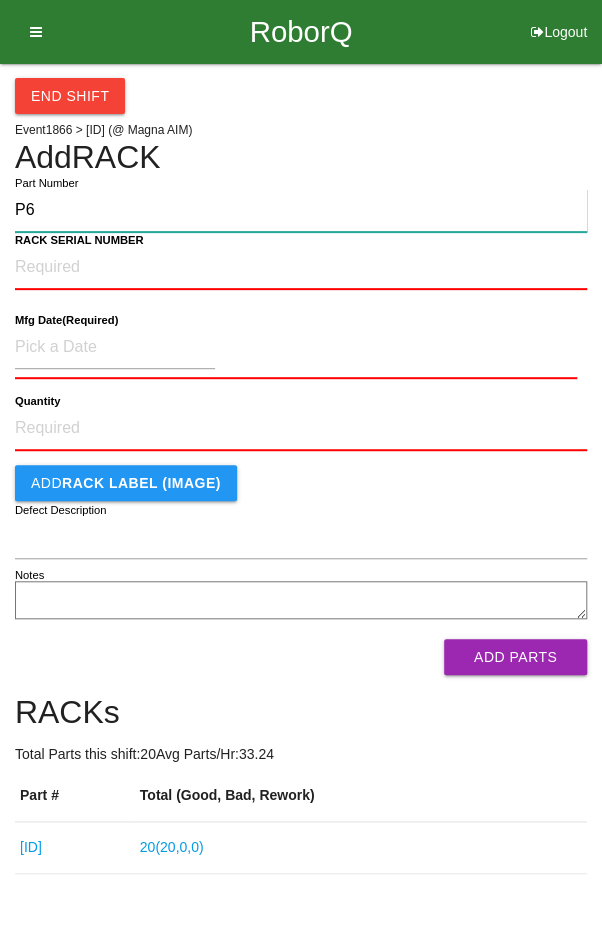 type on "P" 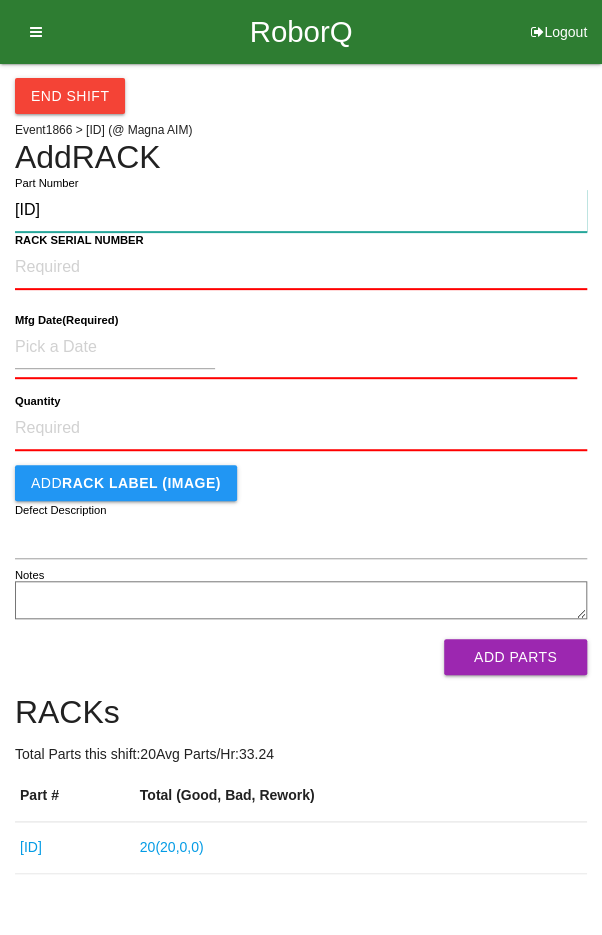 type on "[ID]" 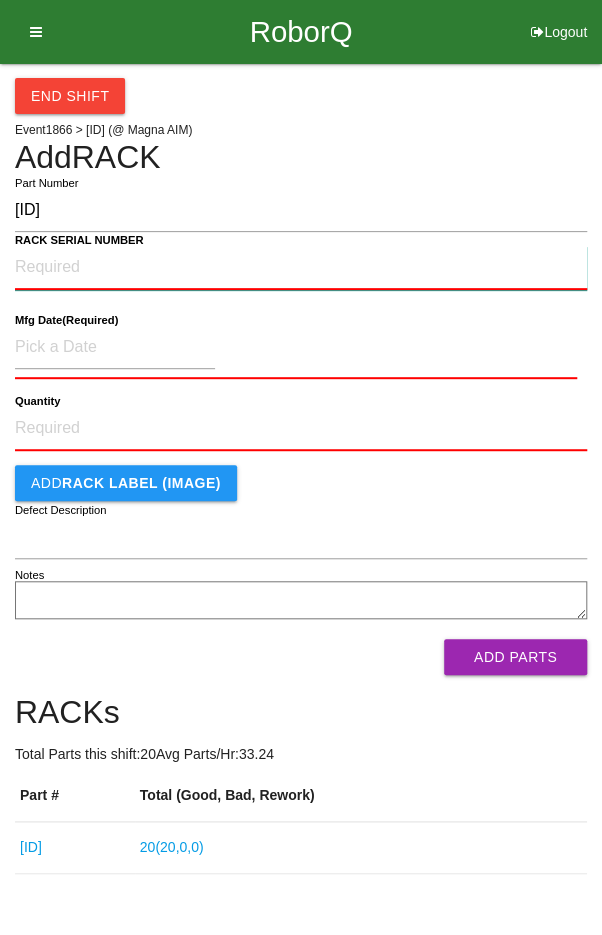 click on "RACK SERIAL NUMBER" at bounding box center [301, 268] 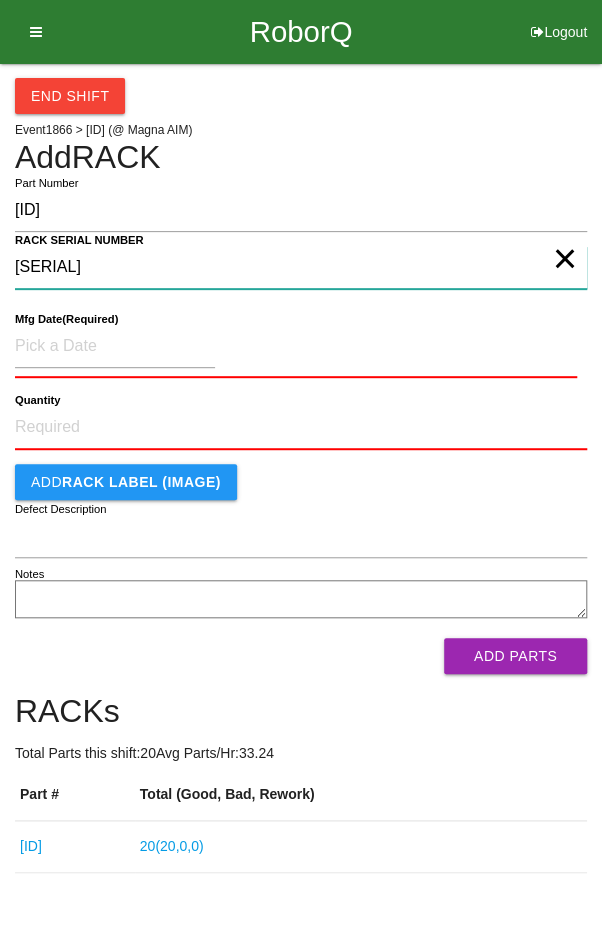 type on "[SERIAL]" 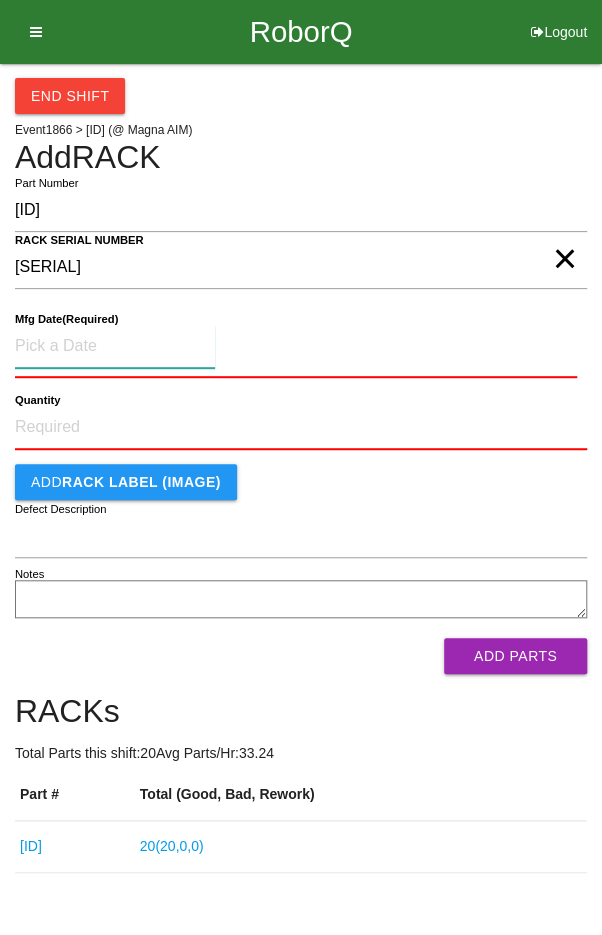 click at bounding box center (115, 346) 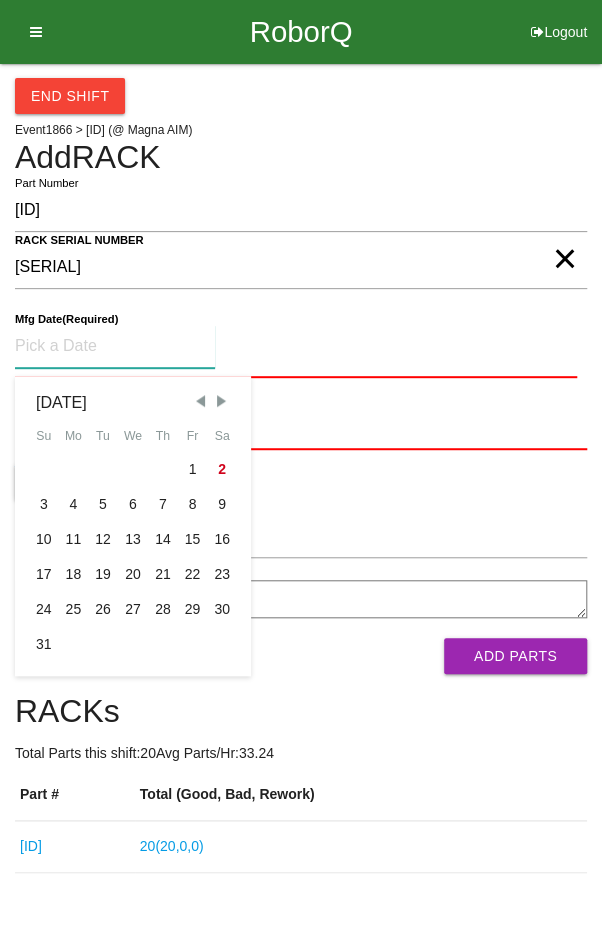click at bounding box center [200, 401] 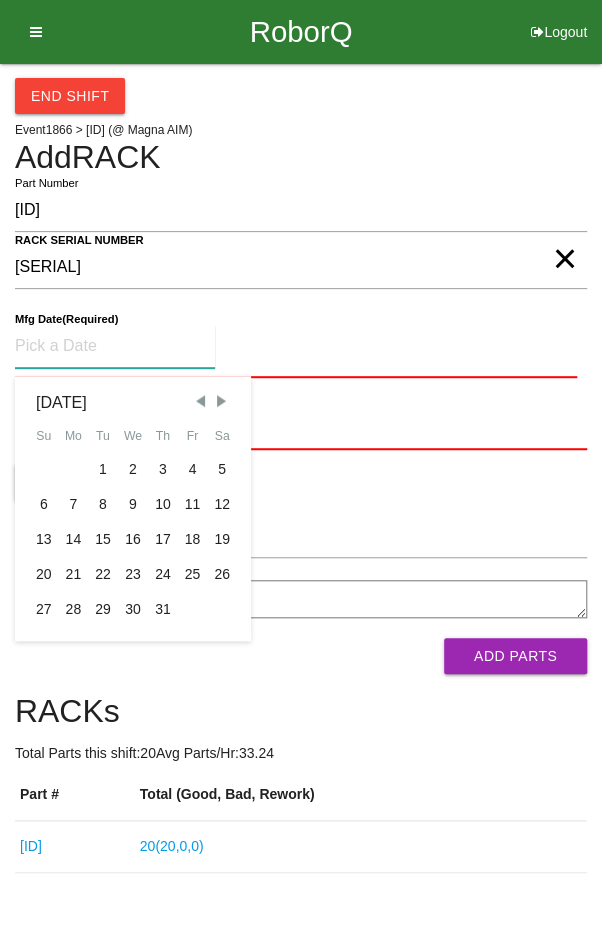 click on "14" at bounding box center (74, 539) 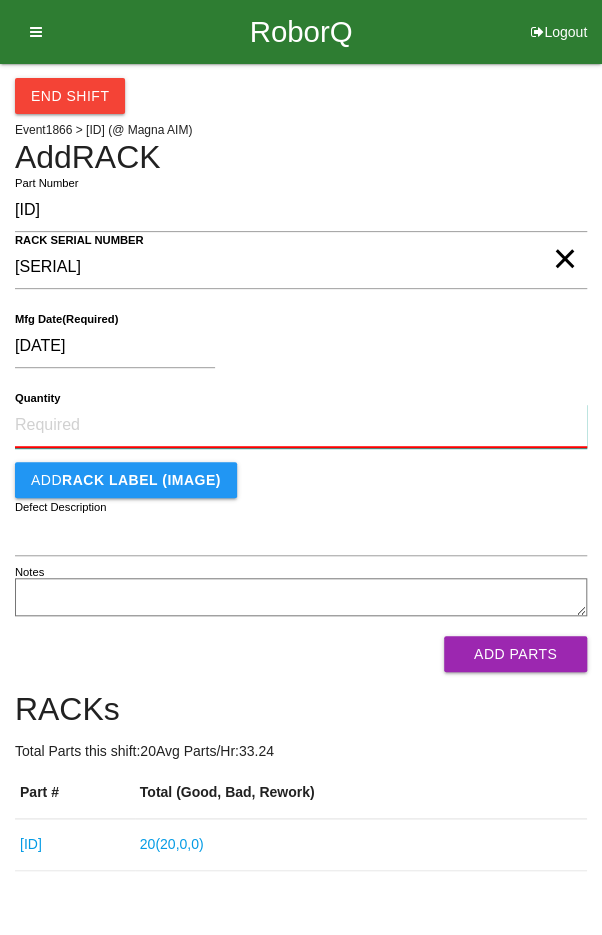 click on "Quantity" at bounding box center [301, 426] 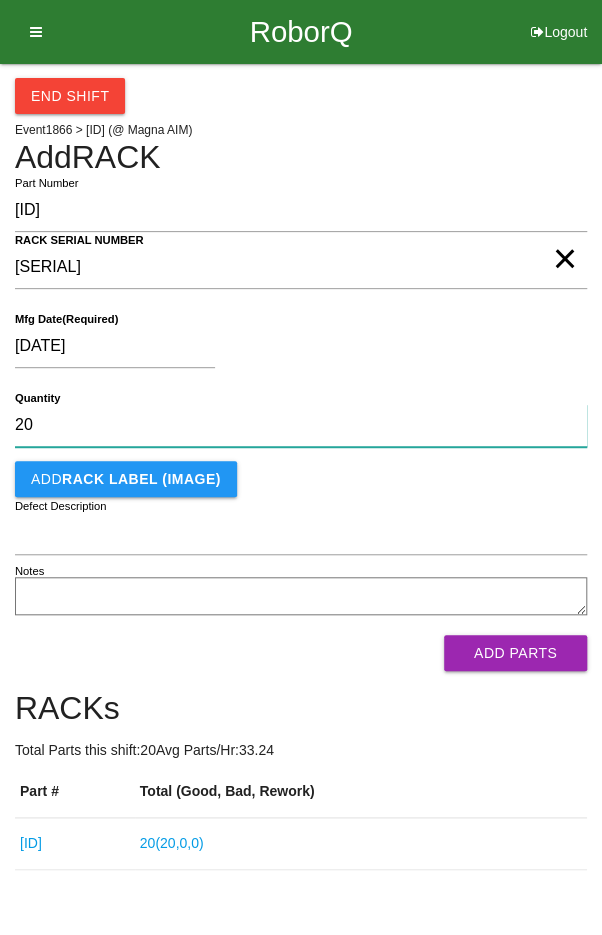 type on "20" 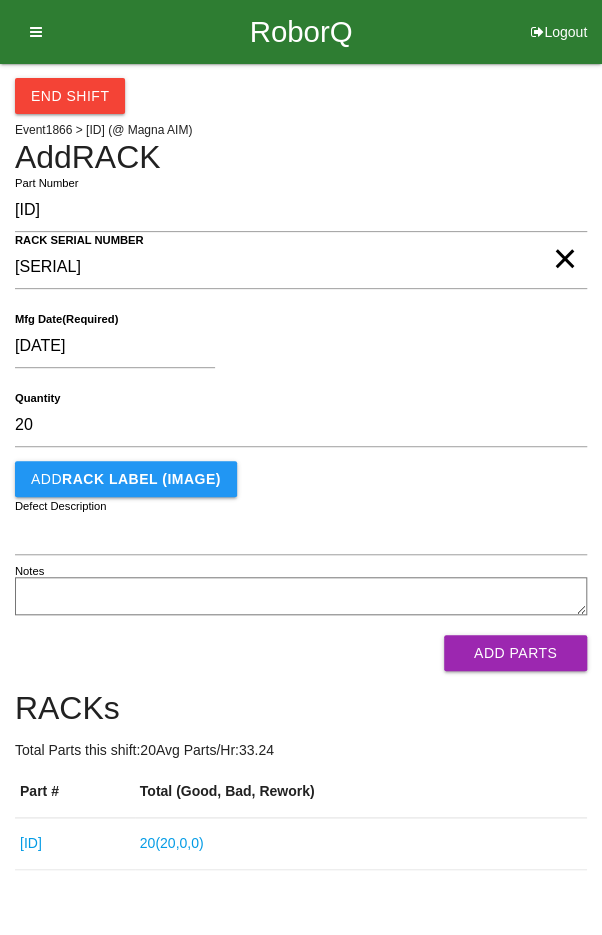 click on "[DATE]" at bounding box center (296, 350) 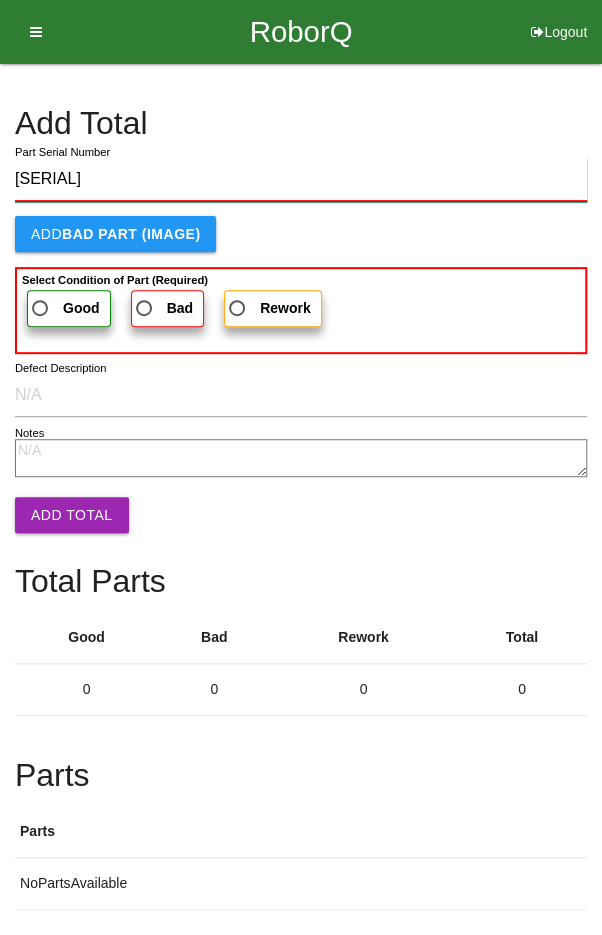type on "[SERIAL]" 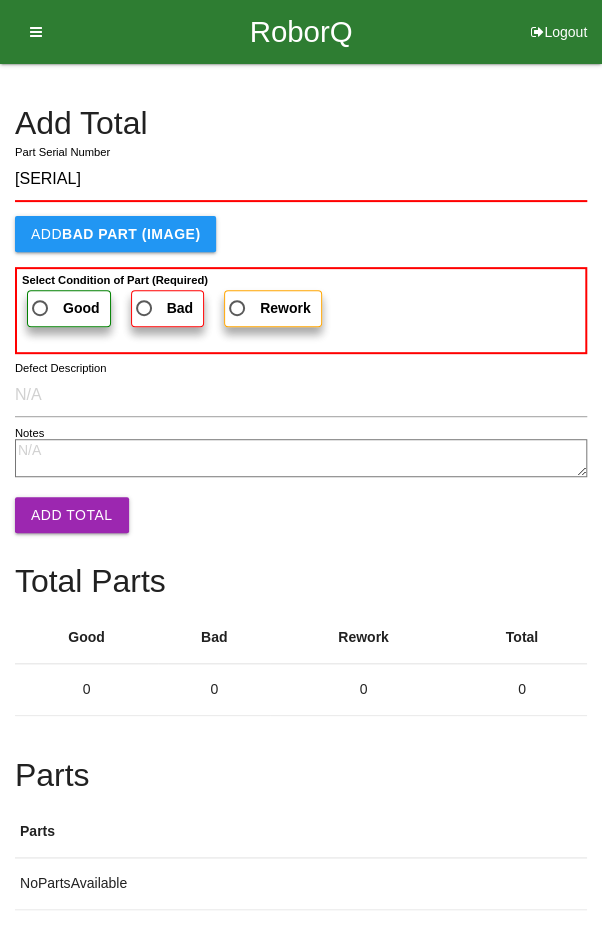 click on "Good" at bounding box center [64, 308] 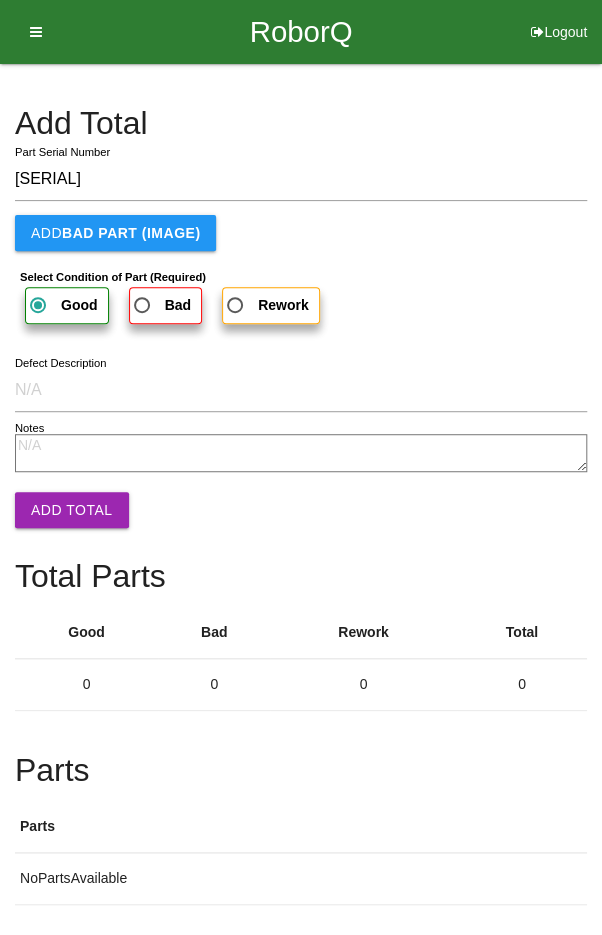 click on "Add Total" at bounding box center [72, 510] 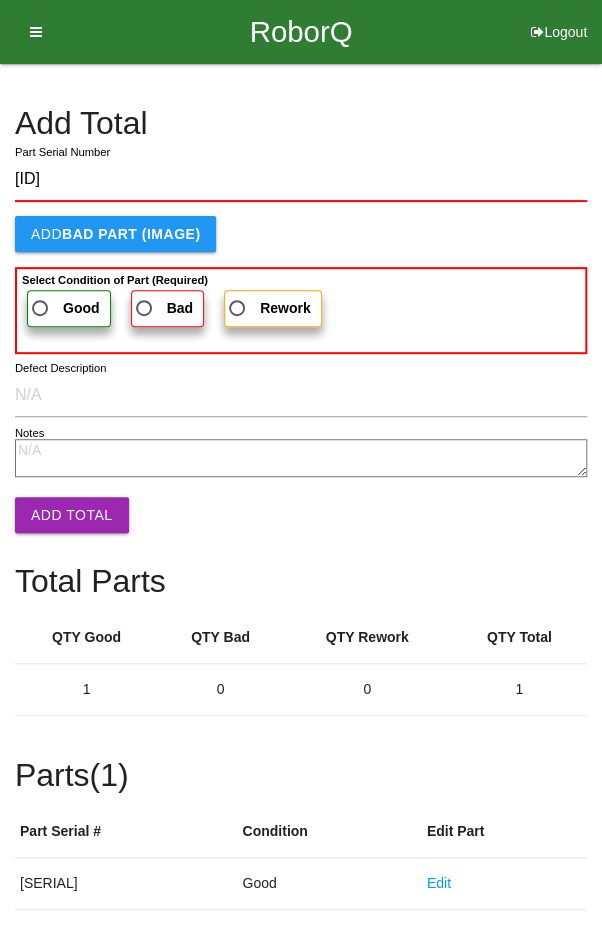 type on "[ID]" 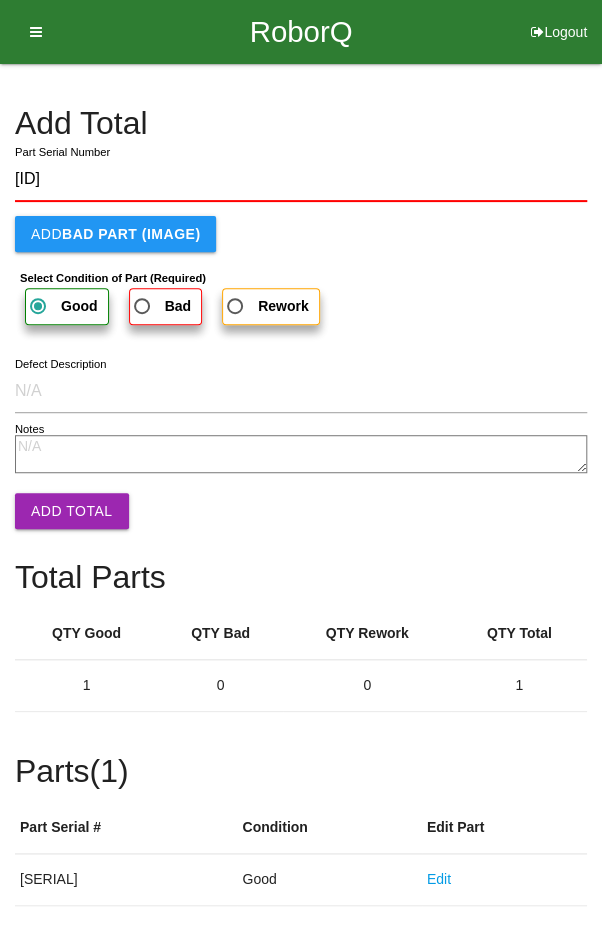 click on "Add Total" at bounding box center [72, 511] 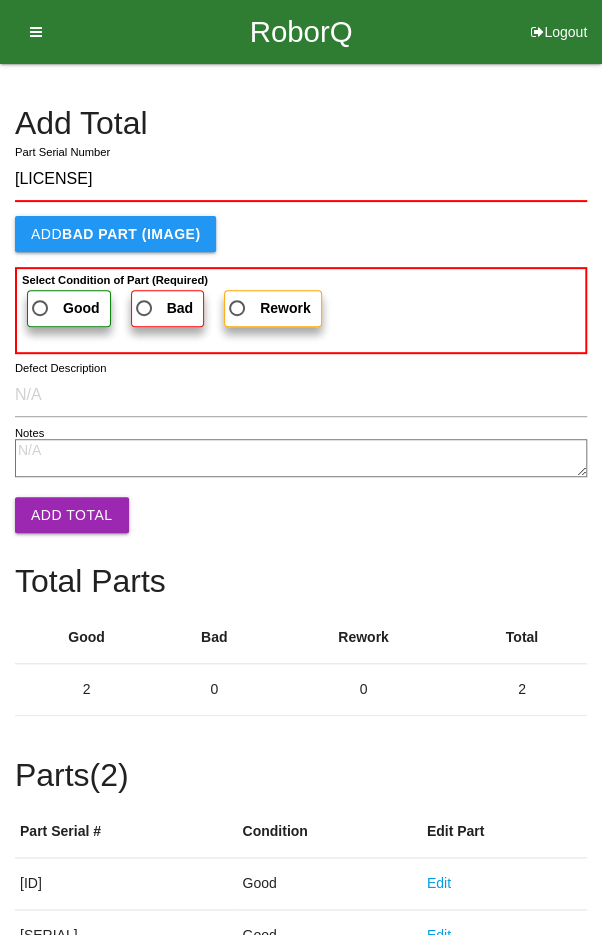 type on "[LICENSE]" 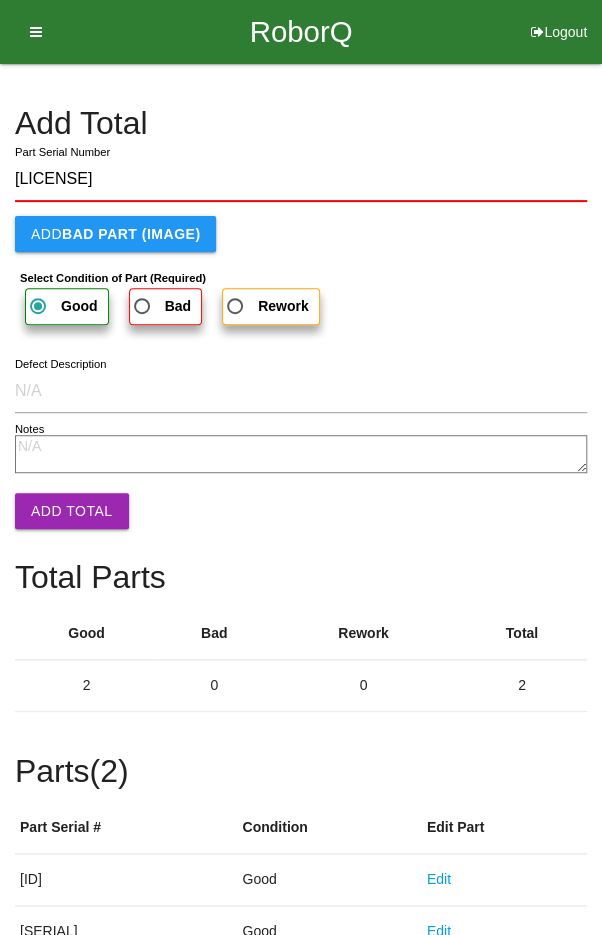 click on "Add Total" at bounding box center [72, 511] 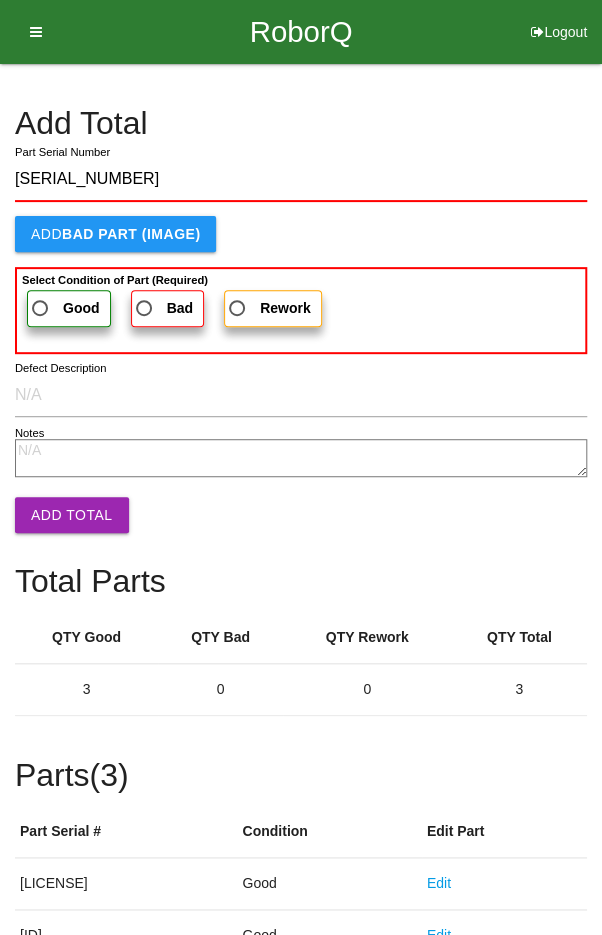 type on "[SERIAL_NUMBER]" 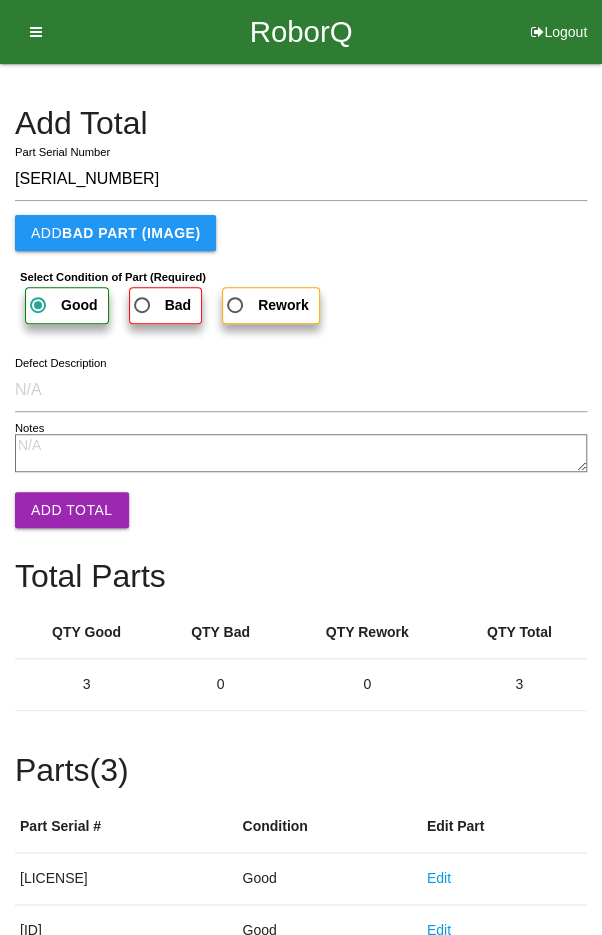 click on "Add Total" at bounding box center [72, 510] 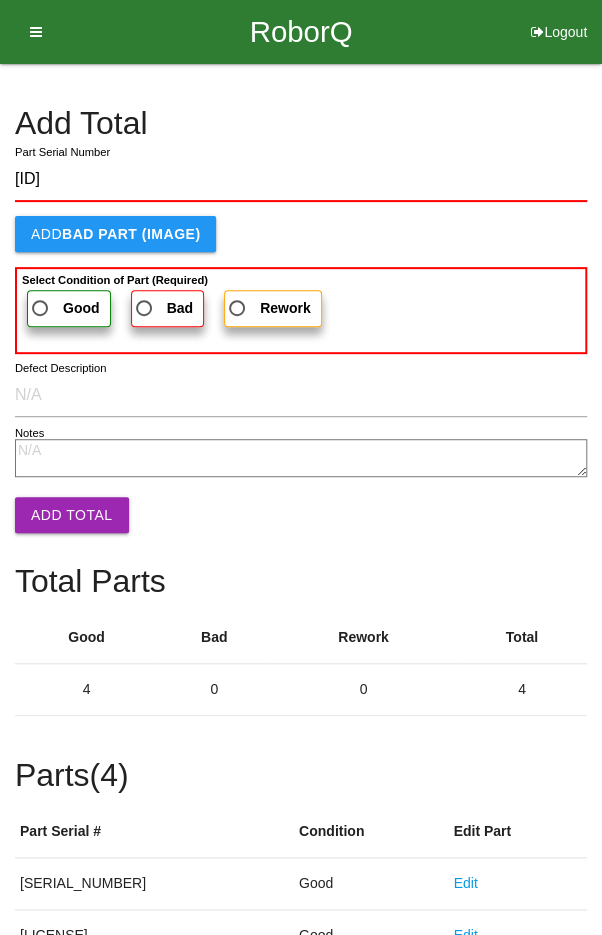 type on "[ID]" 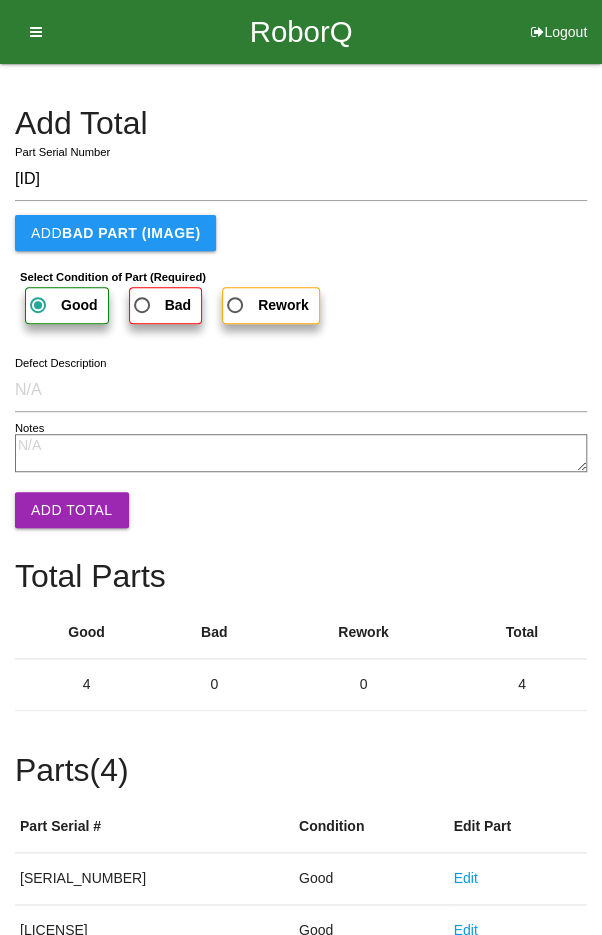 click on "Add Total" at bounding box center (72, 510) 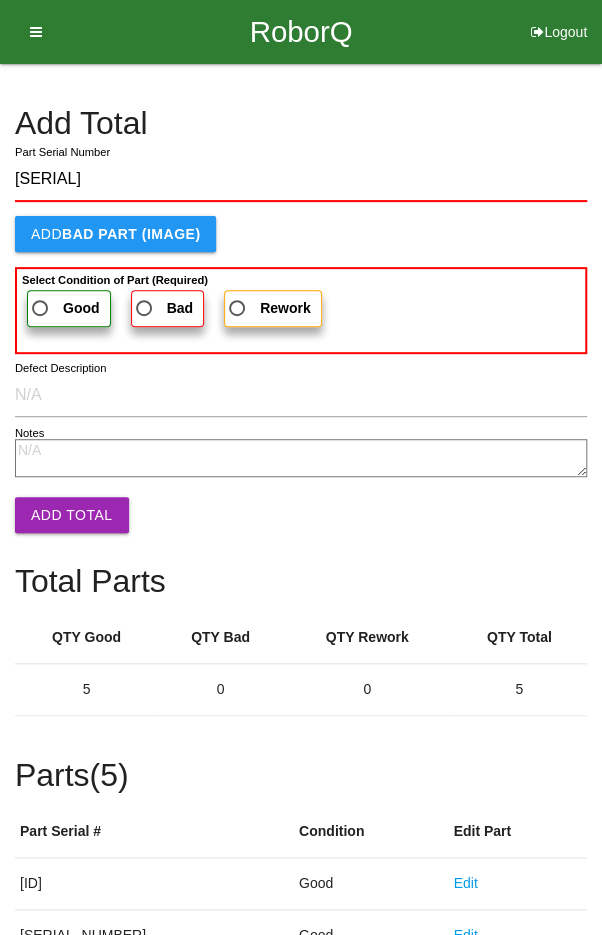type on "[SERIAL]" 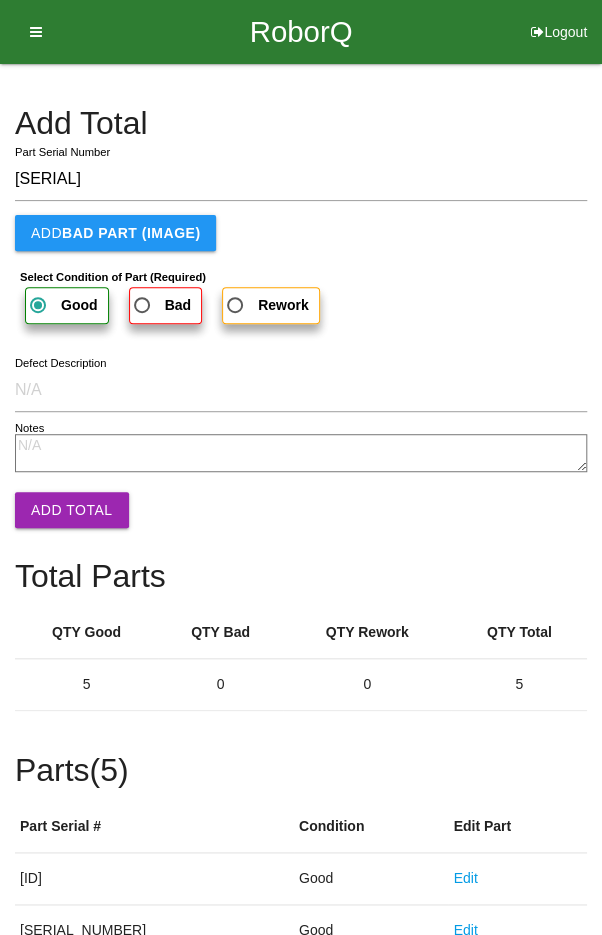 click on "Add Total" at bounding box center [72, 510] 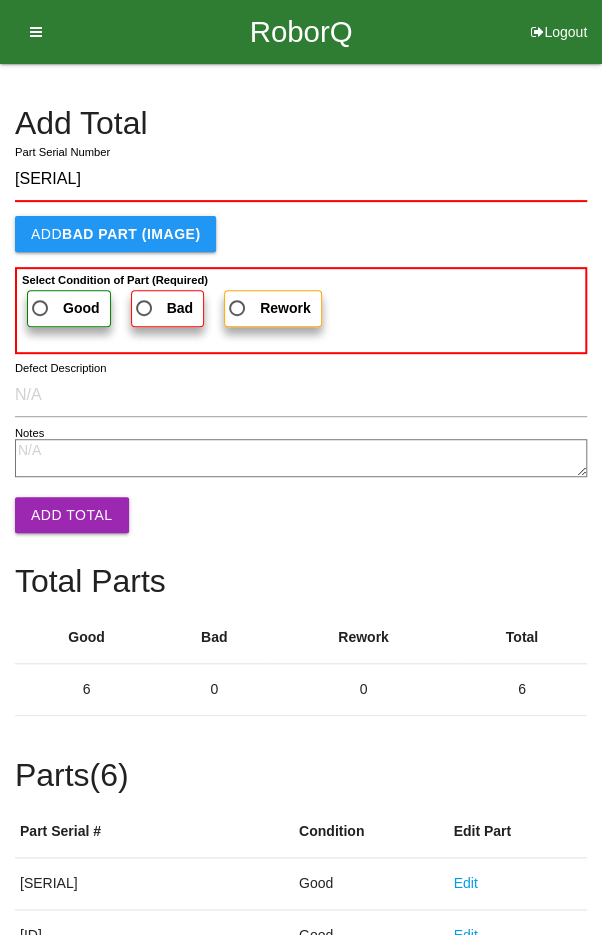 type on "[SERIAL]" 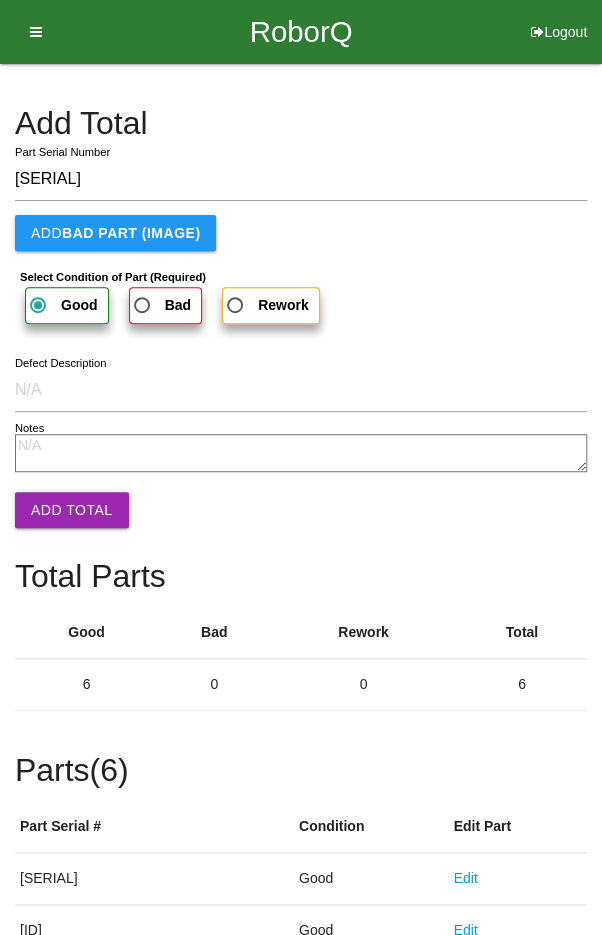 click on "Add Total" at bounding box center (72, 510) 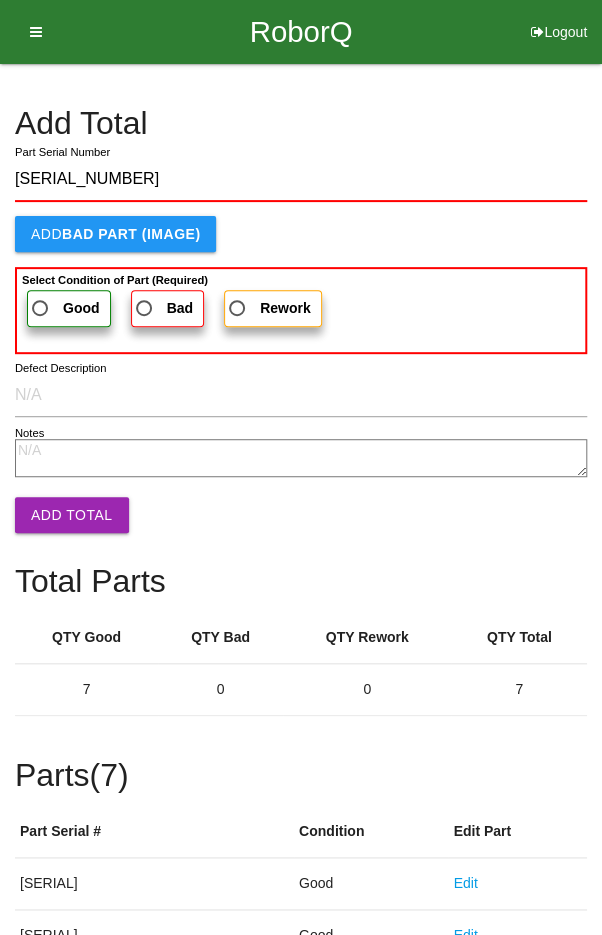 type on "[SERIAL_NUMBER]" 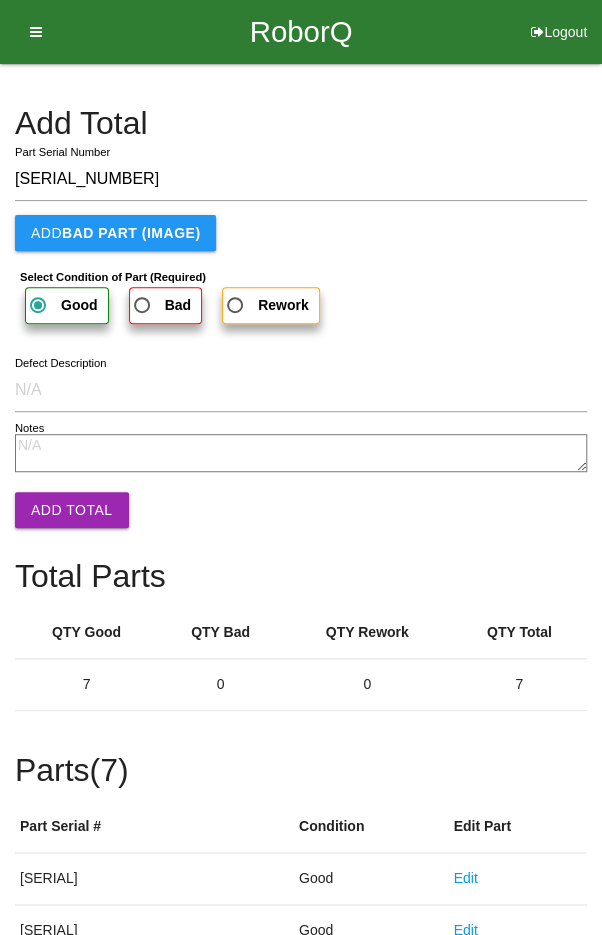 click on "Add Total" at bounding box center [72, 510] 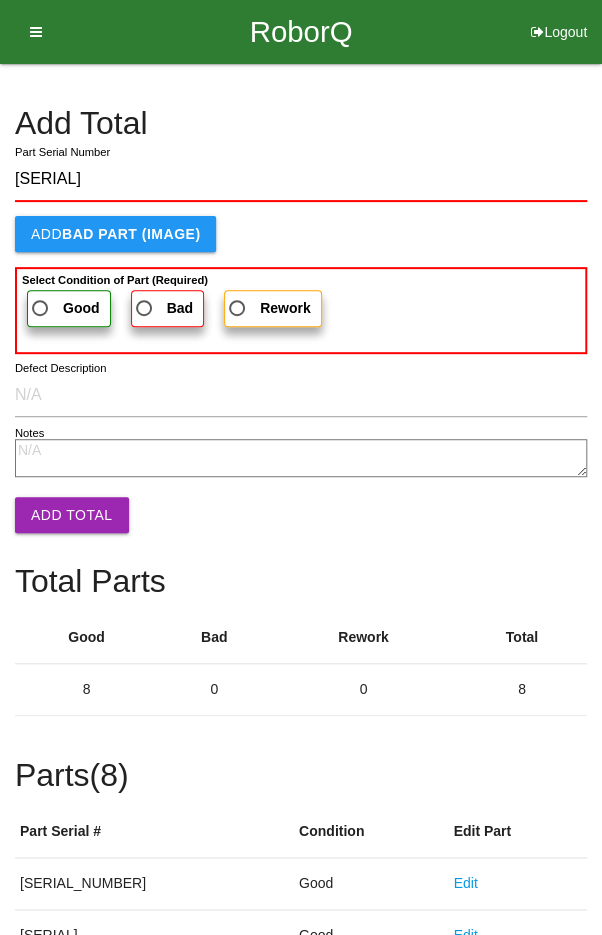 type on "[SERIAL]" 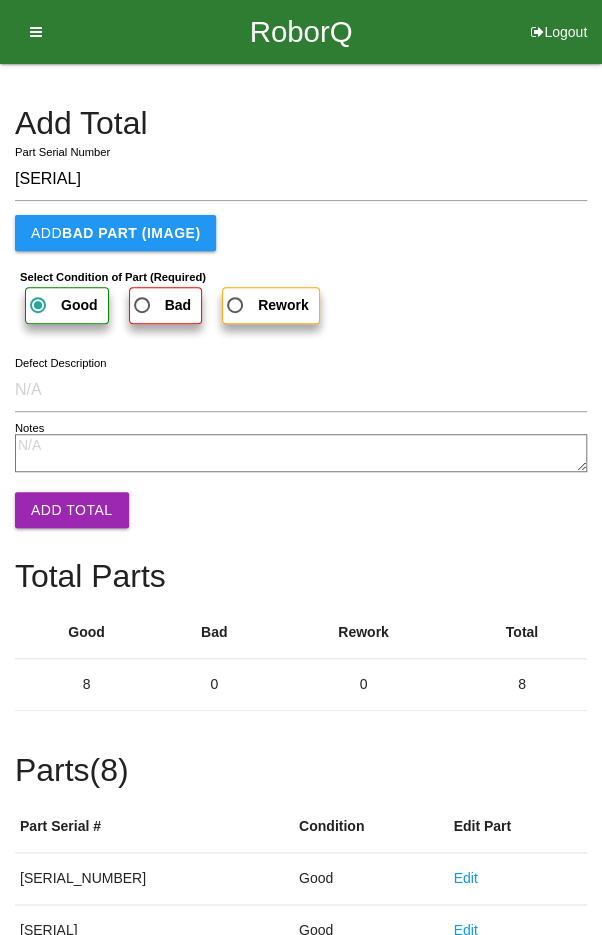 click on "Add Total" at bounding box center [72, 510] 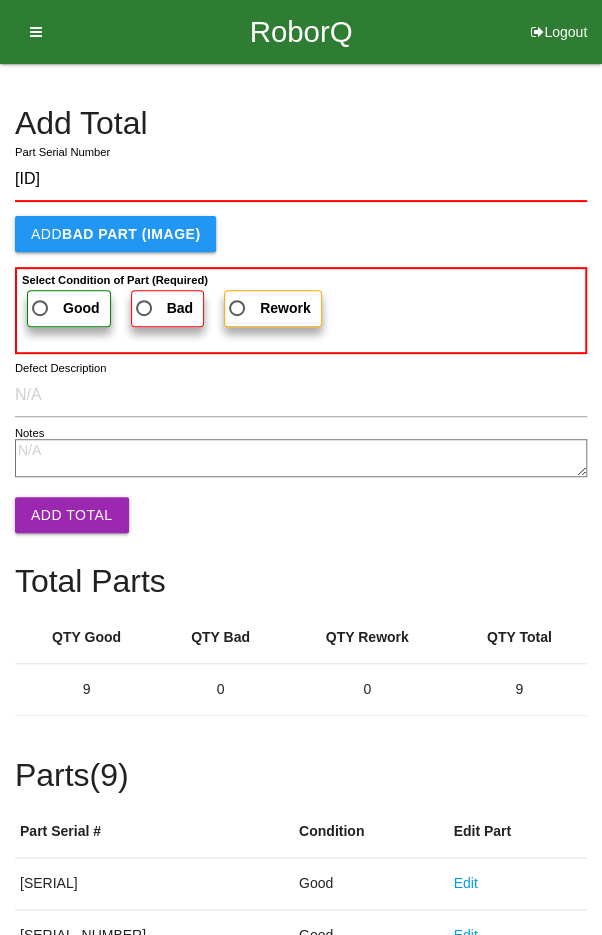 type on "[ID]" 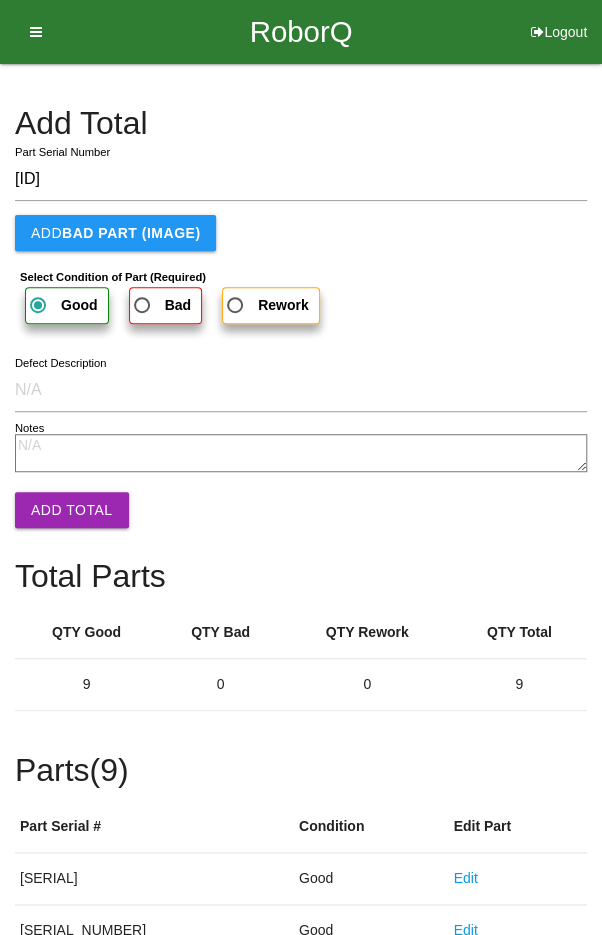 click on "Add Total" at bounding box center (72, 510) 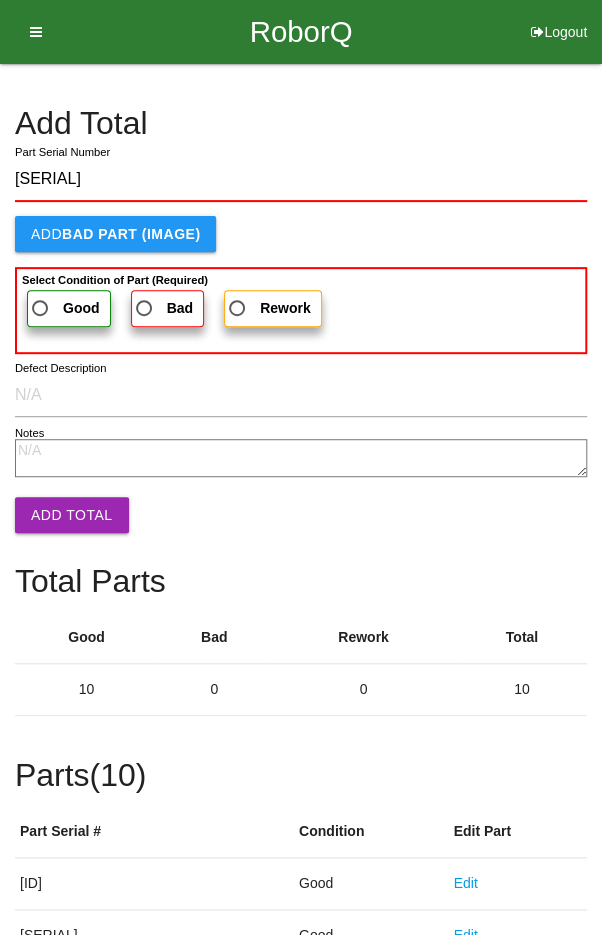 type on "[SERIAL]" 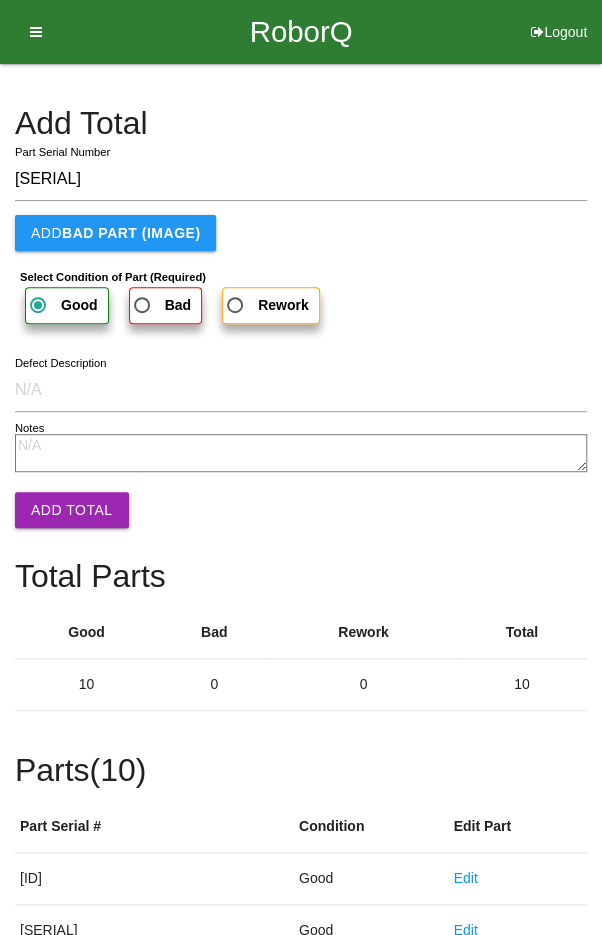 click on "Add Total" at bounding box center [72, 510] 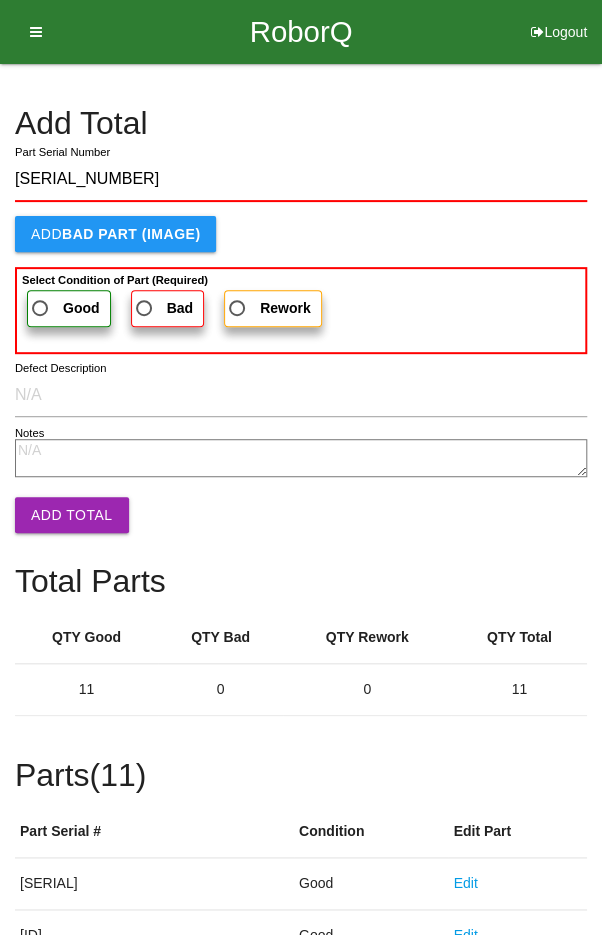 type on "[SERIAL_NUMBER]" 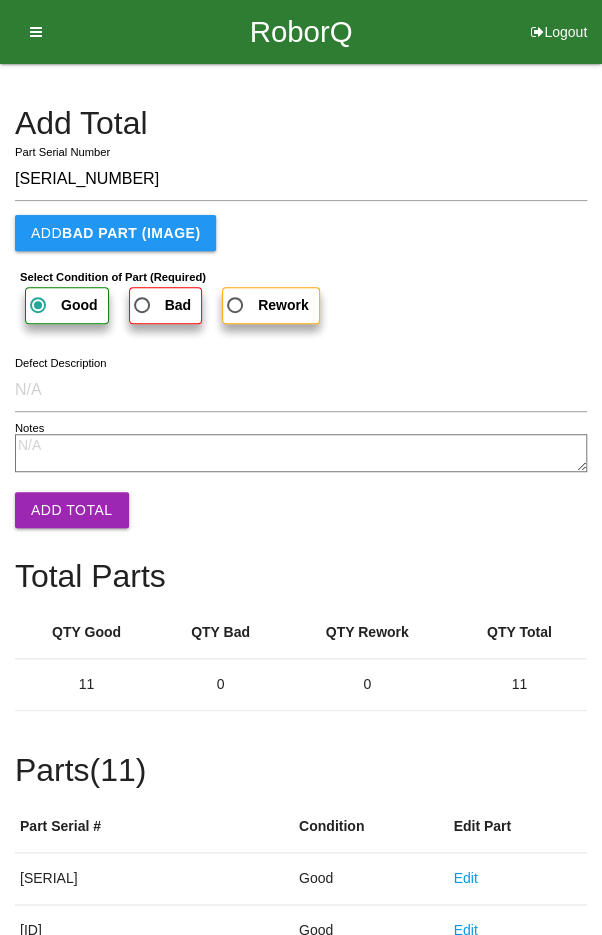 click on "Add Total" at bounding box center [72, 510] 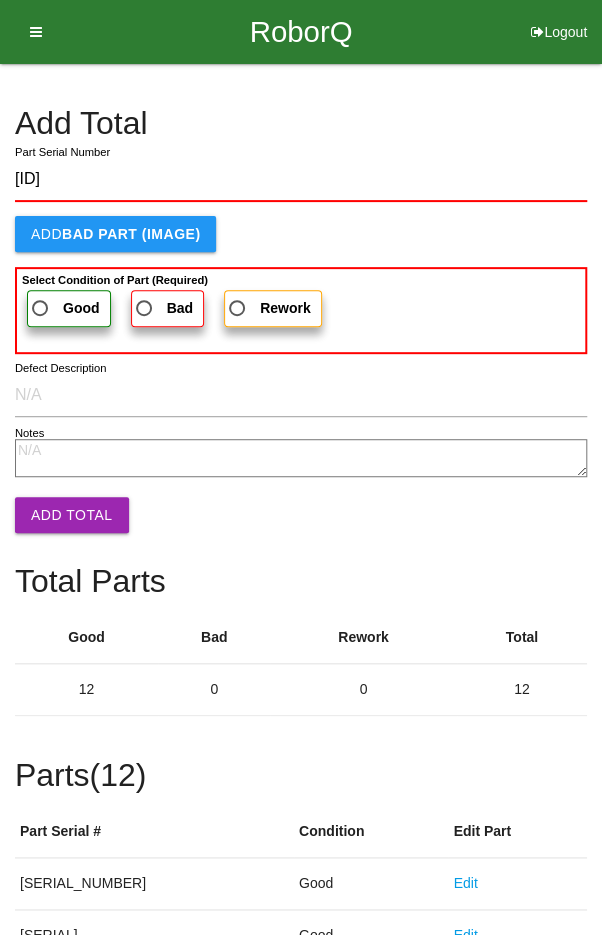 type on "[ID]" 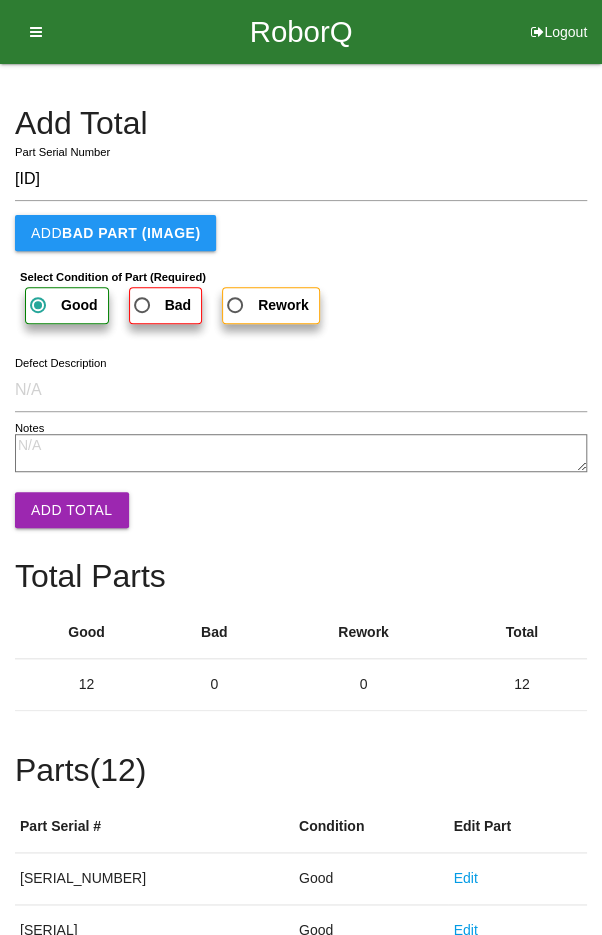 click on "Add Total" at bounding box center [72, 510] 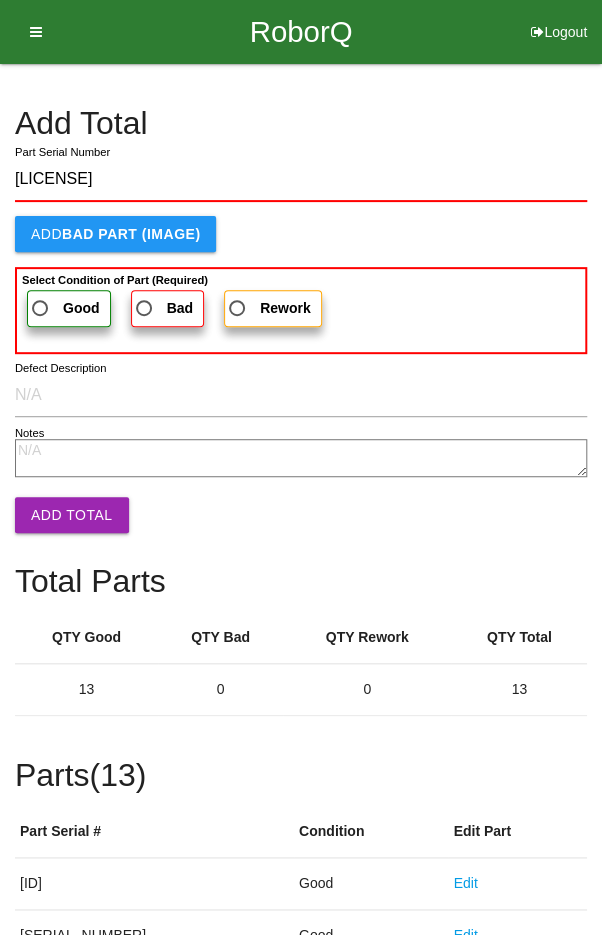type on "[LICENSE]" 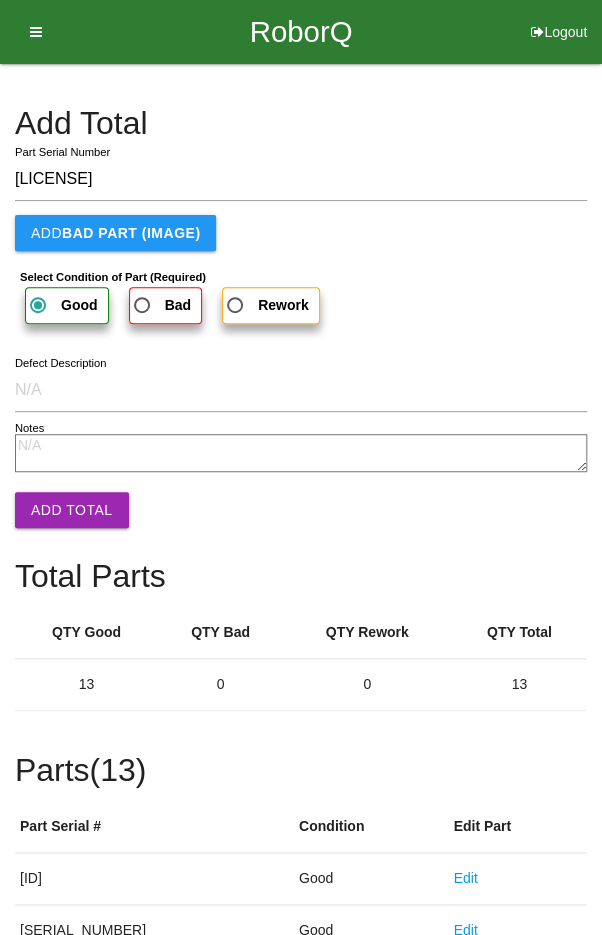 click on "Add Total" at bounding box center (72, 510) 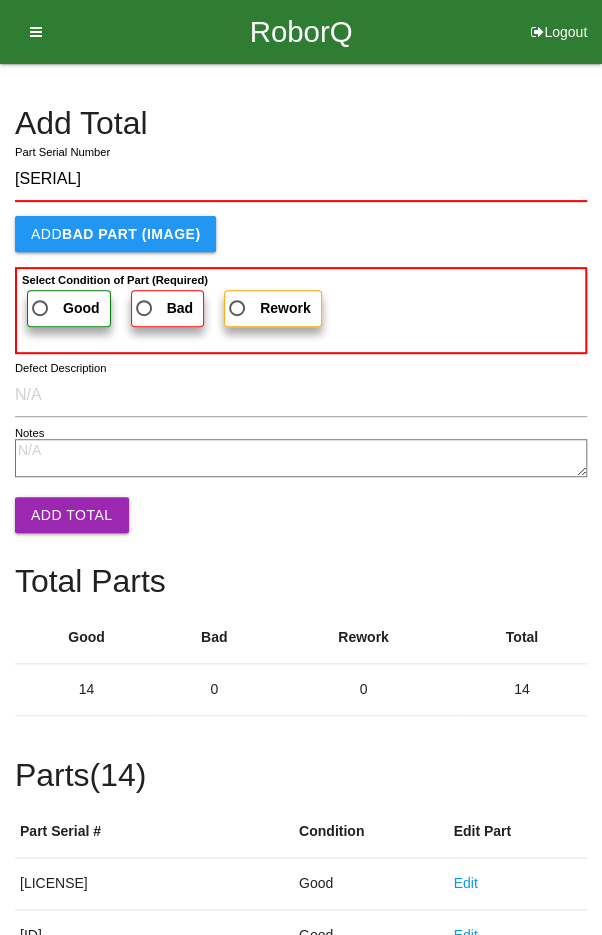 type on "[SERIAL]" 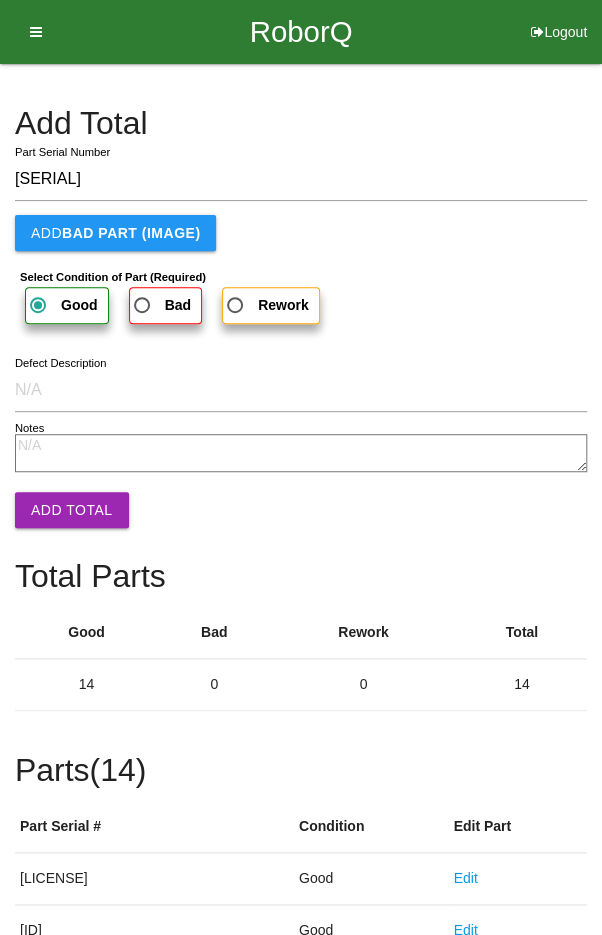 click on "Add Total" at bounding box center [72, 510] 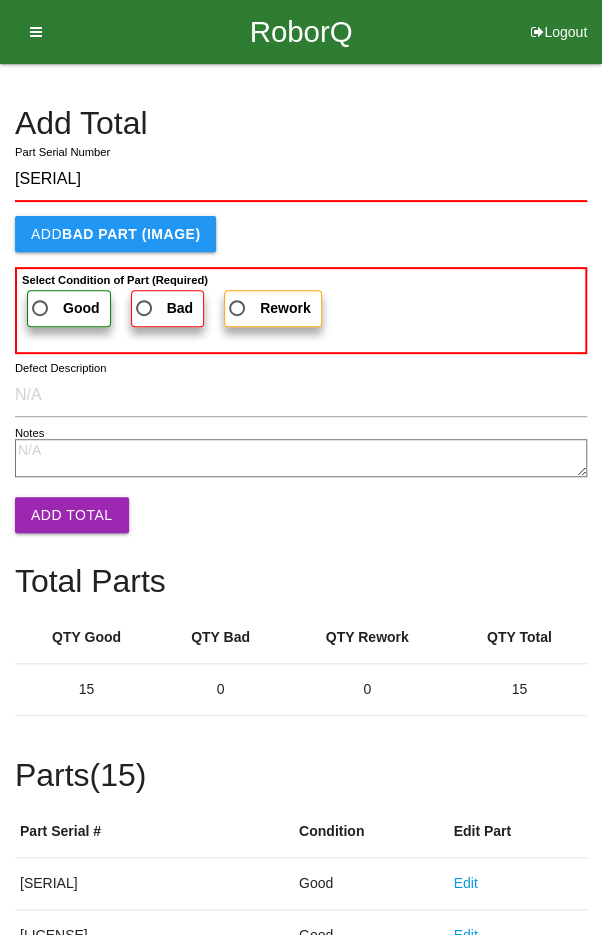 type on "[SERIAL]" 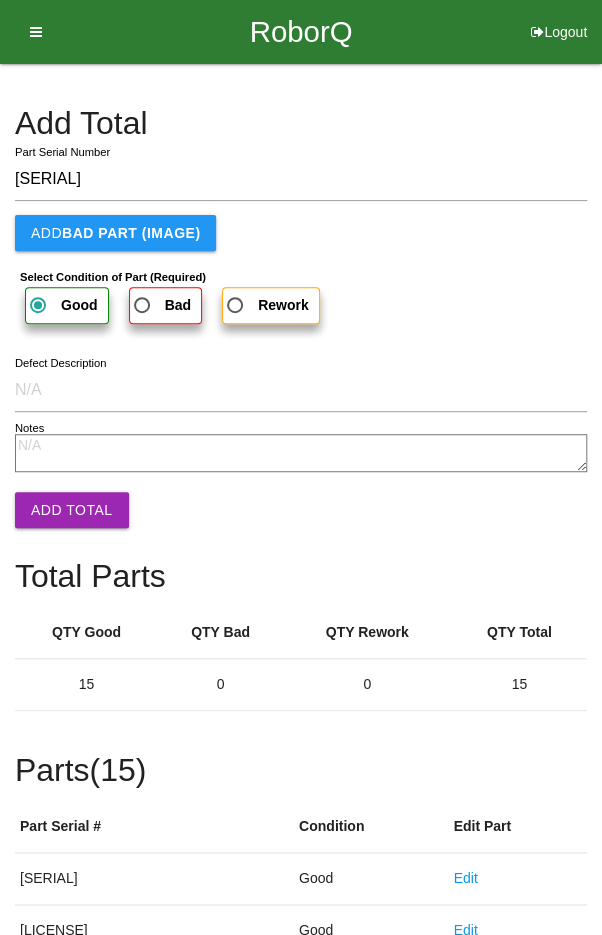 click on "Add Total" at bounding box center [72, 510] 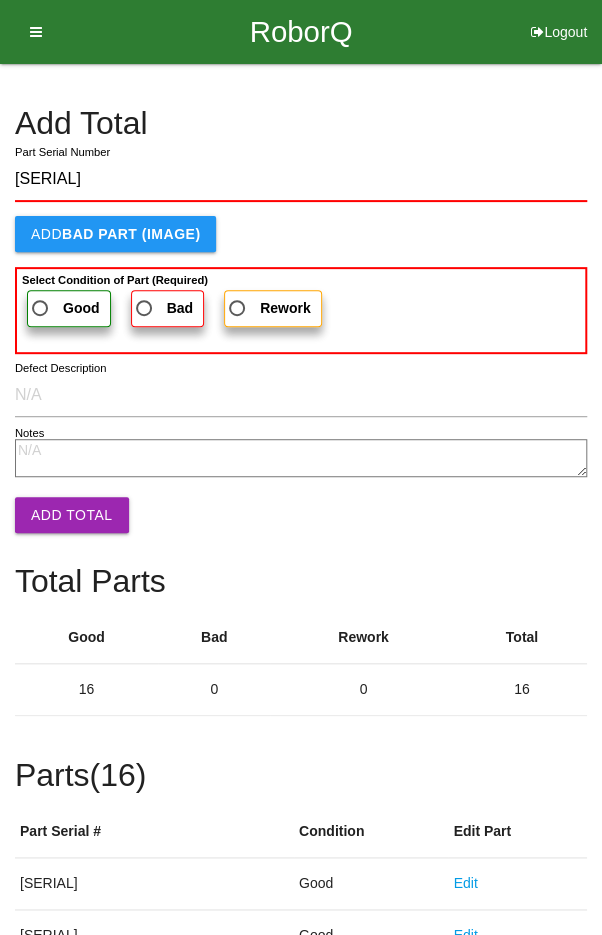 type on "[SERIAL]" 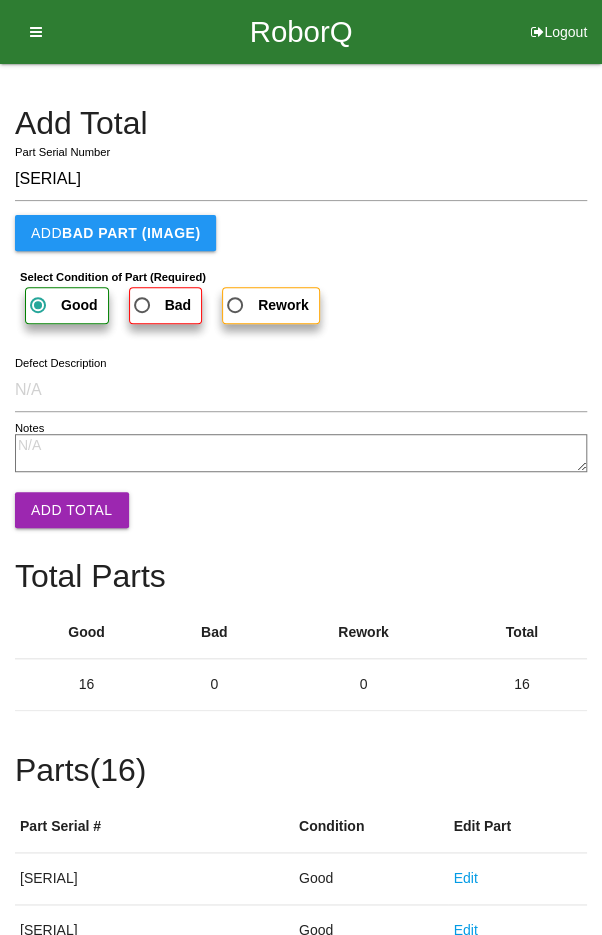 click on "Add Total" at bounding box center (72, 510) 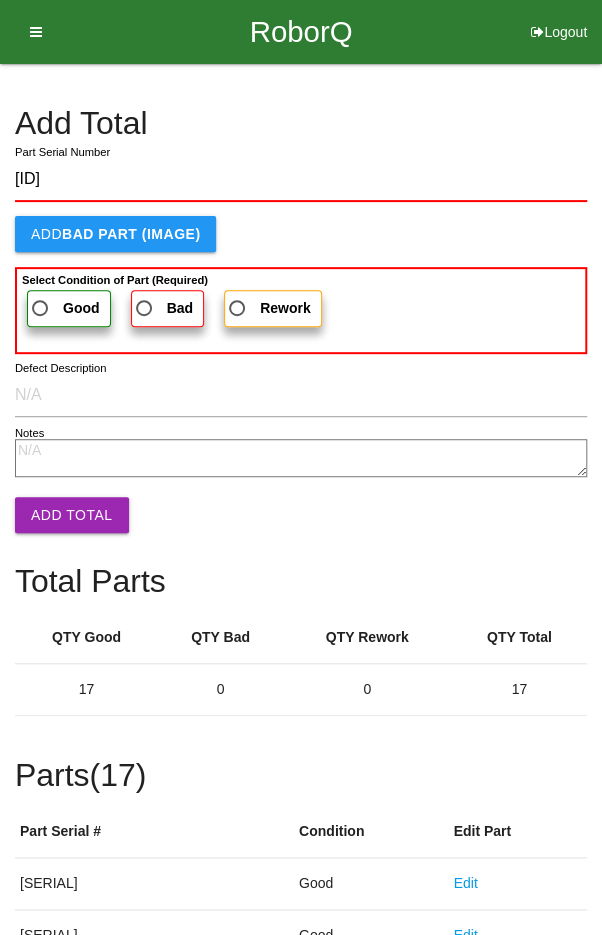 type on "[ID]" 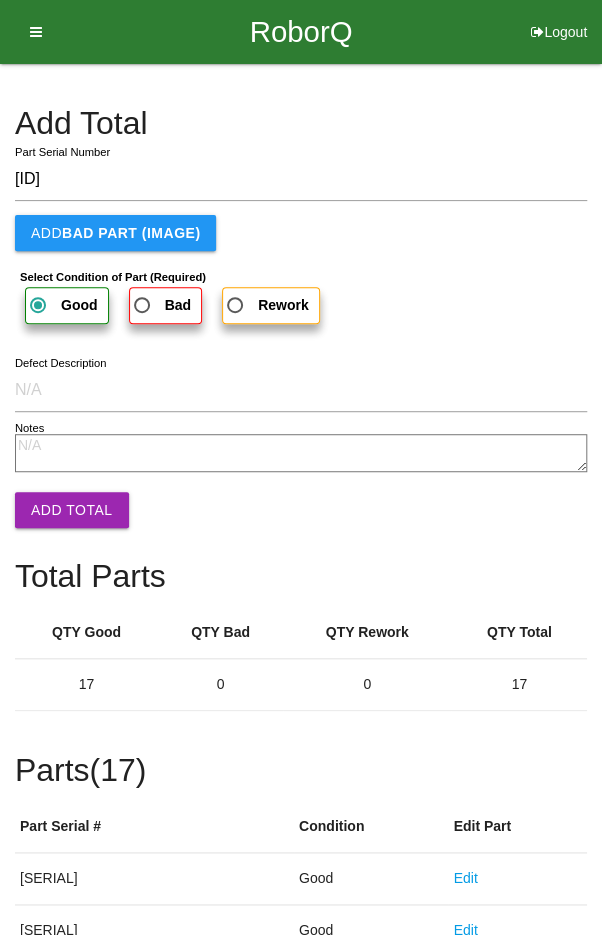 click on "Add Total" at bounding box center [72, 510] 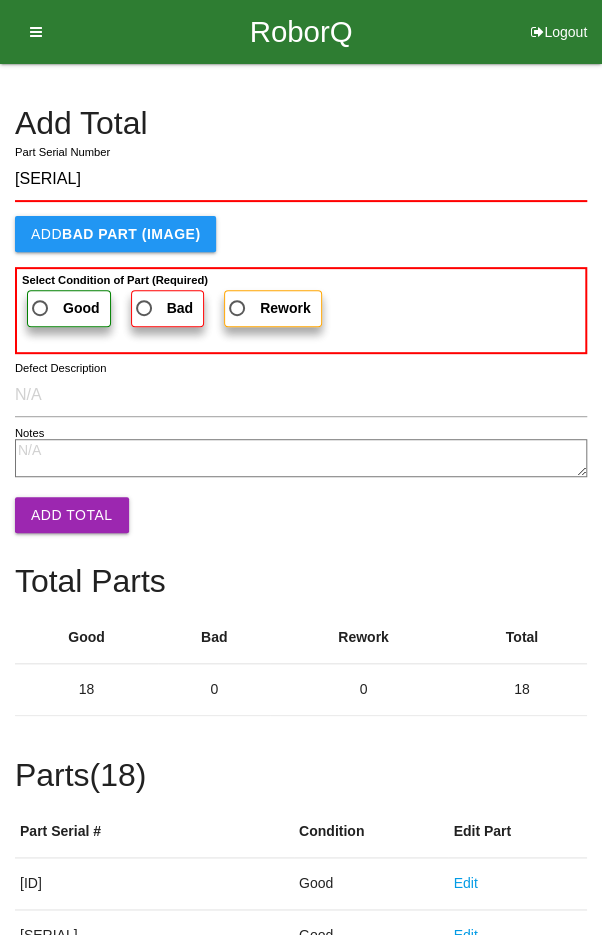 type on "[SERIAL]" 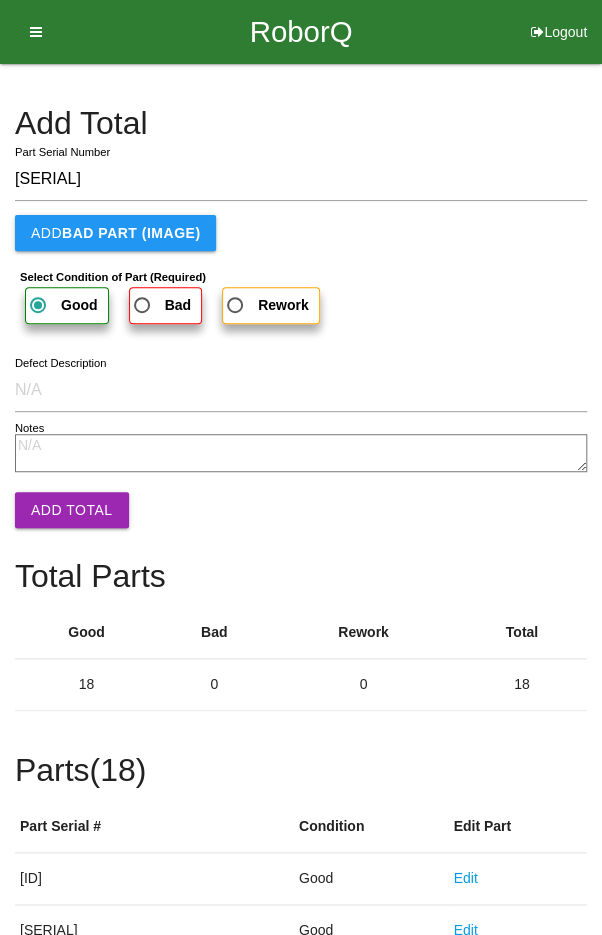click on "Add Total" at bounding box center (72, 510) 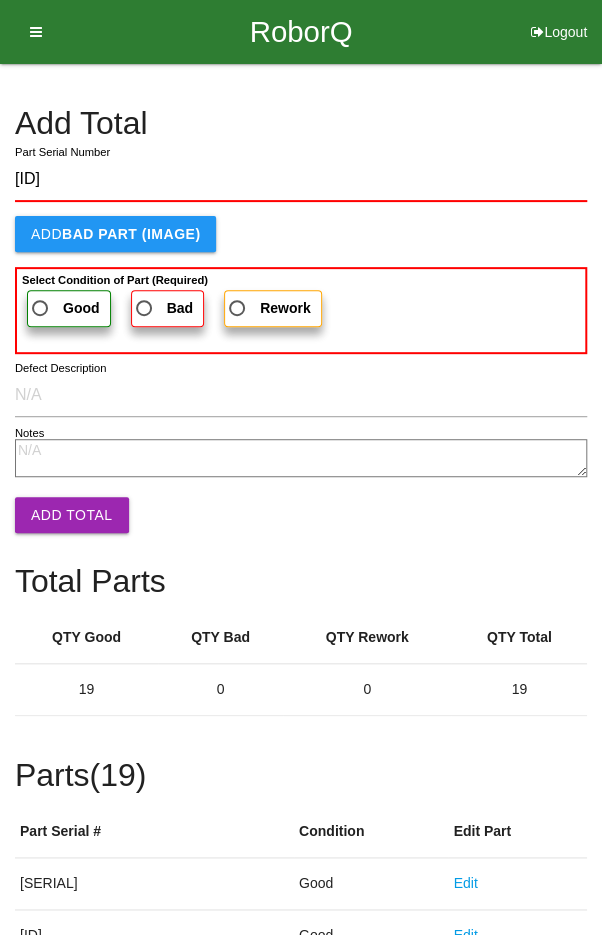type on "[ID]" 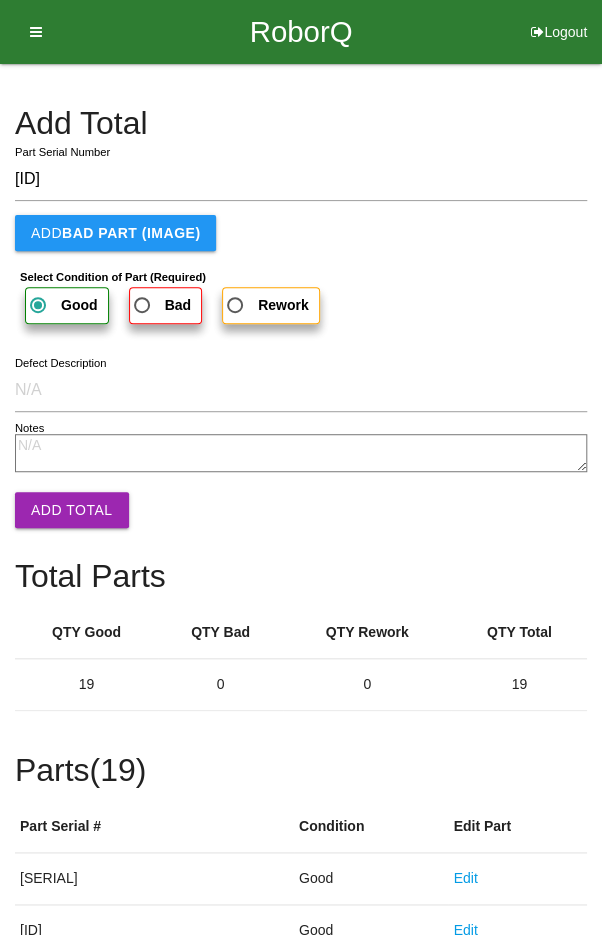 click on "Add Total" at bounding box center [72, 510] 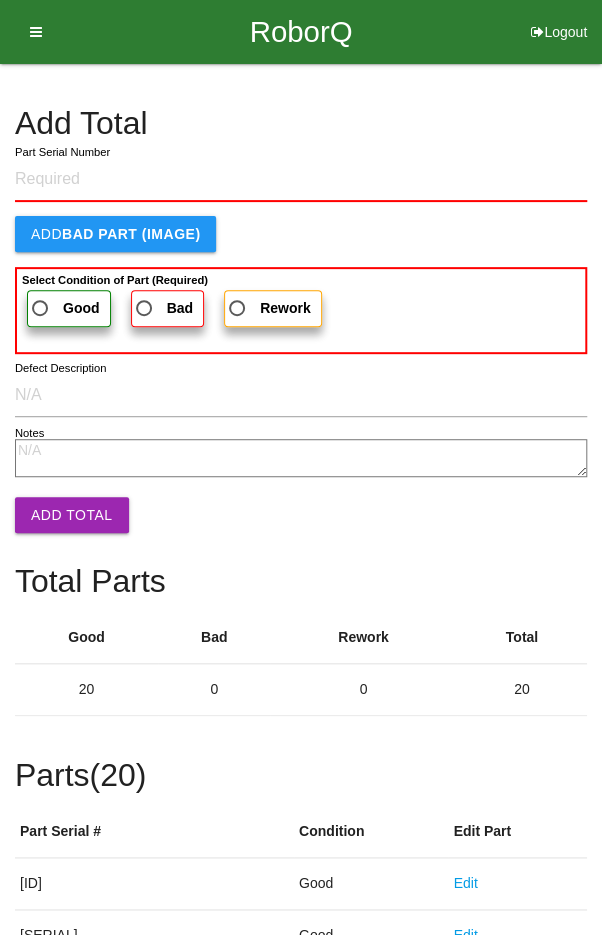 click on "Add Total" at bounding box center [301, 123] 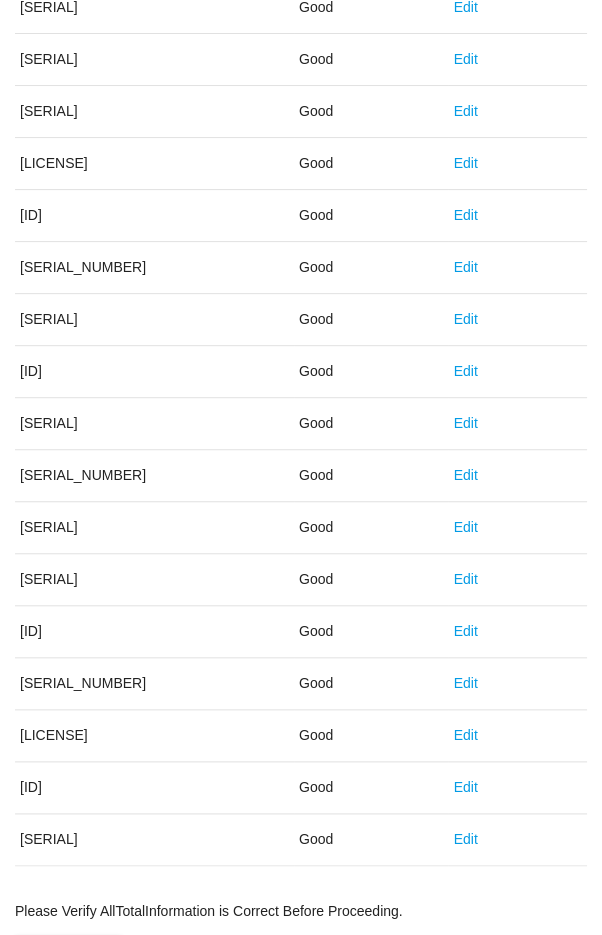 scroll, scrollTop: 1111, scrollLeft: 0, axis: vertical 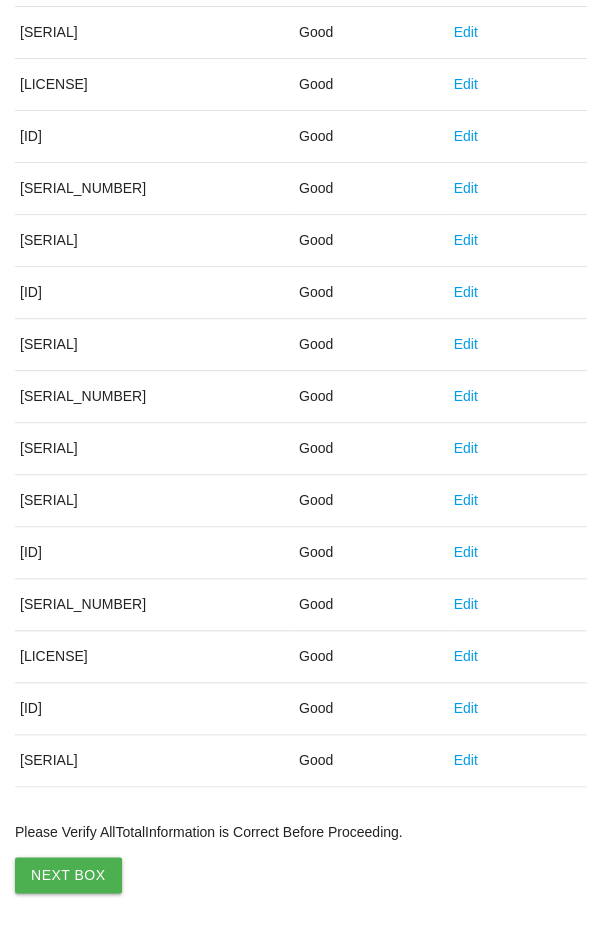 click on "Next Box" at bounding box center (68, 875) 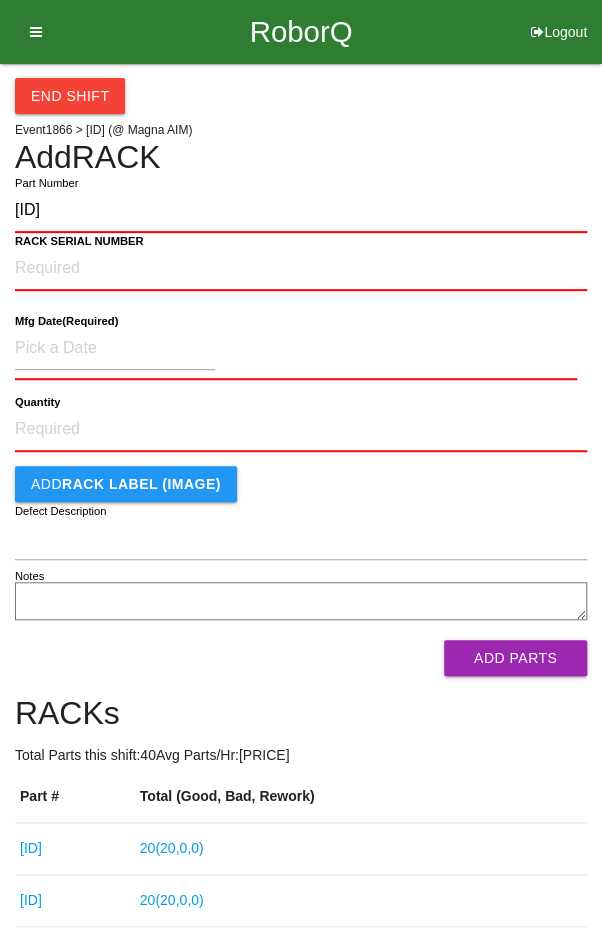 type on "[ID]" 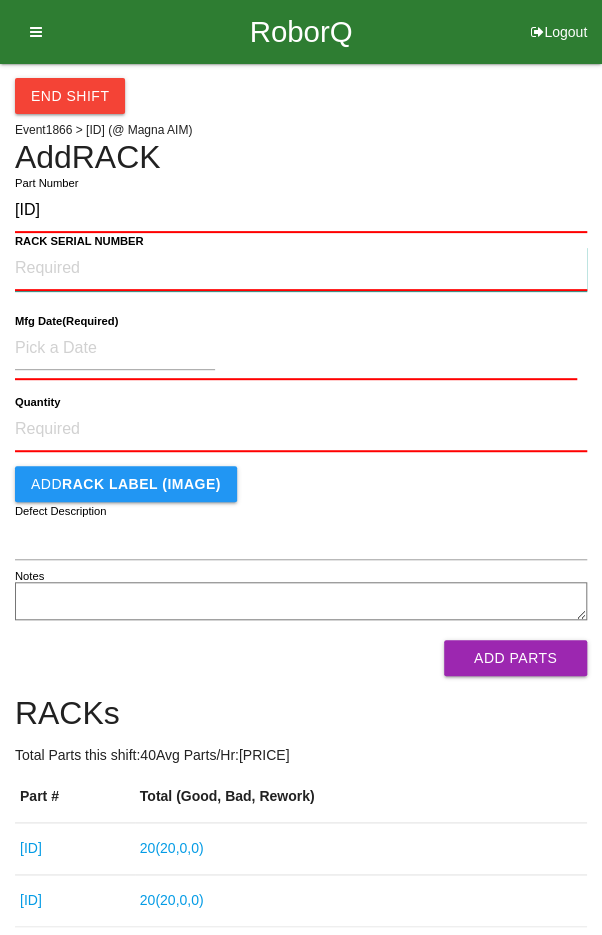 click on "RACK SERIAL NUMBER" at bounding box center (301, 269) 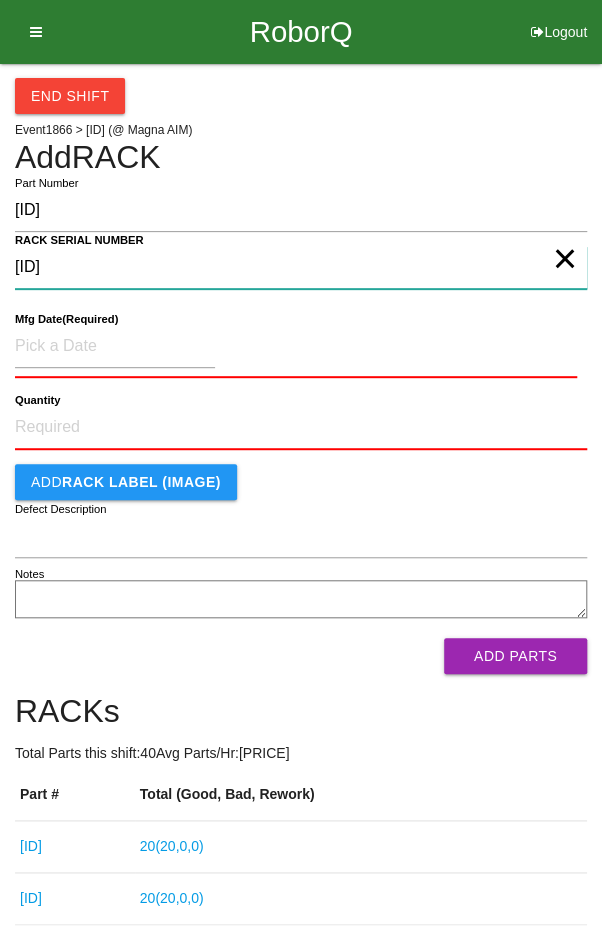 type on "[ID]" 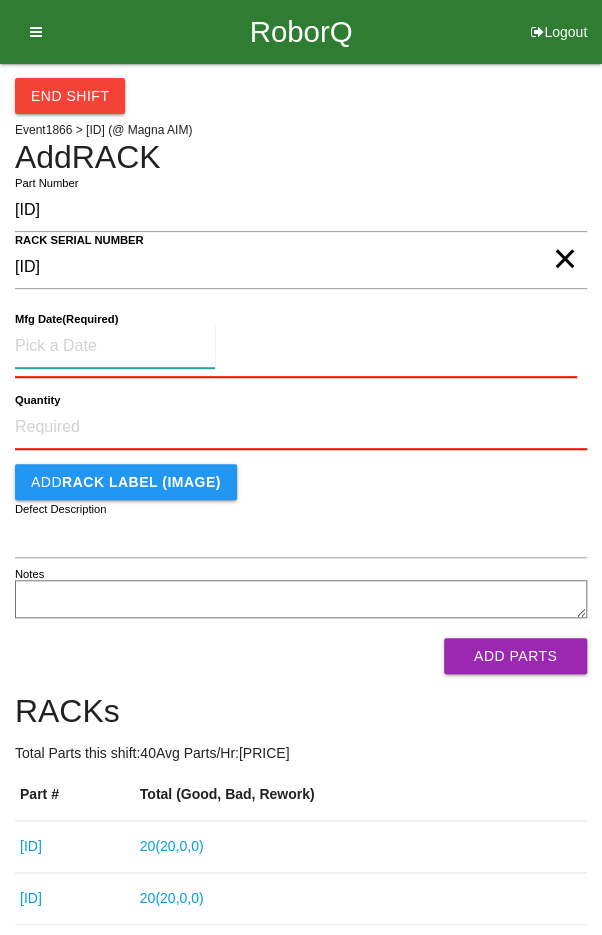 click at bounding box center [115, 346] 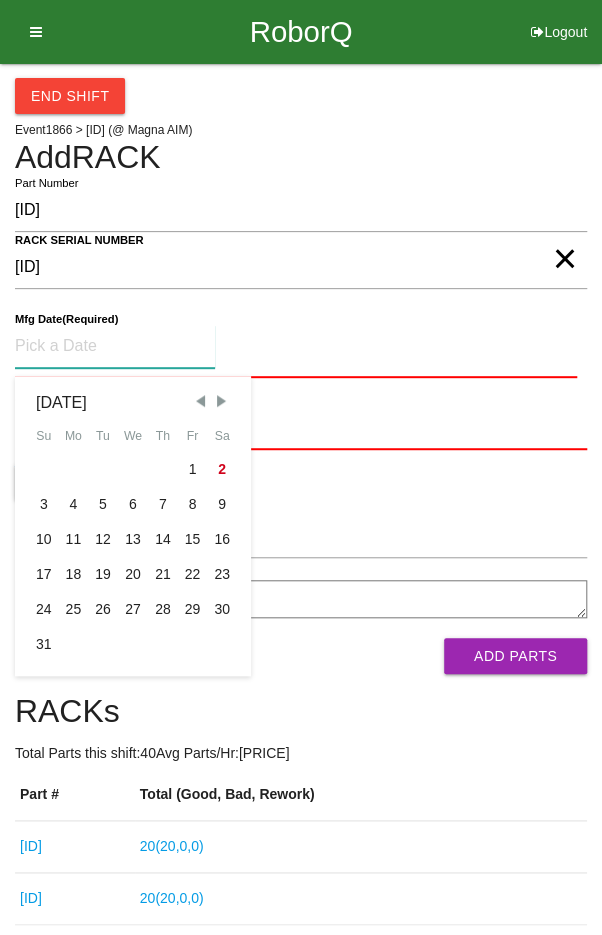 click at bounding box center [200, 401] 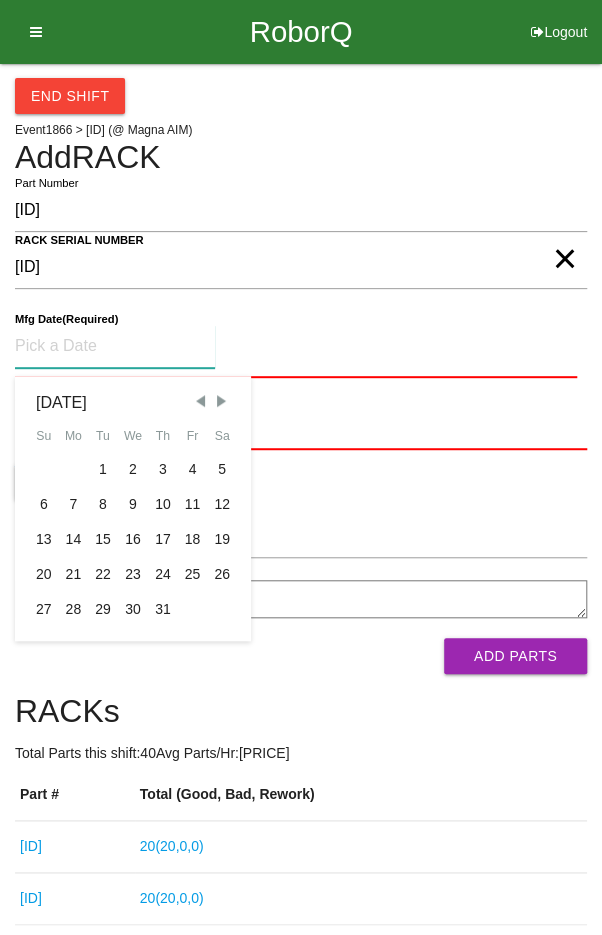 click on "14" at bounding box center [74, 539] 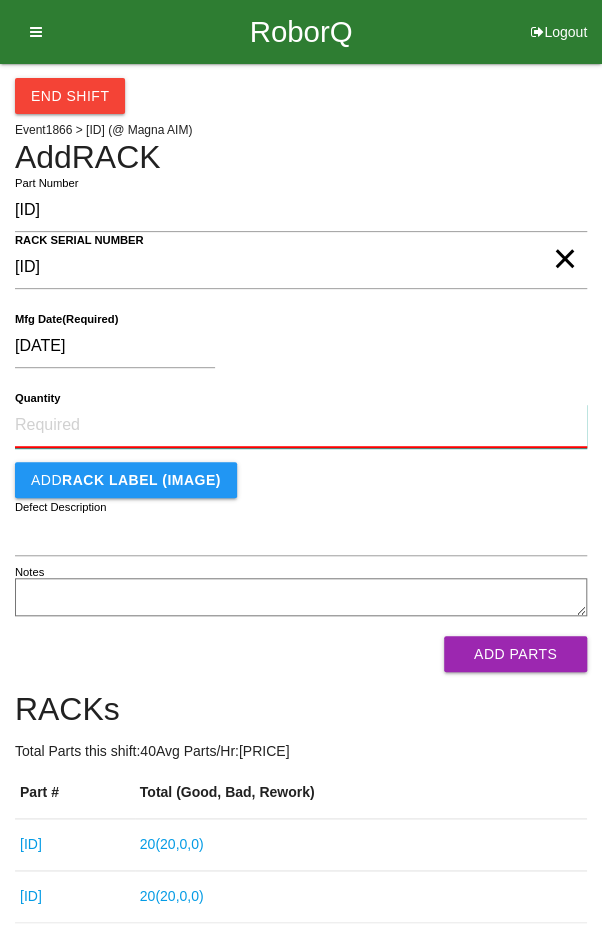 click on "Quantity" at bounding box center [301, 426] 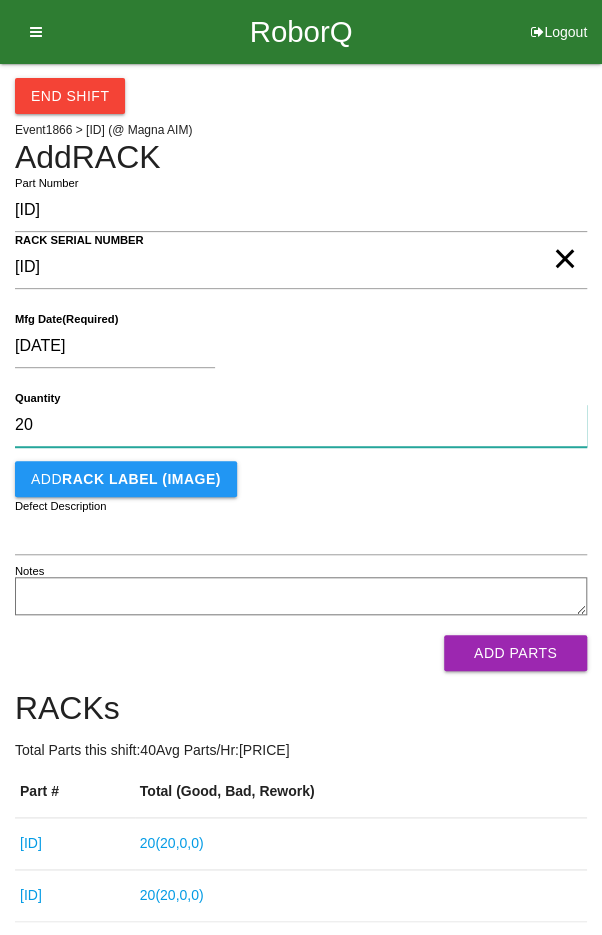 type on "20" 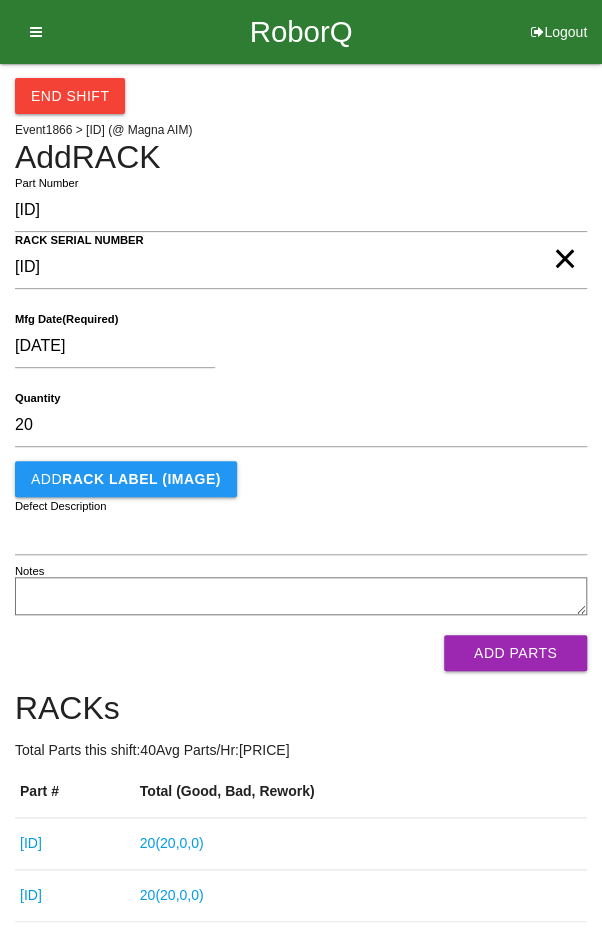 click on "[DATE]" at bounding box center [296, 350] 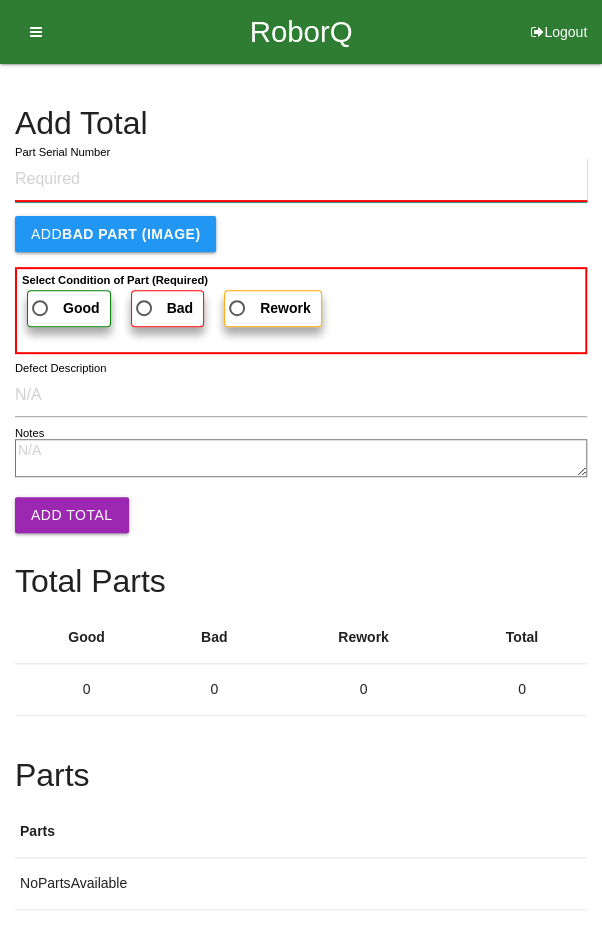 click on "Part Serial Number" at bounding box center (301, 180) 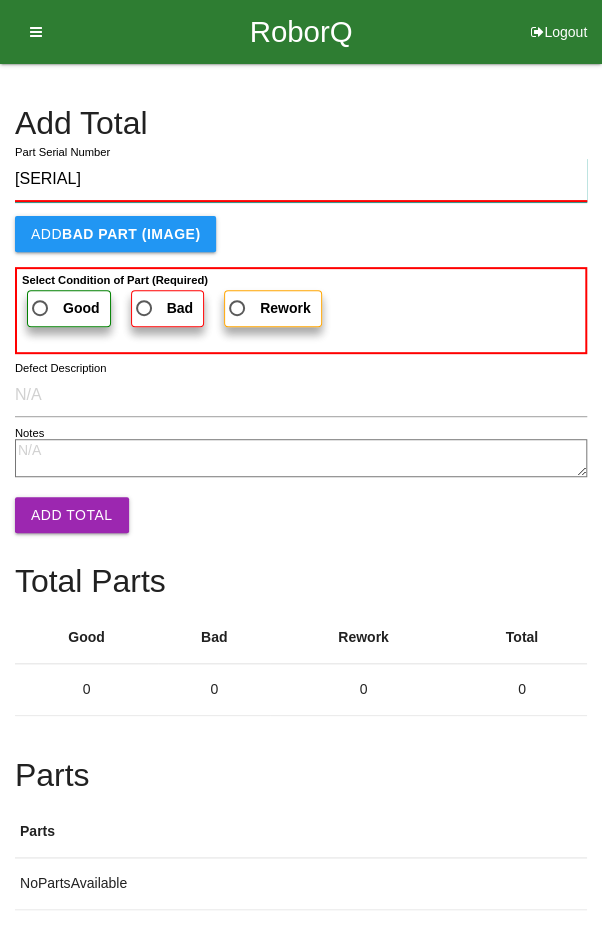 type on "[SERIAL]" 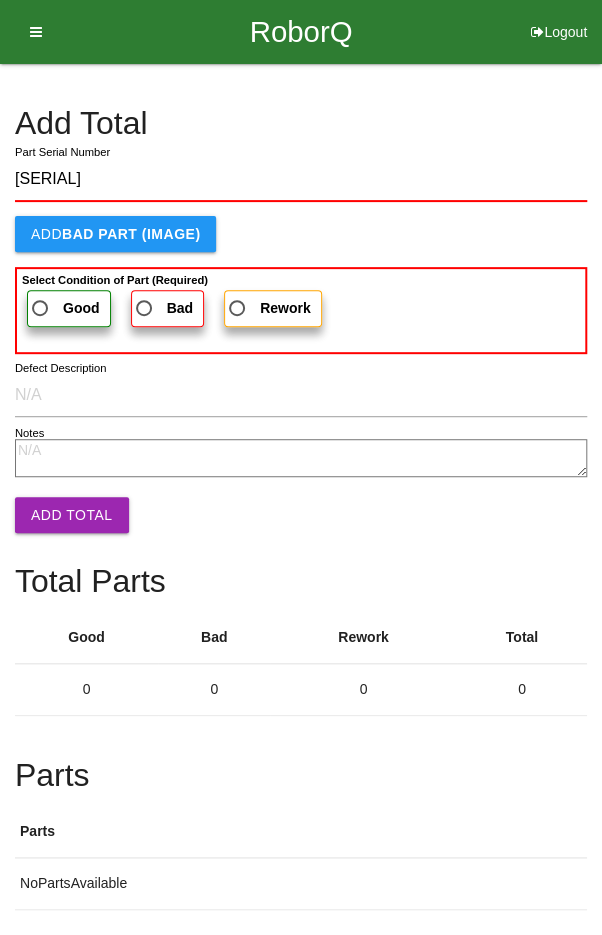 click on "Good" at bounding box center (69, 308) 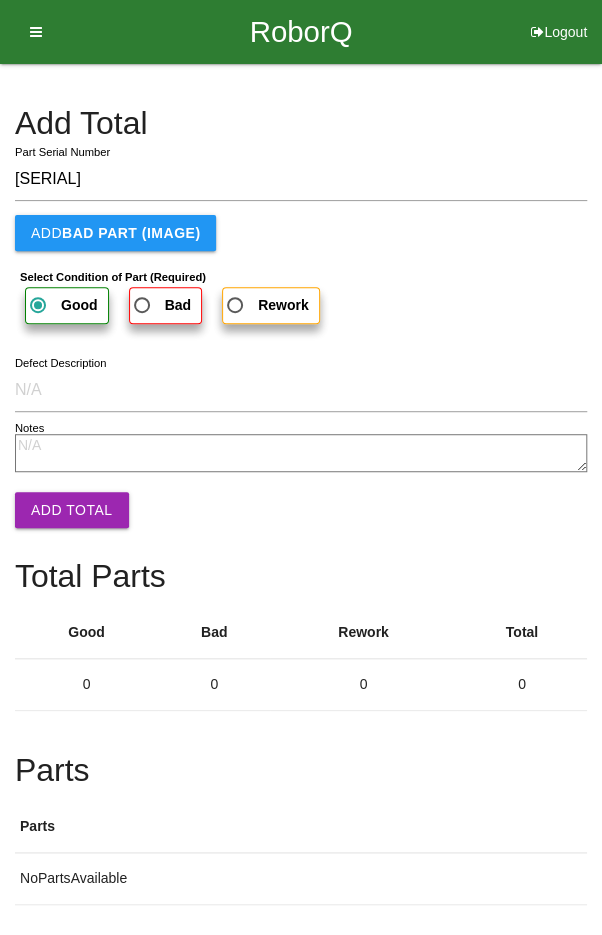 click on "Add Total" at bounding box center [72, 510] 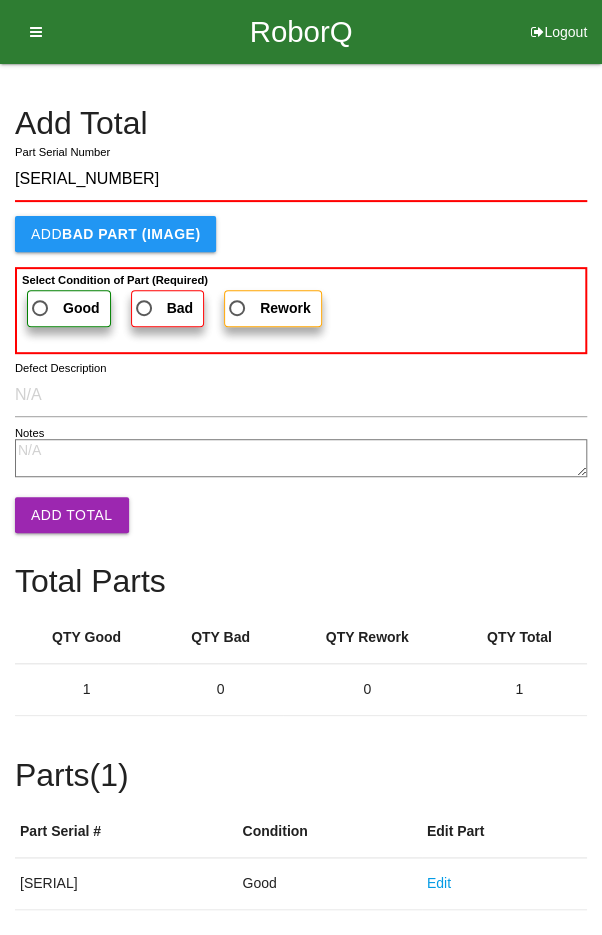 type on "[SERIAL_NUMBER]" 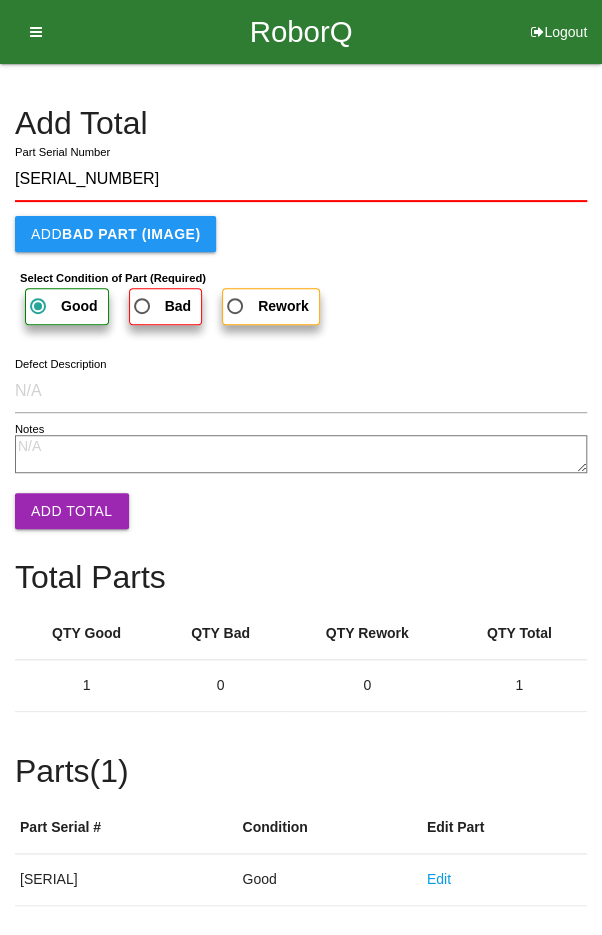 click on "Add Total" at bounding box center [72, 511] 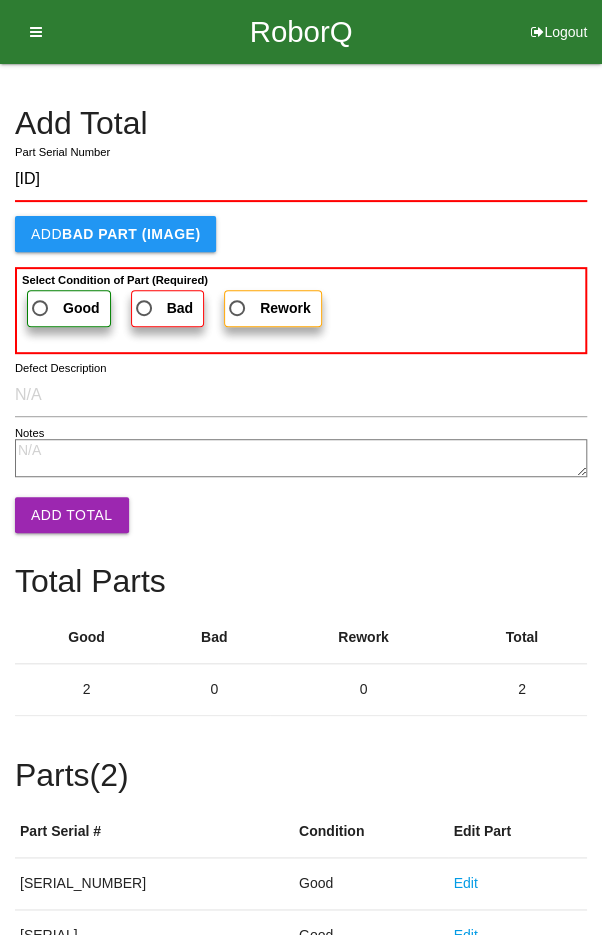 type on "[ID]" 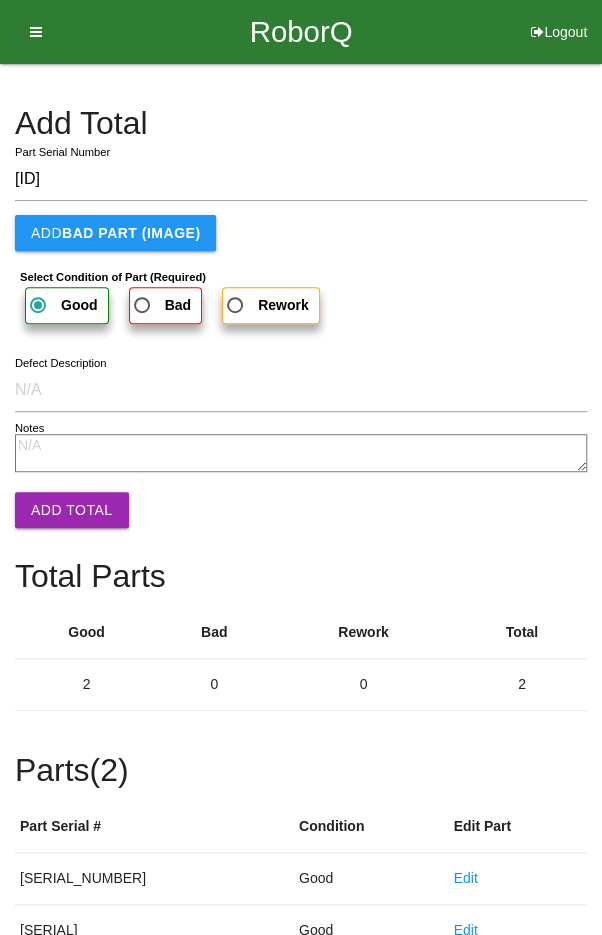 click on "Add Total" at bounding box center [72, 510] 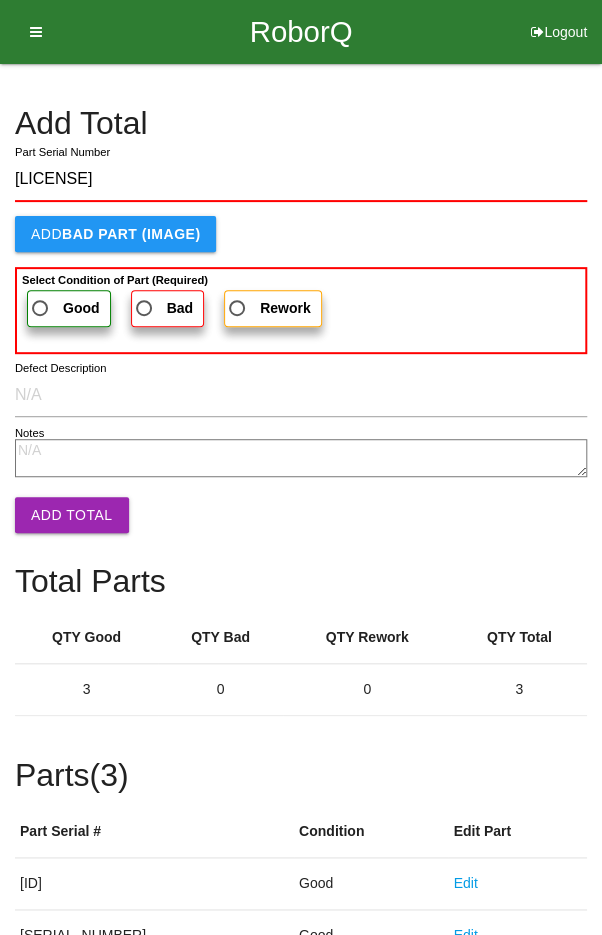 type on "[LICENSE]" 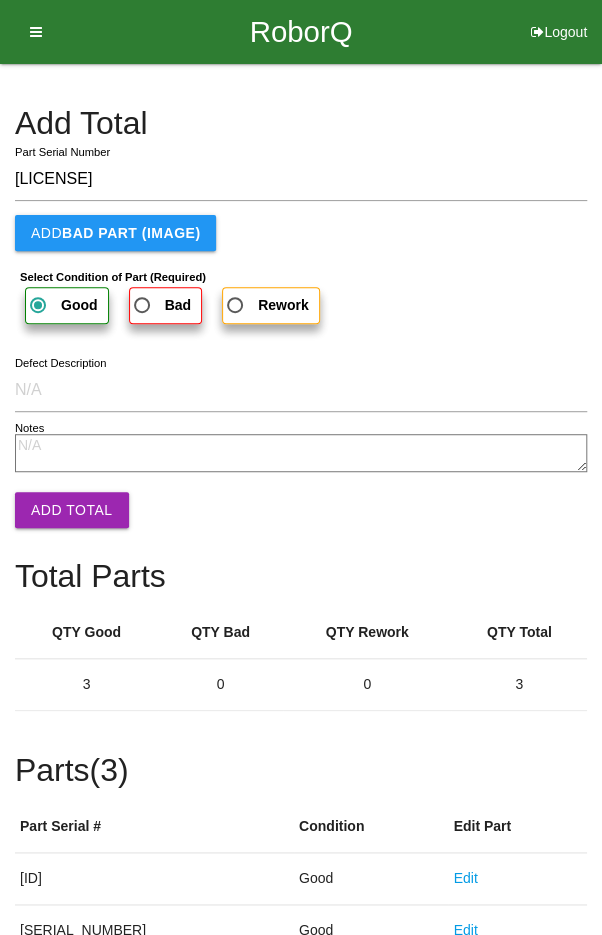 click on "Add Total" at bounding box center [72, 510] 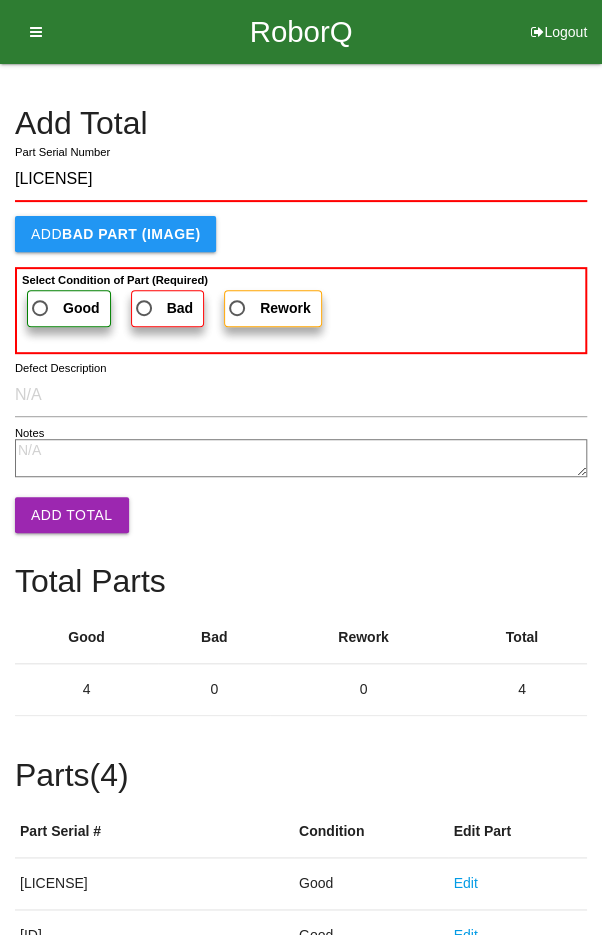 type on "[LICENSE]" 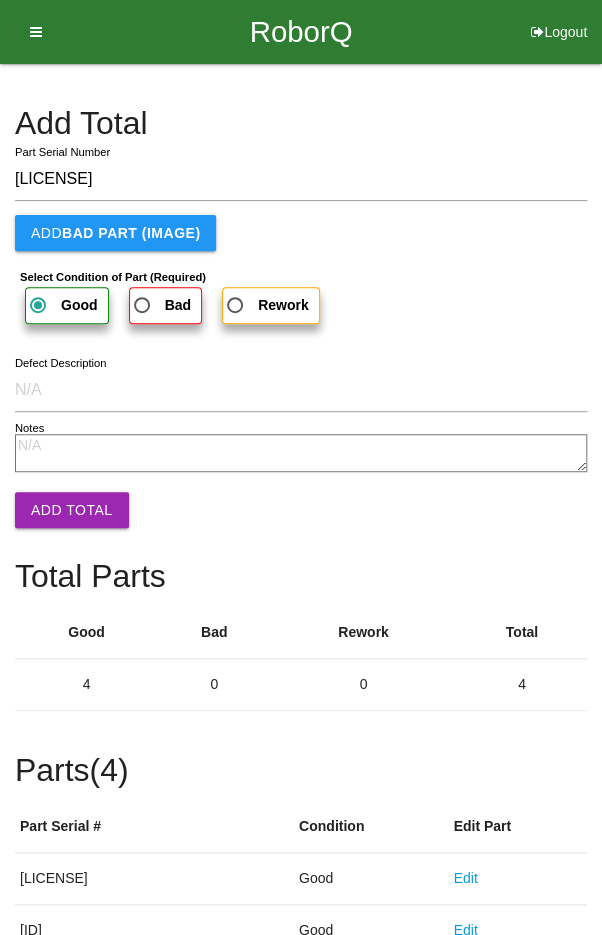 click on "Add Total" at bounding box center [72, 510] 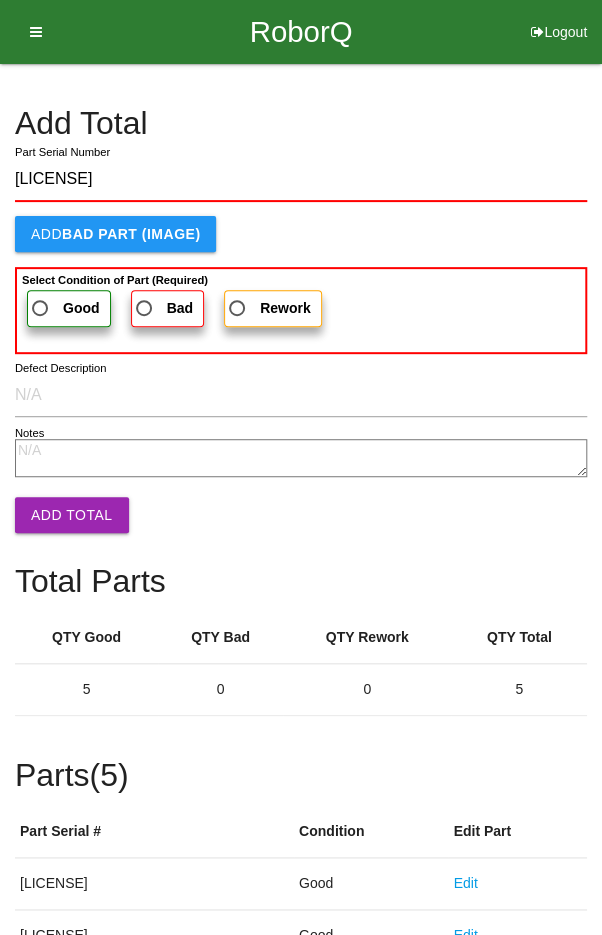 type on "[LICENSE]" 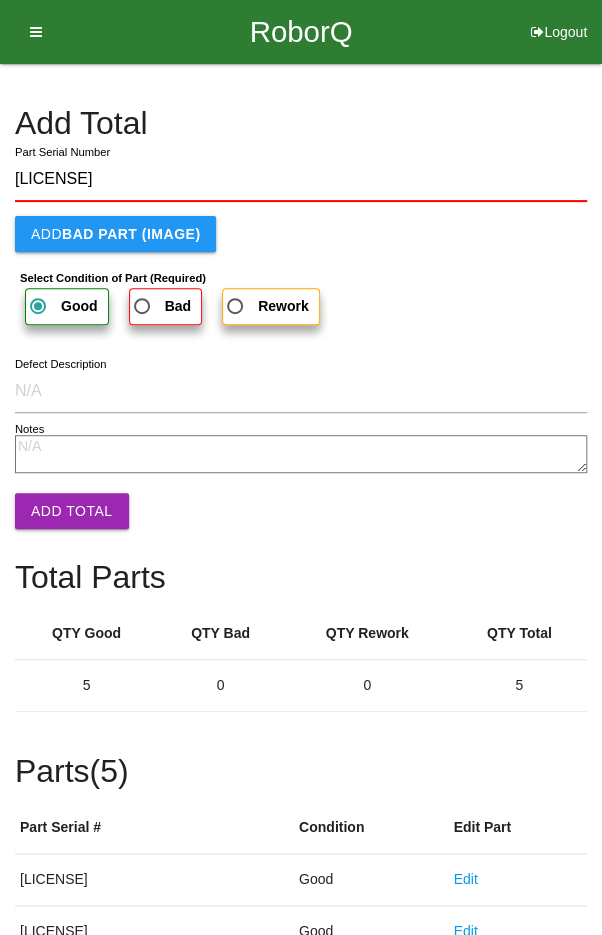 click on "Add Total" at bounding box center (72, 511) 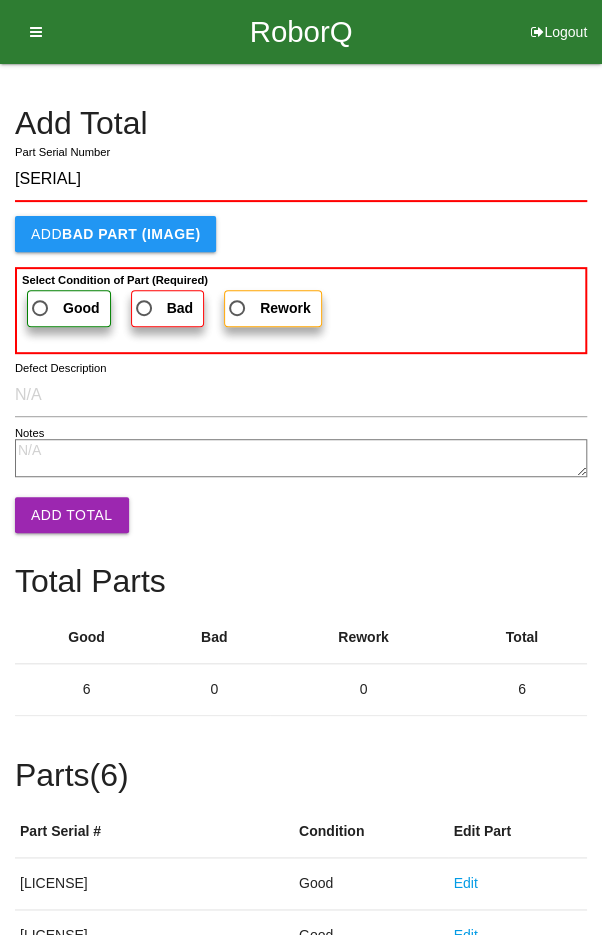 type on "[SERIAL]" 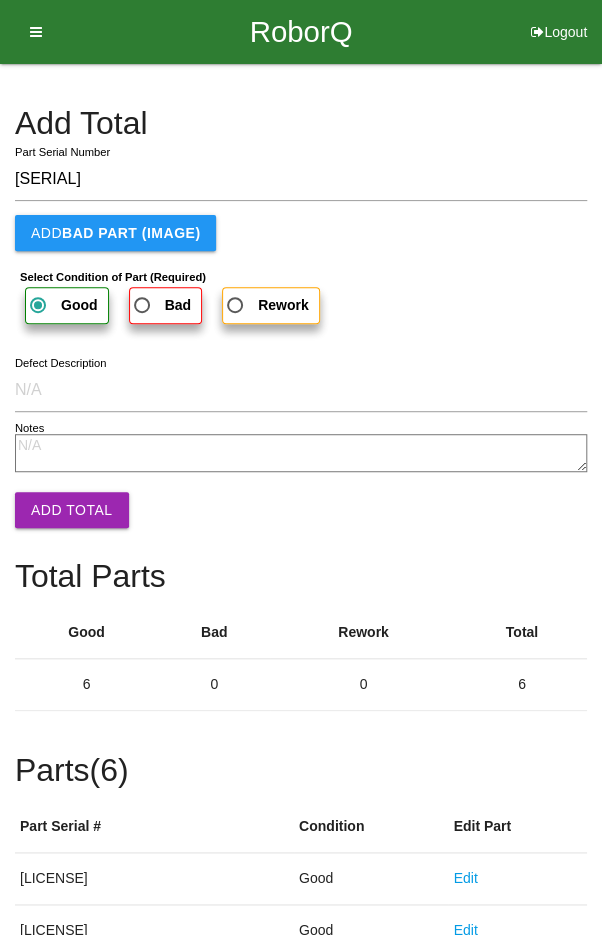 click on "Add Total" at bounding box center (72, 510) 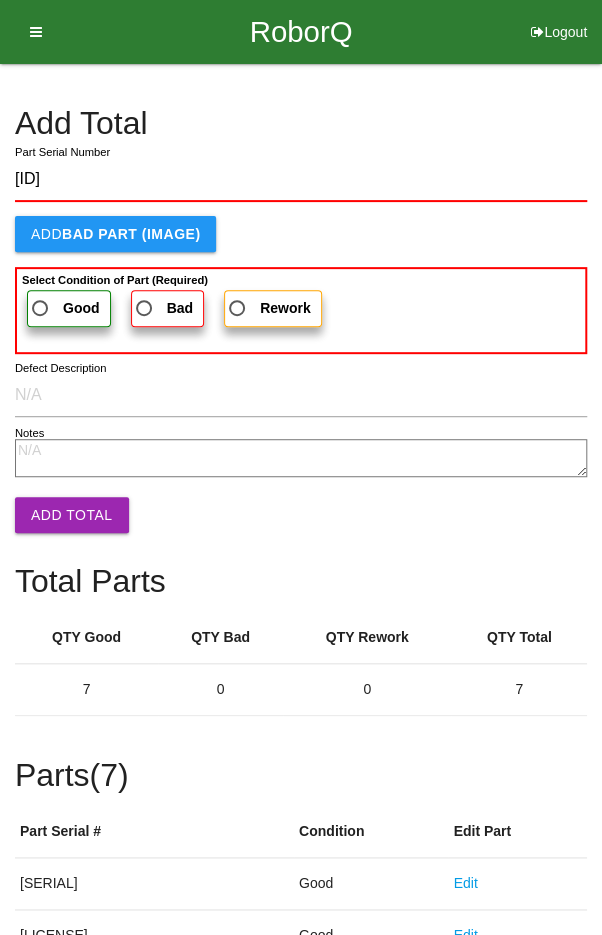 type on "[ID]" 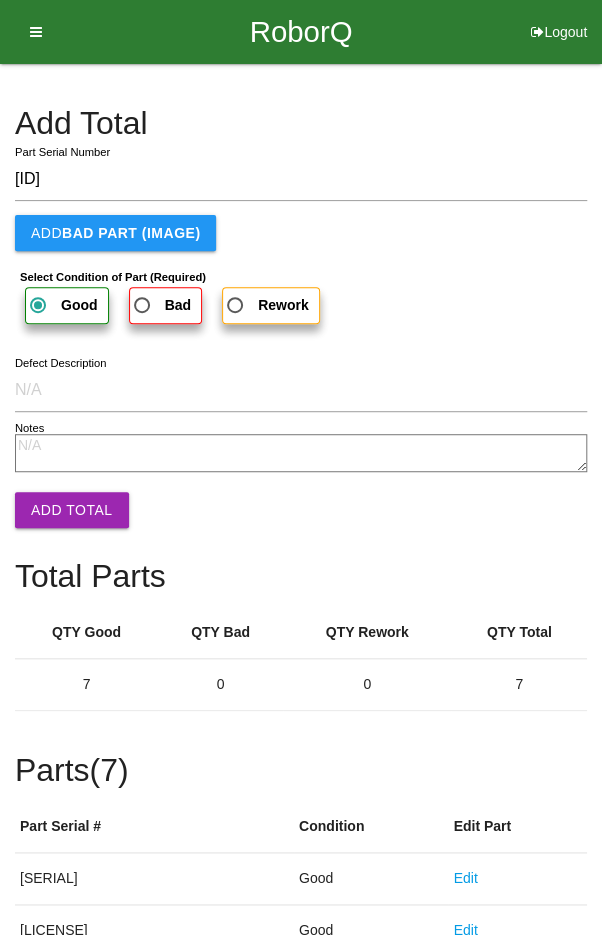 click on "Add Total" at bounding box center [72, 510] 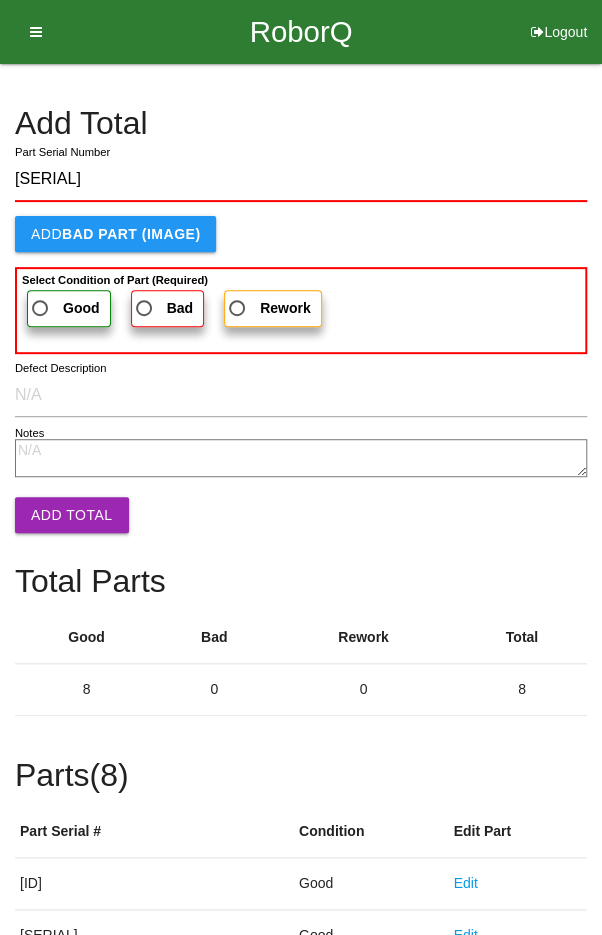 type on "[SERIAL]" 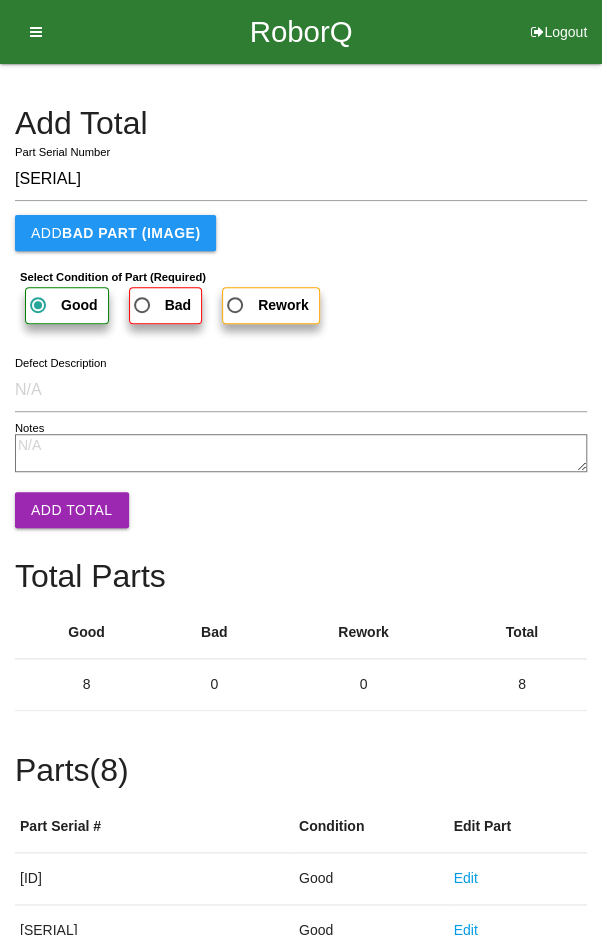 click on "Add Total" at bounding box center (72, 510) 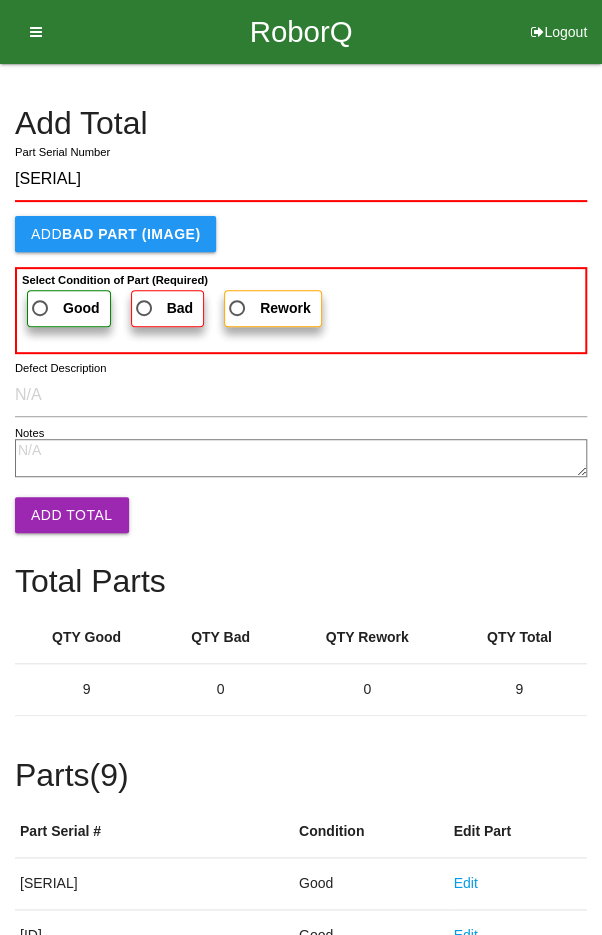 type on "[SERIAL]" 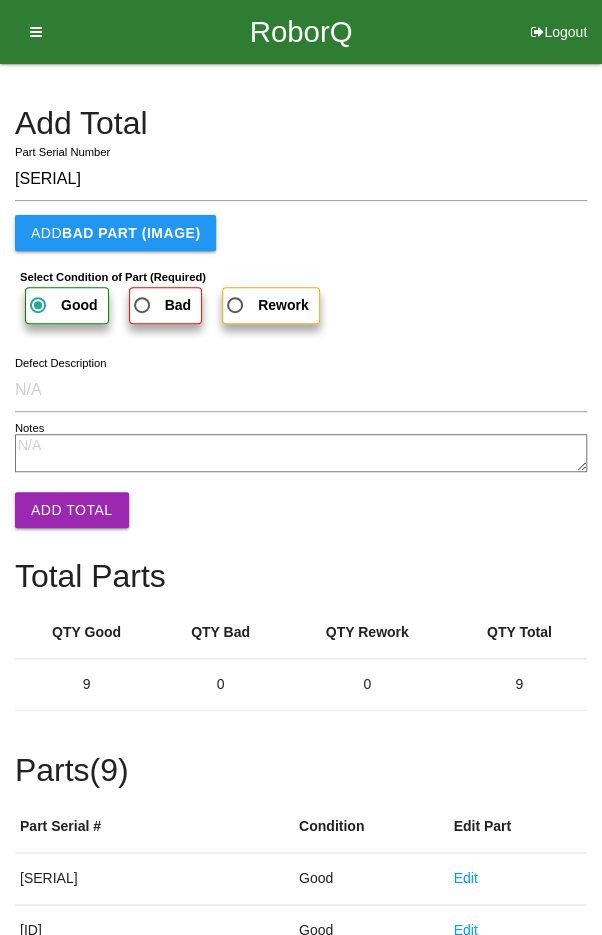 click on "Add Total" at bounding box center (72, 510) 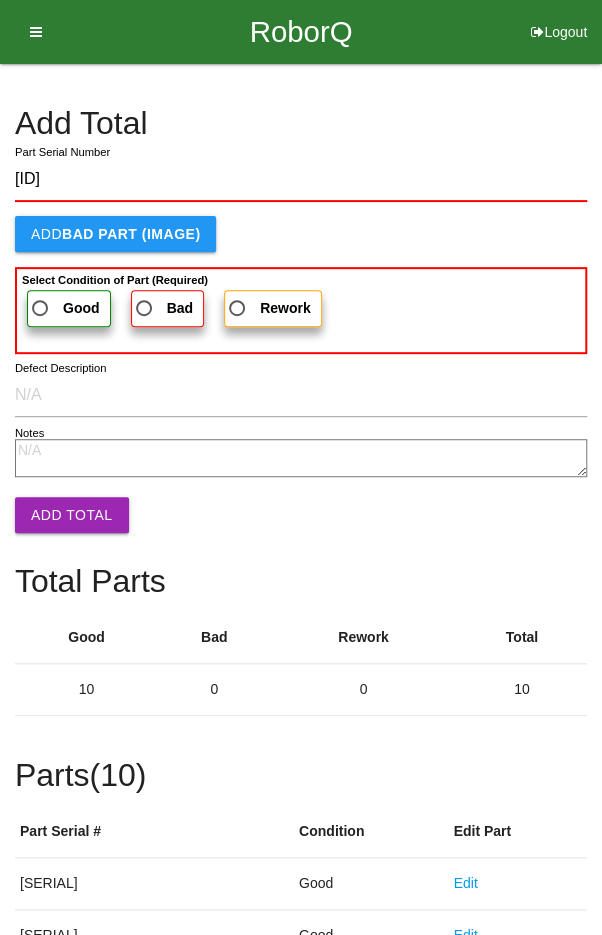 type on "[ID]" 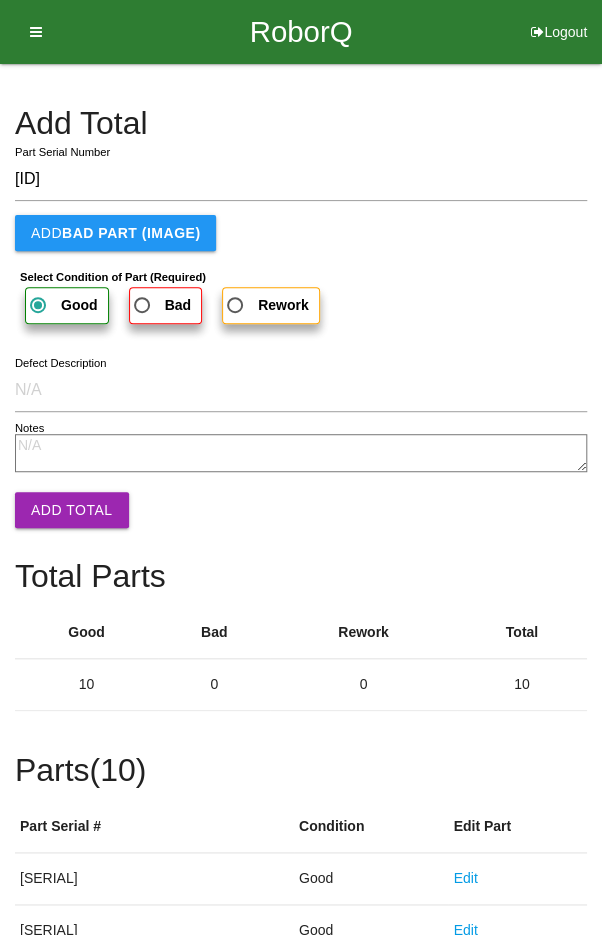 click on "Add Total" at bounding box center (72, 510) 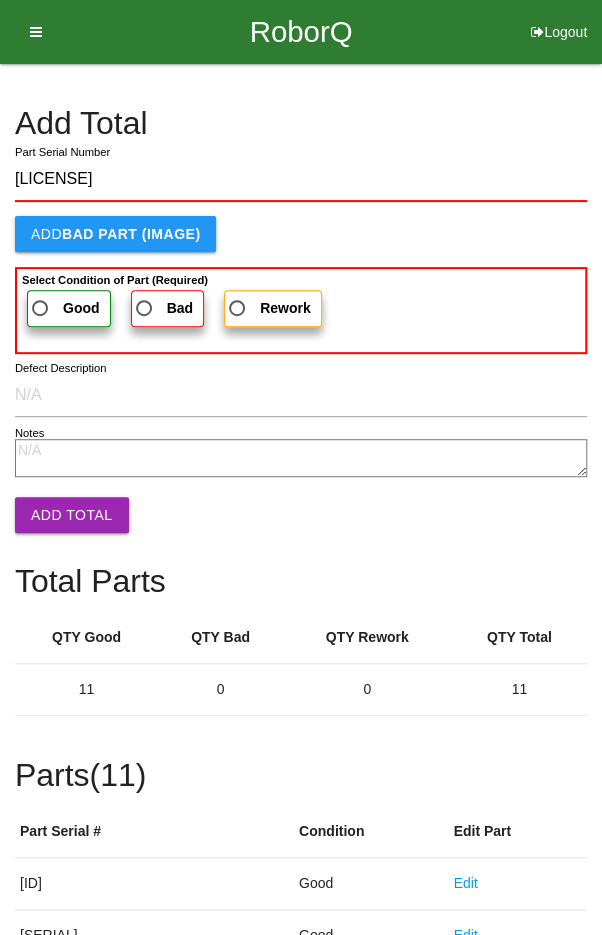 type on "[LICENSE]" 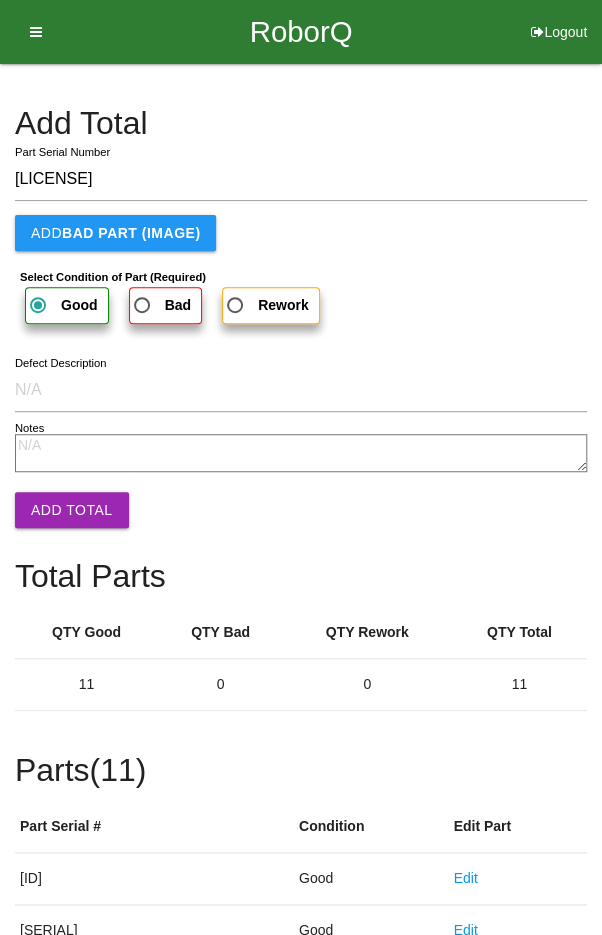click on "Add Total" at bounding box center (72, 510) 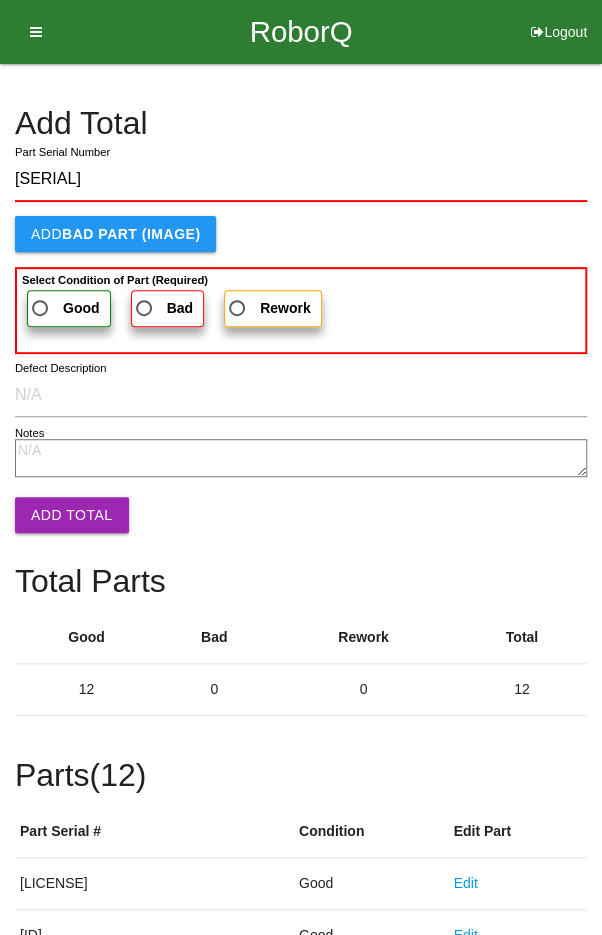 type on "[SERIAL]" 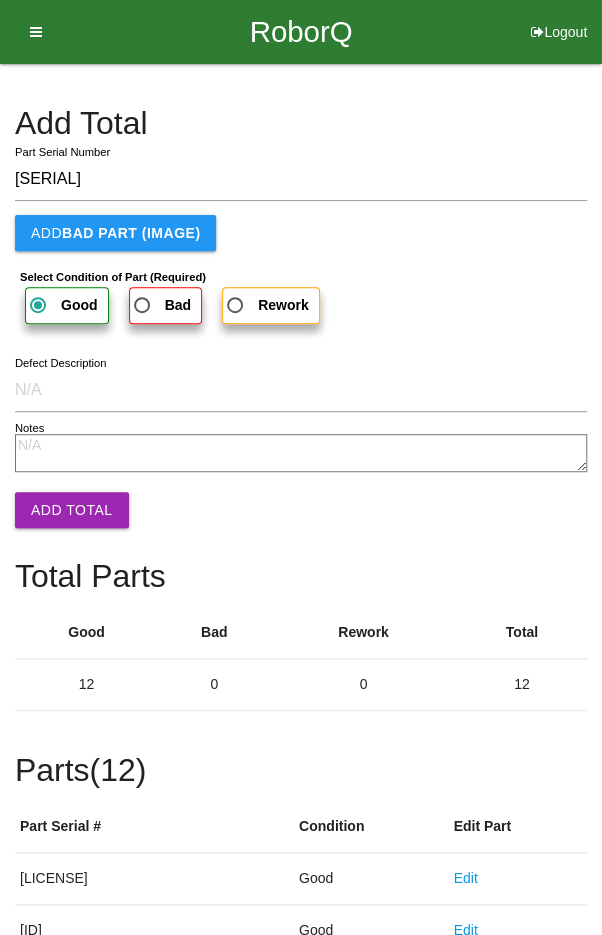 click on "Add Total" at bounding box center (72, 510) 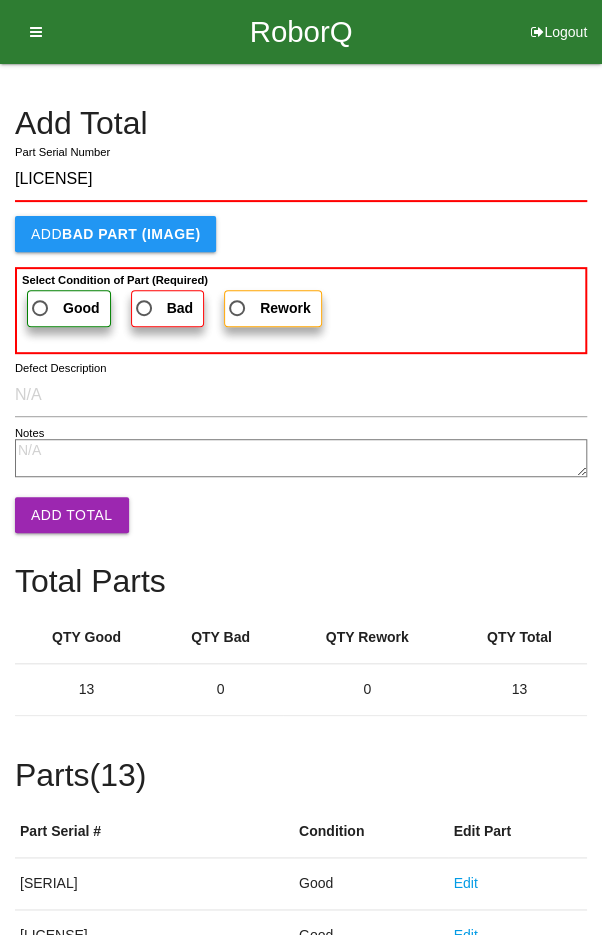 type on "[LICENSE]" 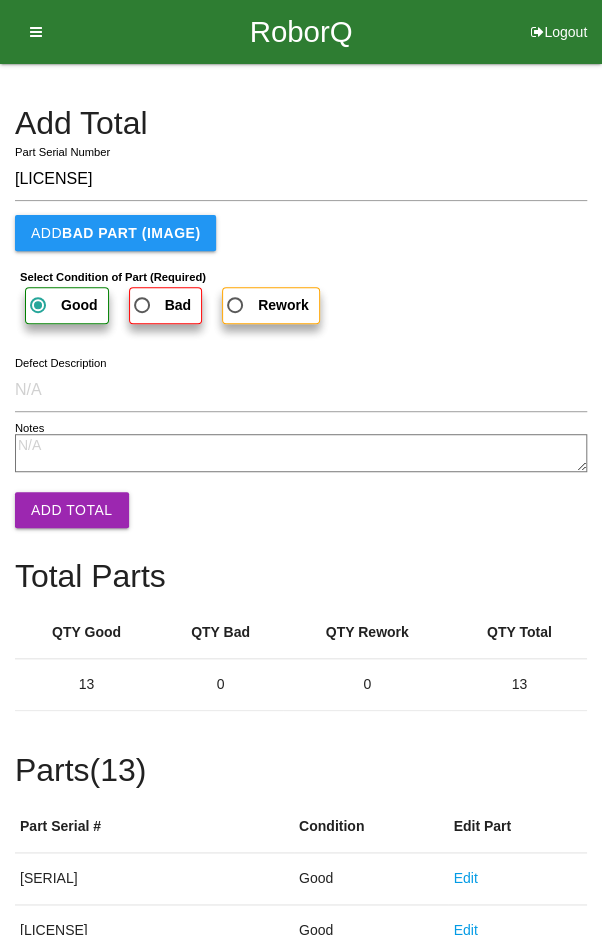 click on "Add Total" at bounding box center [72, 510] 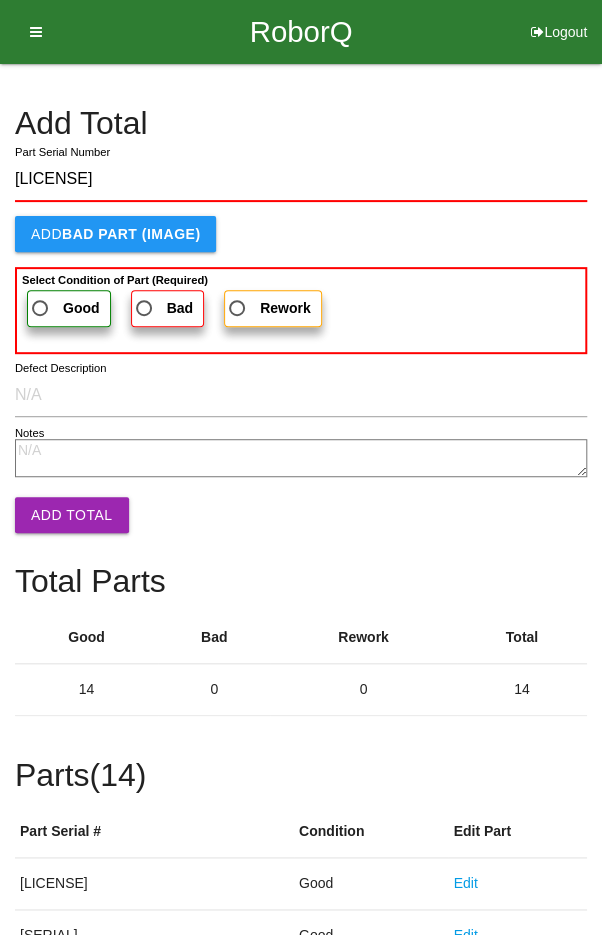 type on "[LICENSE]" 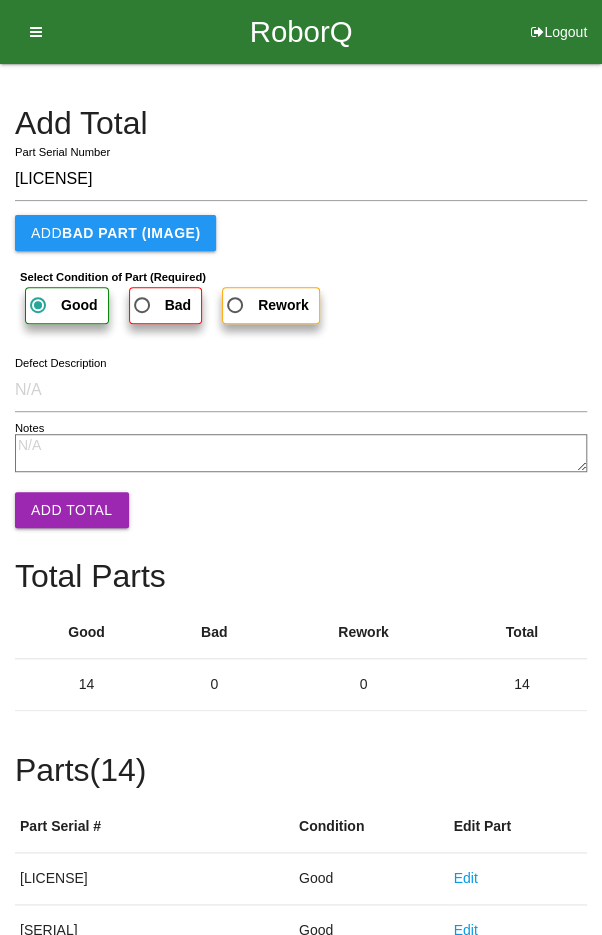 click on "Add Total" at bounding box center (72, 510) 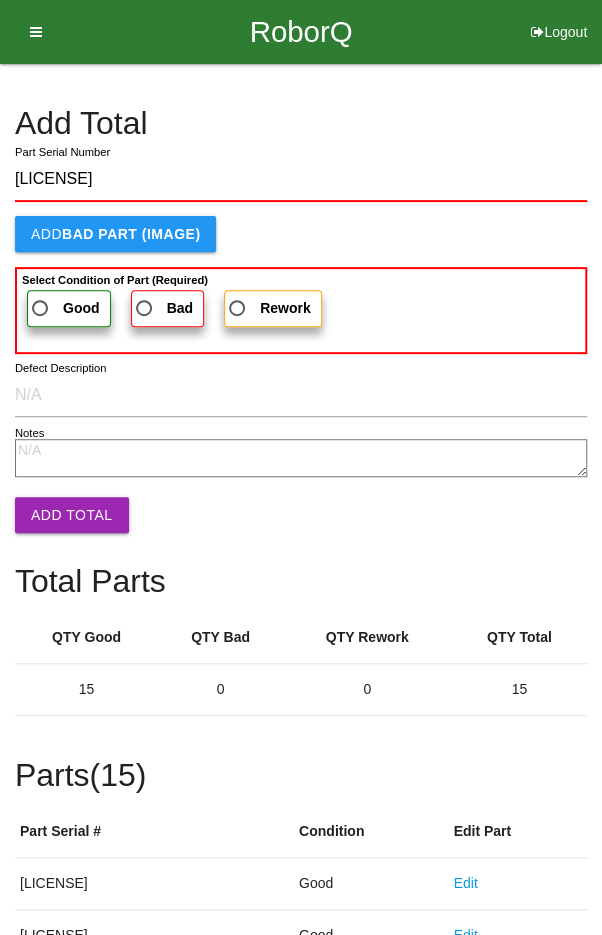 type on "[LICENSE]" 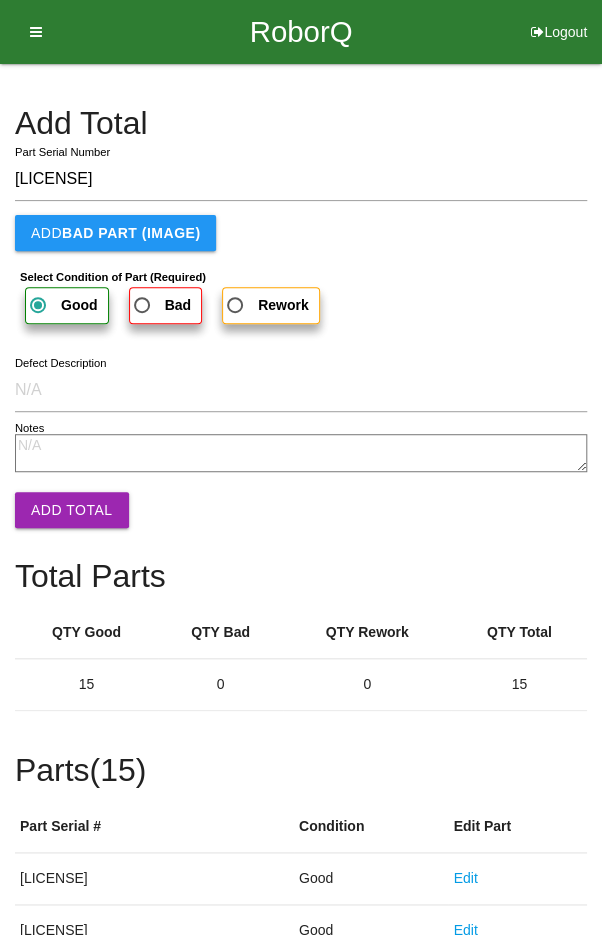 click on "Add Total" at bounding box center (72, 510) 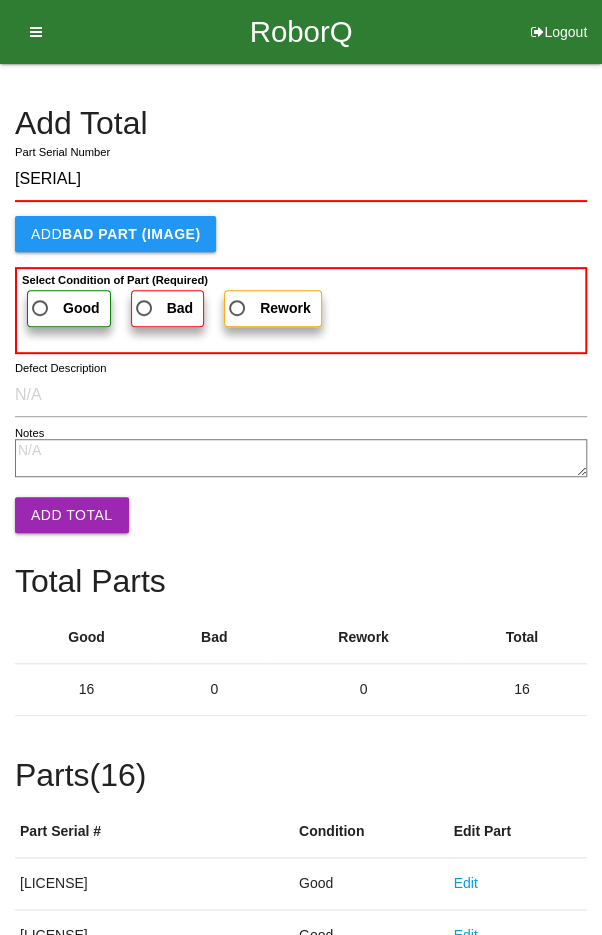type on "[SERIAL]" 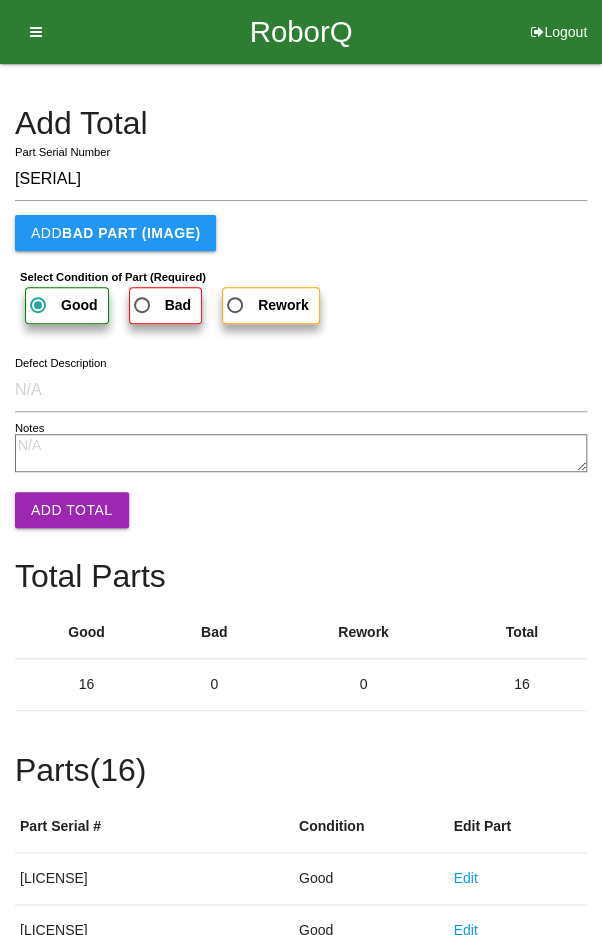 click on "Add Total" at bounding box center [72, 510] 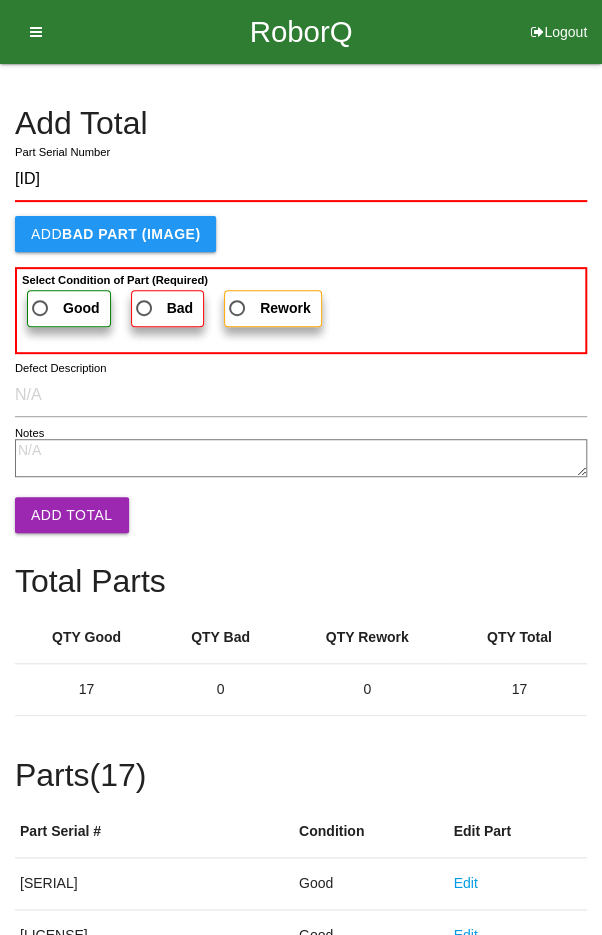type on "[ID]" 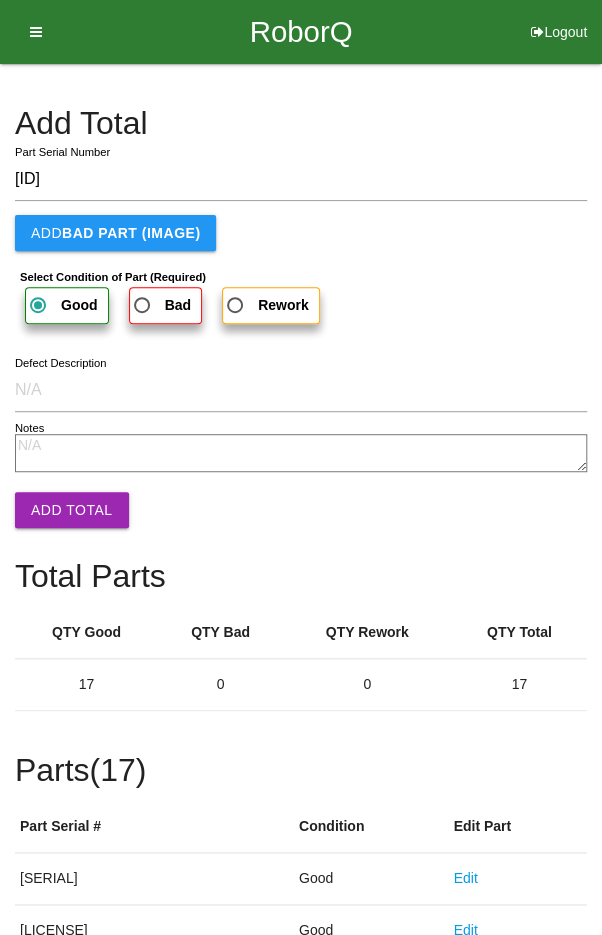click on "Add Total" at bounding box center (72, 510) 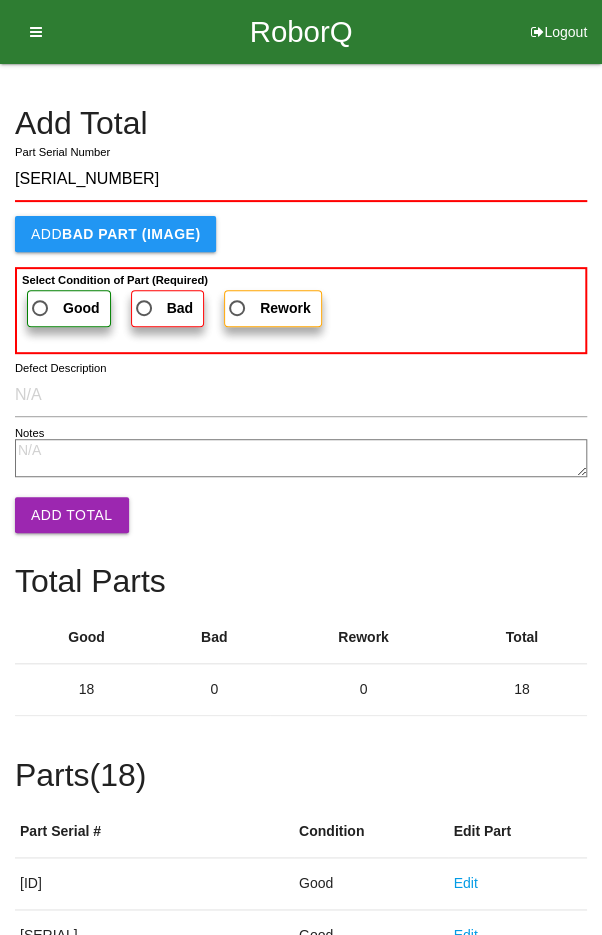 type on "[SERIAL_NUMBER]" 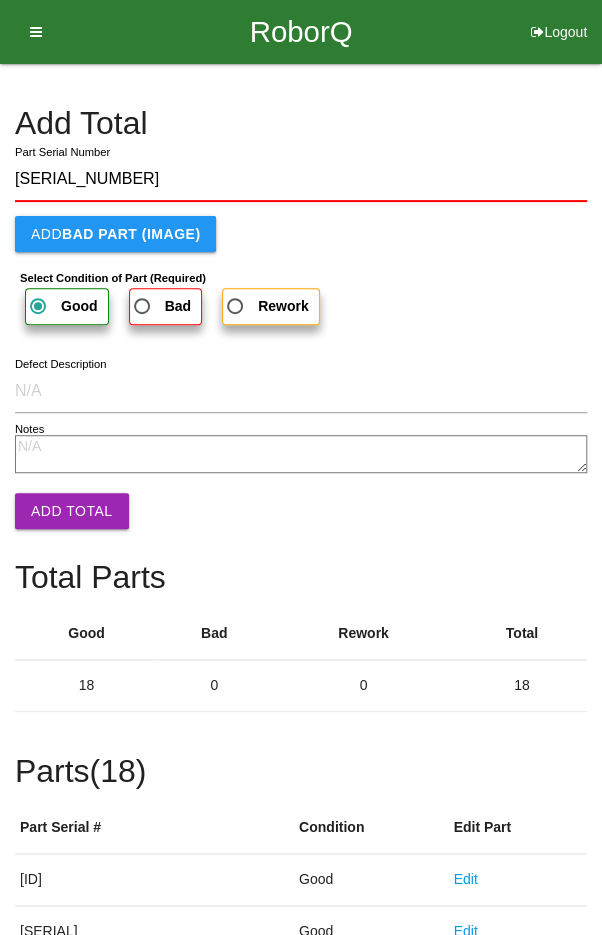 click on "Add Total" at bounding box center (72, 511) 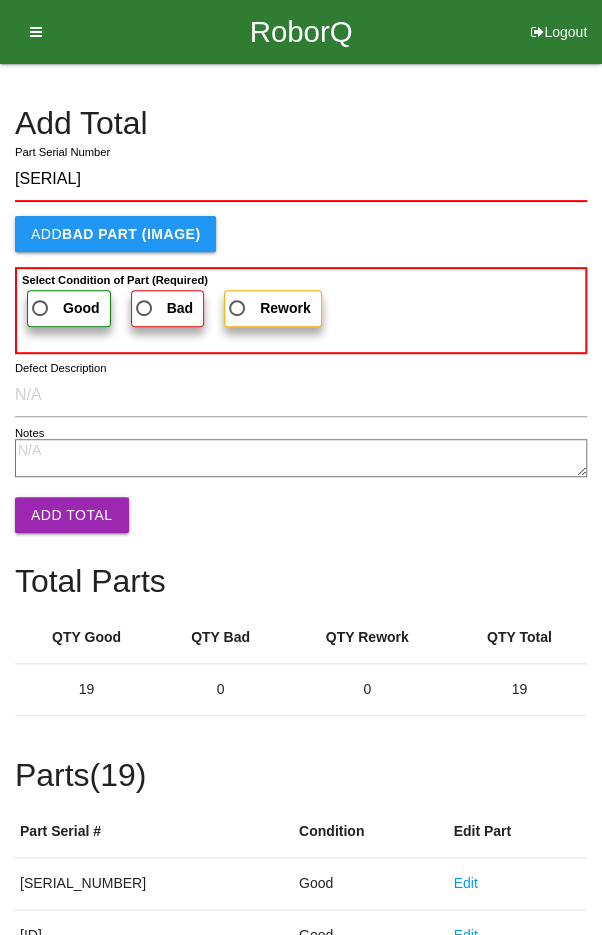 type on "[SERIAL]" 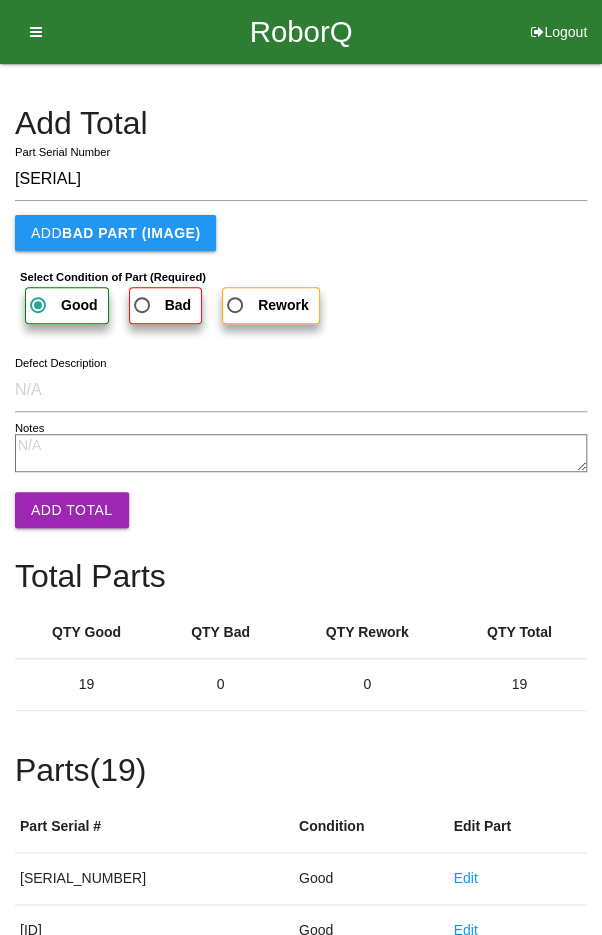 click on "Add Total" at bounding box center [72, 510] 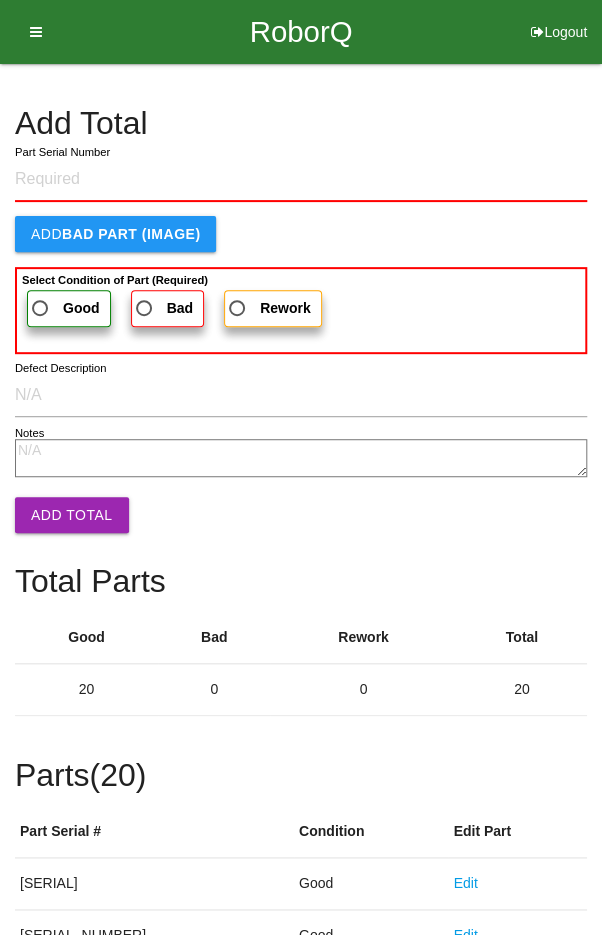click on "Add Total" at bounding box center [301, 123] 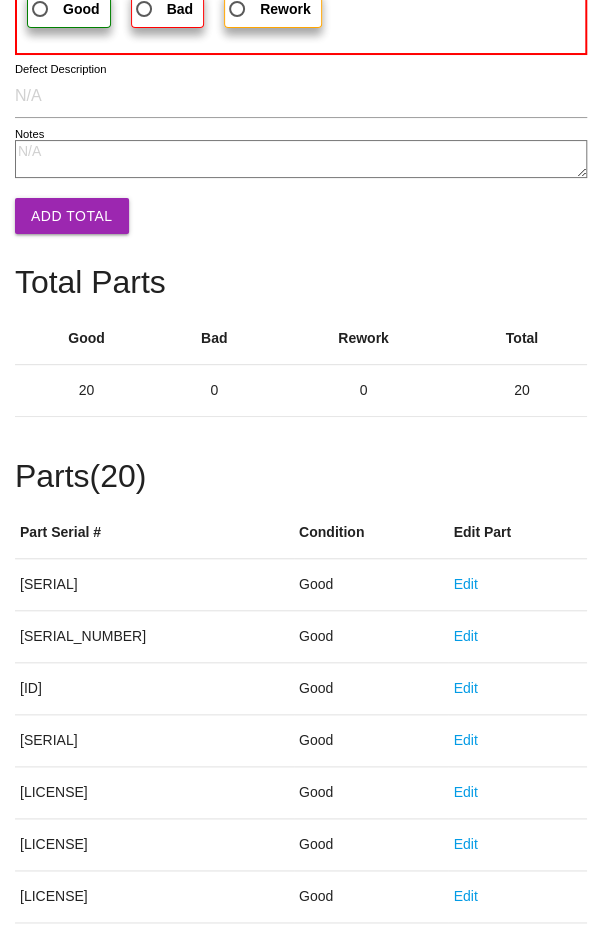scroll, scrollTop: 1111, scrollLeft: 0, axis: vertical 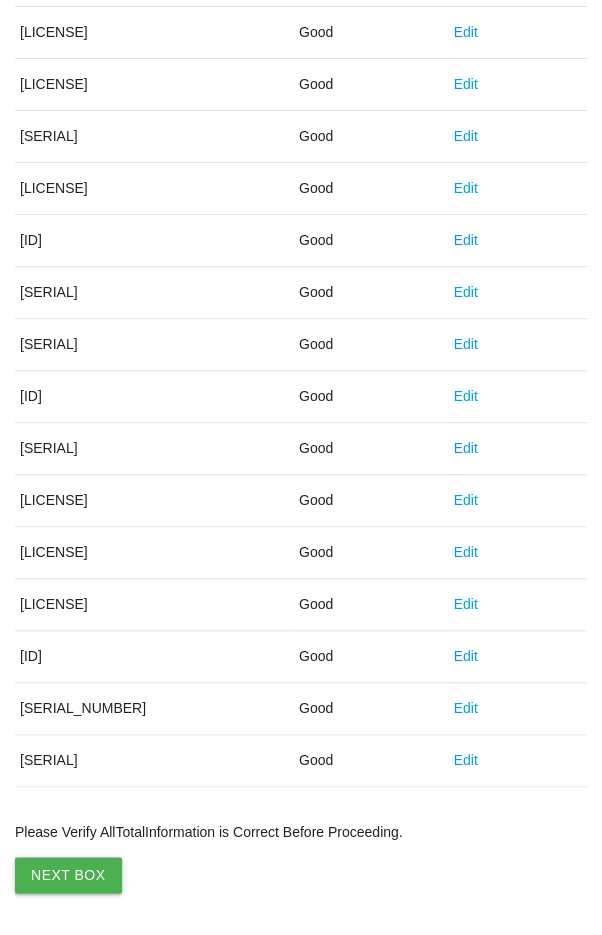 click on "Next Box" at bounding box center (68, 875) 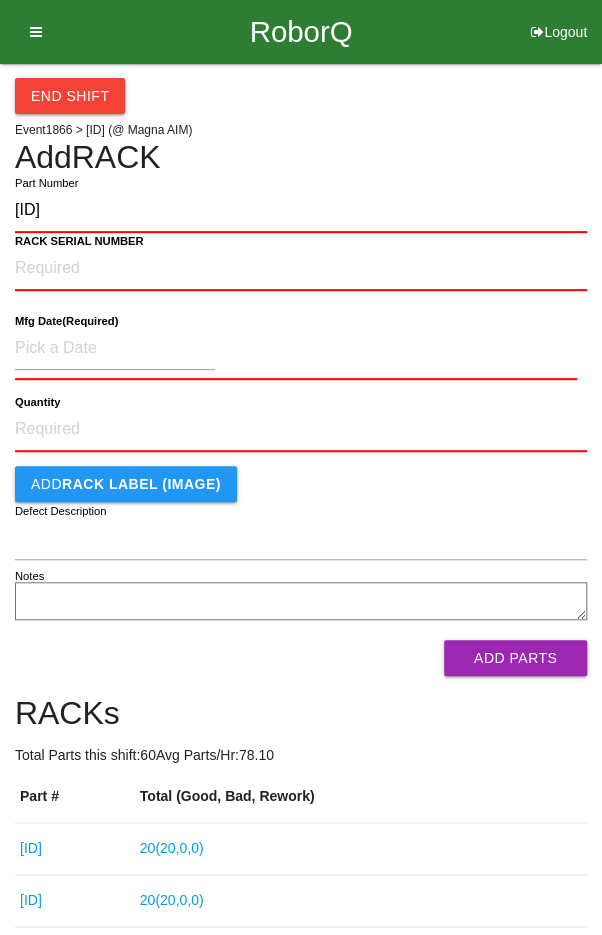 type on "[ID]" 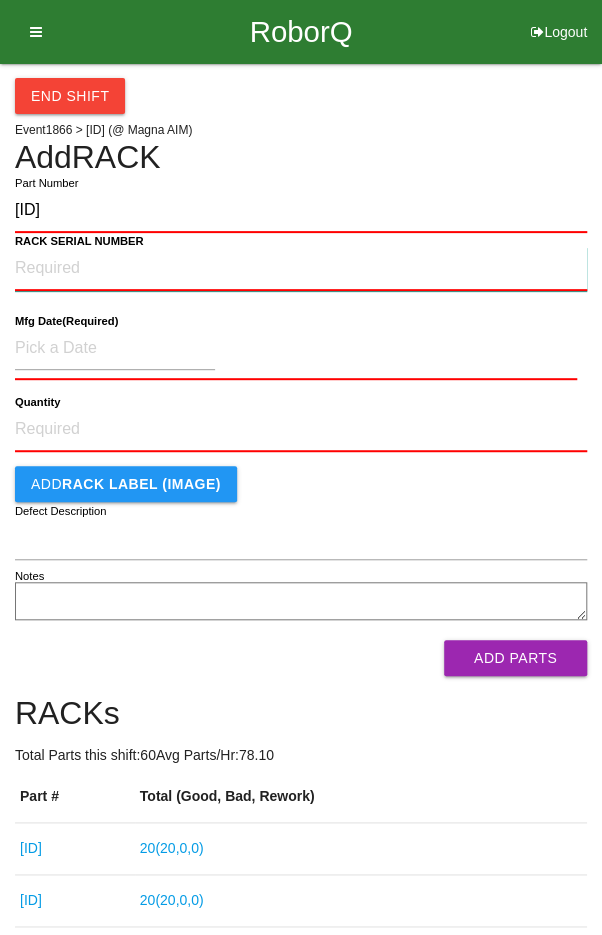 click on "RACK SERIAL NUMBER" at bounding box center [301, 269] 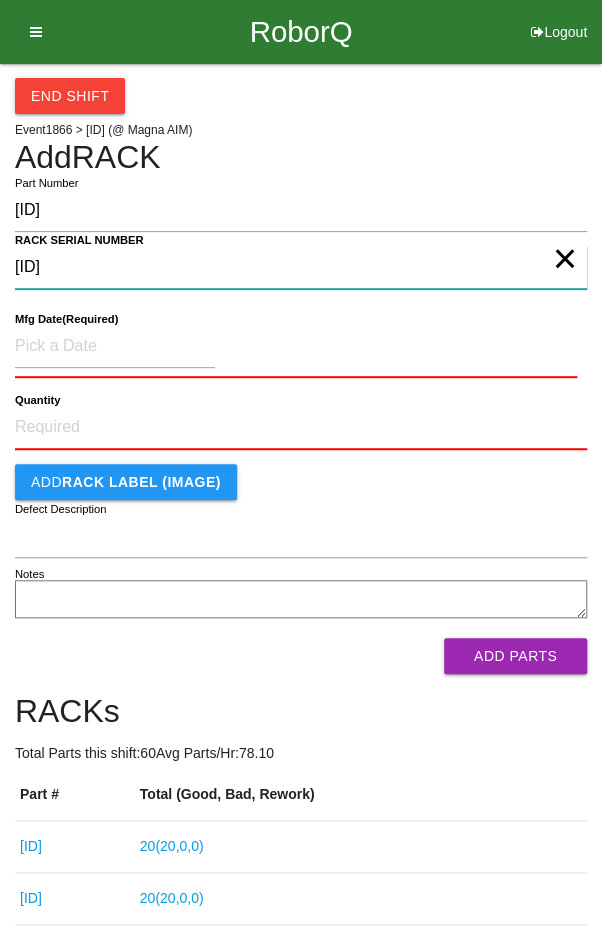 type on "[ID]" 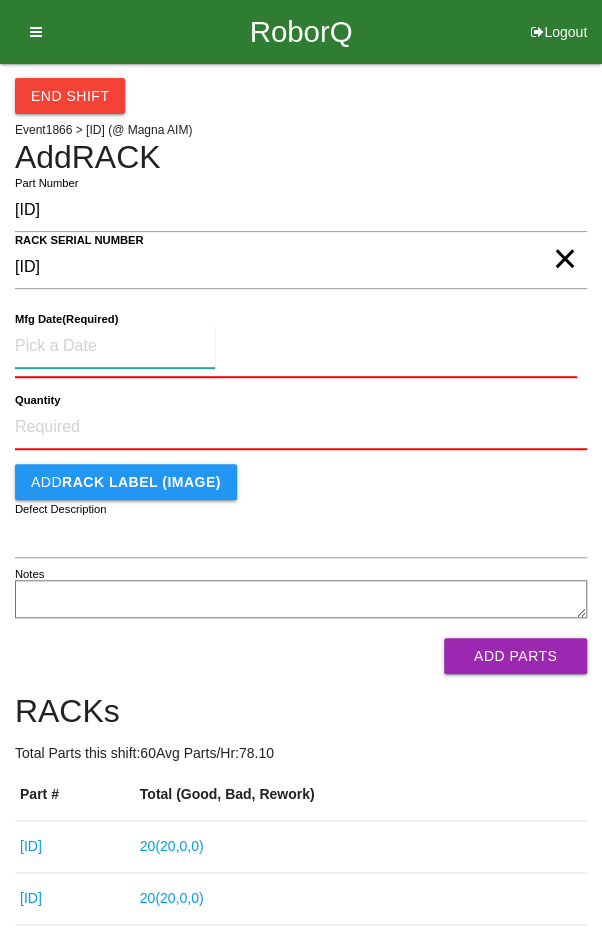 click at bounding box center [115, 346] 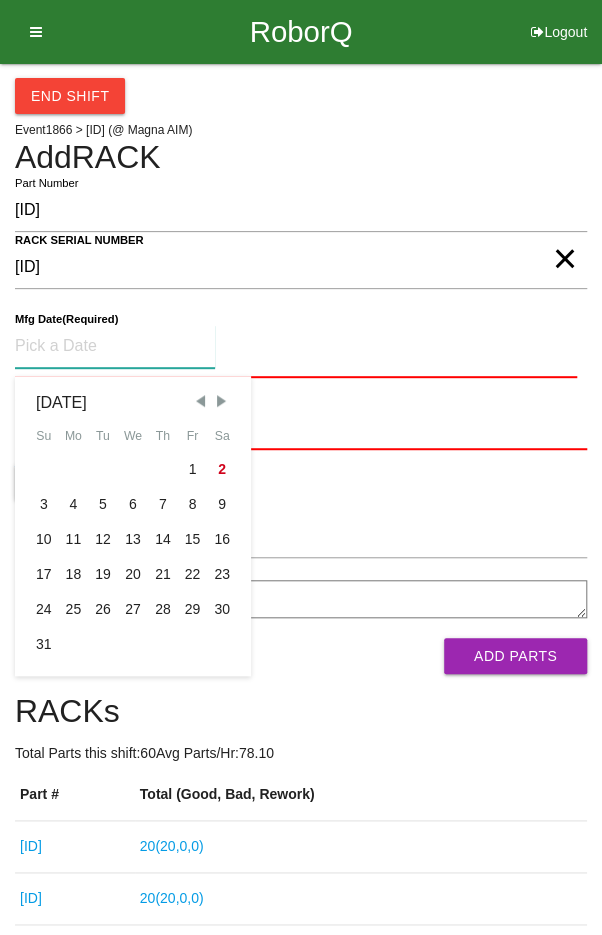 click at bounding box center [200, 401] 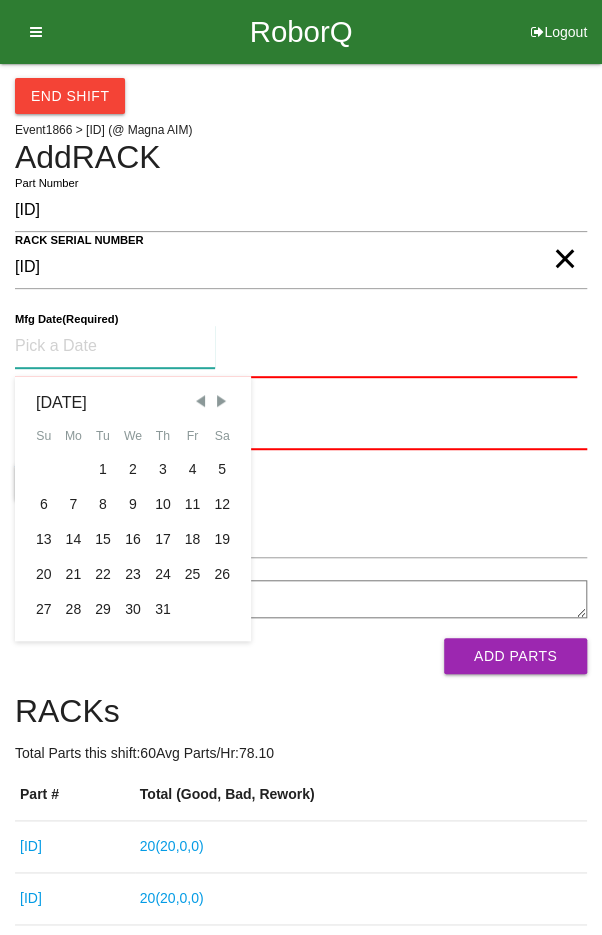 click on "14" at bounding box center [74, 539] 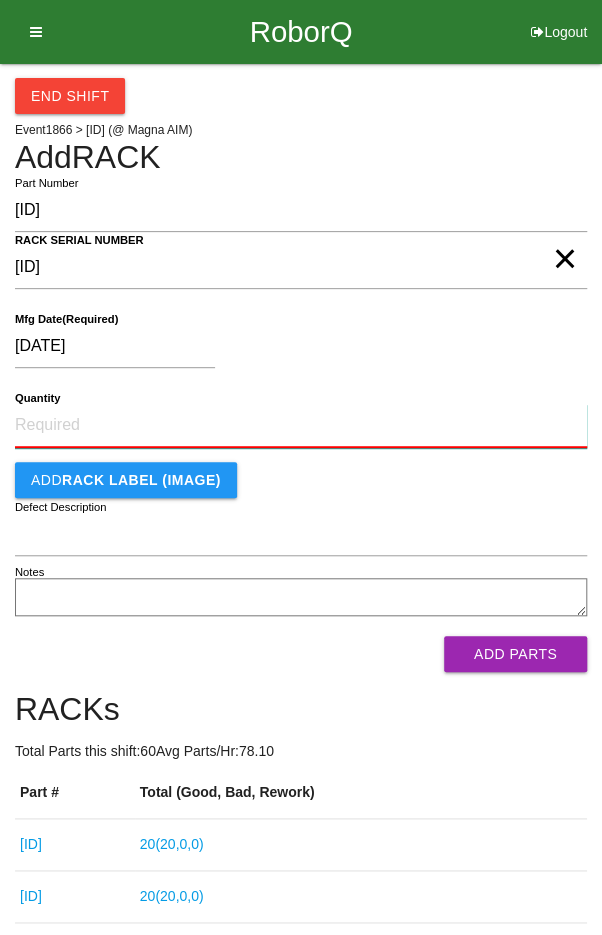 click on "Quantity" at bounding box center [301, 426] 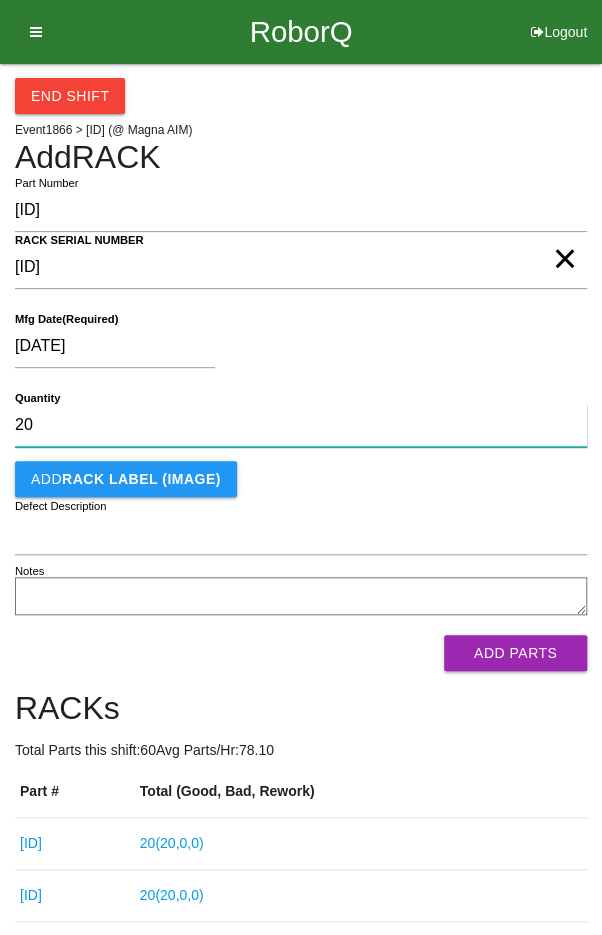 type on "20" 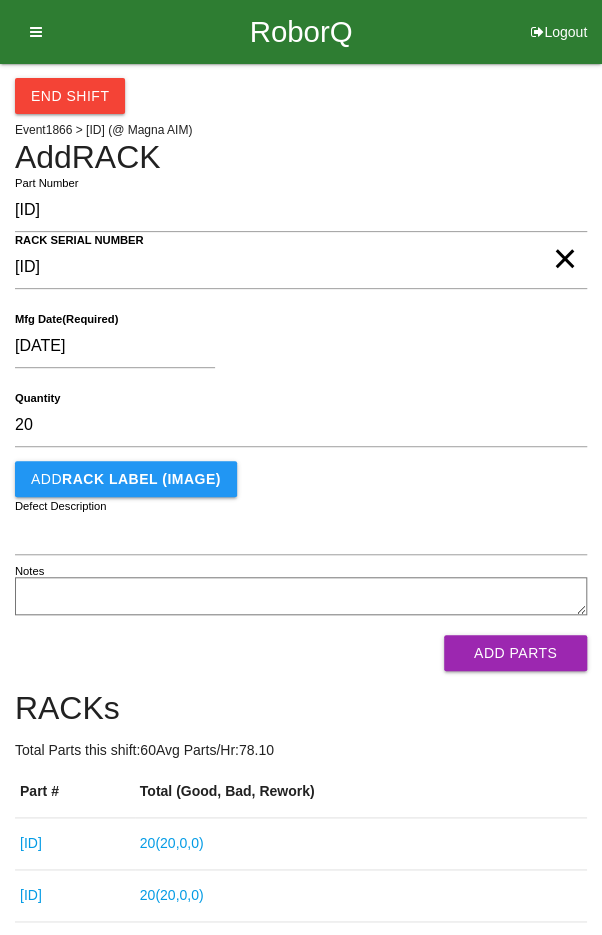 click on "[DATE]" at bounding box center [296, 350] 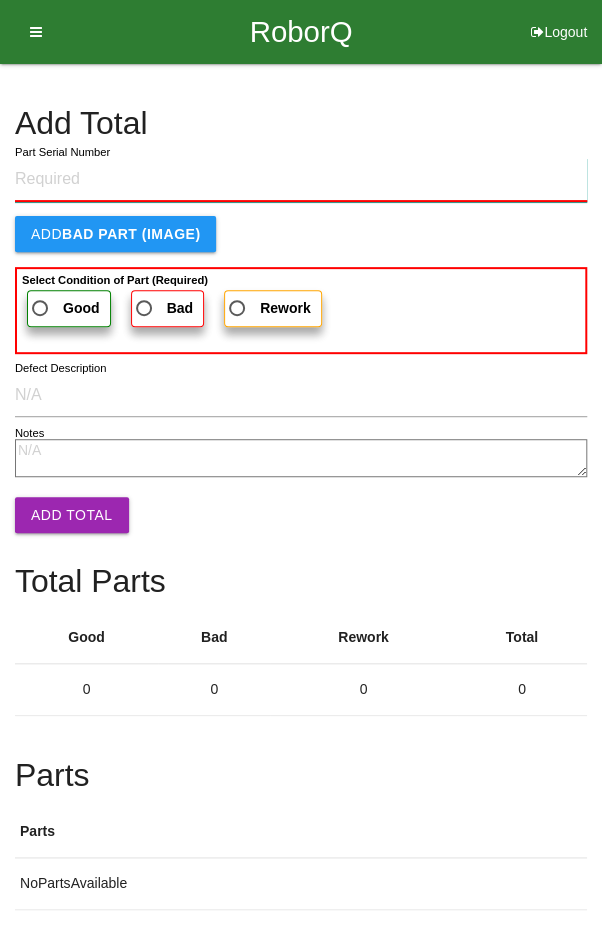 click on "Part Serial Number" at bounding box center (301, 180) 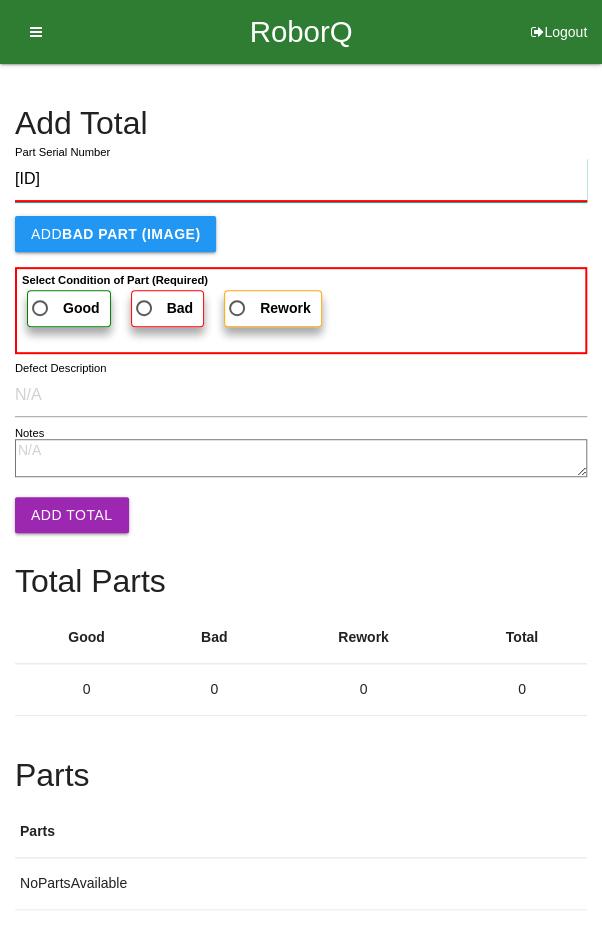 type on "[ID]" 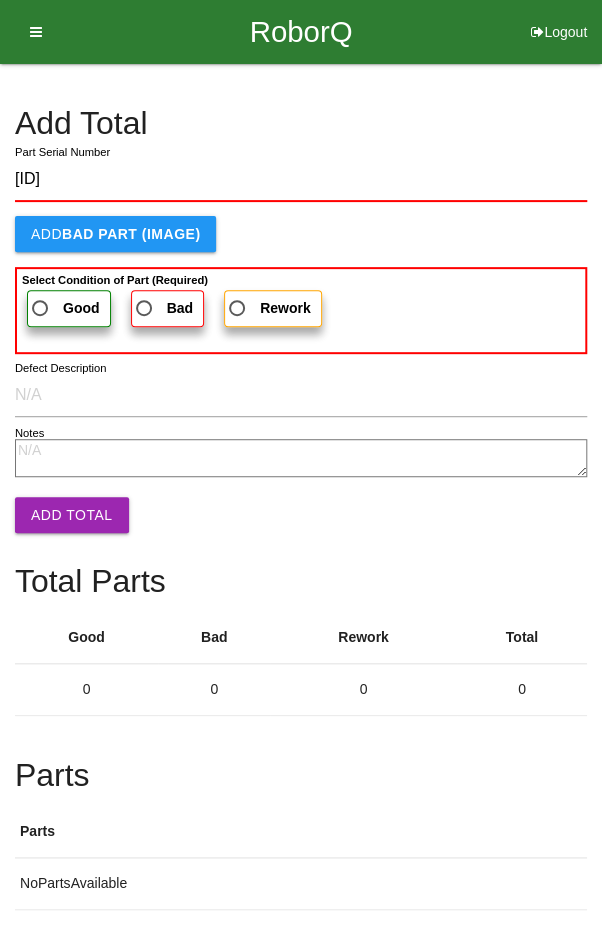 click on "Good" at bounding box center [64, 308] 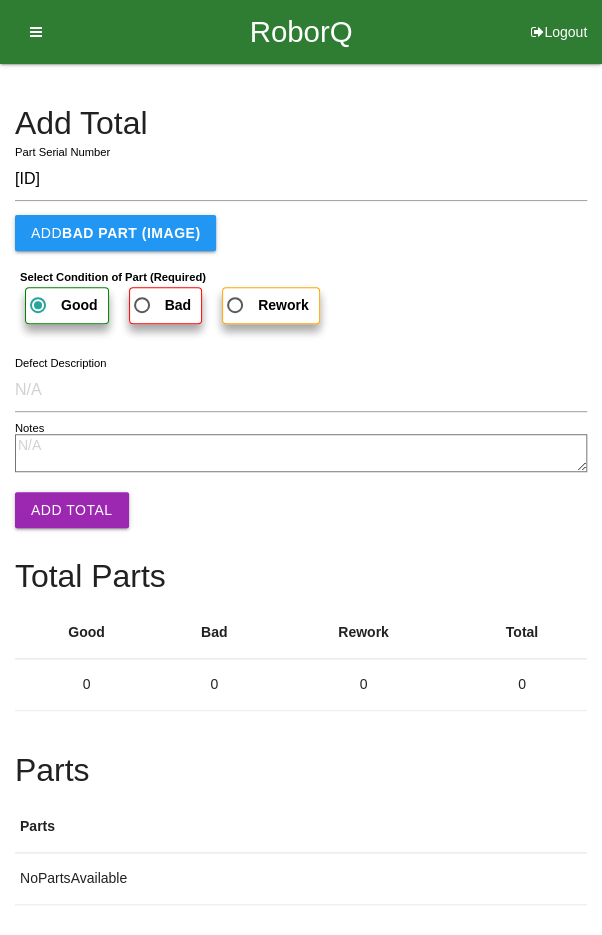 click on "Add Total" at bounding box center [72, 510] 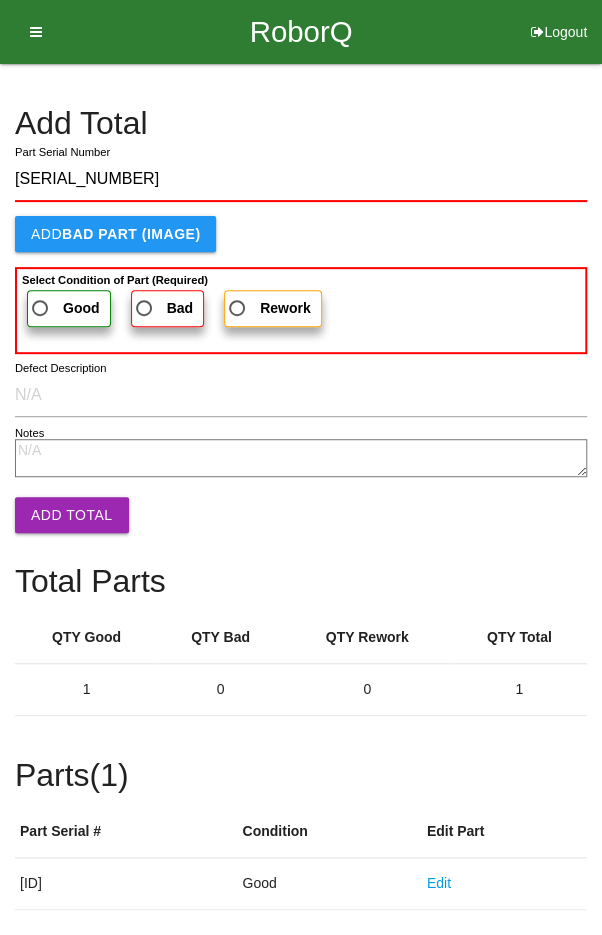 type on "[SERIAL_NUMBER]" 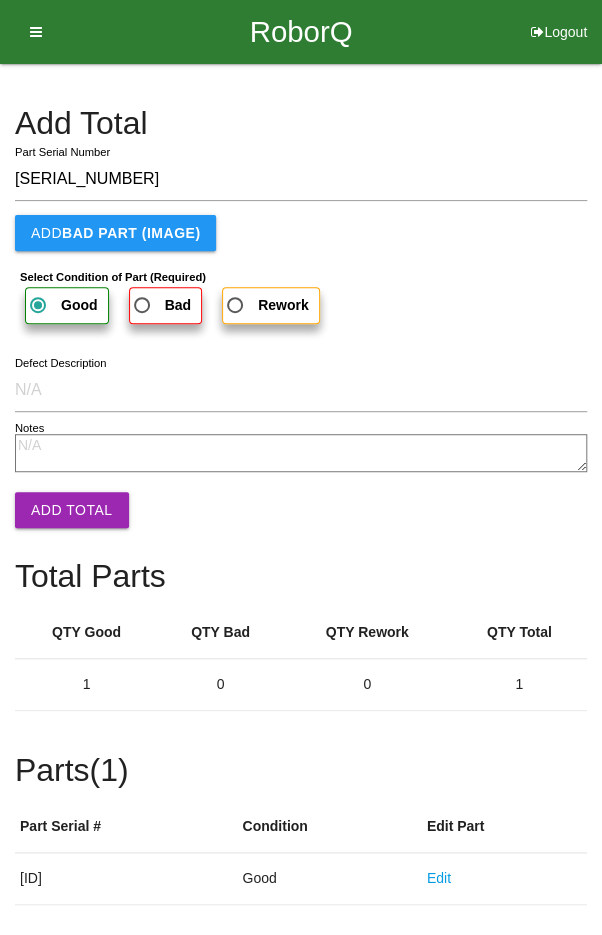 click on "Add Total" at bounding box center (72, 510) 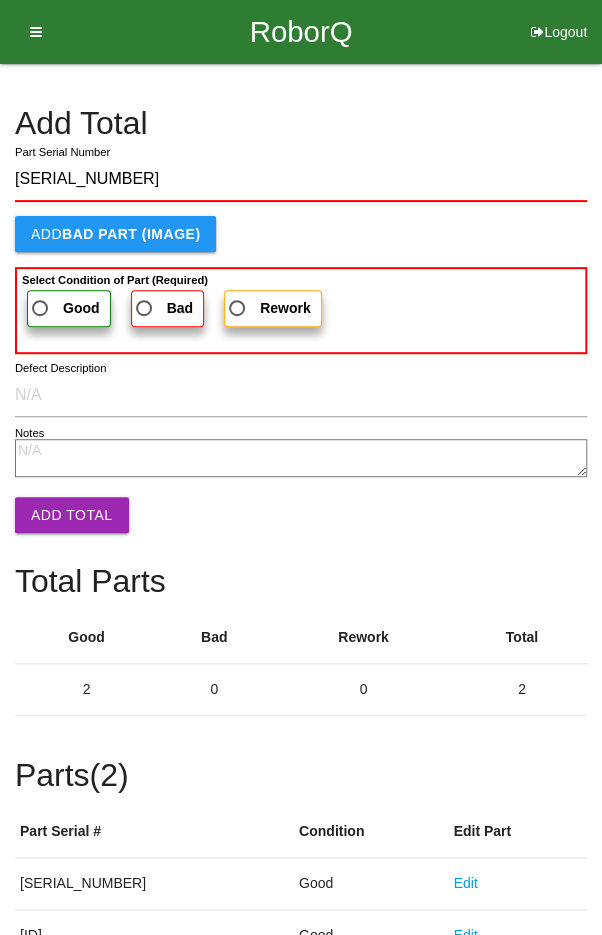 type on "[SERIAL_NUMBER]" 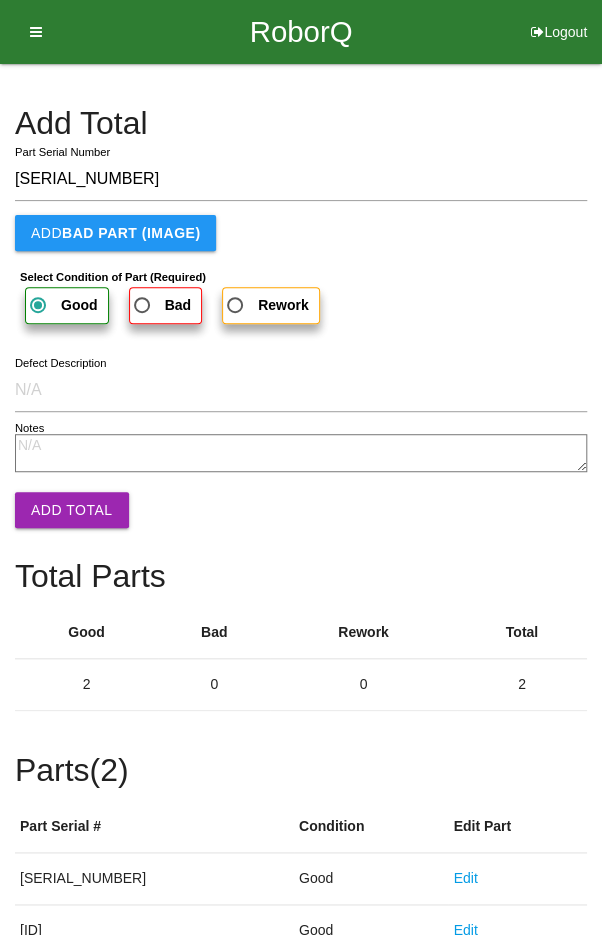 click on "Add Total" at bounding box center (72, 510) 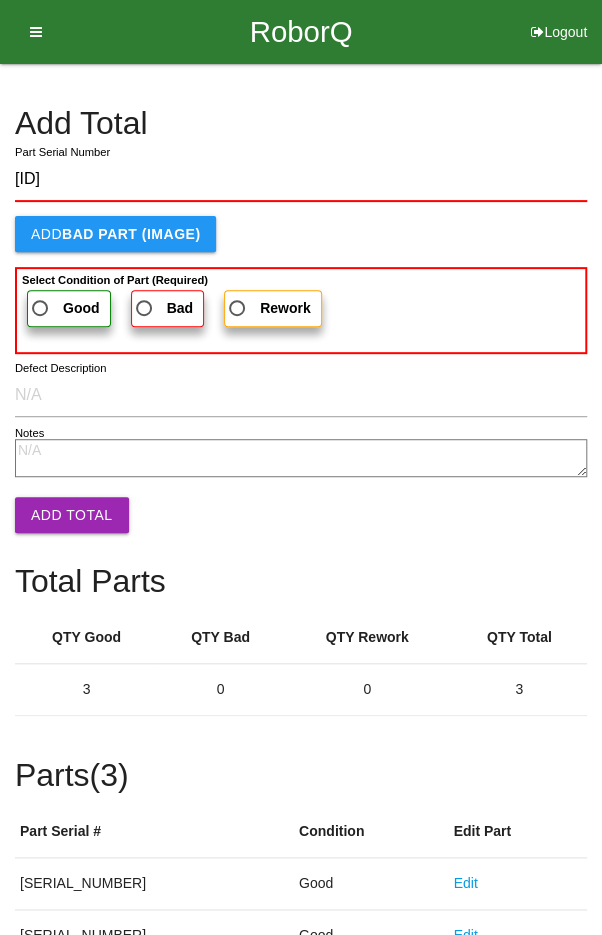 type on "[ID]" 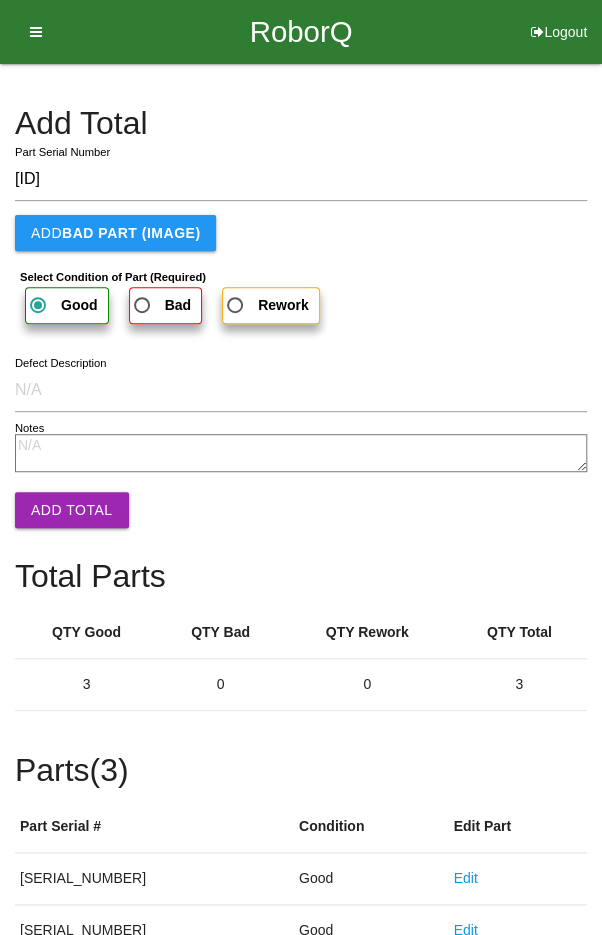 click on "Add Total" at bounding box center [72, 510] 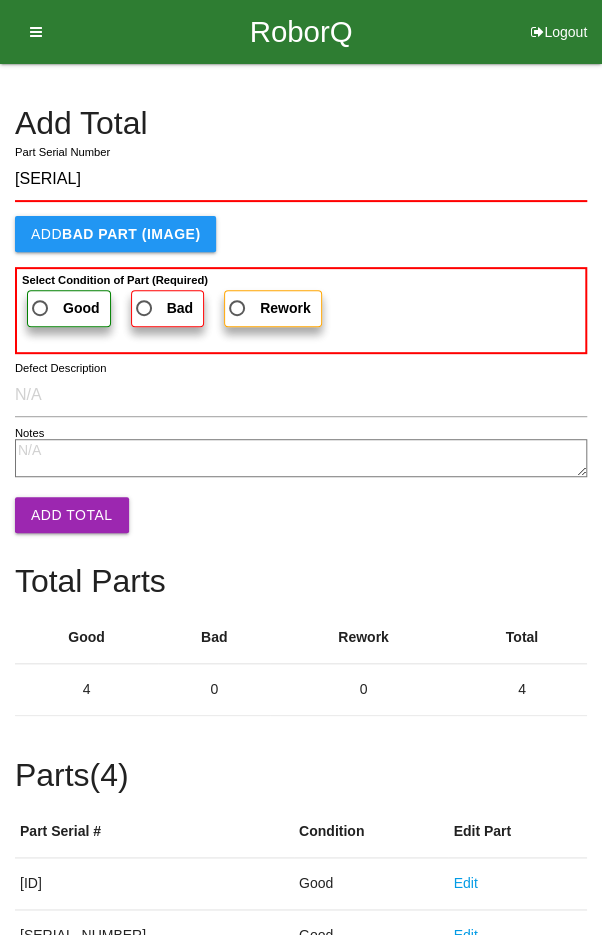 type on "[SERIAL]" 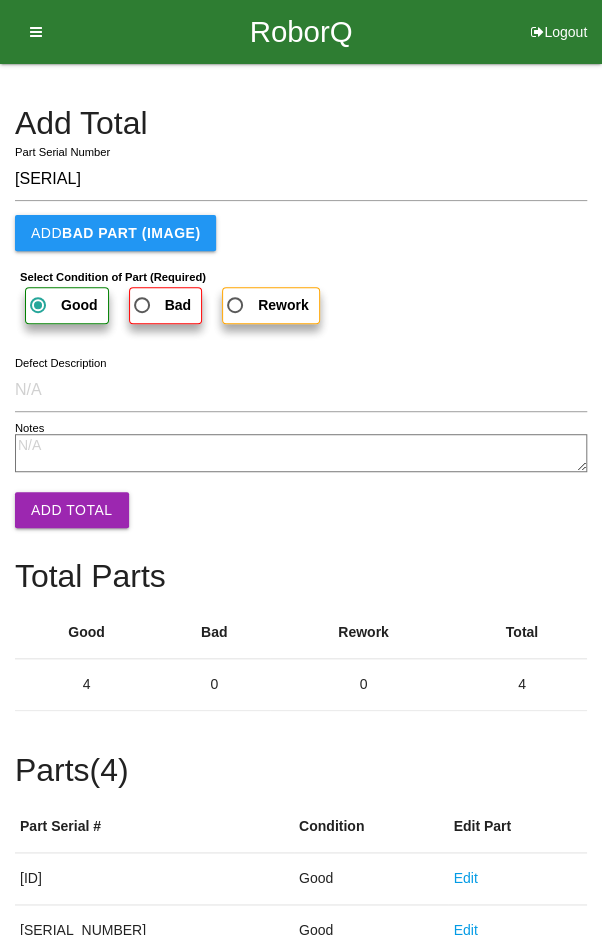 click on "Add Total" at bounding box center (72, 510) 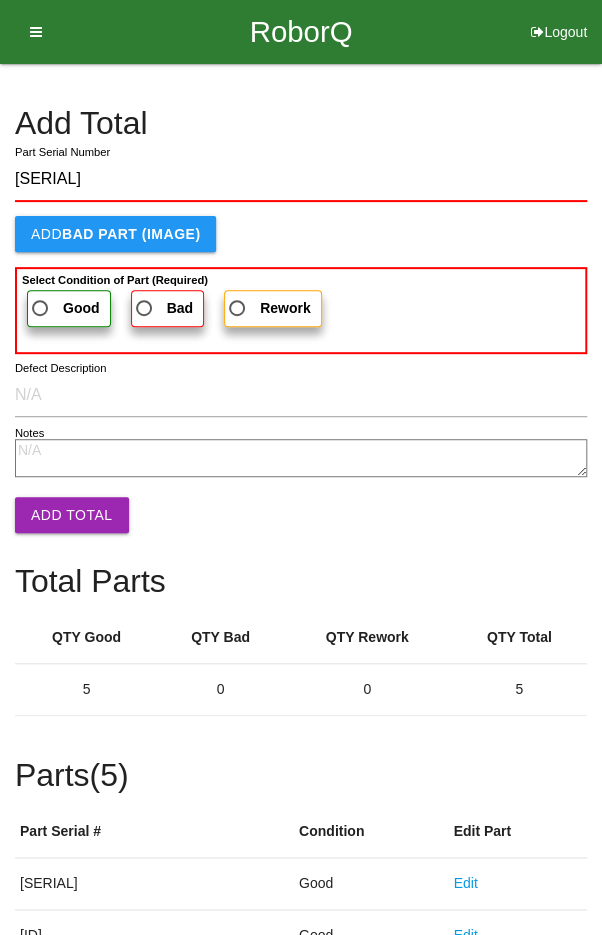 type on "[SERIAL]" 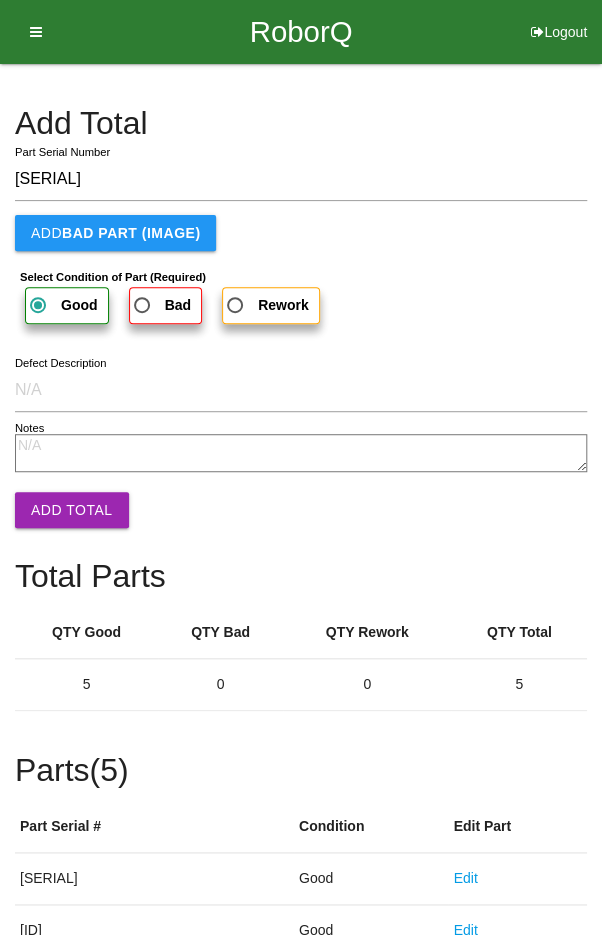 click on "Add Total" at bounding box center [72, 510] 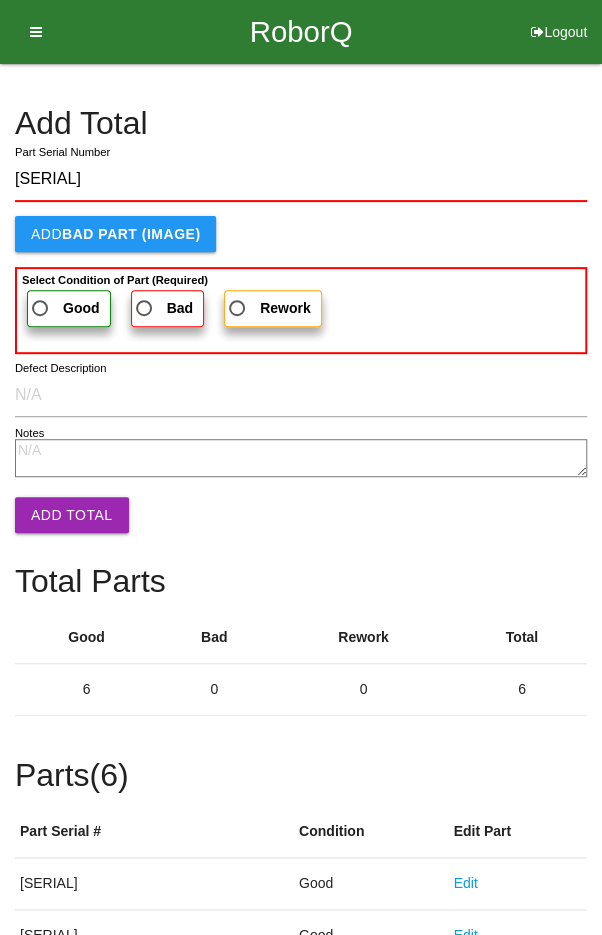 type on "[SERIAL]" 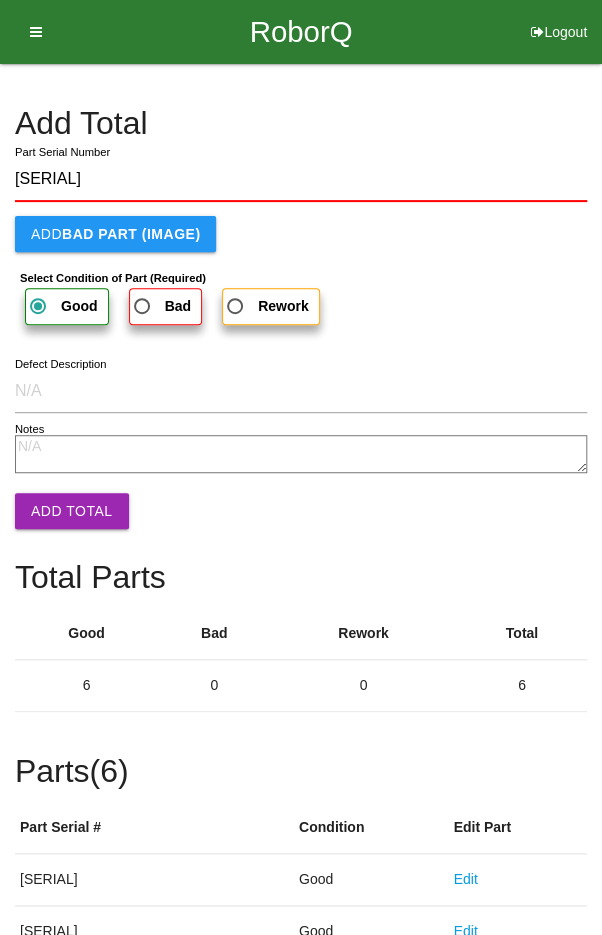 click on "Add Total" at bounding box center (72, 511) 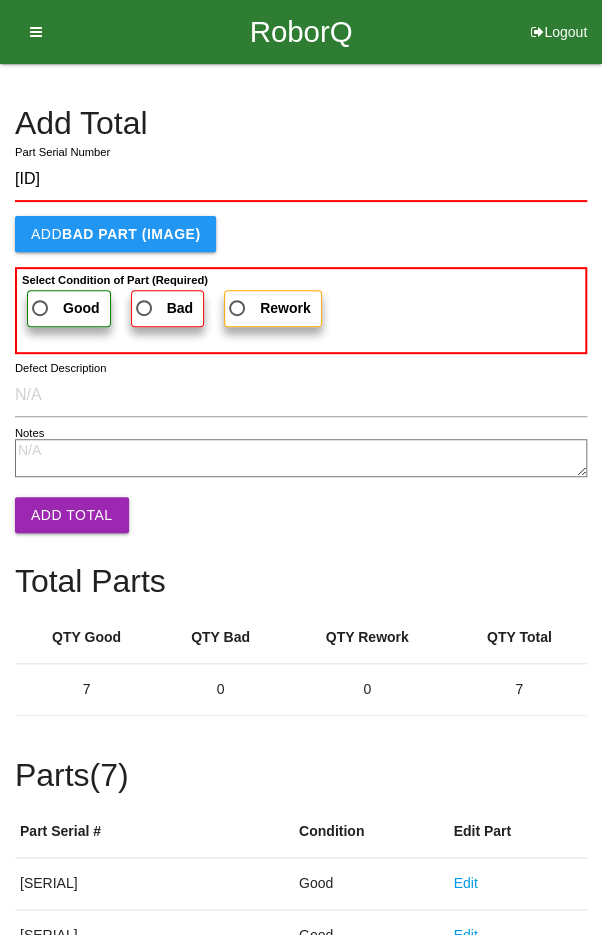 type on "[ID]" 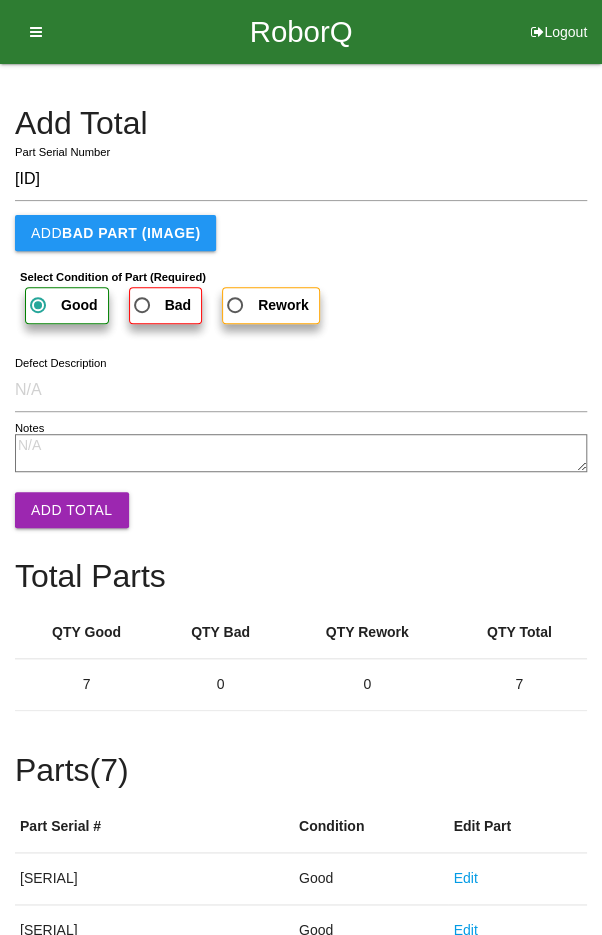 click on "Add Total" at bounding box center (72, 510) 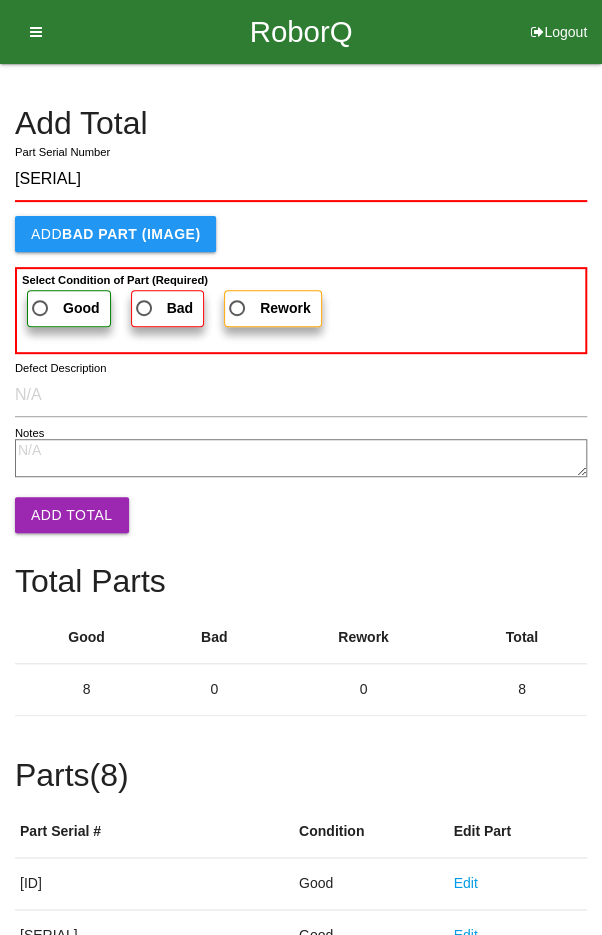 type on "[SERIAL]" 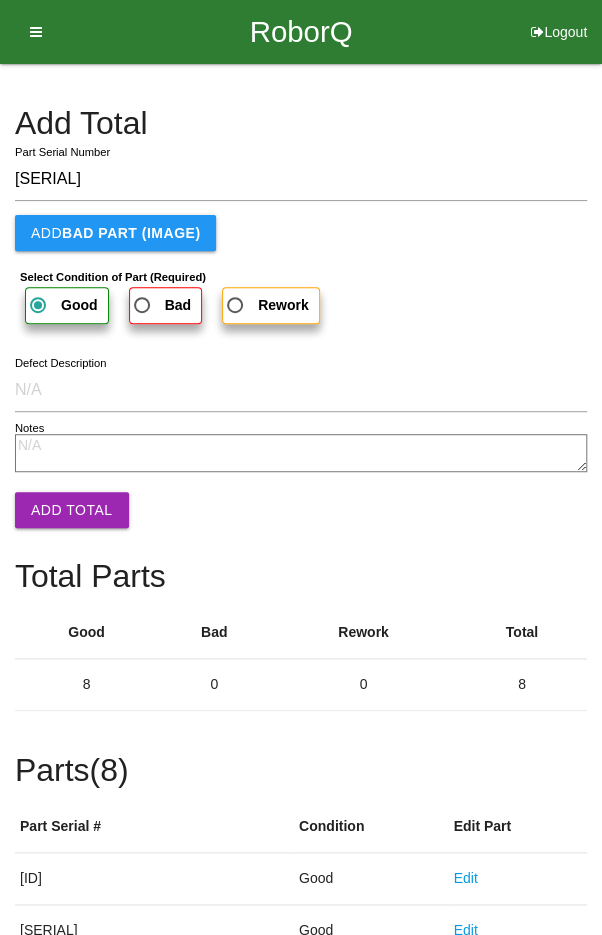 click on "Add Total" at bounding box center (72, 510) 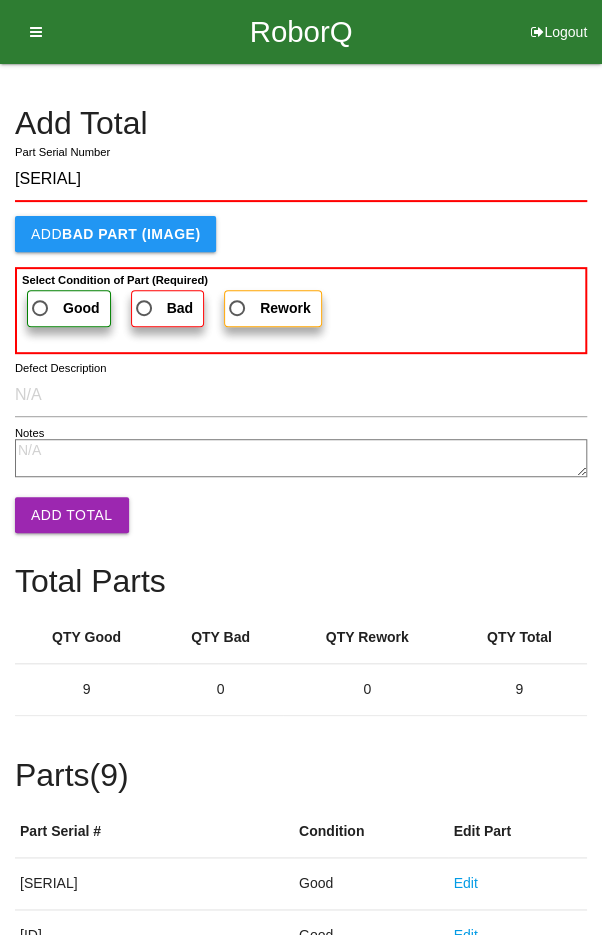type on "[SERIAL]" 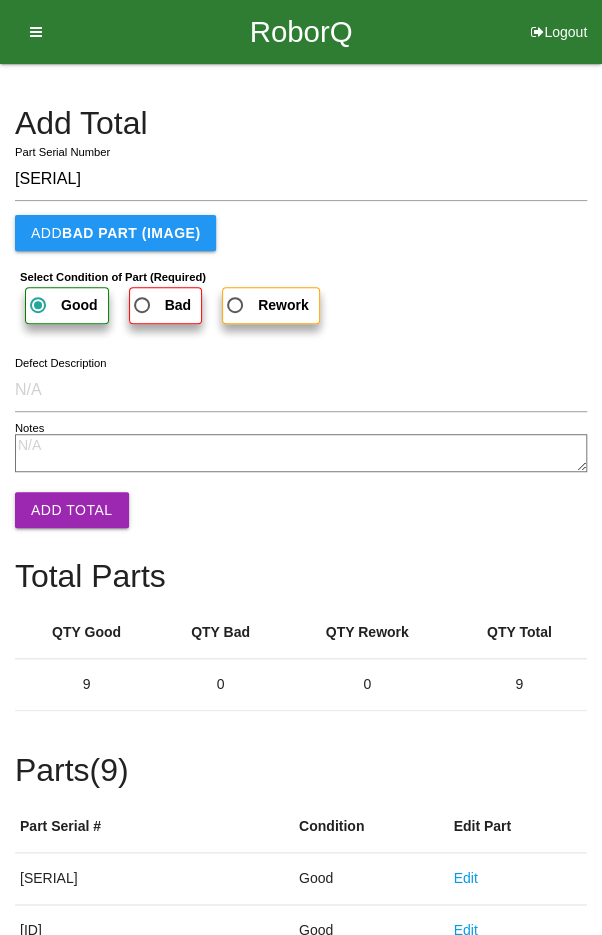 click on "Add Total" at bounding box center [72, 510] 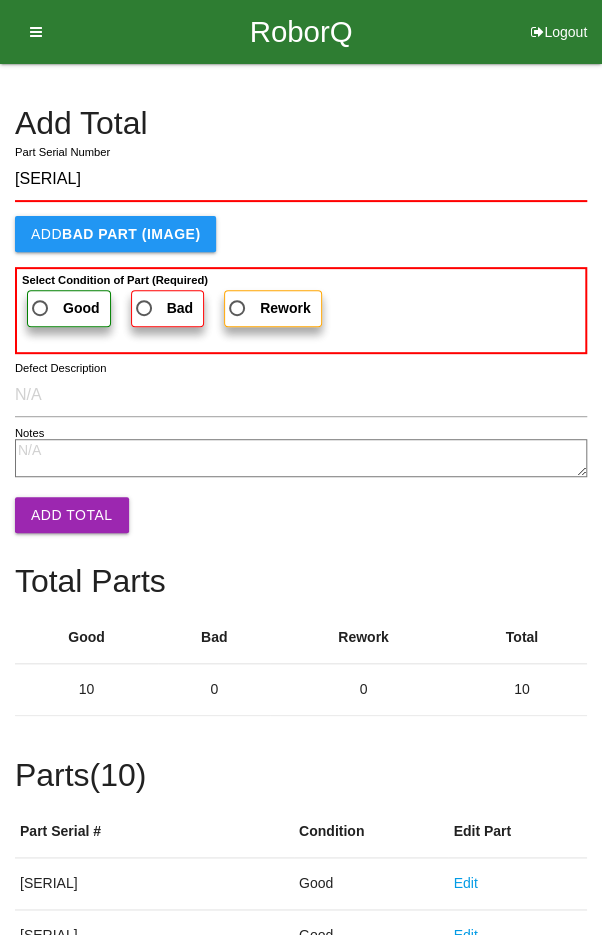 type on "[SERIAL]" 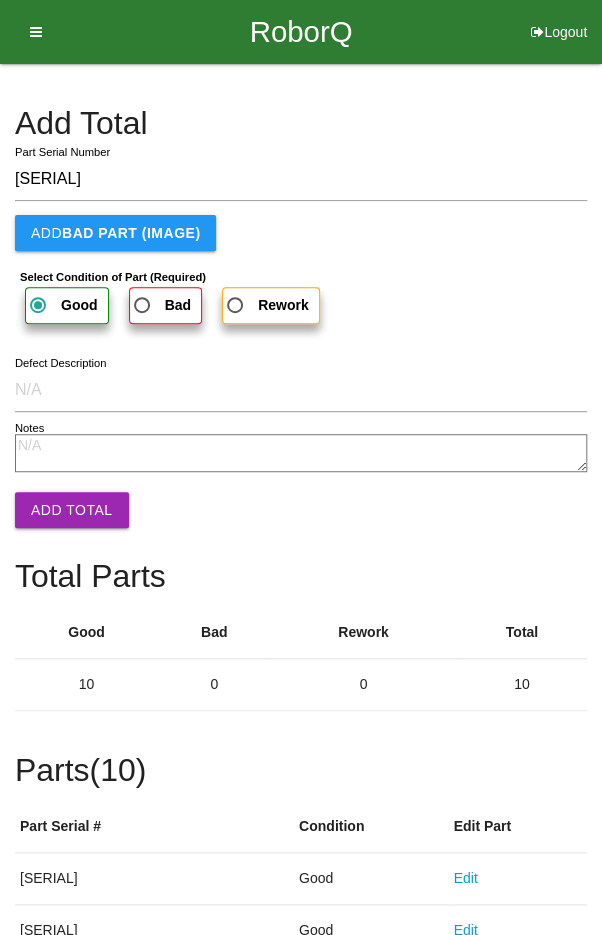 click on "Add Total" at bounding box center (72, 510) 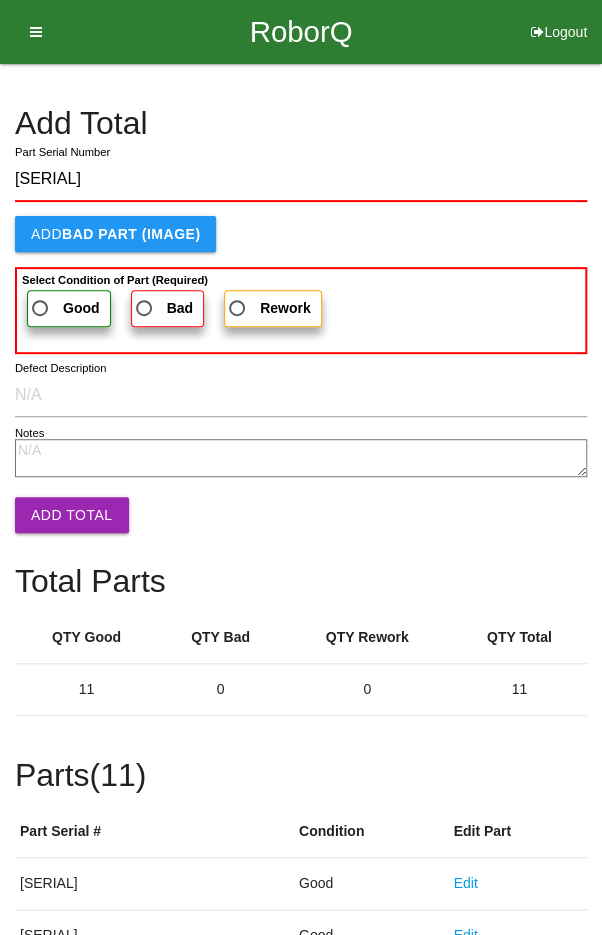 type on "[SERIAL]" 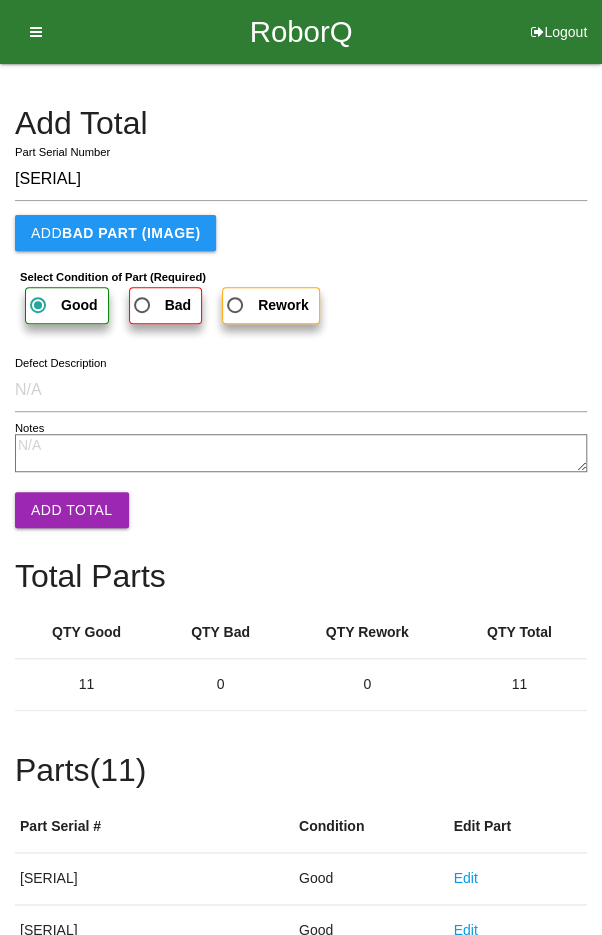 click on "Add Total" at bounding box center (72, 510) 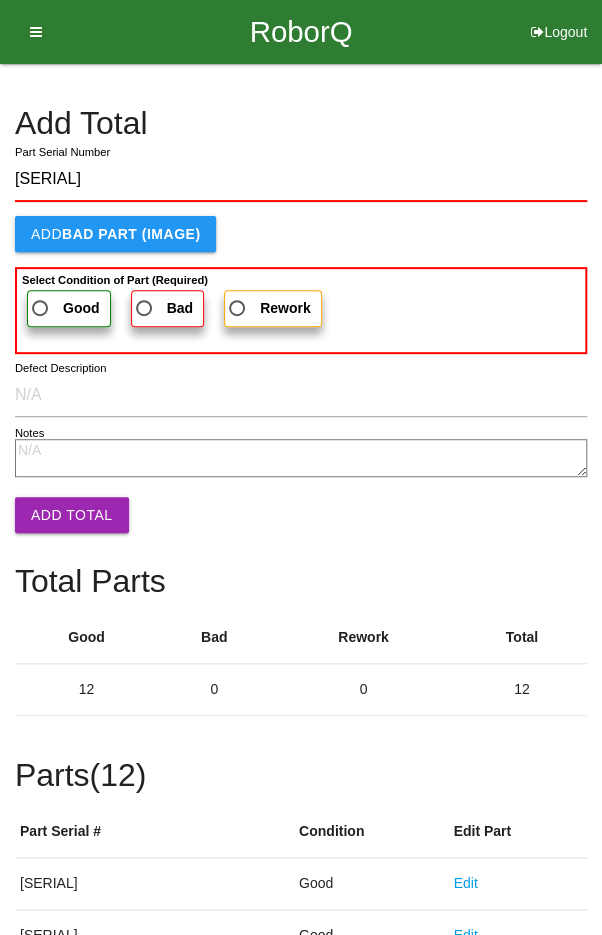 type on "[SERIAL]" 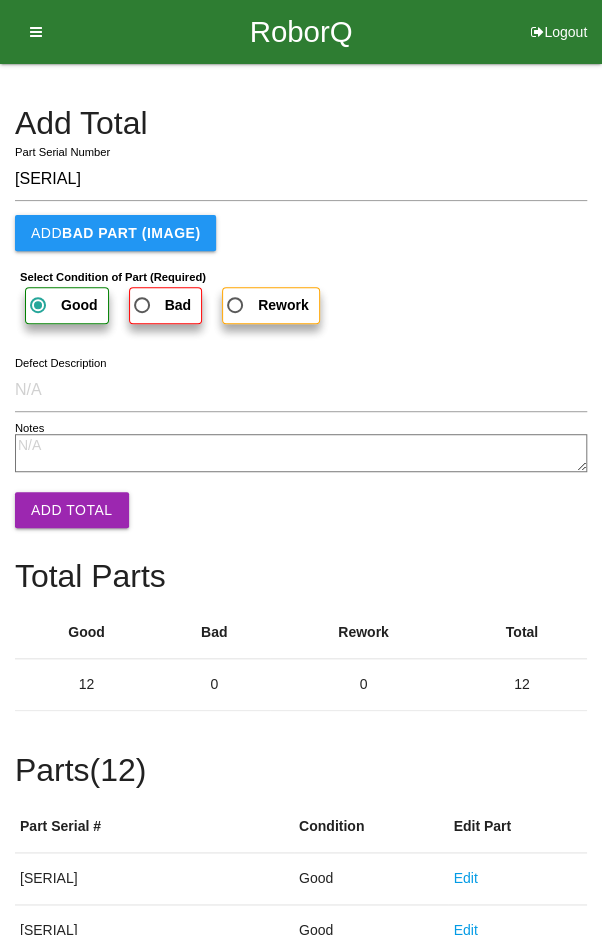 click on "Add Total" at bounding box center [72, 510] 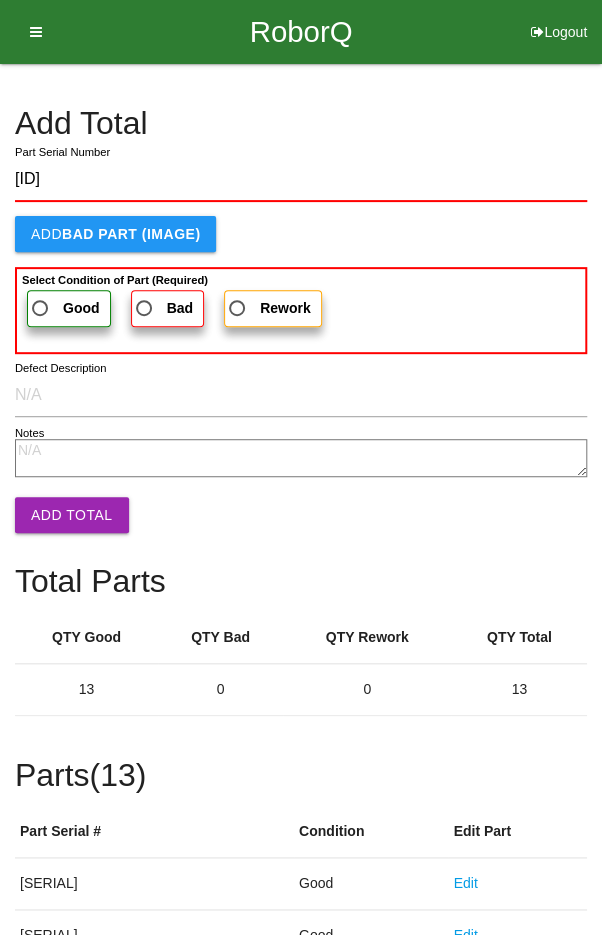 type on "[ID]" 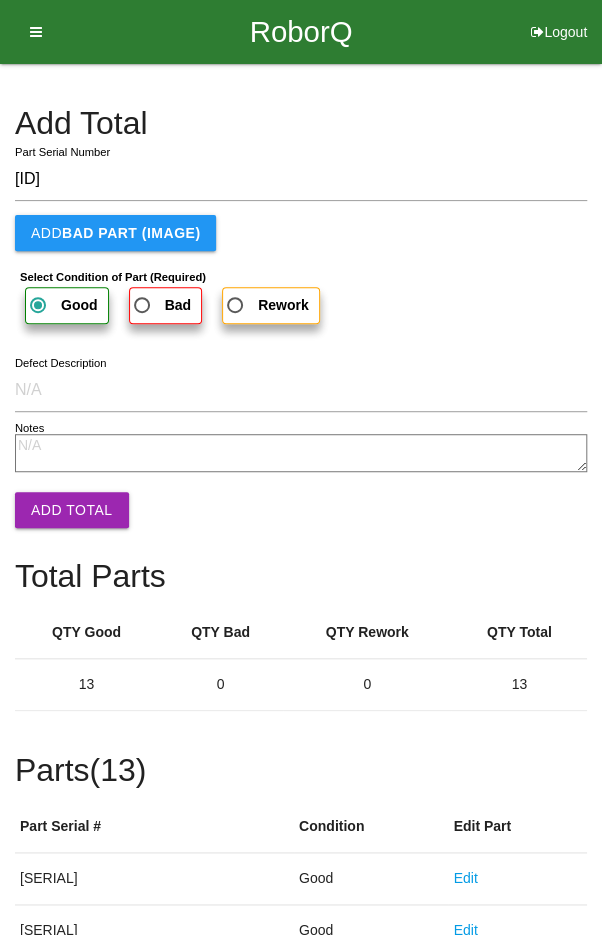 click on "Add Total" at bounding box center [72, 510] 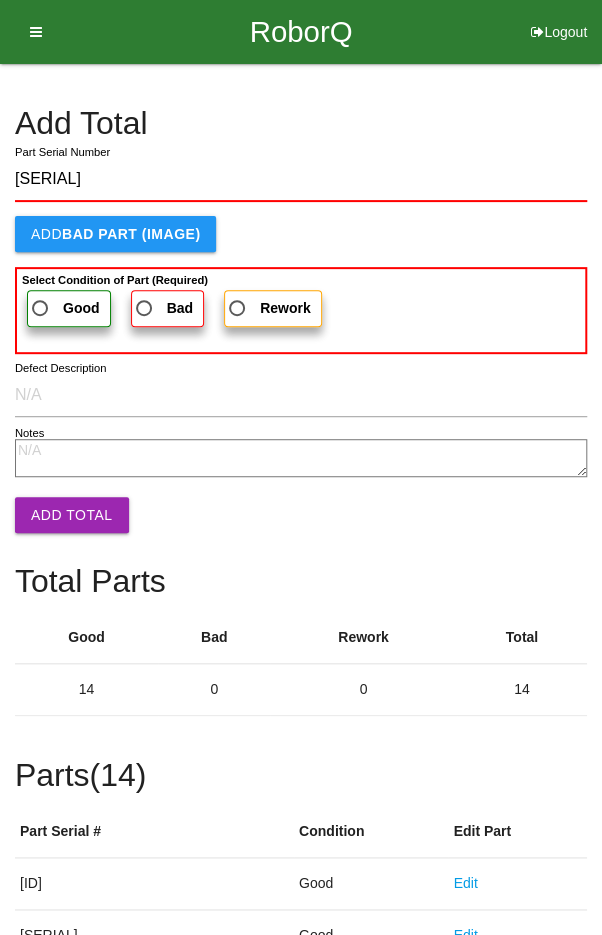 type on "[SERIAL]" 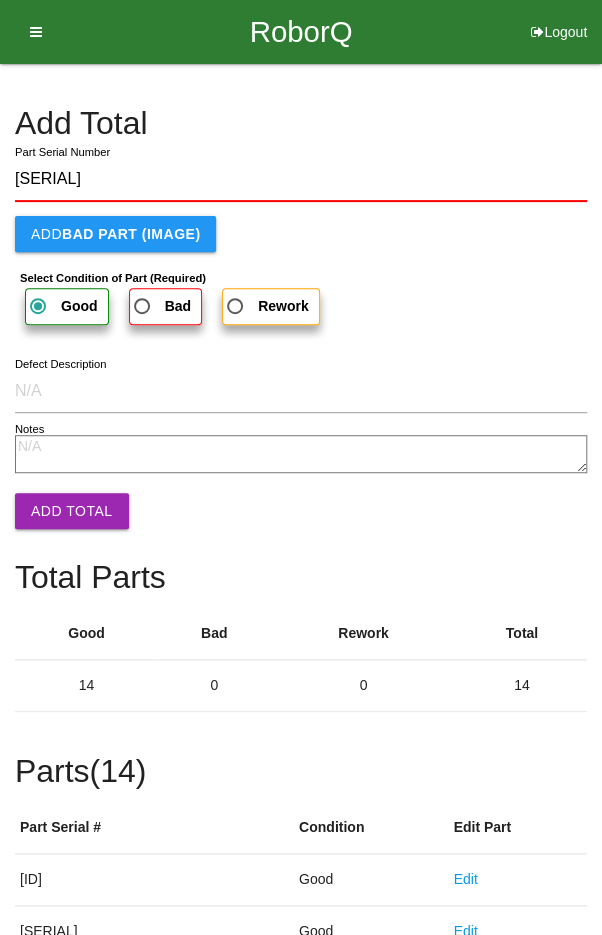 click on "Add Total" at bounding box center (72, 511) 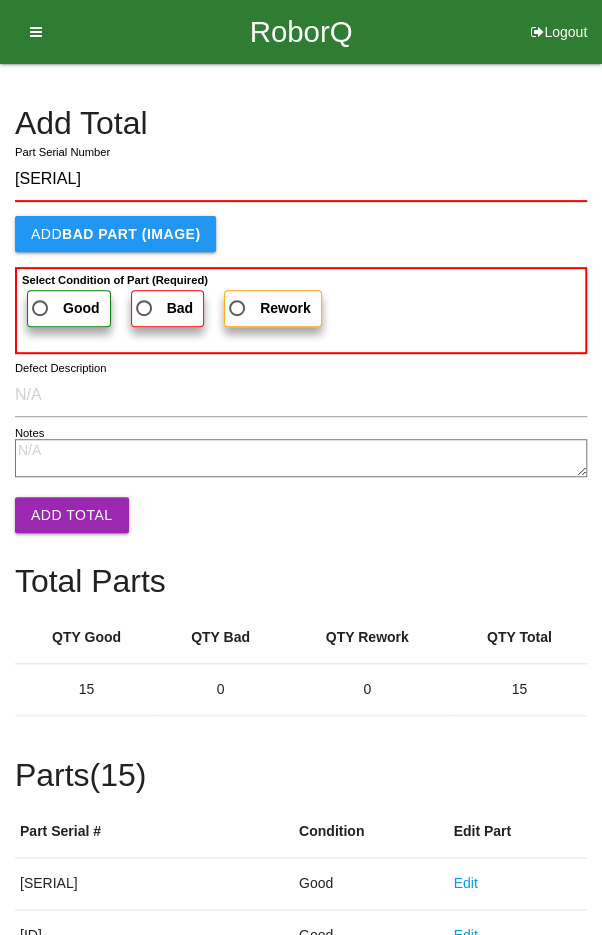 type on "[SERIAL]" 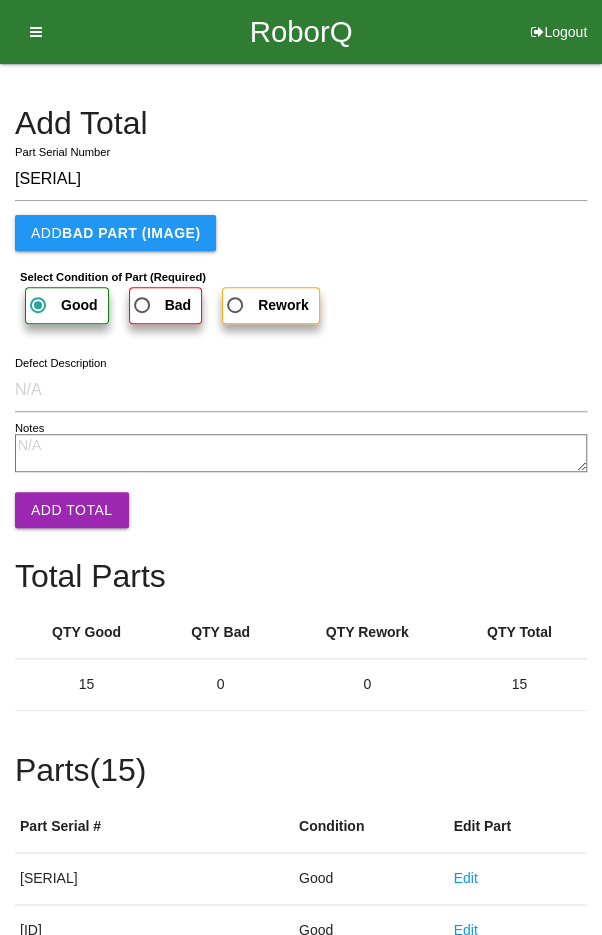 click on "Add Total" at bounding box center (72, 510) 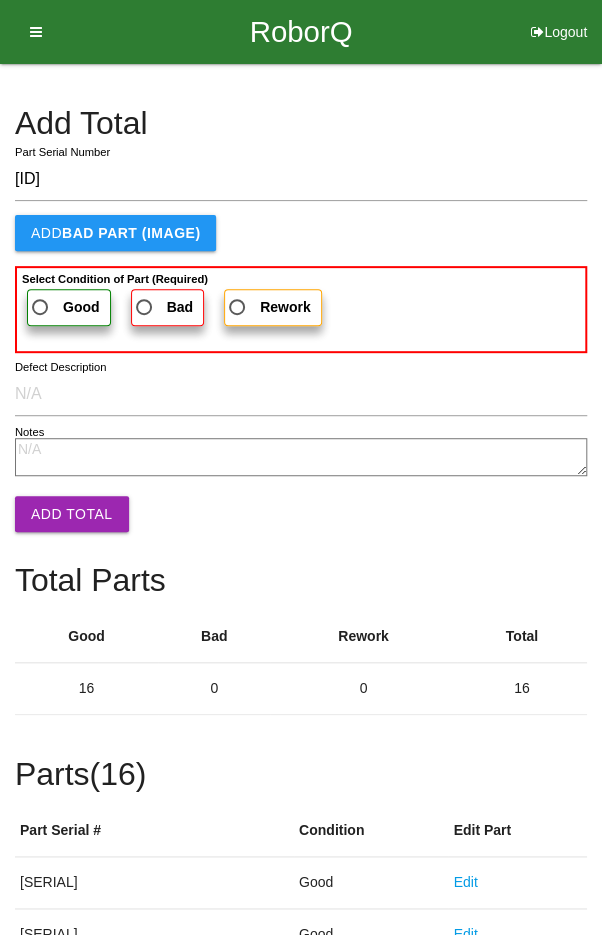 type on "[ID]" 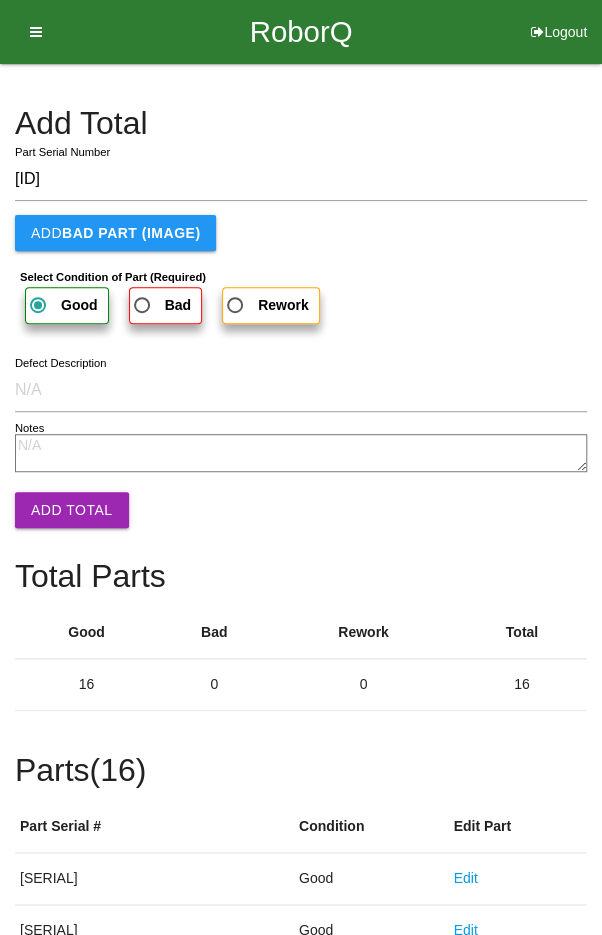click on "Add Total" at bounding box center (72, 510) 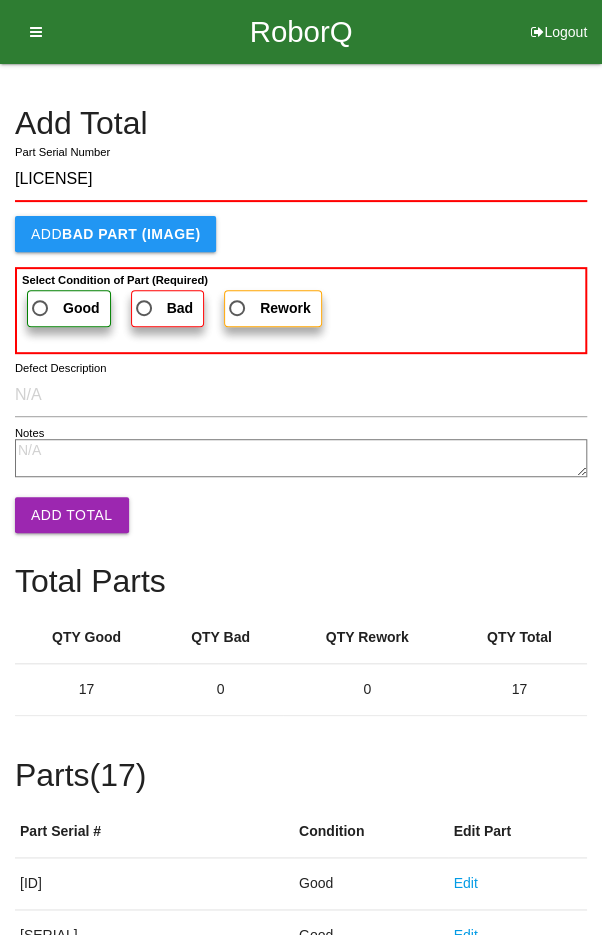 type on "[LICENSE]" 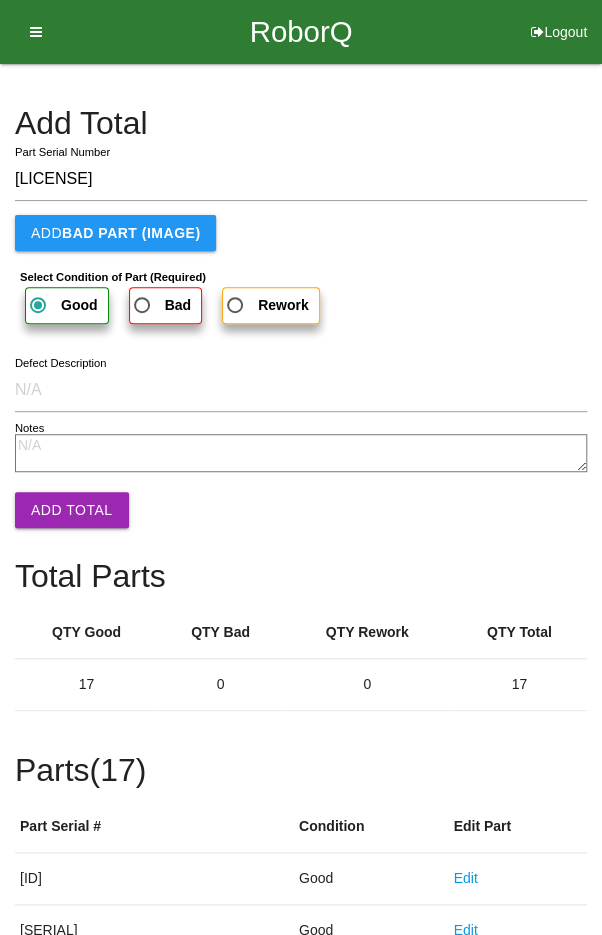 click on "Add Total" at bounding box center (72, 510) 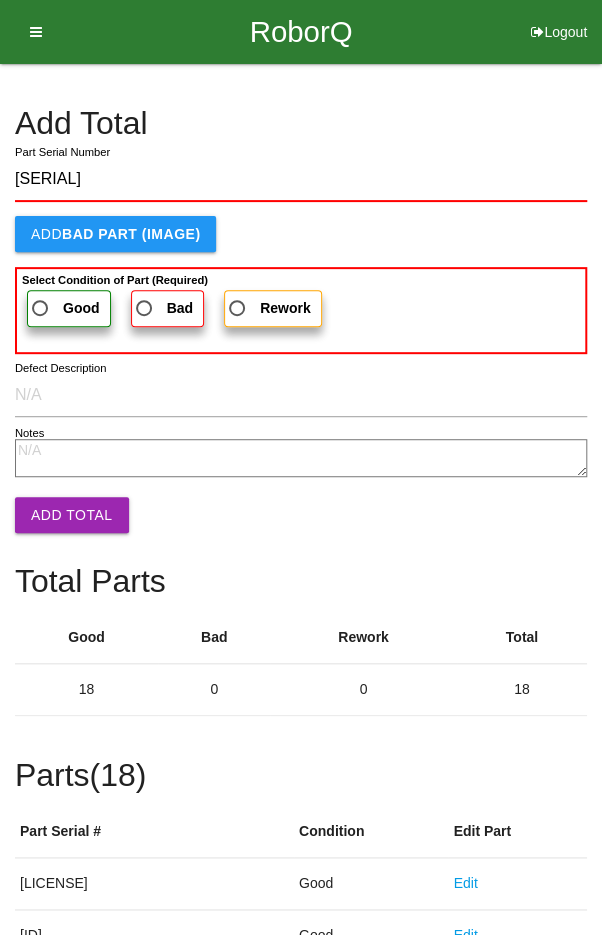 type on "[SERIAL]" 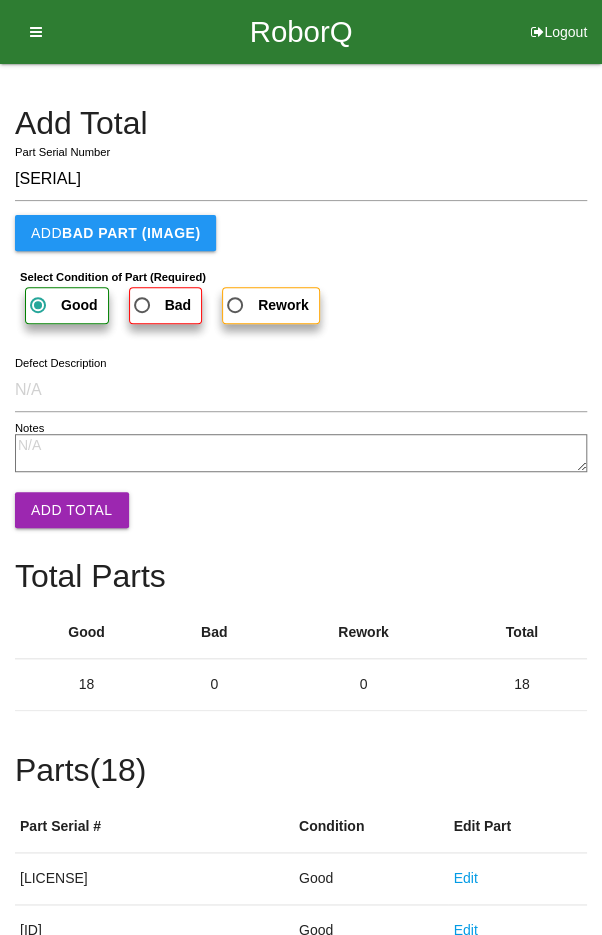 click on "Add Total" at bounding box center (72, 510) 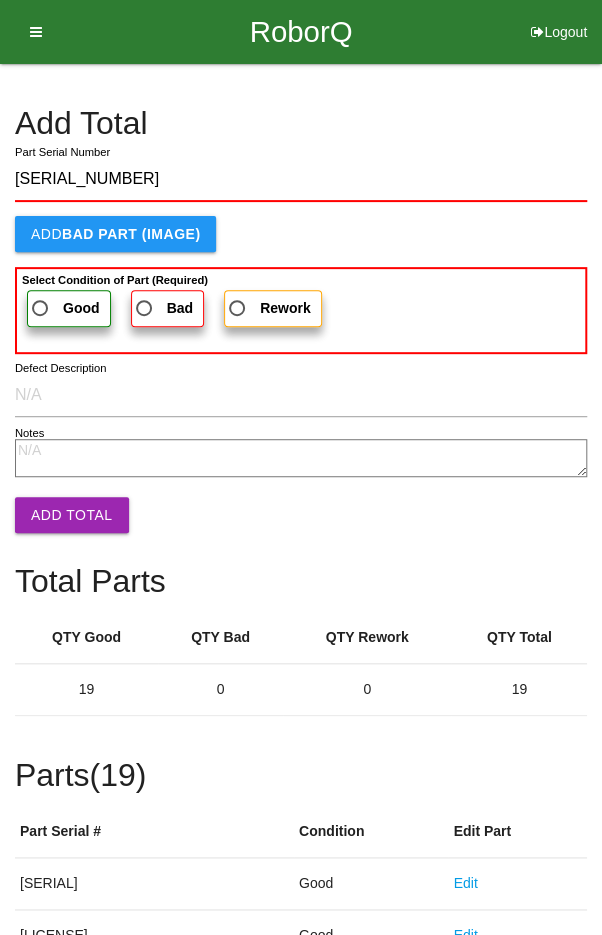 type on "[SERIAL_NUMBER]" 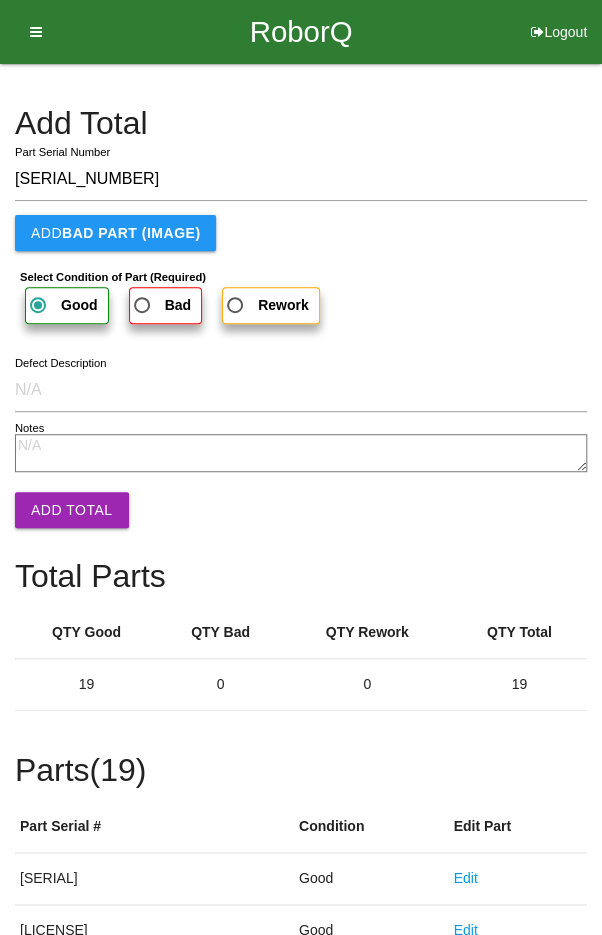 click on "Add Total" at bounding box center (72, 510) 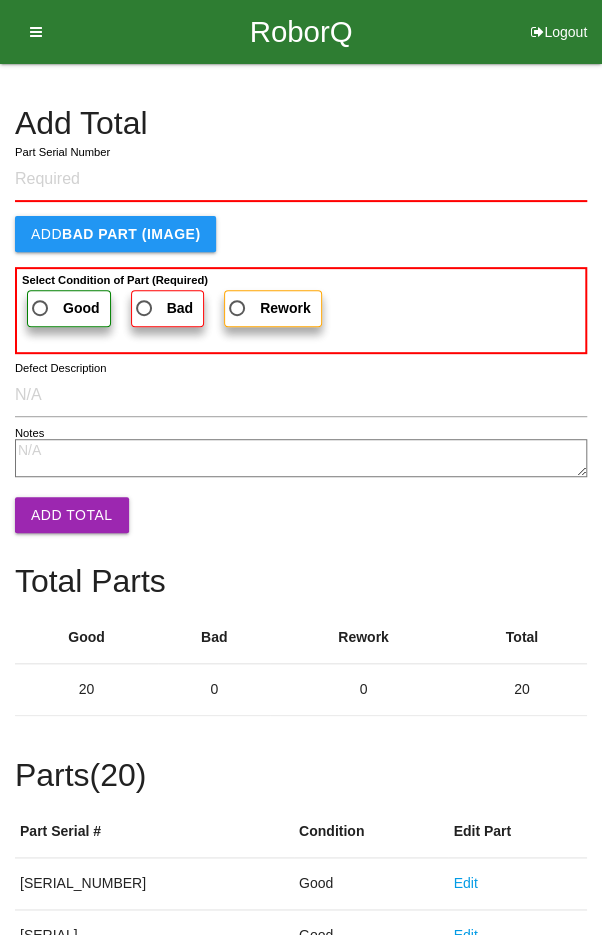 click on "Add Total" at bounding box center (301, 123) 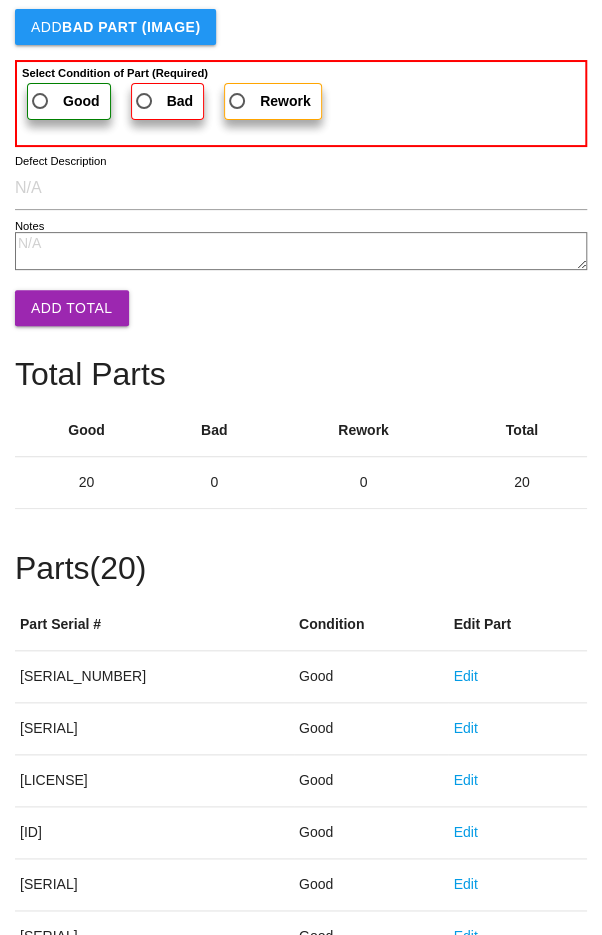 scroll, scrollTop: 1111, scrollLeft: 0, axis: vertical 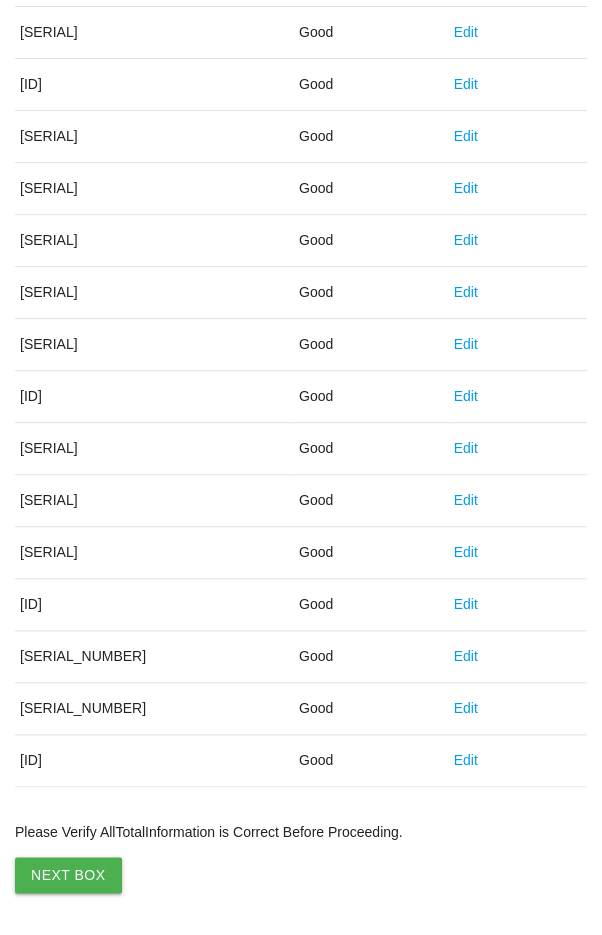 click on "Next Box" at bounding box center (68, 875) 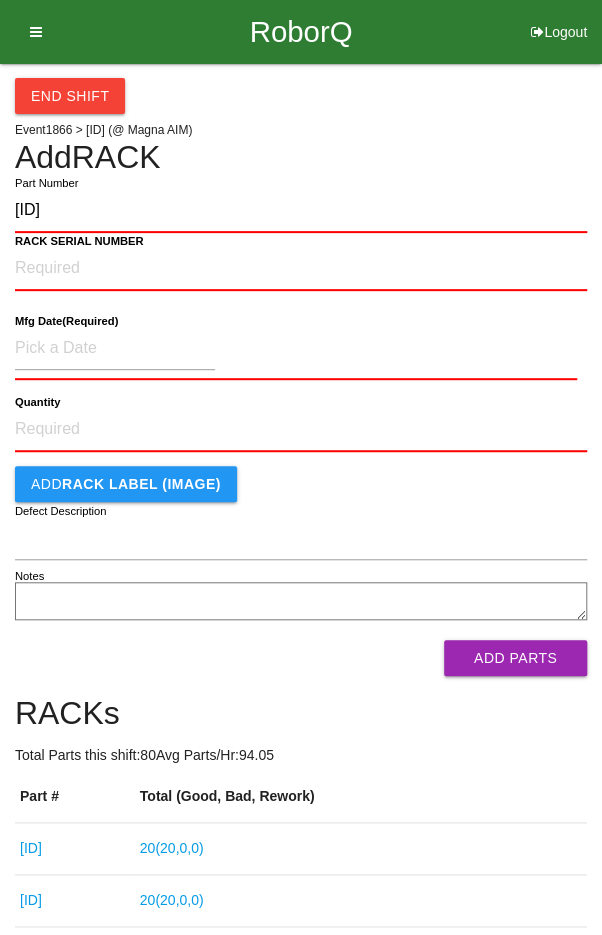 type on "[ID]" 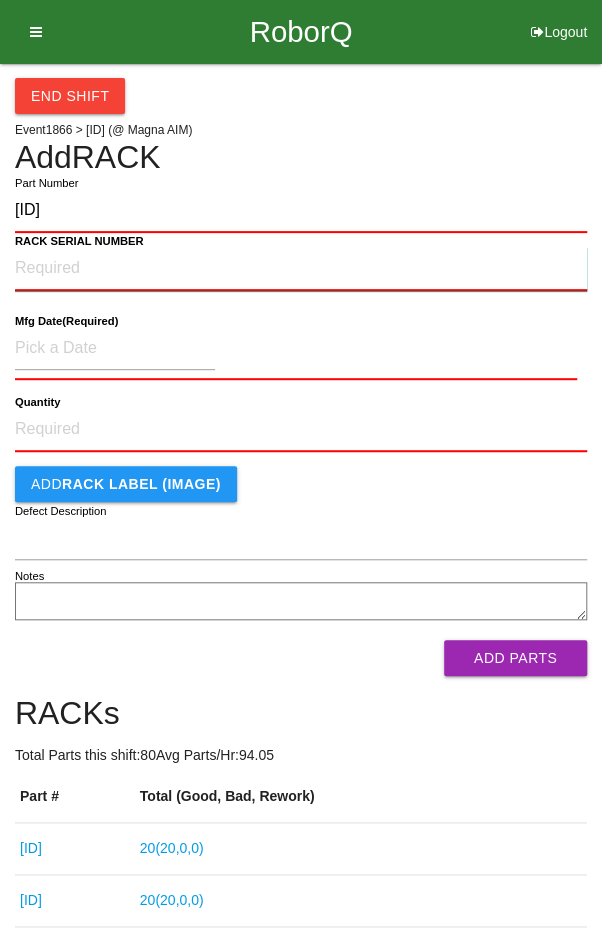 click on "RACK SERIAL NUMBER" at bounding box center [301, 269] 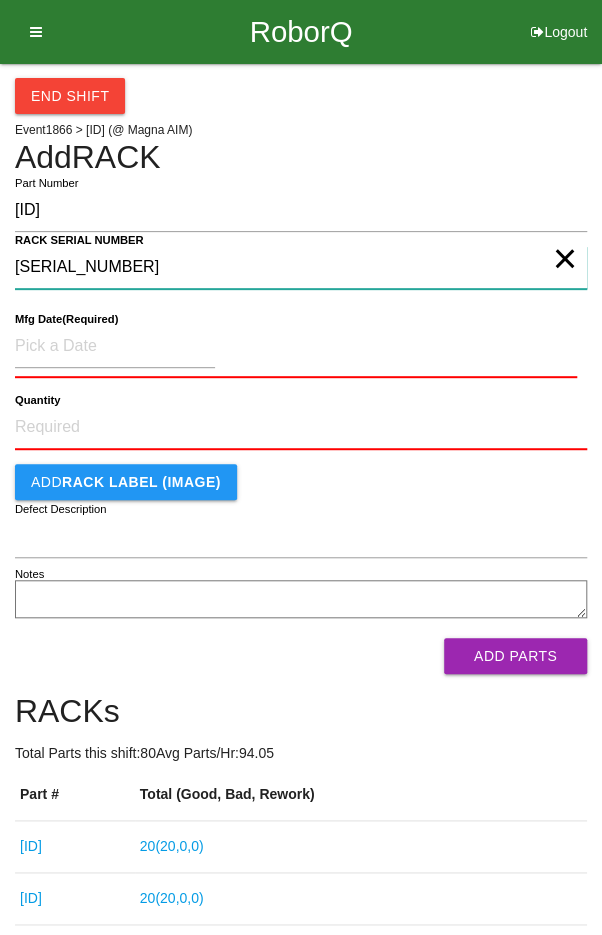 type on "[SERIAL_NUMBER]" 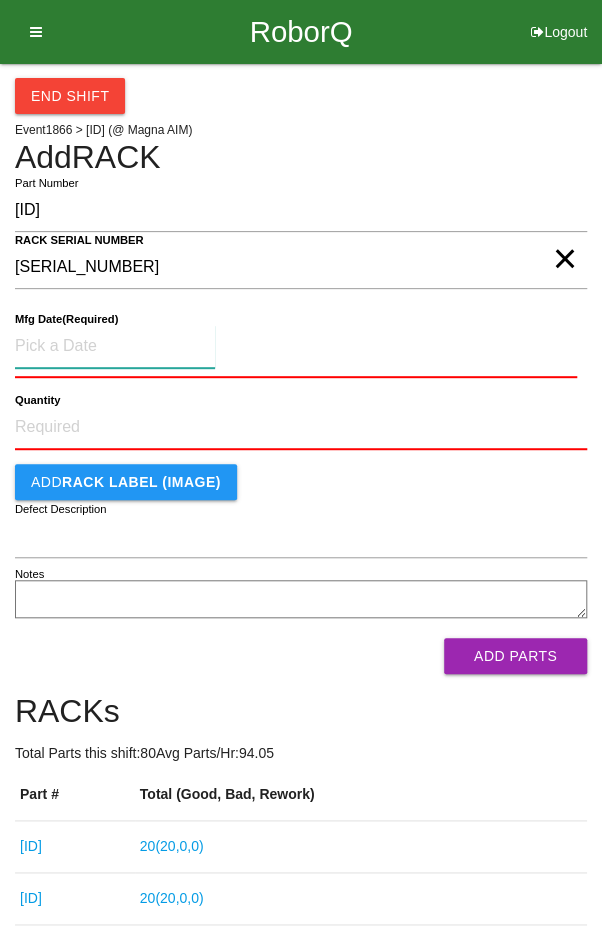 click at bounding box center (115, 346) 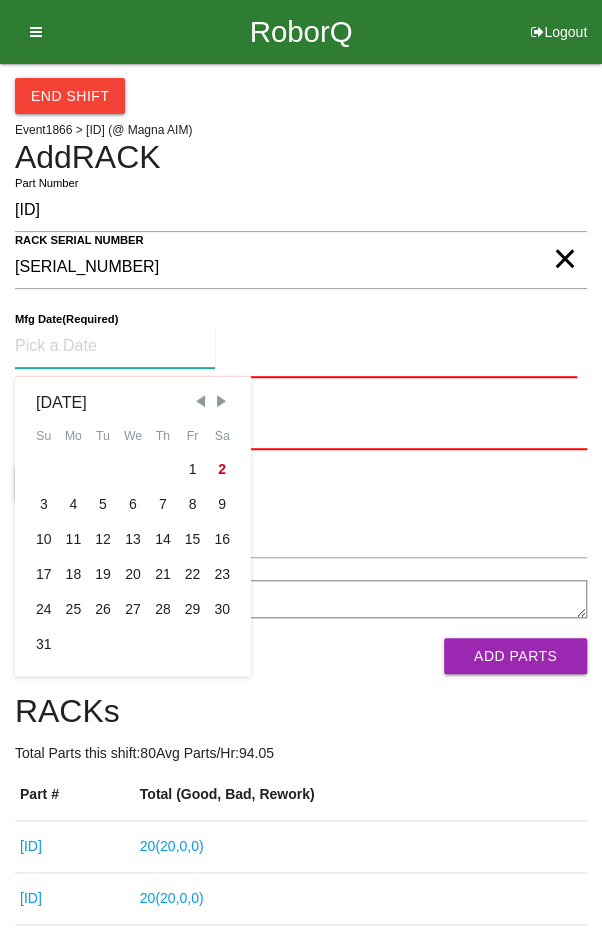 click at bounding box center (200, 401) 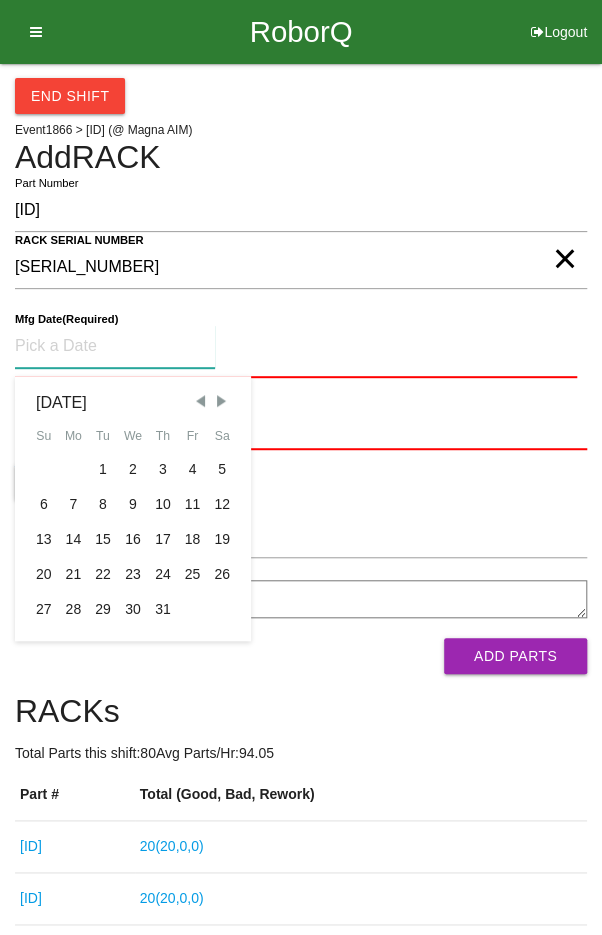 click on "14" at bounding box center [74, 539] 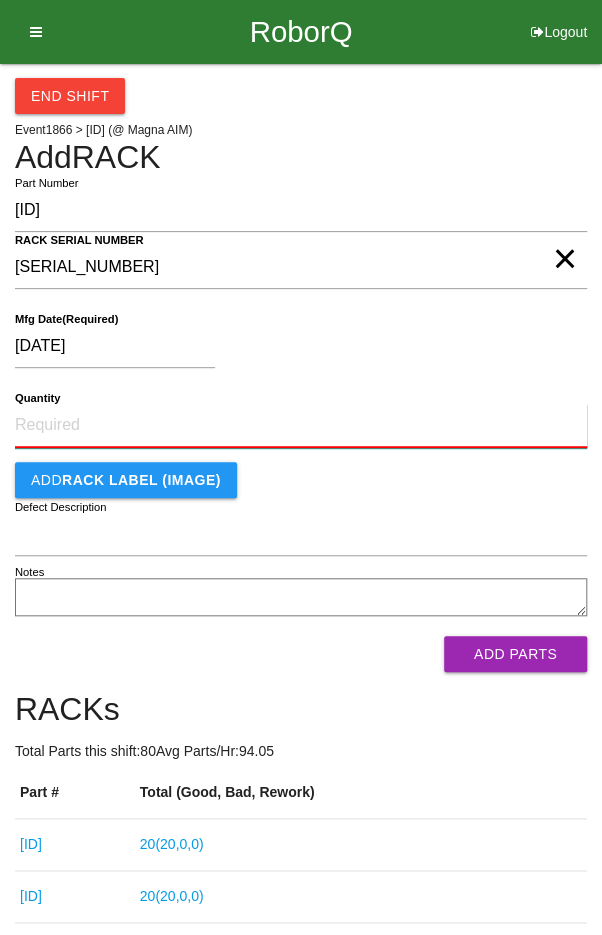 click on "Quantity" at bounding box center (301, 426) 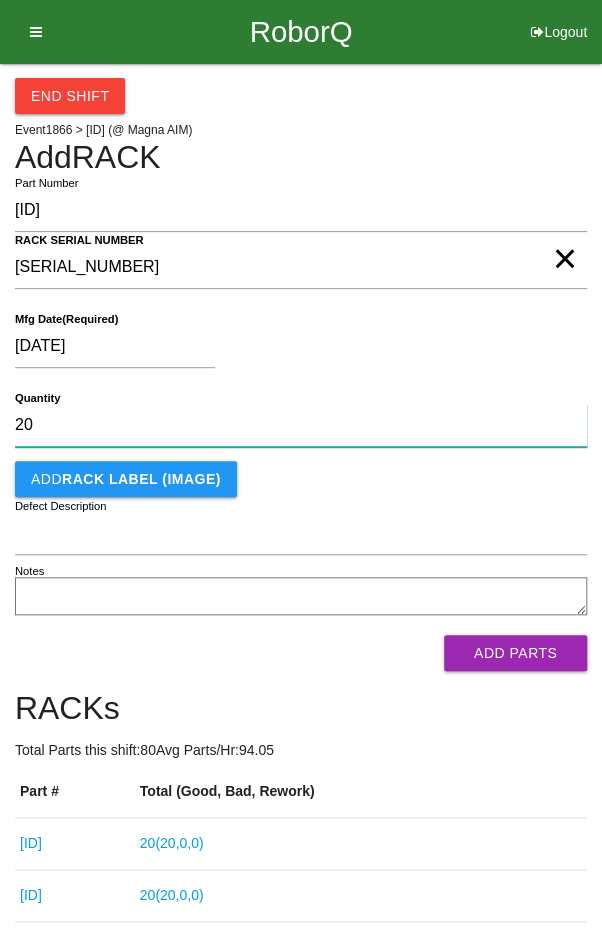 type on "20" 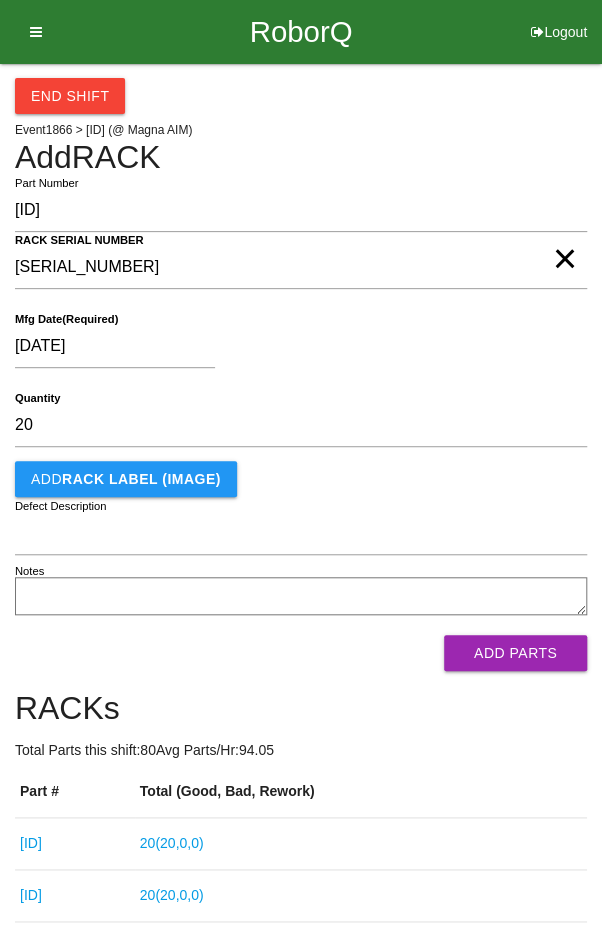 click on "[DATE] Mfg Date  (Required)" at bounding box center [301, 350] 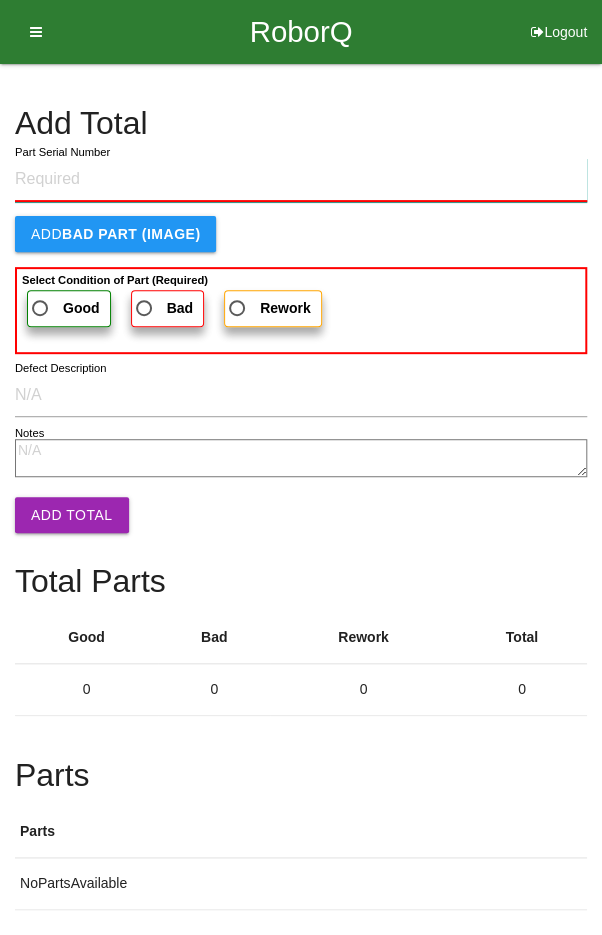 paste on "[ID]" 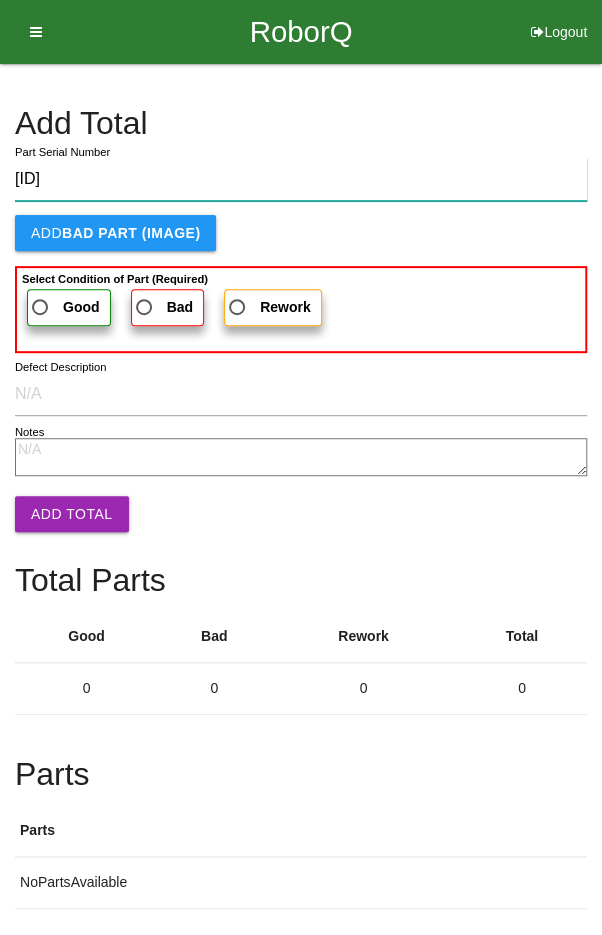 click on "[ID]" at bounding box center [301, 179] 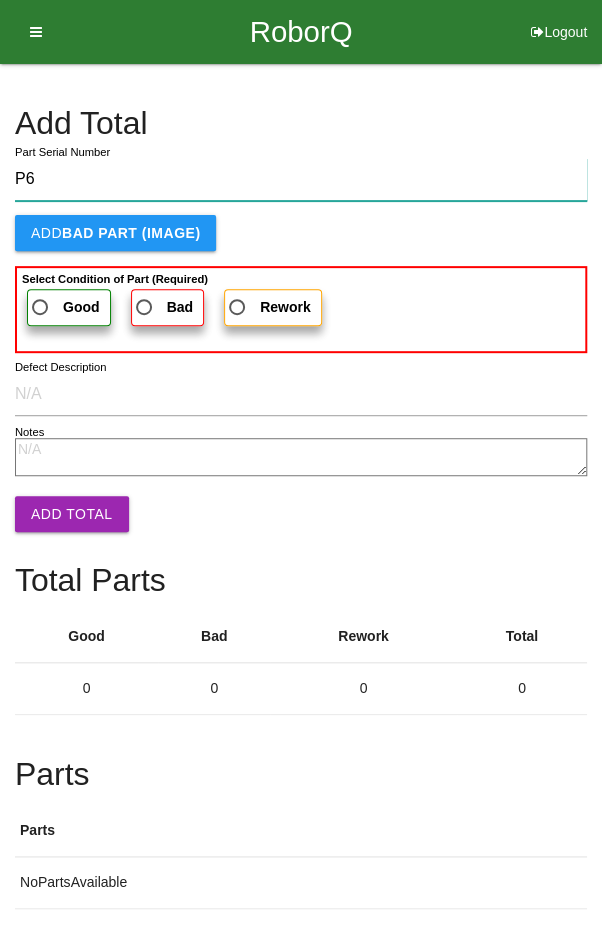 type on "P" 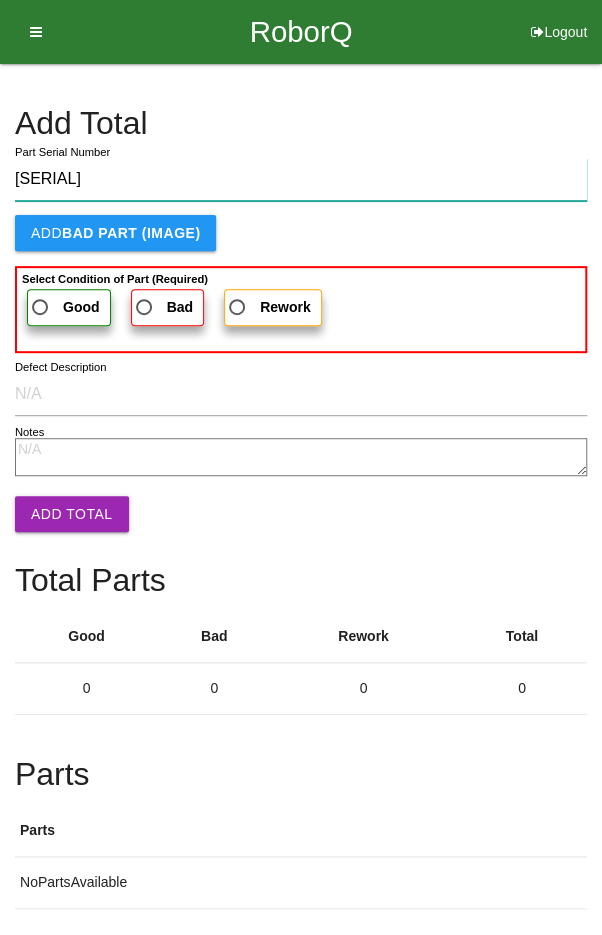 type on "[SERIAL]" 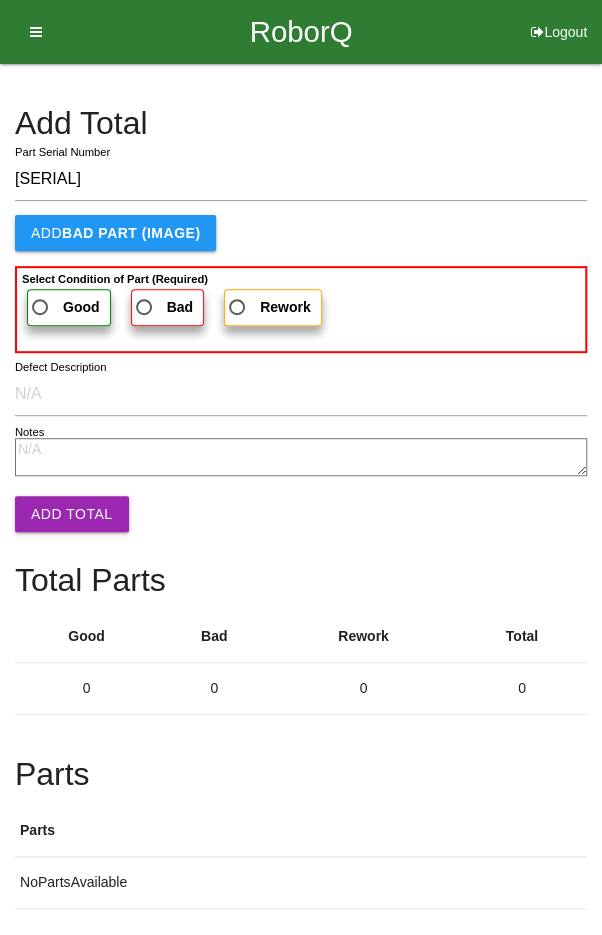 click on "Good" at bounding box center [64, 307] 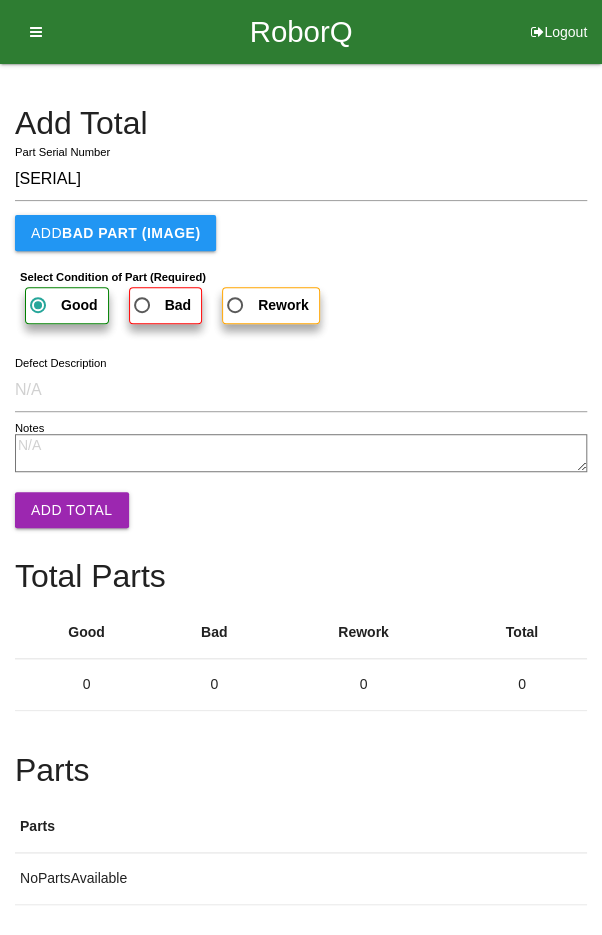 click on "Add Total" at bounding box center [72, 510] 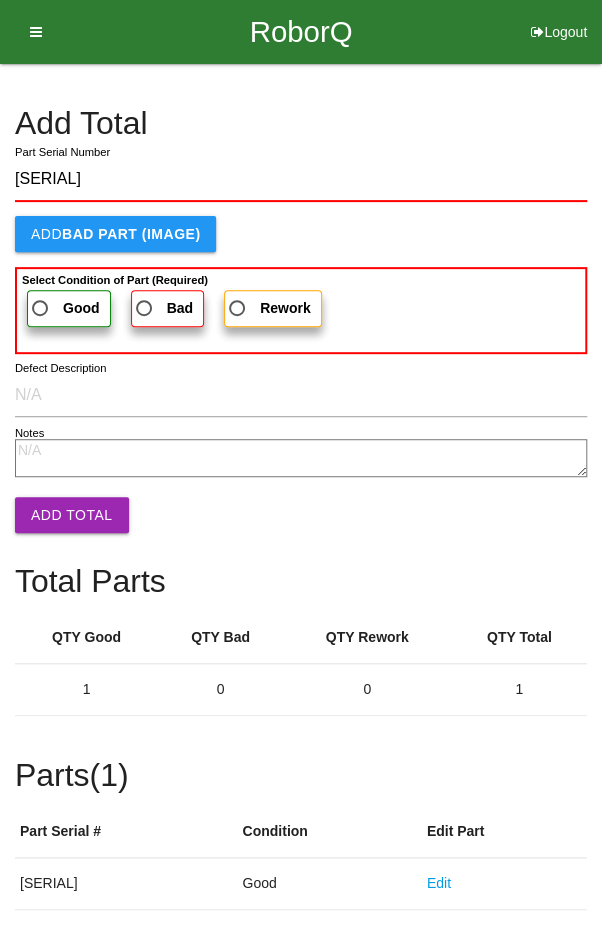 type on "[SERIAL]" 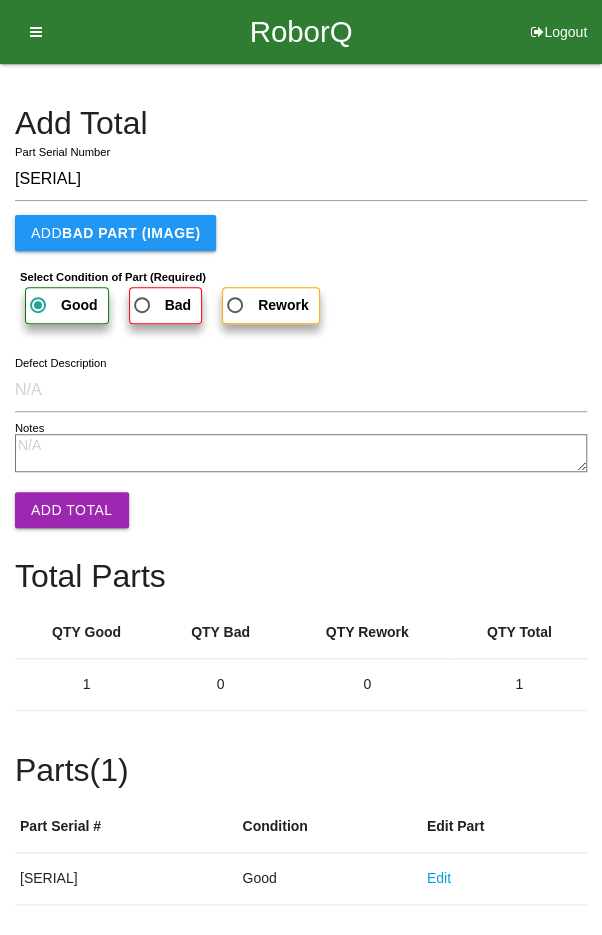 click on "Add Total" at bounding box center (72, 510) 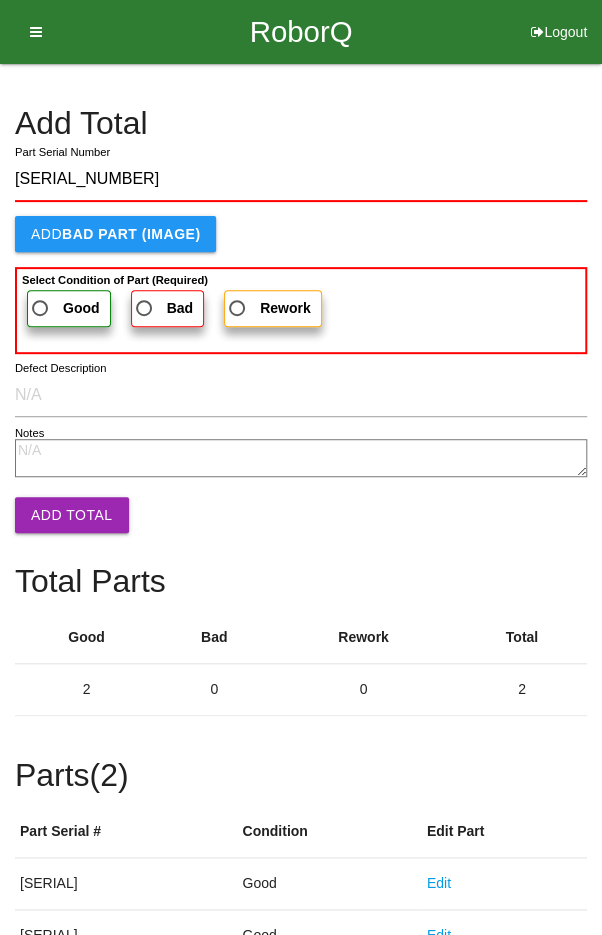 type on "[SERIAL_NUMBER]" 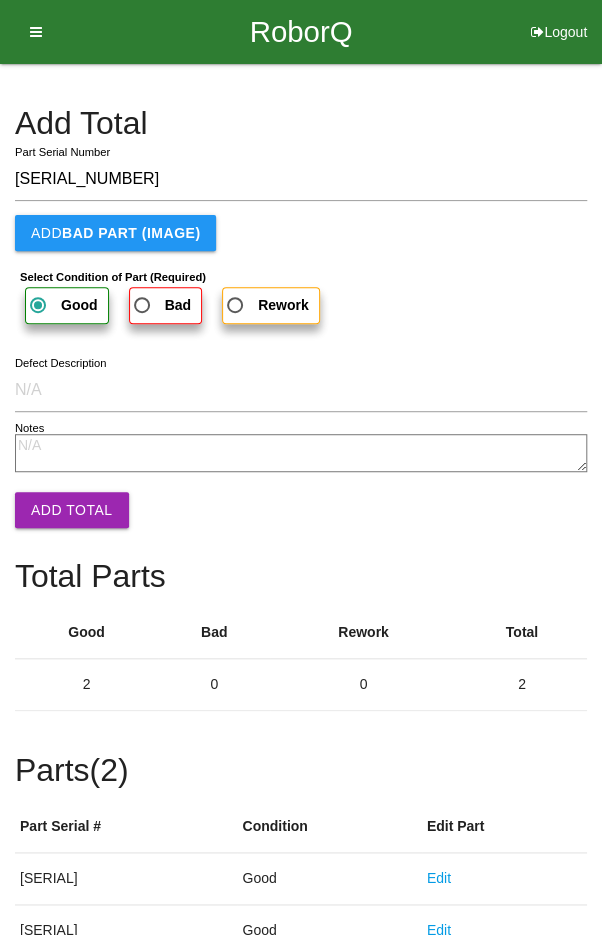 click on "Add Total" at bounding box center [72, 510] 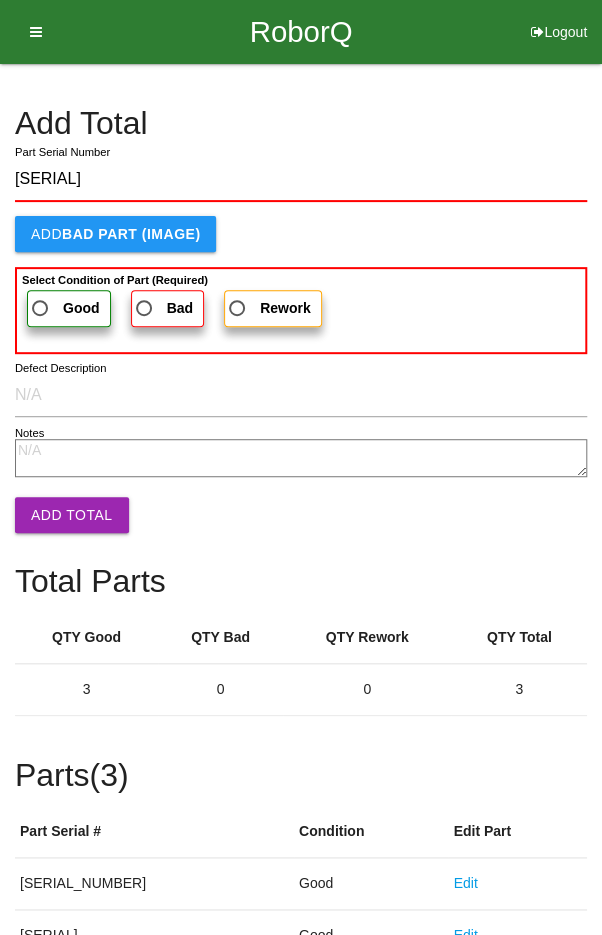 type on "[SERIAL]" 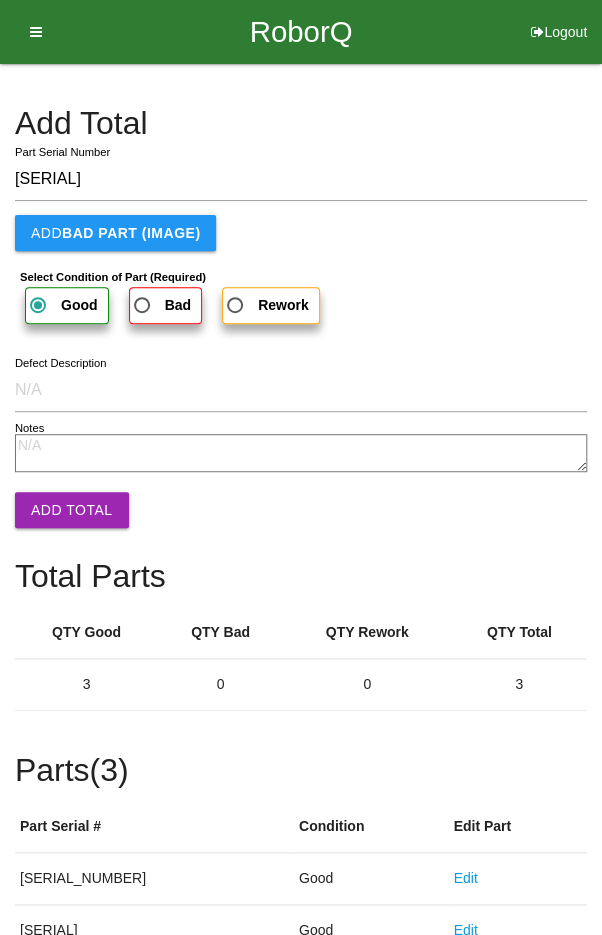 click on "Add Total" at bounding box center [72, 510] 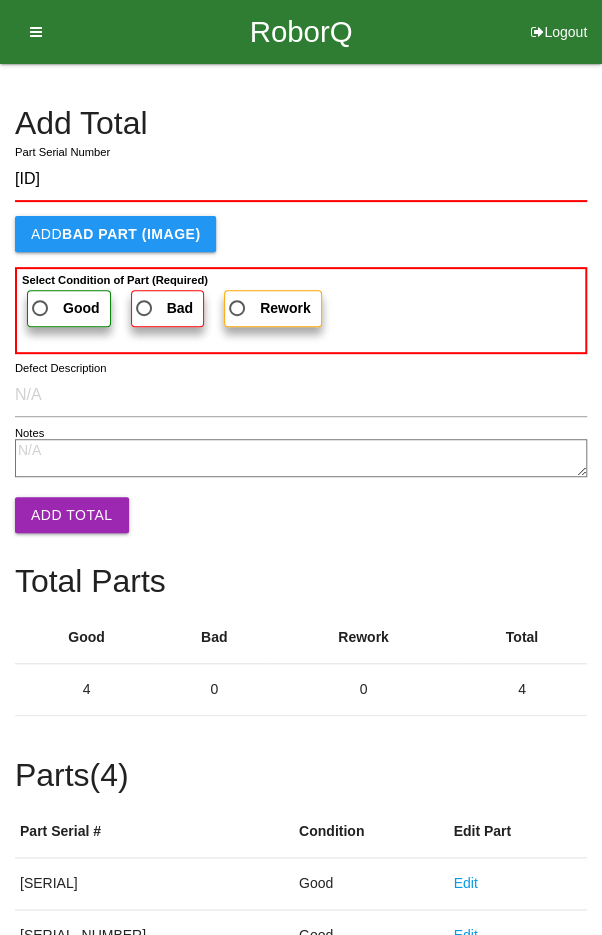 type on "[ID]" 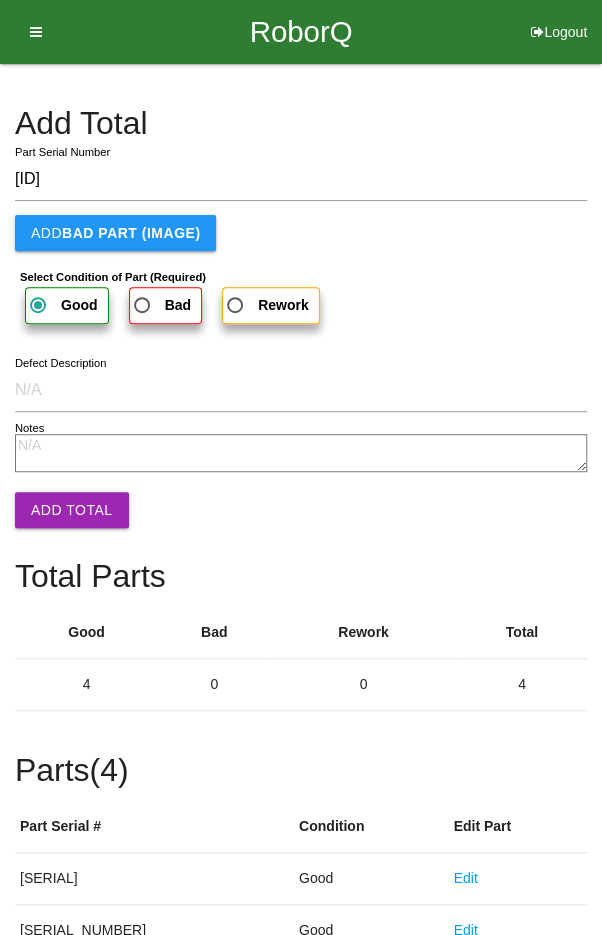 click on "Add Total" at bounding box center (72, 510) 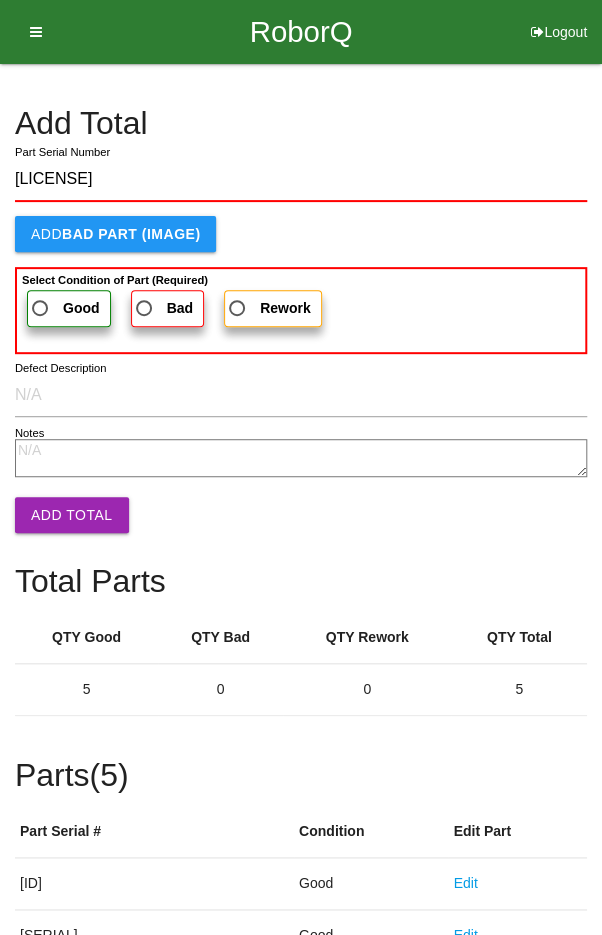 type on "[LICENSE]" 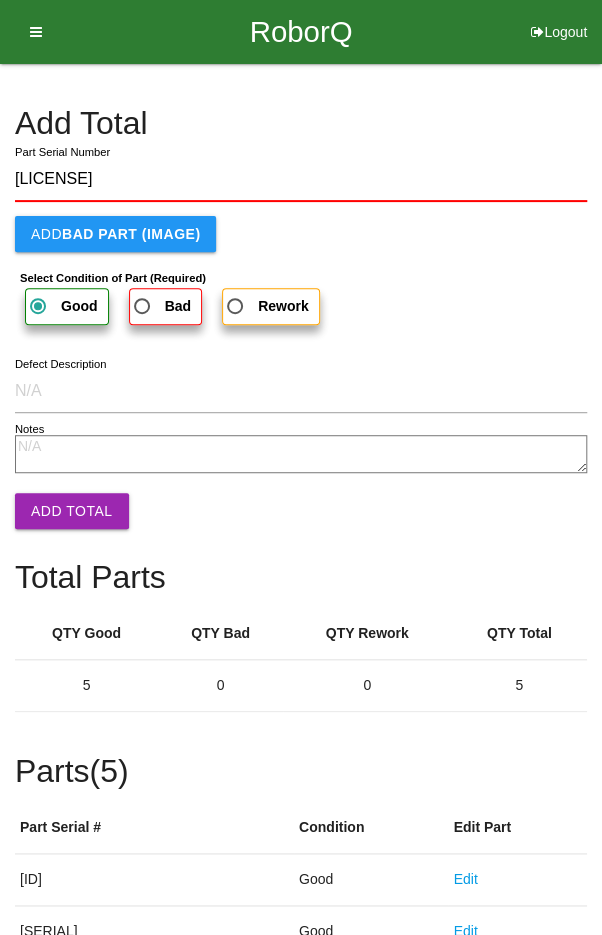 click on "Add Total" at bounding box center (72, 511) 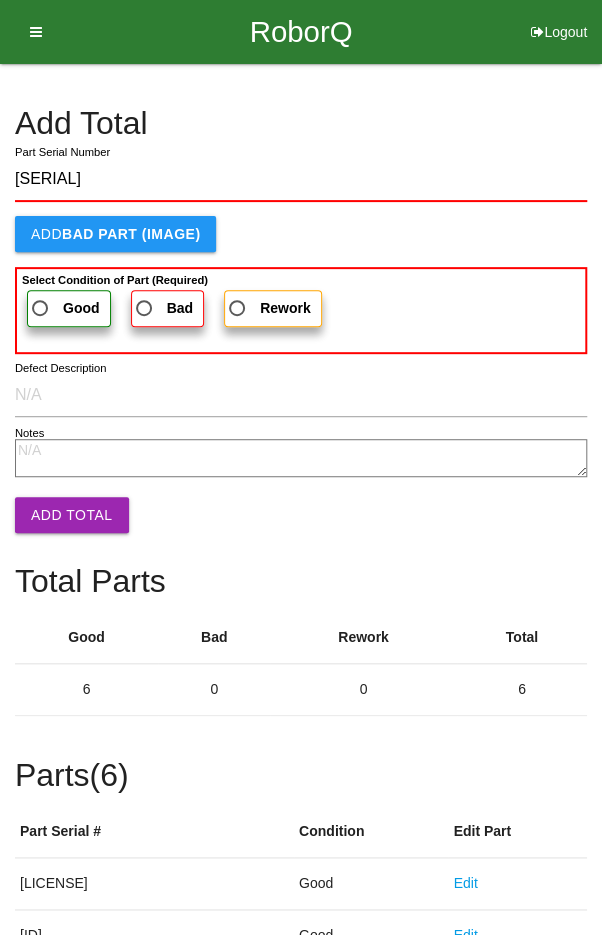 type on "[SERIAL]" 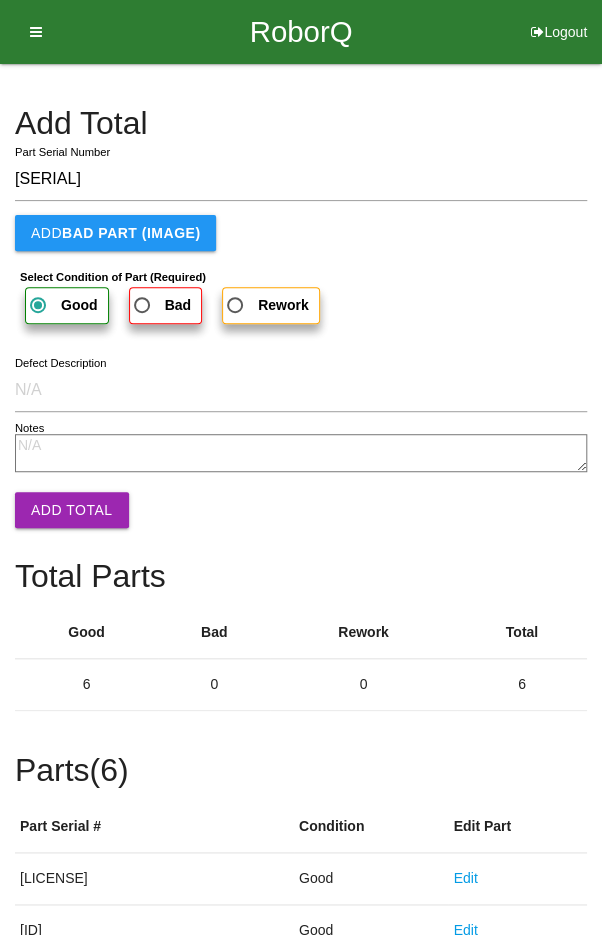 click on "Add Total" at bounding box center (72, 510) 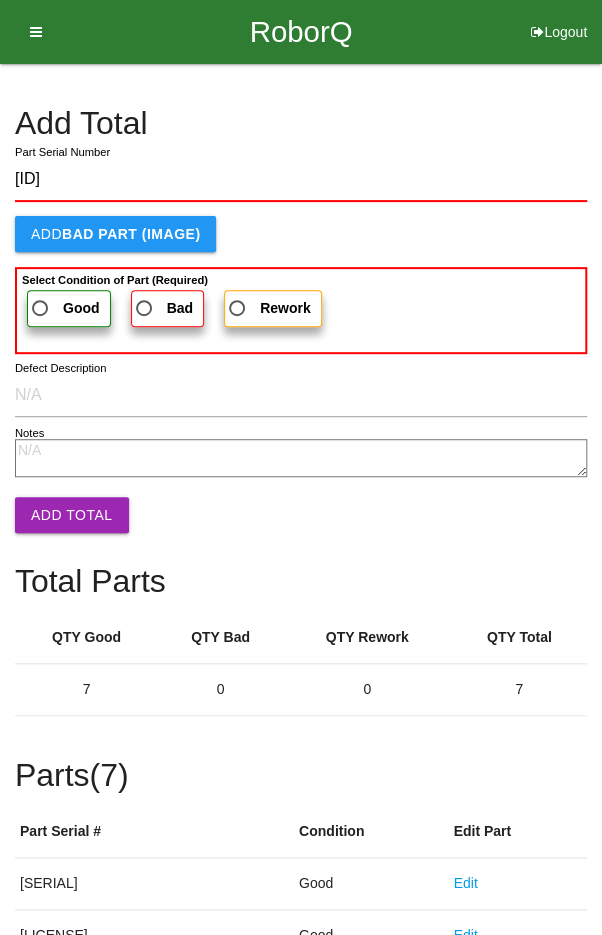 click on "Good" at bounding box center [64, 308] 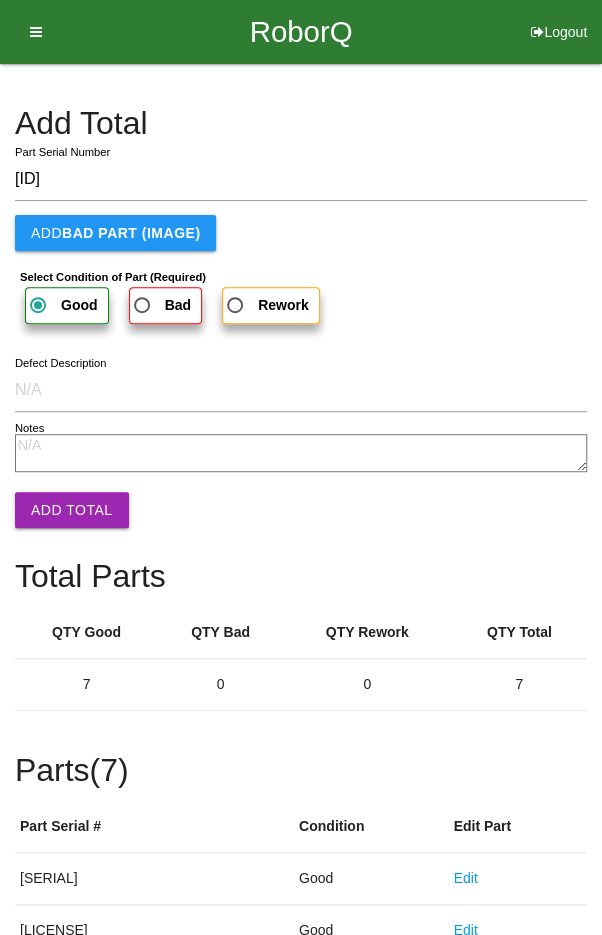 click on "Add Total" at bounding box center (72, 510) 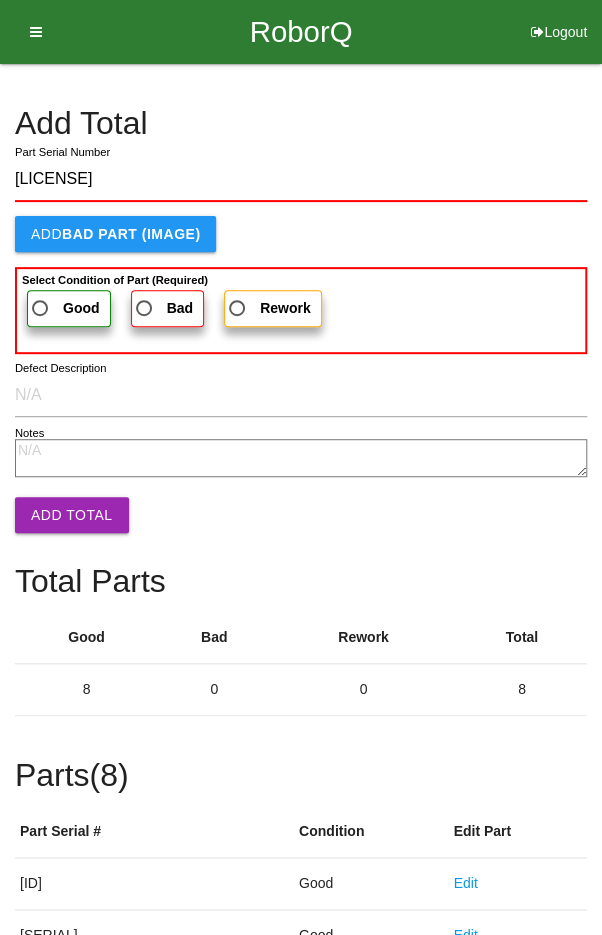 click on "Good" at bounding box center [64, 308] 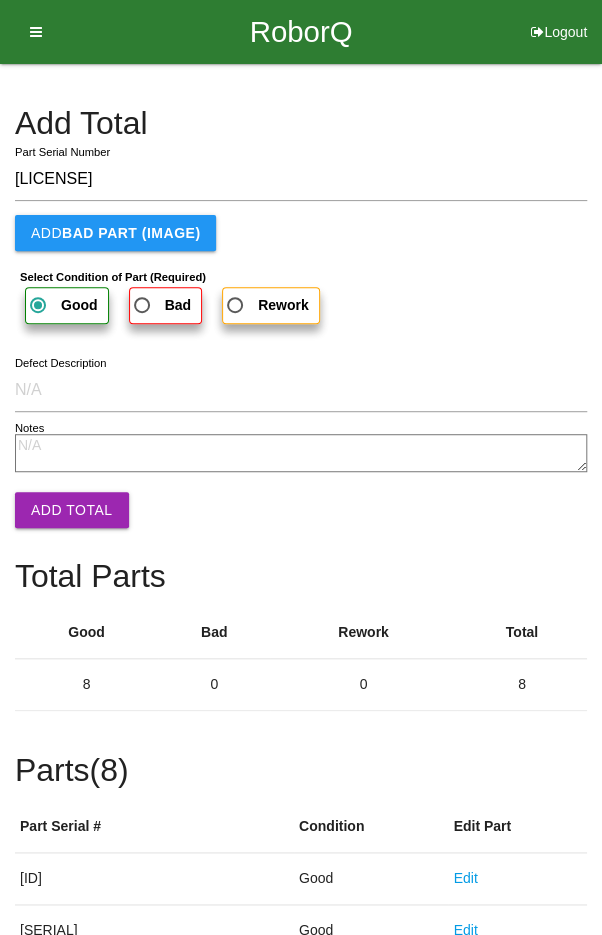 click on "Add Total" at bounding box center [72, 510] 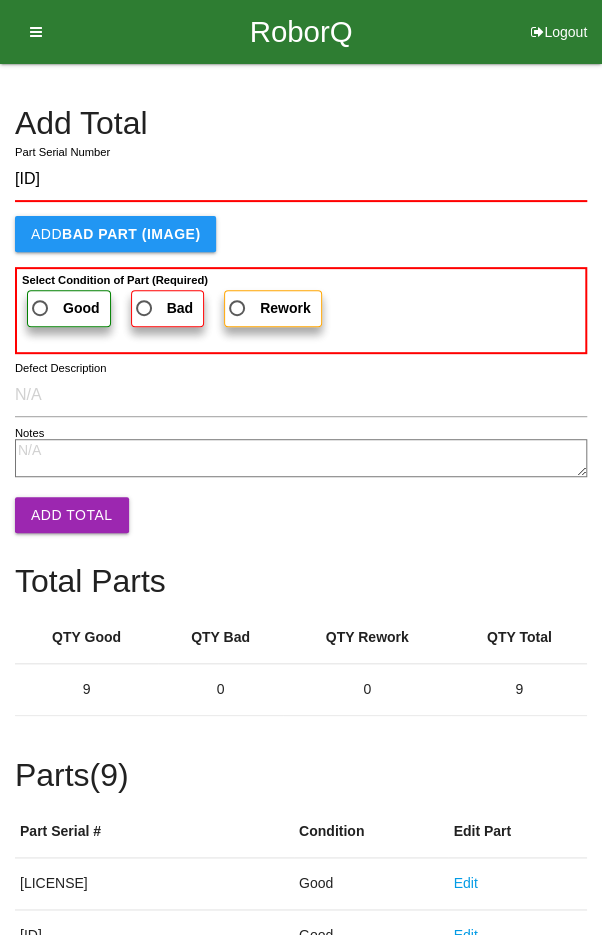 click on "Good" at bounding box center (64, 308) 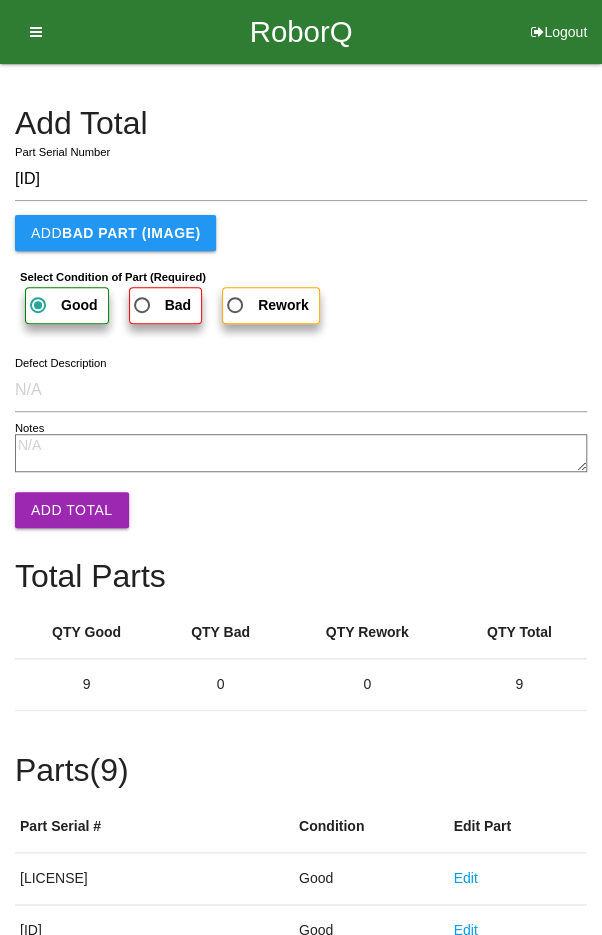 click on "Add Total" at bounding box center [72, 510] 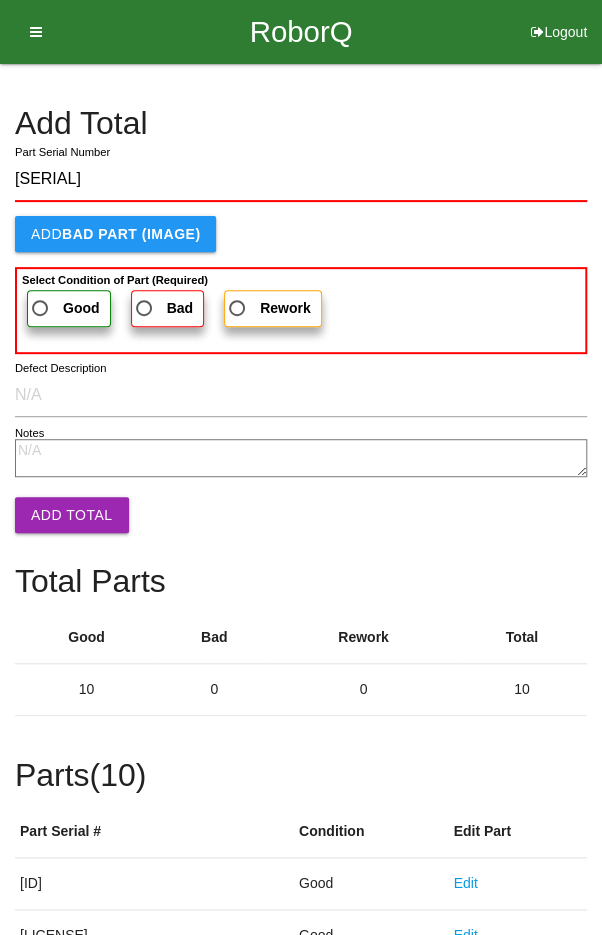 click on "Good" at bounding box center [81, 308] 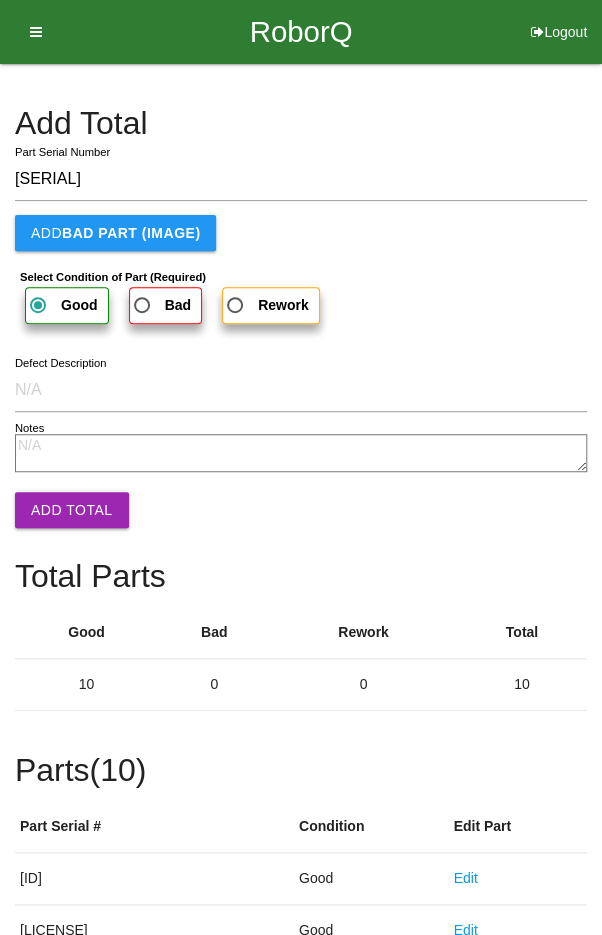 click on "Add Total" at bounding box center [72, 510] 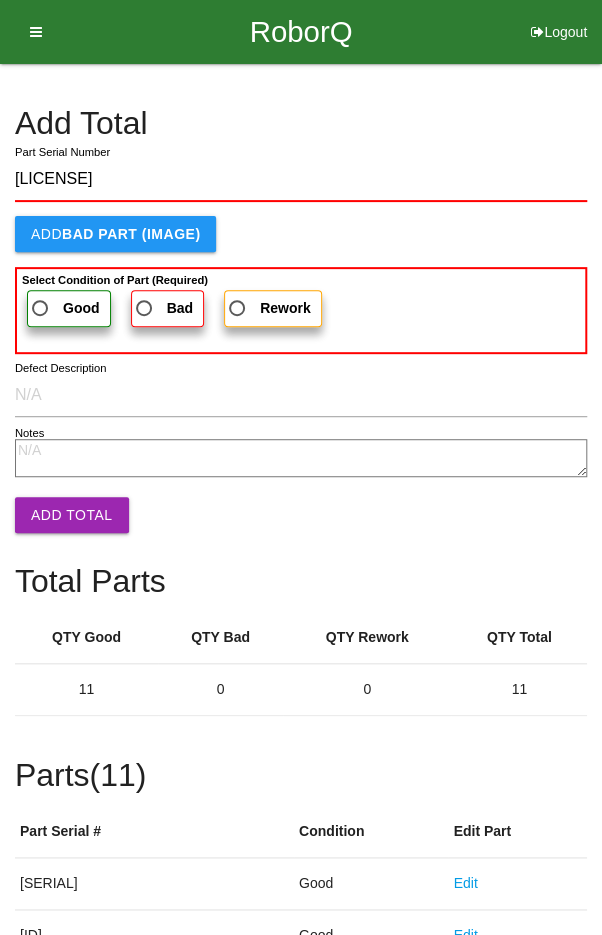 click on "Good" at bounding box center [69, 308] 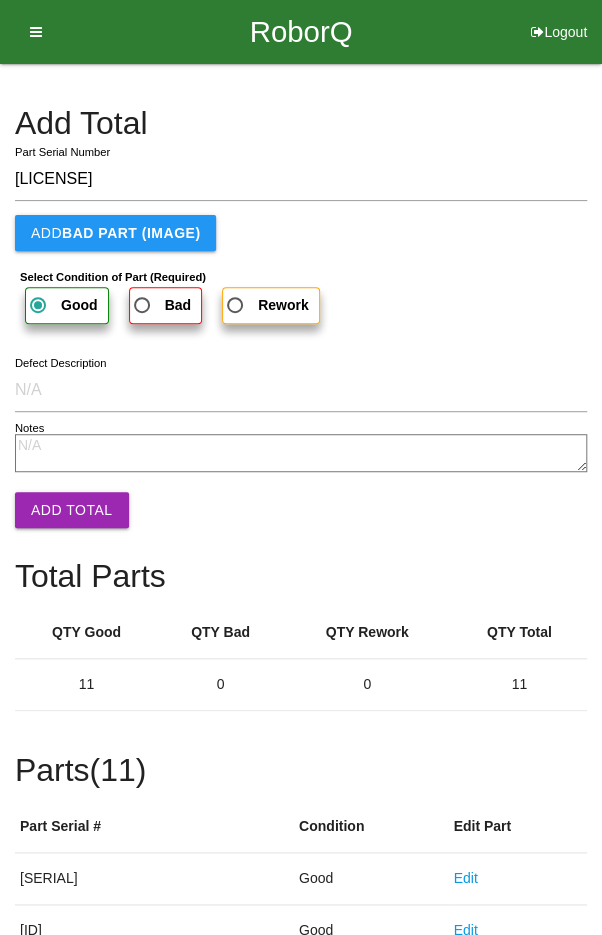 click on "Add Total" at bounding box center [72, 510] 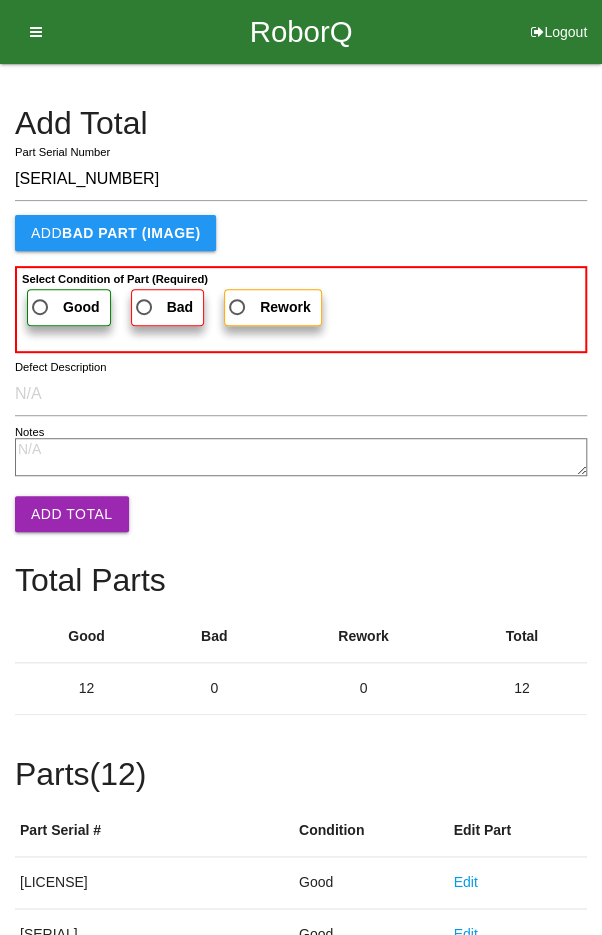 click on "Good" at bounding box center [81, 307] 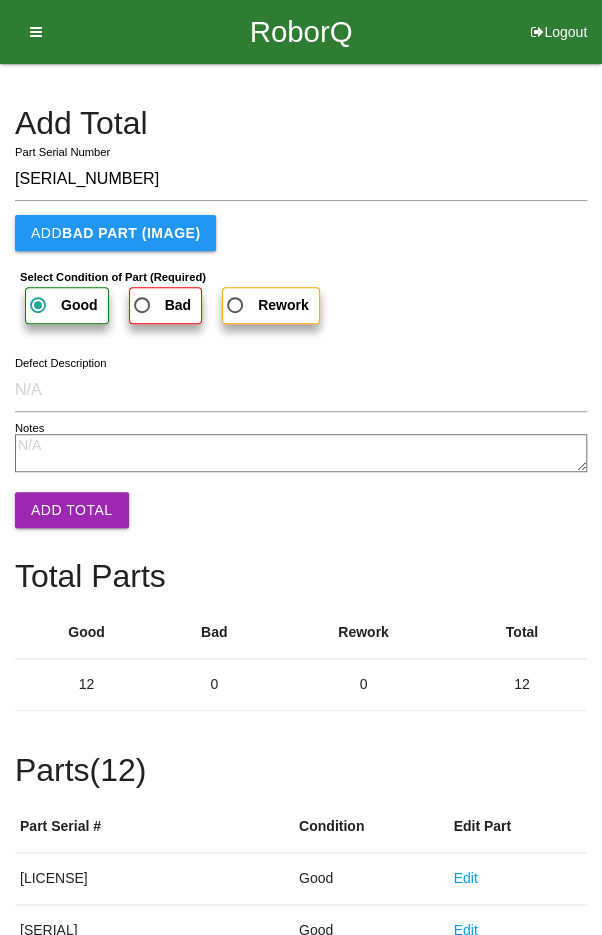 click on "Add Total" at bounding box center [72, 510] 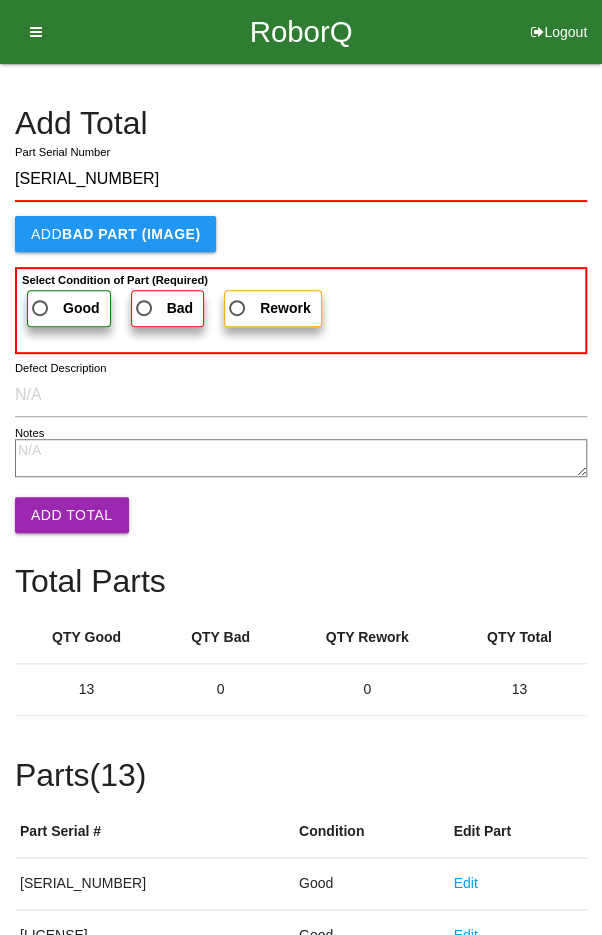 click on "Good" at bounding box center [64, 308] 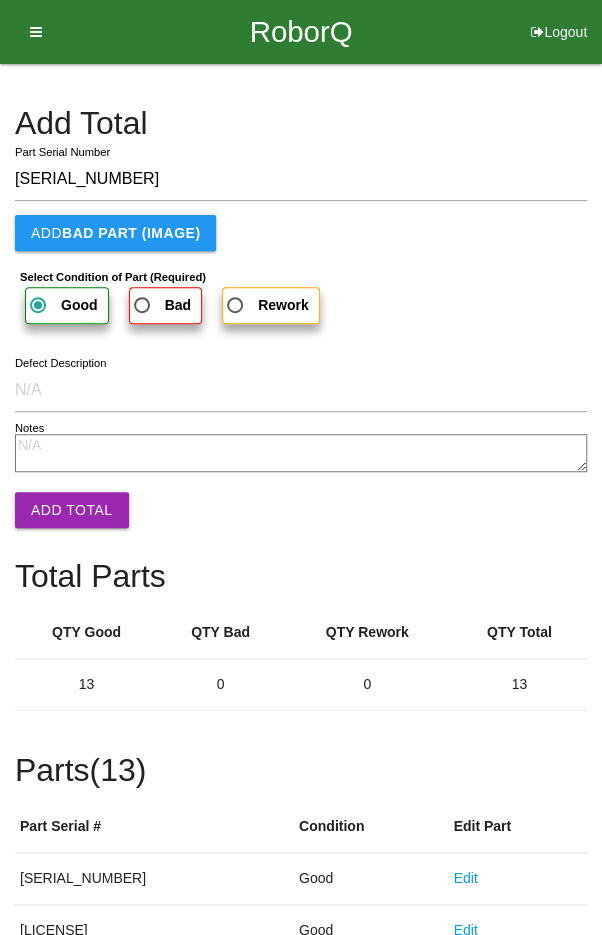 click on "Add Total" at bounding box center [72, 510] 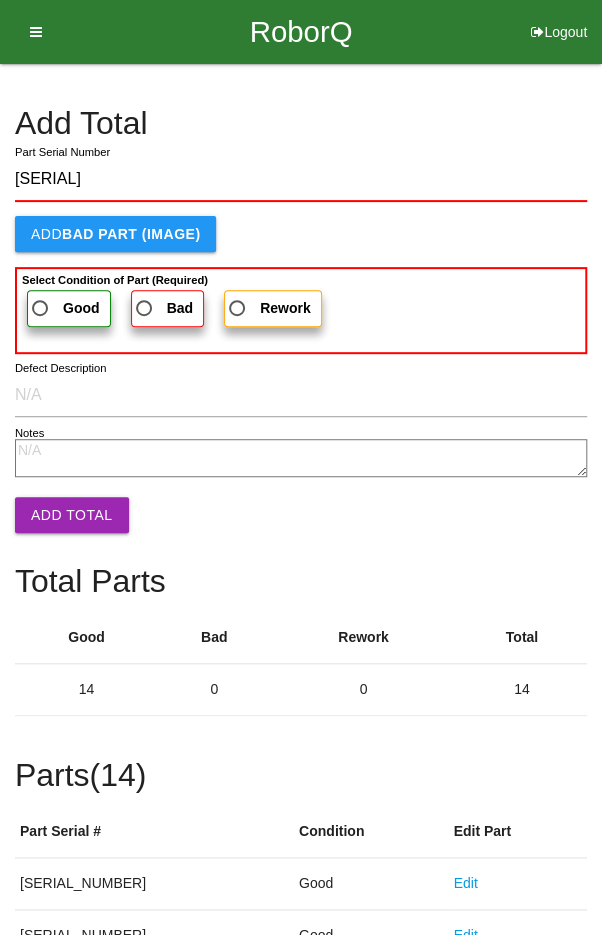 click on "Good" at bounding box center [64, 308] 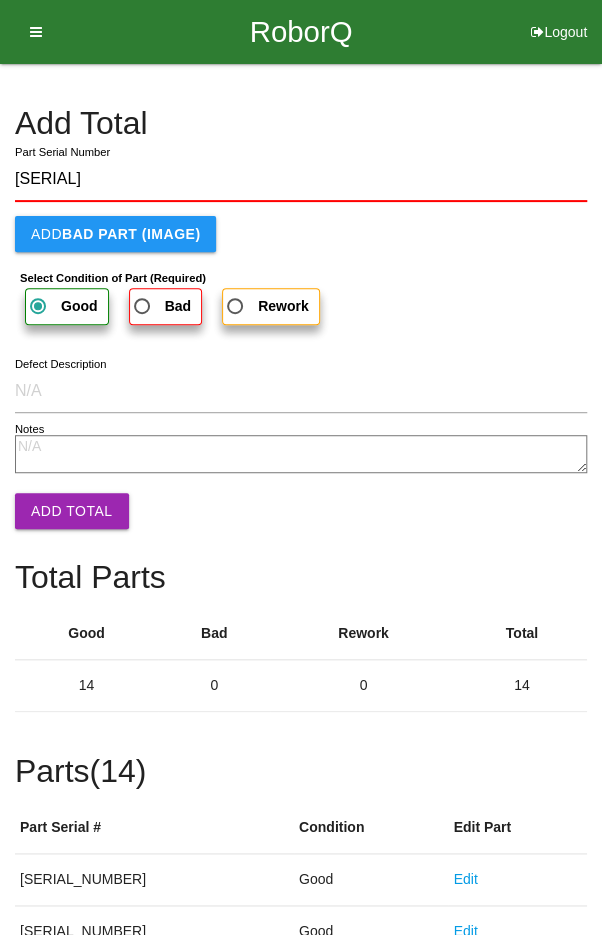 click on "Add Total" at bounding box center (72, 511) 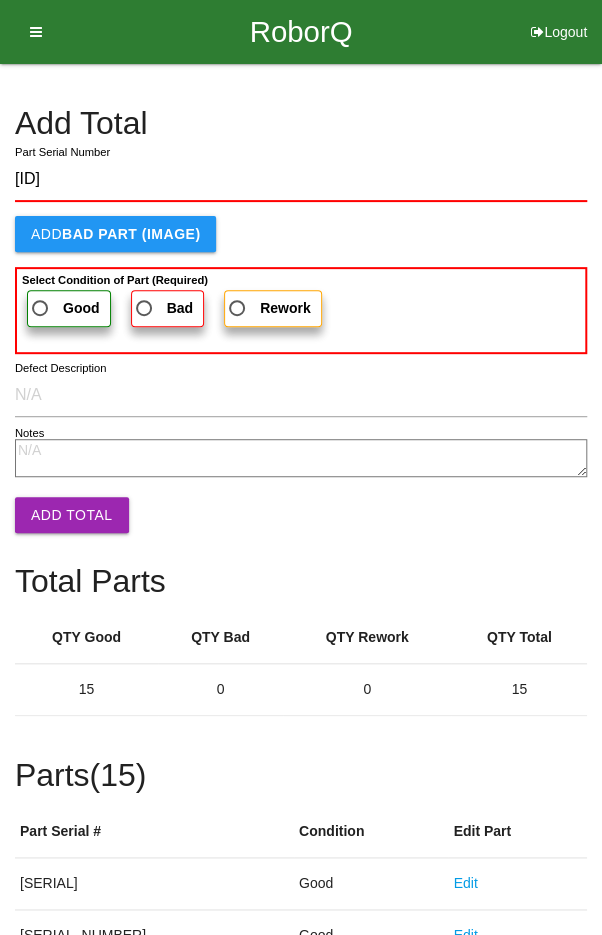 click on "Good" at bounding box center [64, 308] 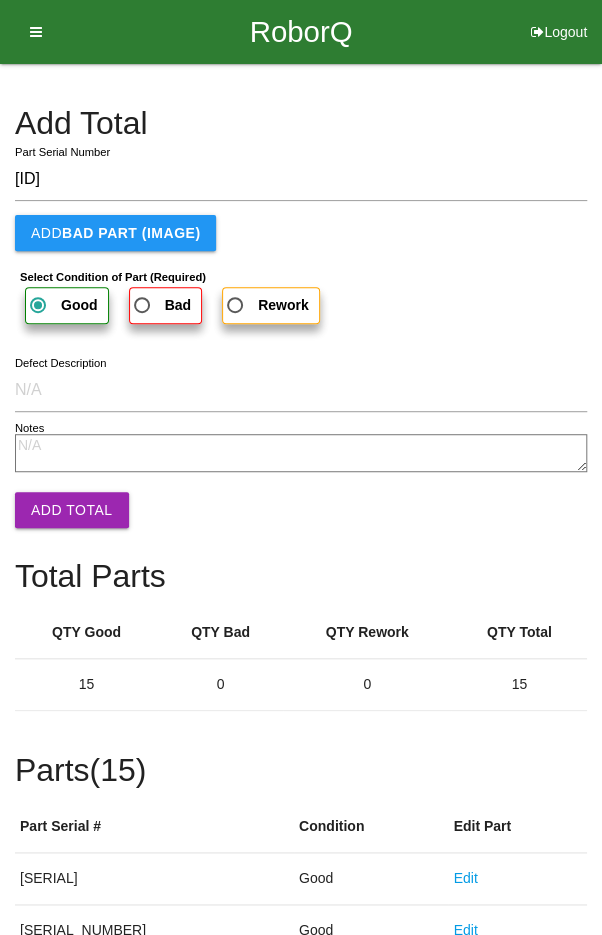 click on "Add Total" at bounding box center (72, 510) 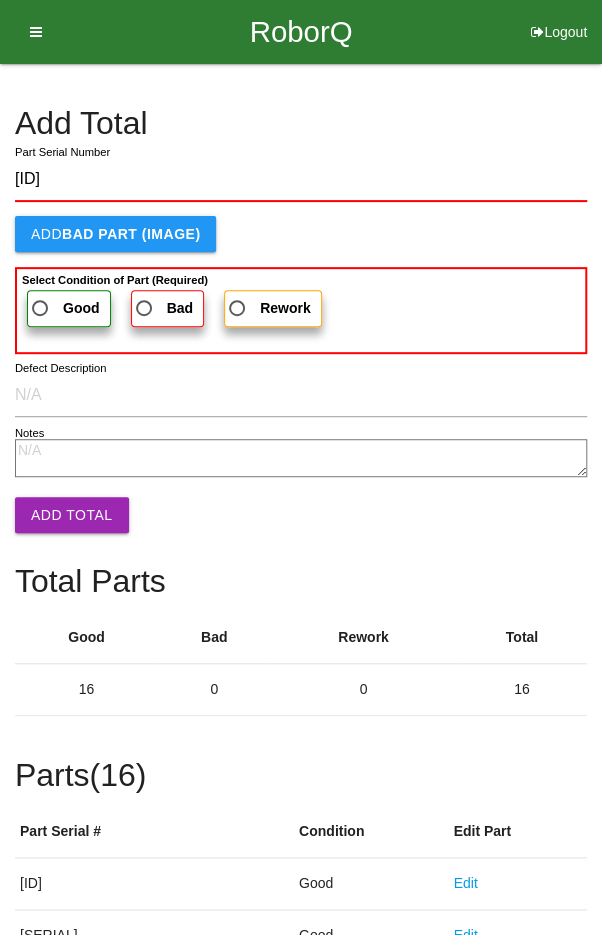 click on "Good" at bounding box center [64, 308] 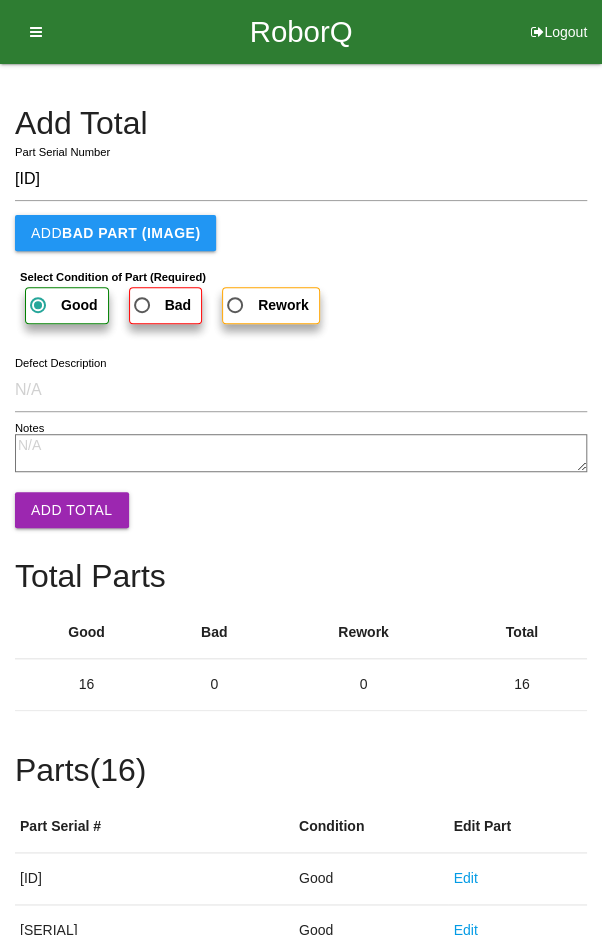 click on "Add Total" at bounding box center [72, 510] 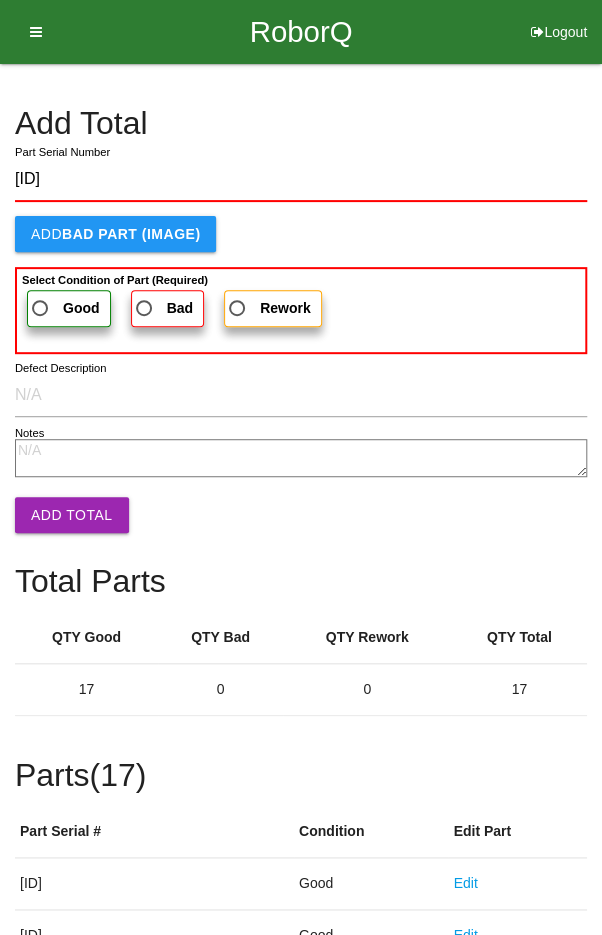 click on "Good" at bounding box center [64, 308] 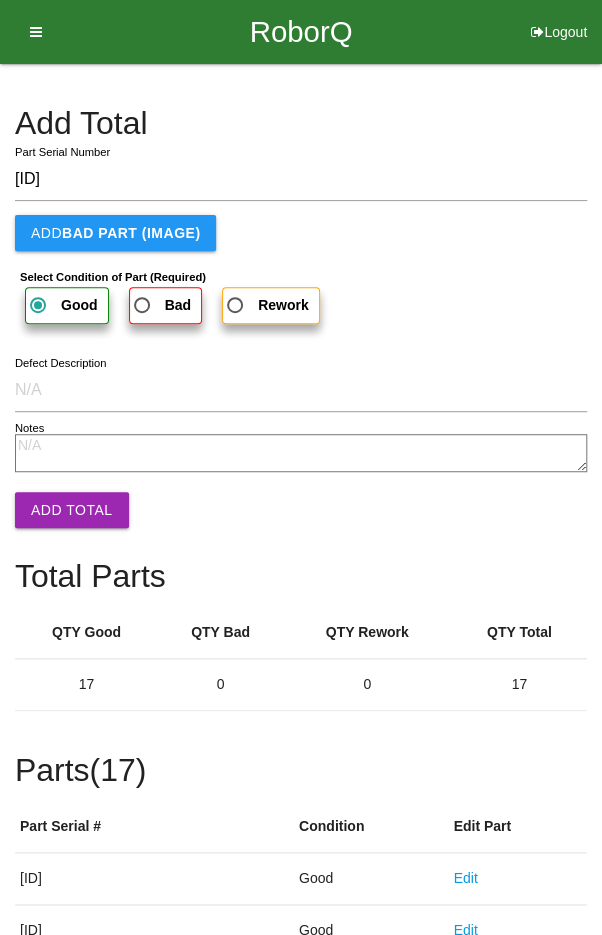 click on "Add Total" at bounding box center (72, 510) 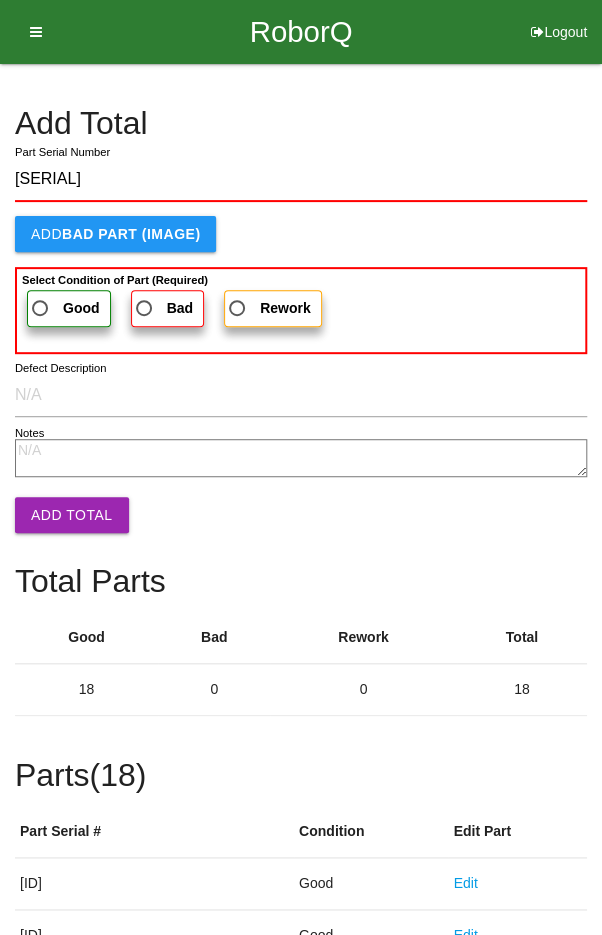 click on "Good" at bounding box center [64, 308] 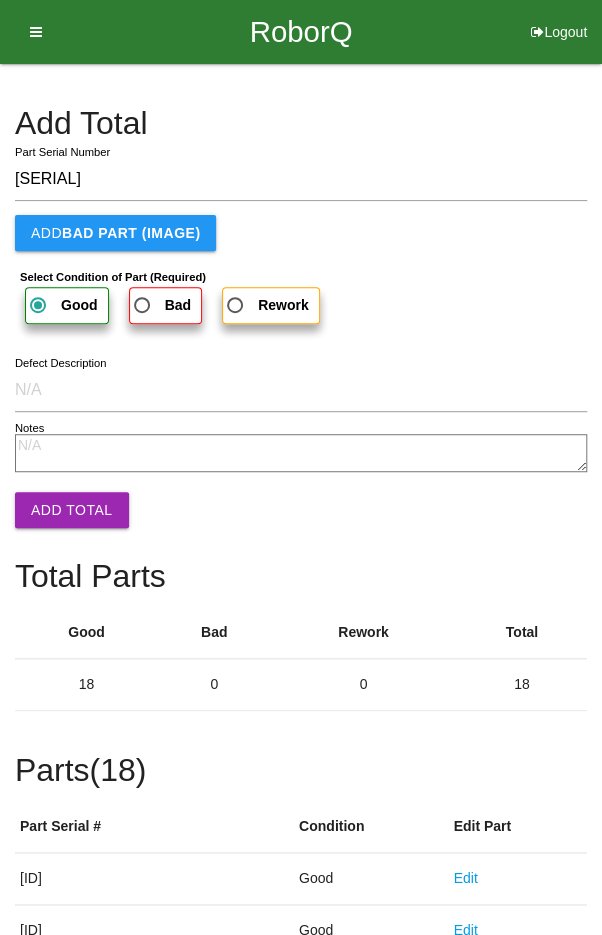 click on "Add Total" at bounding box center (72, 510) 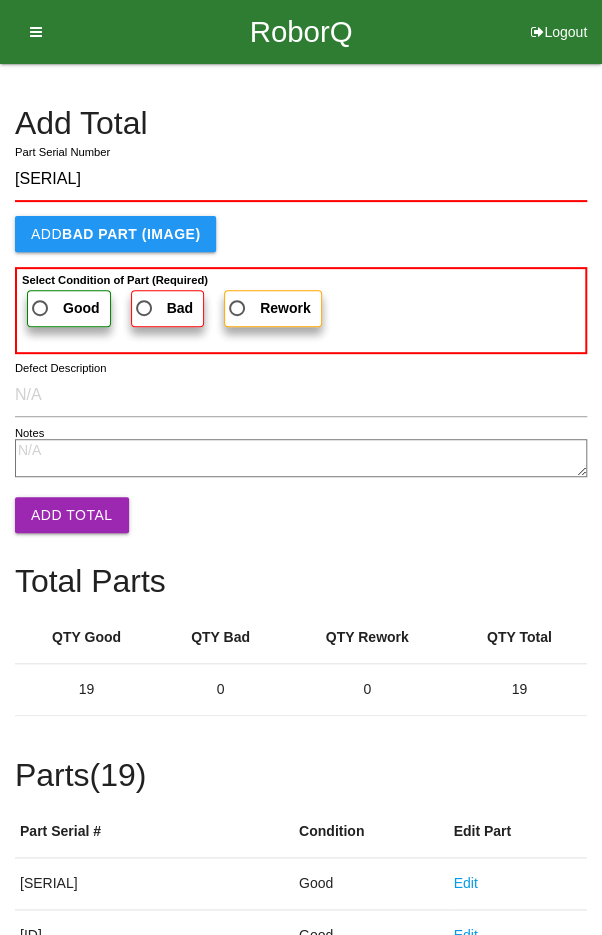 click on "Good" at bounding box center [69, 308] 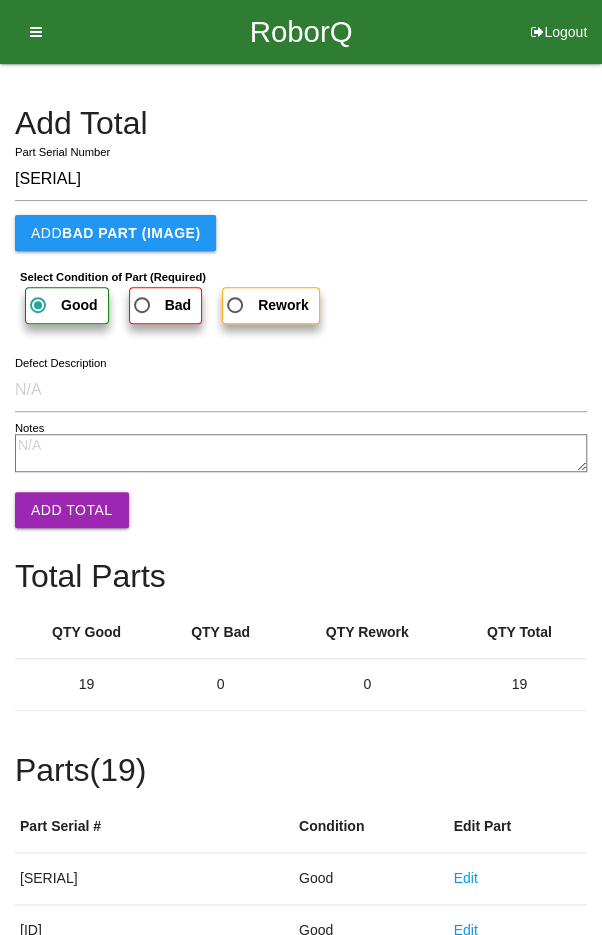 click on "Add Total" at bounding box center [72, 510] 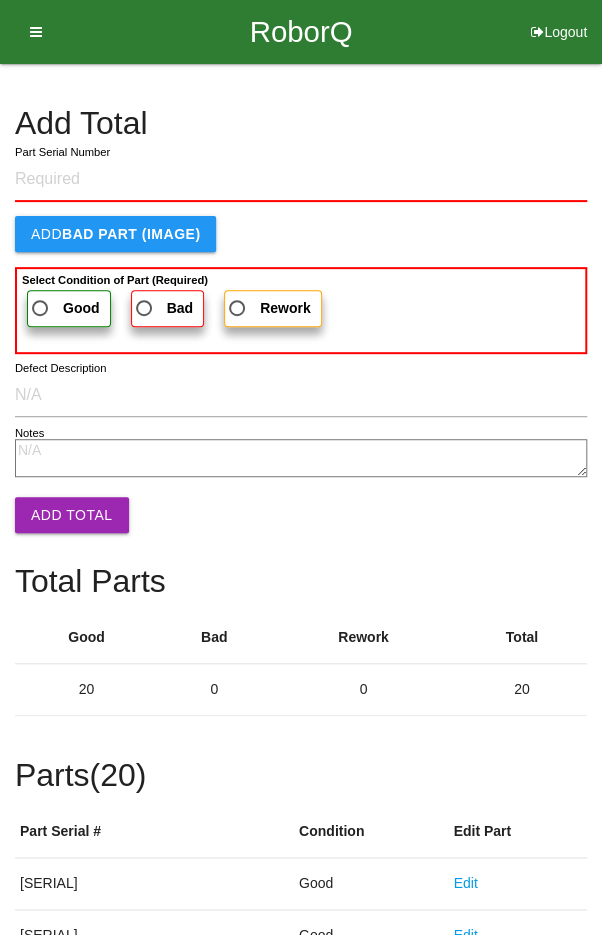 click on "Add Total" at bounding box center [301, 123] 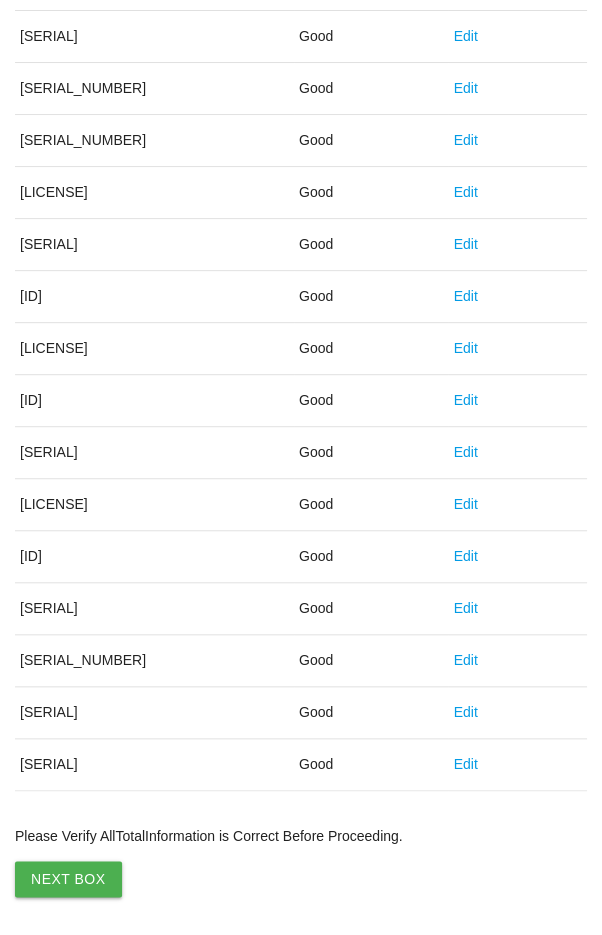 scroll, scrollTop: 1111, scrollLeft: 0, axis: vertical 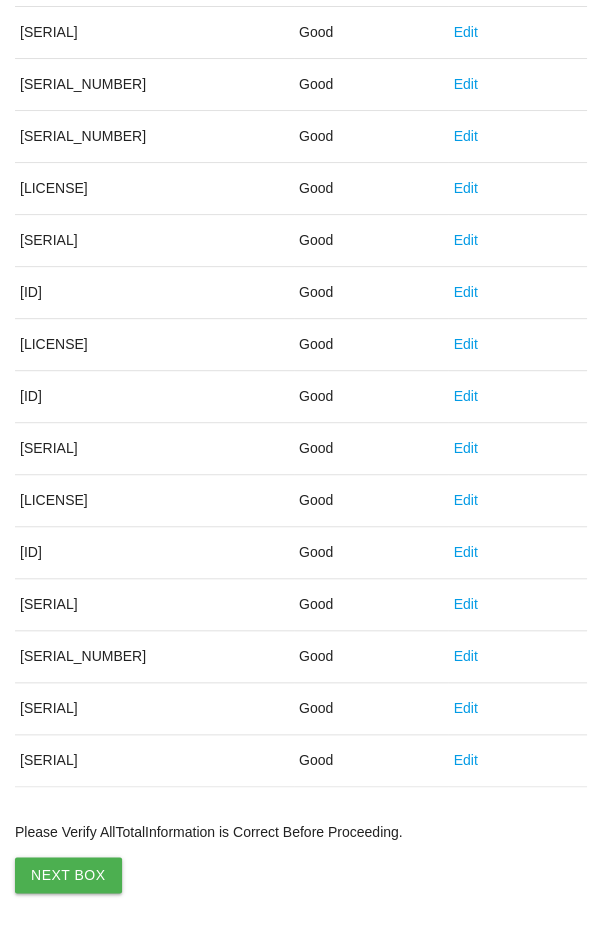 click on "Next Box" at bounding box center (68, 875) 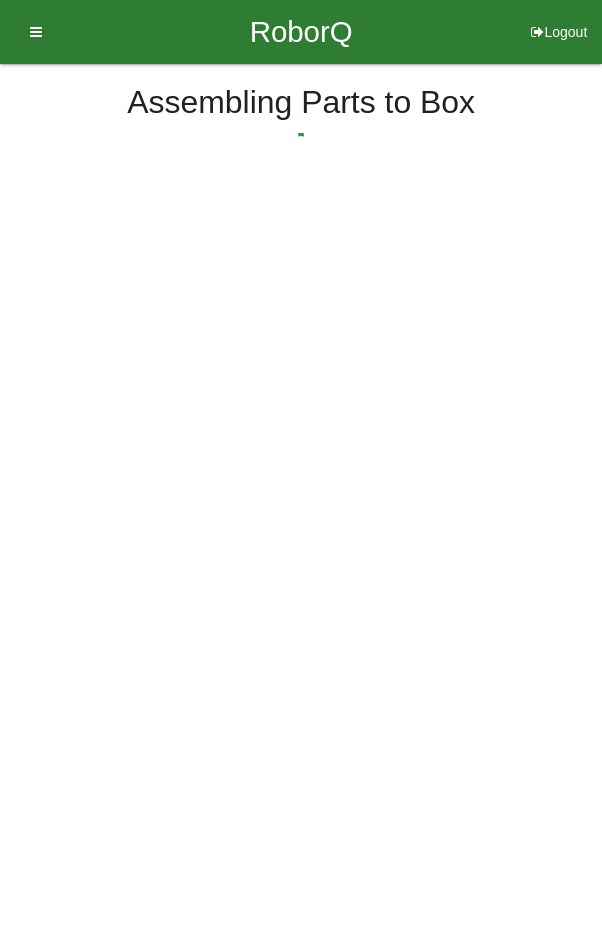 scroll, scrollTop: 0, scrollLeft: 0, axis: both 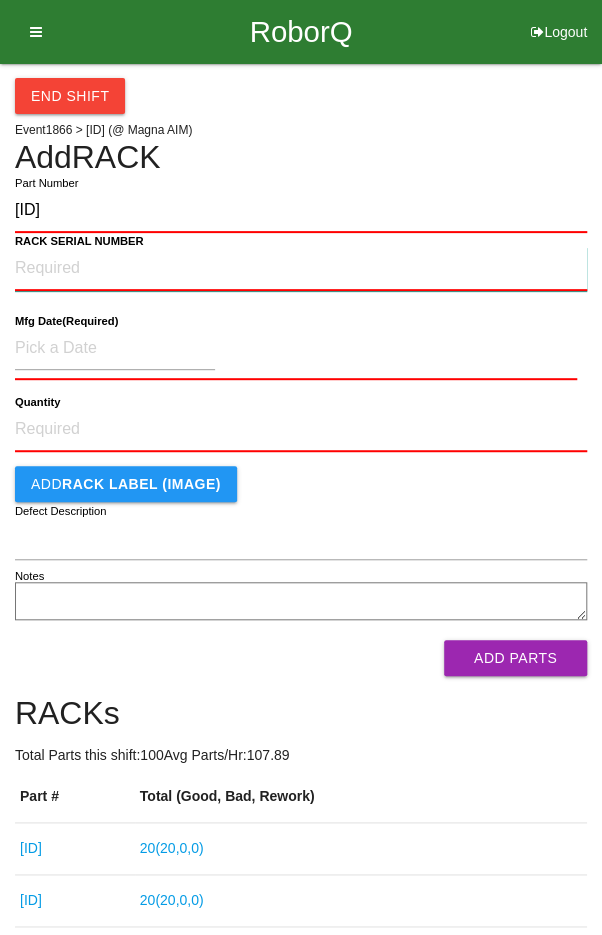 click on "RACK SERIAL NUMBER" at bounding box center [301, 269] 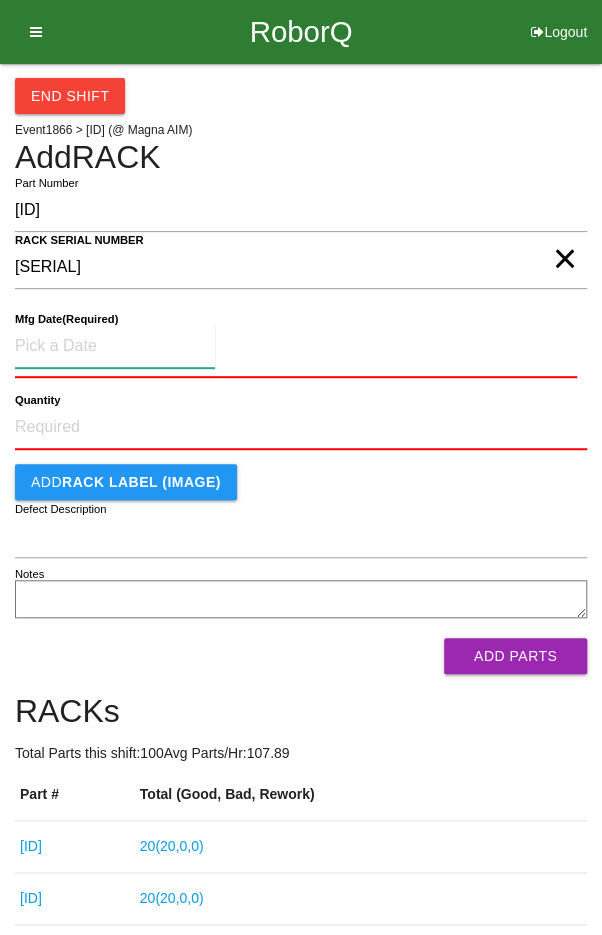 click at bounding box center [115, 346] 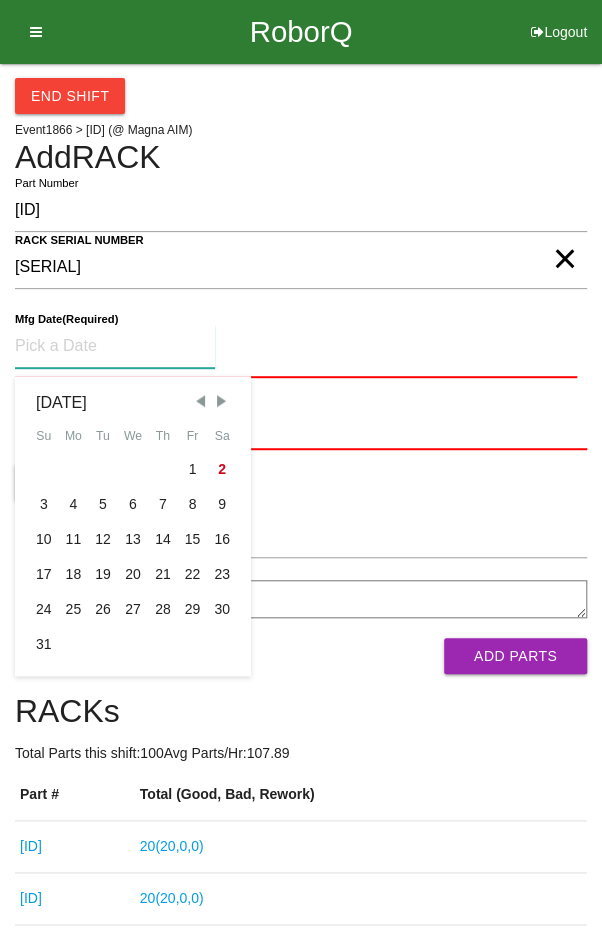 click at bounding box center [200, 401] 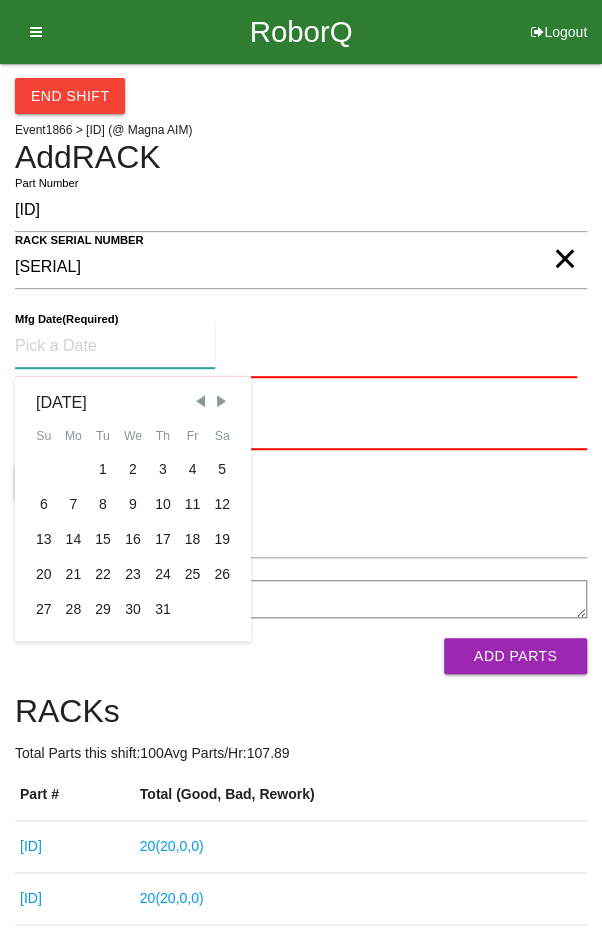 click on "14" at bounding box center [74, 539] 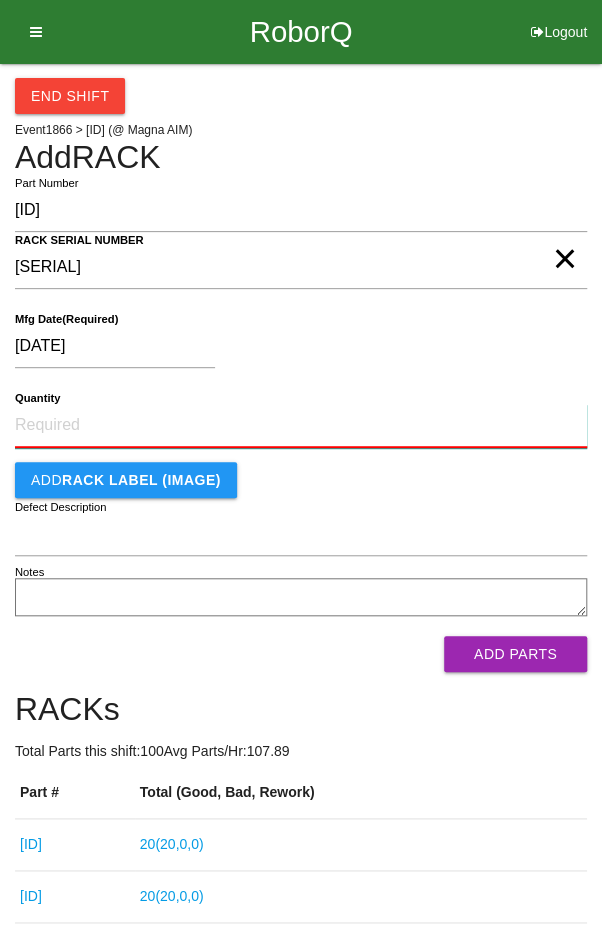 click on "Quantity" at bounding box center (301, 426) 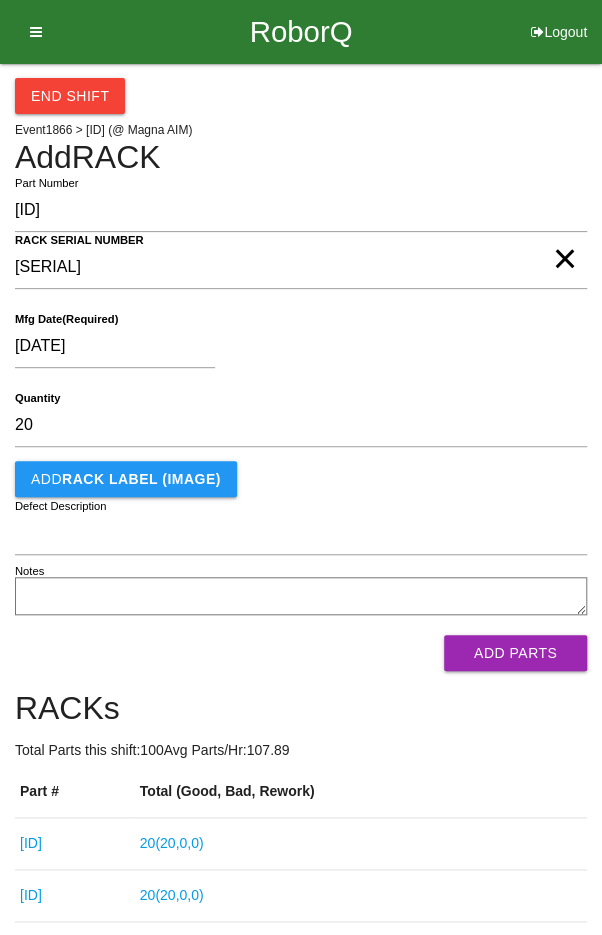 click on "[DATE]" at bounding box center (296, 350) 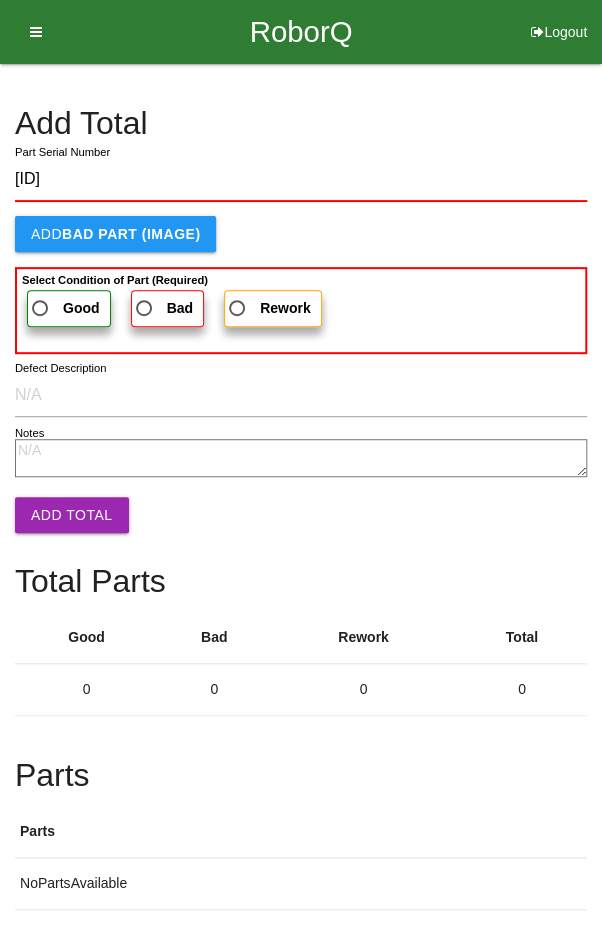 click on "Good" at bounding box center [64, 308] 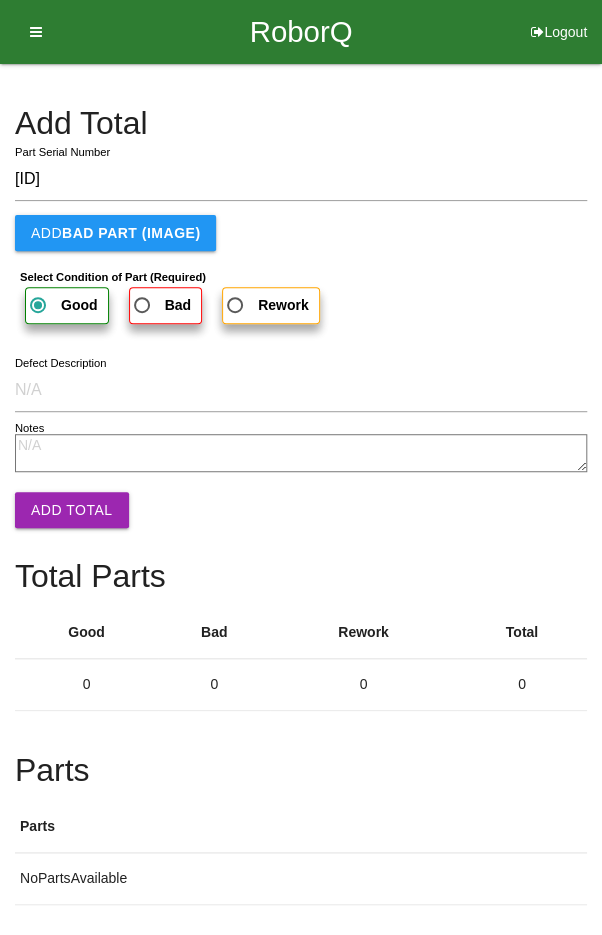 click on "Add Total" at bounding box center [72, 510] 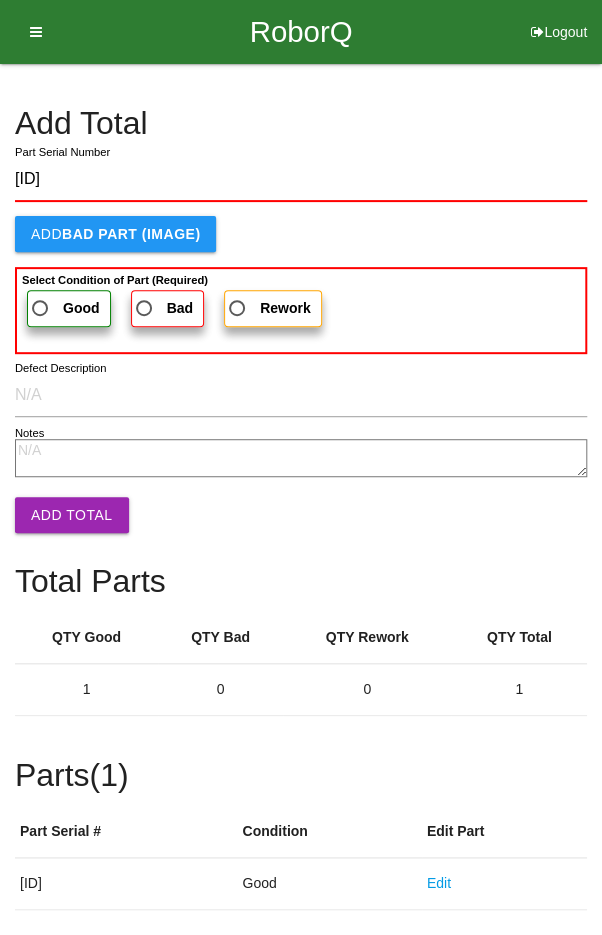 click on "Good" at bounding box center [64, 308] 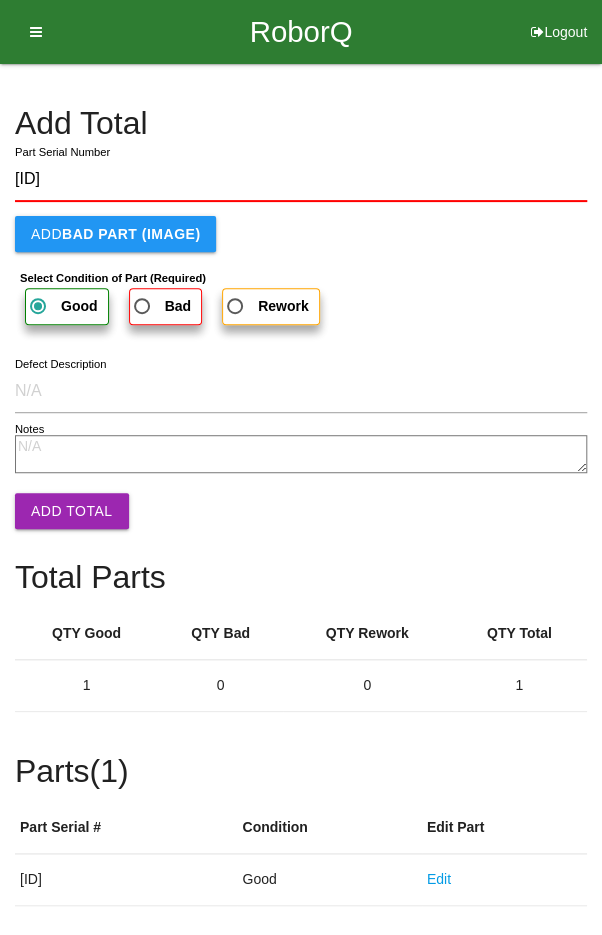 click on "Add Total" at bounding box center (72, 511) 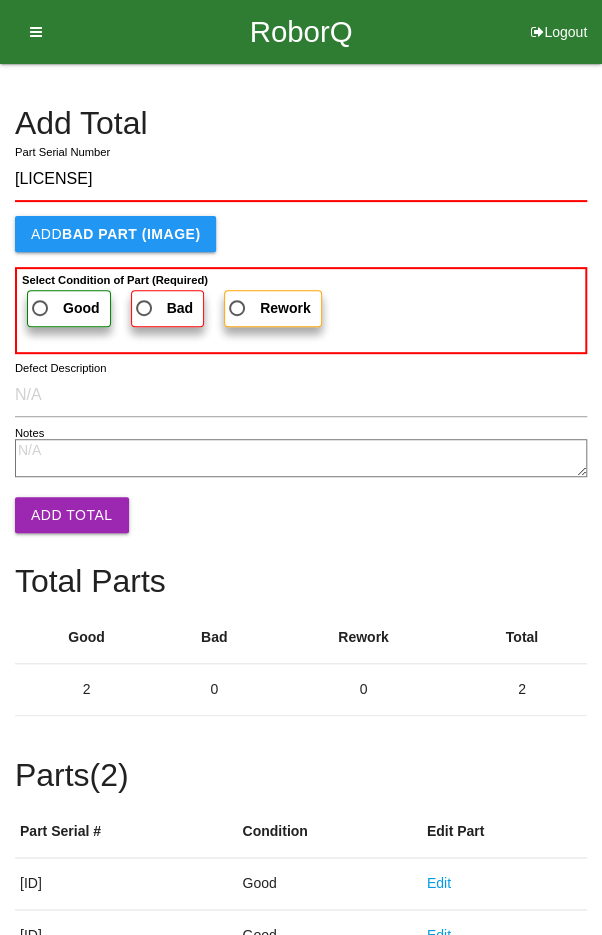 click on "Good" at bounding box center [64, 308] 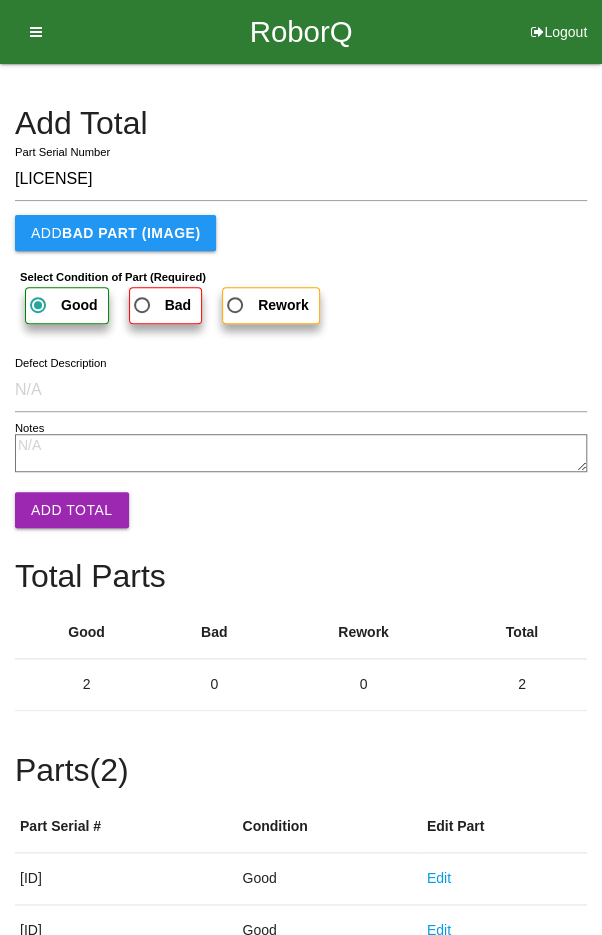 click on "Add Total" at bounding box center [72, 510] 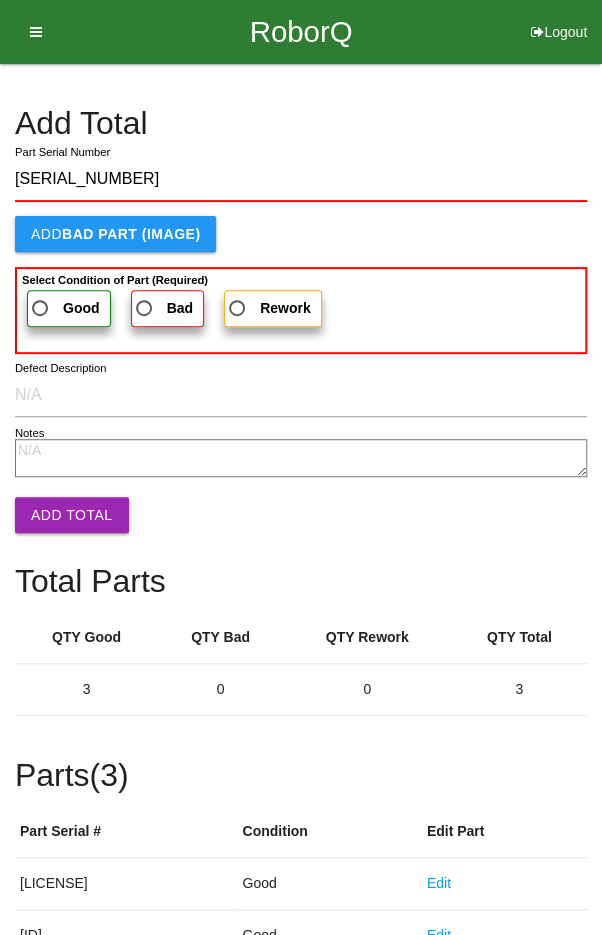 click on "Good" at bounding box center [64, 308] 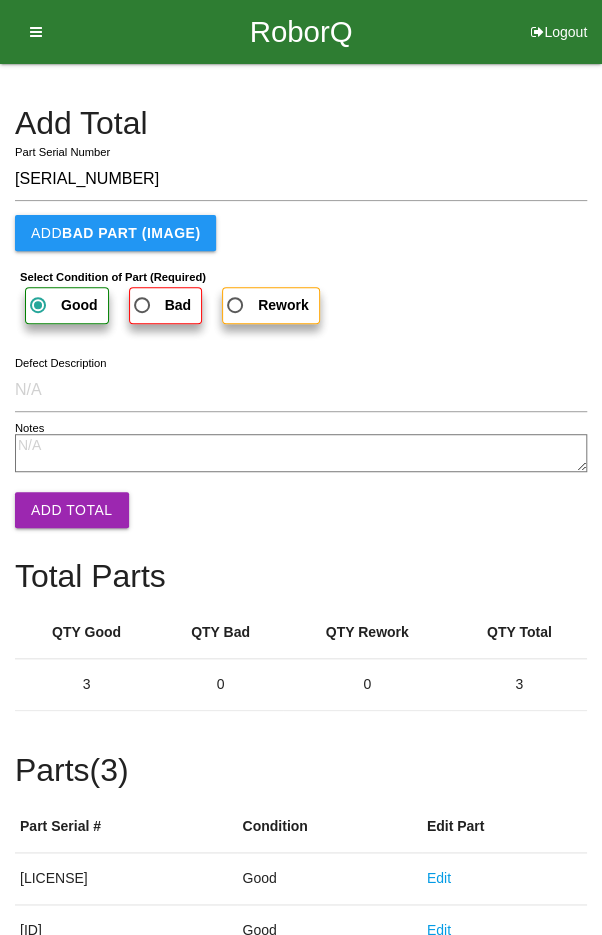 click on "Add Total" at bounding box center (72, 510) 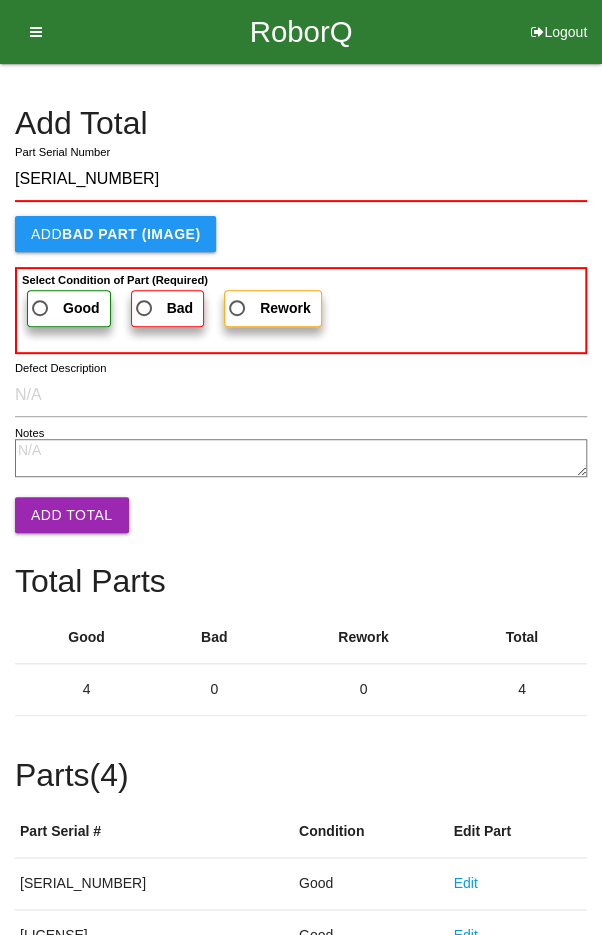 click on "Good" at bounding box center (64, 308) 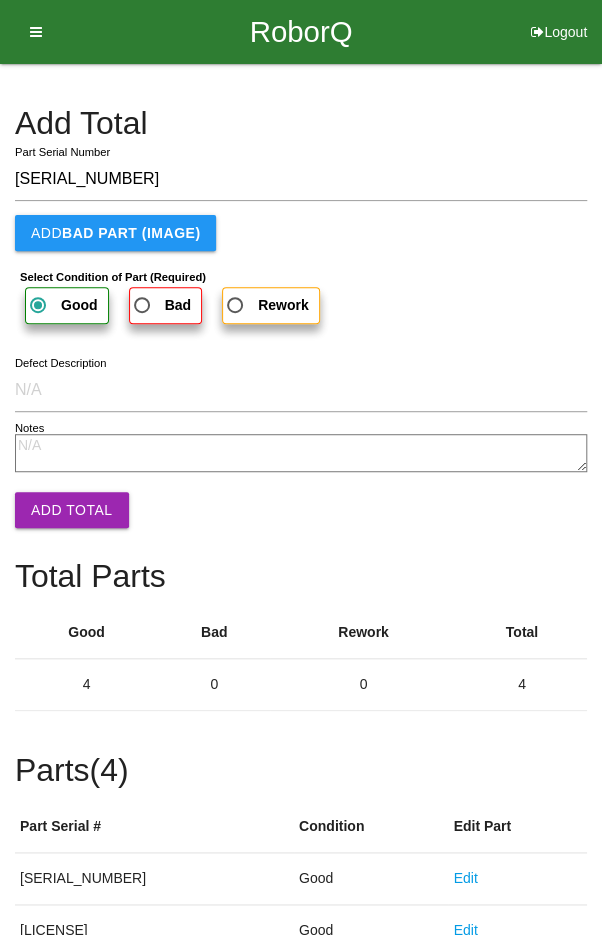 click on "Add Total" at bounding box center [72, 510] 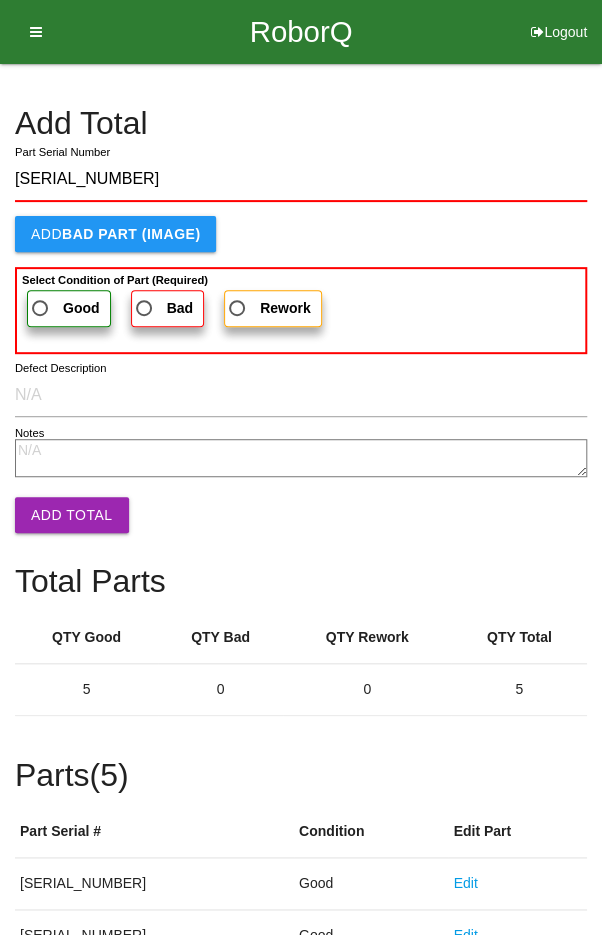 click on "Good" at bounding box center (64, 308) 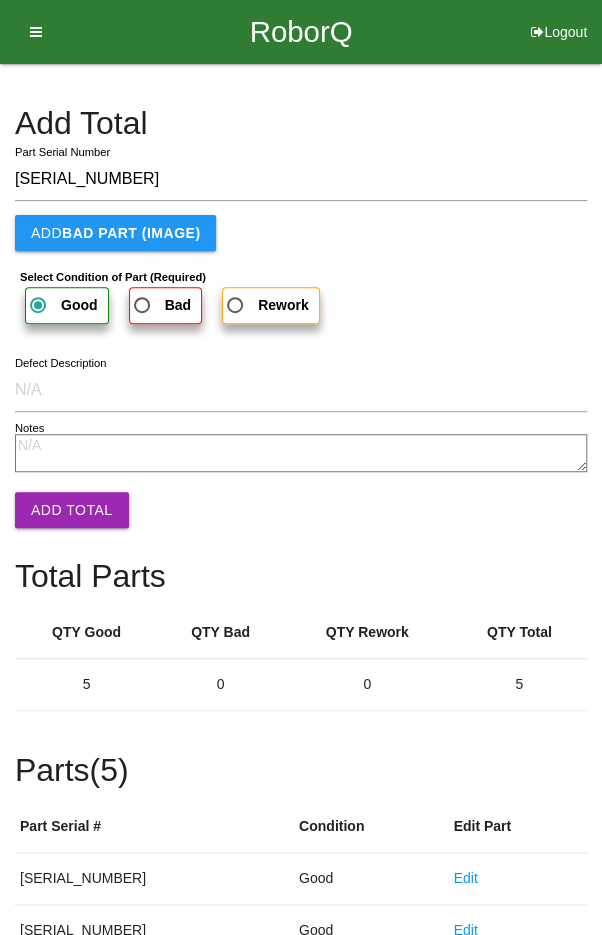 click on "Add Total" at bounding box center [72, 510] 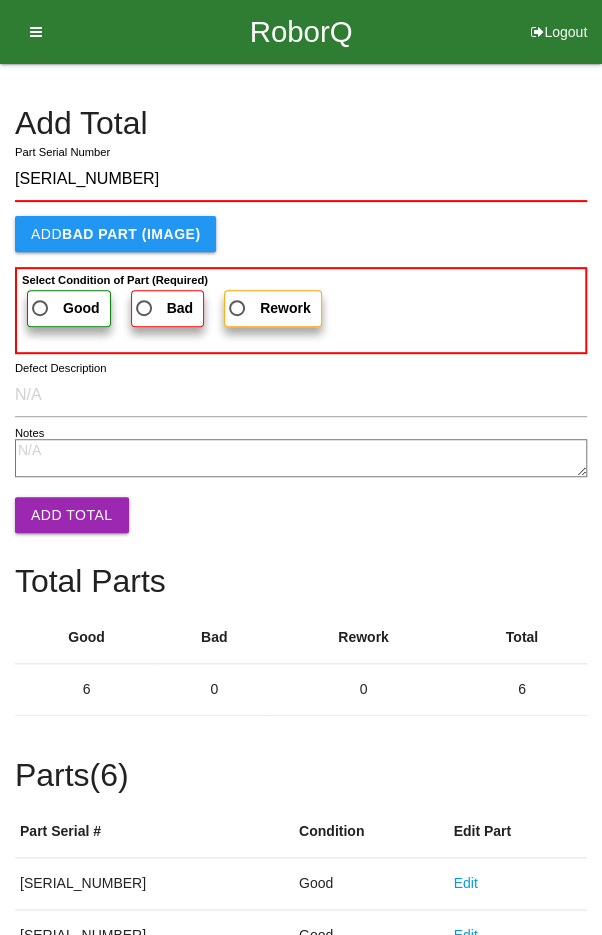 click on "Good" at bounding box center [64, 308] 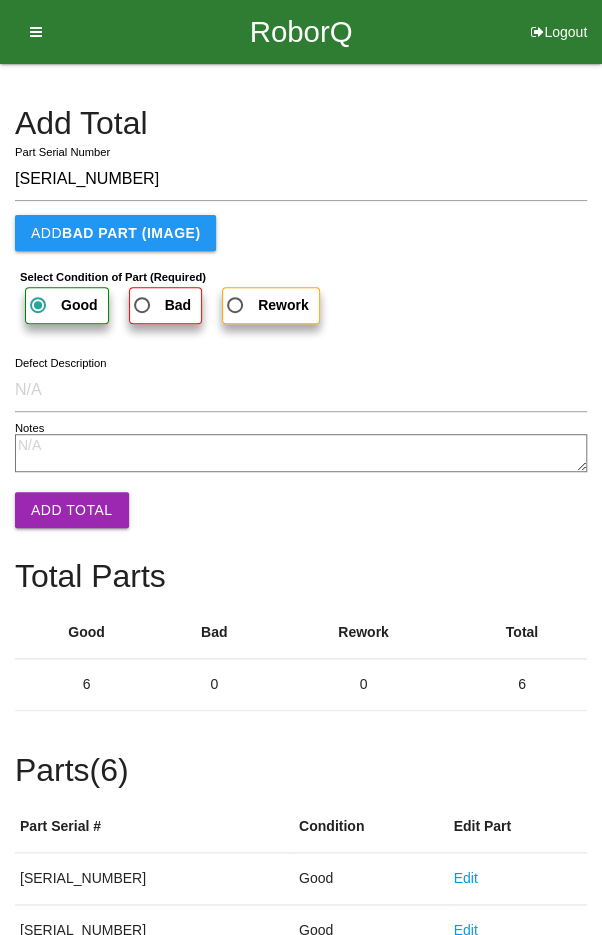 click on "Add Total" at bounding box center [72, 510] 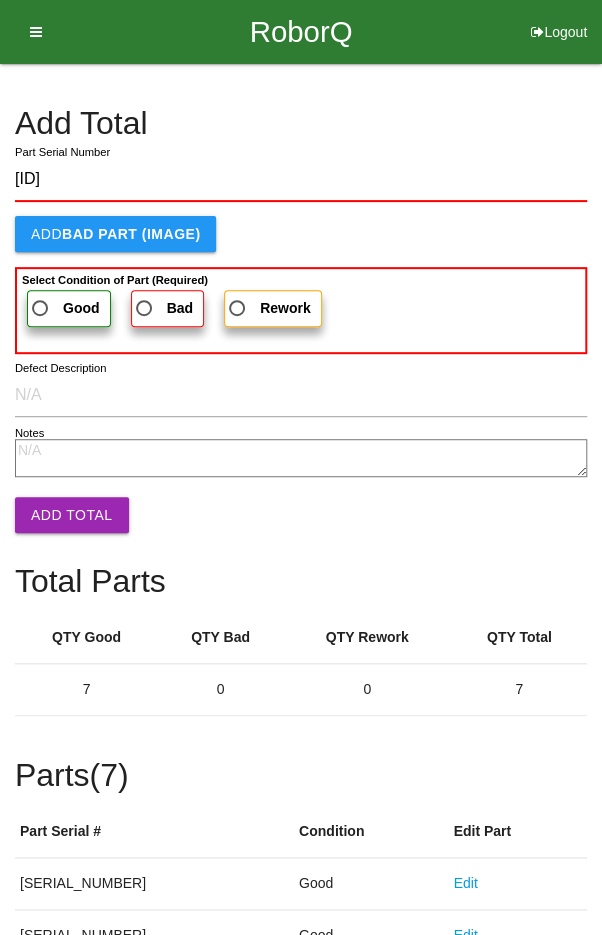 click on "Good" at bounding box center (64, 308) 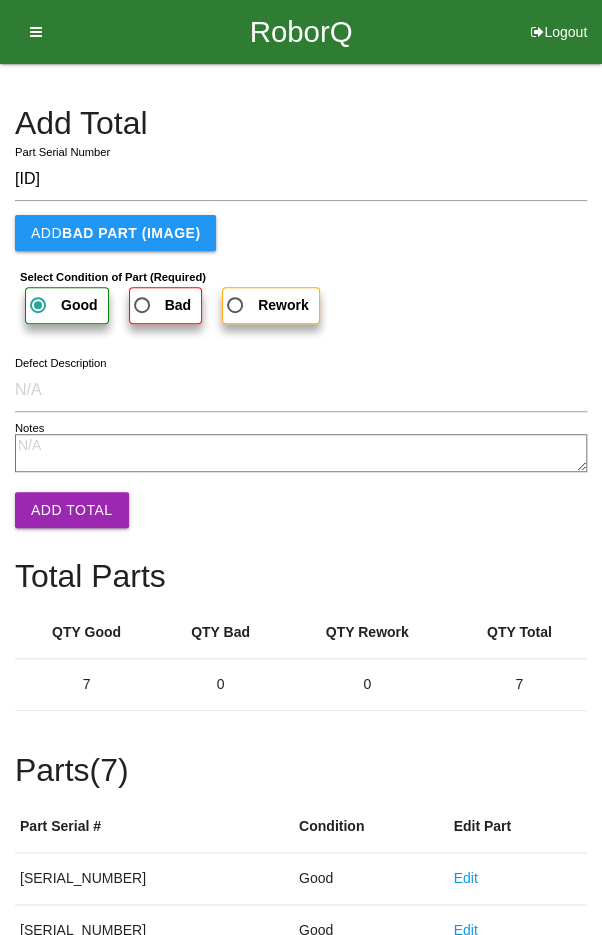 click on "Add Total" at bounding box center [72, 510] 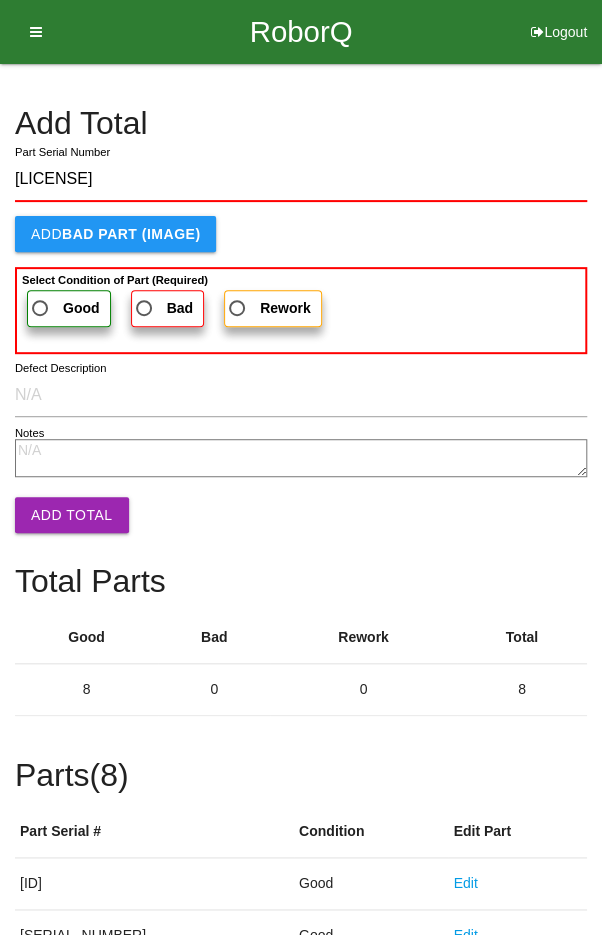 click on "Good" at bounding box center (64, 308) 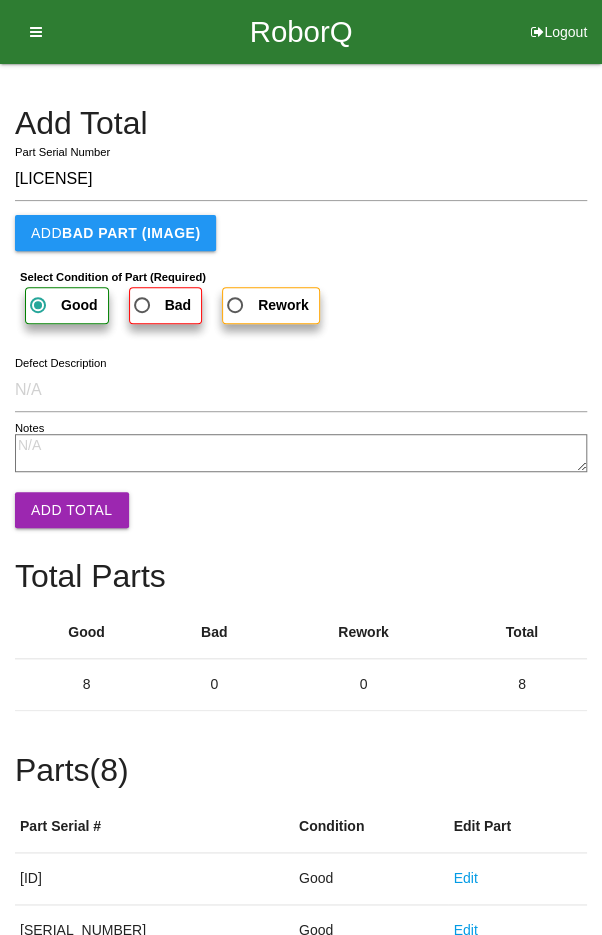 click on "Add Total" at bounding box center (72, 510) 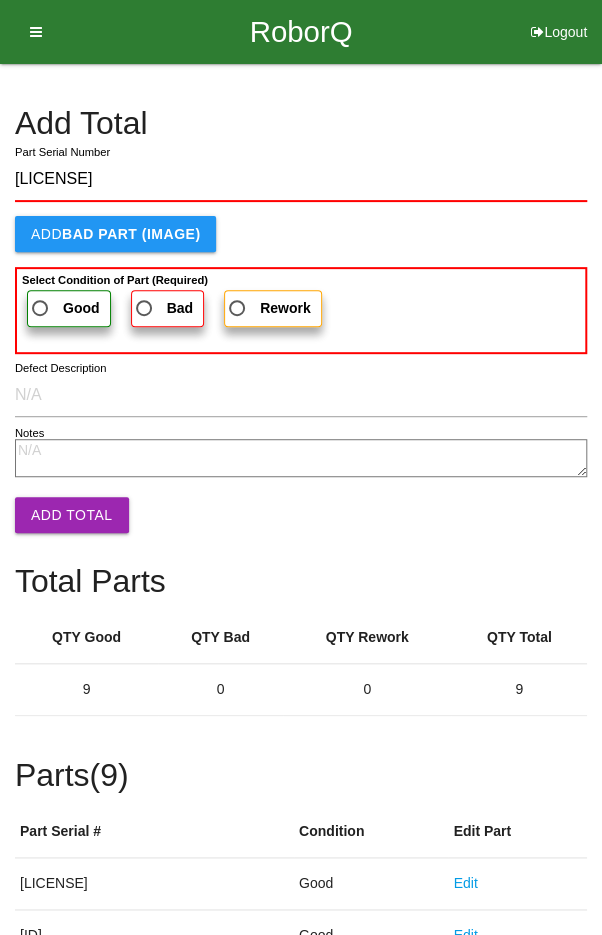 click on "Good" at bounding box center [64, 308] 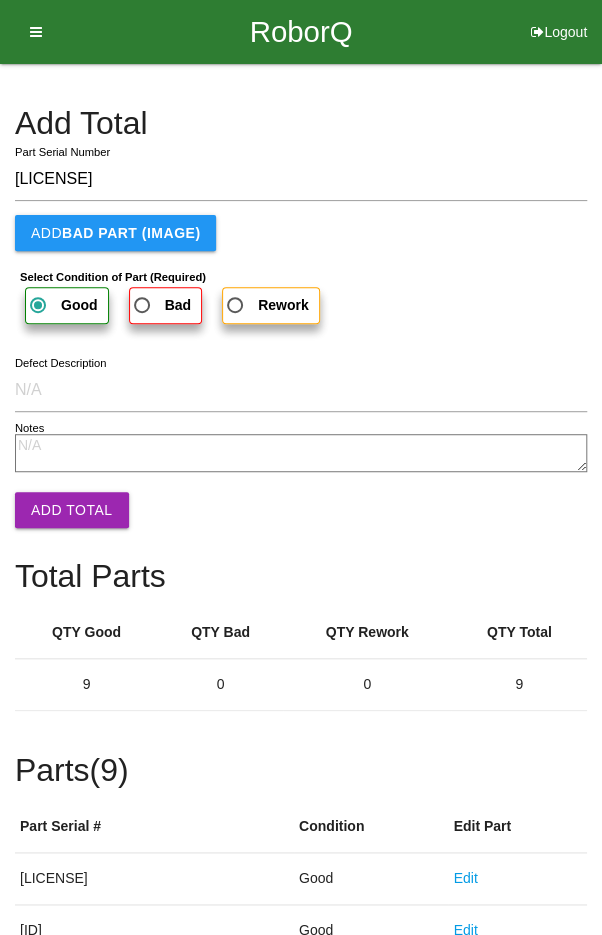 click on "Add Total" at bounding box center [72, 510] 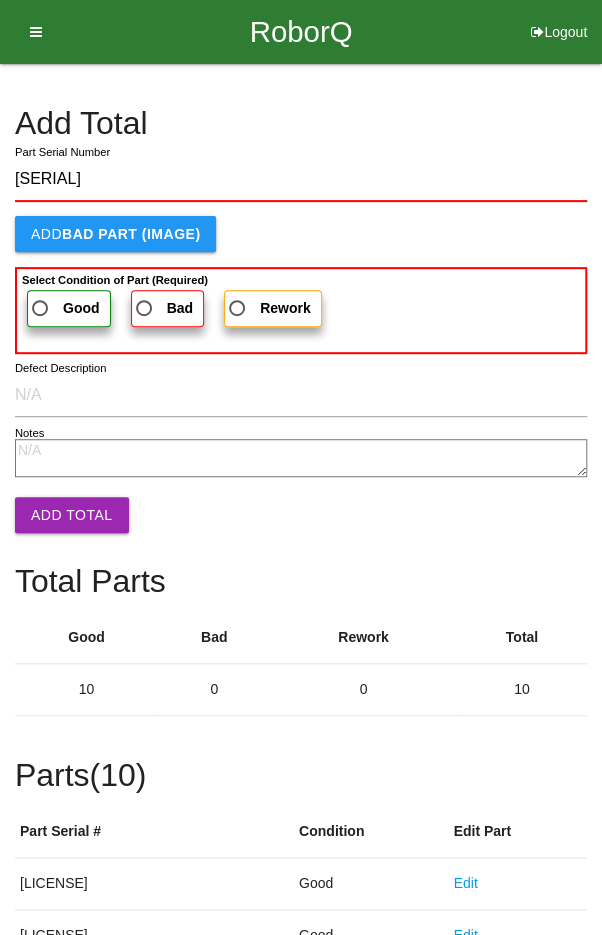 click on "Good" at bounding box center [64, 308] 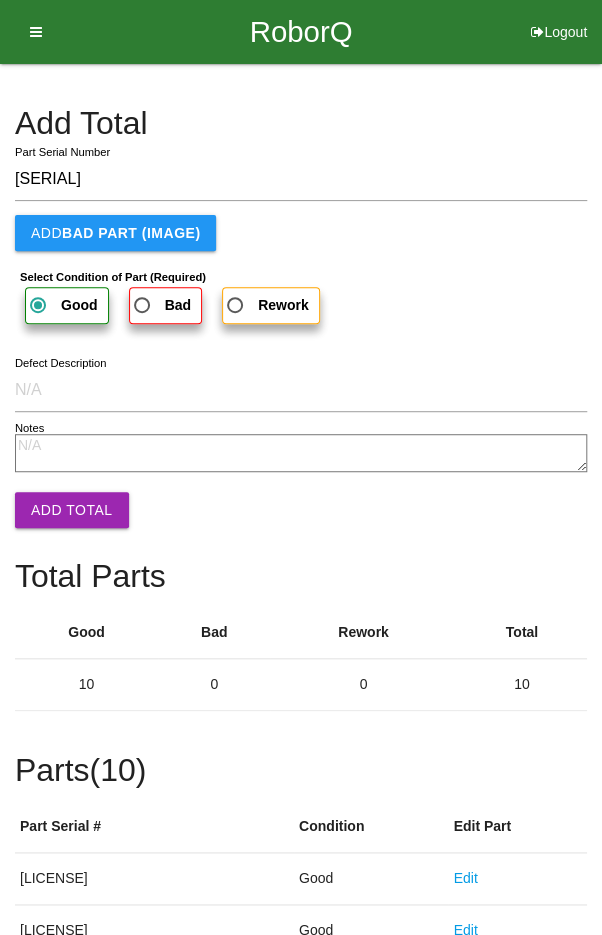click on "Add Total" at bounding box center [72, 510] 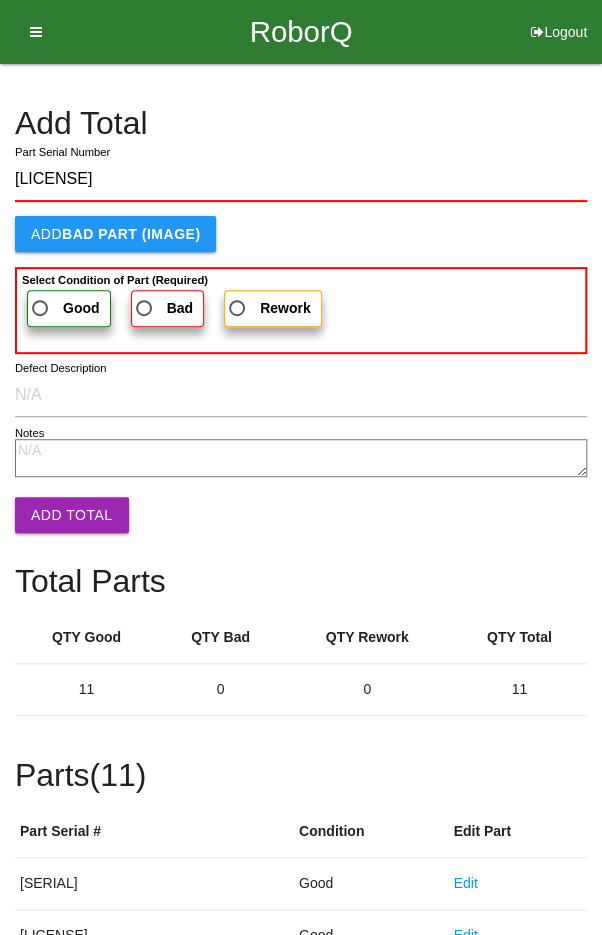 click on "Good" at bounding box center [64, 308] 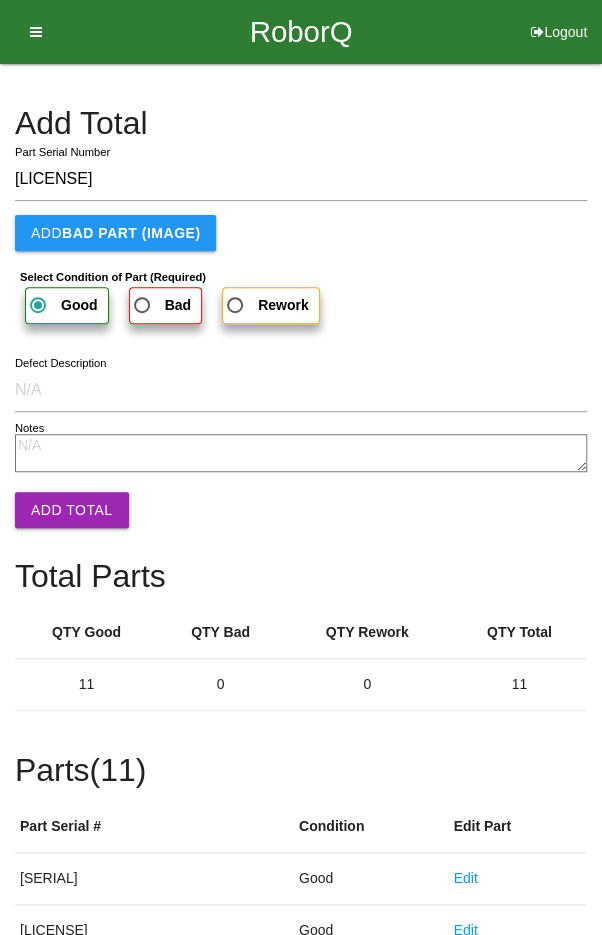 click on "Add Total" at bounding box center [72, 510] 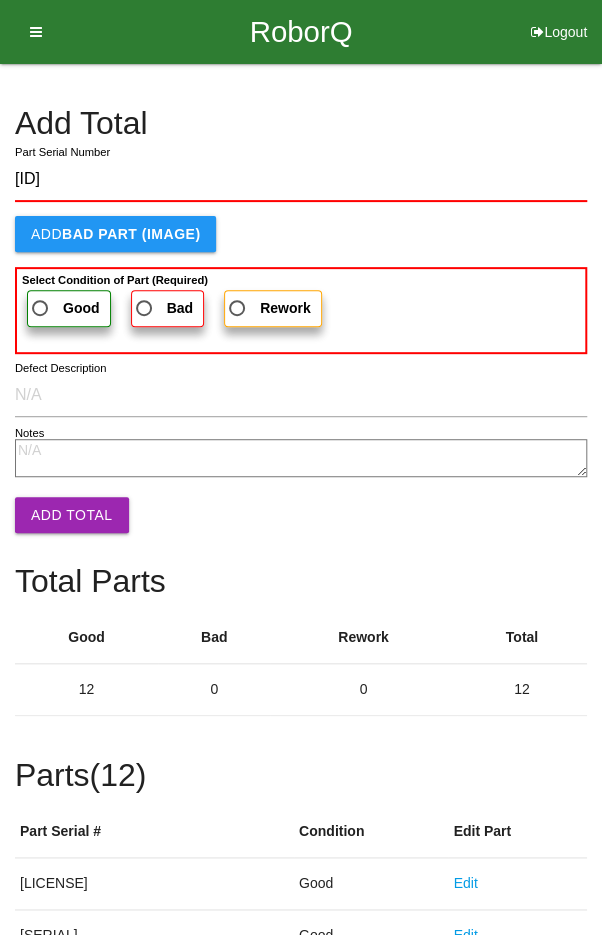 click on "Good" at bounding box center (64, 308) 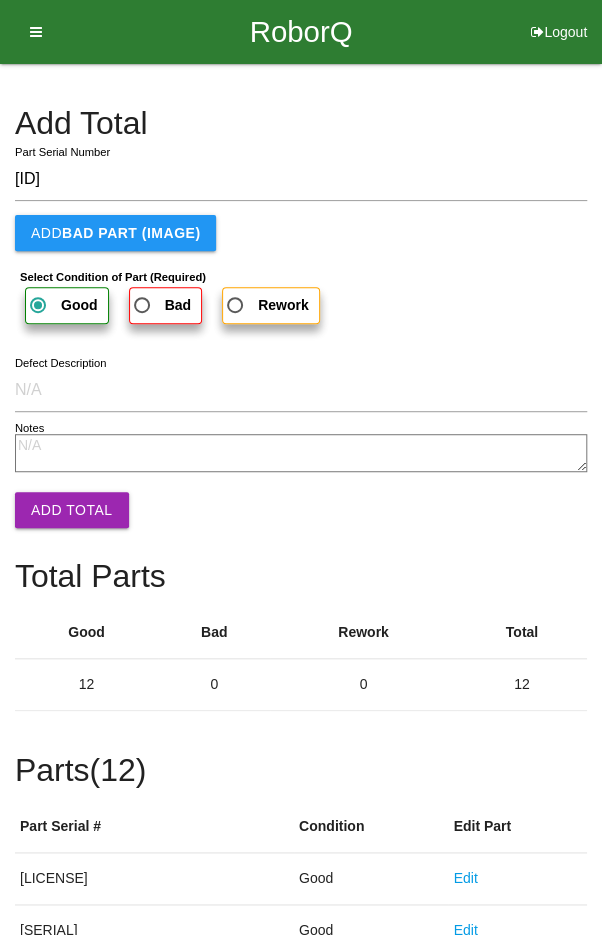click on "Add Total" at bounding box center [72, 510] 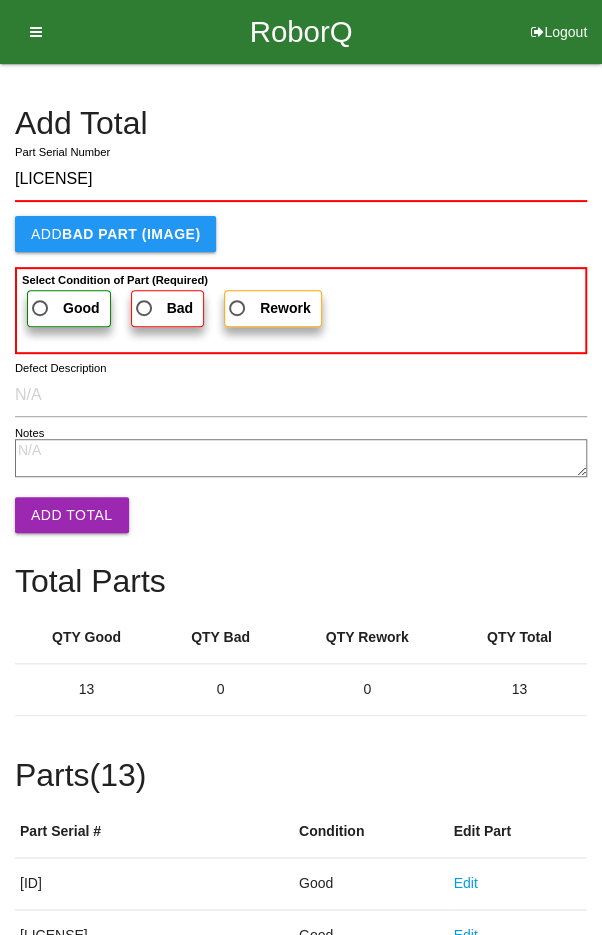 click on "Good" at bounding box center [64, 308] 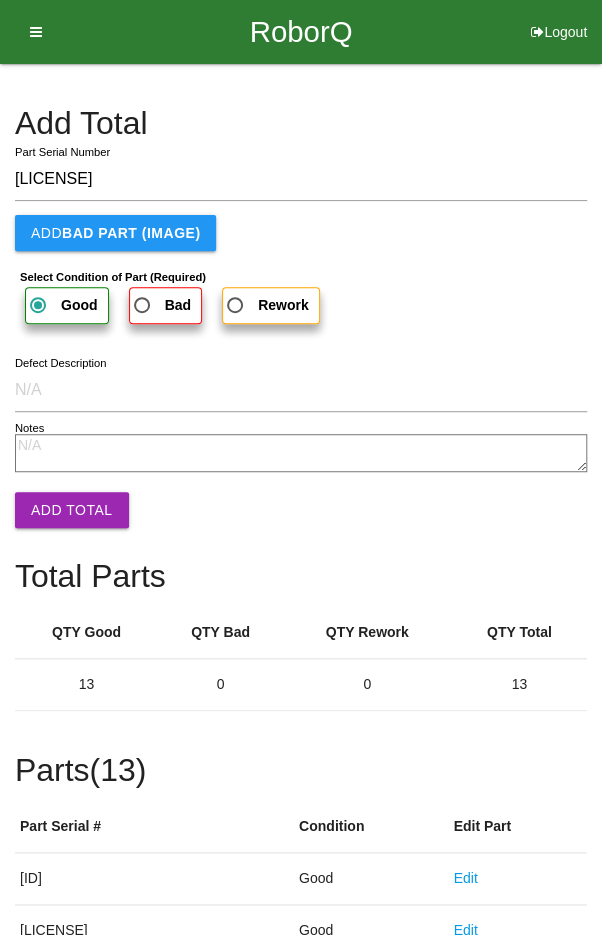 click on "Add Total" at bounding box center (72, 510) 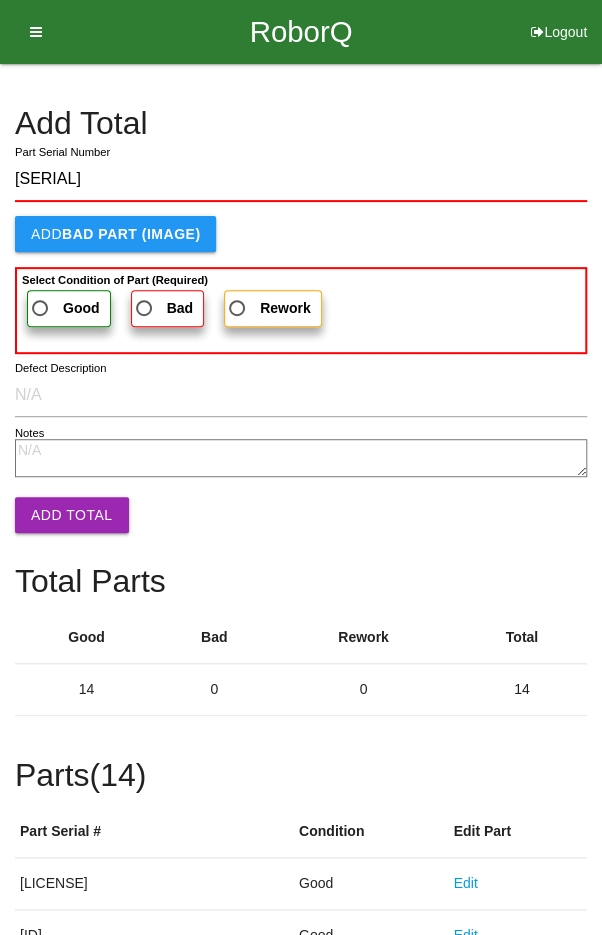 click on "Good" at bounding box center (64, 308) 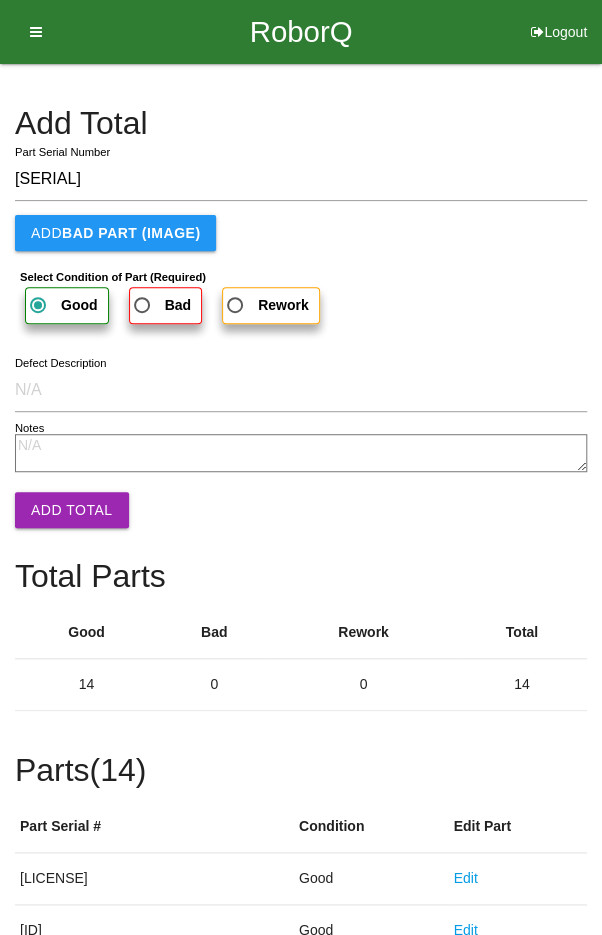 click on "Add Total" at bounding box center [72, 510] 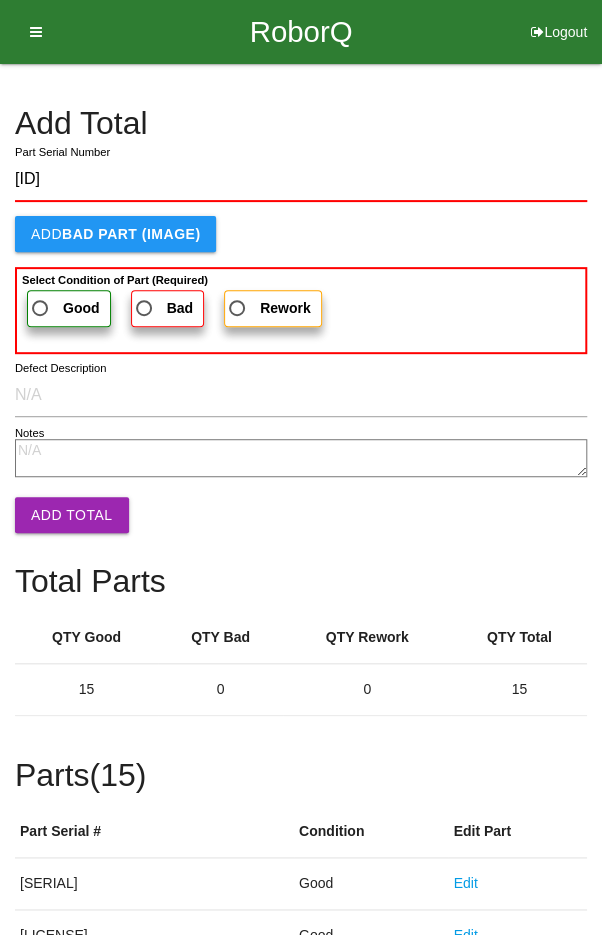 click on "Good" at bounding box center [64, 308] 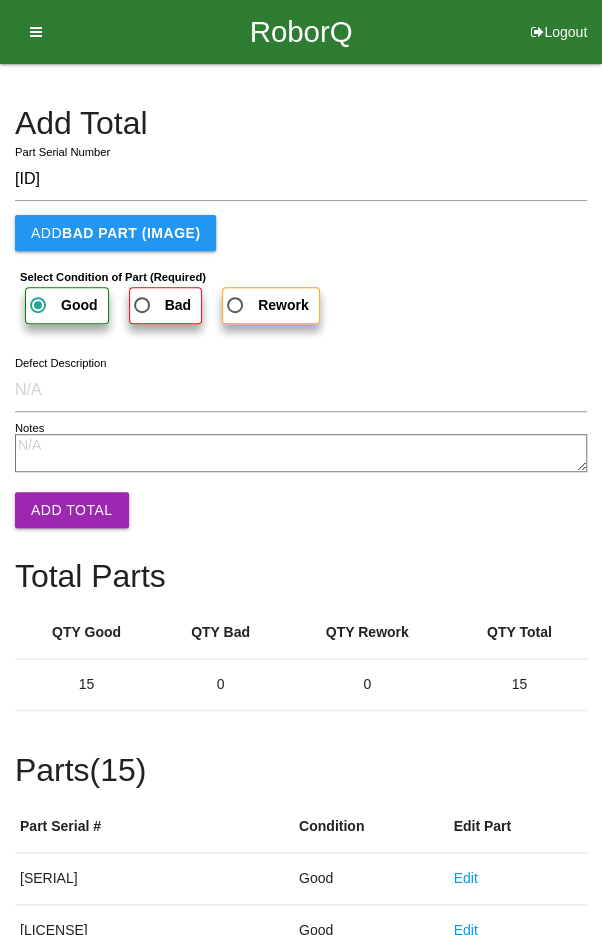 click on "Add Total" at bounding box center (72, 510) 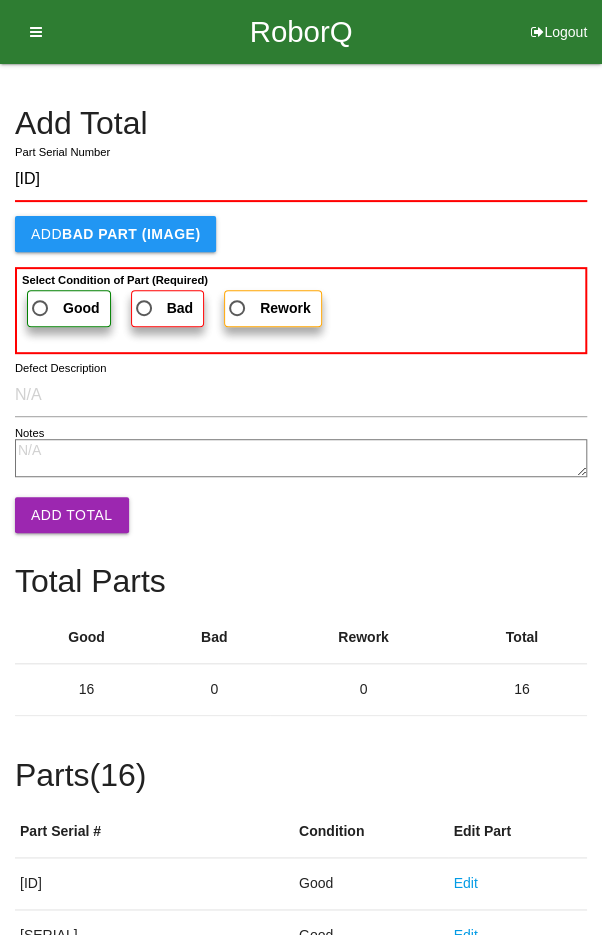 click on "Good" at bounding box center [64, 308] 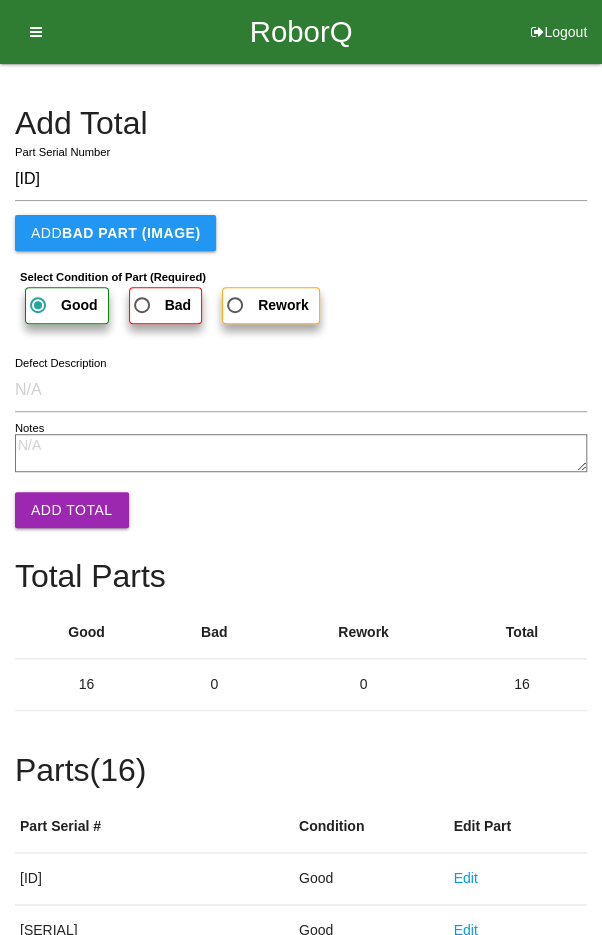 click on "Add Total" at bounding box center [72, 510] 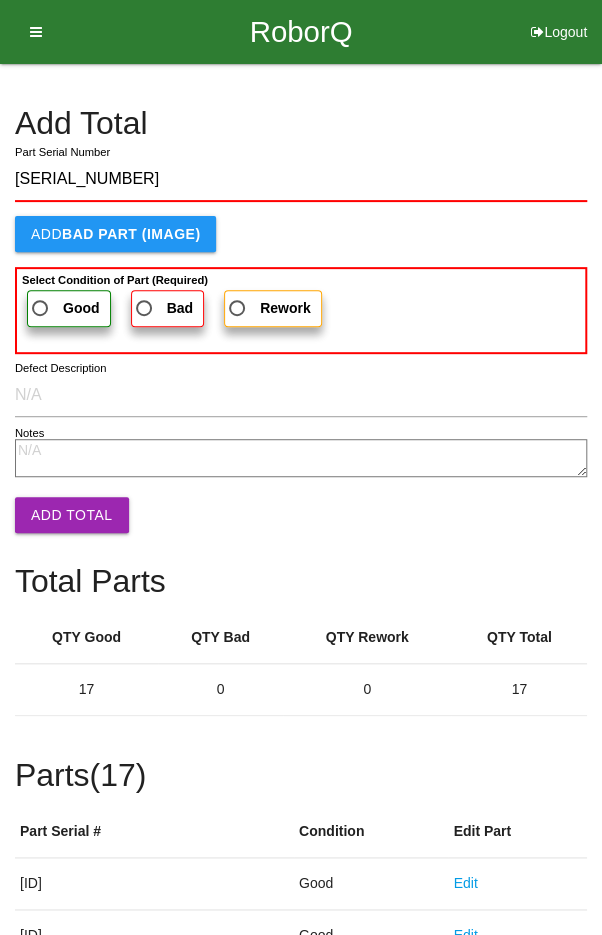 click on "Good" at bounding box center [64, 308] 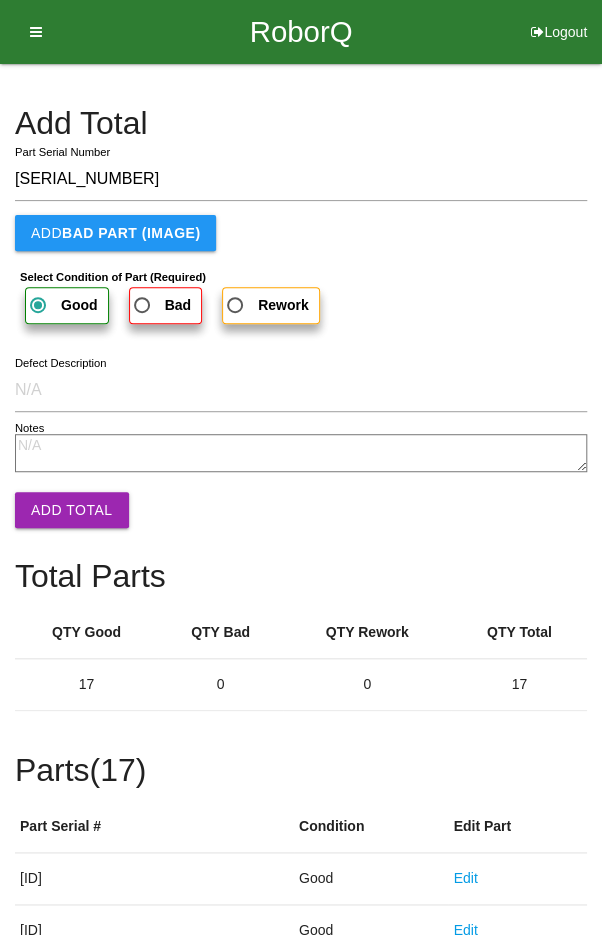 click on "Add Total" at bounding box center [72, 510] 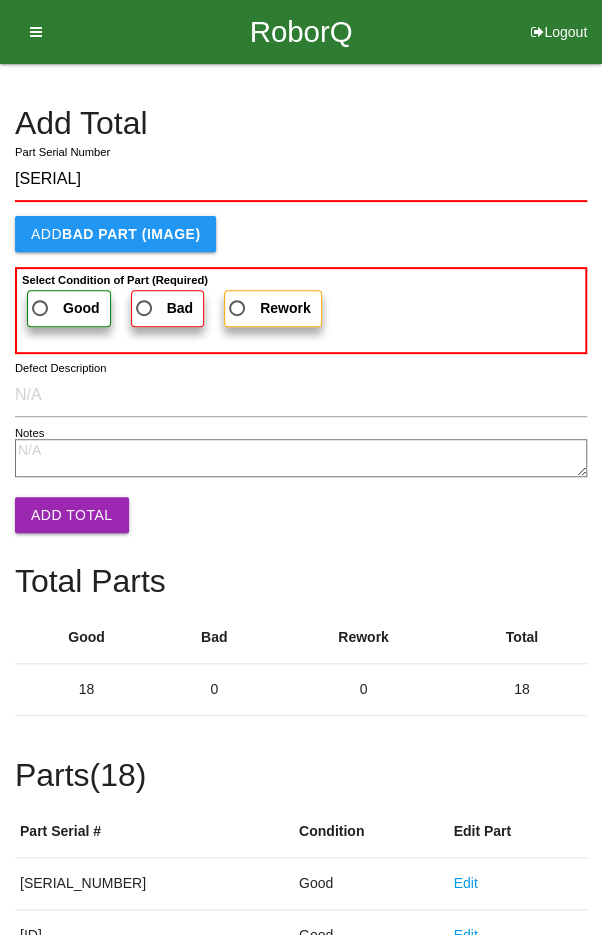 click on "Good" at bounding box center (64, 308) 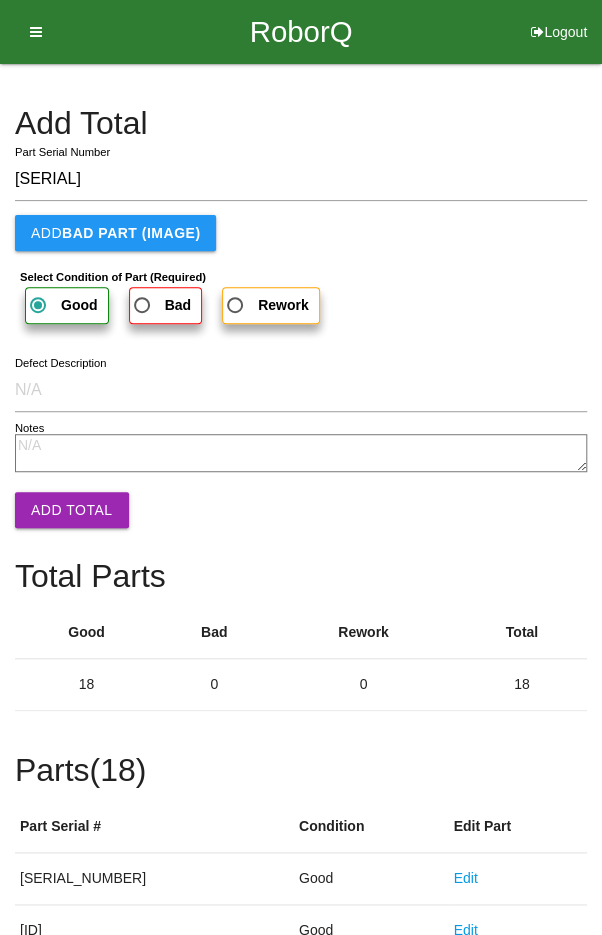 click on "Add Total" at bounding box center (72, 510) 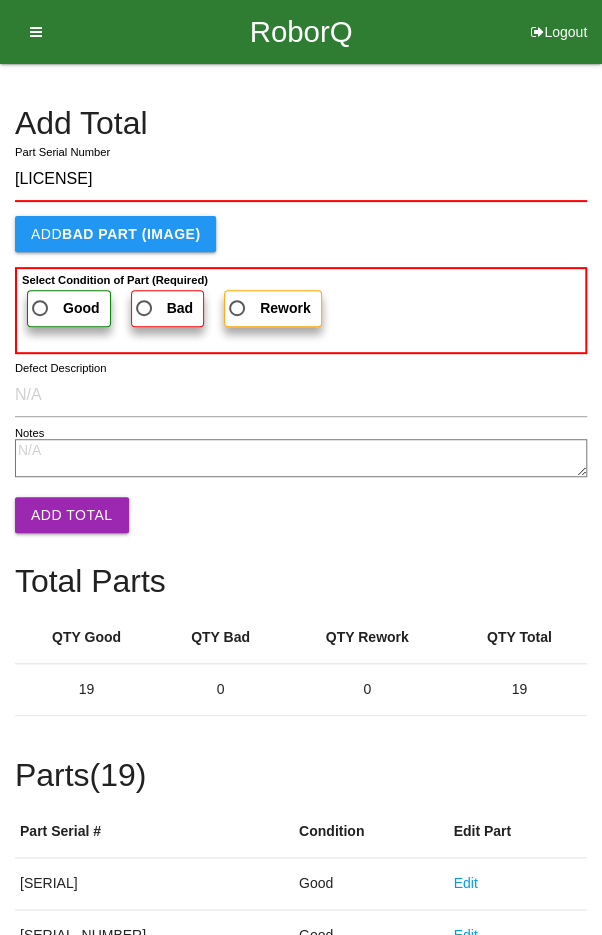click on "Good" at bounding box center (64, 308) 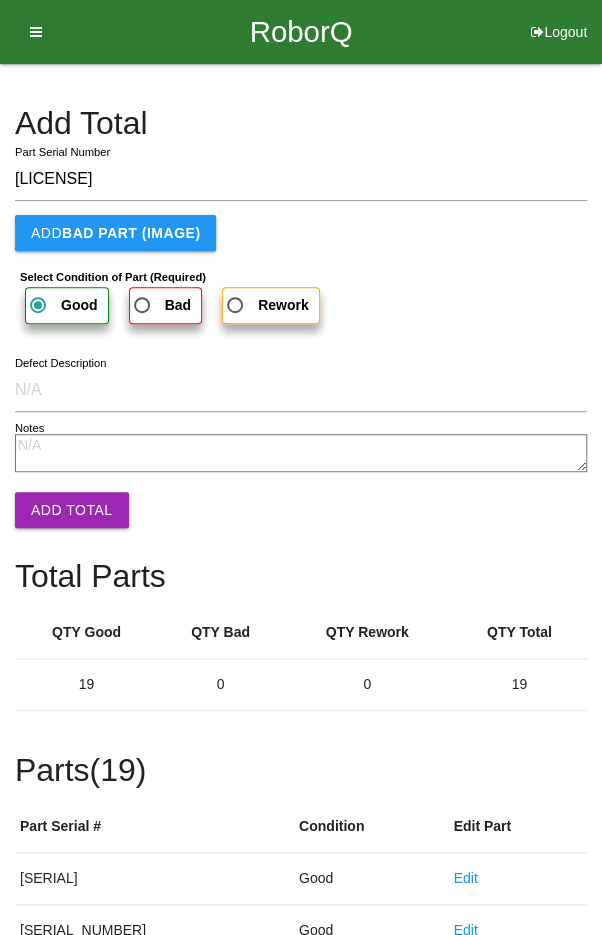 click on "Add Total" at bounding box center [72, 510] 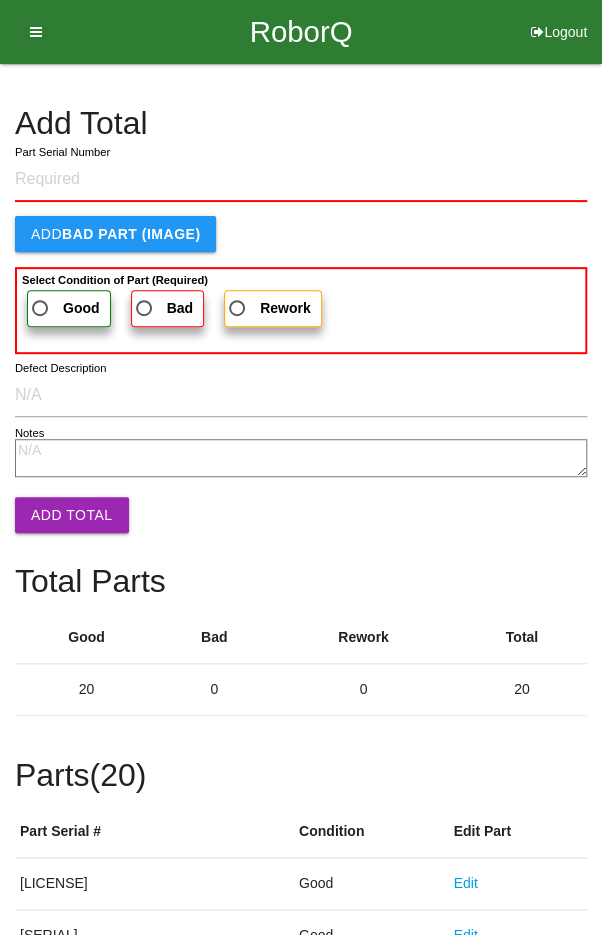 click on "Add Total" at bounding box center (301, 123) 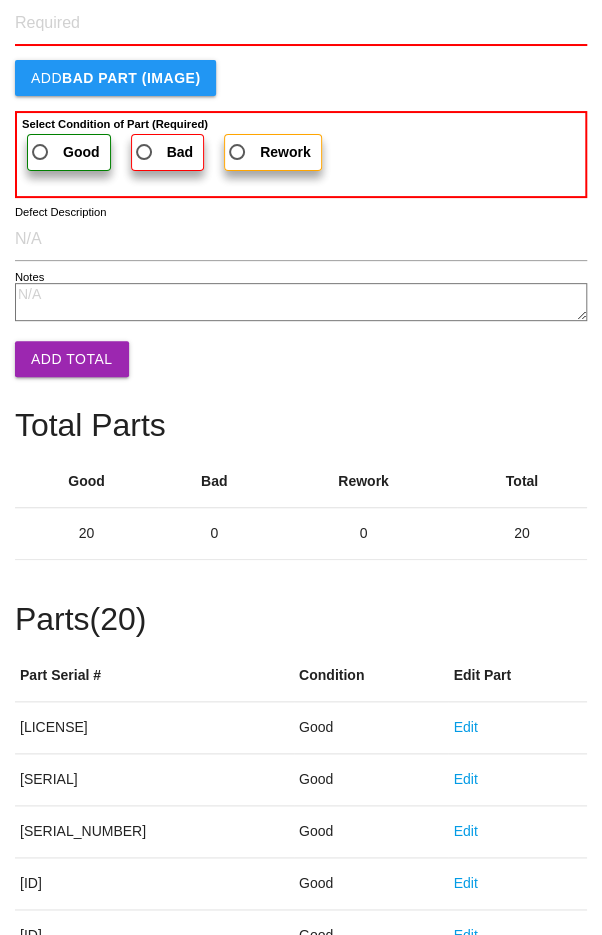 scroll, scrollTop: 1111, scrollLeft: 0, axis: vertical 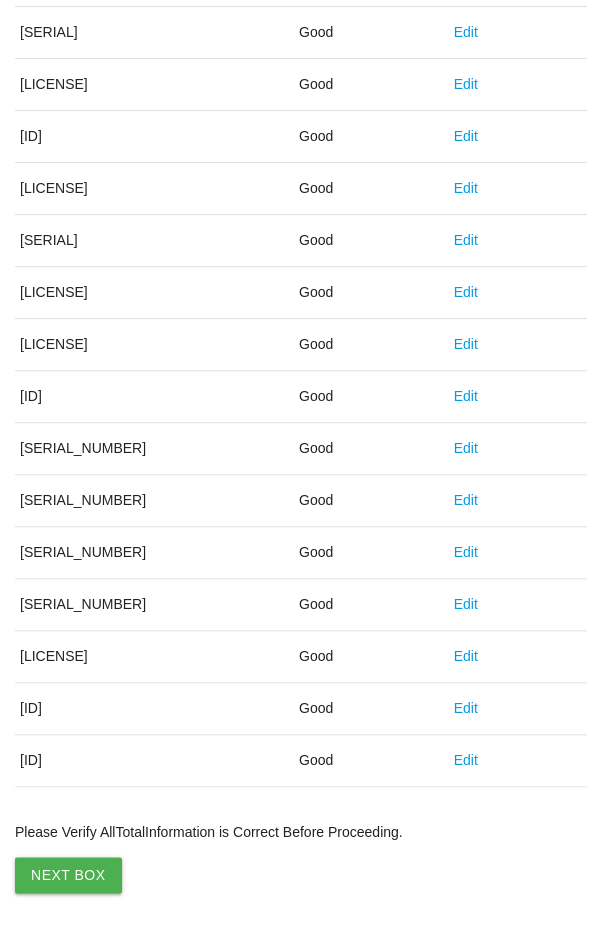 click on "Next Box" at bounding box center (68, 875) 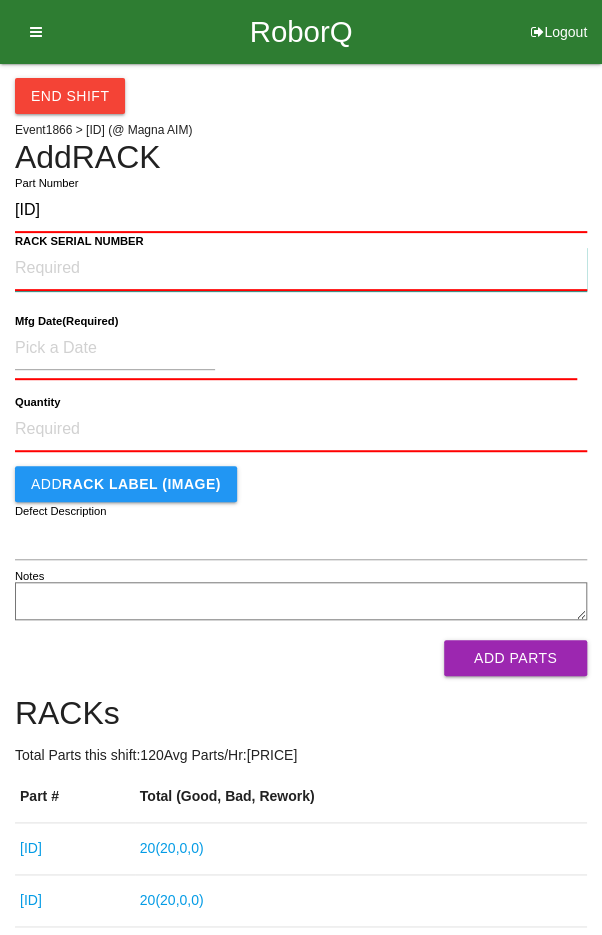 click on "RACK SERIAL NUMBER" at bounding box center [301, 269] 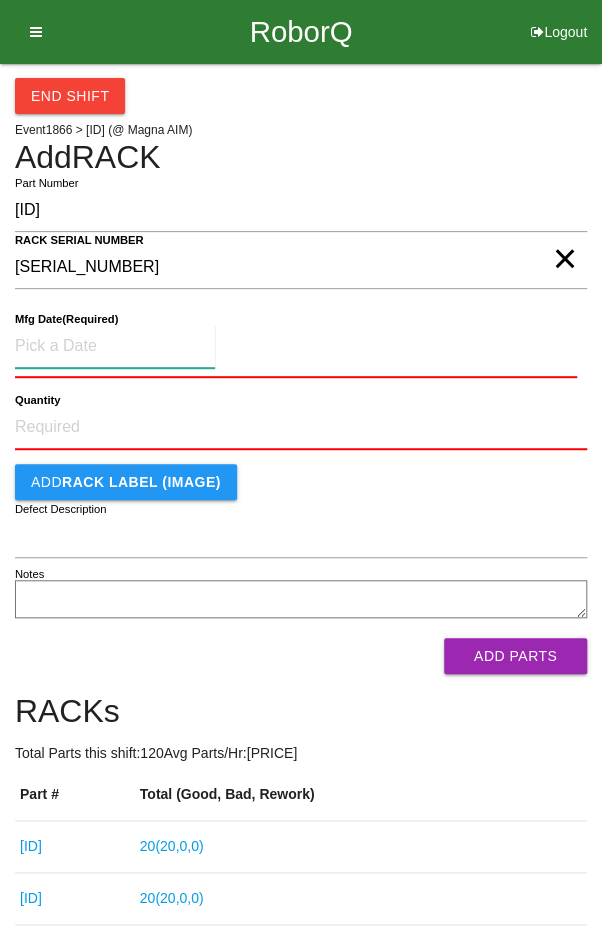 click at bounding box center [115, 346] 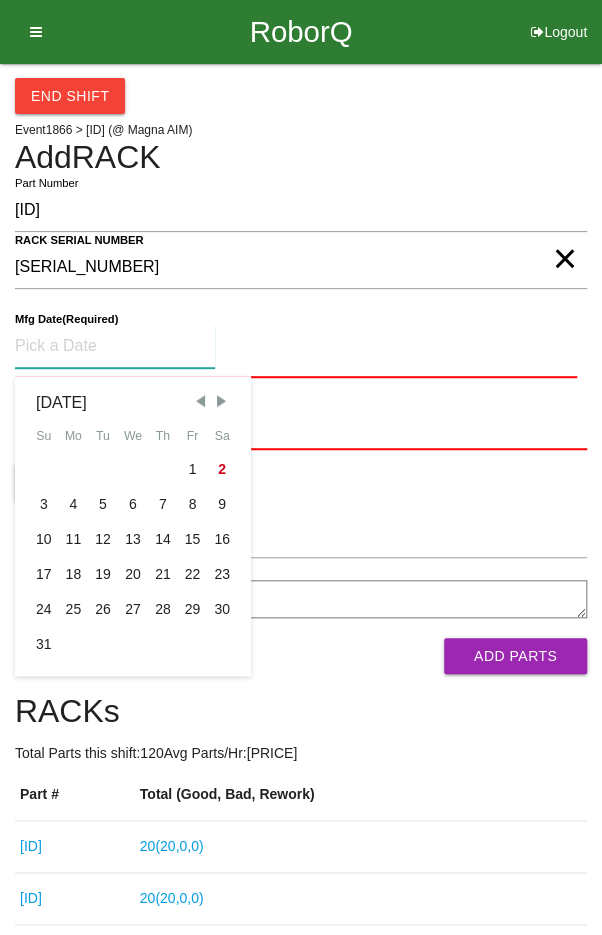 click at bounding box center (200, 401) 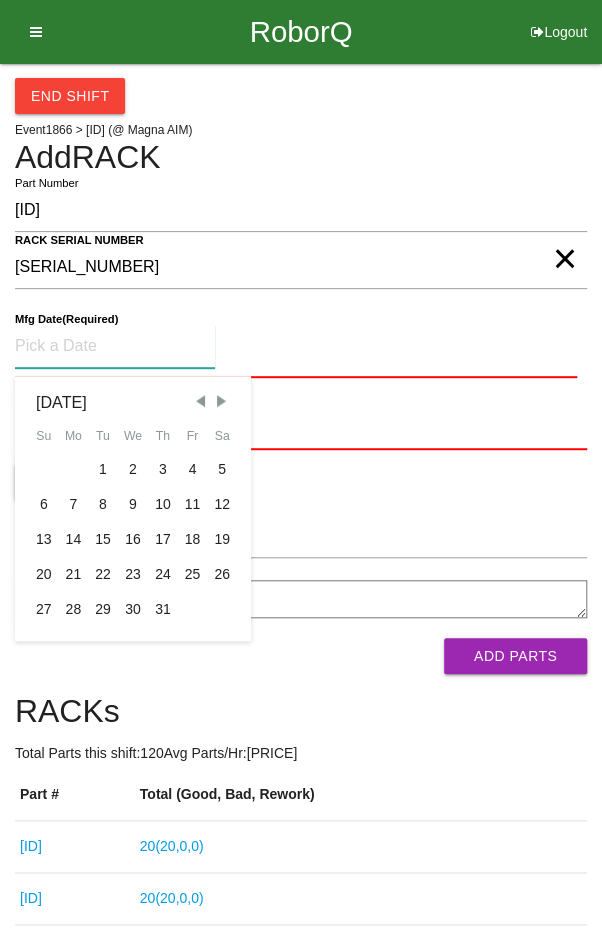 click on "14" at bounding box center [74, 539] 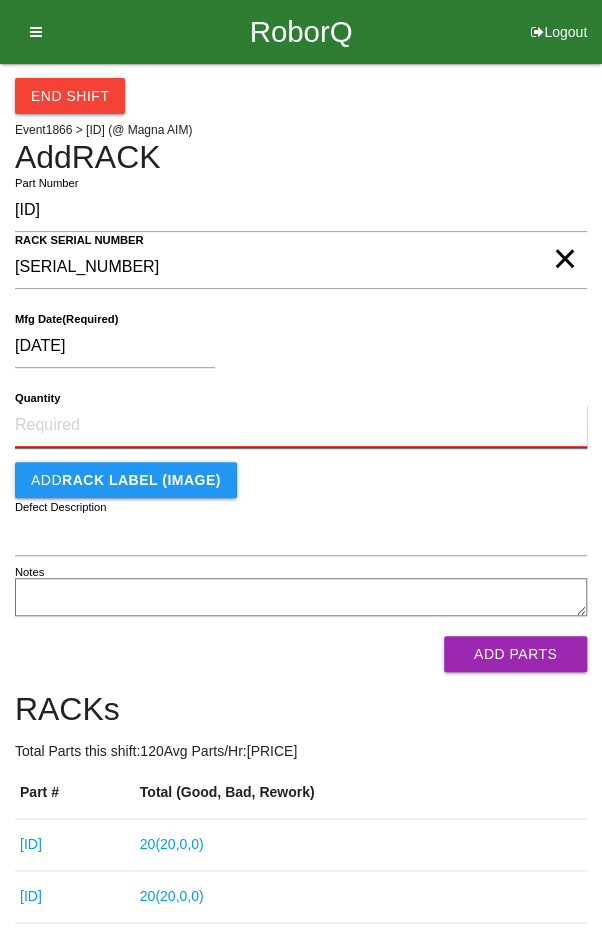 click on "Quantity" at bounding box center (301, 426) 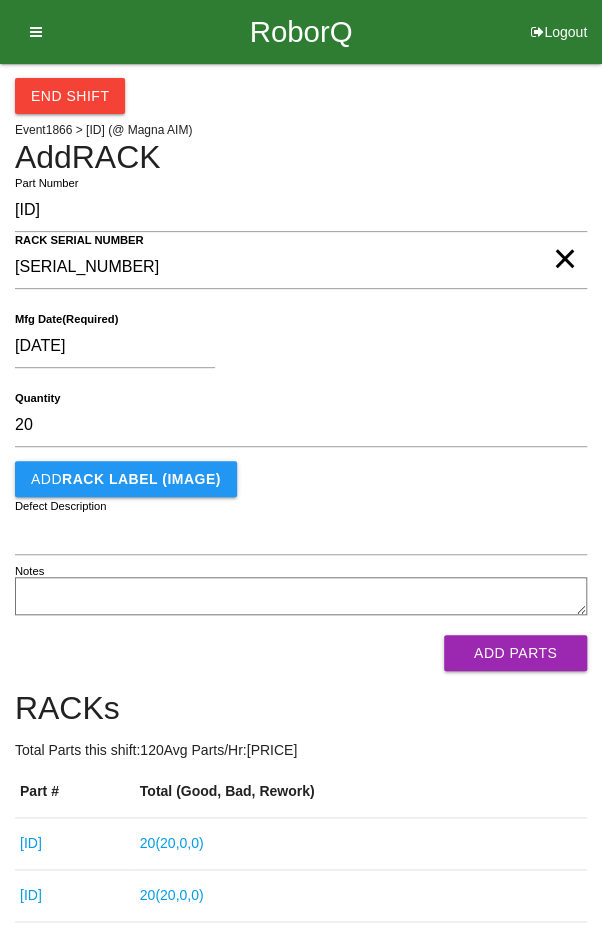 click on "[DATE]" at bounding box center [296, 350] 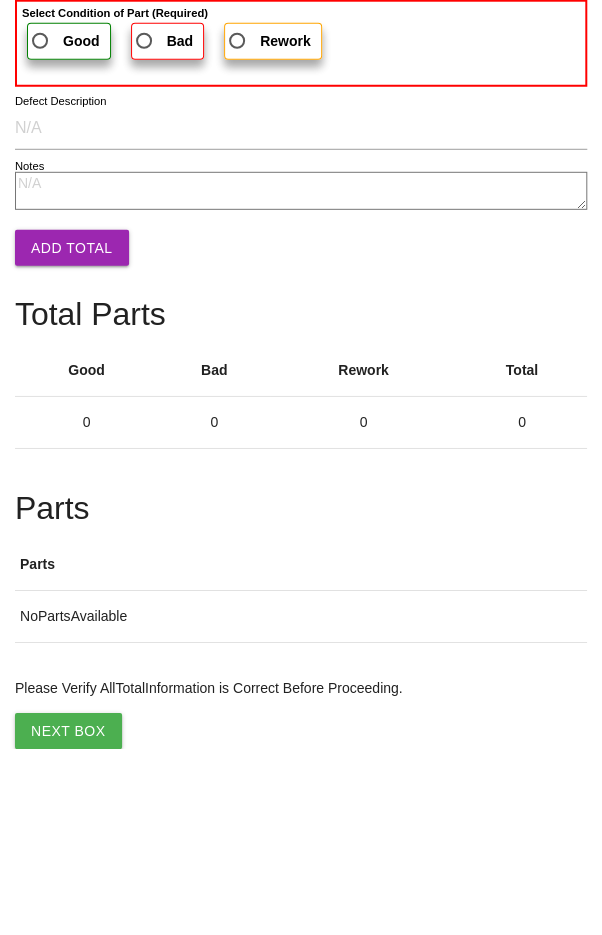 scroll, scrollTop: 0, scrollLeft: 0, axis: both 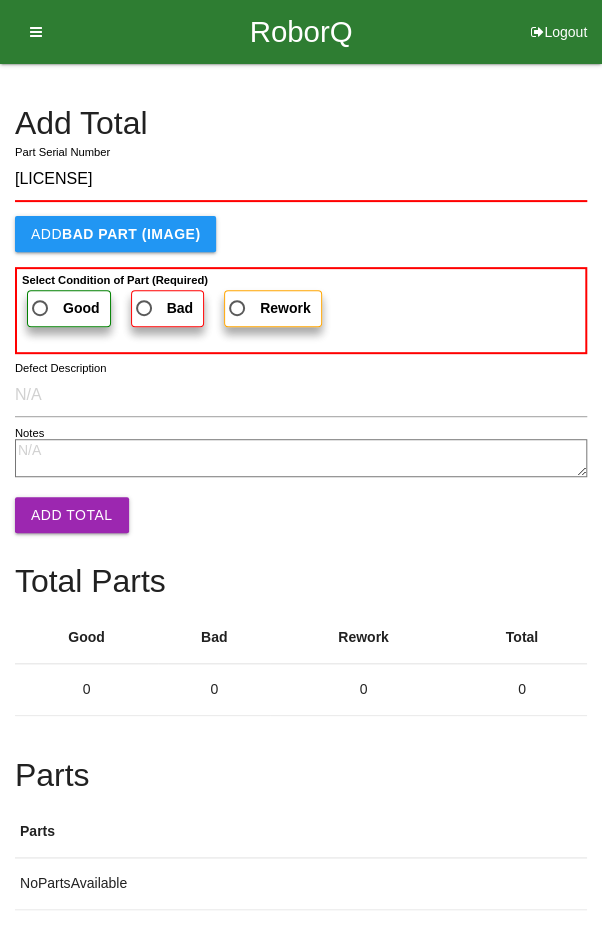 click on "Good" at bounding box center (64, 308) 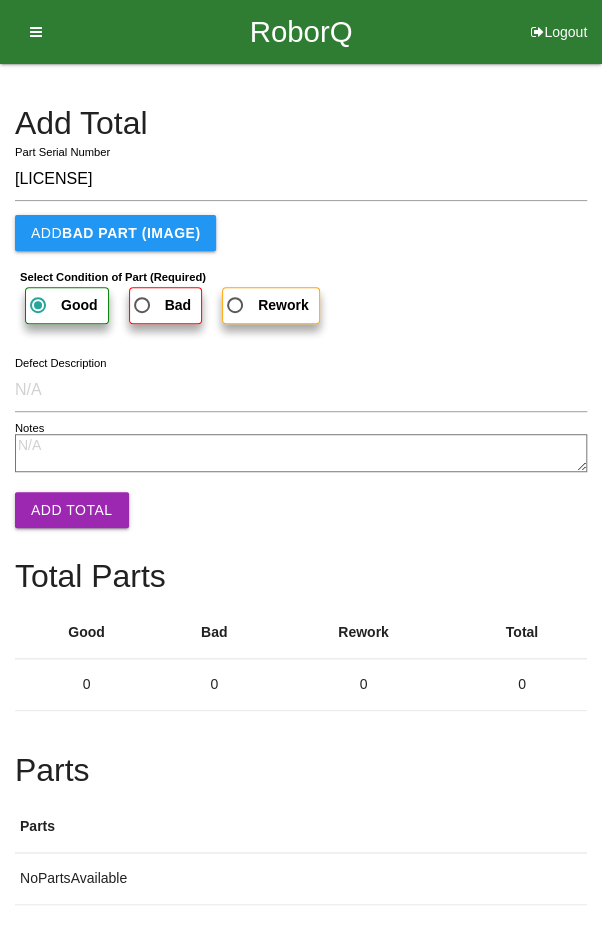 click on "Add Total" at bounding box center (72, 510) 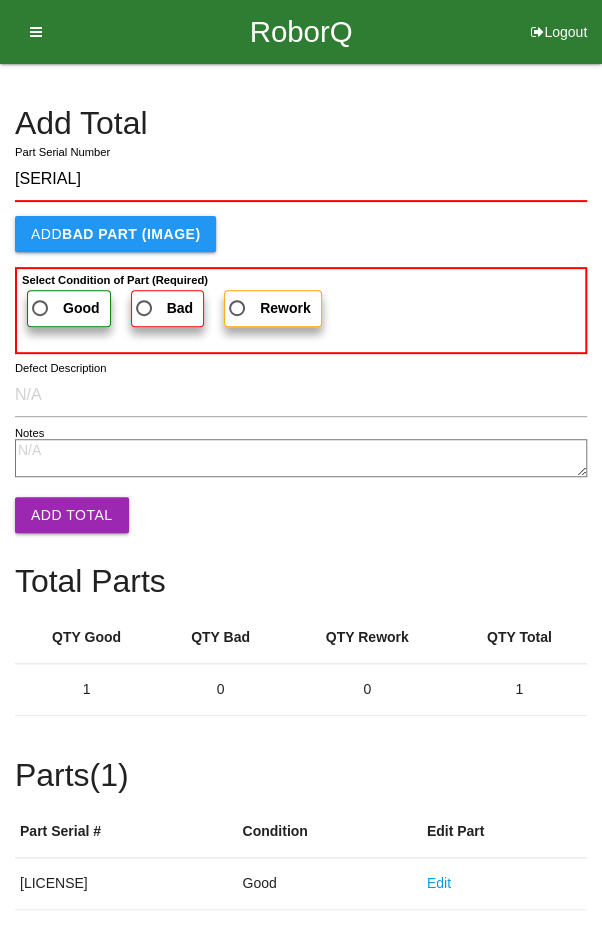 click on "Good" at bounding box center [64, 308] 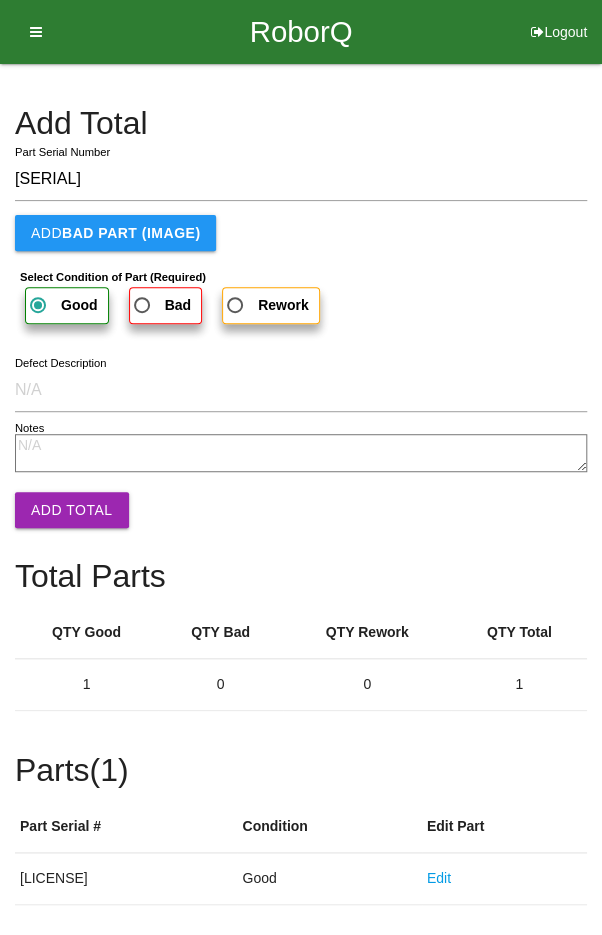 click on "Add Total" at bounding box center [72, 510] 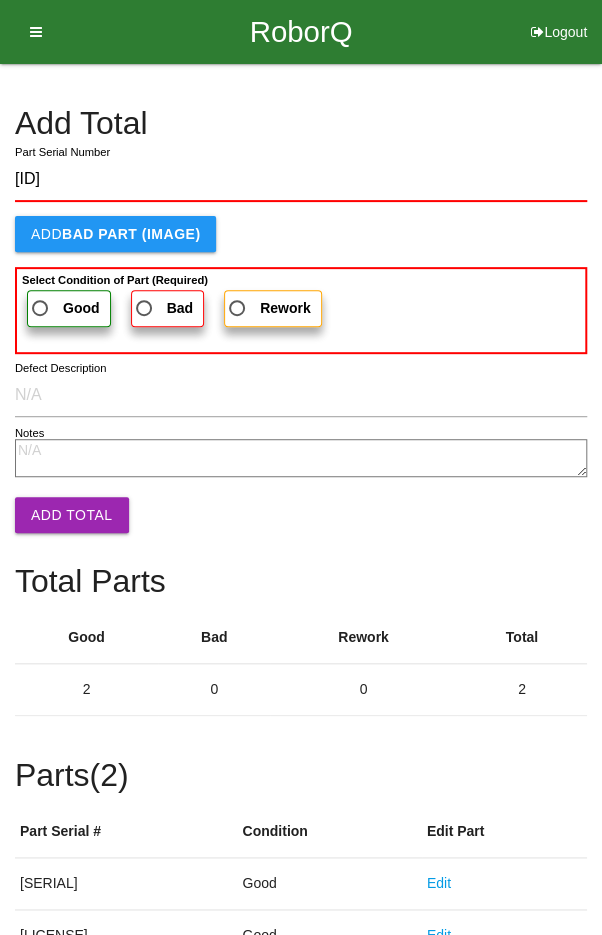 click on "Good" at bounding box center [64, 308] 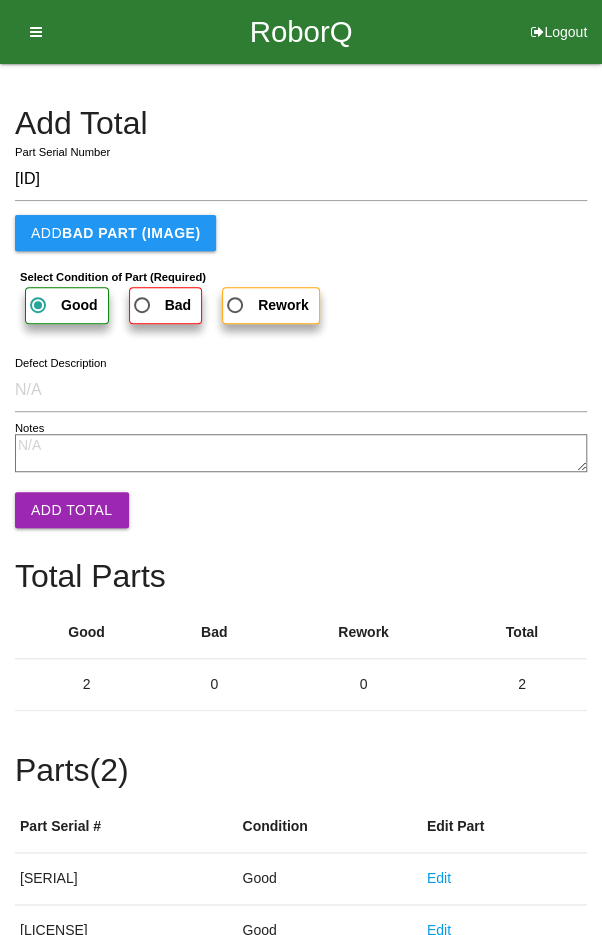 click on "Add Total" at bounding box center [72, 510] 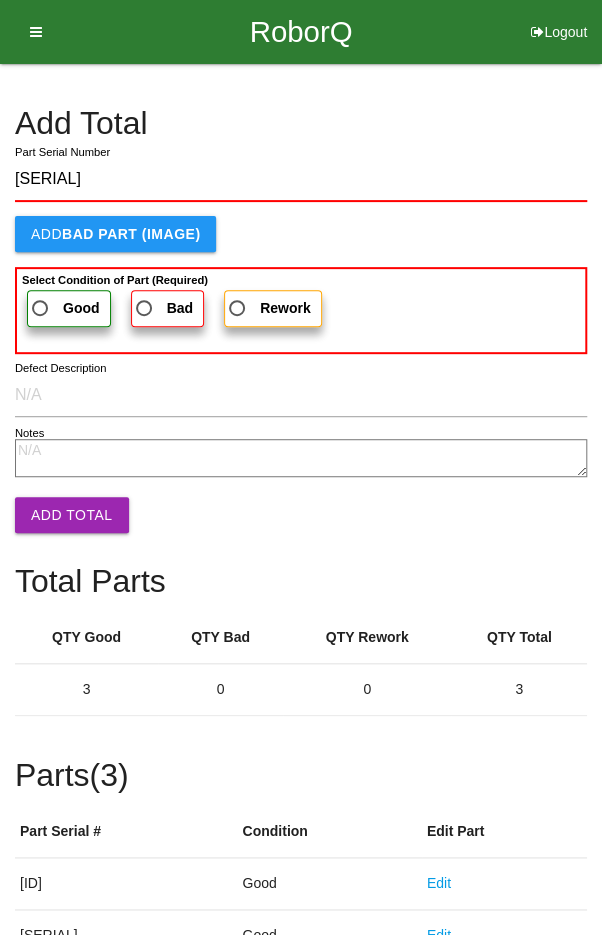 click on "Good" at bounding box center [64, 308] 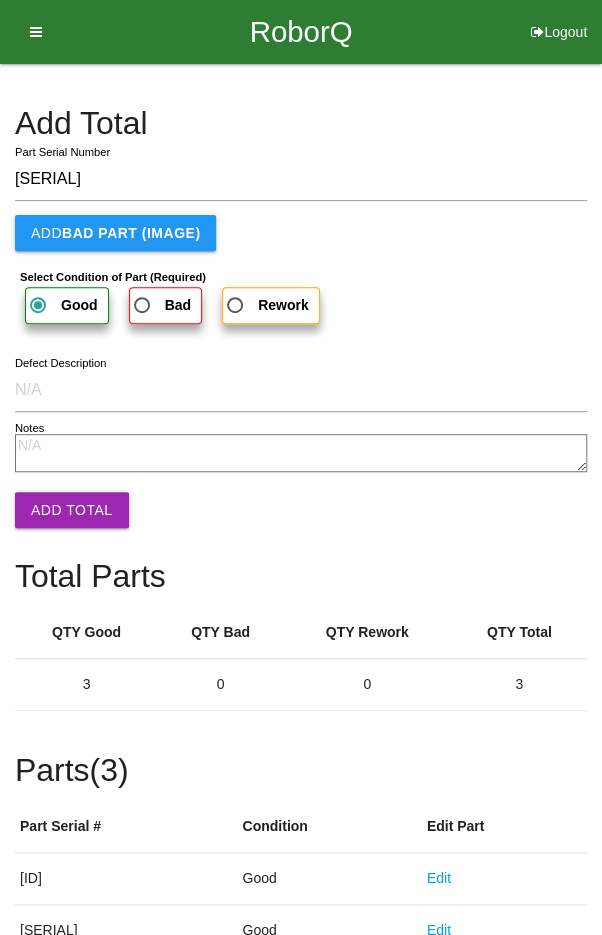click on "Add Total" at bounding box center [72, 510] 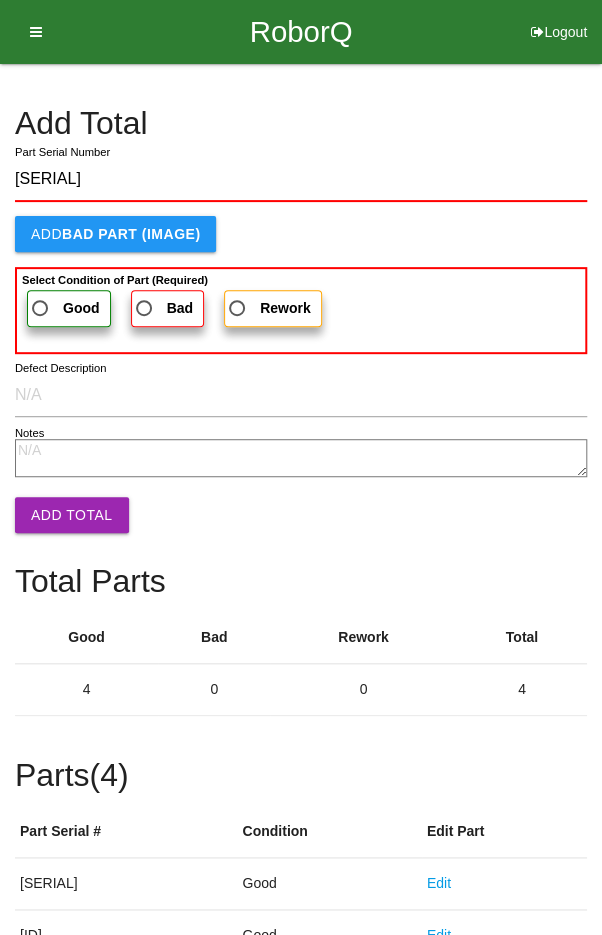click on "Good" at bounding box center (64, 308) 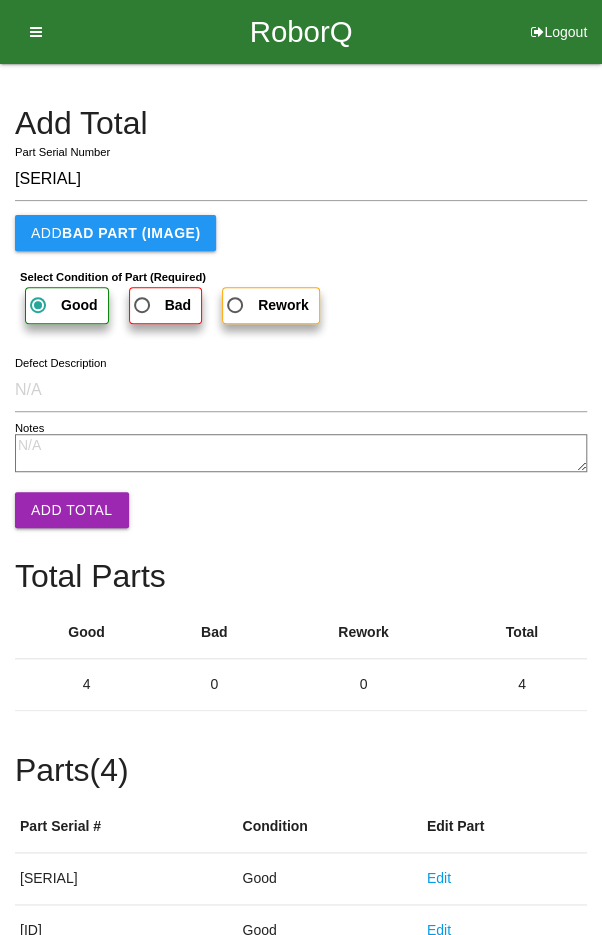 click on "Add Total" at bounding box center (72, 510) 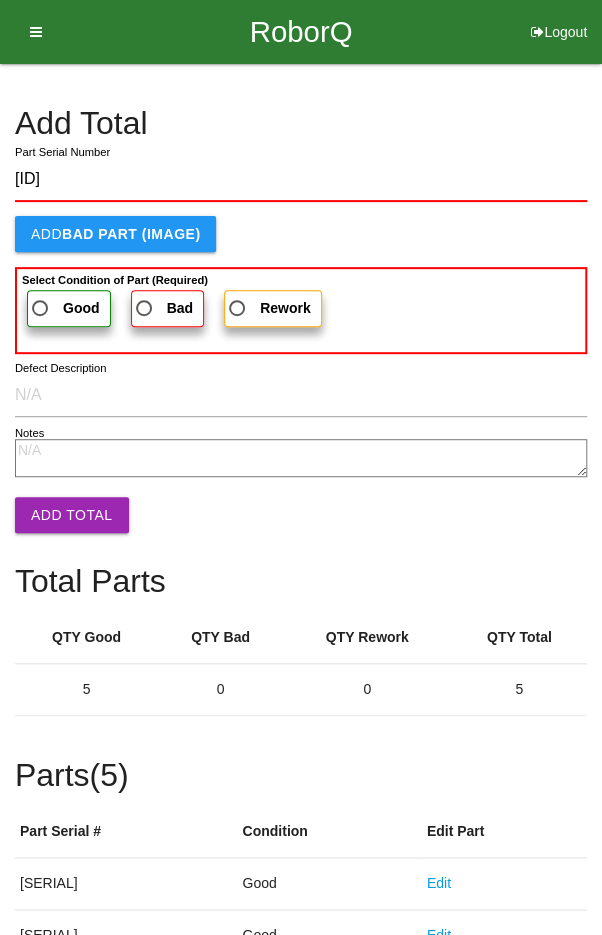 click on "Good" at bounding box center [64, 308] 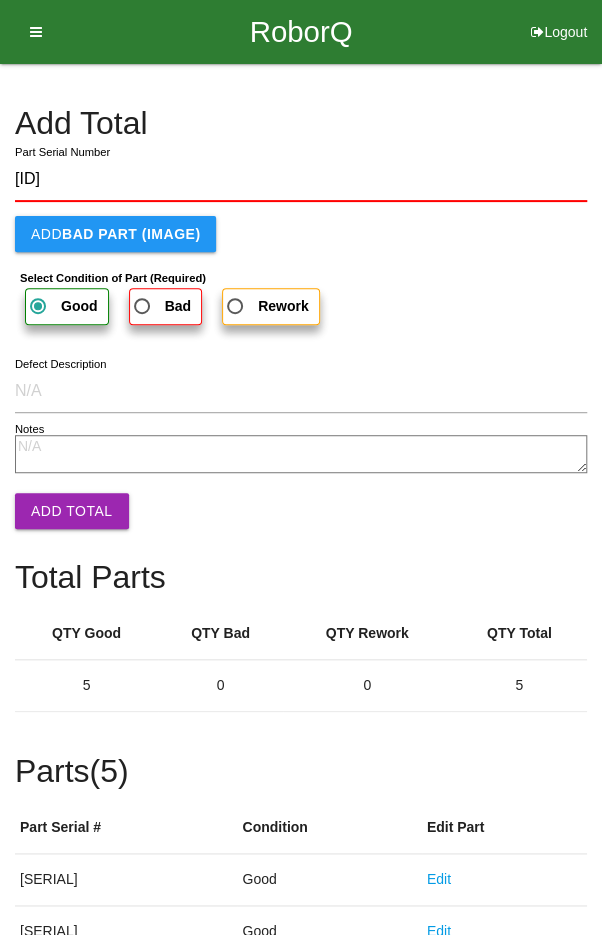 click on "Add Total" at bounding box center [72, 511] 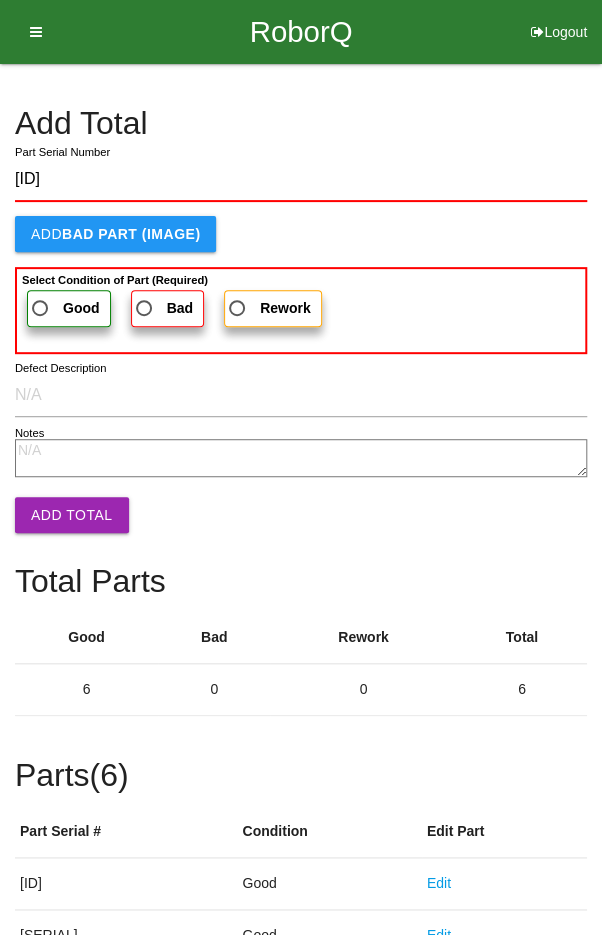 click on "Good" at bounding box center (64, 308) 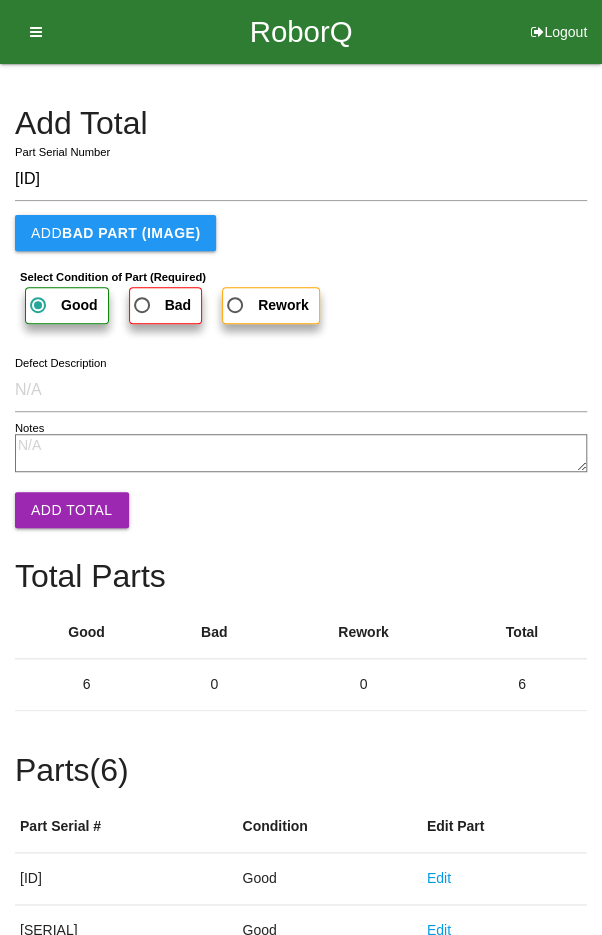 click on "Add Total" at bounding box center [72, 510] 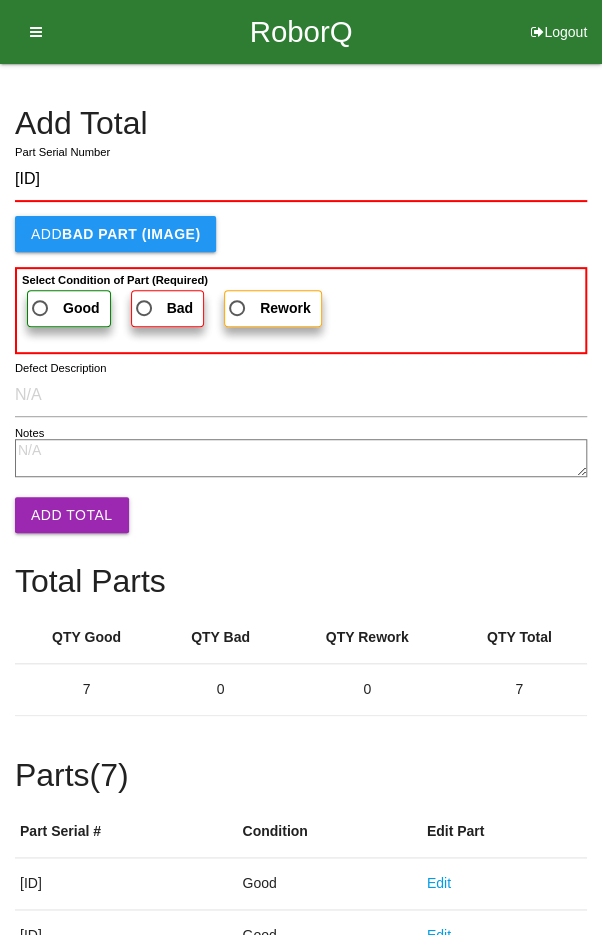 click on "Good" at bounding box center [64, 308] 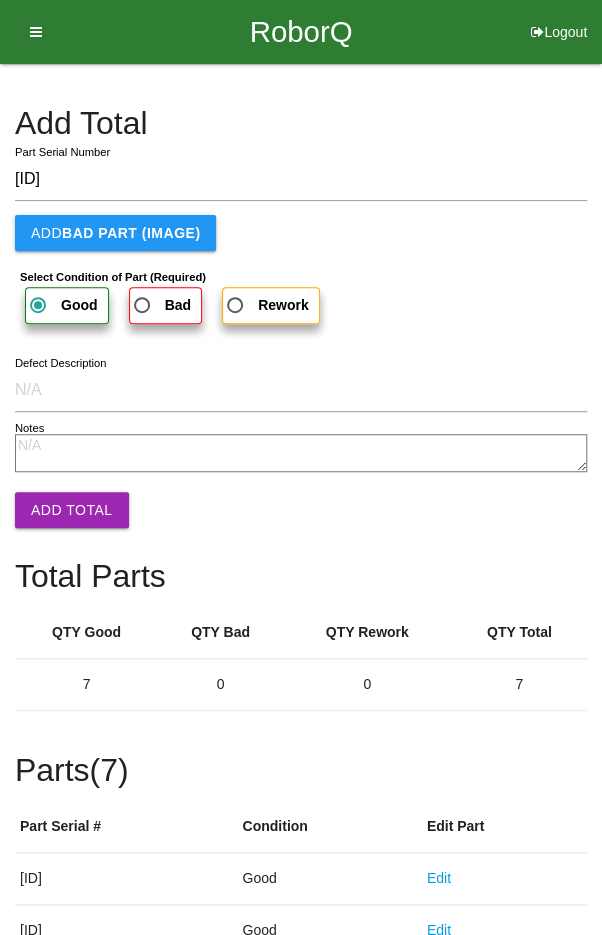 click on "Add Total" at bounding box center [72, 510] 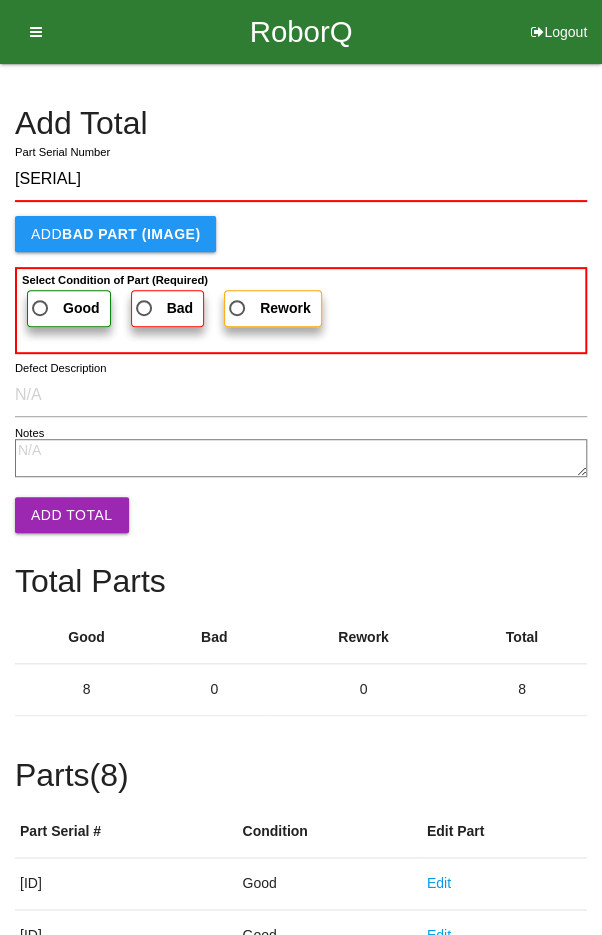 click on "Good" at bounding box center (64, 308) 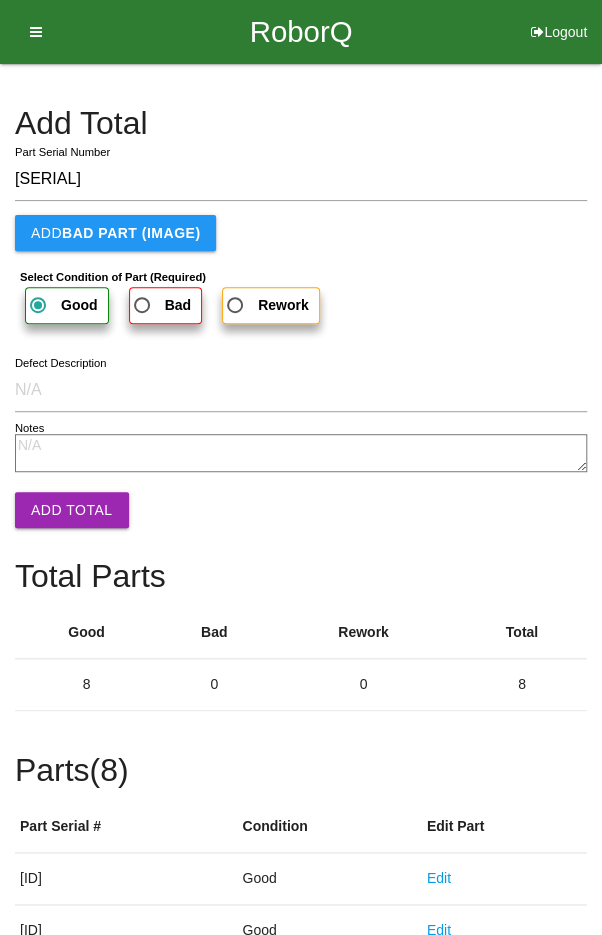 click on "Add Total" at bounding box center (72, 510) 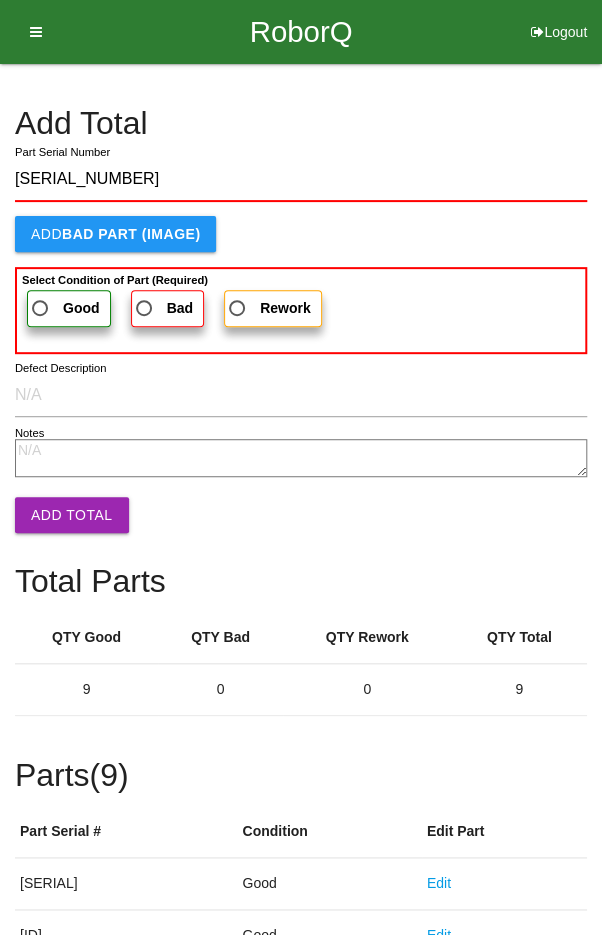 click on "Good" at bounding box center [64, 308] 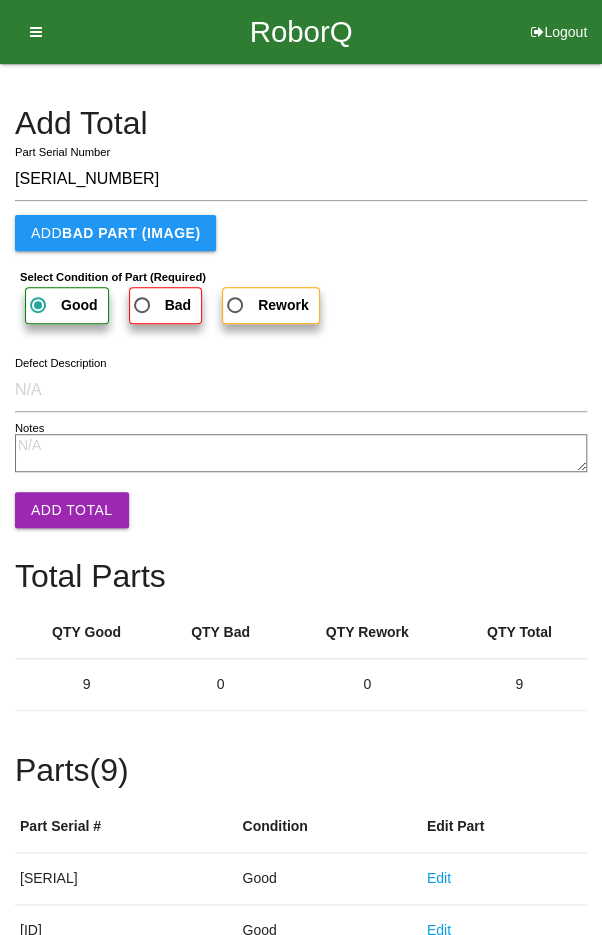 click on "Add Total" at bounding box center (72, 510) 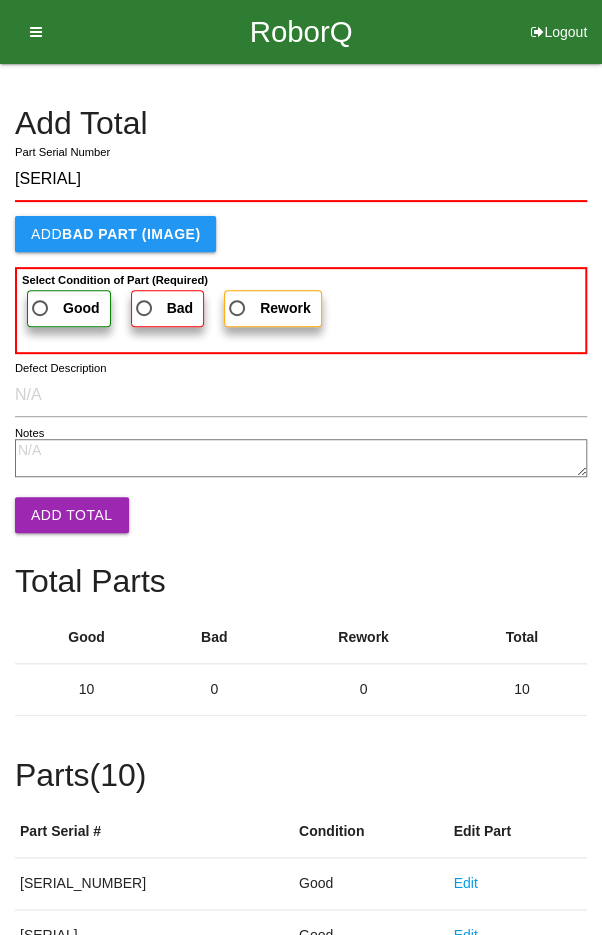 click on "Good" at bounding box center [64, 308] 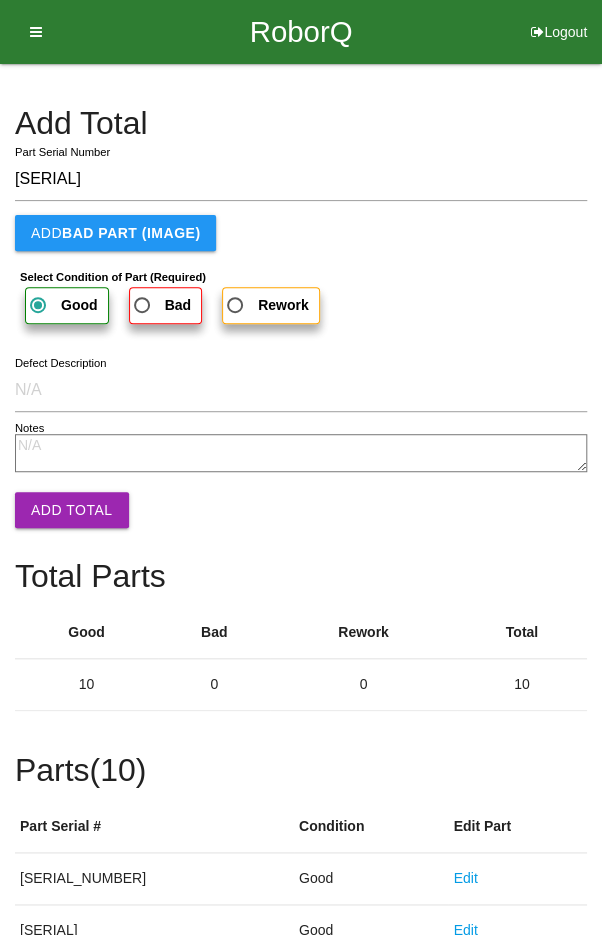 click on "Add Total" at bounding box center (72, 510) 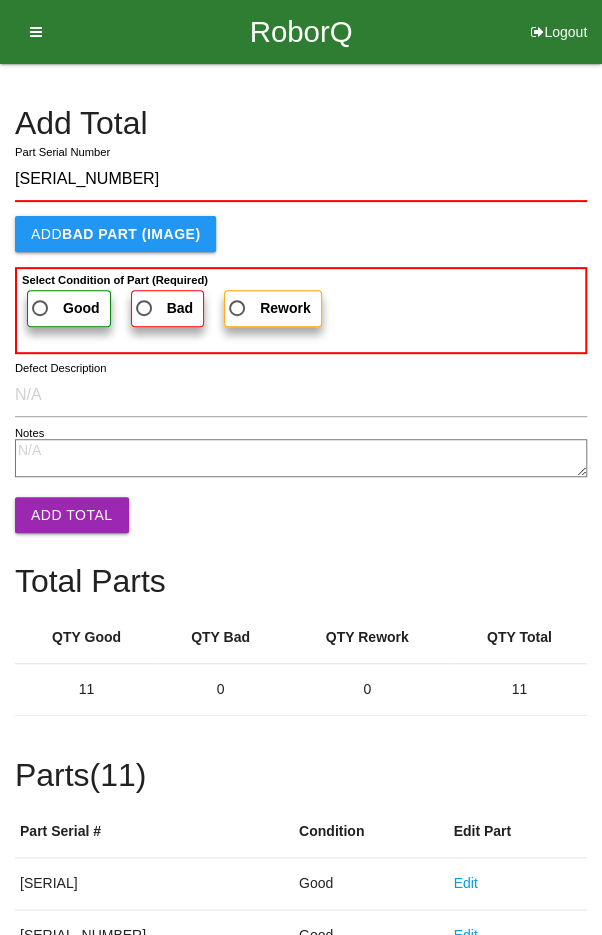click on "Good" at bounding box center [69, 308] 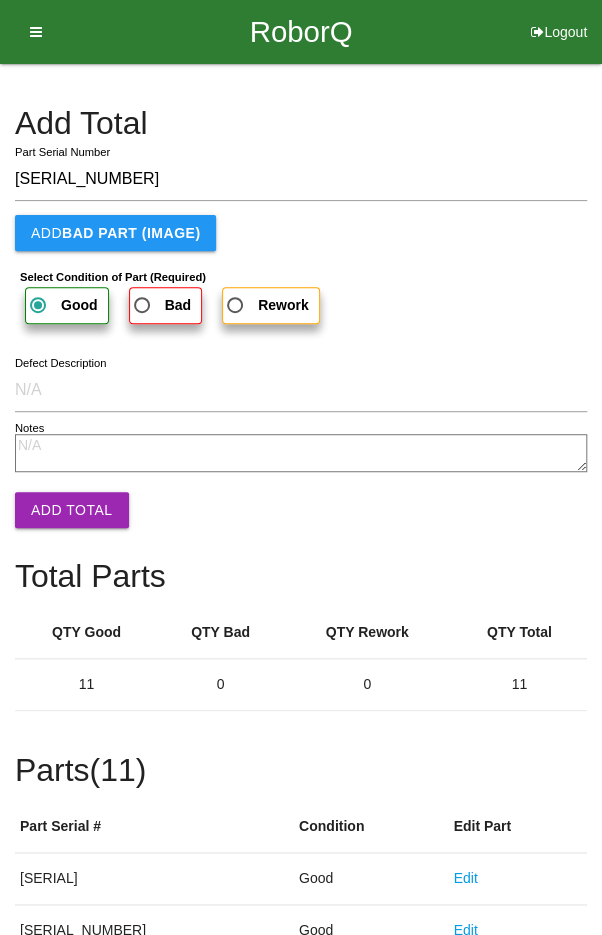 click on "Add Total" at bounding box center (72, 510) 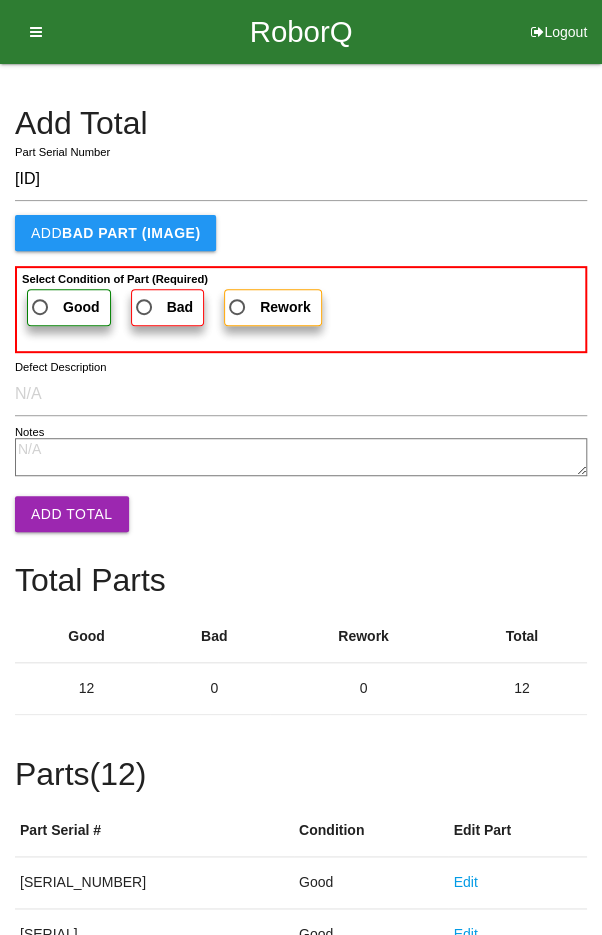 click on "Good" at bounding box center [69, 307] 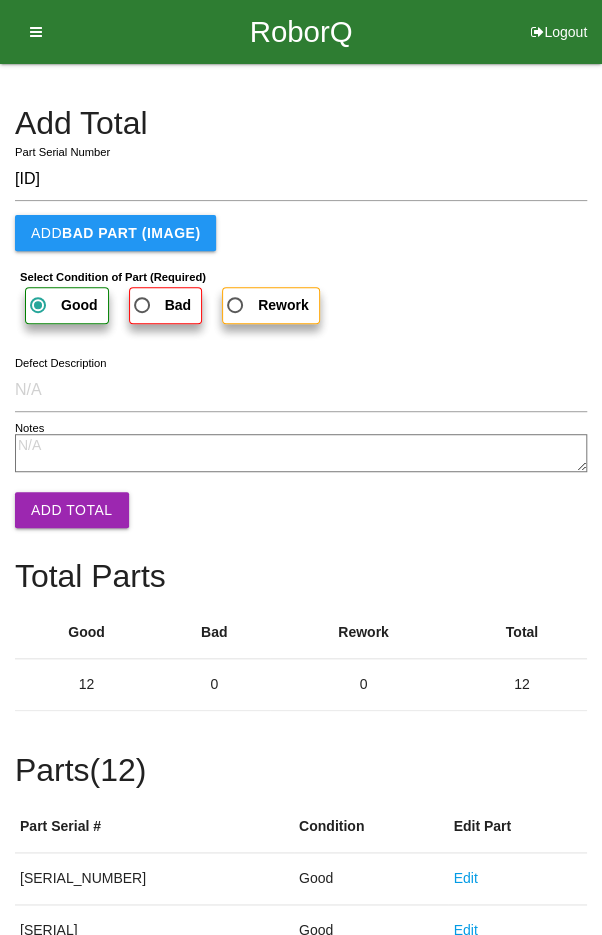 click on "Add Total" at bounding box center [72, 510] 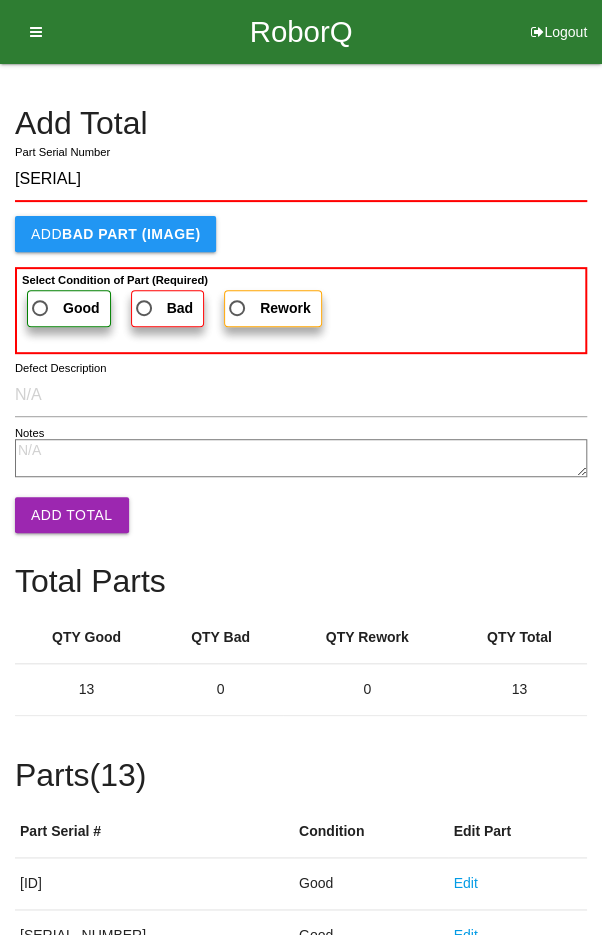 click on "Good" at bounding box center (64, 308) 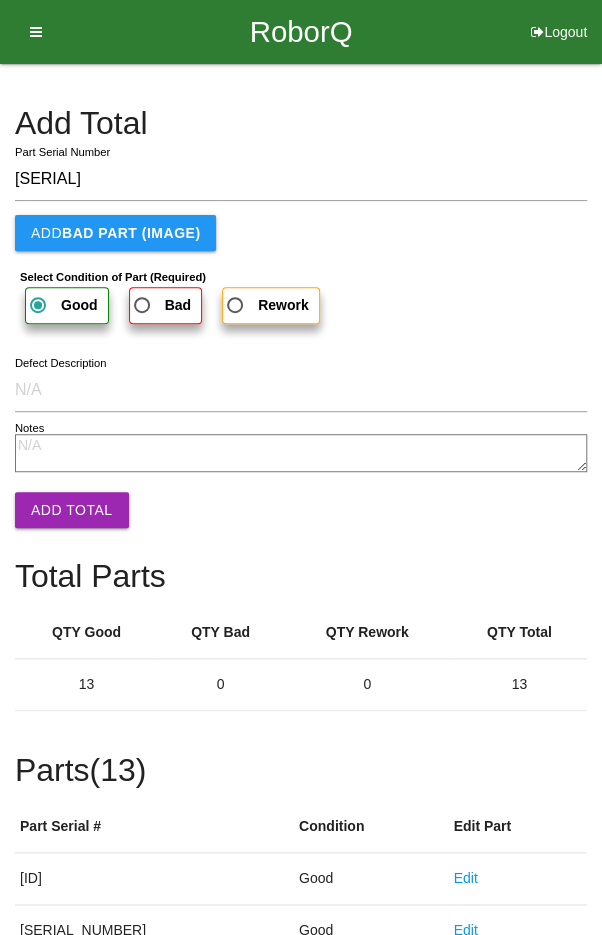 click on "Add Total" at bounding box center [72, 510] 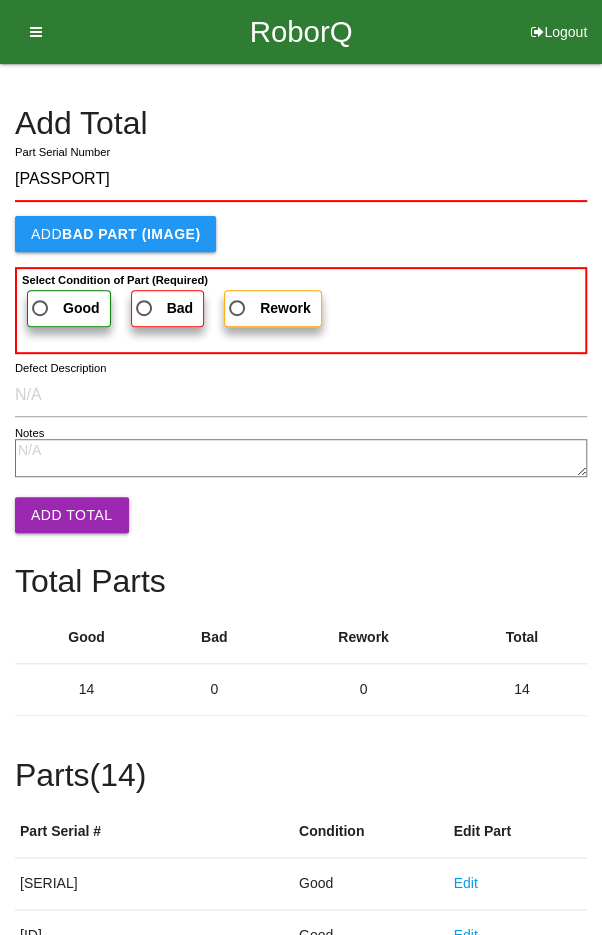 click on "Good" at bounding box center (64, 308) 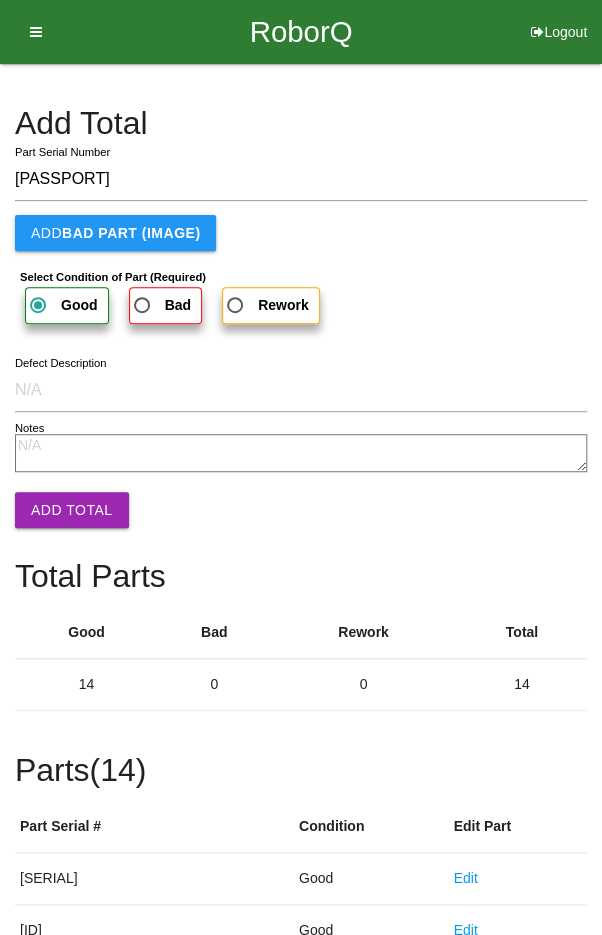 click on "Add Total" at bounding box center (72, 510) 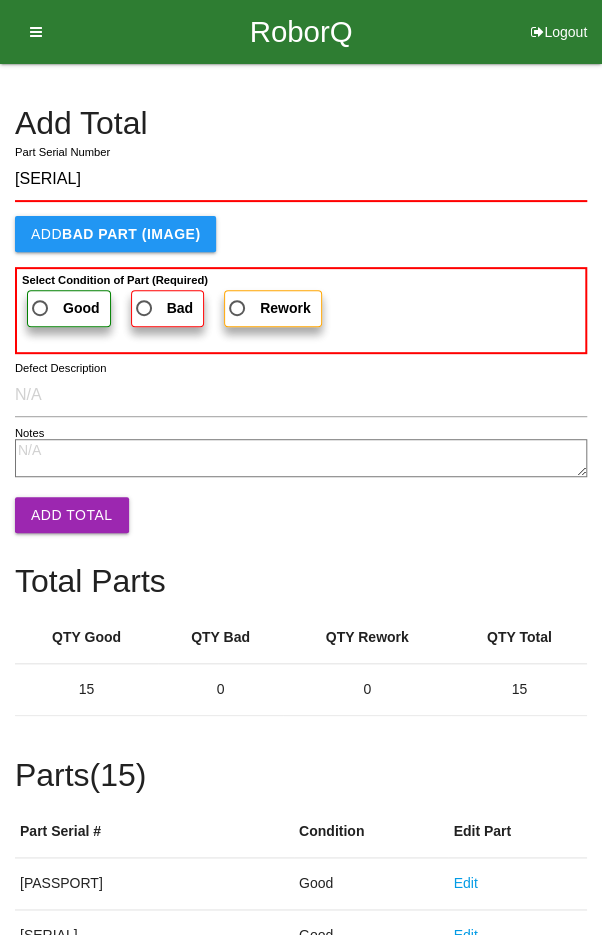 click on "Good" at bounding box center (64, 308) 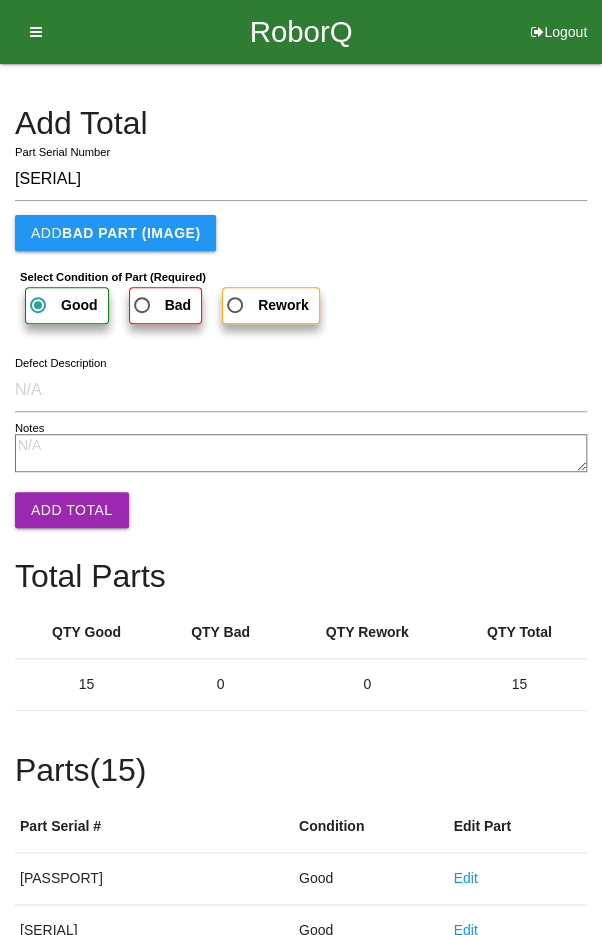 click on "Add Total" at bounding box center [72, 510] 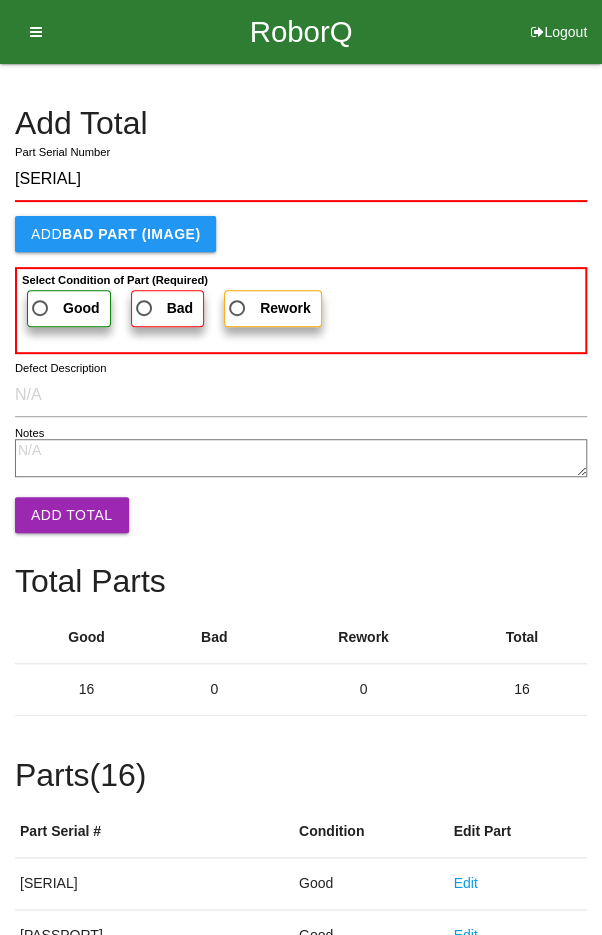 click on "Good" at bounding box center (64, 308) 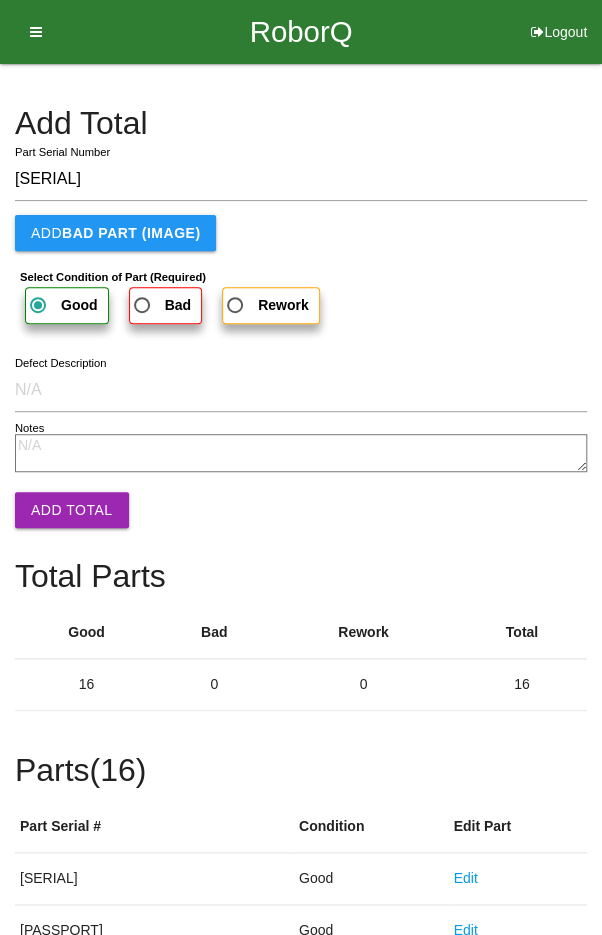 click on "Add Total" at bounding box center [72, 510] 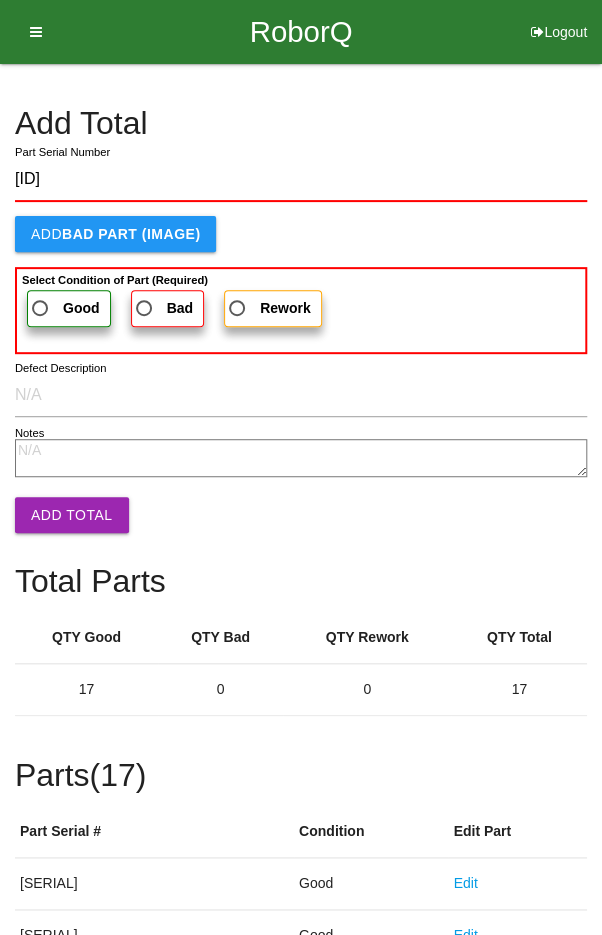 click on "Good" at bounding box center [64, 308] 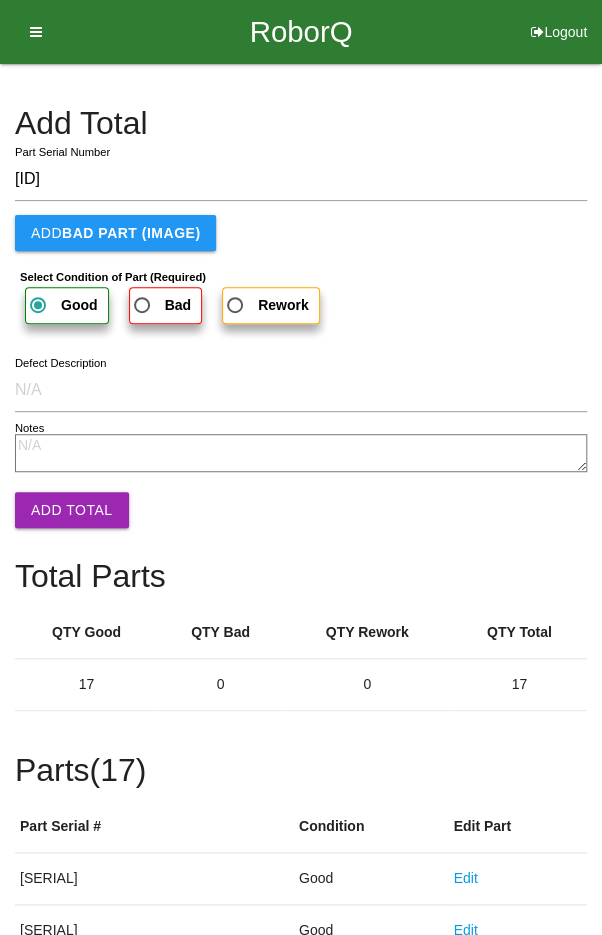 click on "Add Total" at bounding box center [72, 510] 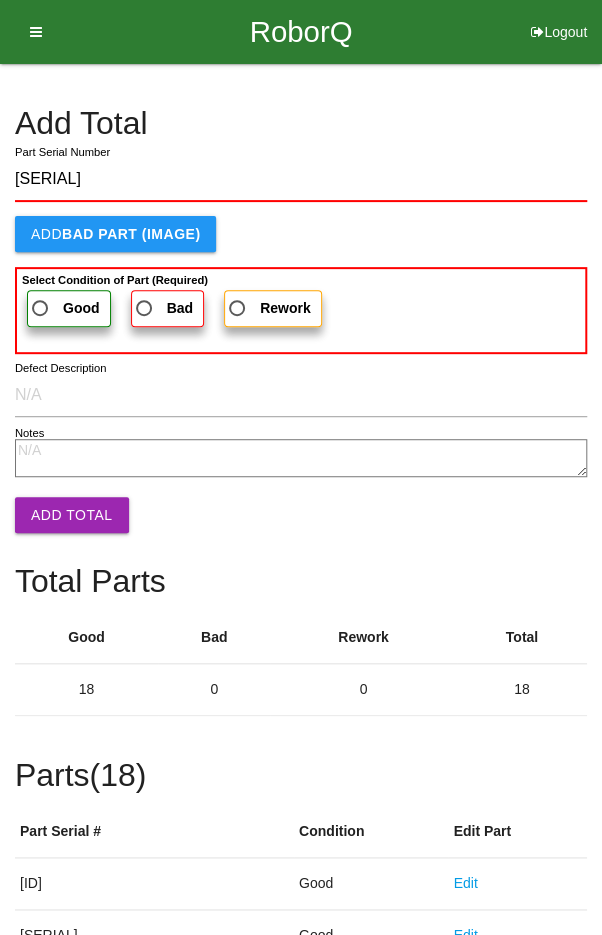 click on "Good" at bounding box center (69, 308) 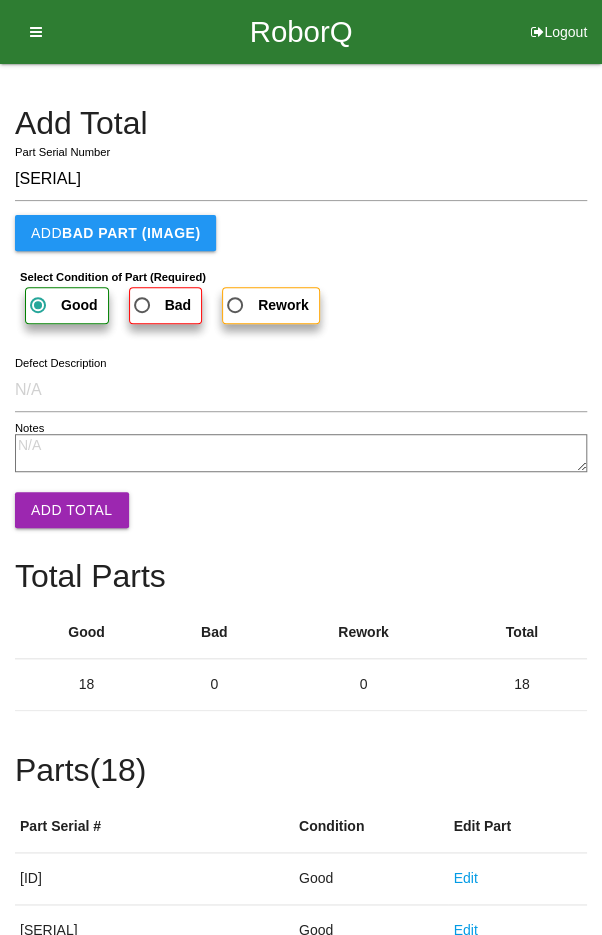 click on "Add Total" at bounding box center [72, 510] 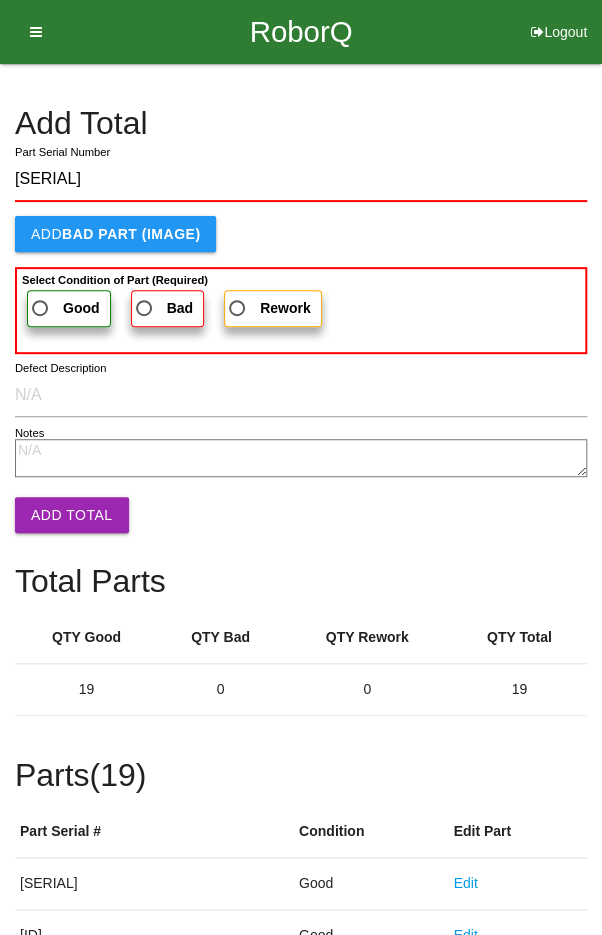 click on "Good" at bounding box center [64, 308] 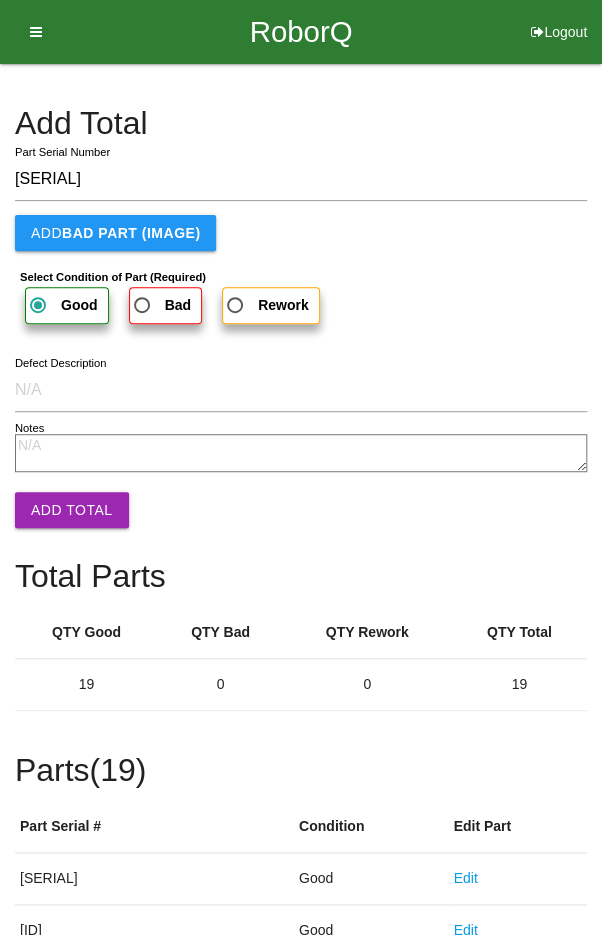 click on "Add Total" at bounding box center [72, 510] 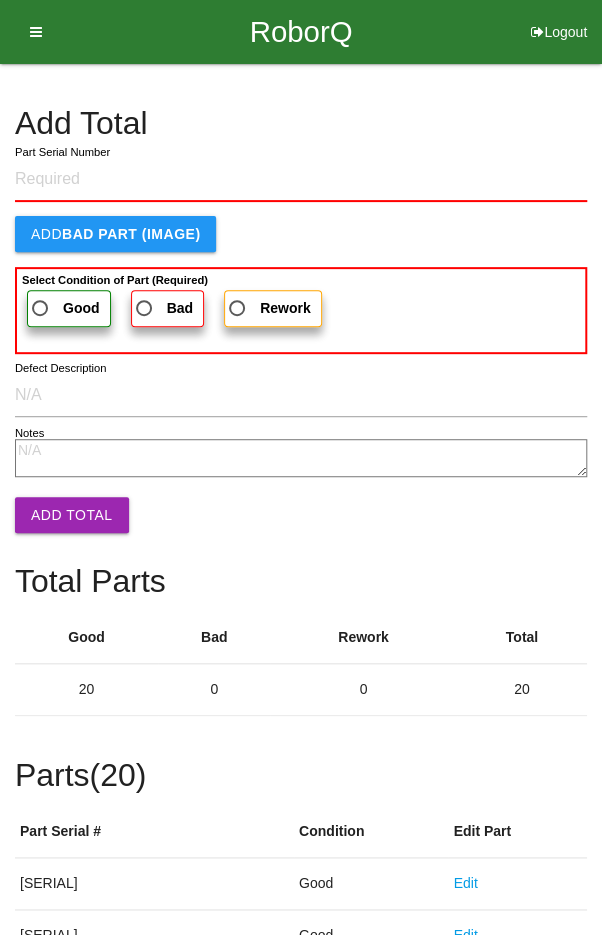click on "Add Total" at bounding box center (301, 123) 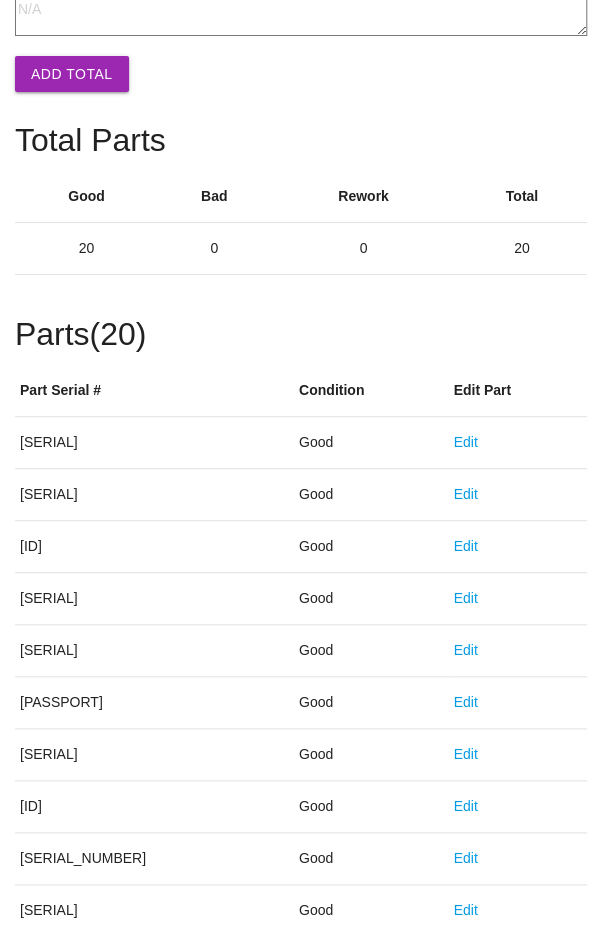 scroll, scrollTop: 1111, scrollLeft: 0, axis: vertical 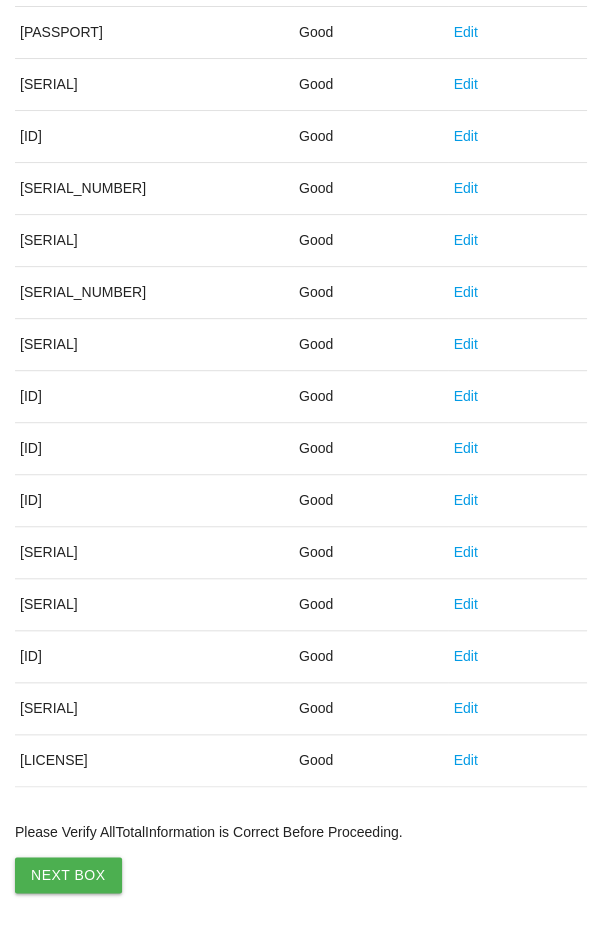 click on "Next Box" at bounding box center [68, 875] 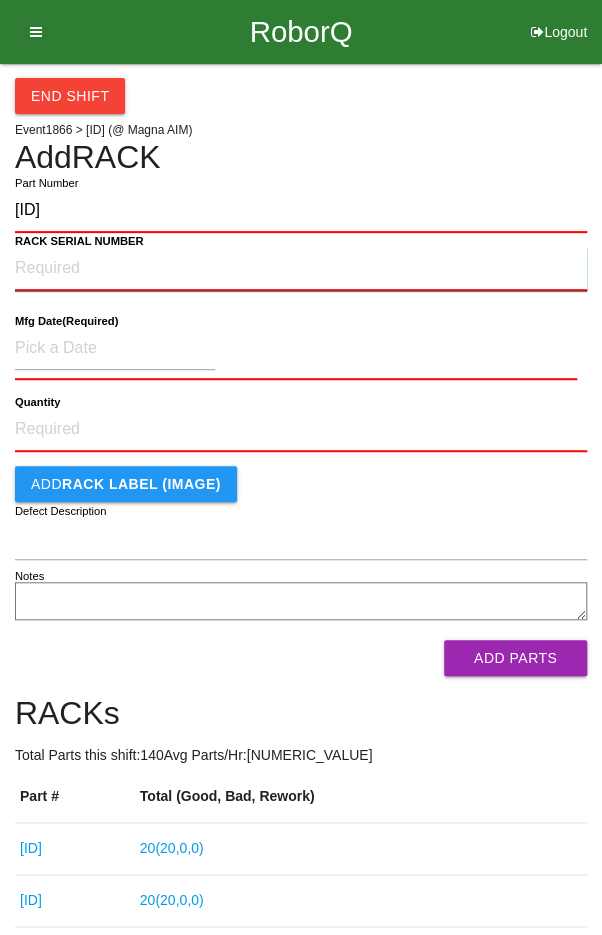 click on "RACK SERIAL NUMBER" at bounding box center [301, 269] 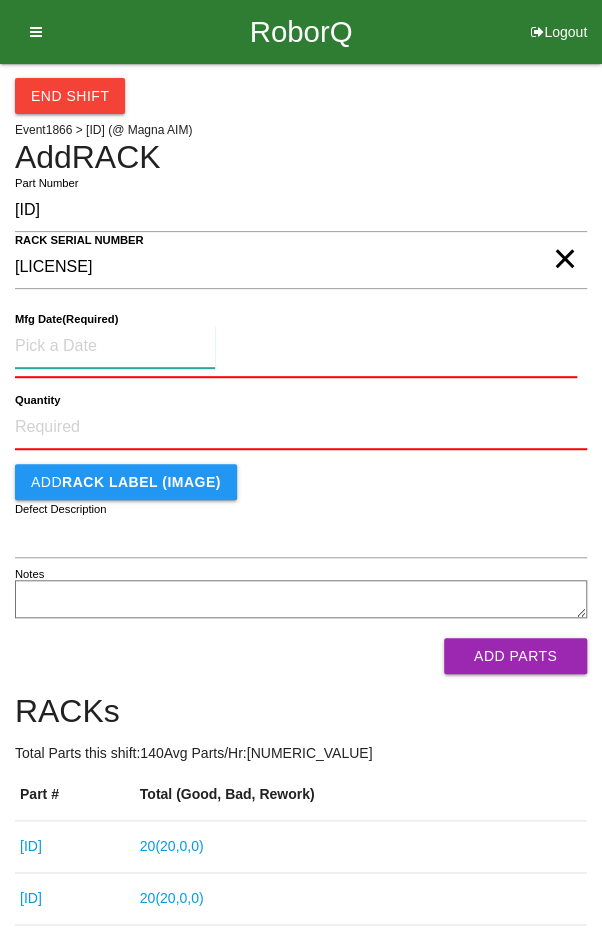 click at bounding box center (115, 346) 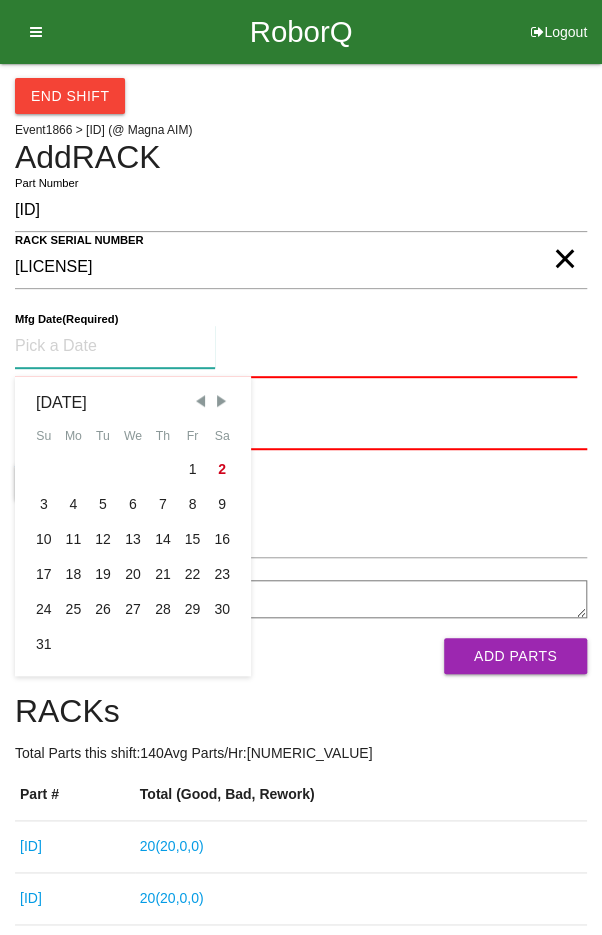 click at bounding box center (200, 401) 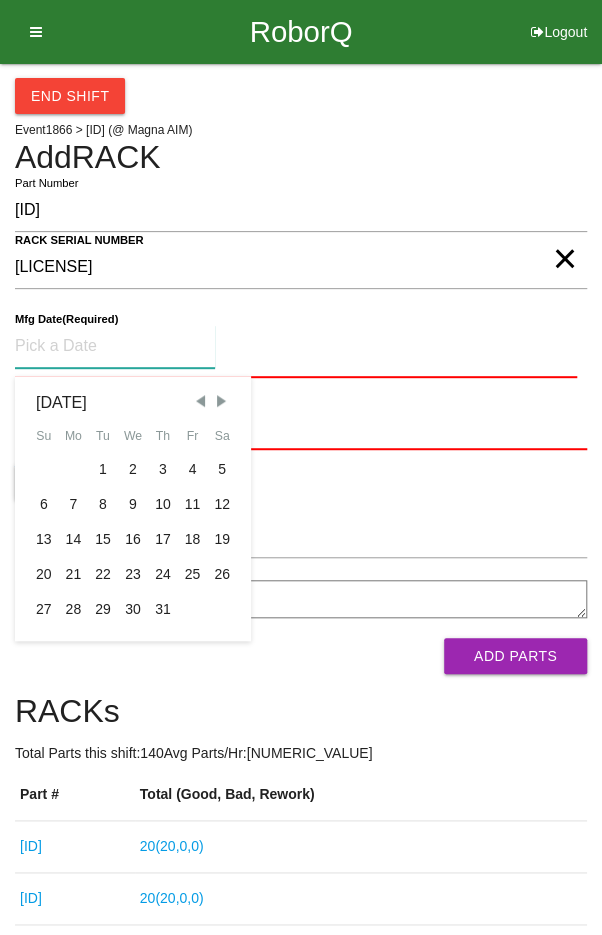 click on "14" at bounding box center [74, 539] 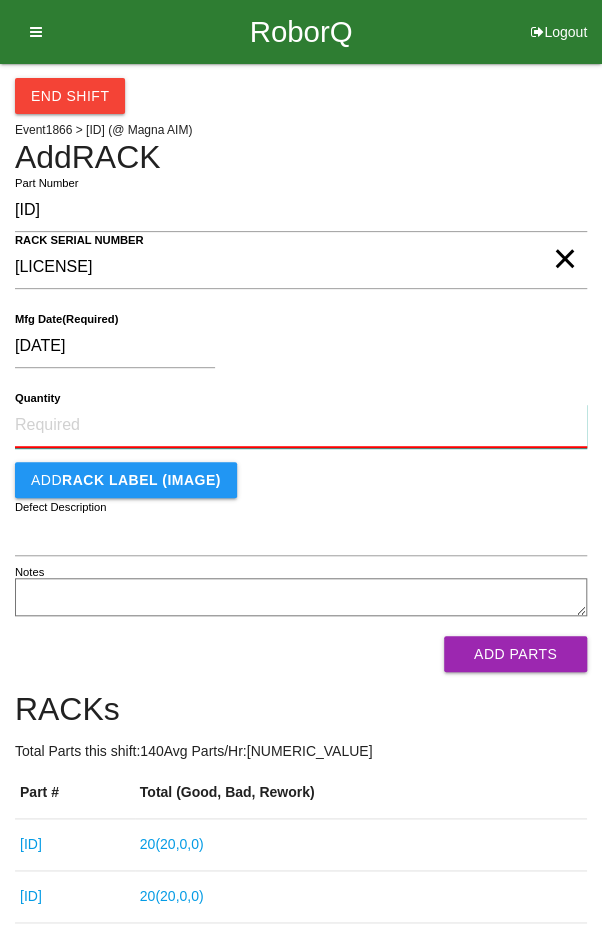 click on "Quantity" at bounding box center [301, 426] 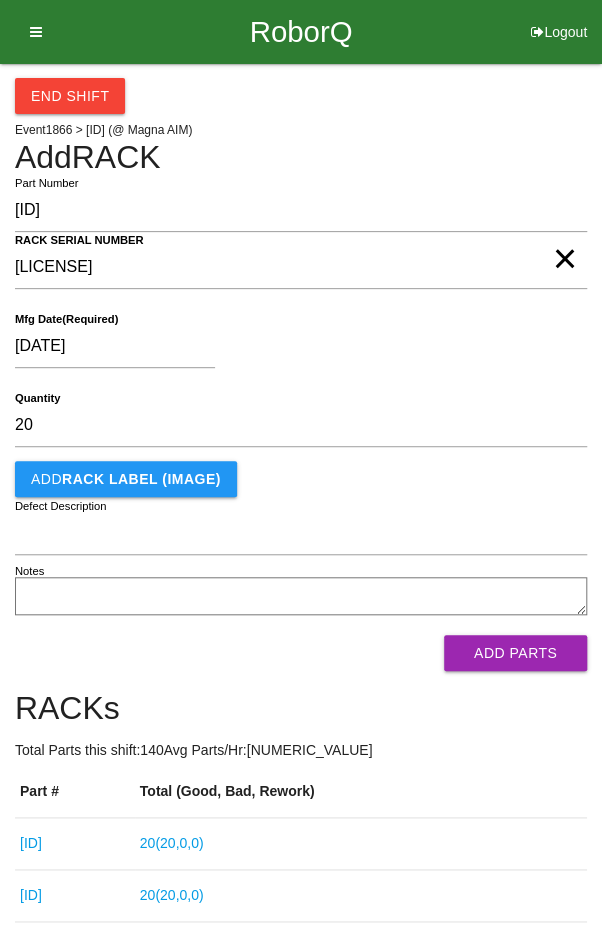 click on "[DATE]" at bounding box center [296, 350] 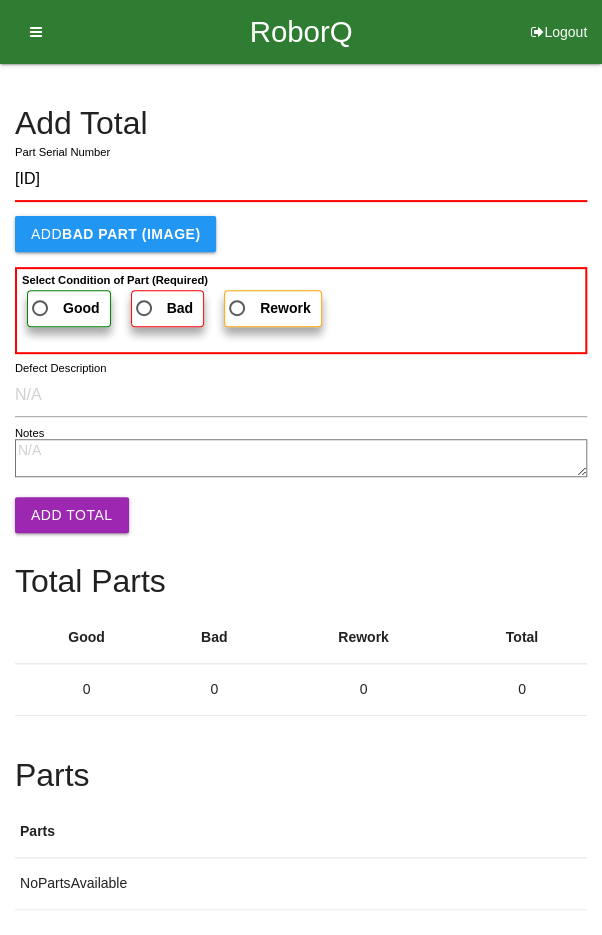 click on "Good" at bounding box center (64, 308) 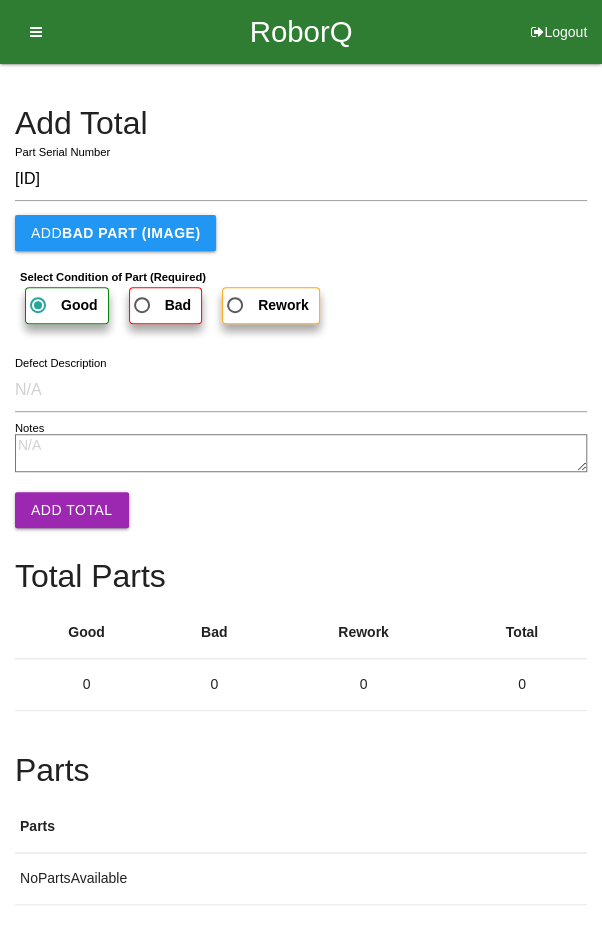 click on "Add Total" at bounding box center [72, 510] 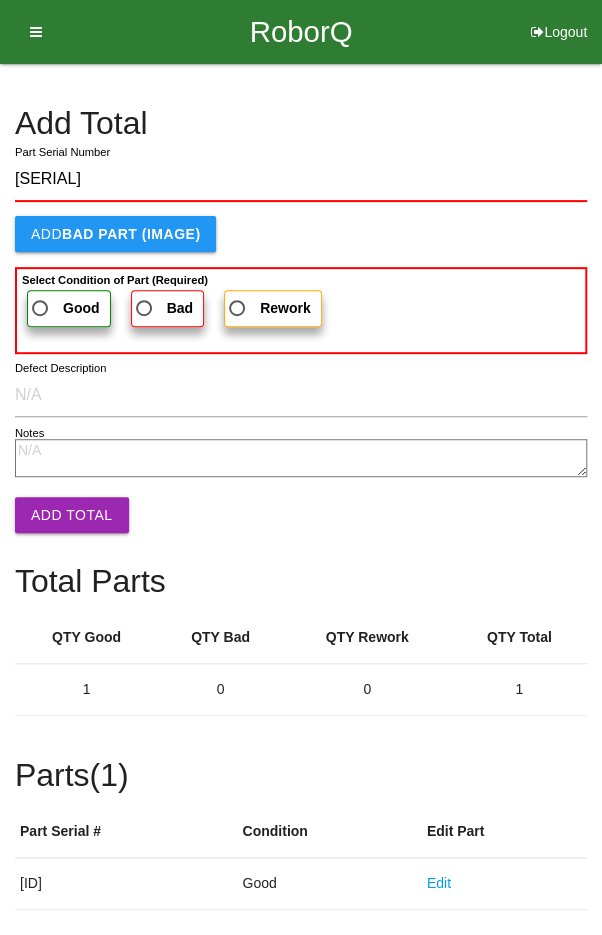 click on "Good" at bounding box center (64, 308) 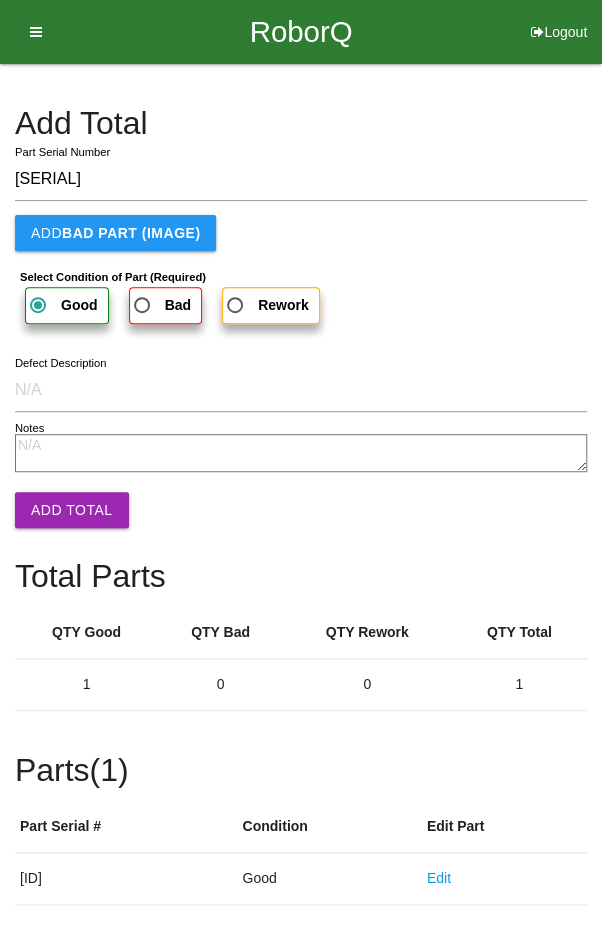 click on "Add Total" at bounding box center [72, 510] 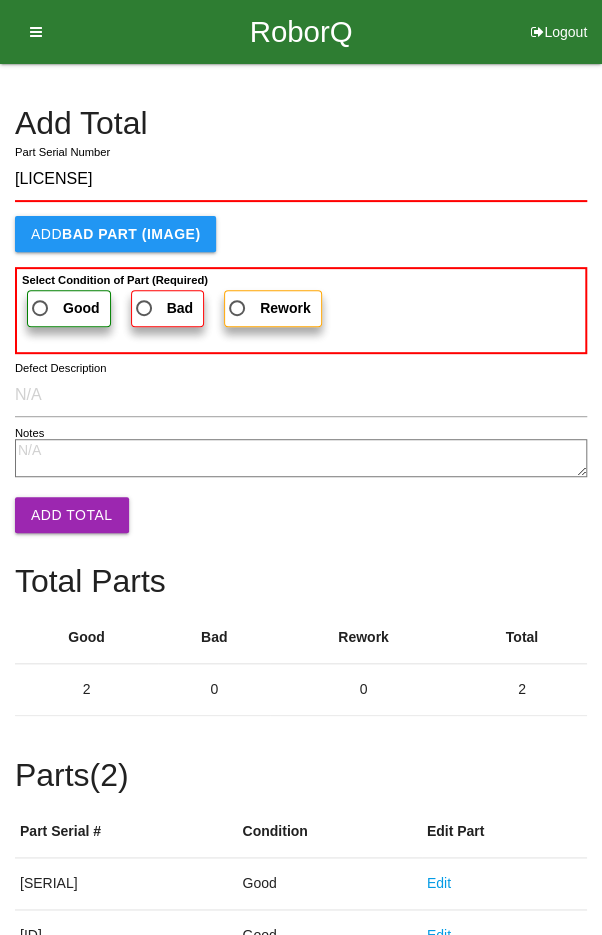 click on "Good" at bounding box center [64, 308] 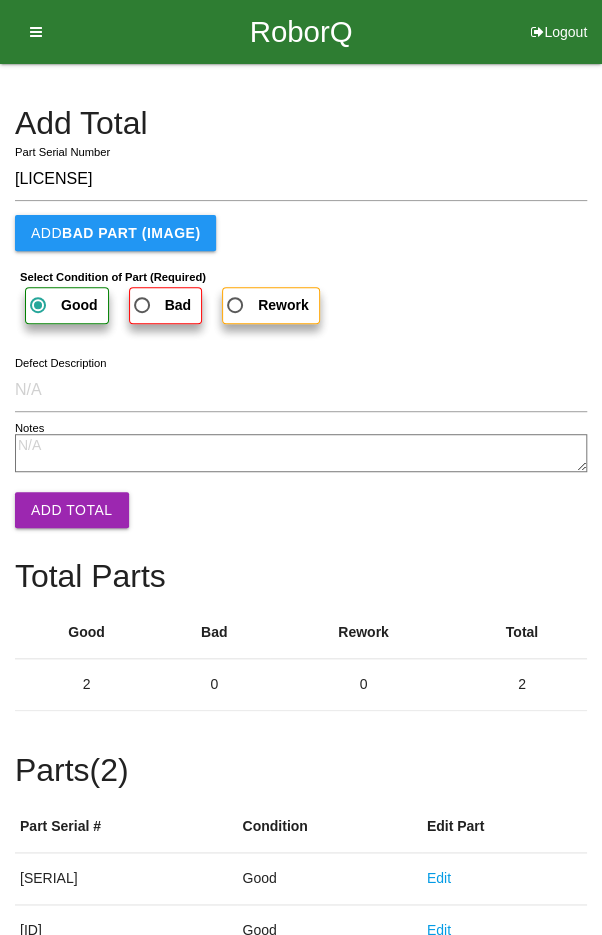 click on "Add Total" at bounding box center [72, 510] 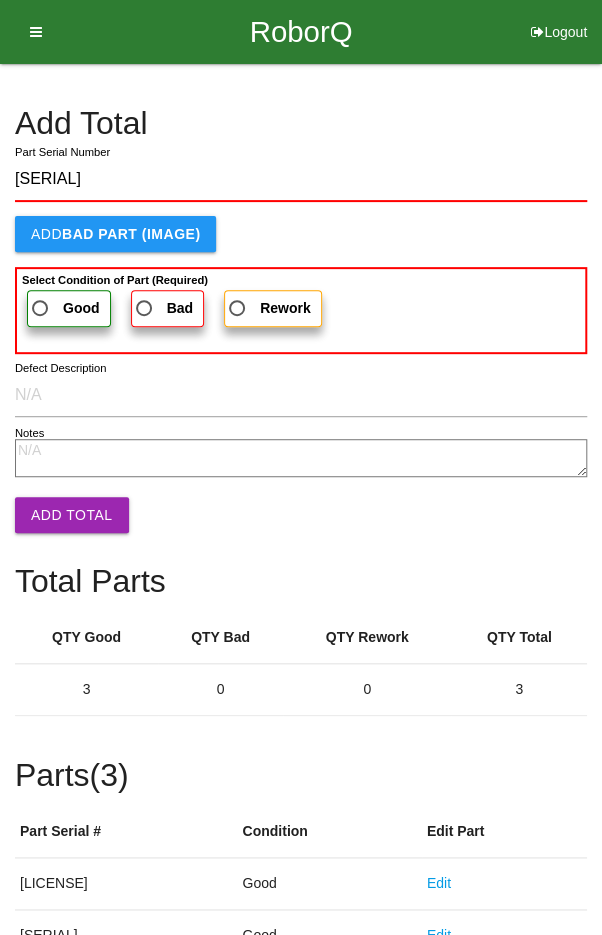 click on "Good" at bounding box center (64, 308) 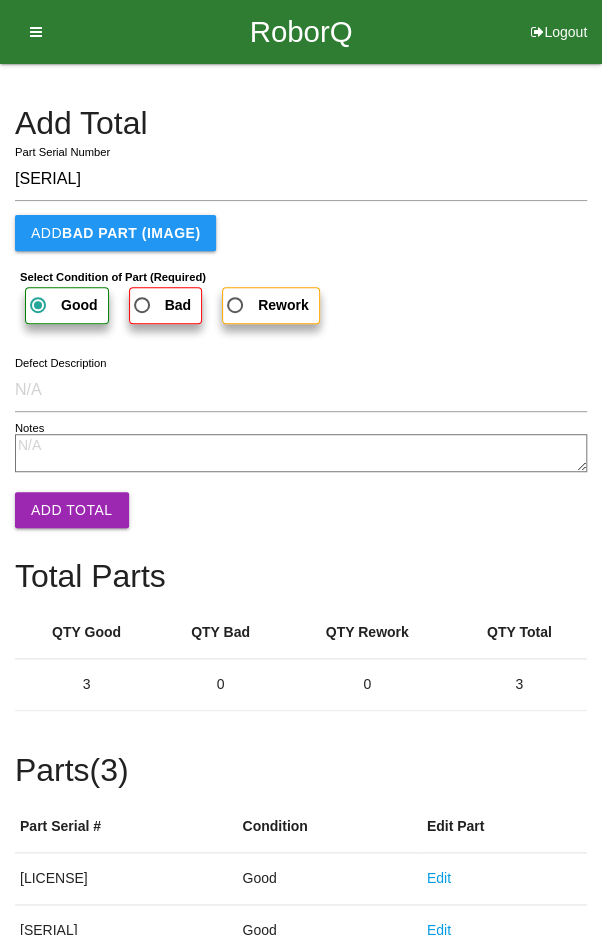 click on "Add Total" at bounding box center [72, 510] 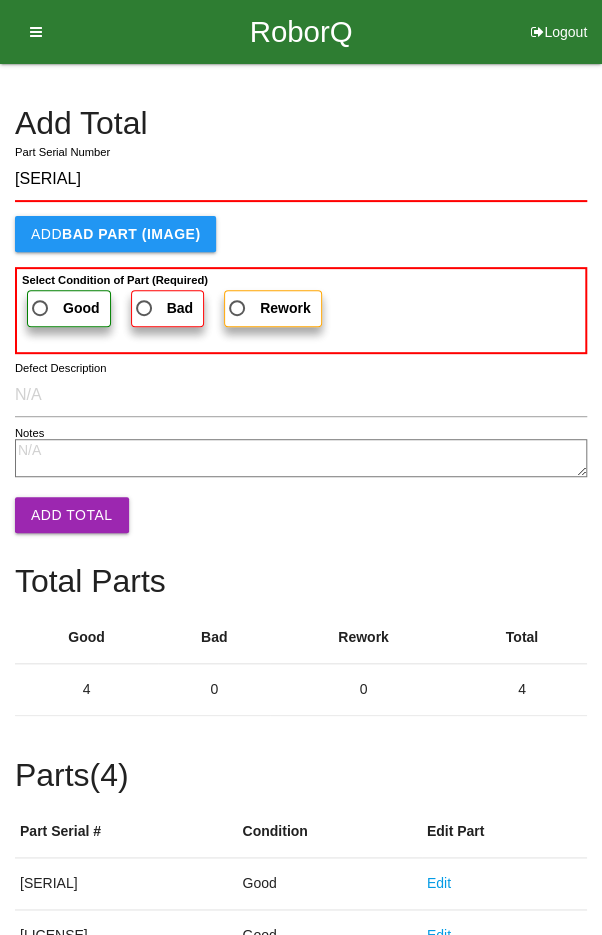 click on "Good" at bounding box center [64, 308] 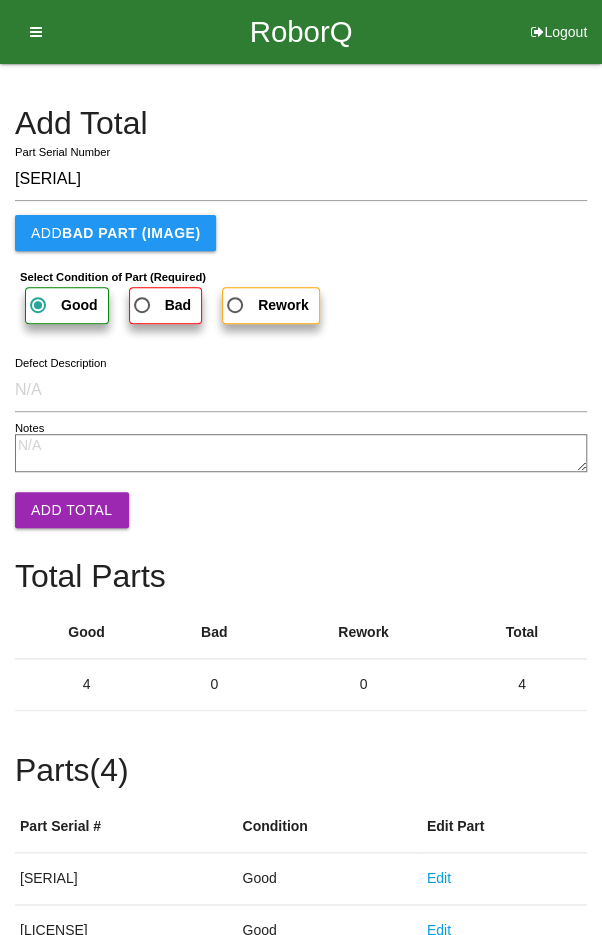 click on "Add Total" at bounding box center (72, 510) 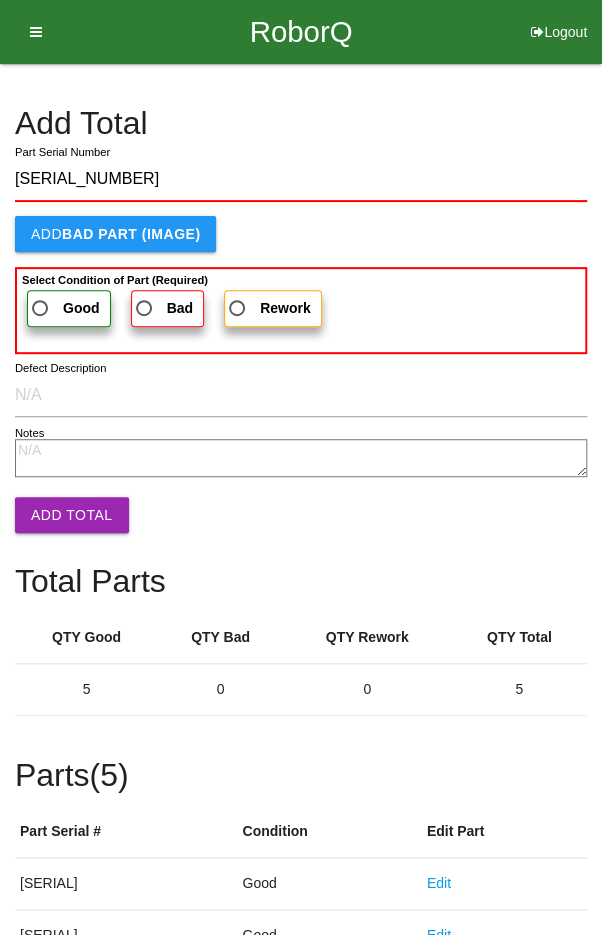 click on "Good" at bounding box center (64, 308) 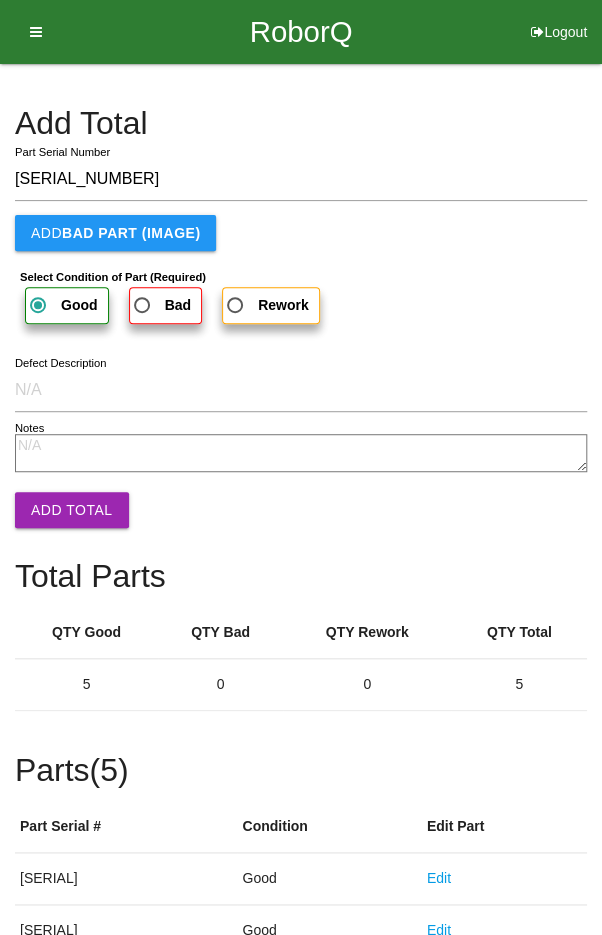 click on "Add Total" at bounding box center [72, 510] 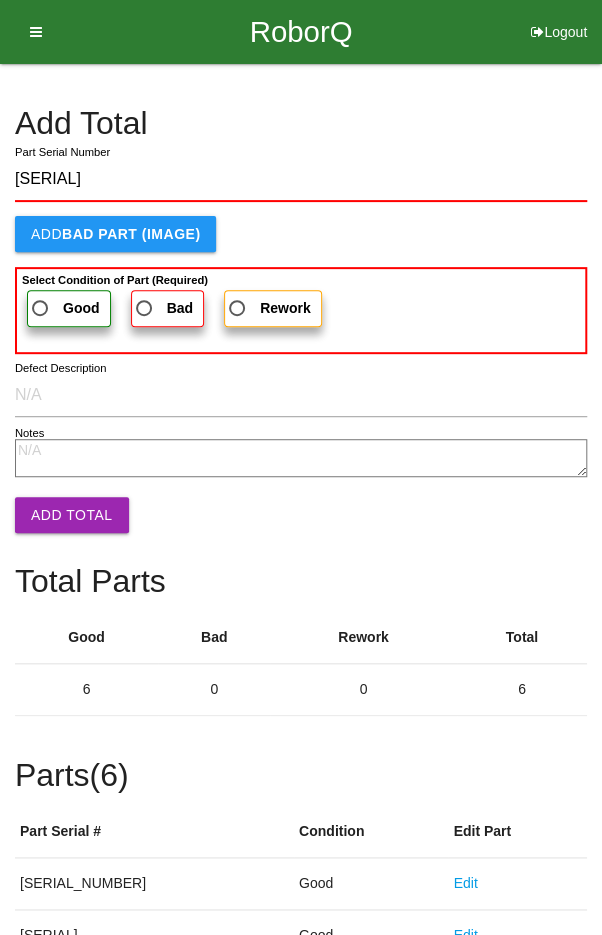 click on "Good" at bounding box center [64, 308] 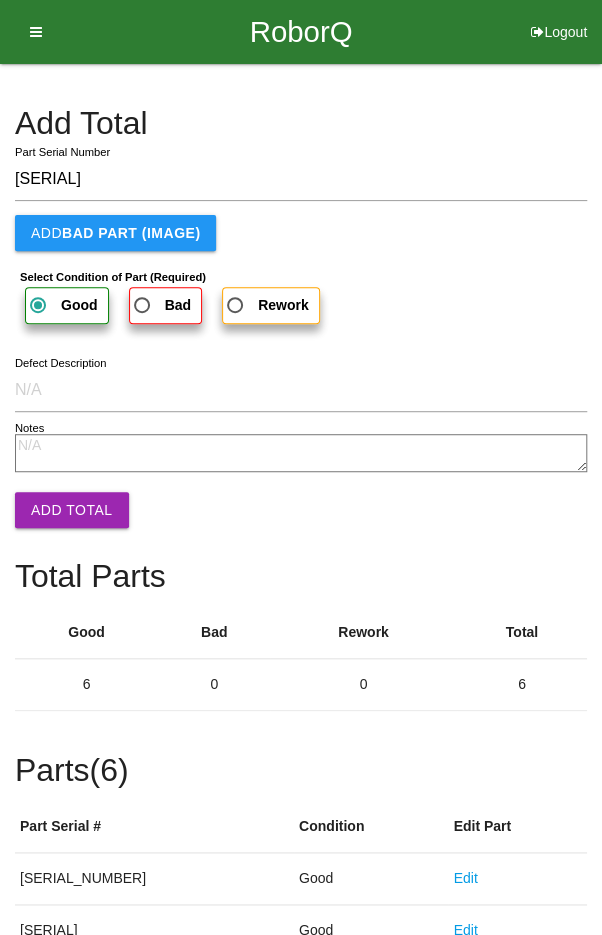 click on "Add Total" at bounding box center [72, 510] 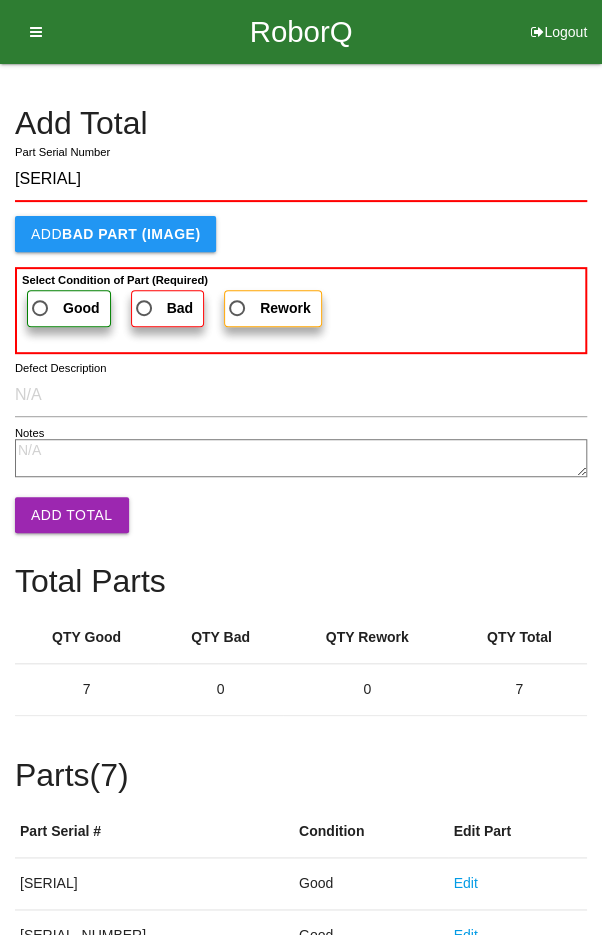 click on "Good" at bounding box center (64, 308) 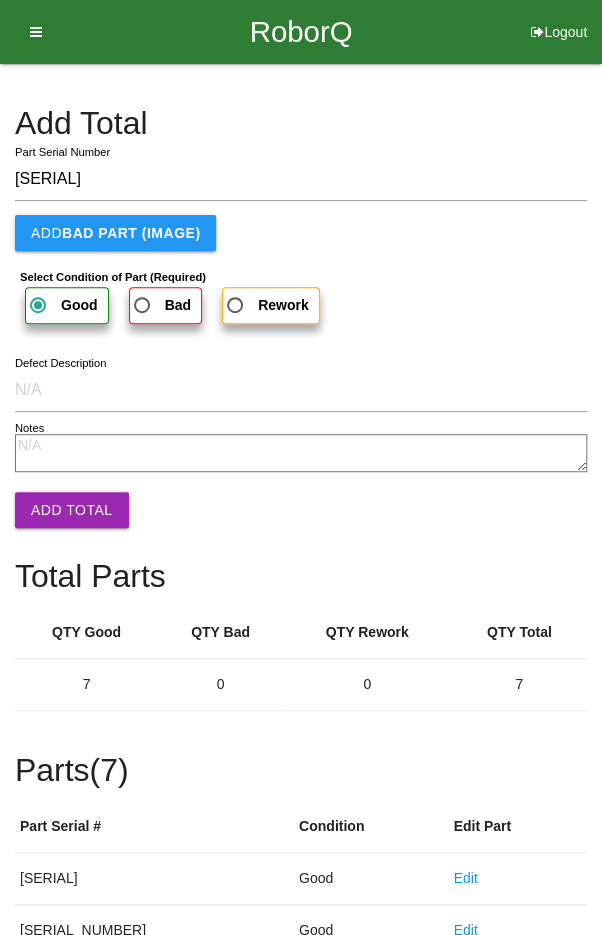 click on "Add Total" at bounding box center [72, 510] 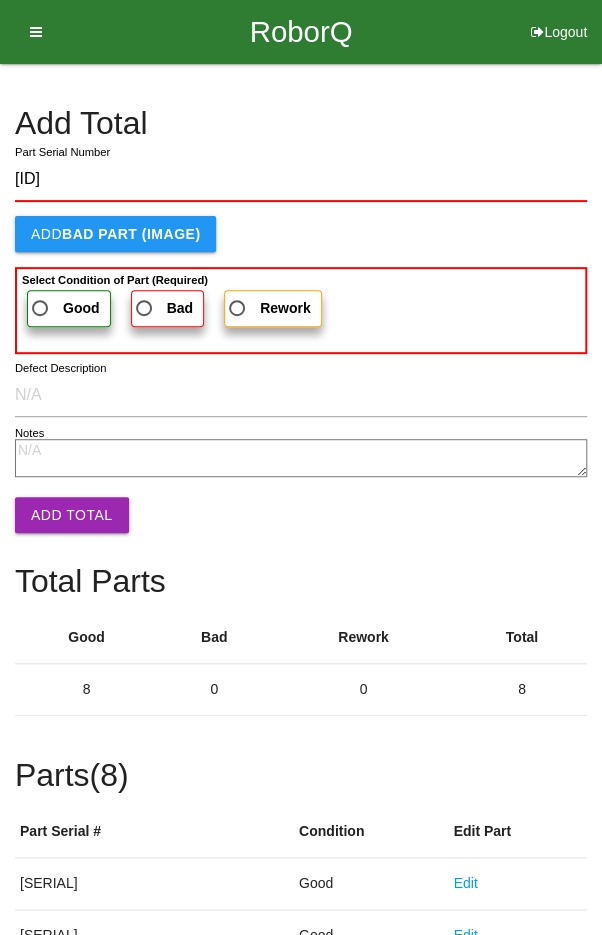 click on "Good" at bounding box center (64, 308) 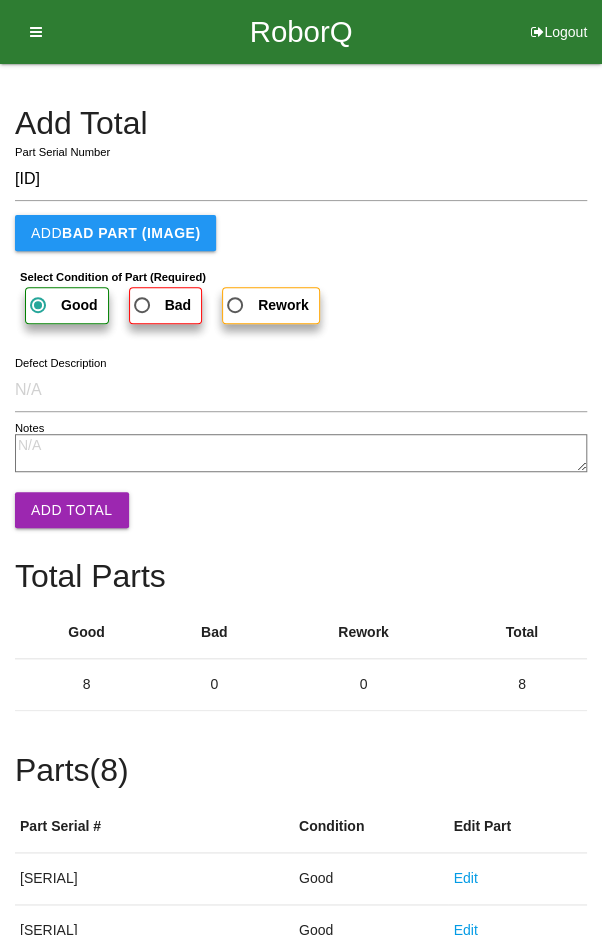 click on "Add Total" at bounding box center (72, 510) 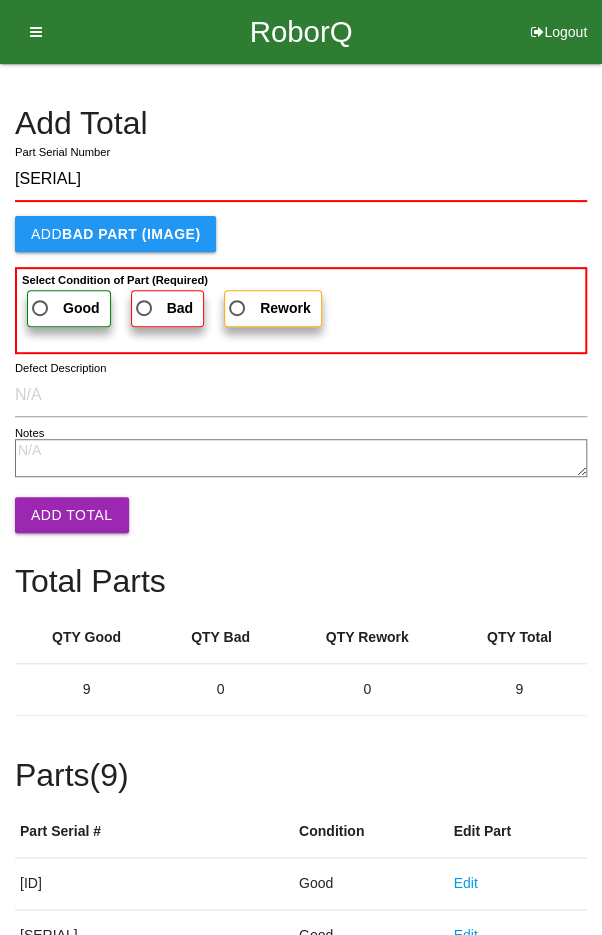 click on "Good" at bounding box center (64, 308) 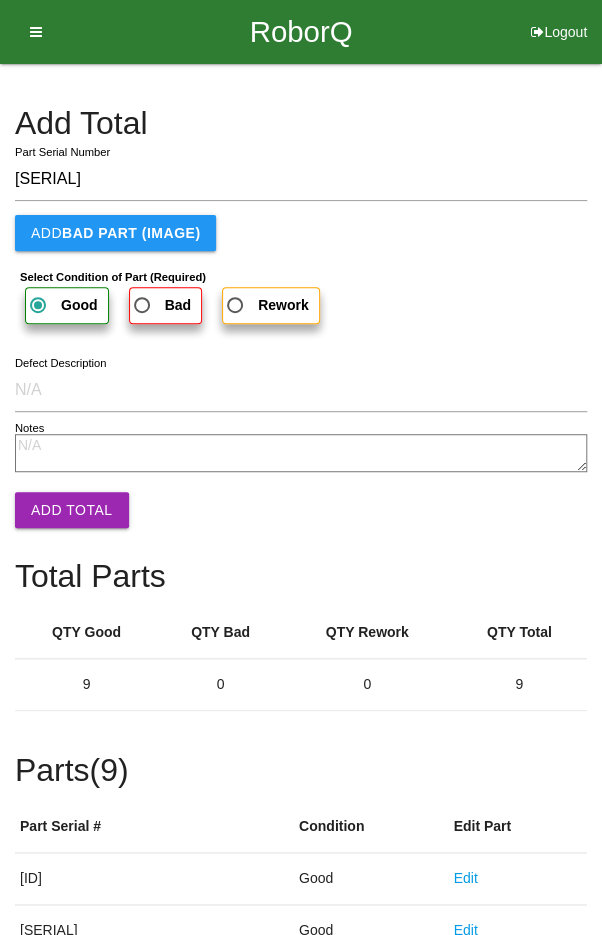 click on "Add Total" at bounding box center (72, 510) 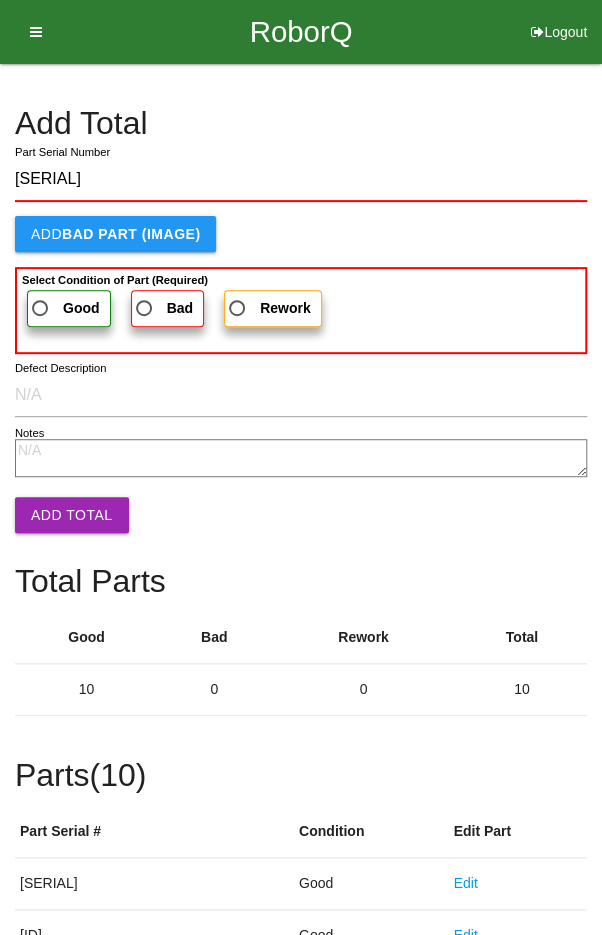 click on "Good" at bounding box center (64, 308) 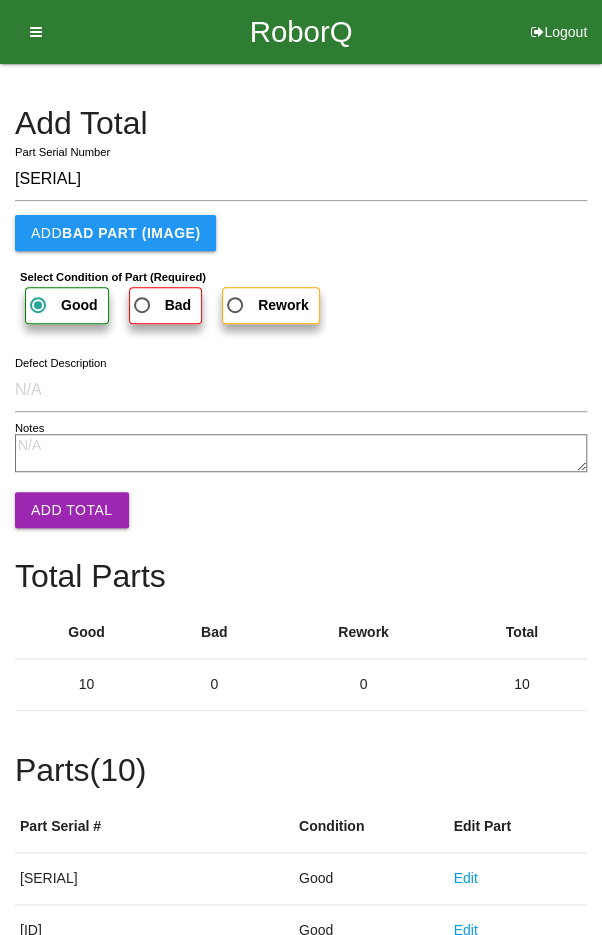 click on "Add Total" at bounding box center (72, 510) 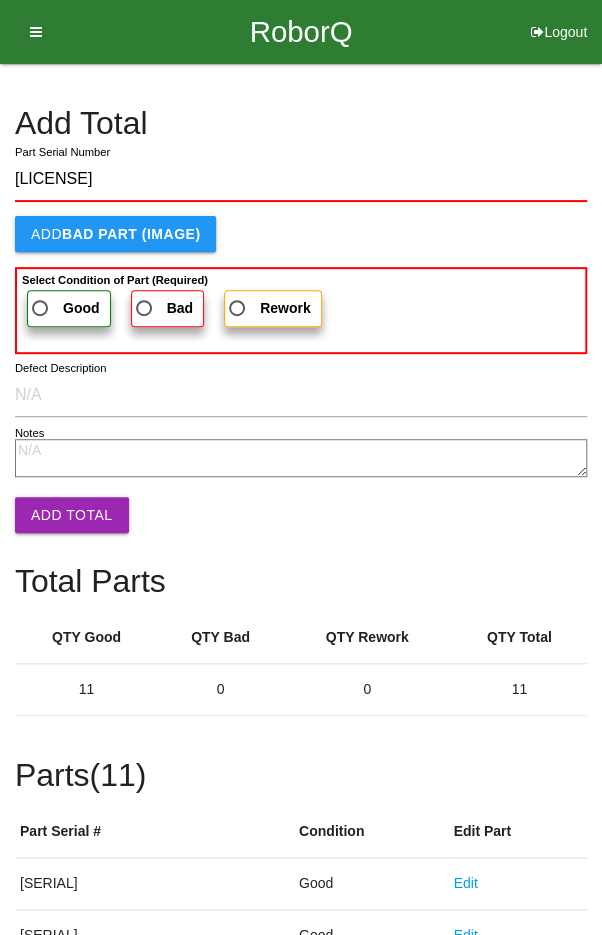 click on "Good" at bounding box center [64, 308] 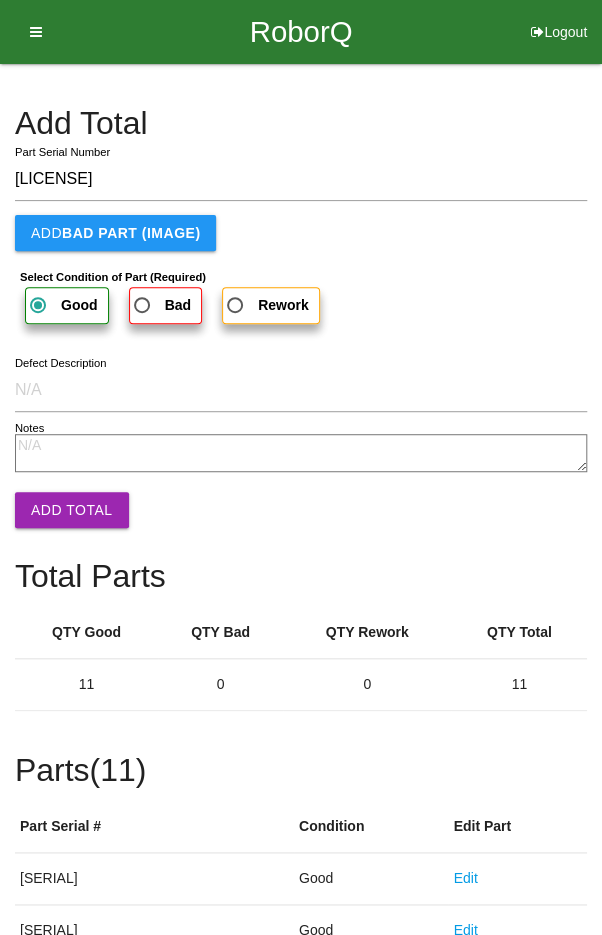 click on "Add Total" at bounding box center (72, 510) 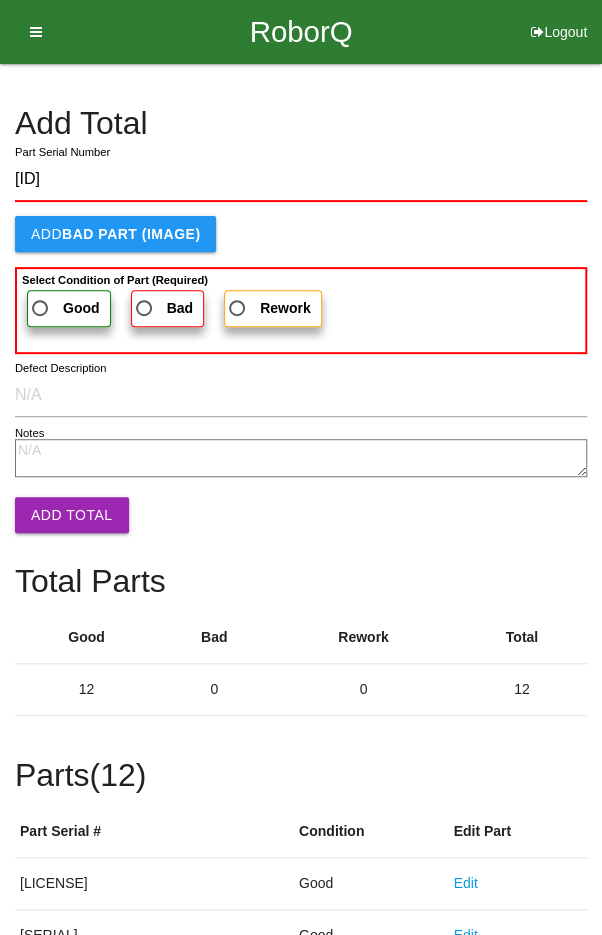 click on "Good" at bounding box center (81, 308) 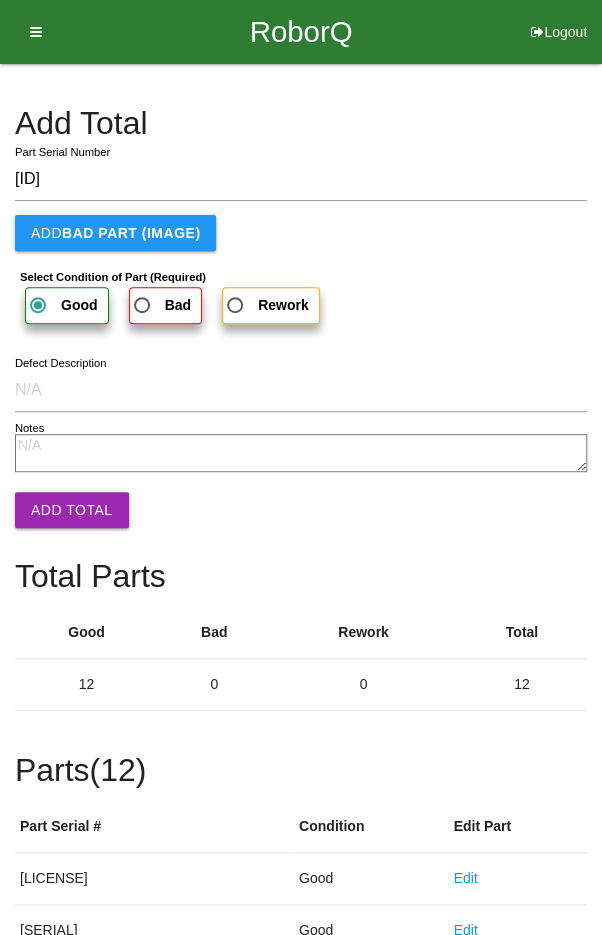 click on "Add Total" at bounding box center (72, 510) 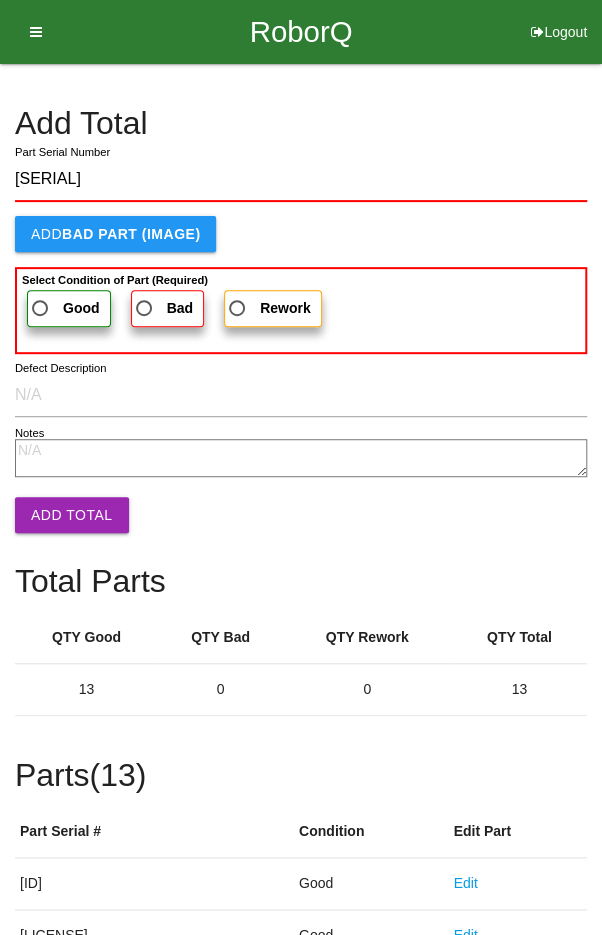 click on "Good" at bounding box center [64, 308] 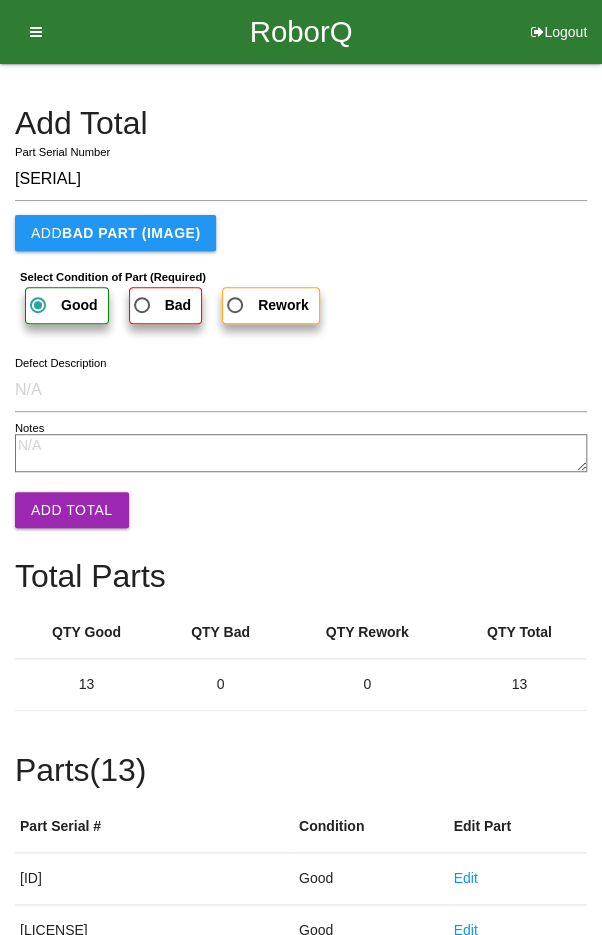 click on "Add Total" at bounding box center (72, 510) 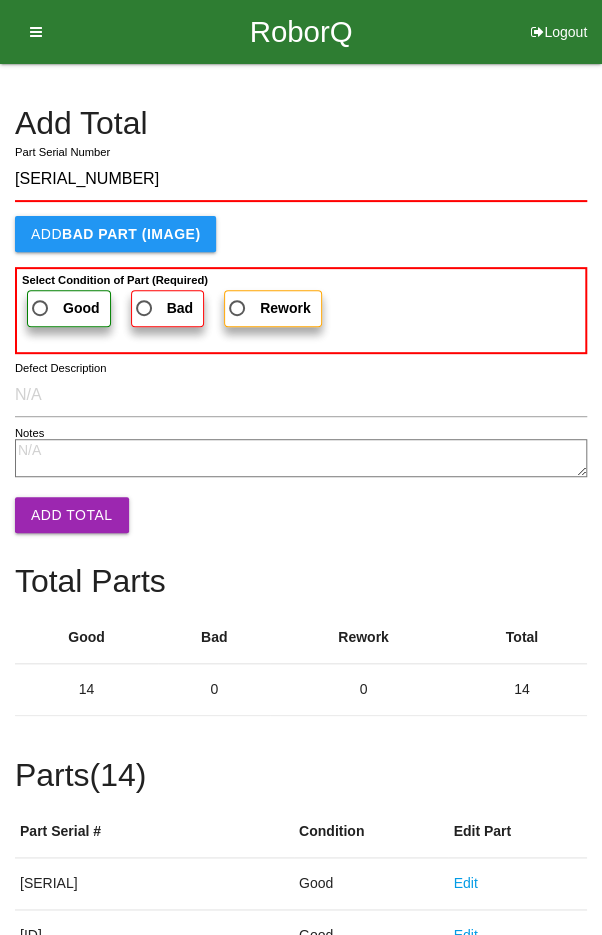 click on "Good" at bounding box center [64, 308] 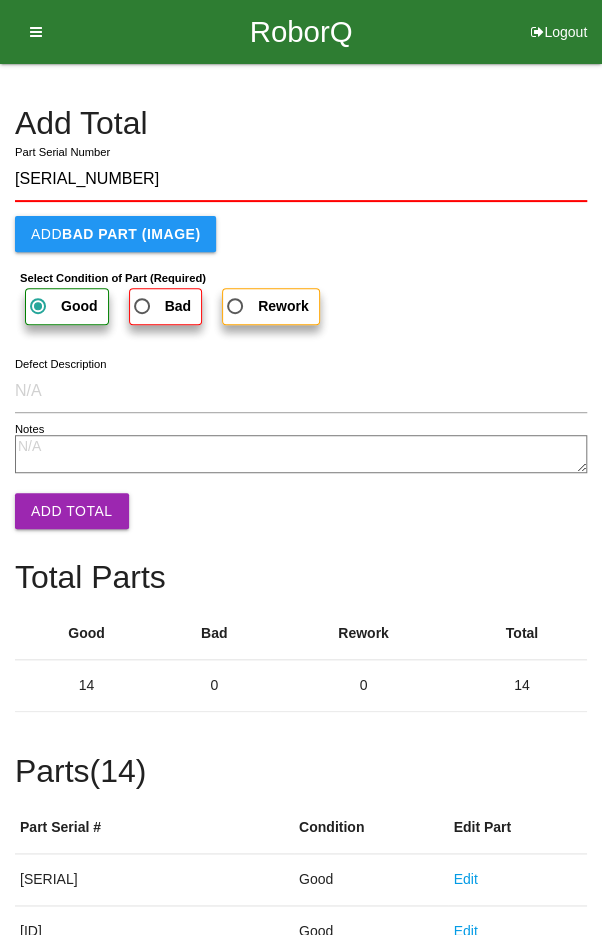 click on "Add Total" at bounding box center [72, 511] 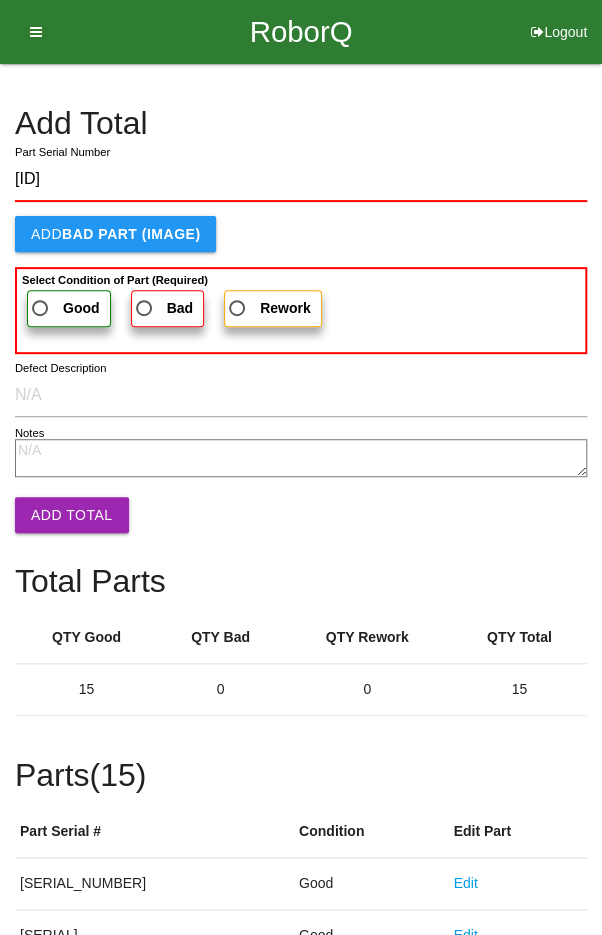click on "Good" at bounding box center (64, 308) 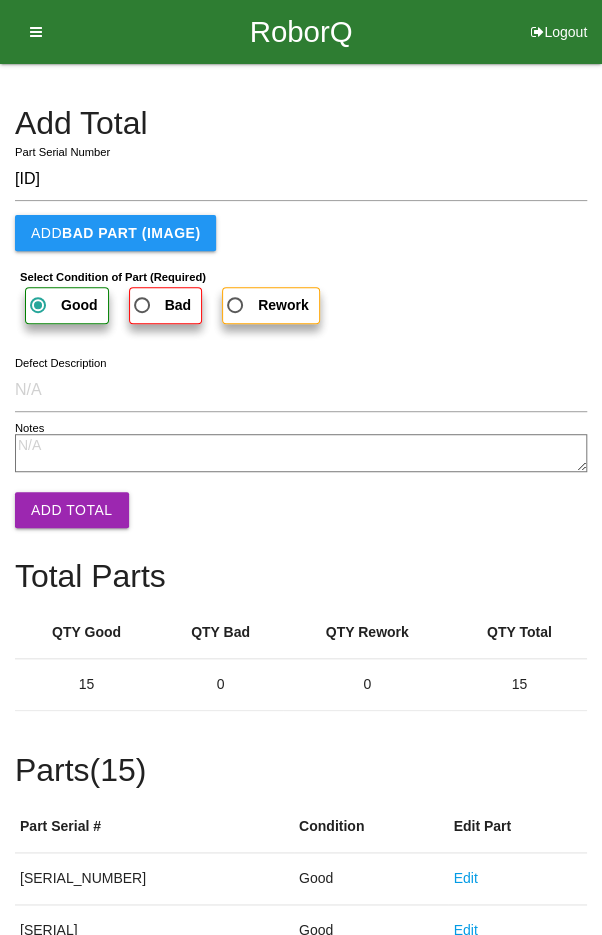 click on "Add Total" at bounding box center (72, 510) 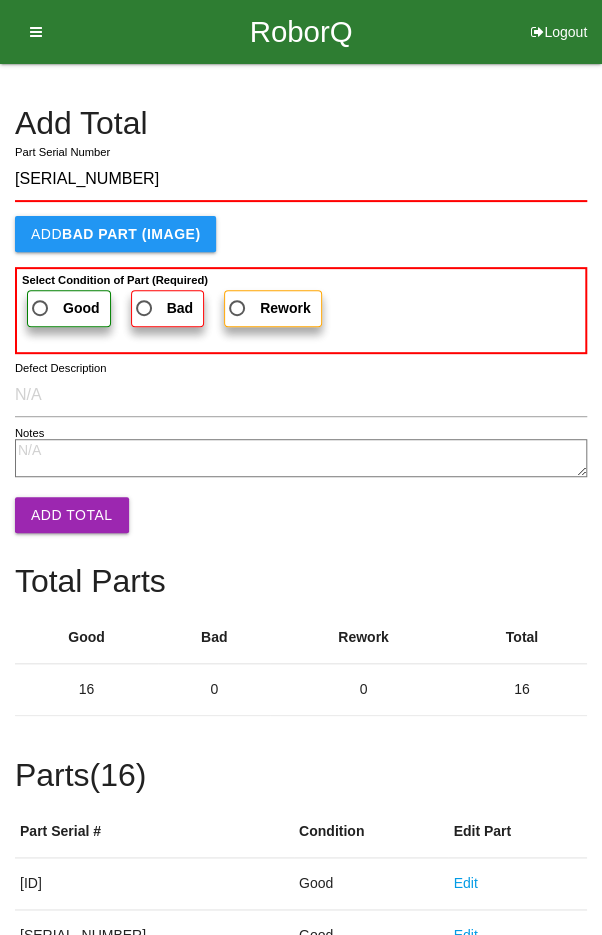 click on "Good" at bounding box center [64, 308] 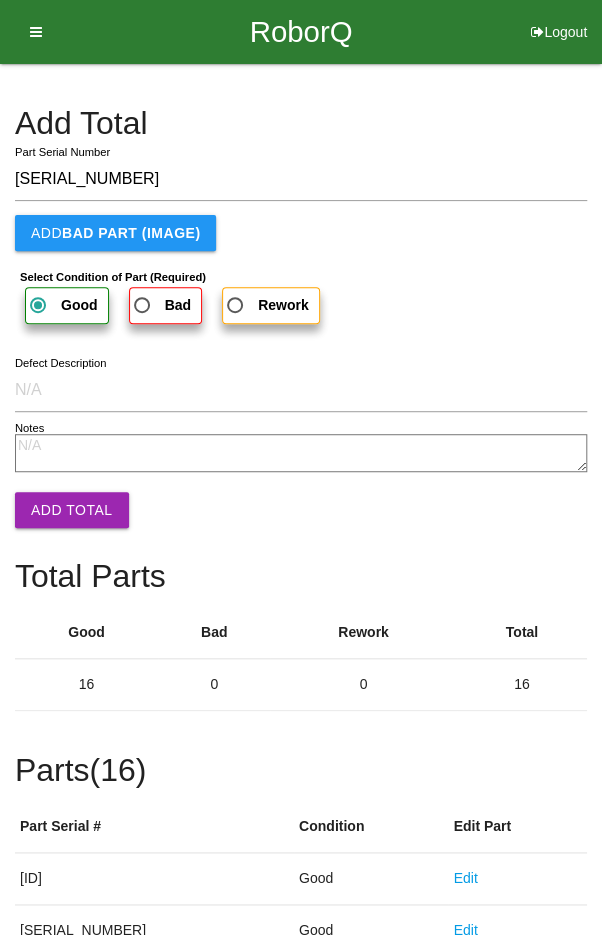 click on "Add Total" at bounding box center [72, 510] 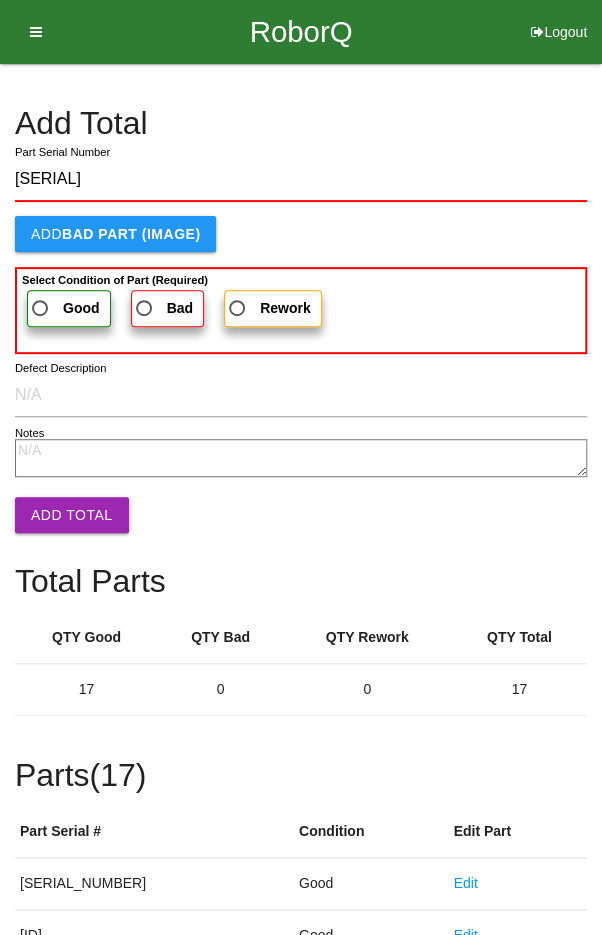 click on "Good" at bounding box center [64, 308] 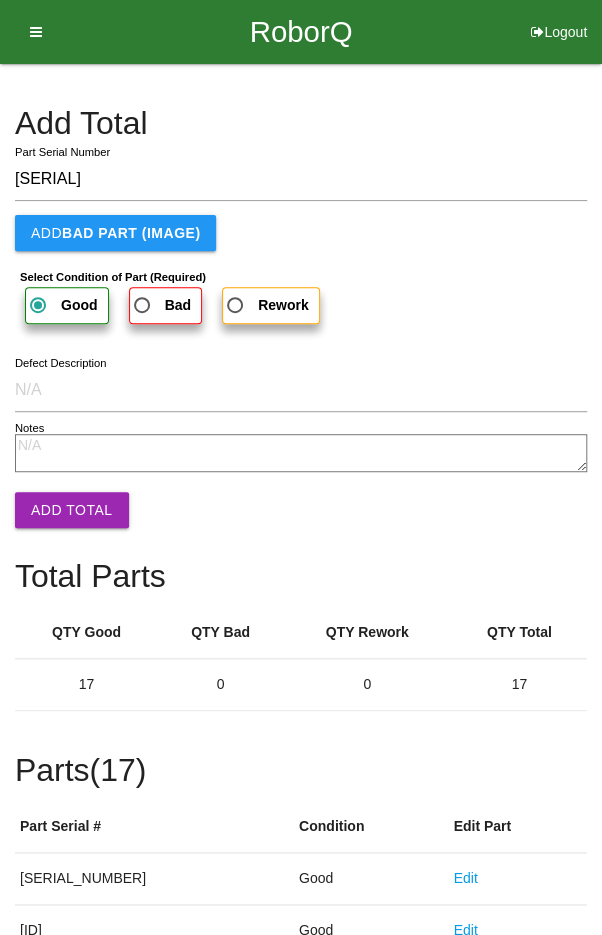 click on "Add Total" at bounding box center (72, 510) 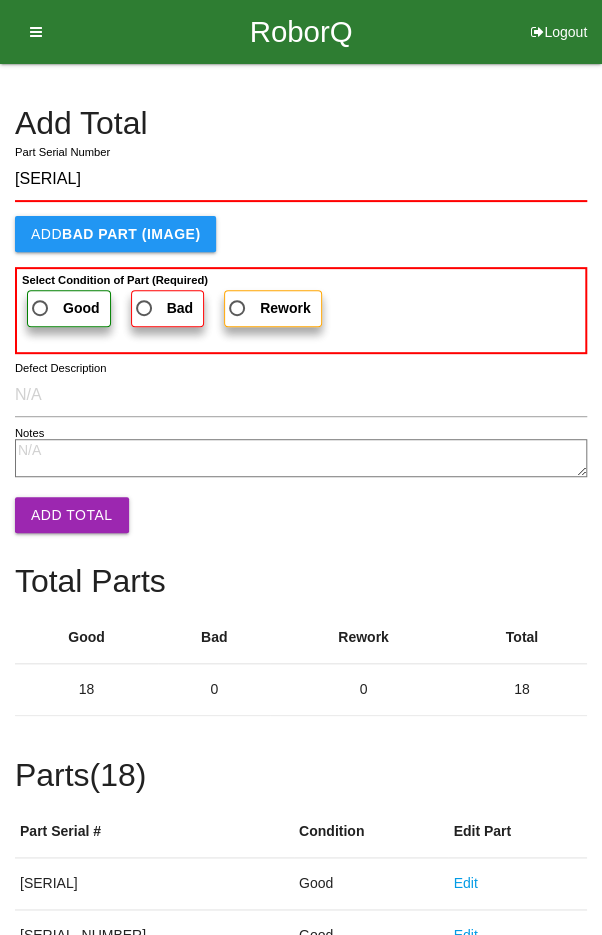 click on "Good" at bounding box center [64, 308] 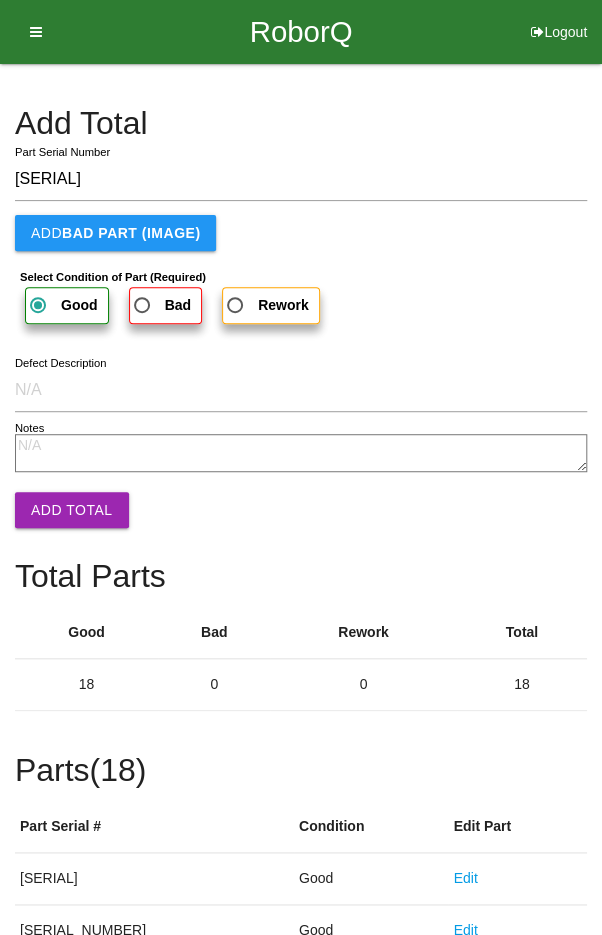 click on "Add Total" at bounding box center [72, 510] 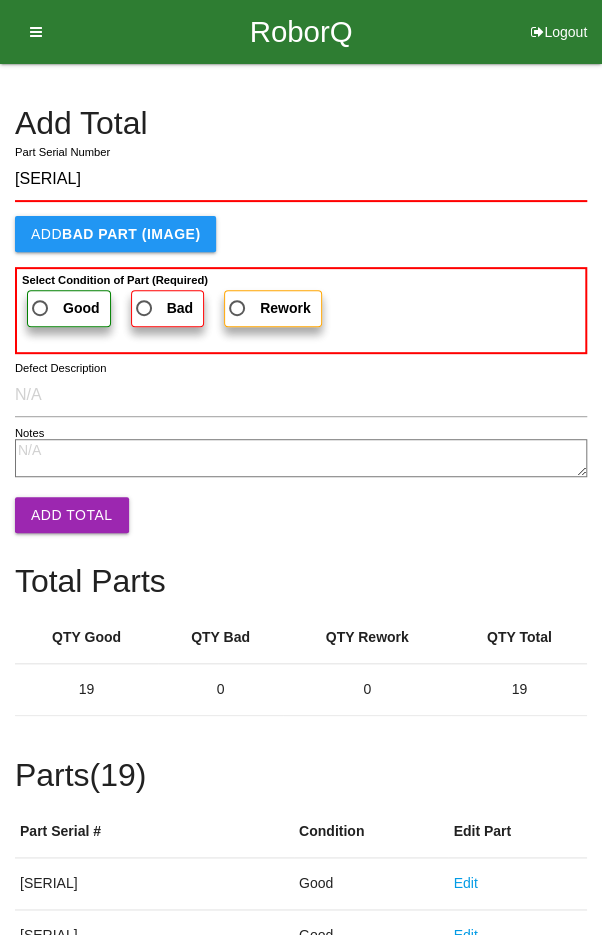 click on "Good" at bounding box center (64, 308) 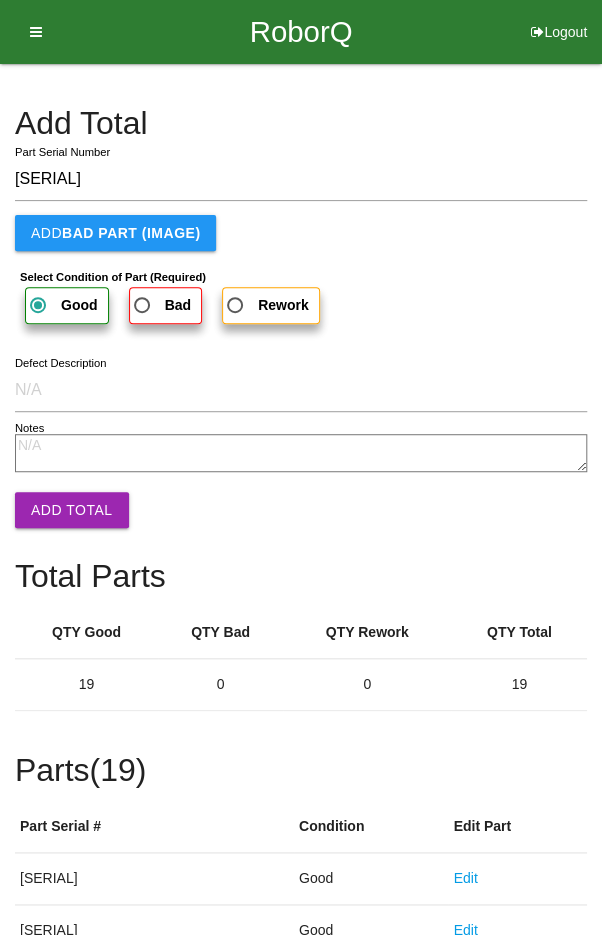 click on "Add Total" at bounding box center [72, 510] 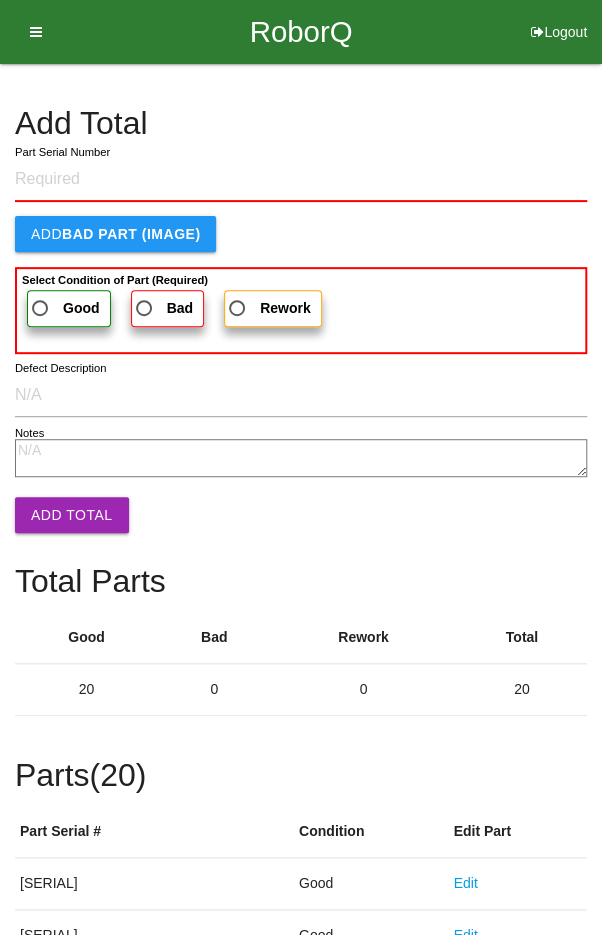 click on "Add Total" at bounding box center [301, 123] 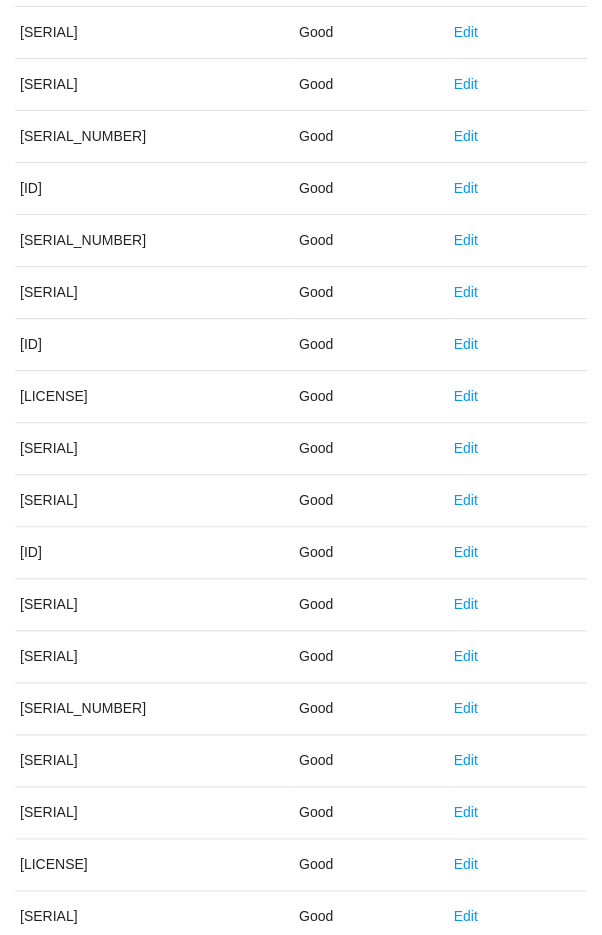 scroll, scrollTop: 1111, scrollLeft: 0, axis: vertical 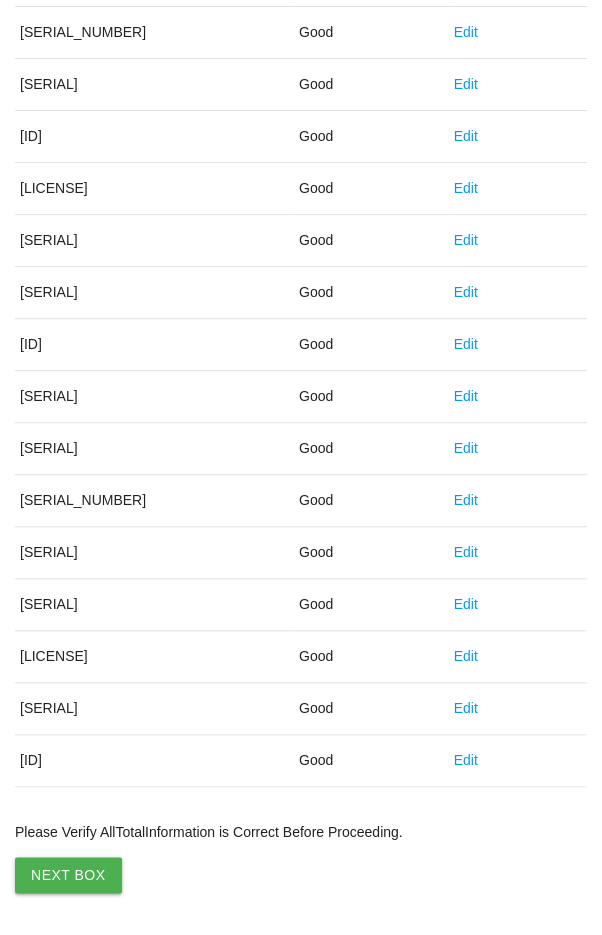 click on "Next Box" at bounding box center [68, 875] 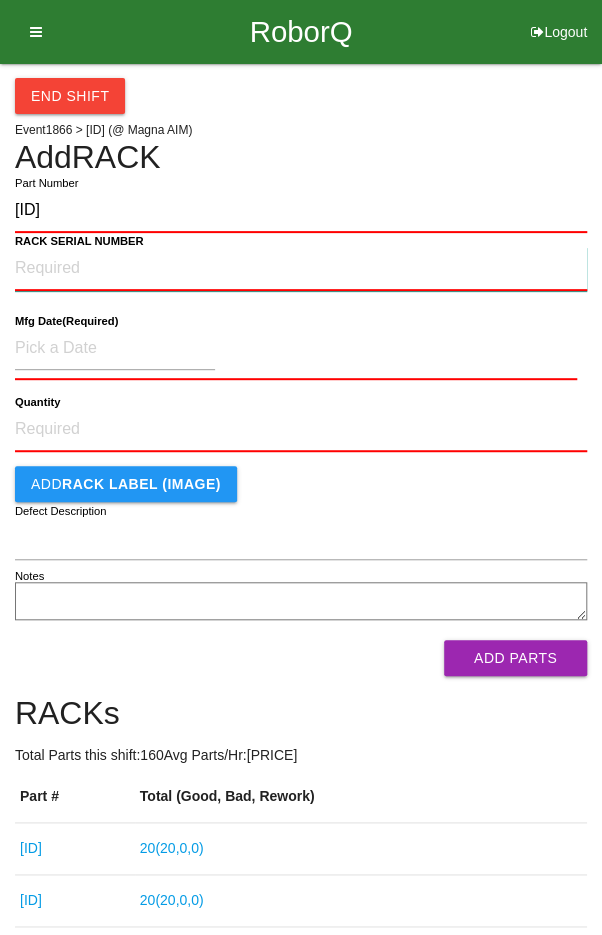 click on "RACK SERIAL NUMBER" at bounding box center (301, 269) 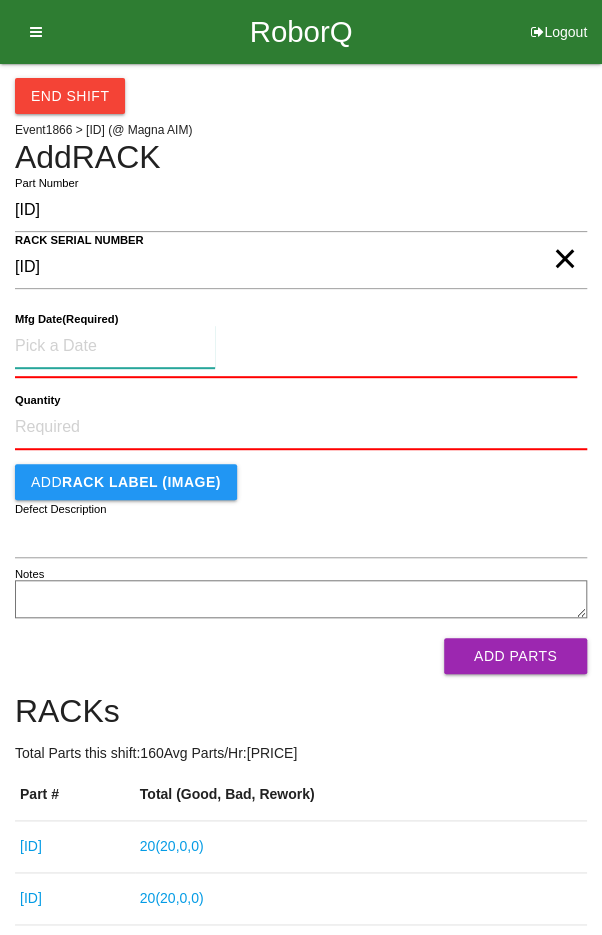 click at bounding box center [115, 346] 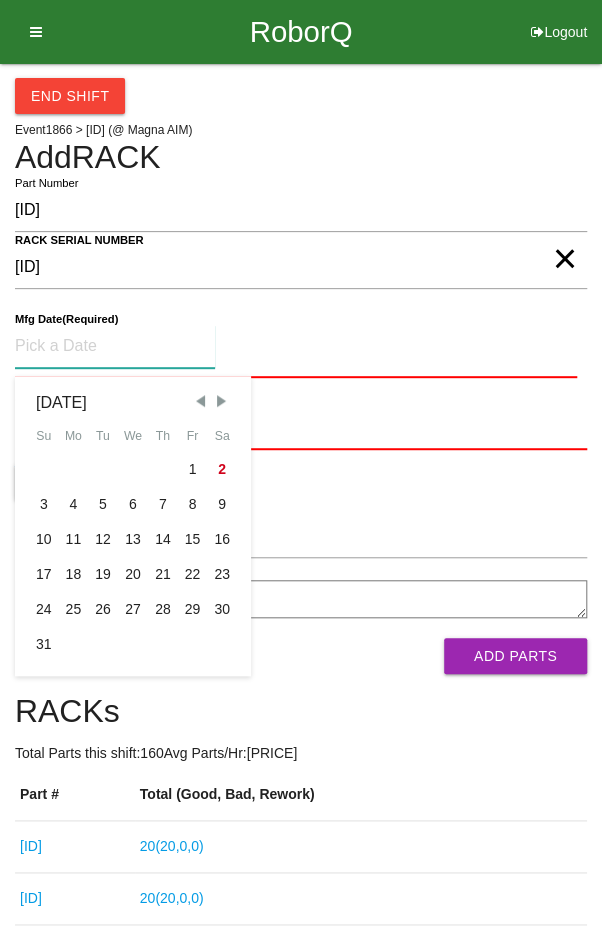 click at bounding box center (200, 401) 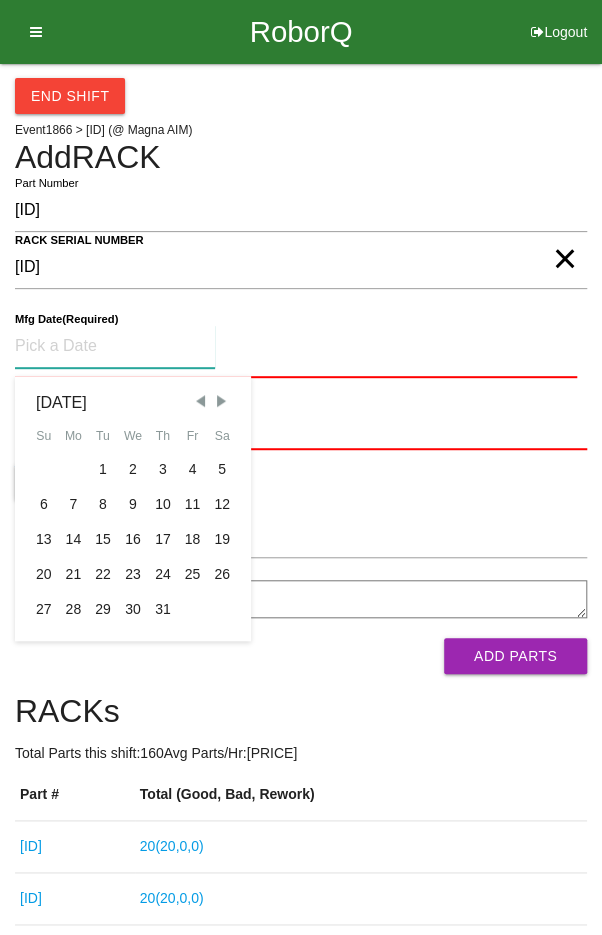 click on "14" at bounding box center [74, 539] 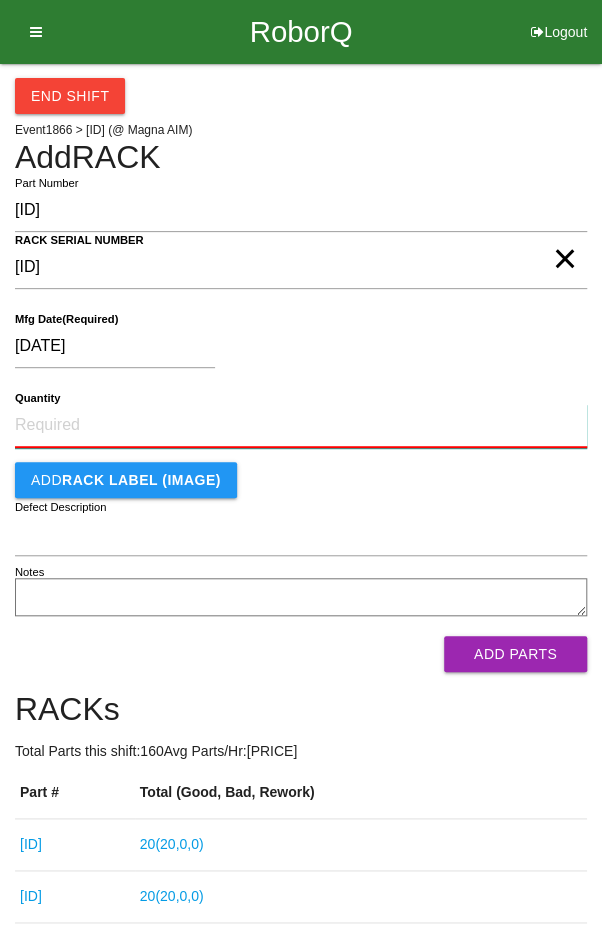 click on "Quantity" at bounding box center [301, 426] 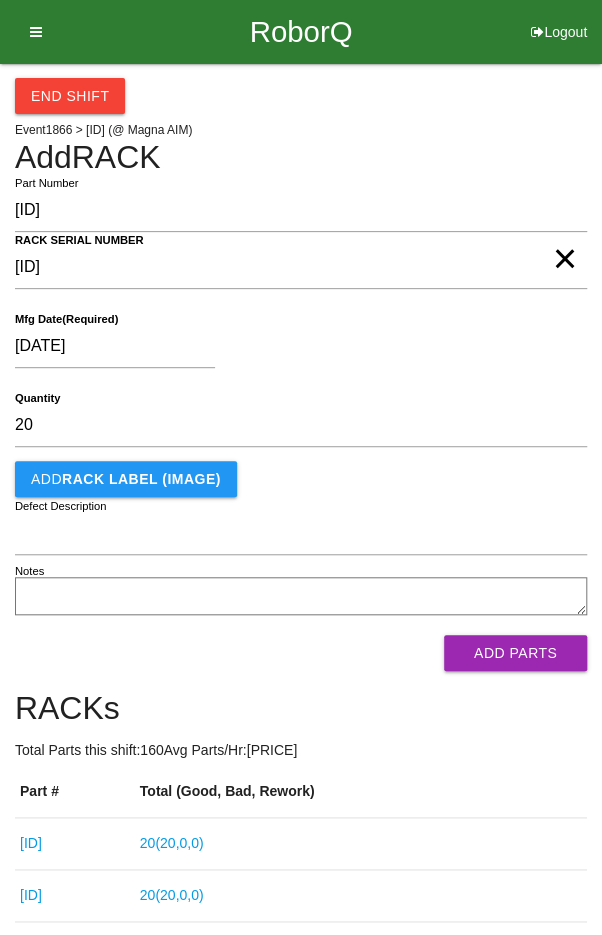 click on "[DATE]" at bounding box center [296, 350] 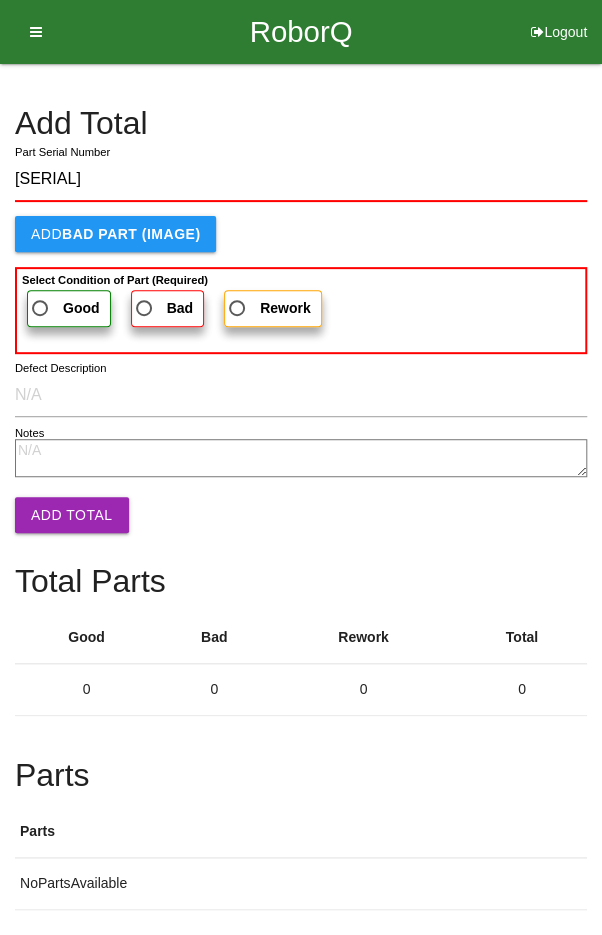 click on "Good" at bounding box center [64, 308] 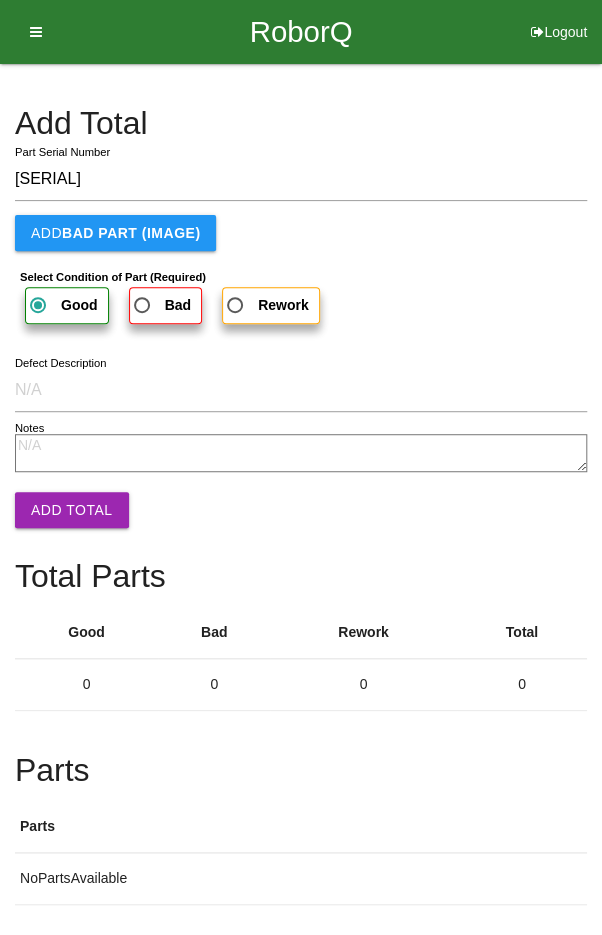 click on "Add Total" at bounding box center (72, 510) 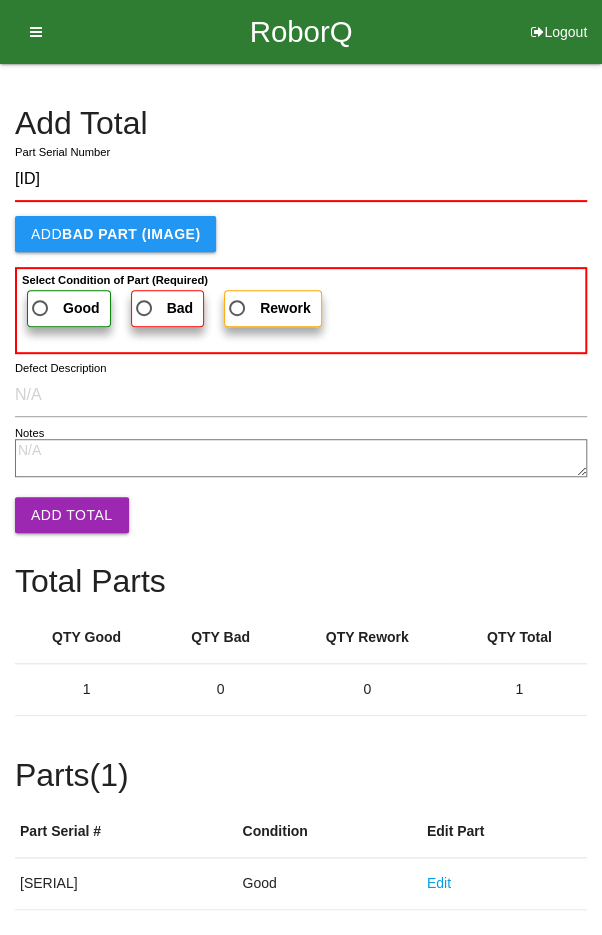 click on "Good" at bounding box center [64, 308] 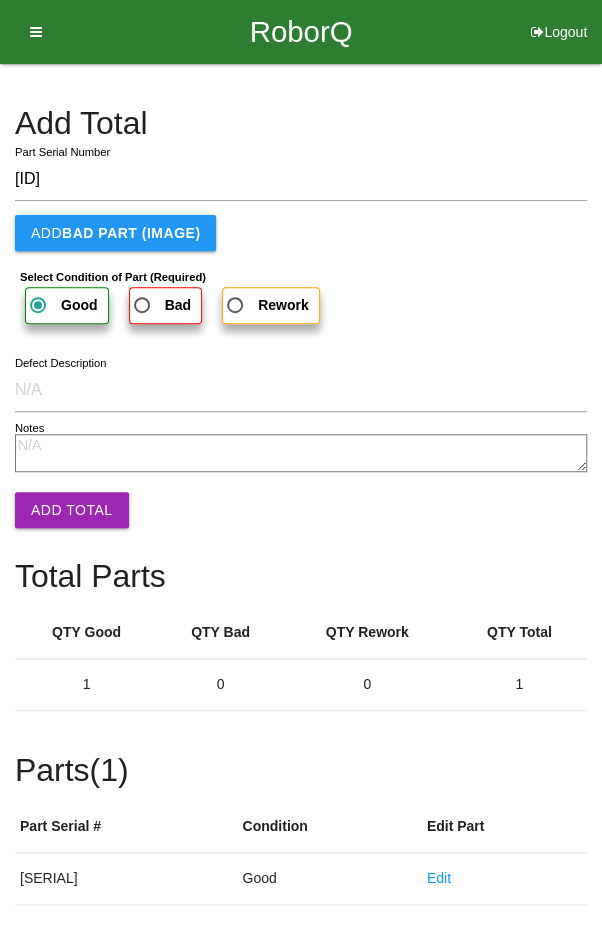 click on "Add Total" at bounding box center (72, 510) 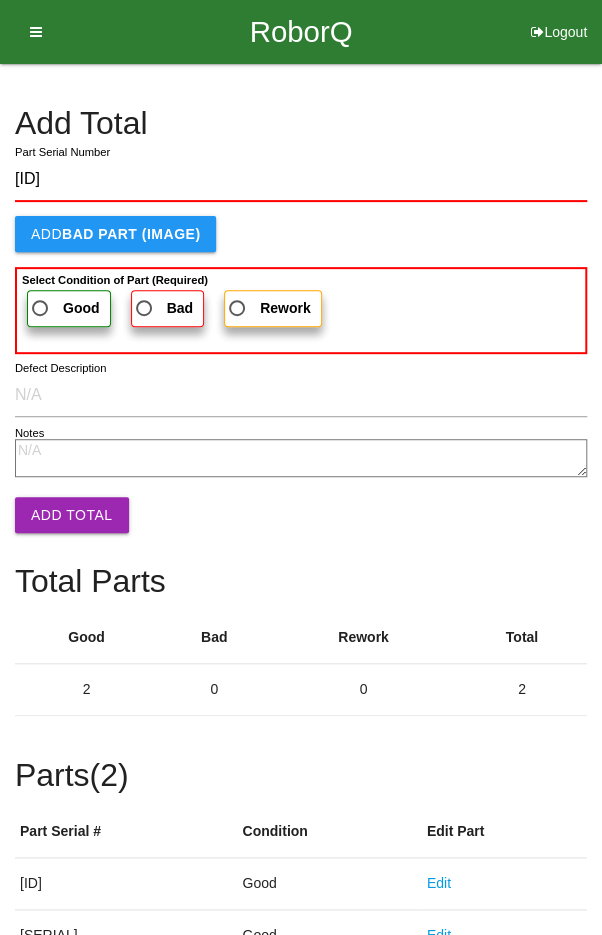 click on "Good" at bounding box center (64, 308) 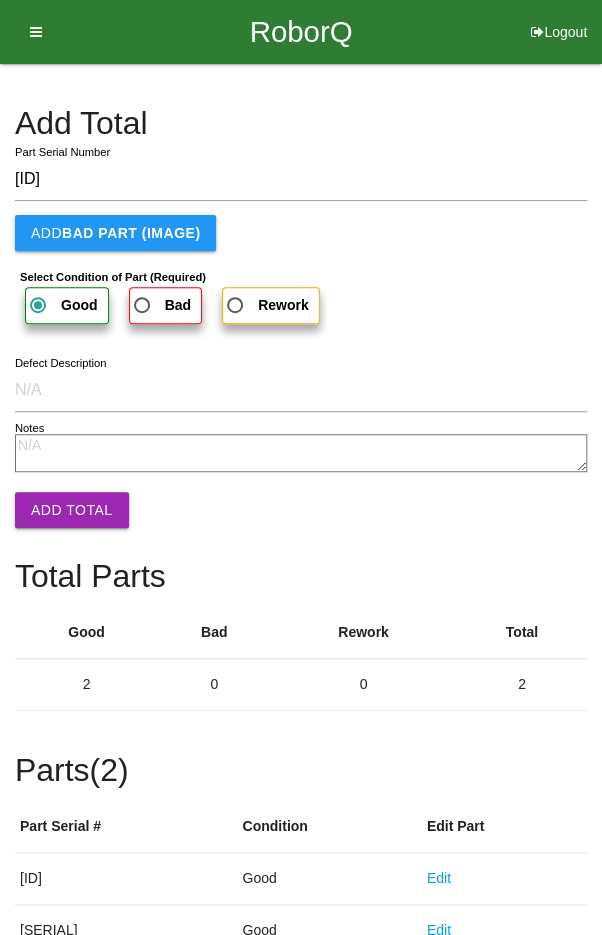 click on "Add Total" at bounding box center [72, 510] 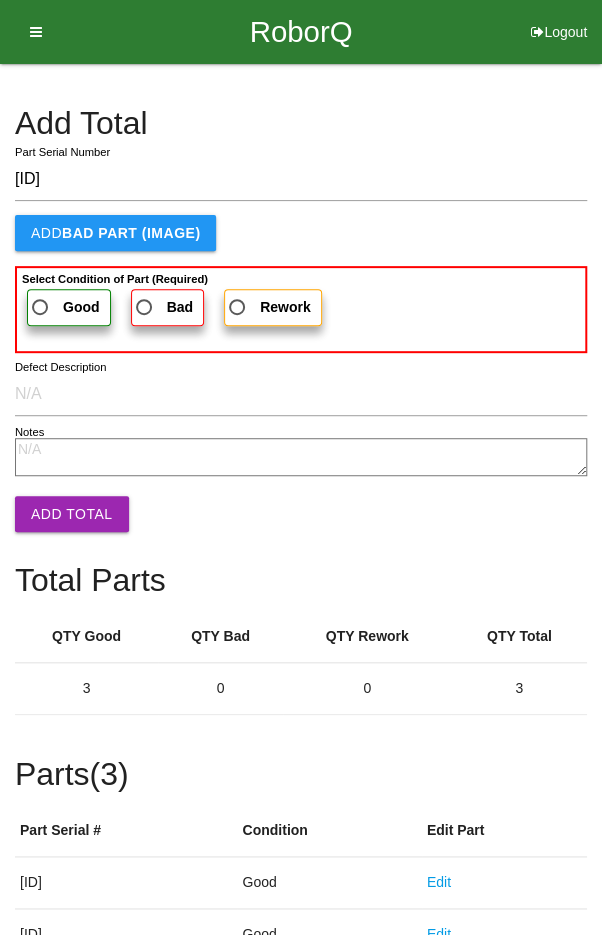 click on "Good" at bounding box center [64, 307] 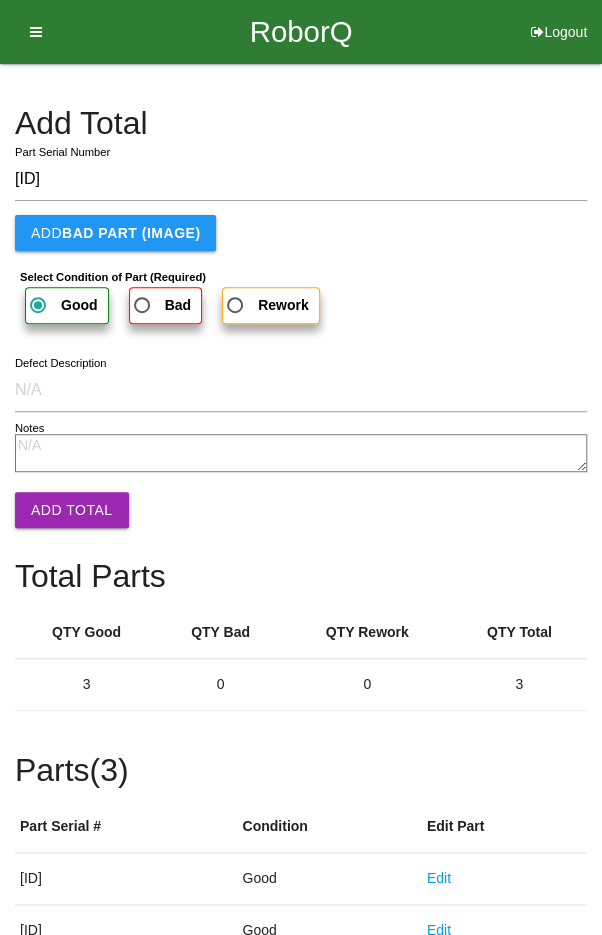 click on "Add Total" at bounding box center (72, 510) 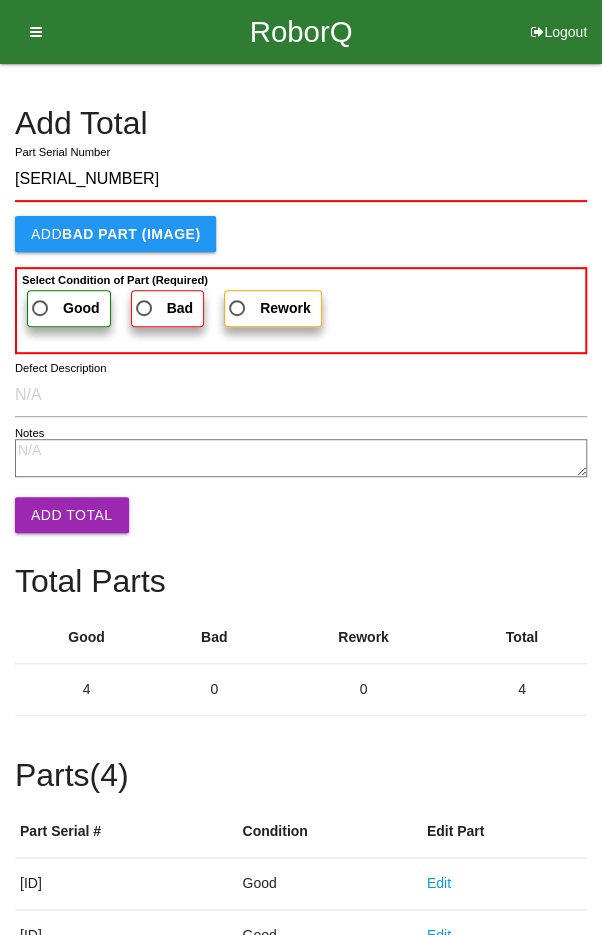 click on "Good" at bounding box center (64, 308) 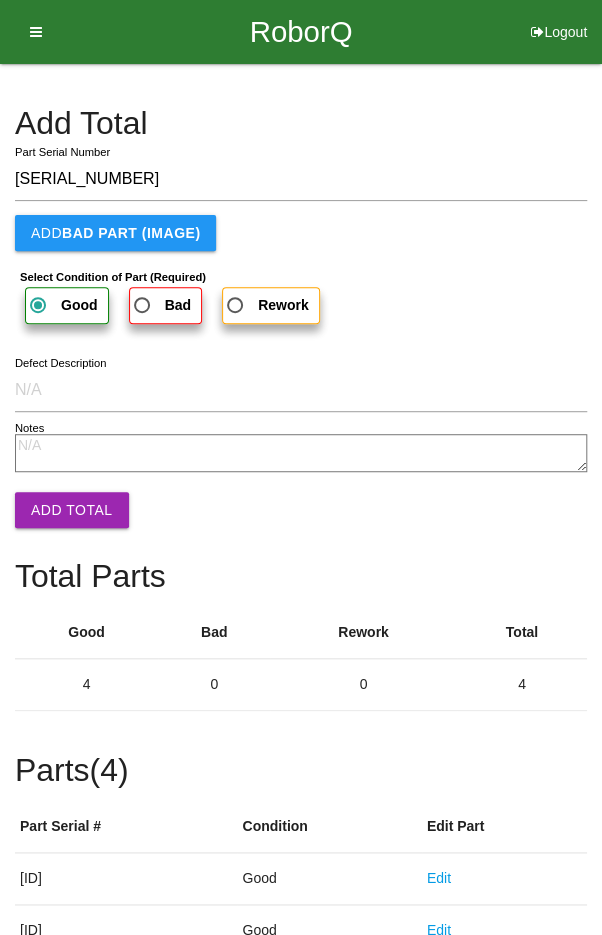 click on "Add Total" at bounding box center [72, 510] 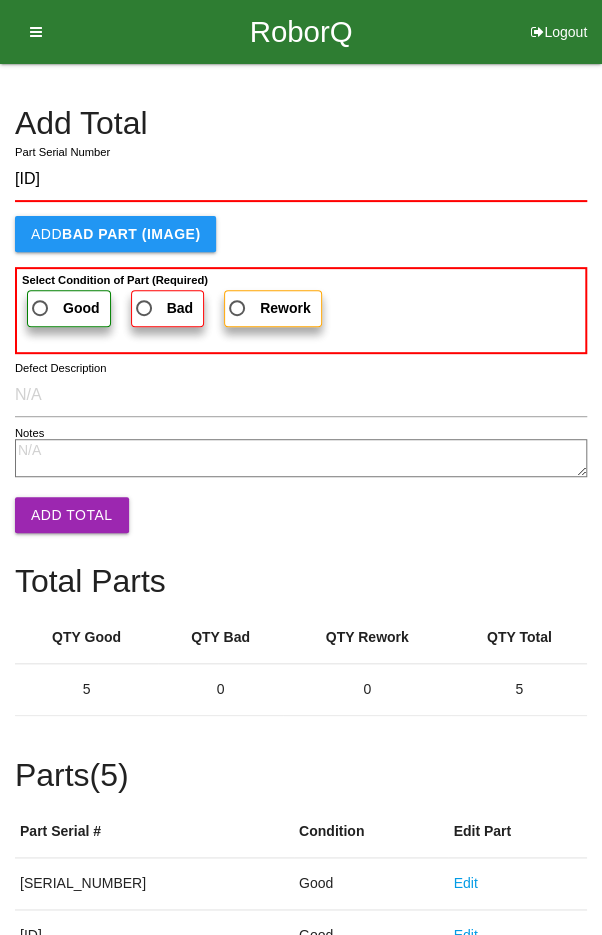 click on "Good" at bounding box center [64, 308] 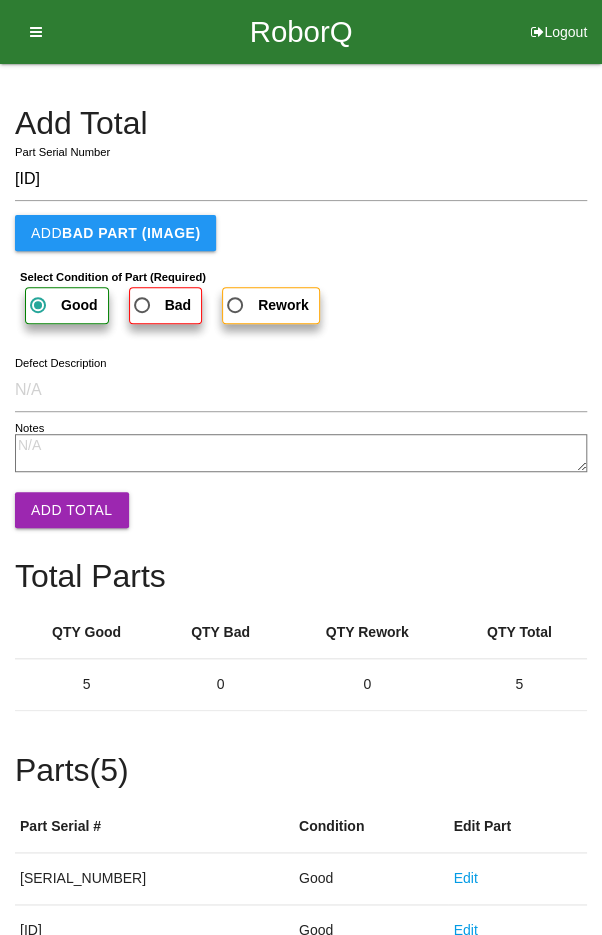 click on "Add Total" at bounding box center (72, 510) 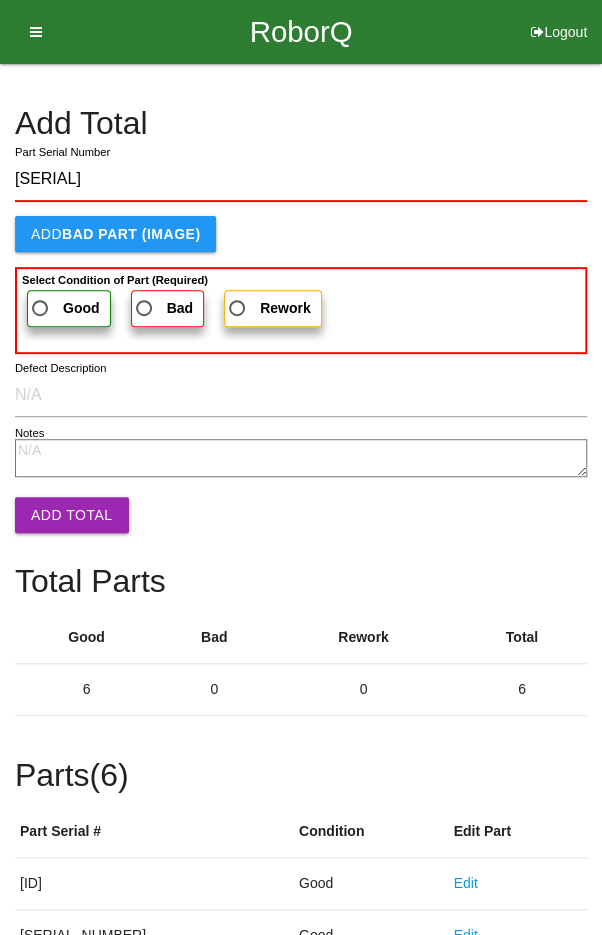 click on "Good" at bounding box center [69, 308] 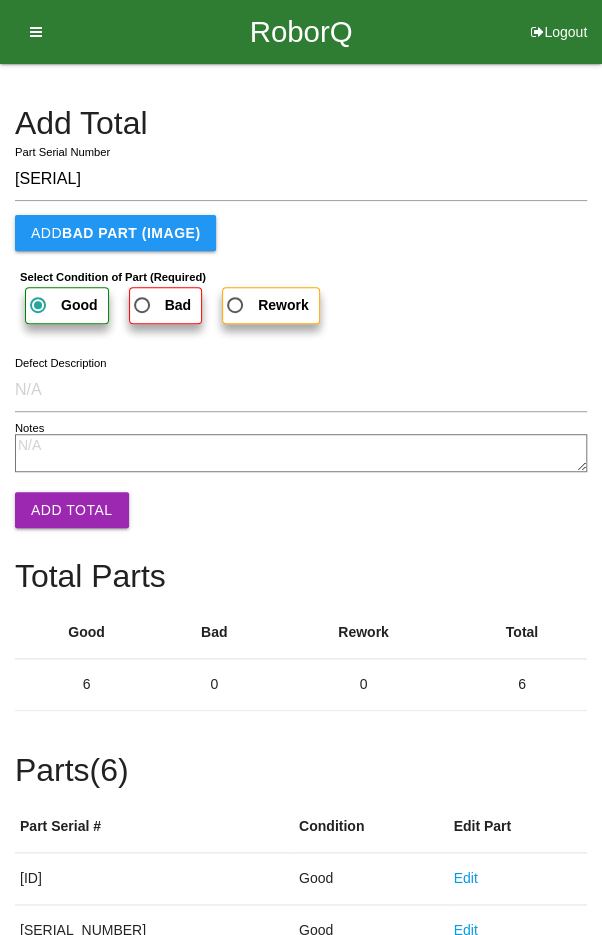 click on "Add Total" at bounding box center [72, 510] 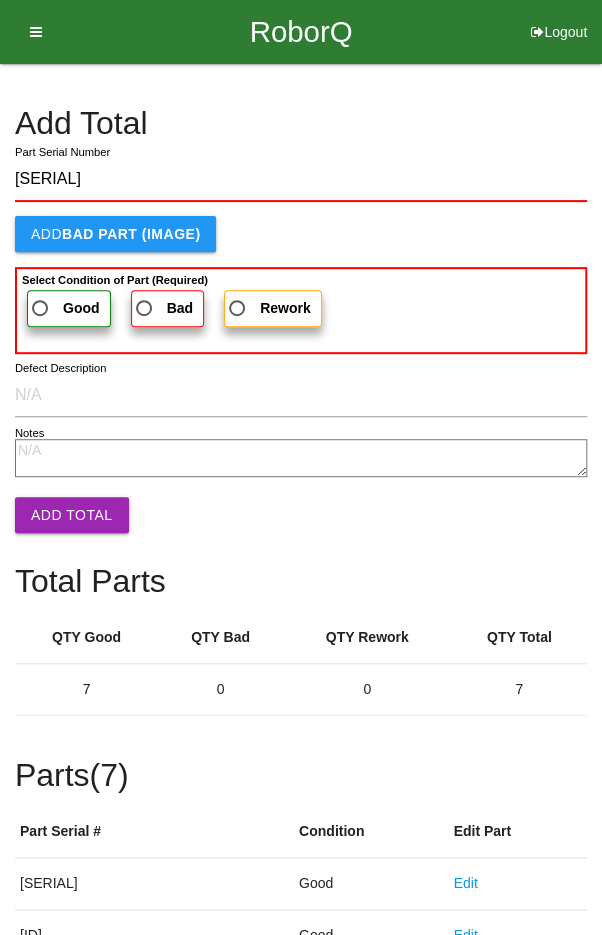 click on "Good" at bounding box center (64, 308) 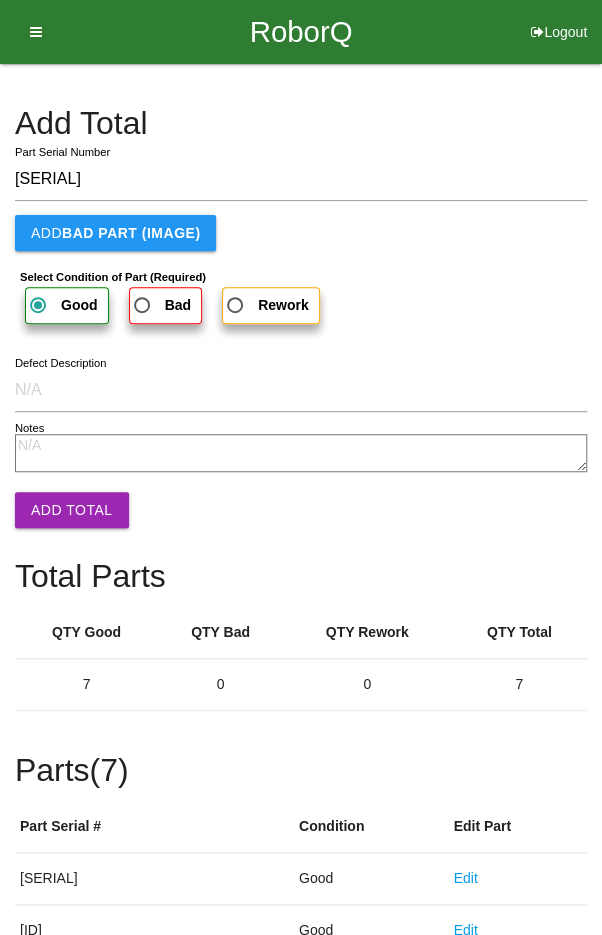 click on "Add Total" at bounding box center (72, 510) 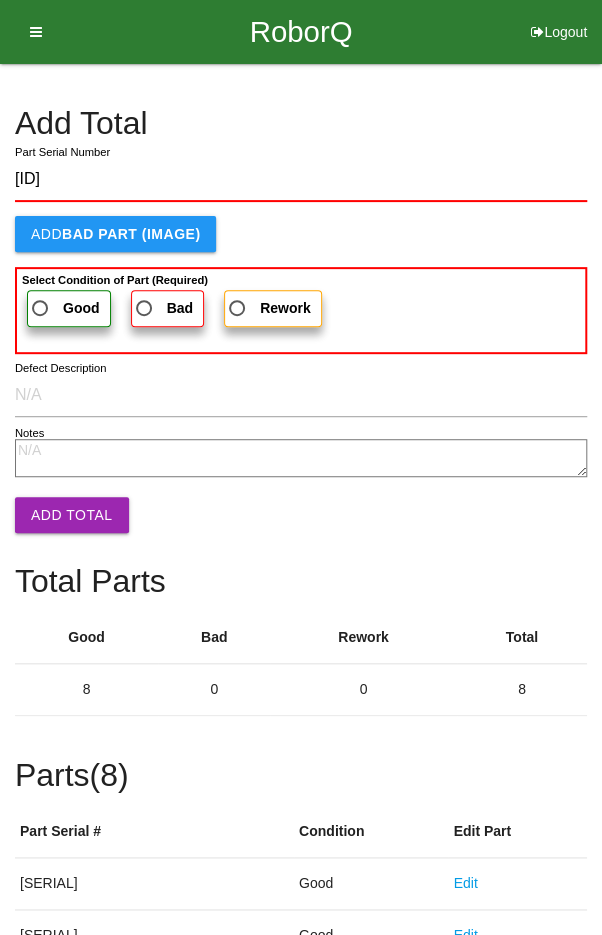click on "Good" at bounding box center (64, 308) 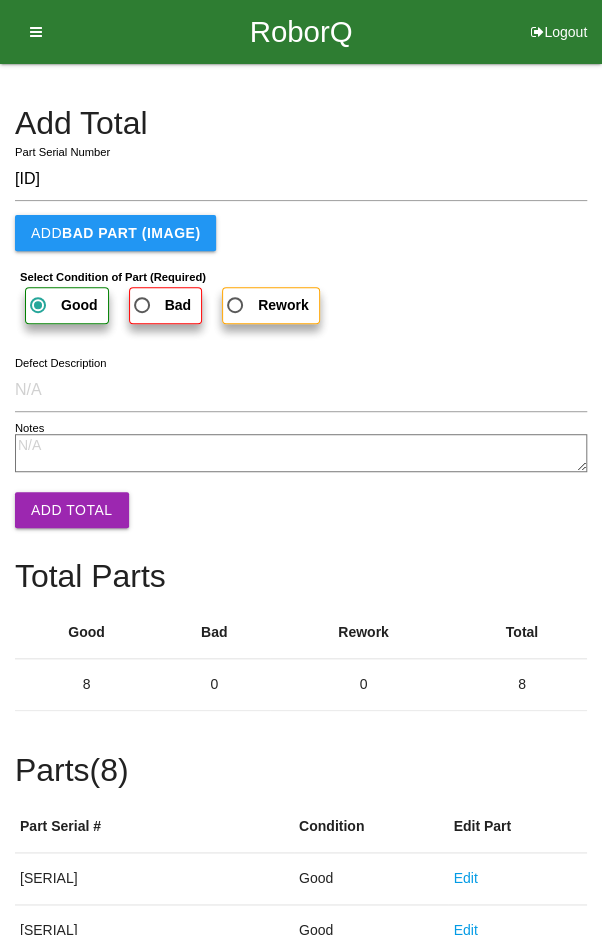 click on "Add Total" at bounding box center [72, 510] 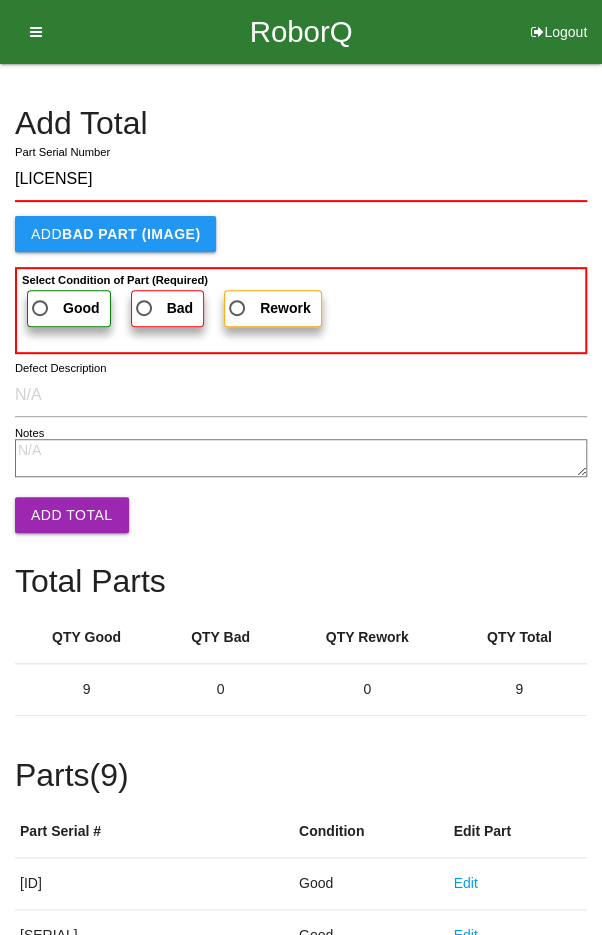 click on "Good" at bounding box center [64, 308] 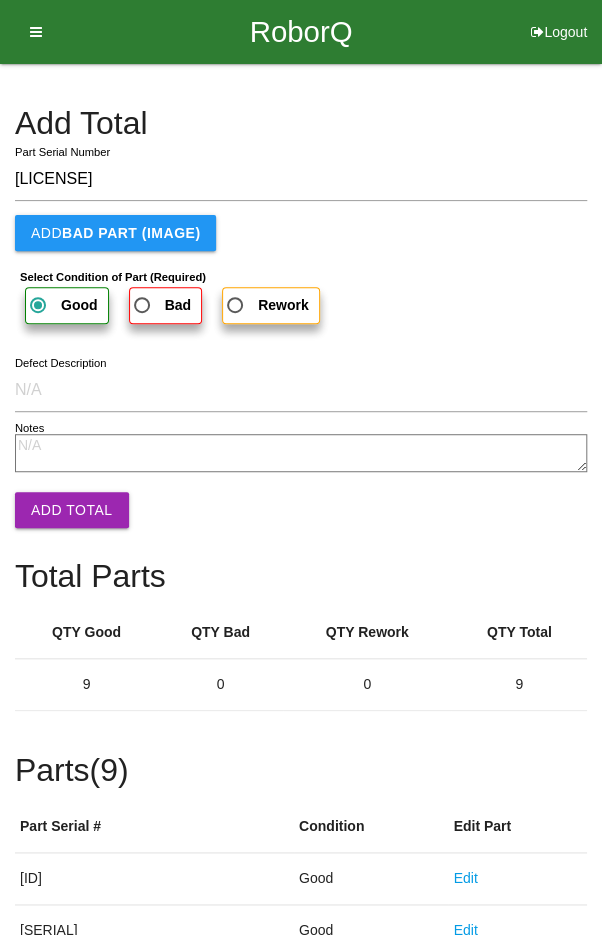 click on "Add Total" at bounding box center [72, 510] 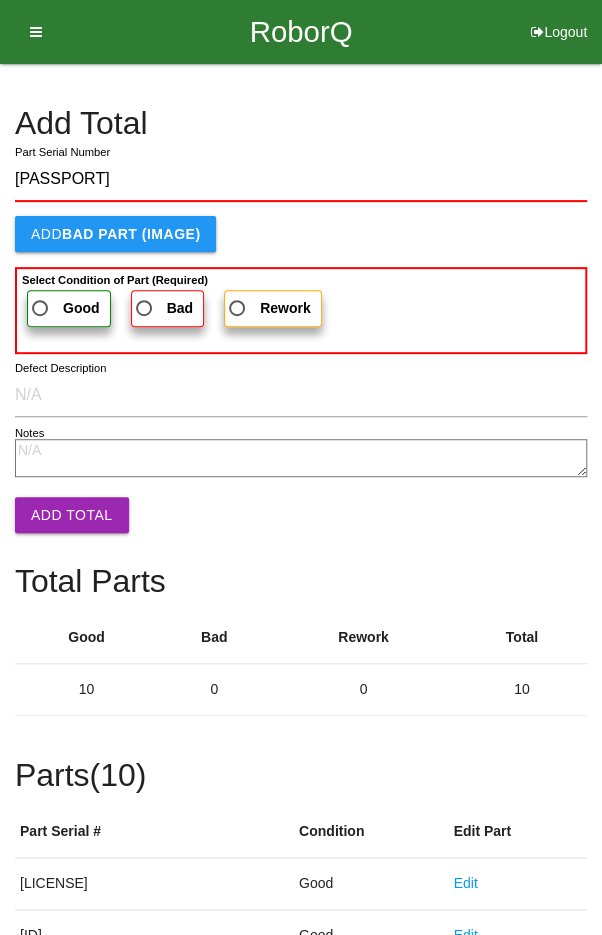 click on "Good" at bounding box center (64, 308) 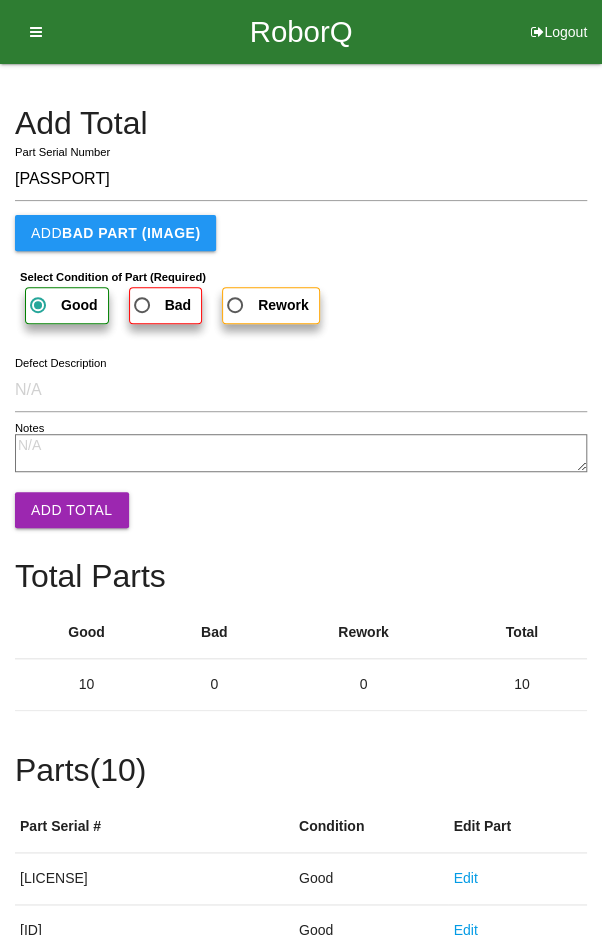 click on "Add Total" at bounding box center (72, 510) 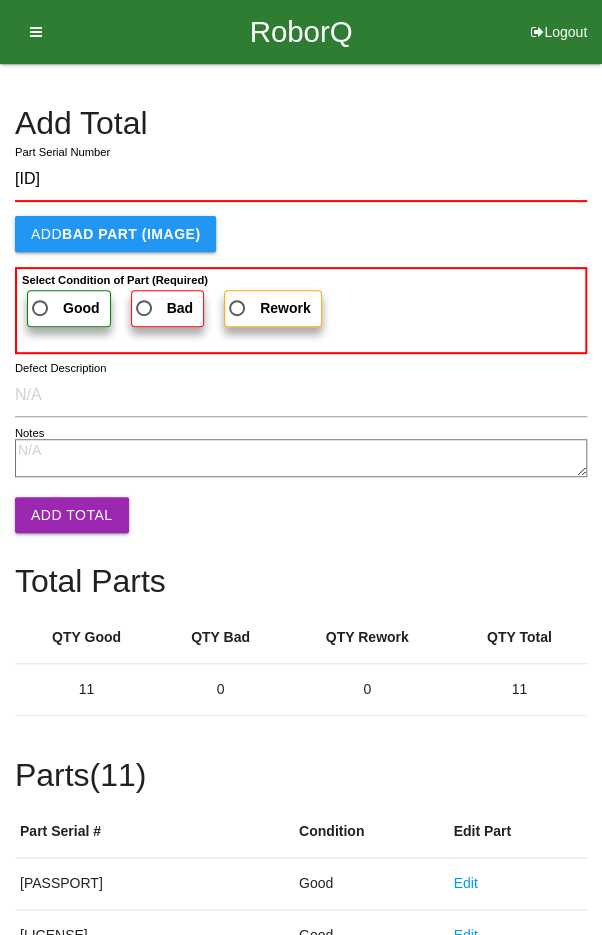 click on "Good" at bounding box center [64, 308] 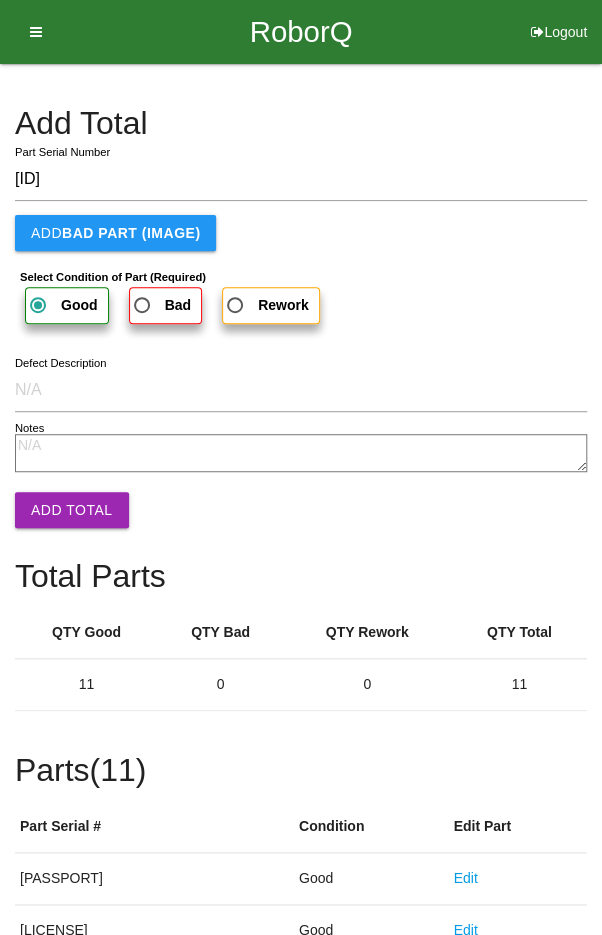 click on "Add Total" at bounding box center [72, 510] 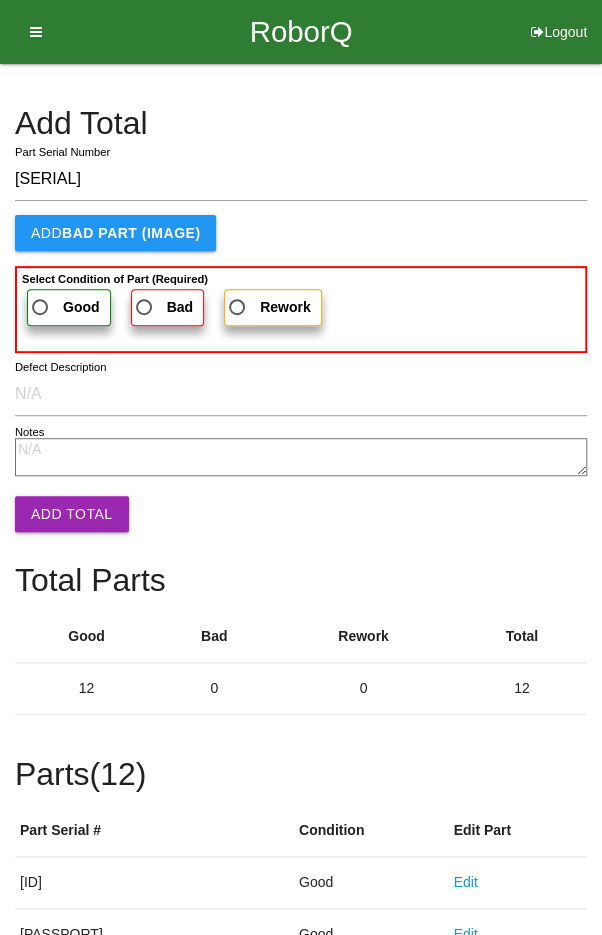 click on "Select Condition of Part (Required)" at bounding box center [115, 279] 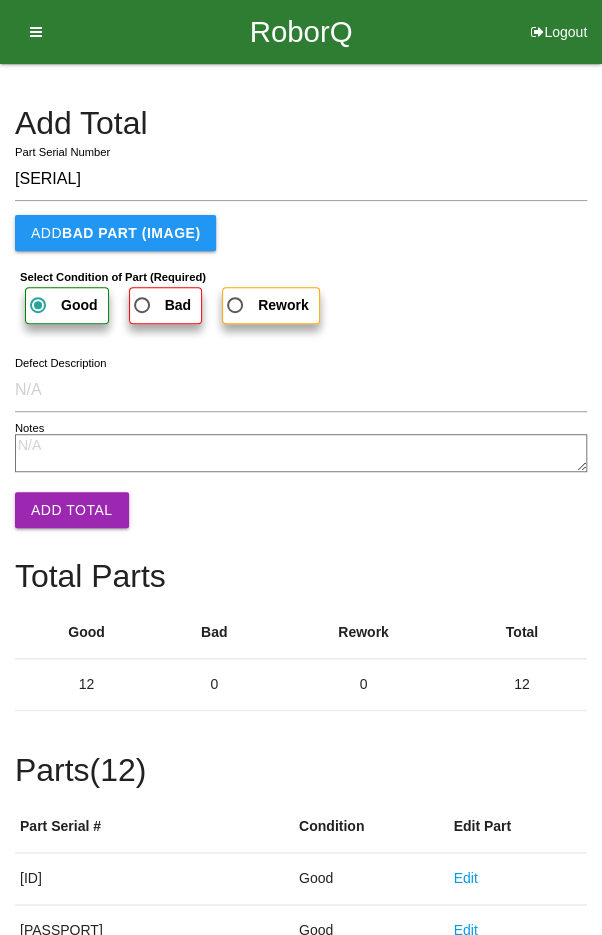 click on "Add Total [SERIAL] Part Serial Number Add BAD PART (IMAGE) Select Condition of Part (Required) Good Bad Rework Defect Description Notes Add Total Total Parts Good Bad Rework Total 12 0 0 12 Parts ( 12 ) Part Serial # Condition Edit Part [SERIAL] Good Edit [SERIAL] Good Edit [SERIAL] Good Edit [SERIAL] Good Edit [SERIAL] Good Edit [SERIAL] Good Edit [SERIAL] Good Edit [SERIAL] Good Edit [SERIAL] Good Edit [SERIAL] Good Edit [SERIAL] Good Edit [SERIAL] Good Edit Please Verify All Total Information is Correct Before Proceeding. Next Box" at bounding box center (301, 798) 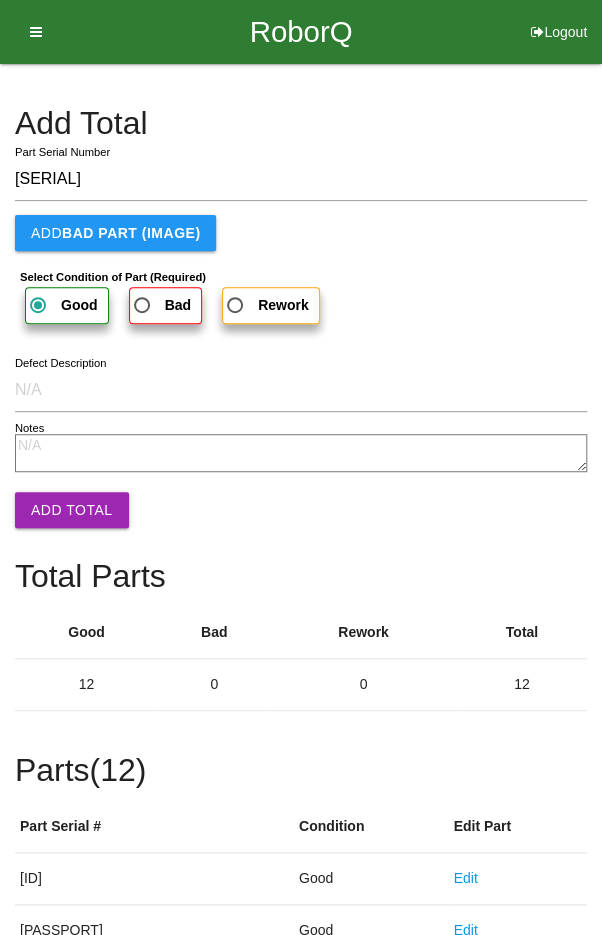 click on "Add Total" at bounding box center (72, 510) 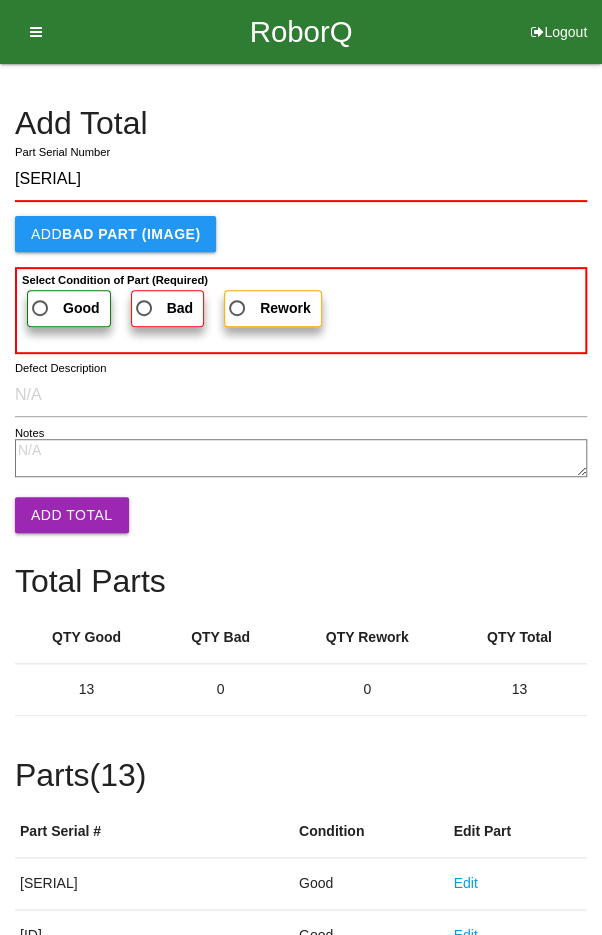 click on "Good" at bounding box center [64, 308] 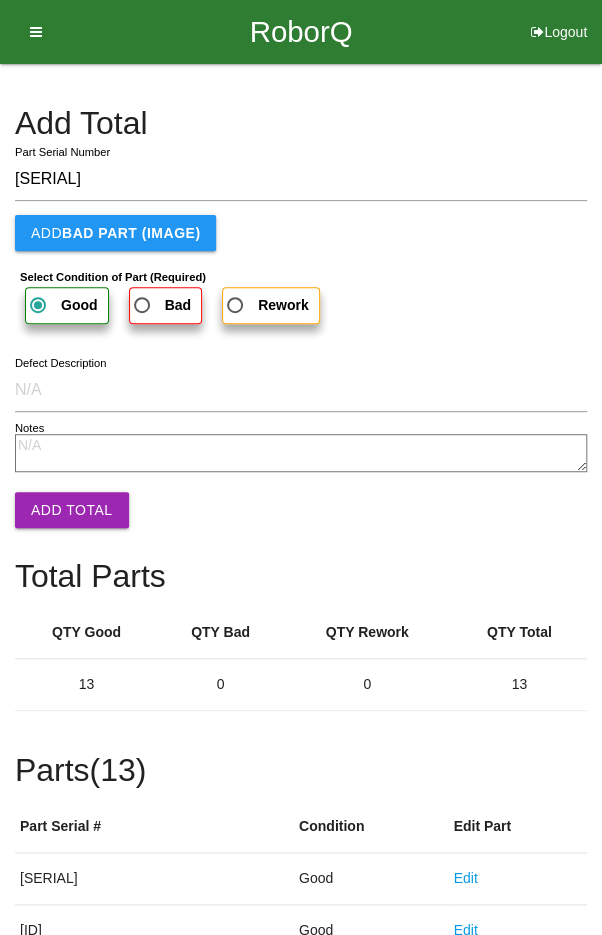 click on "Add Total" at bounding box center (72, 510) 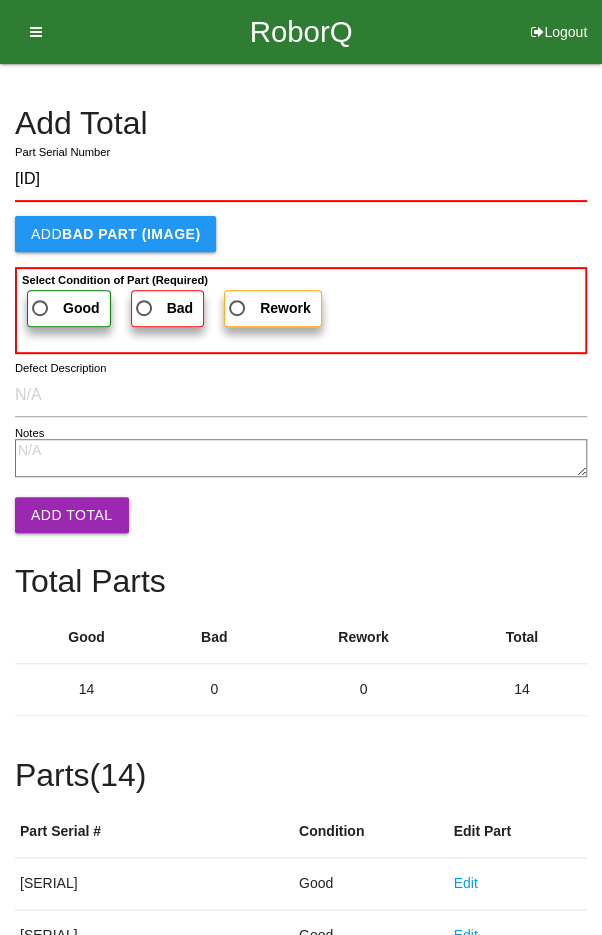 click on "Good" at bounding box center [64, 308] 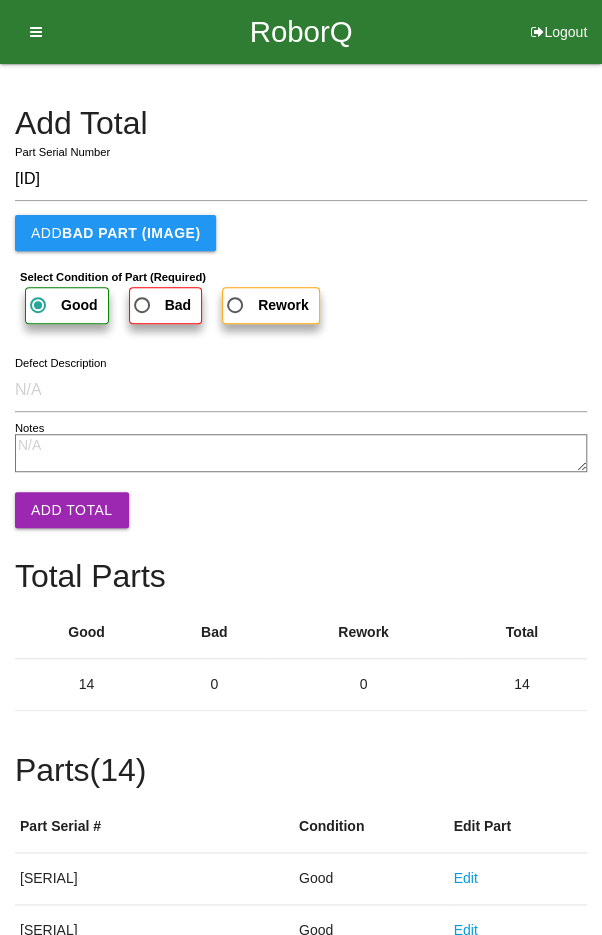 click on "Add Total" at bounding box center [72, 510] 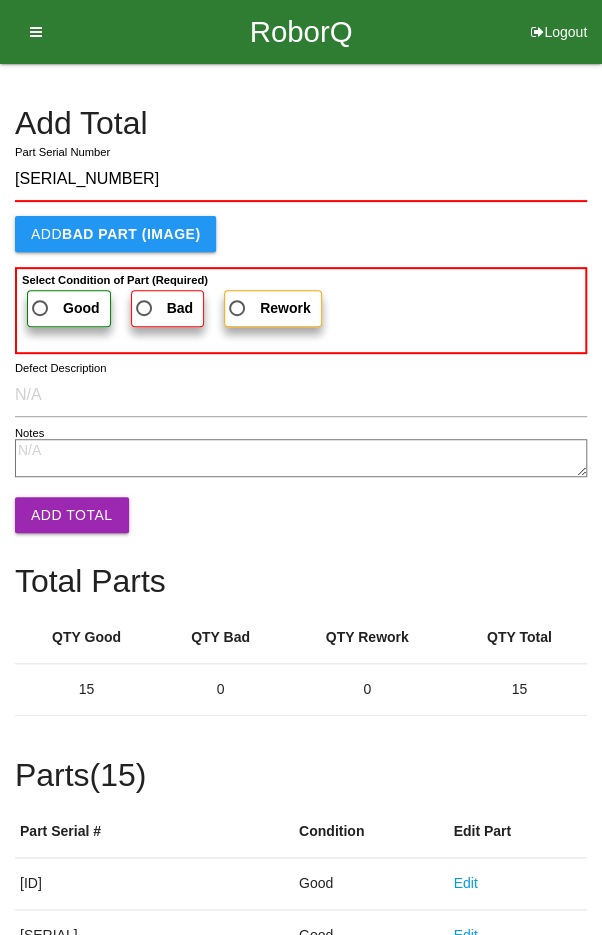 click on "Good" at bounding box center (64, 308) 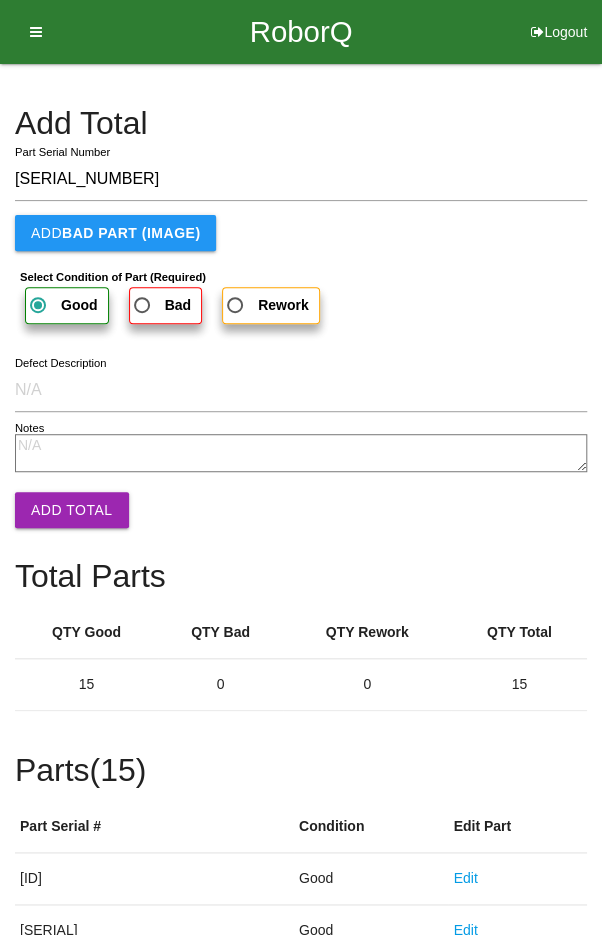 click on "Add Total" at bounding box center [72, 510] 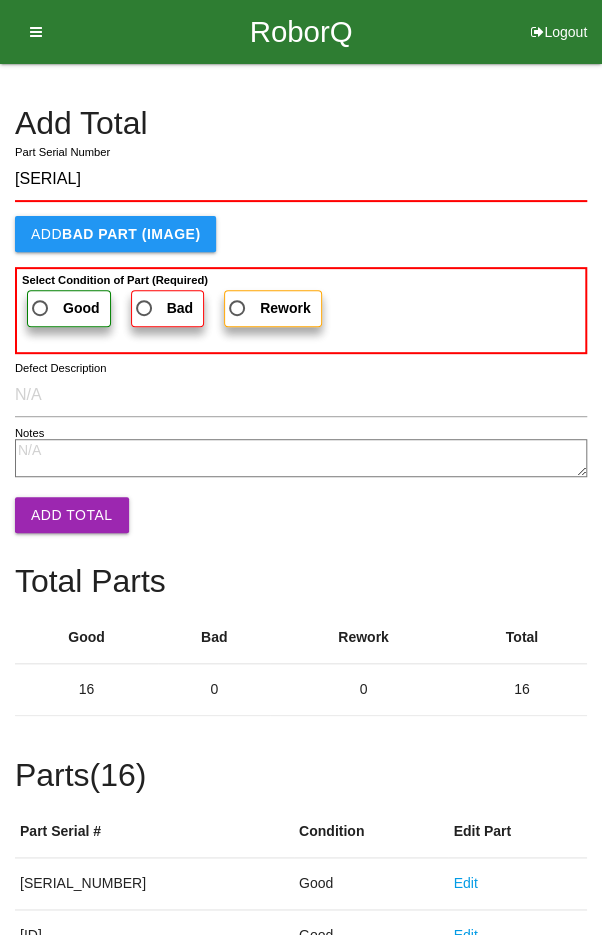 click on "Good" at bounding box center (64, 308) 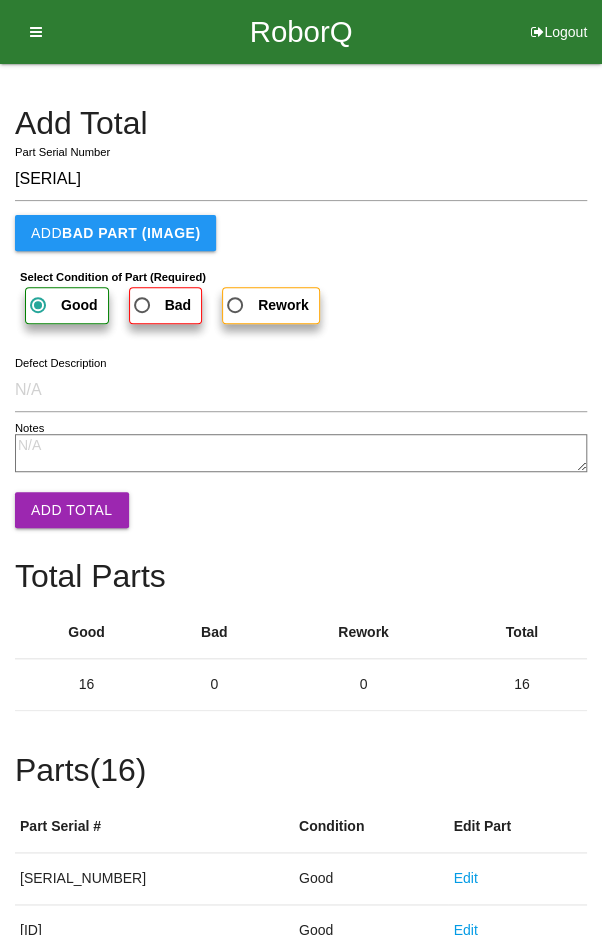 click on "Add Total" at bounding box center (72, 510) 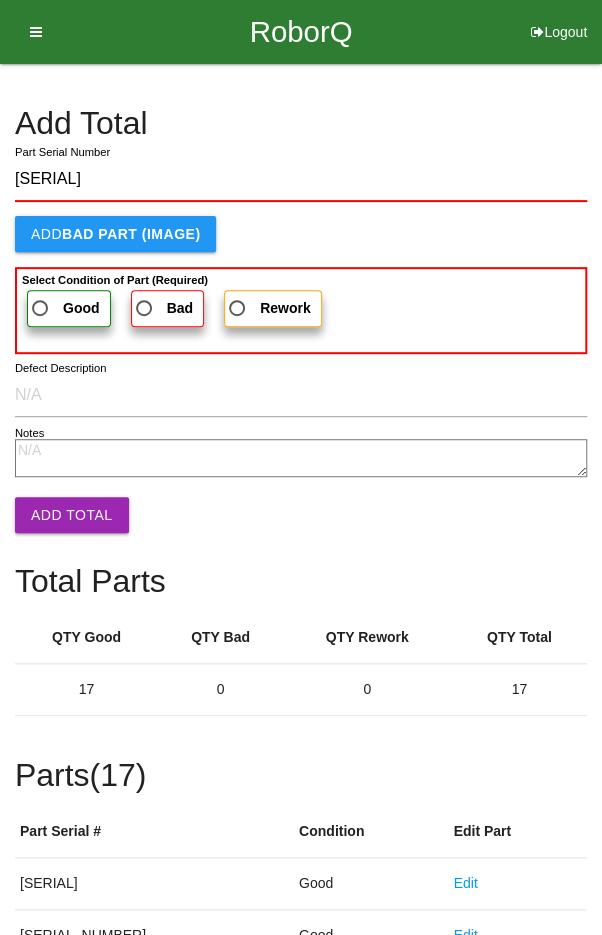 click on "Good" at bounding box center [64, 308] 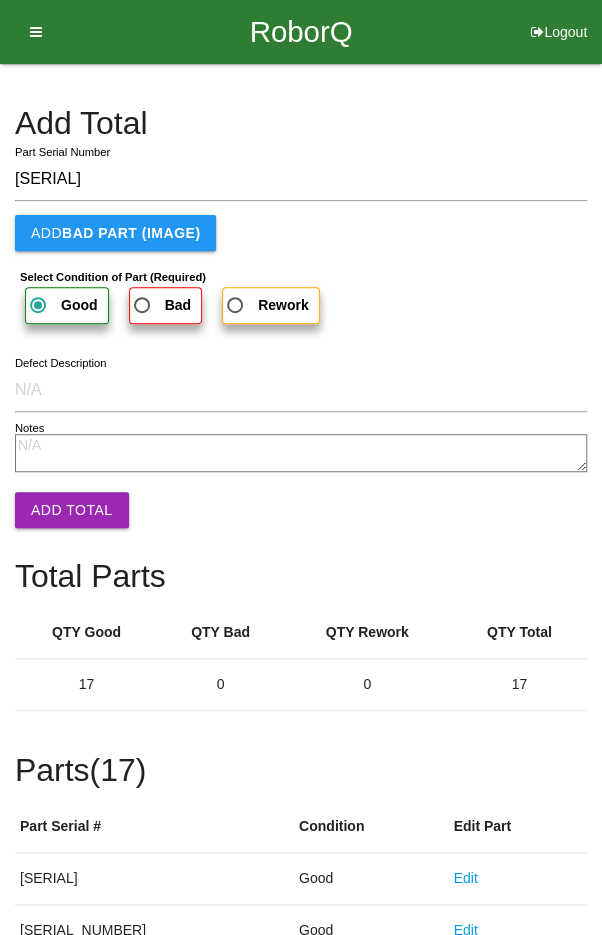 click on "Add Total" at bounding box center (72, 510) 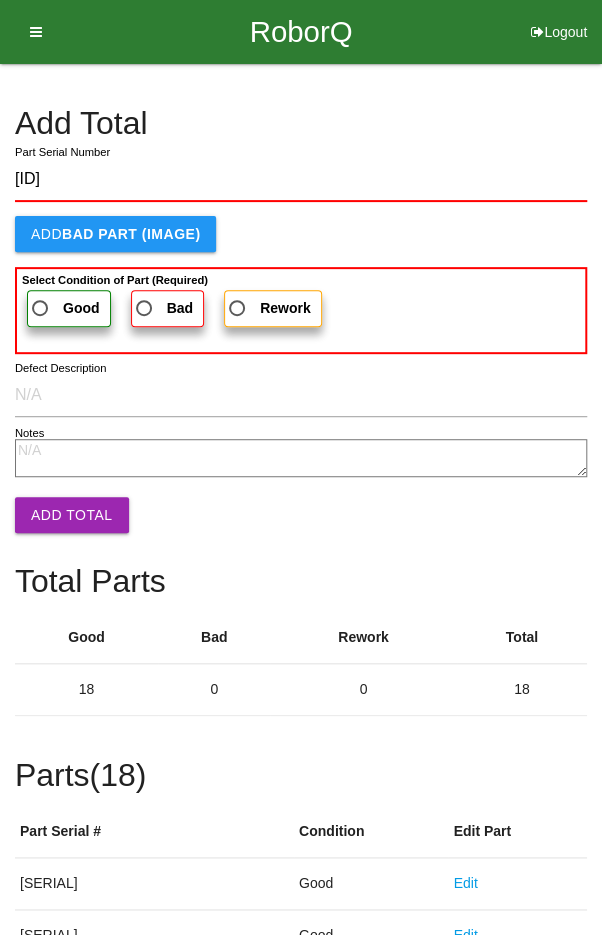 click on "Good" at bounding box center (64, 308) 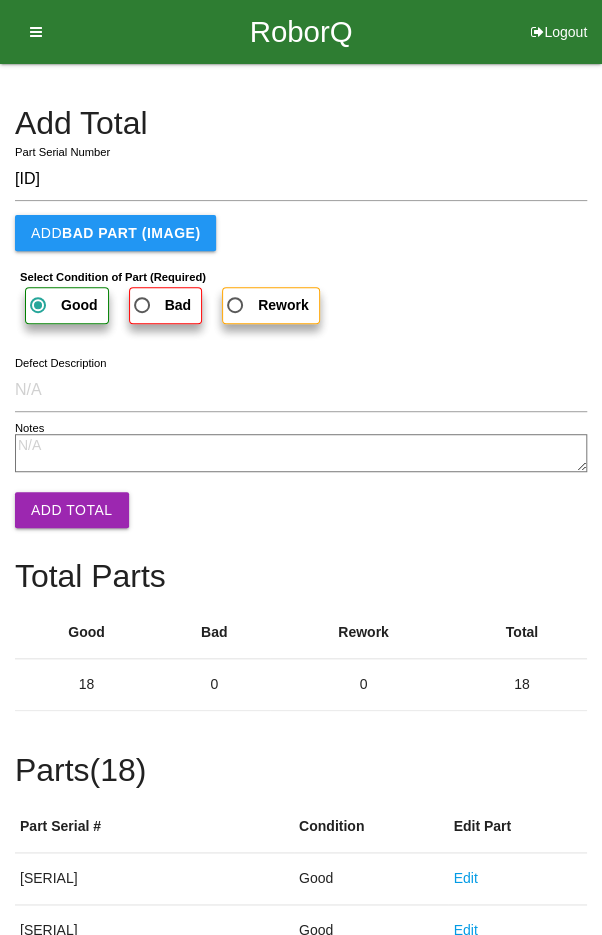 click on "Add Total" at bounding box center [72, 510] 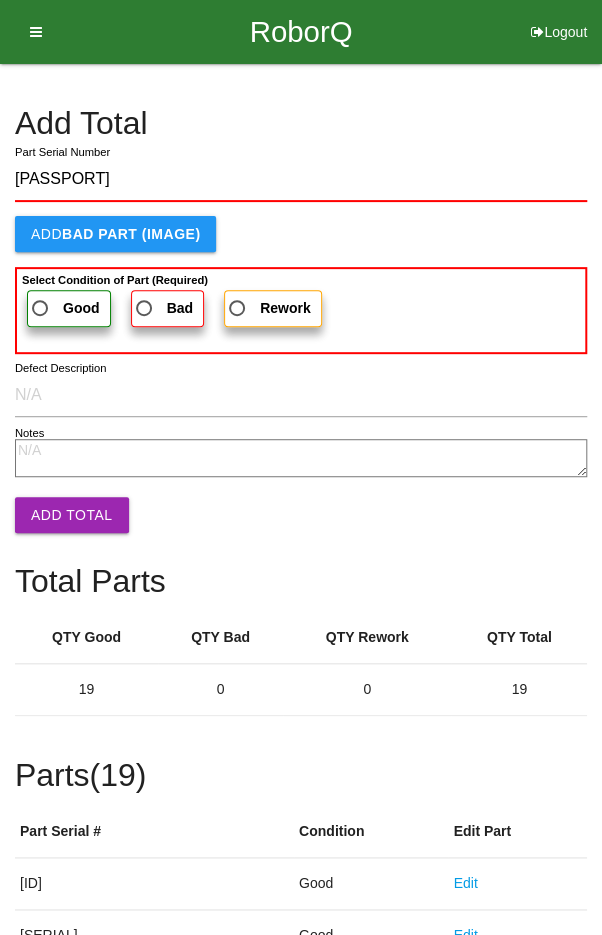 click on "Good" at bounding box center (64, 308) 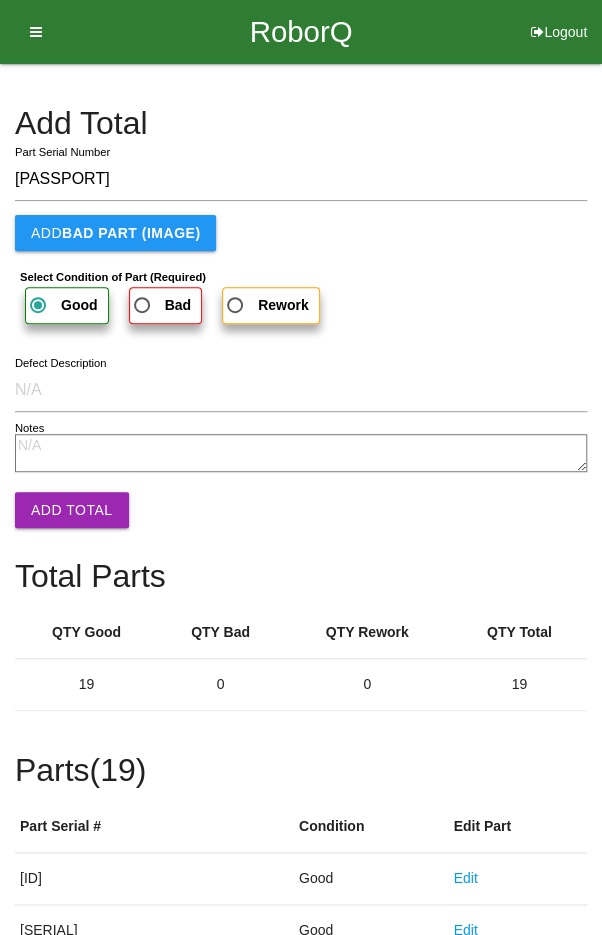click on "Add Total" at bounding box center (72, 510) 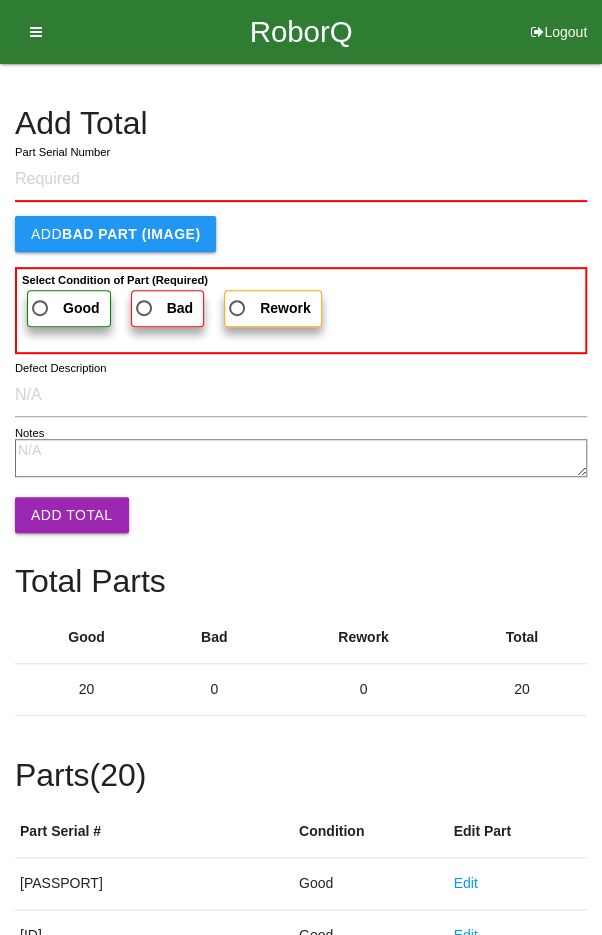 click on "Add Total" at bounding box center [301, 123] 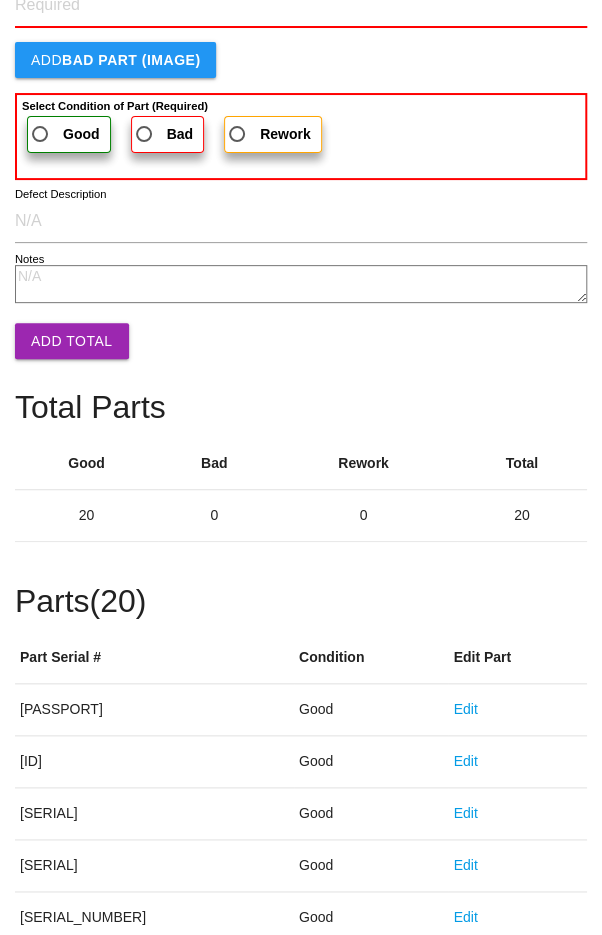 scroll, scrollTop: 1111, scrollLeft: 0, axis: vertical 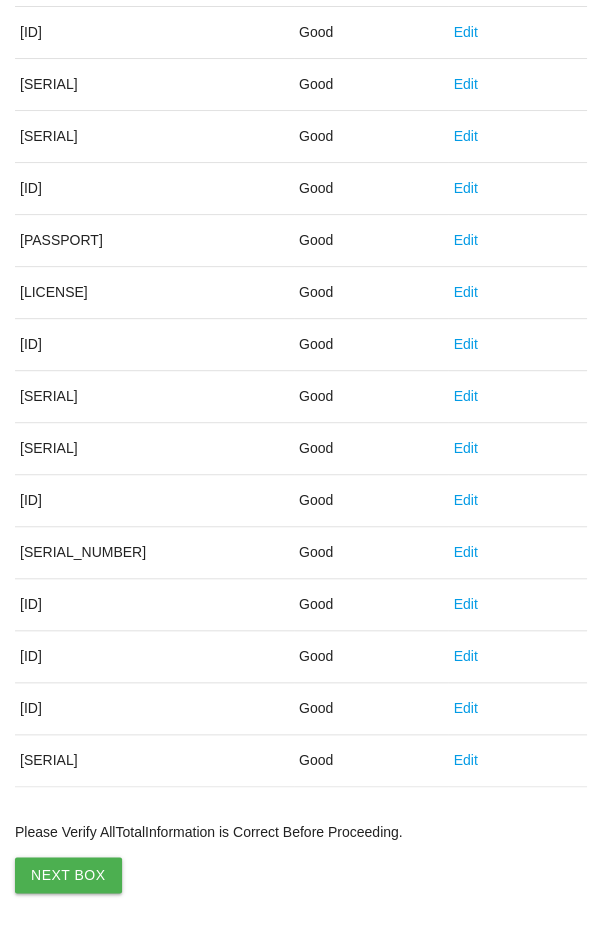click on "Next Box" at bounding box center [68, 875] 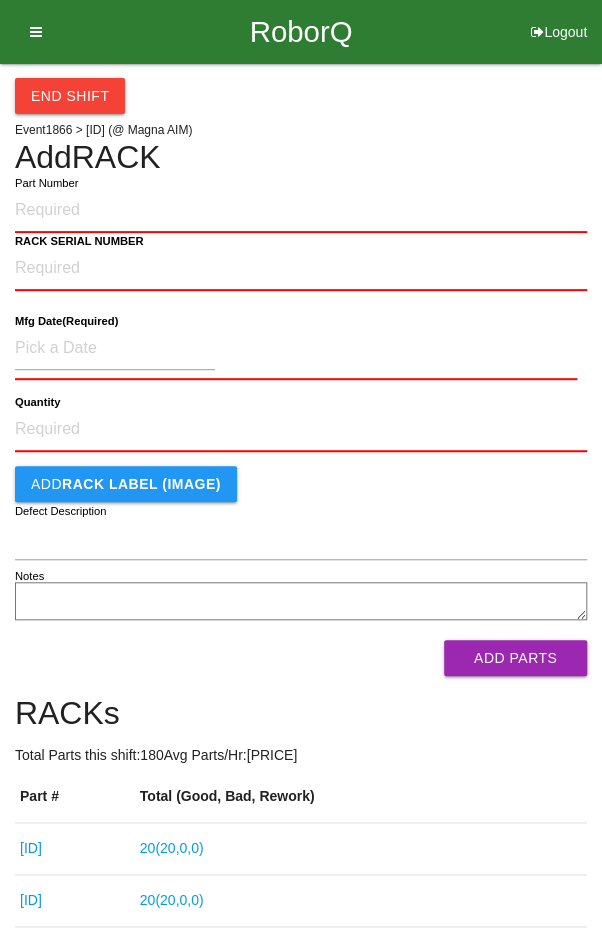 click on "Add  RACK" at bounding box center [301, 157] 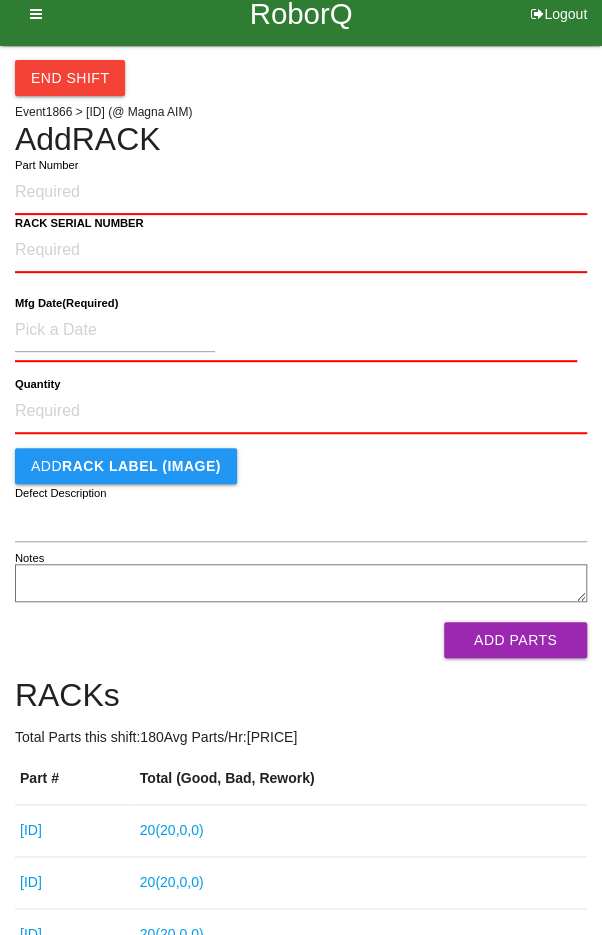scroll, scrollTop: 0, scrollLeft: 0, axis: both 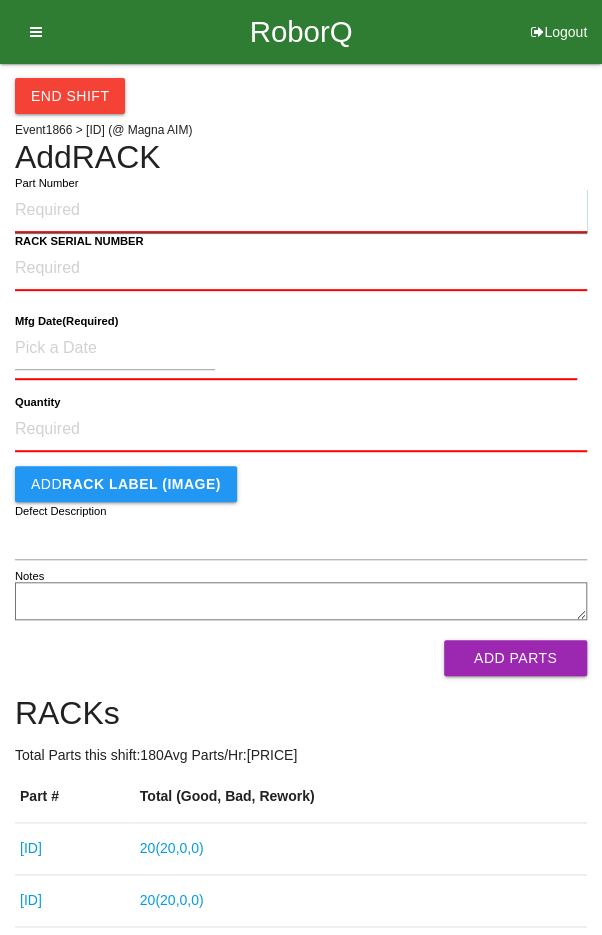 paste on "[ID]" 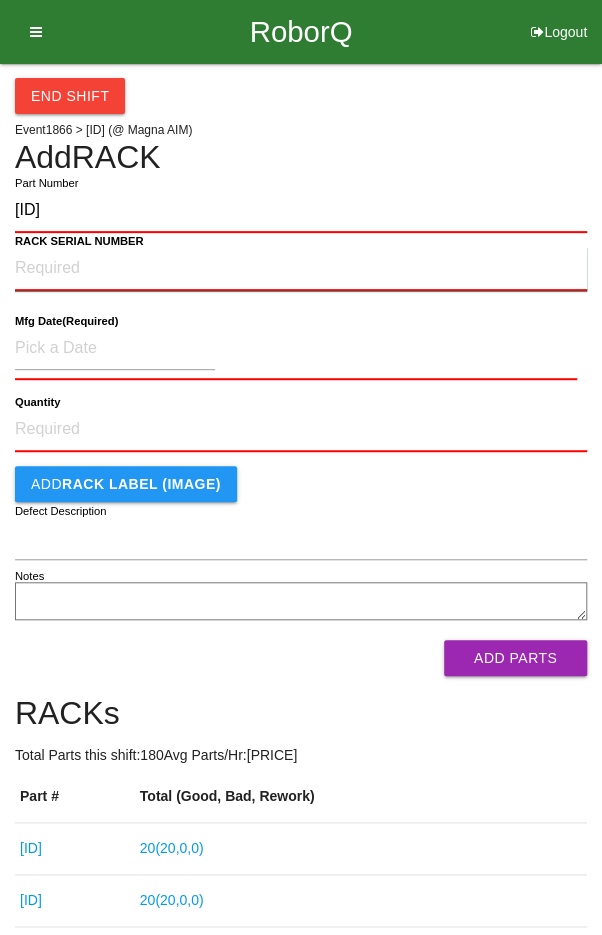 click on "RACK SERIAL NUMBER" at bounding box center (301, 269) 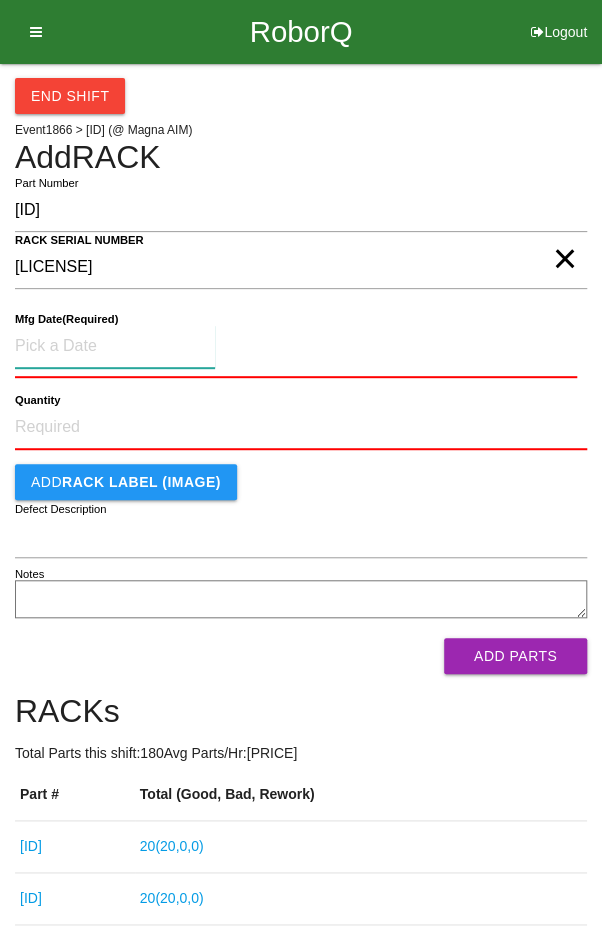 click at bounding box center [115, 346] 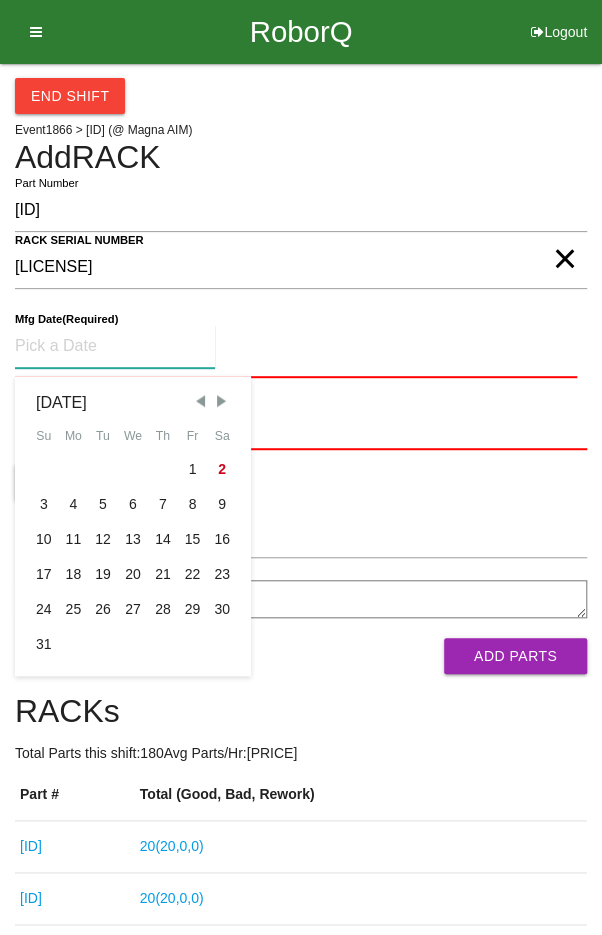 click at bounding box center [200, 401] 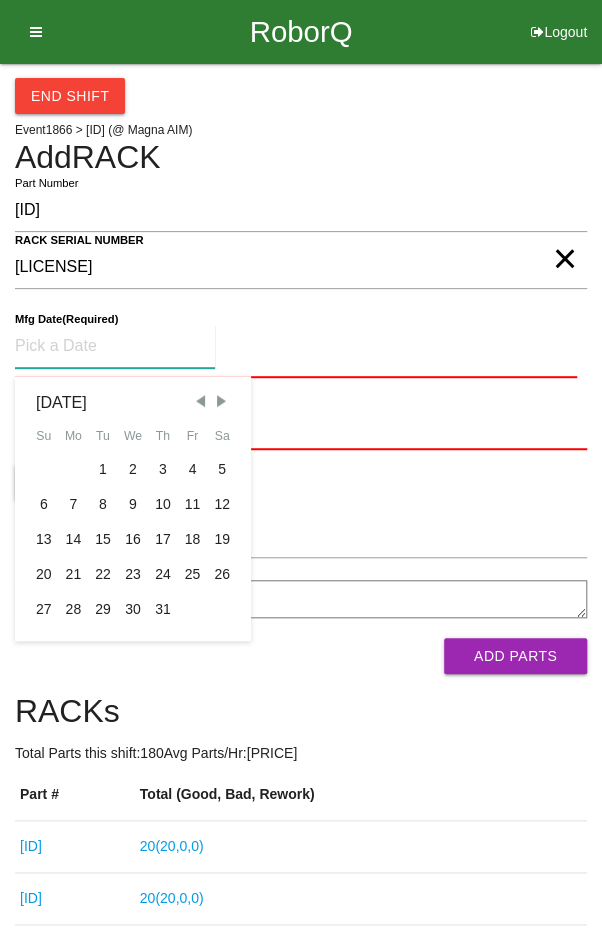 click on "14" at bounding box center (74, 539) 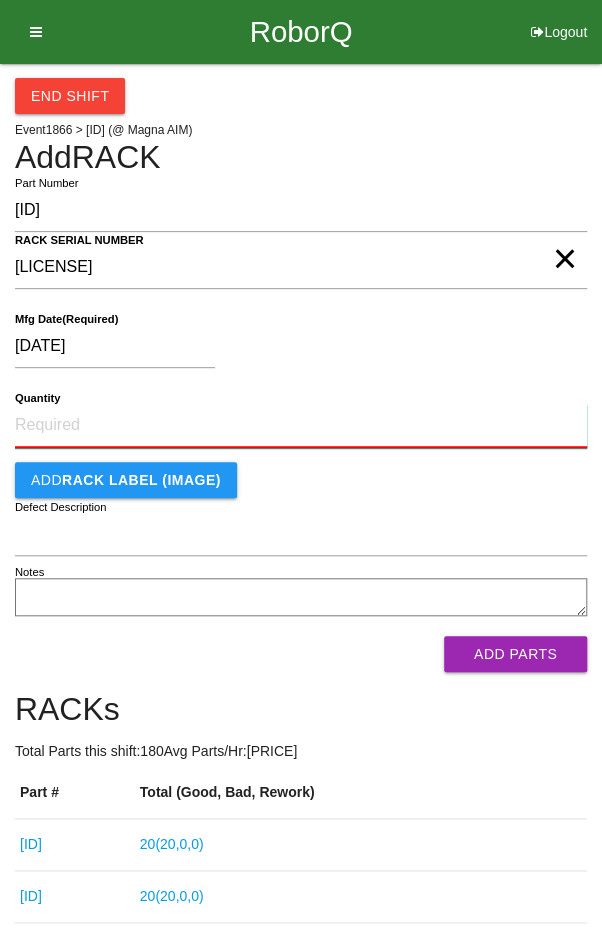 click on "Quantity" at bounding box center [301, 426] 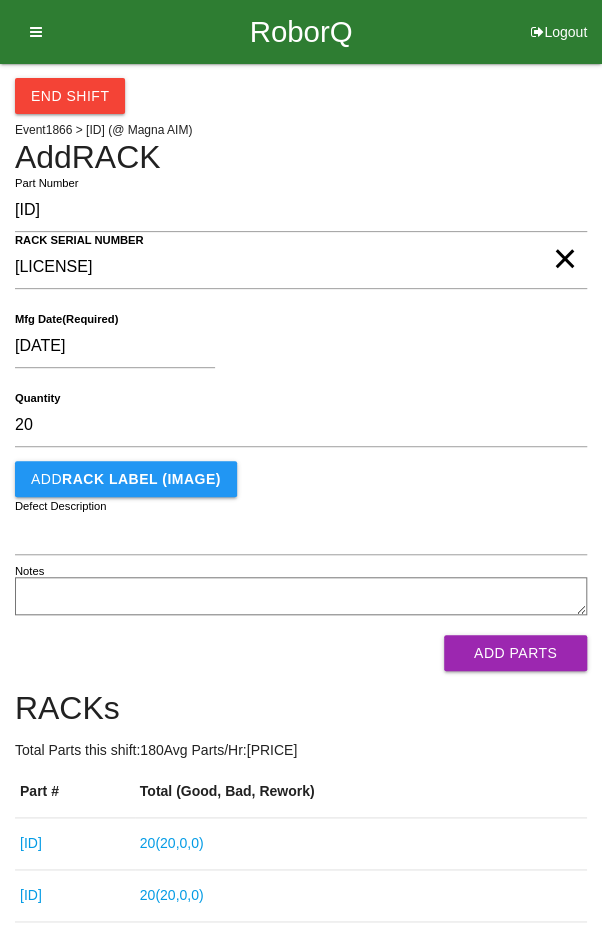 click on "[DATE]" at bounding box center (296, 350) 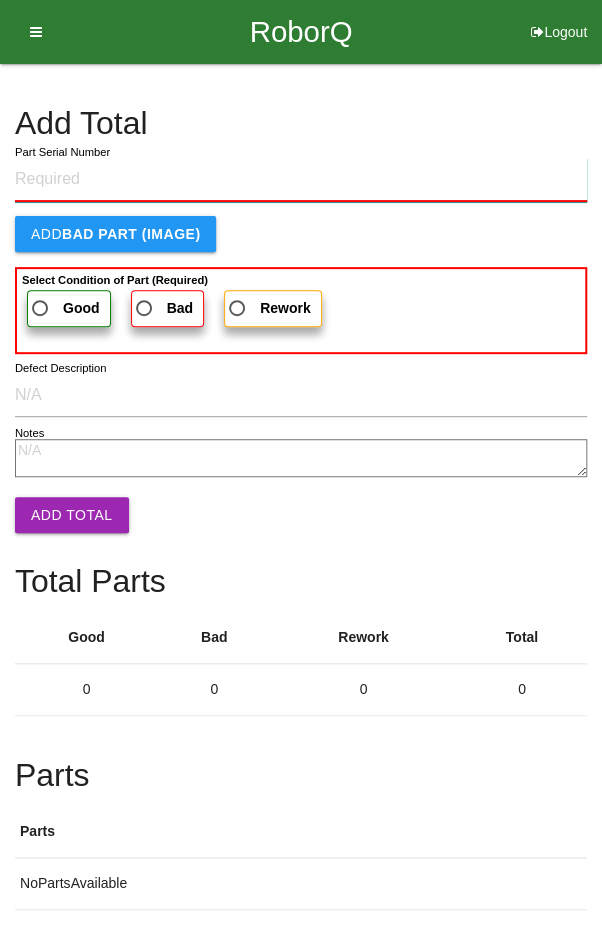 click on "Part Serial Number" at bounding box center (301, 180) 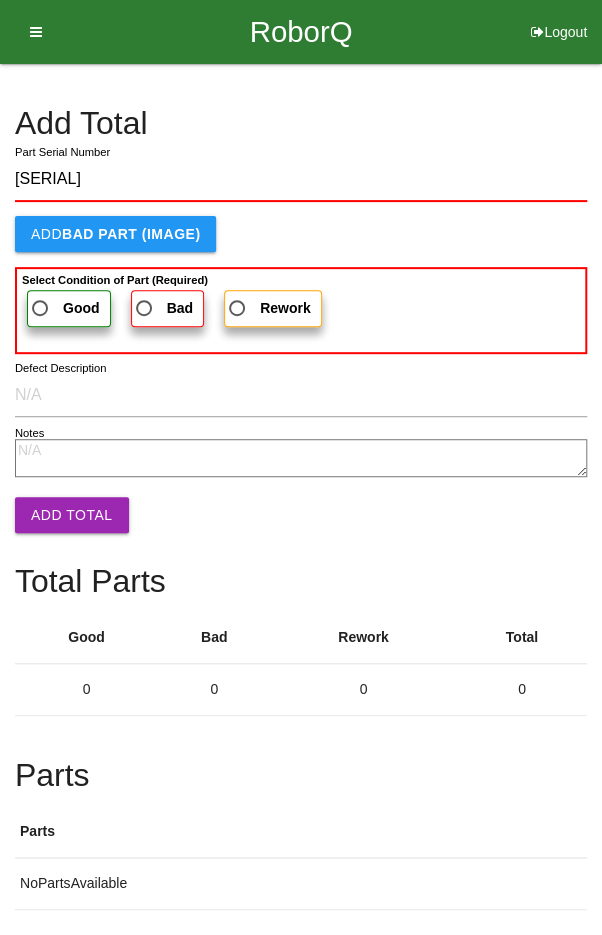 click on "Good" at bounding box center [64, 308] 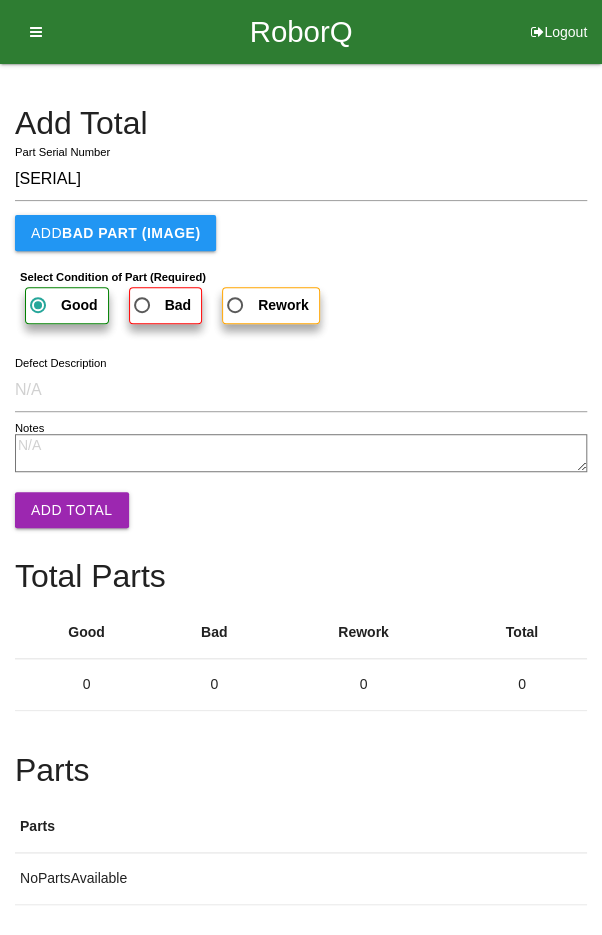 click on "Add Total" at bounding box center [72, 510] 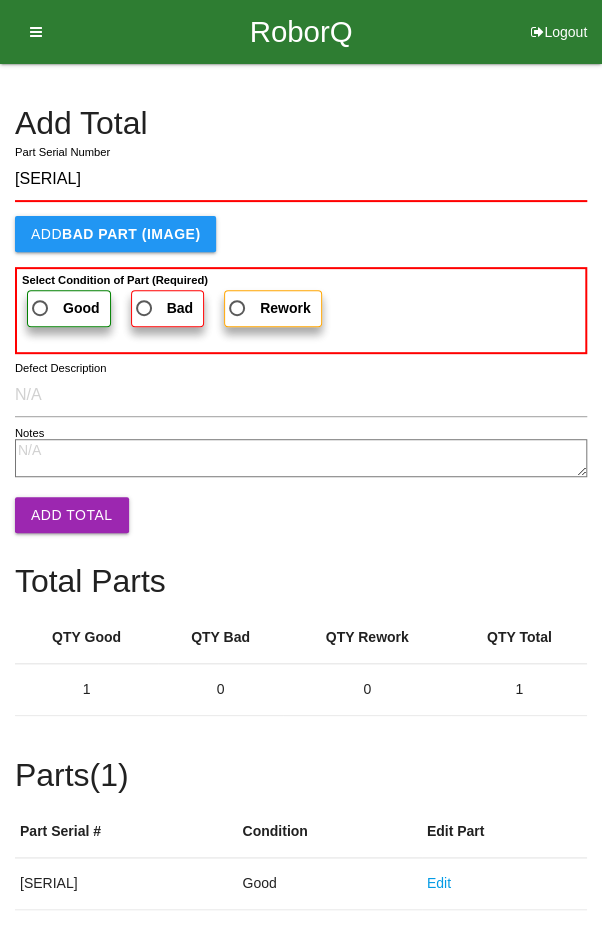 click on "Good" at bounding box center (64, 308) 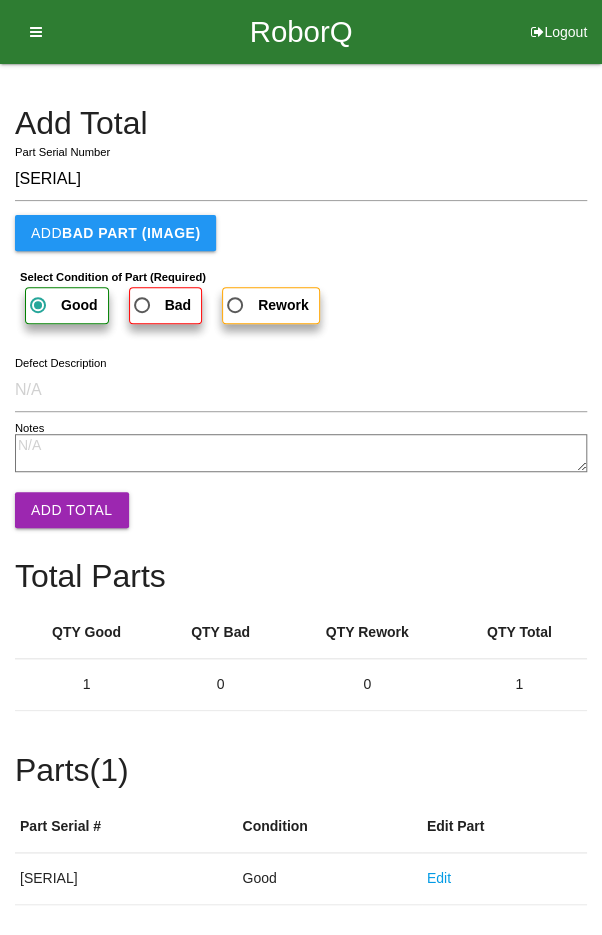click on "Add Total" at bounding box center (72, 510) 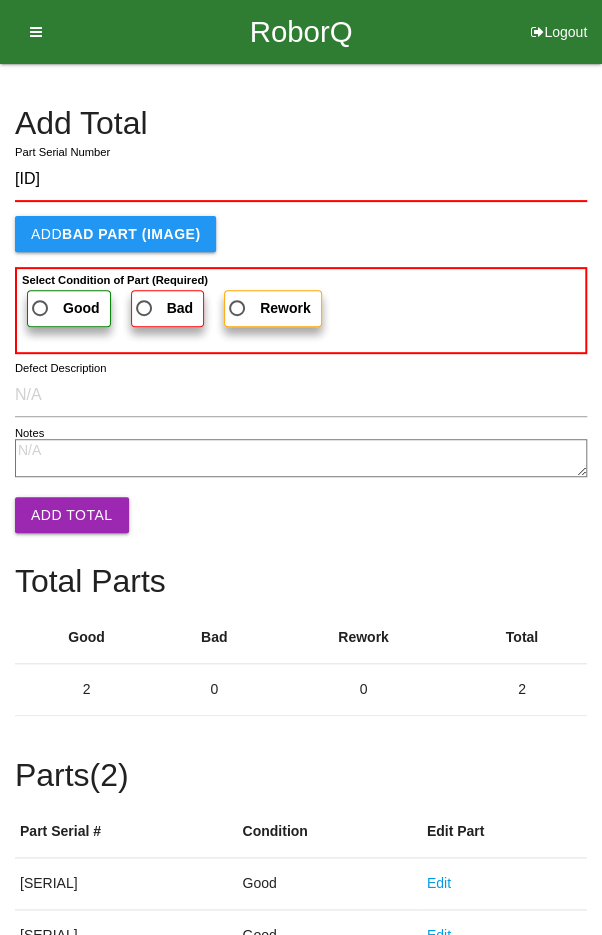 click on "Good" at bounding box center [64, 308] 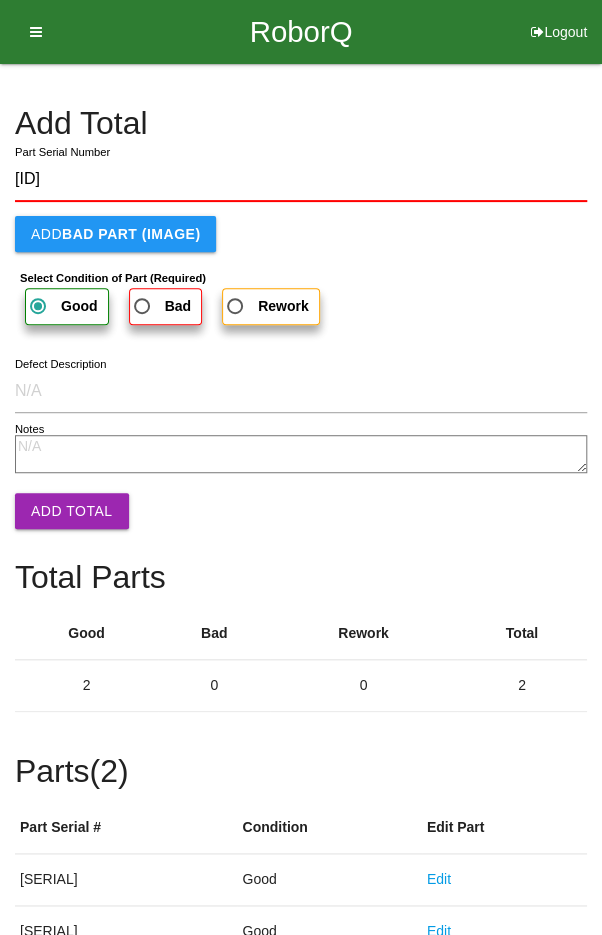 click on "Add Total" at bounding box center (72, 511) 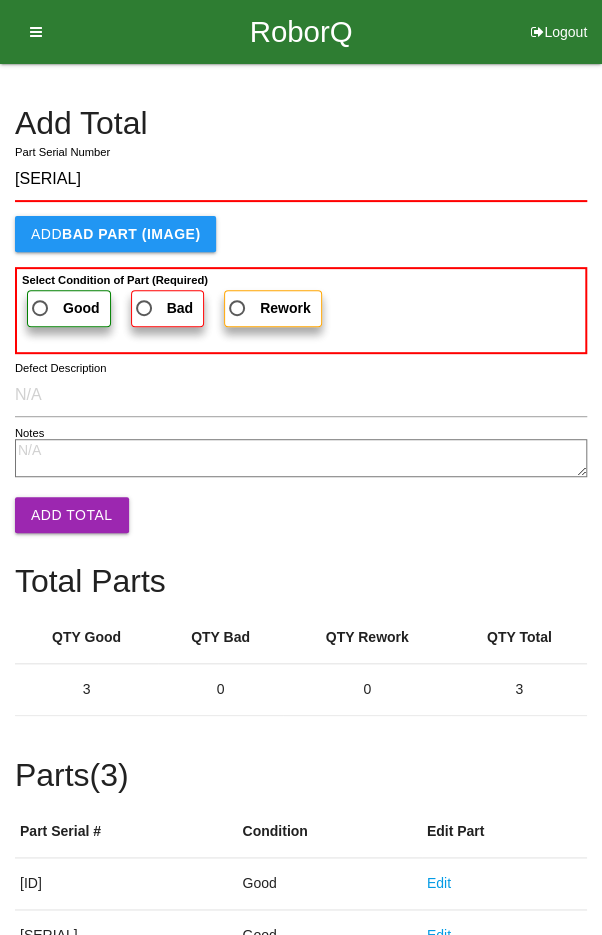 click on "Good" at bounding box center (64, 308) 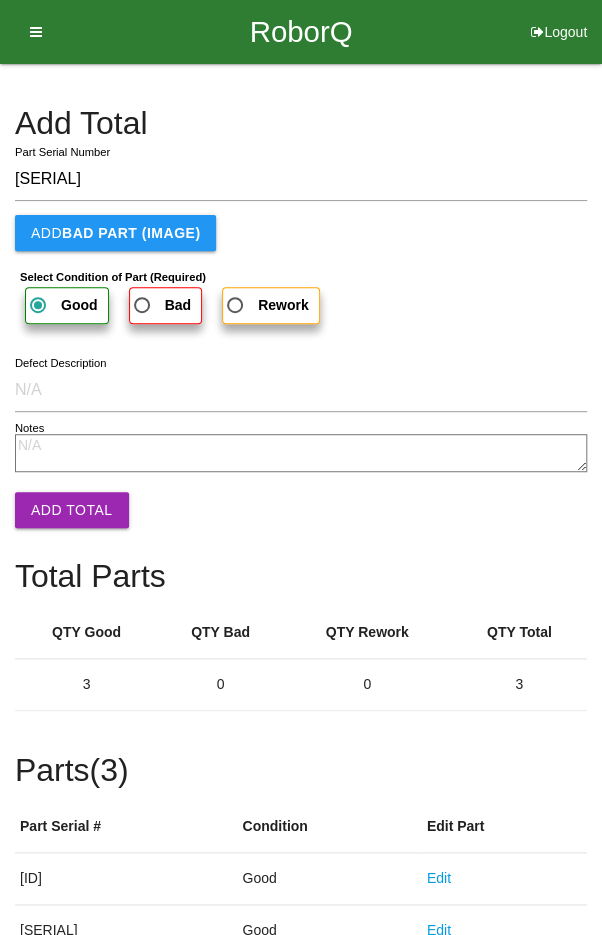 click on "Add Total" at bounding box center [72, 510] 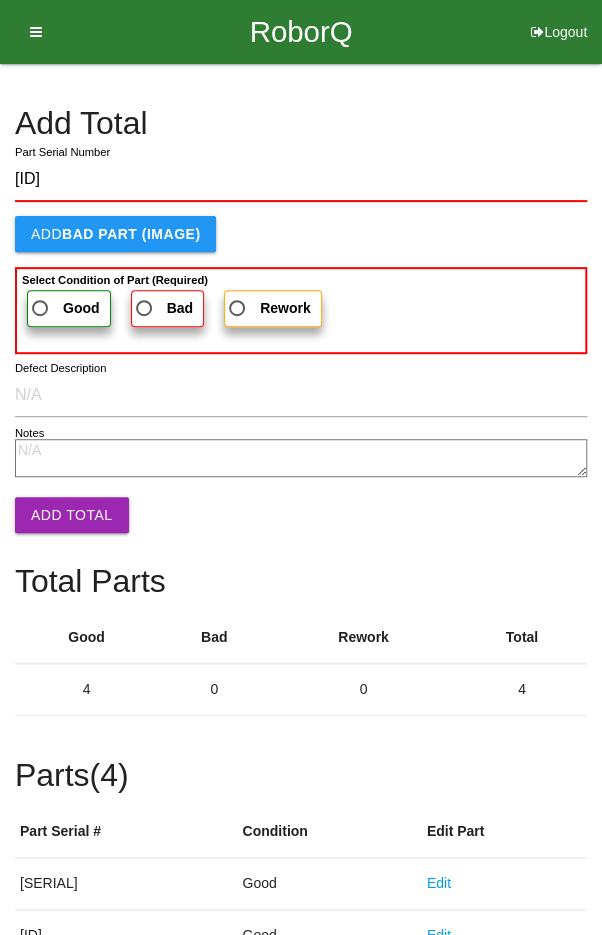 click on "Good" at bounding box center [64, 308] 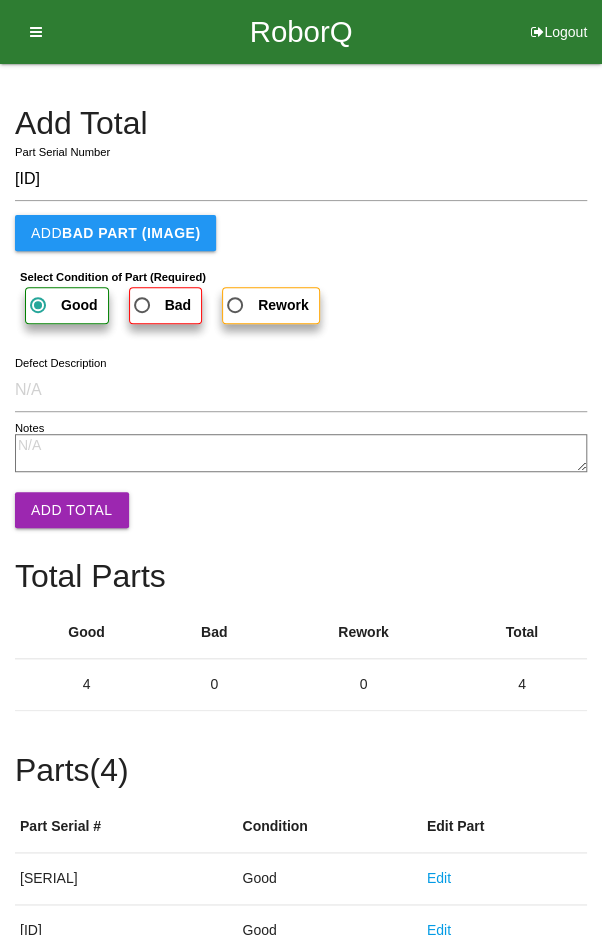 click on "Add Total" at bounding box center (72, 510) 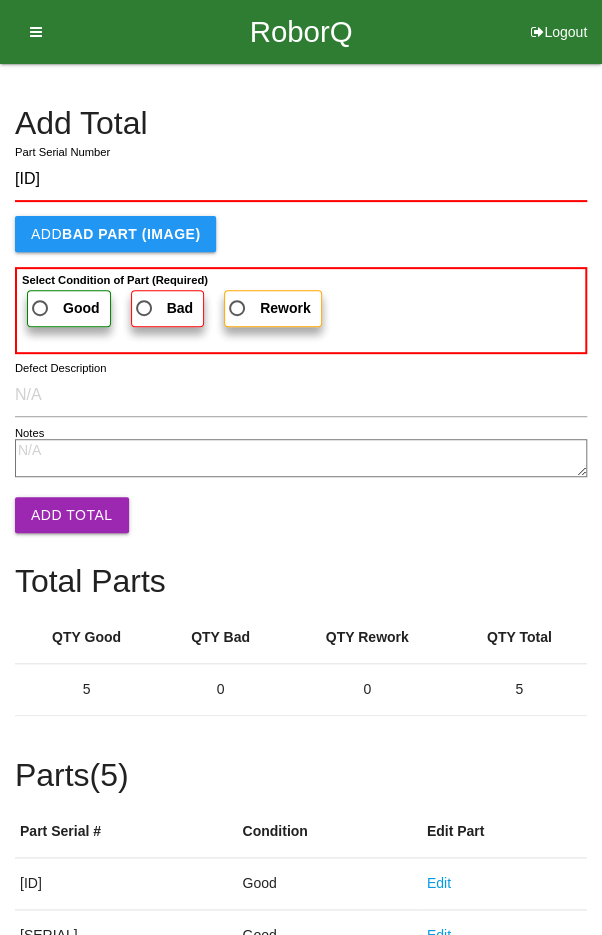 click on "Good" at bounding box center [64, 308] 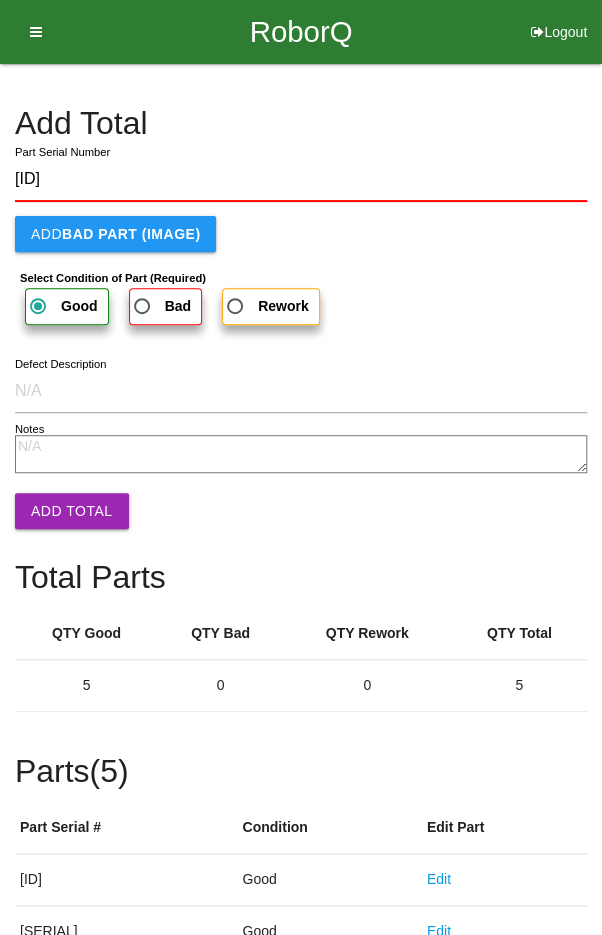 click on "Add Total" at bounding box center (72, 511) 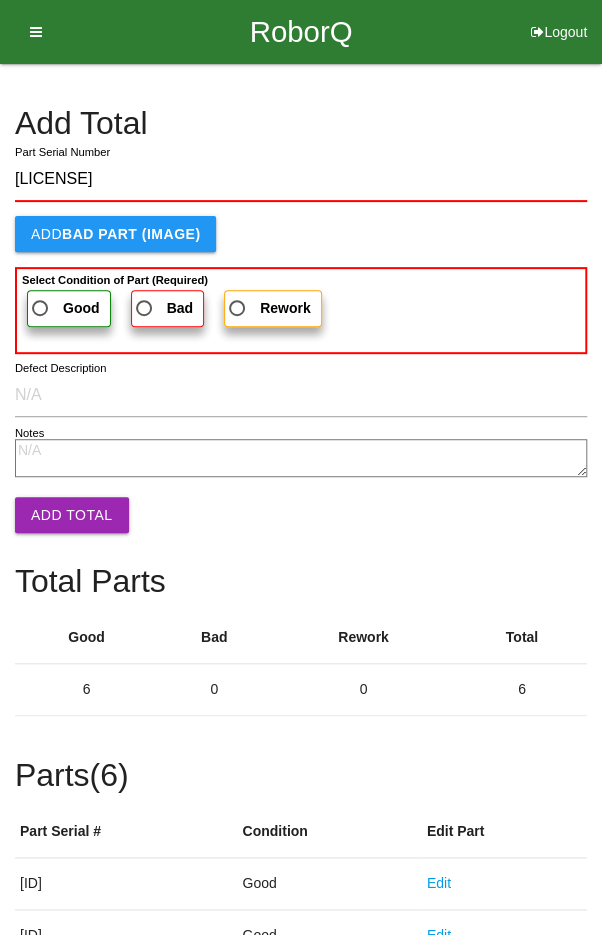 click on "Good" at bounding box center [64, 308] 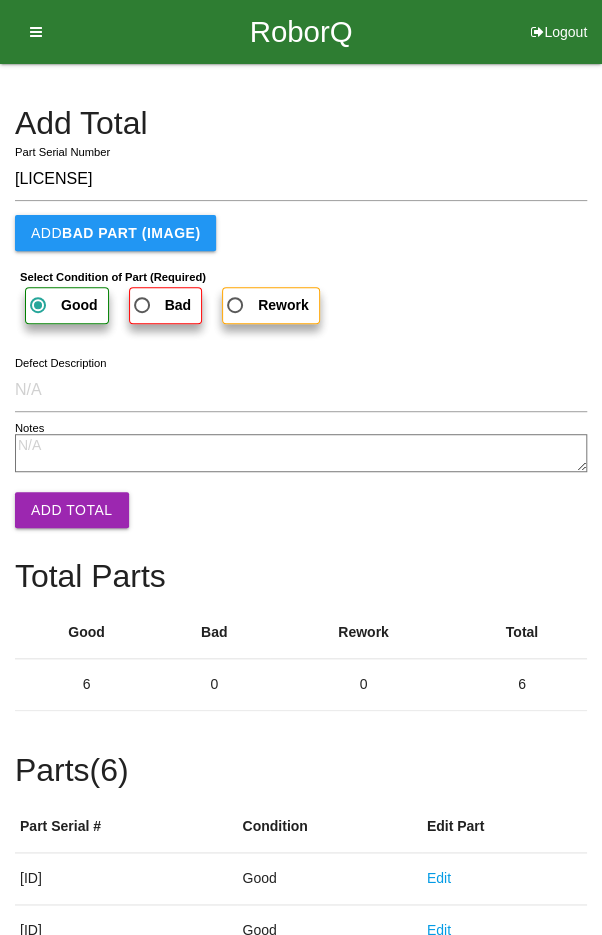 click on "Add Total" at bounding box center (72, 510) 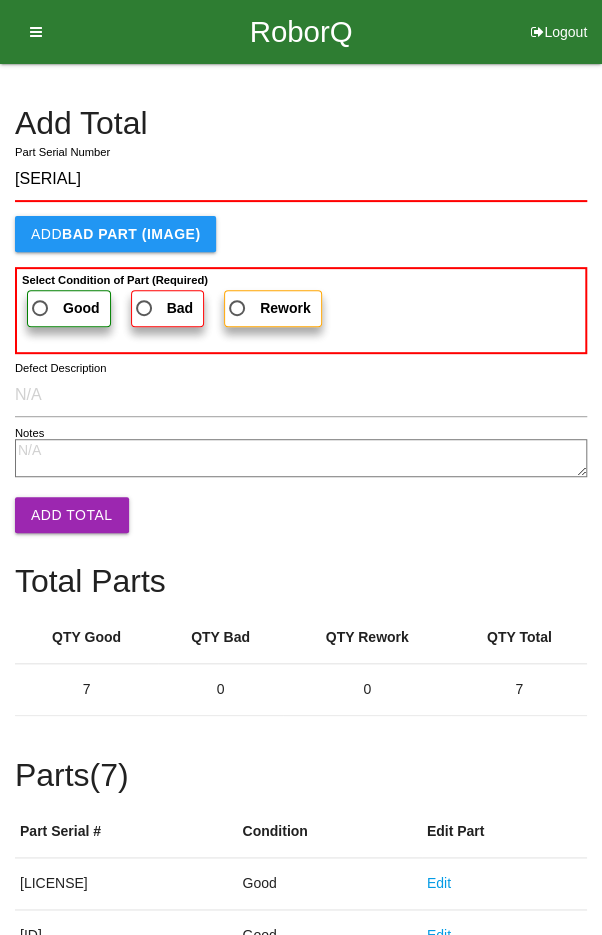 click on "Good" at bounding box center (64, 308) 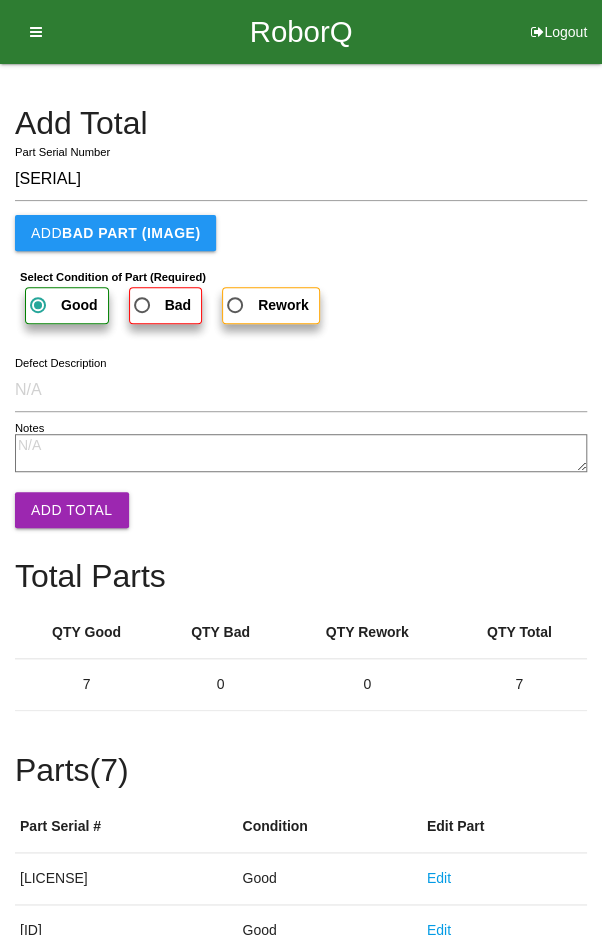 click on "Add Total" at bounding box center (72, 510) 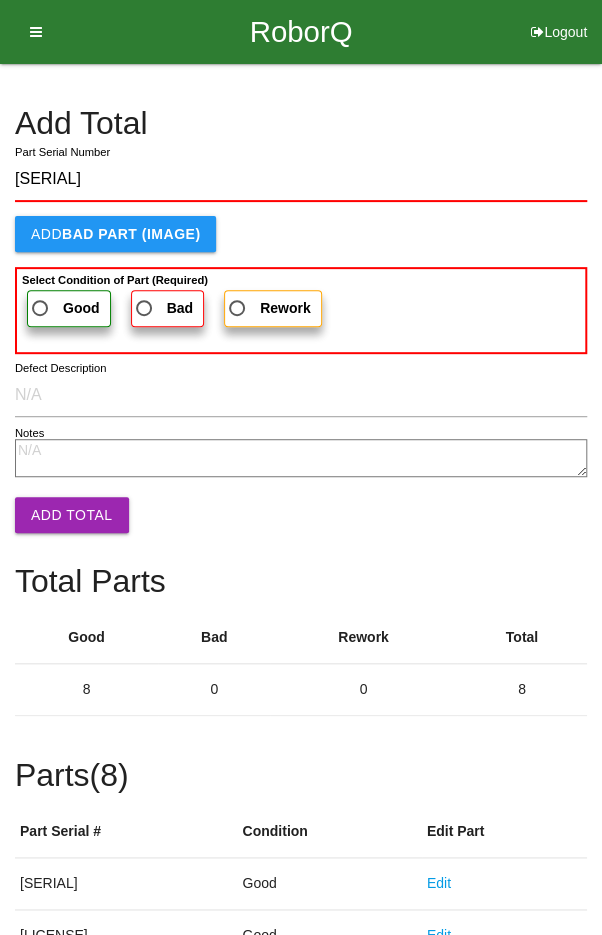 click on "Good" at bounding box center (64, 308) 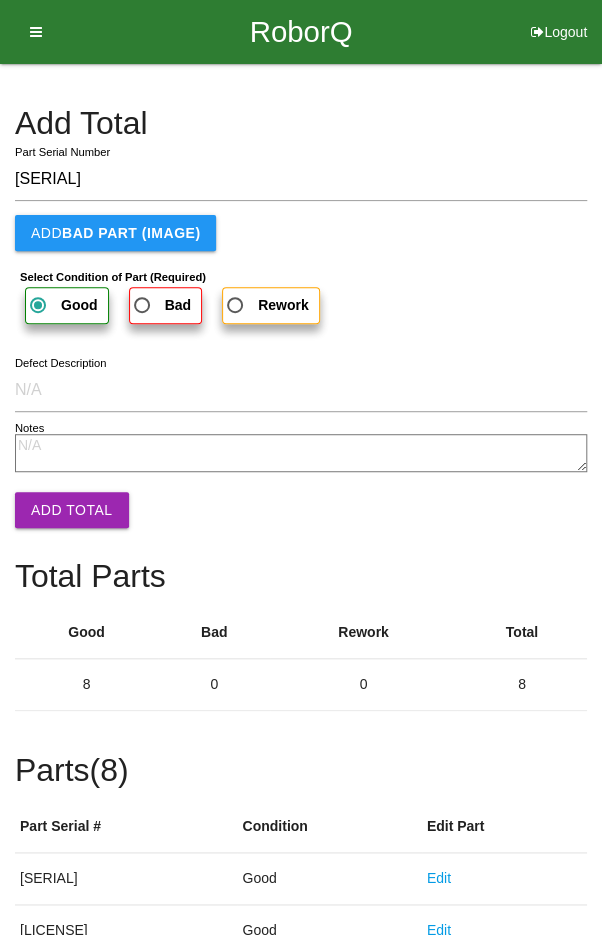 click on "Add Total" at bounding box center (72, 510) 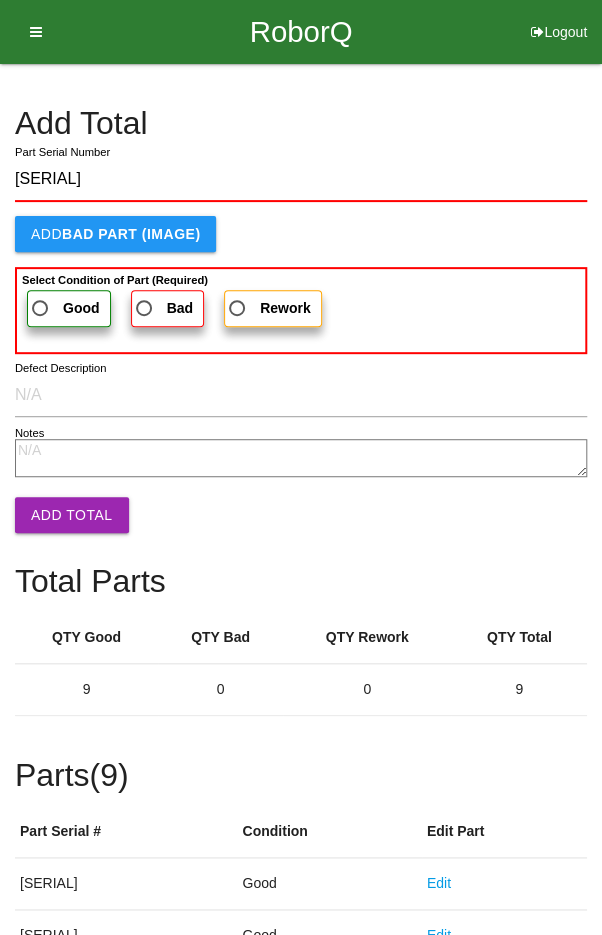 click on "Good" at bounding box center [64, 308] 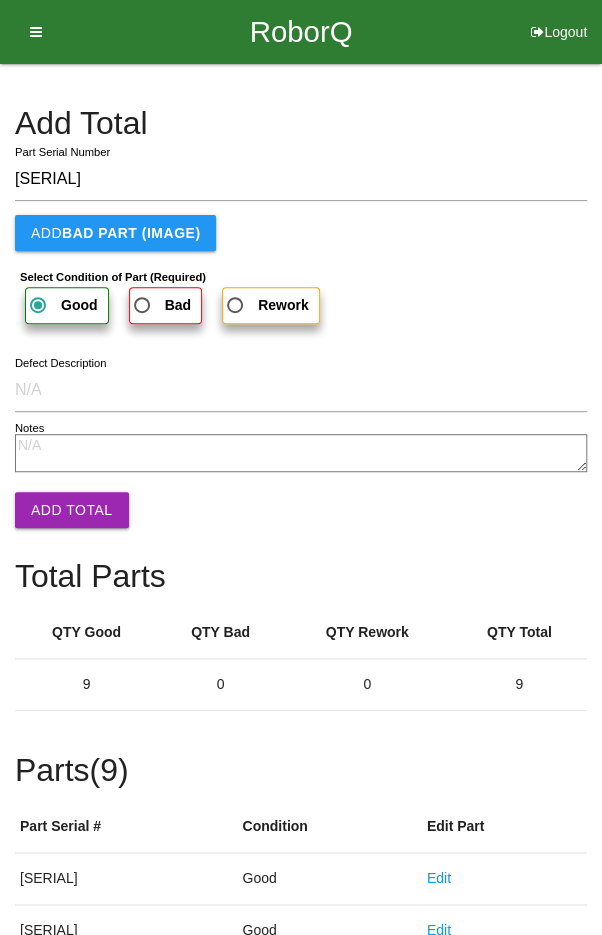 click on "Add Total" at bounding box center (72, 510) 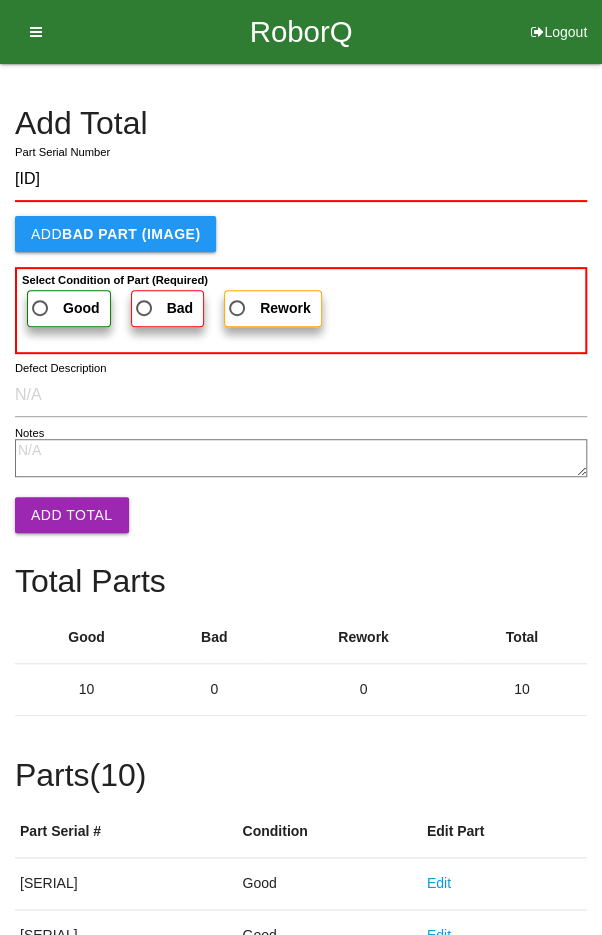 click on "Good" at bounding box center [64, 308] 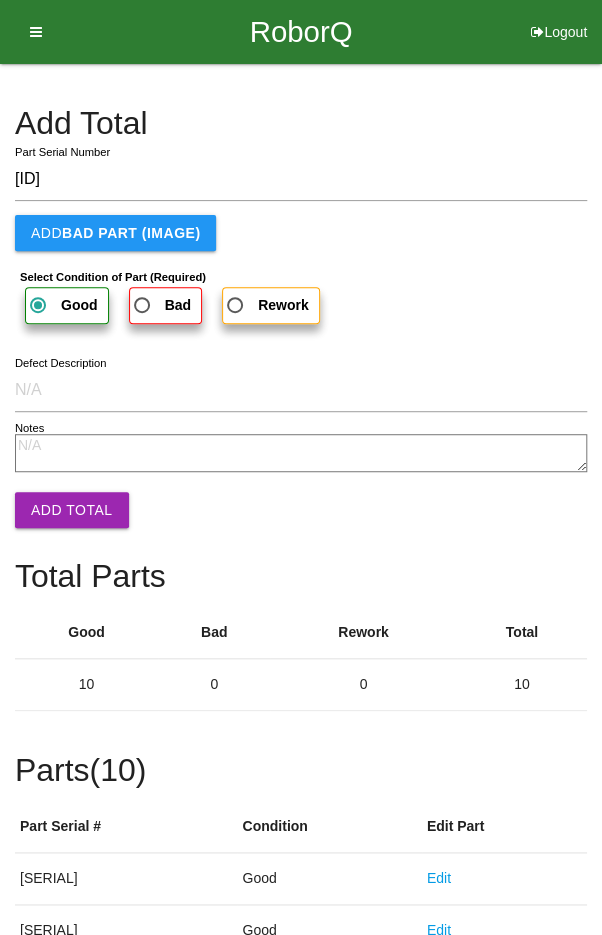 click on "Add Total" at bounding box center [72, 510] 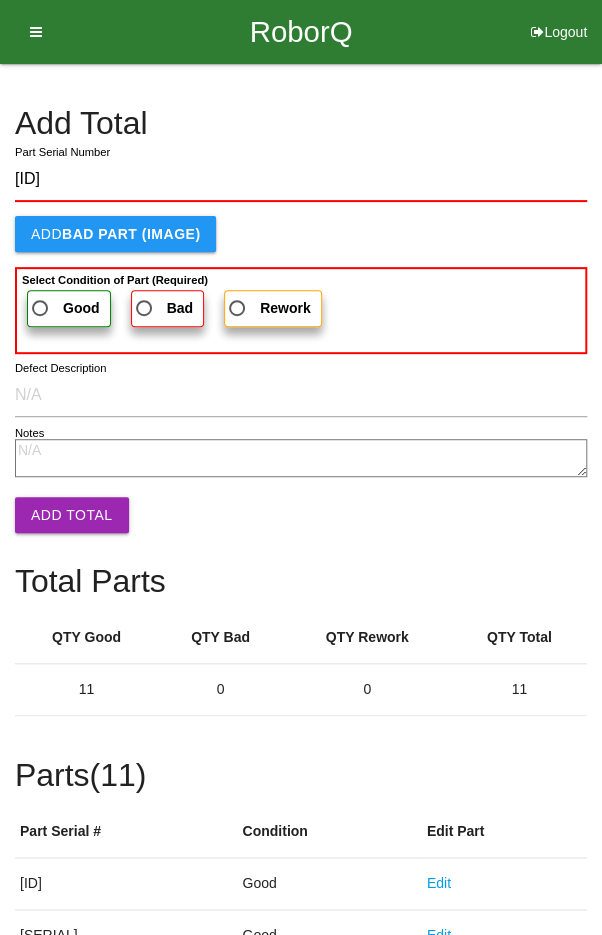 click on "Good" at bounding box center (64, 308) 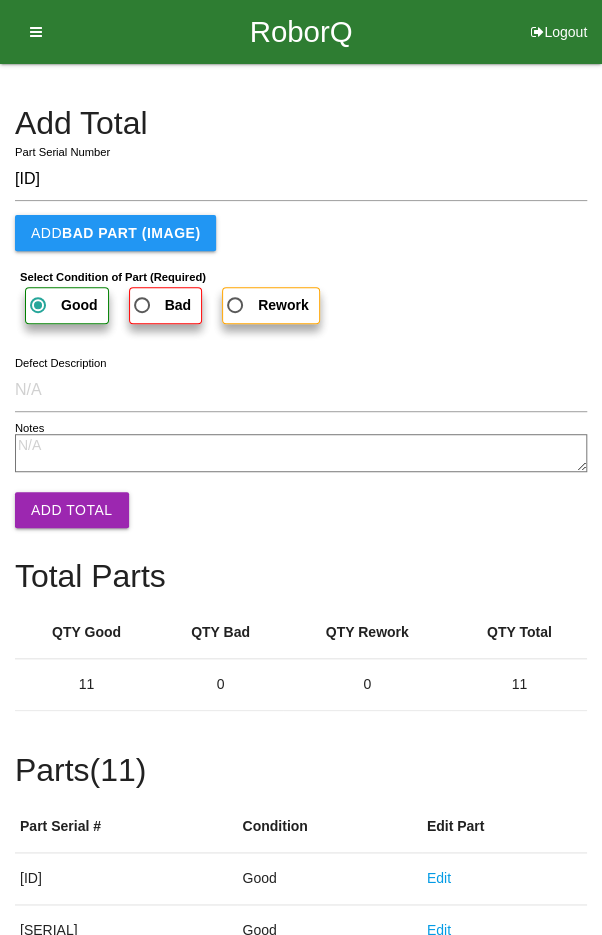 click on "Add Total" at bounding box center [72, 510] 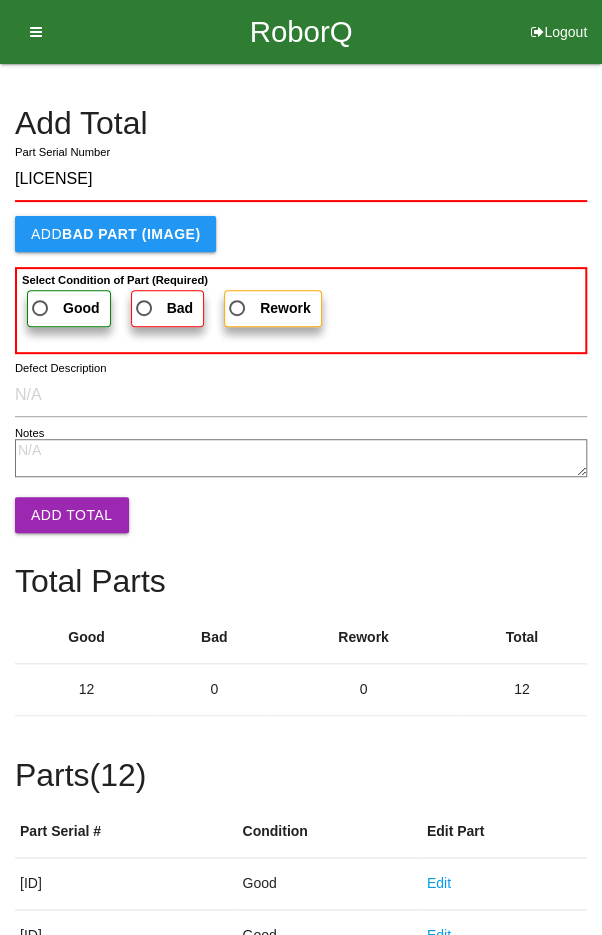 click on "Good" at bounding box center [64, 308] 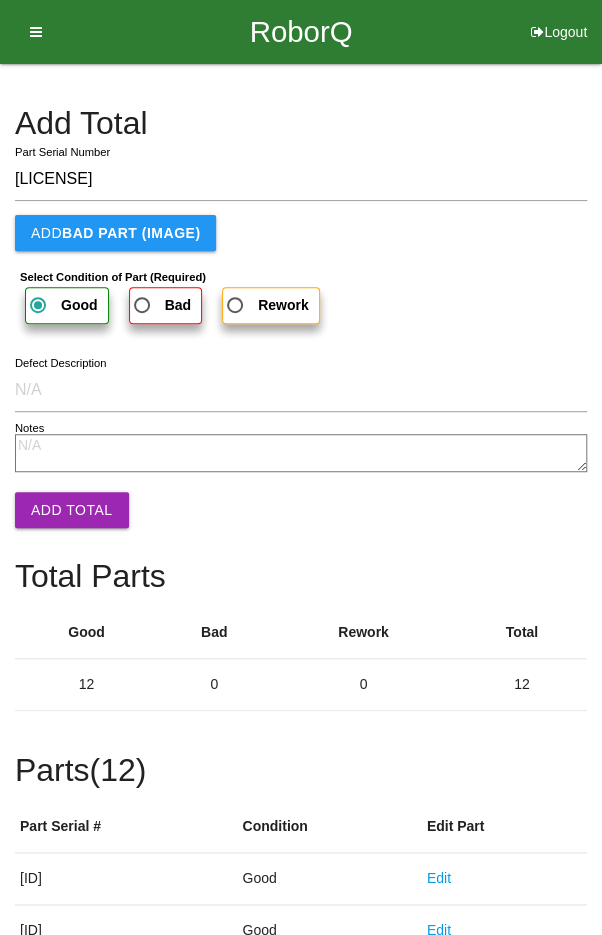 click on "Add Total" at bounding box center (72, 510) 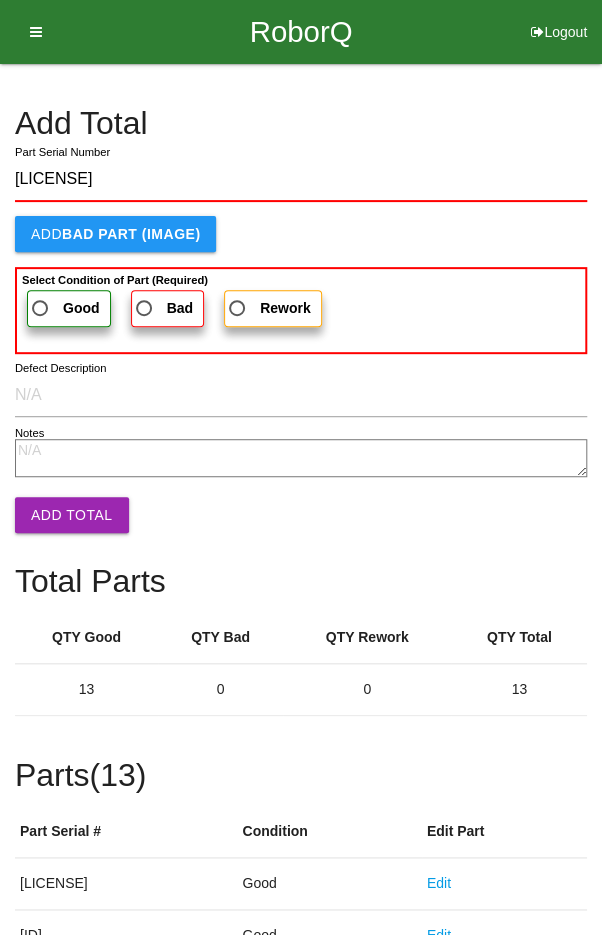 click on "Good" at bounding box center [64, 308] 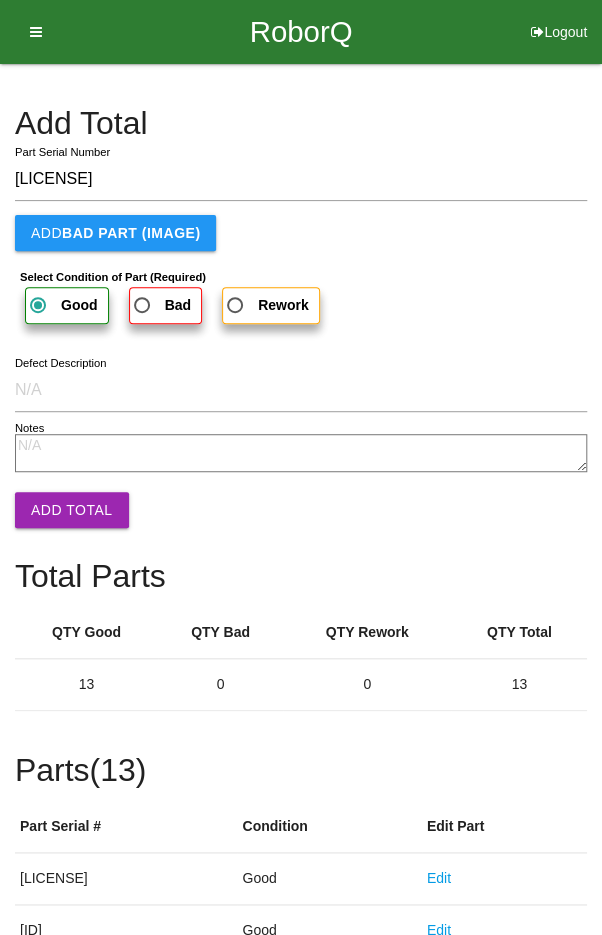 click on "Add Total" at bounding box center (72, 510) 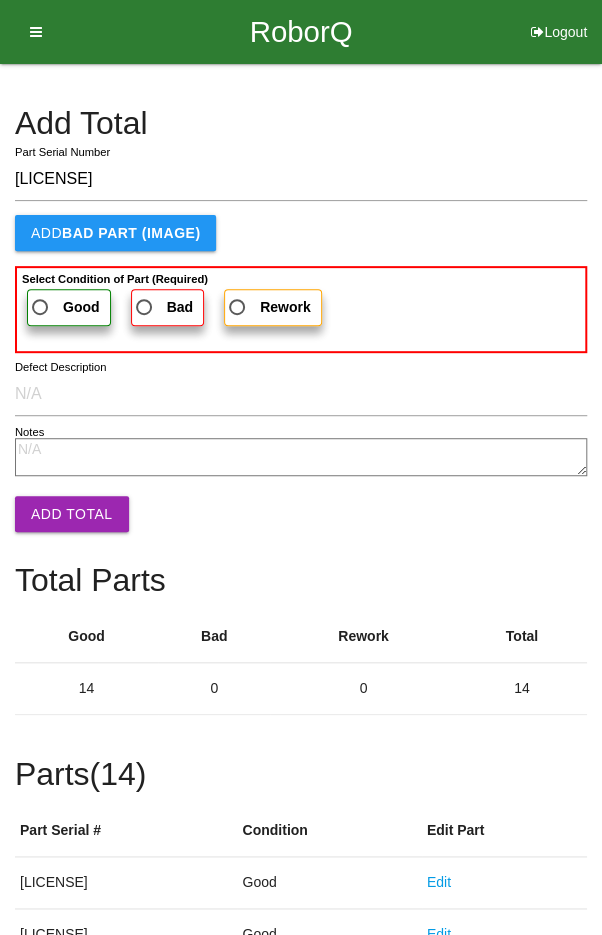 click on "Good" at bounding box center [64, 307] 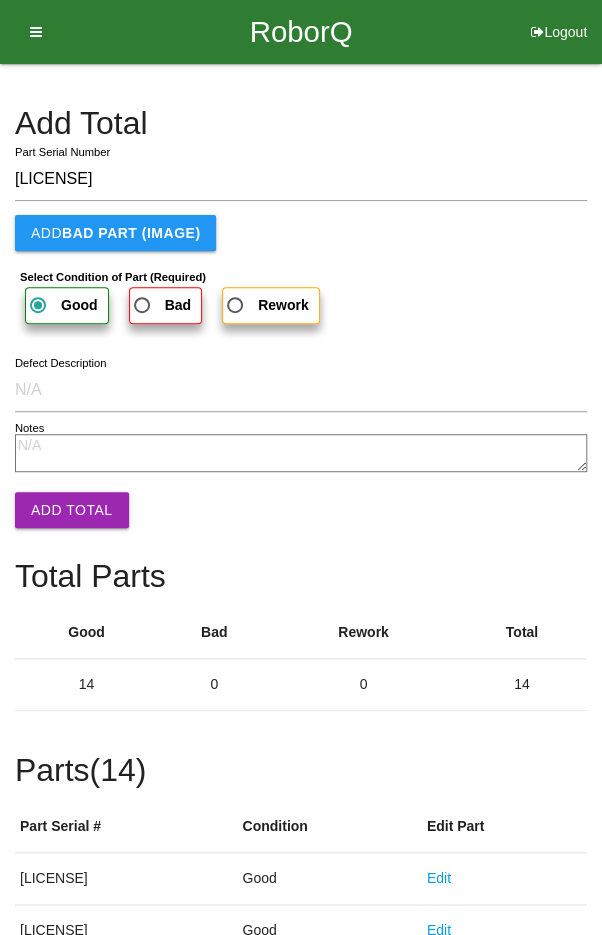 click on "Add Total" at bounding box center [72, 510] 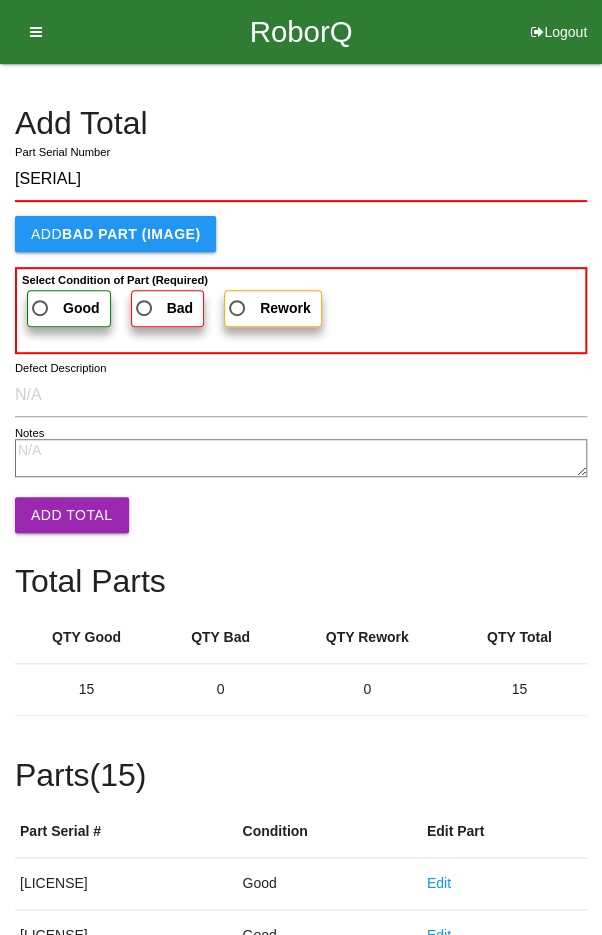click on "Good" at bounding box center (64, 308) 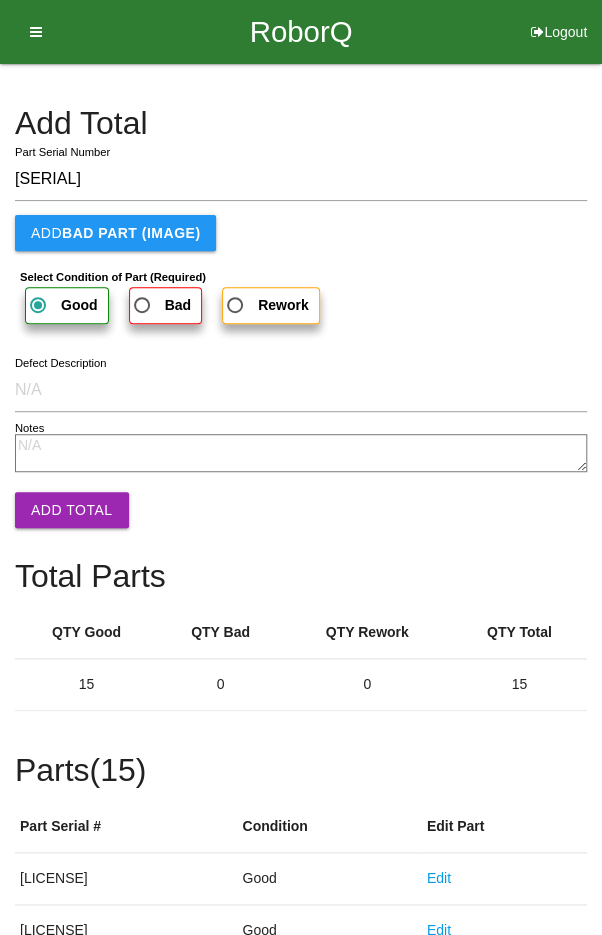 click on "Add Total" at bounding box center (72, 510) 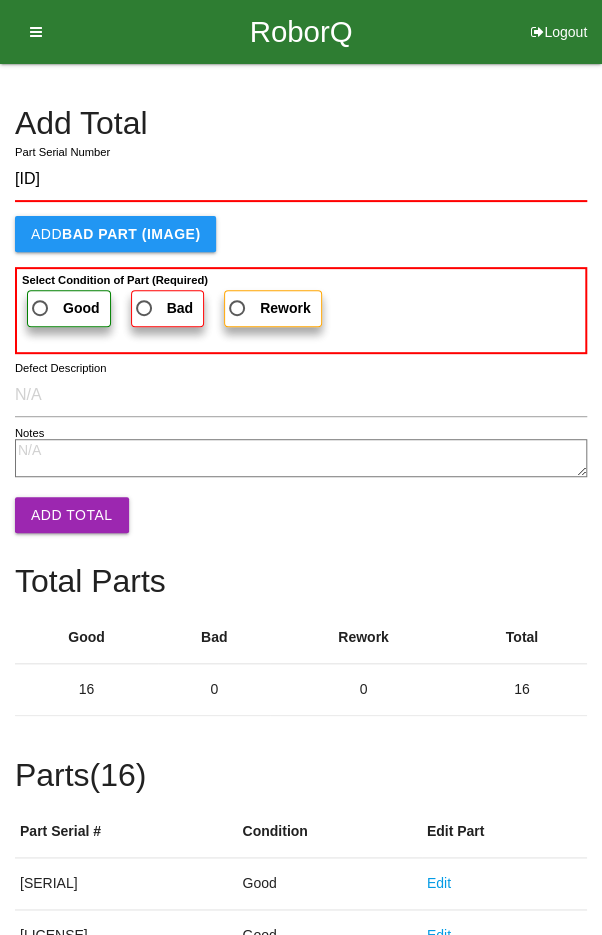 click on "Good" at bounding box center [64, 308] 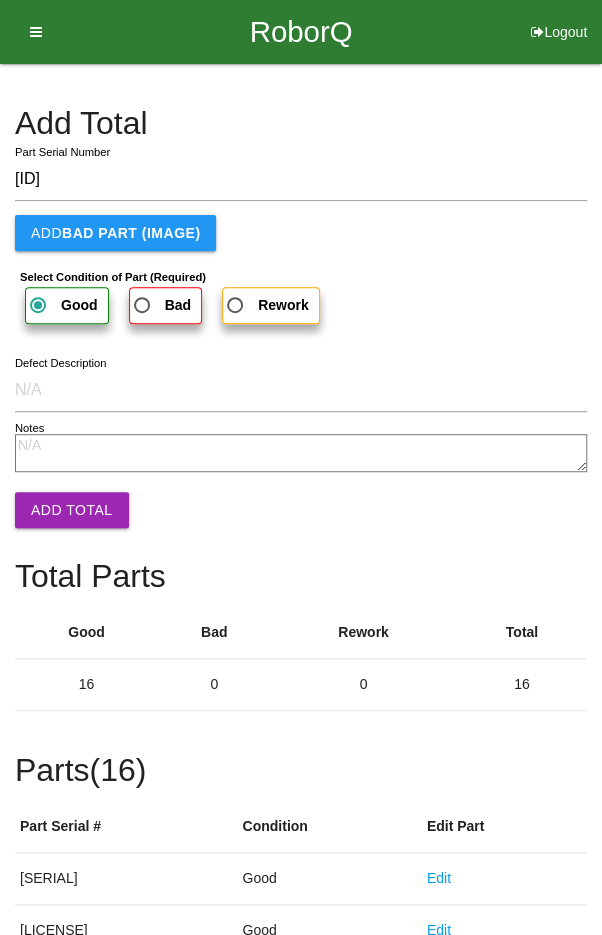 click on "Add Total" at bounding box center (72, 510) 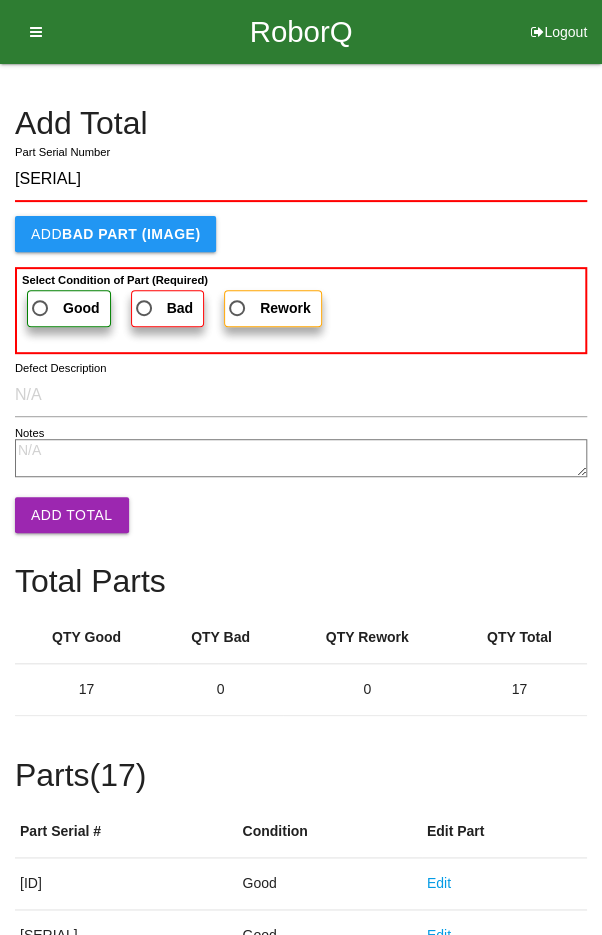 click on "Good" at bounding box center [64, 308] 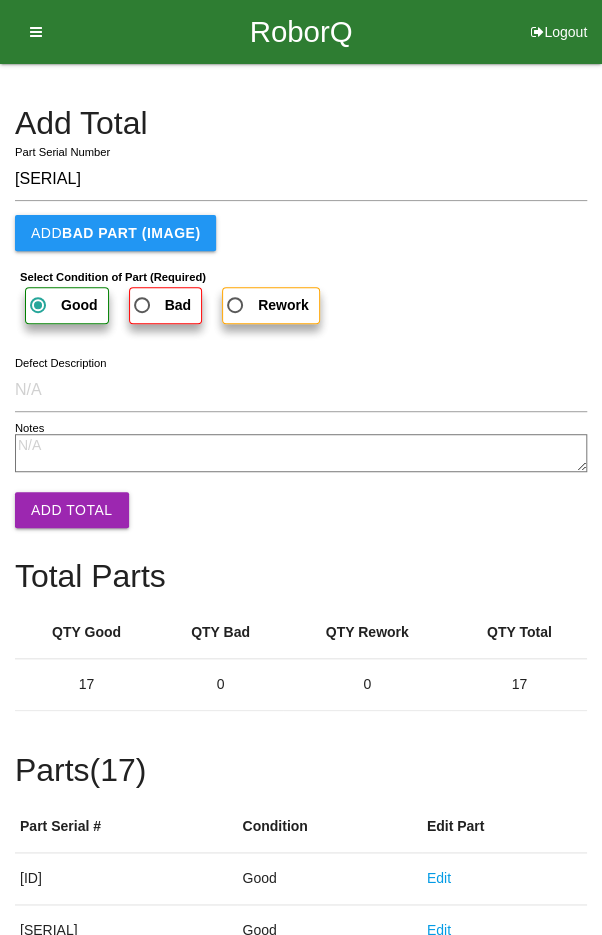 click on "Add Total" at bounding box center (72, 510) 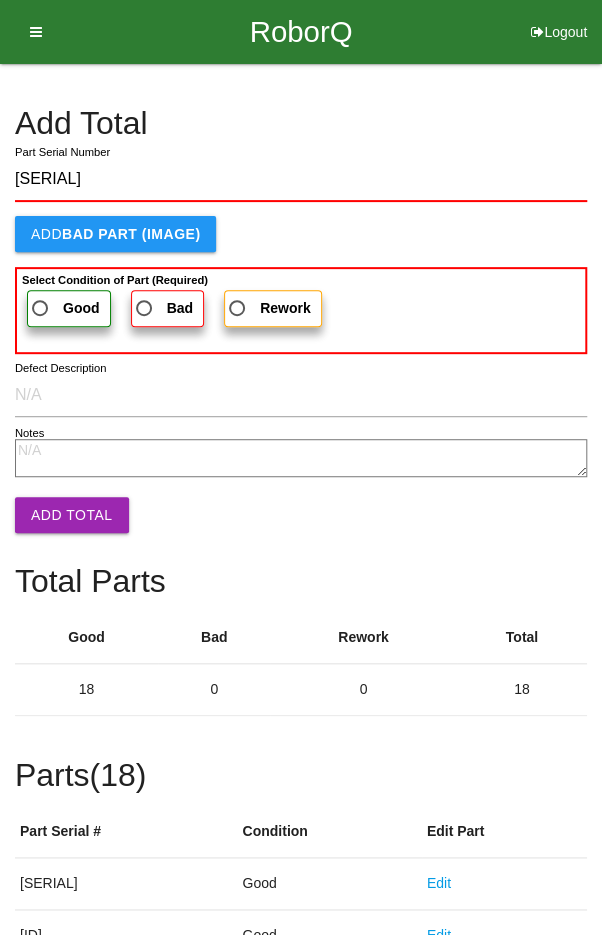 click on "Good" at bounding box center (64, 308) 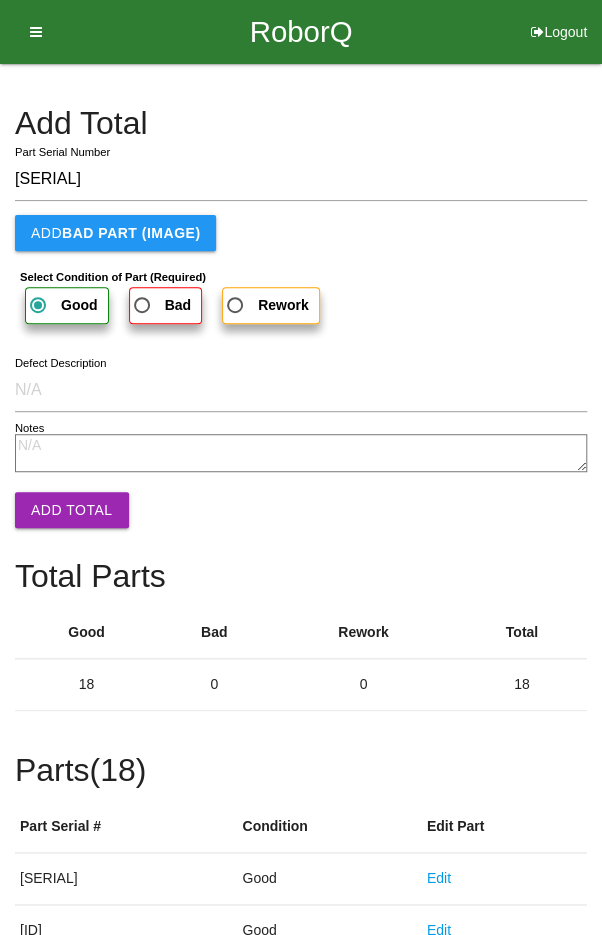 click on "Add Total" at bounding box center [72, 510] 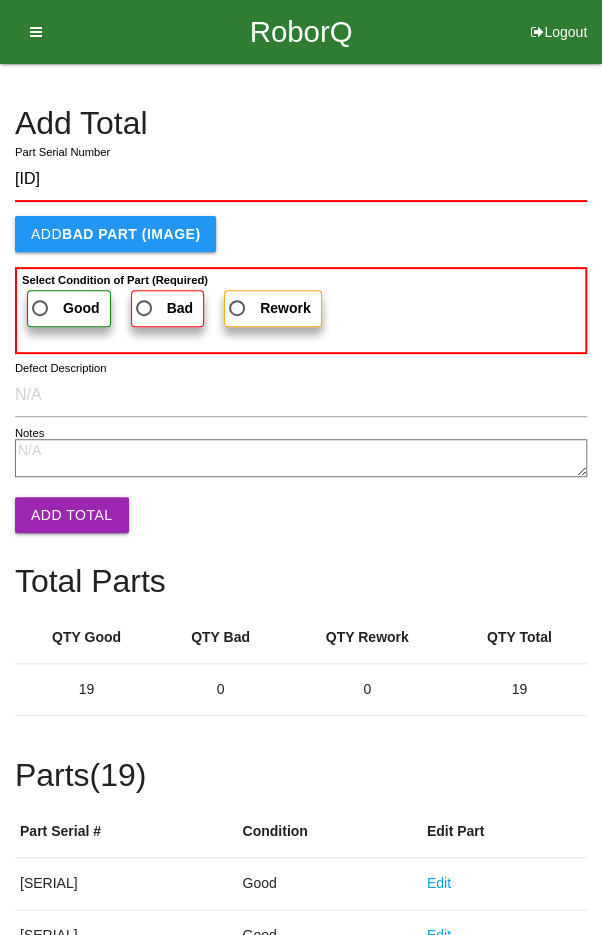 click on "Good" at bounding box center (64, 308) 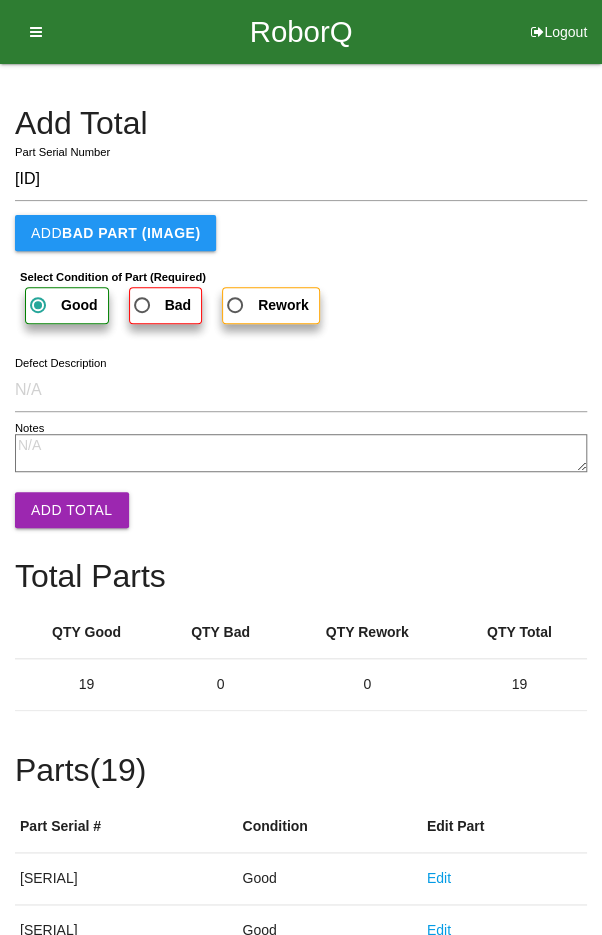 click on "Add Total" at bounding box center (72, 510) 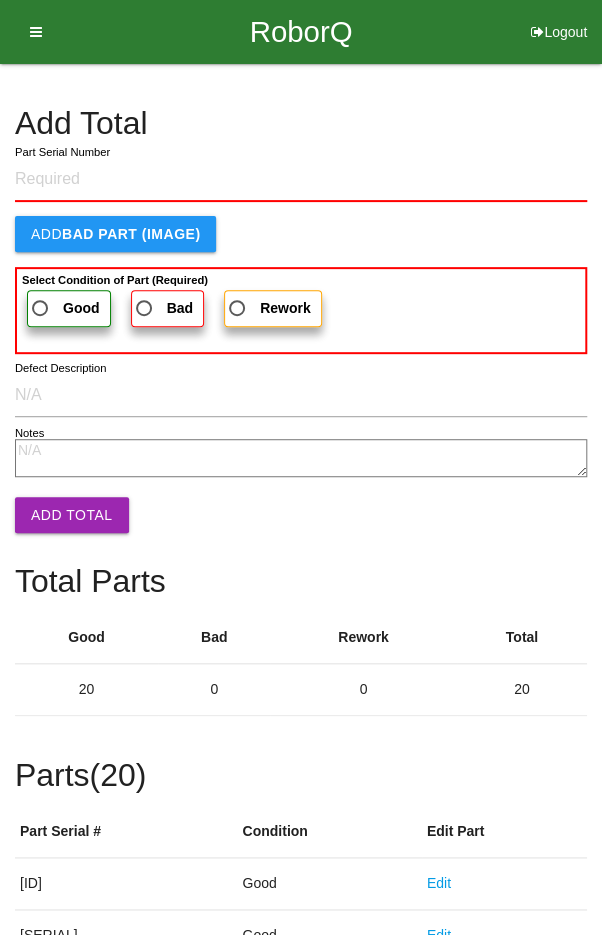 click on "Add Total" at bounding box center (301, 123) 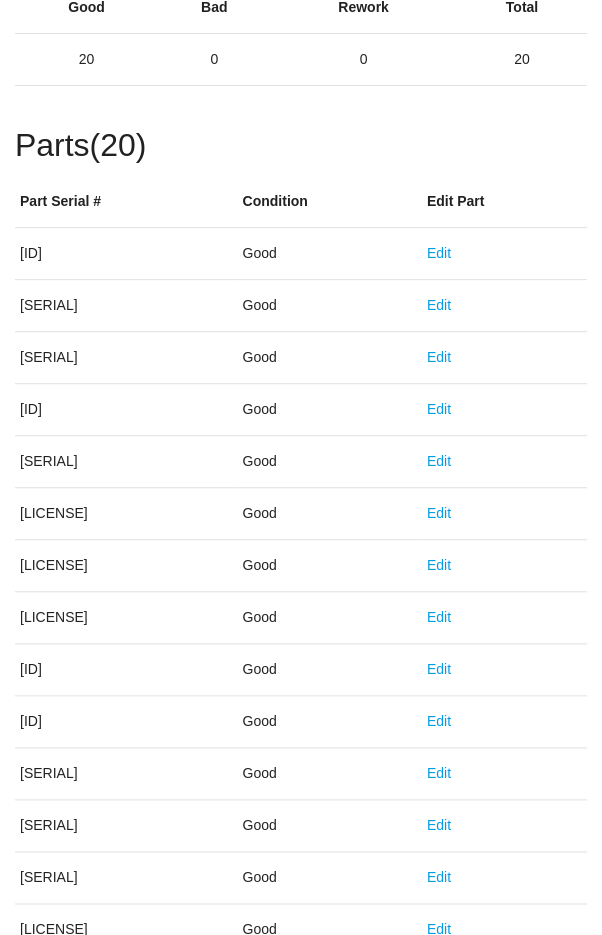 scroll, scrollTop: 1111, scrollLeft: 0, axis: vertical 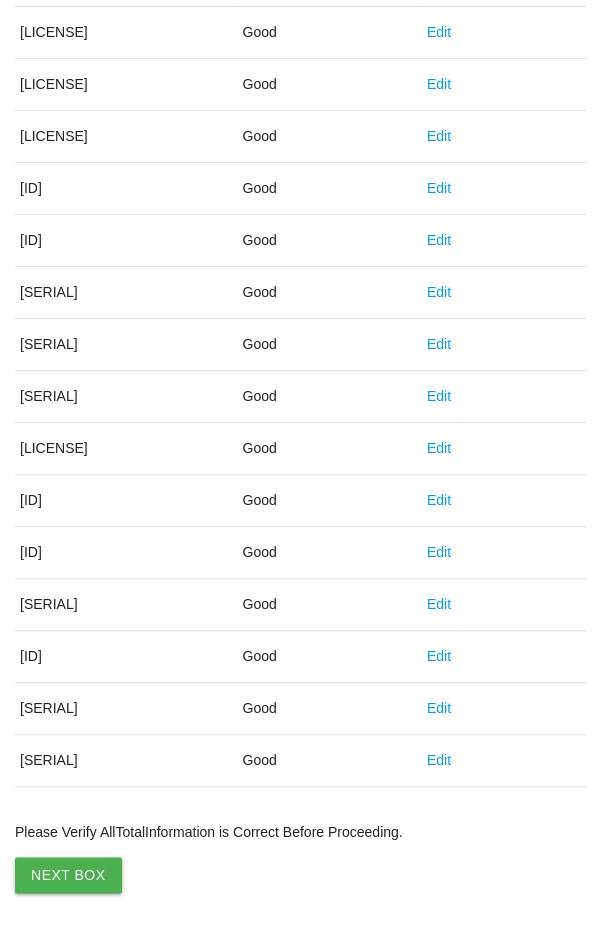 click on "Next Box" at bounding box center [68, 875] 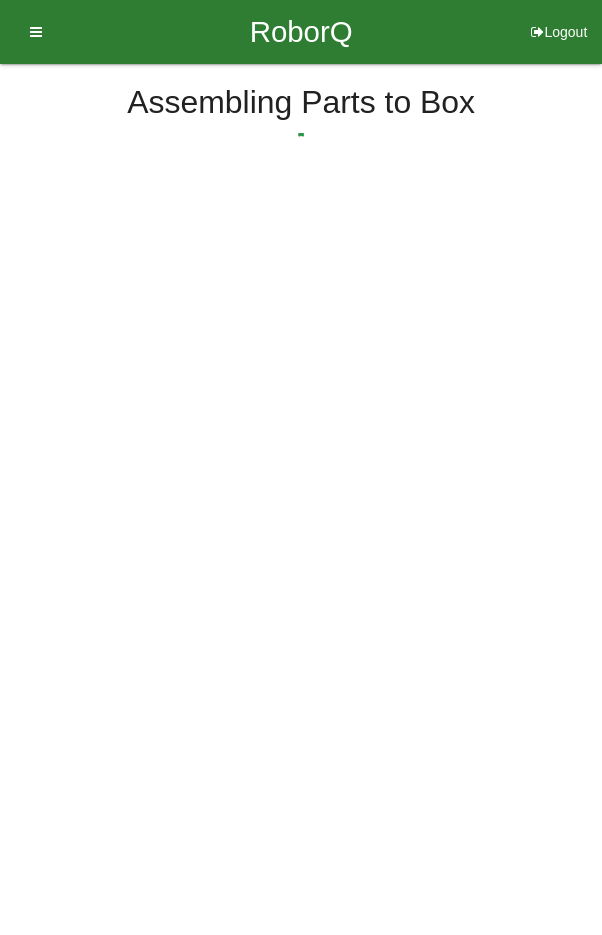 scroll, scrollTop: 0, scrollLeft: 0, axis: both 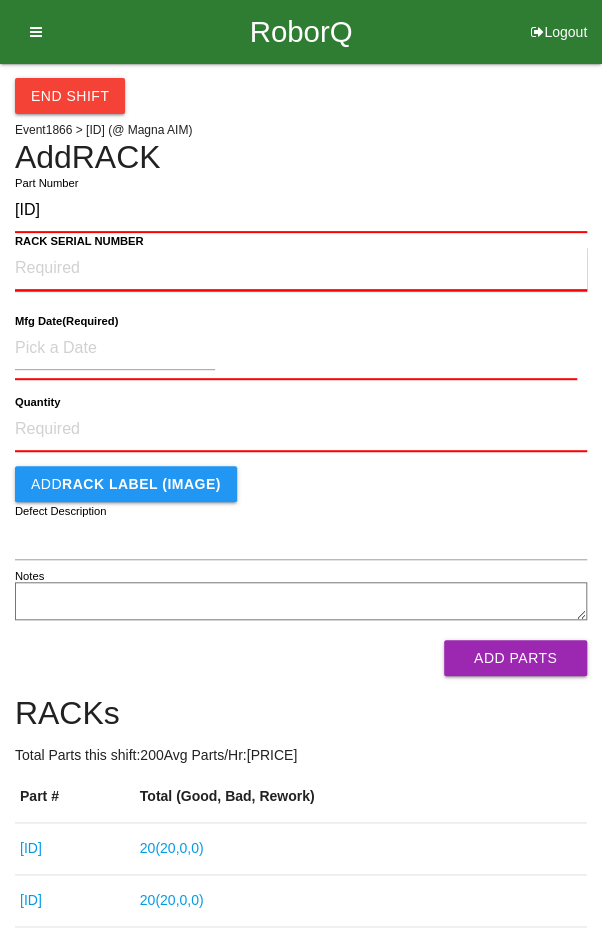click on "RACK SERIAL NUMBER" at bounding box center [301, 269] 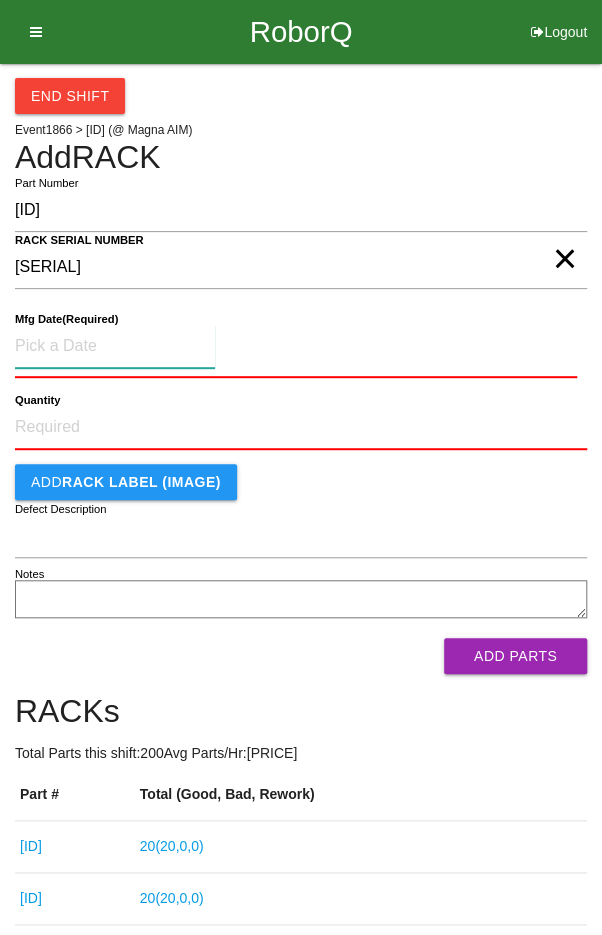 click at bounding box center (115, 346) 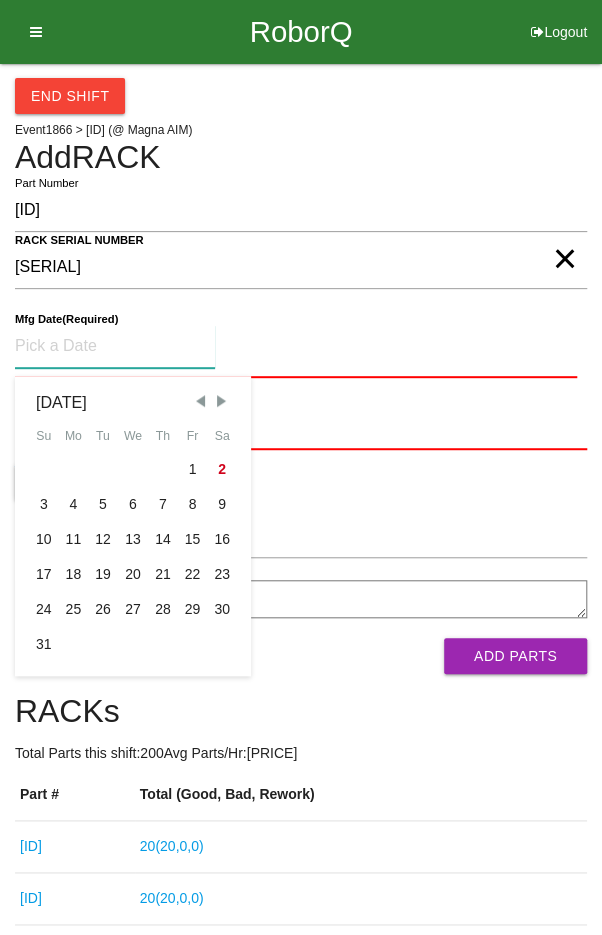 click at bounding box center (200, 401) 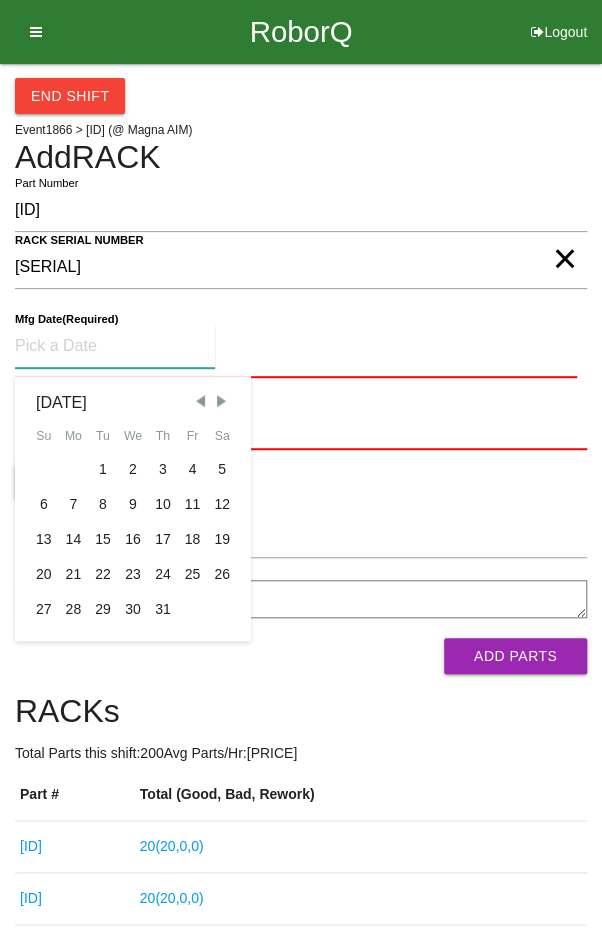 click on "14" at bounding box center [74, 539] 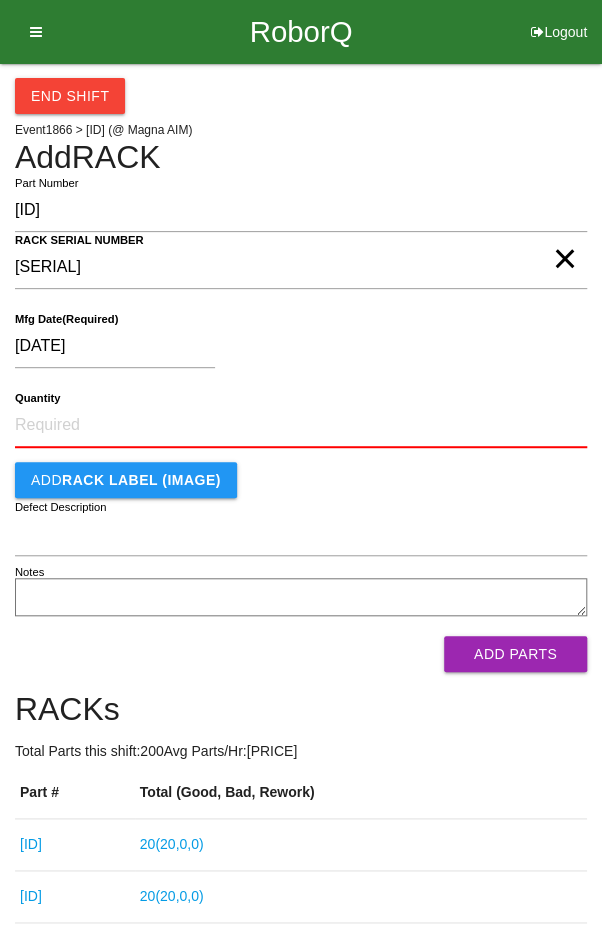 click on "Quantity" at bounding box center [37, 398] 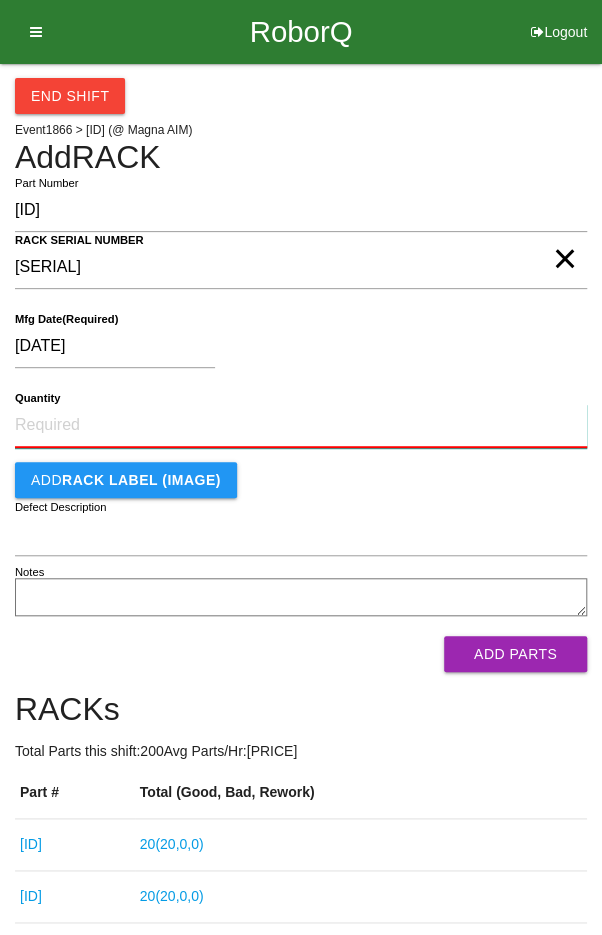 click on "Quantity" at bounding box center [301, 426] 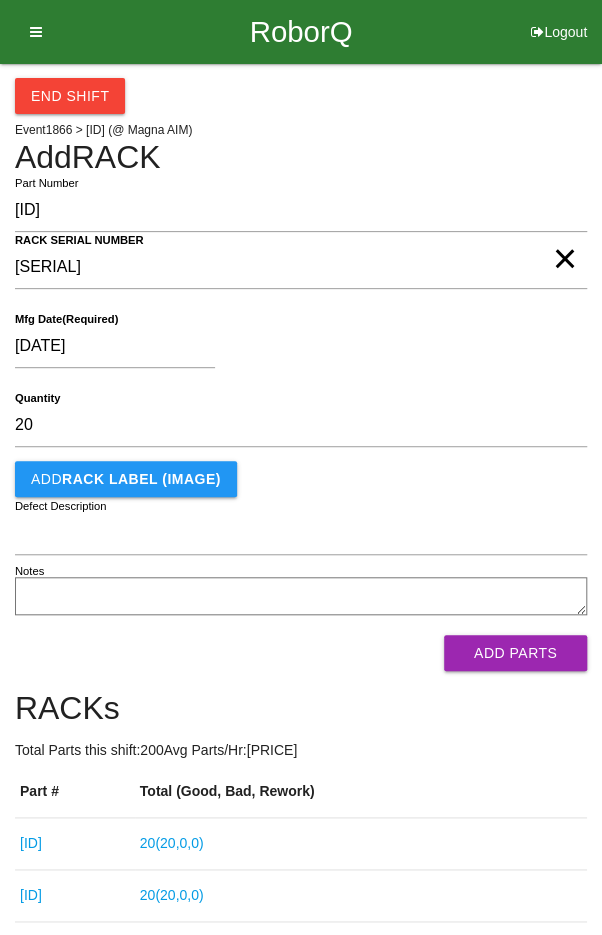 click on "[DATE]" at bounding box center [296, 350] 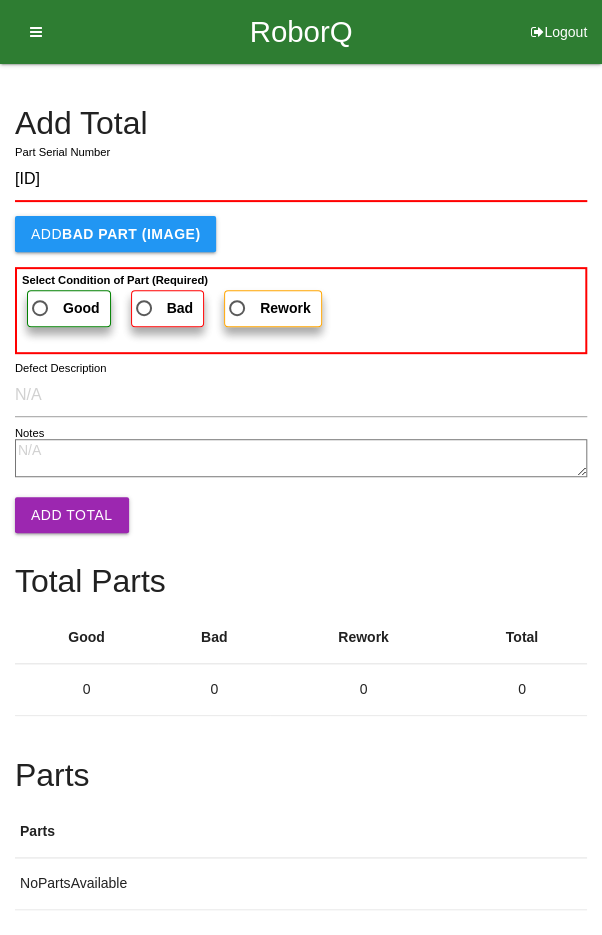 click on "Good" at bounding box center (64, 308) 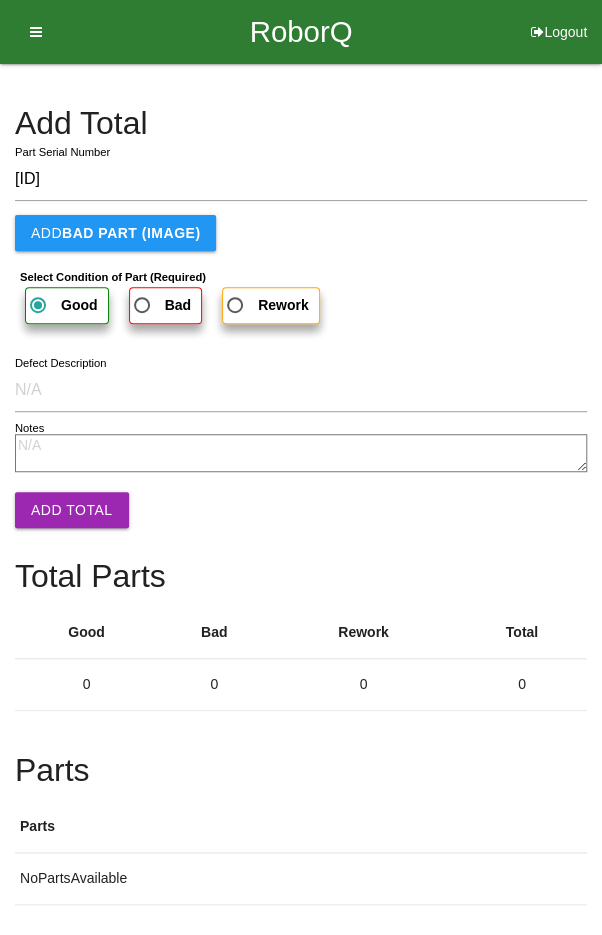 click on "Add Total" at bounding box center (72, 510) 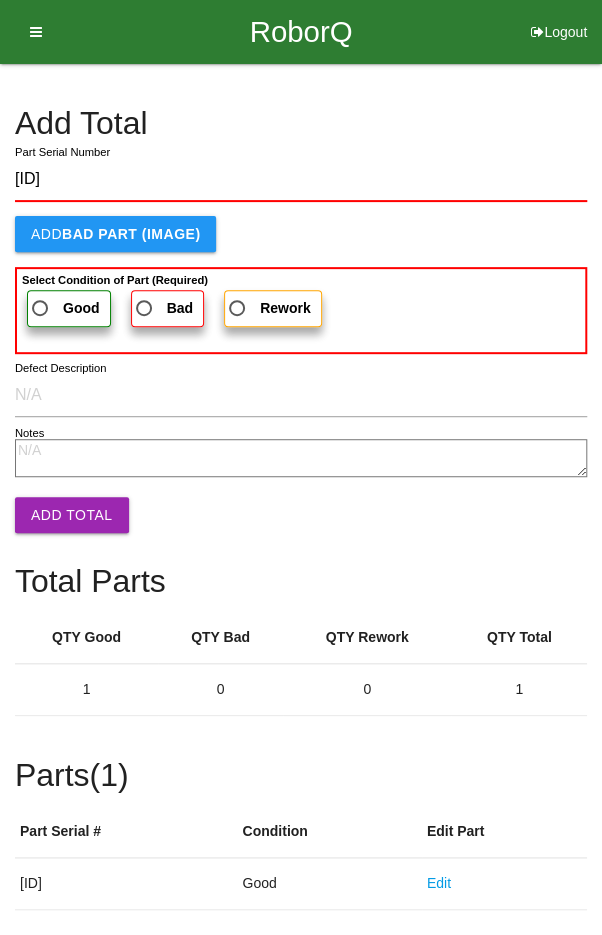 click on "Good" at bounding box center (64, 308) 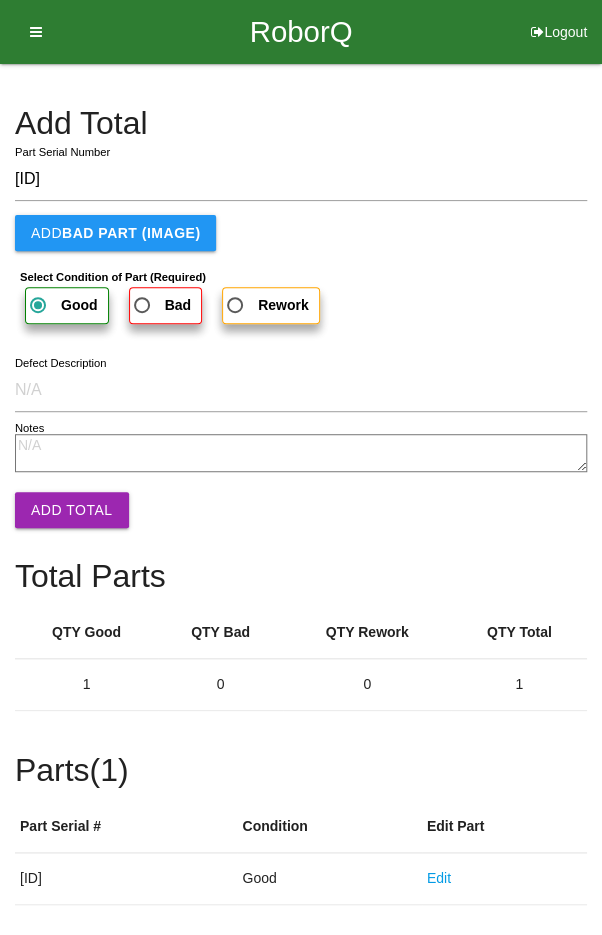 click on "Add Total" at bounding box center (72, 510) 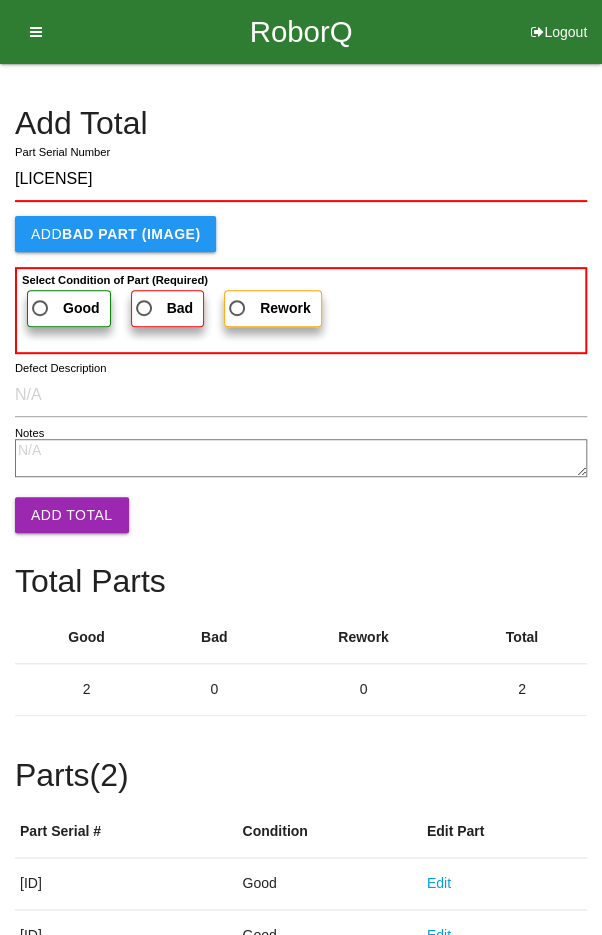 click on "Good" at bounding box center (64, 308) 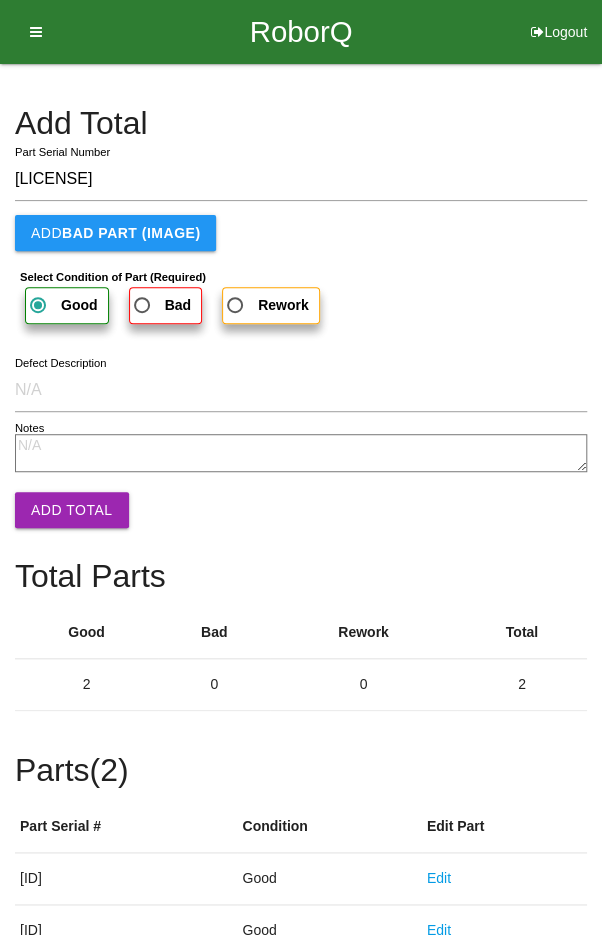 click on "Add Total" at bounding box center [72, 510] 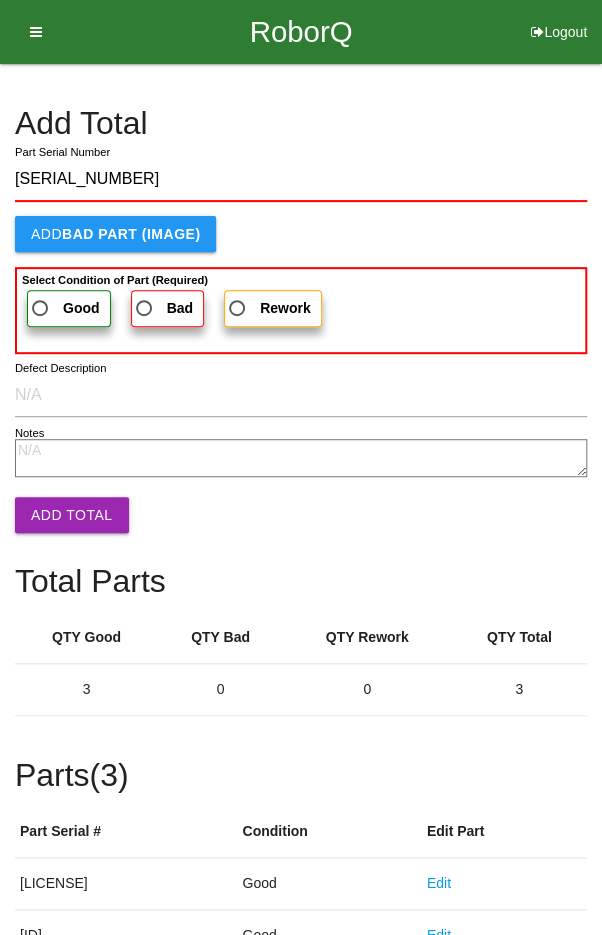 click on "Good" at bounding box center [64, 308] 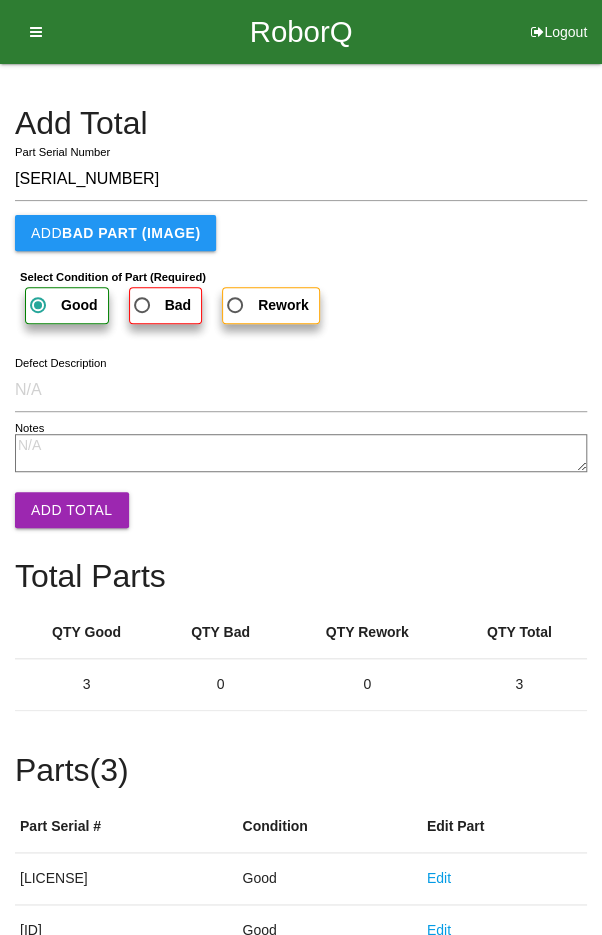 click on "Add Total" at bounding box center [72, 510] 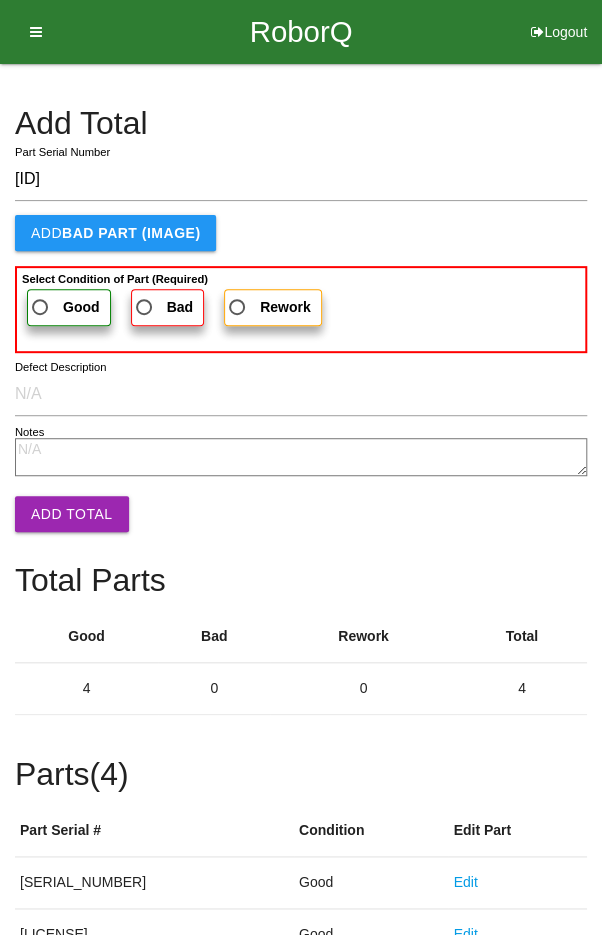 click on "Good" at bounding box center [64, 307] 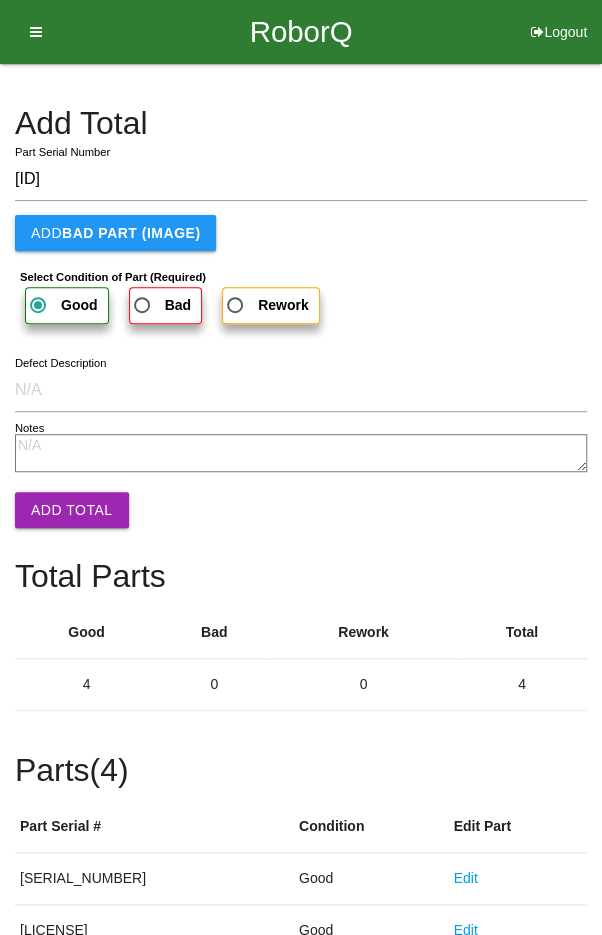 click on "Add Total" at bounding box center [72, 510] 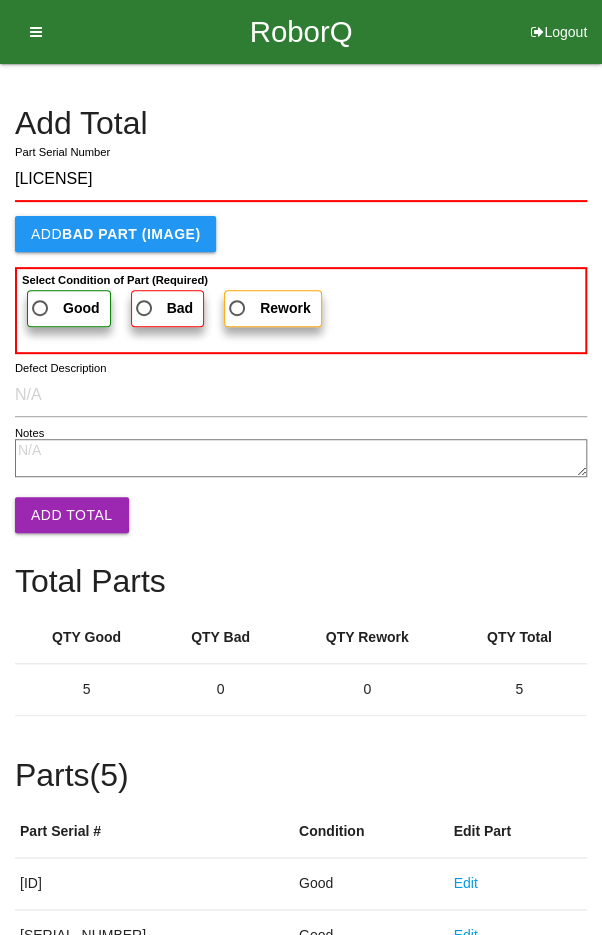click on "Good" at bounding box center (64, 308) 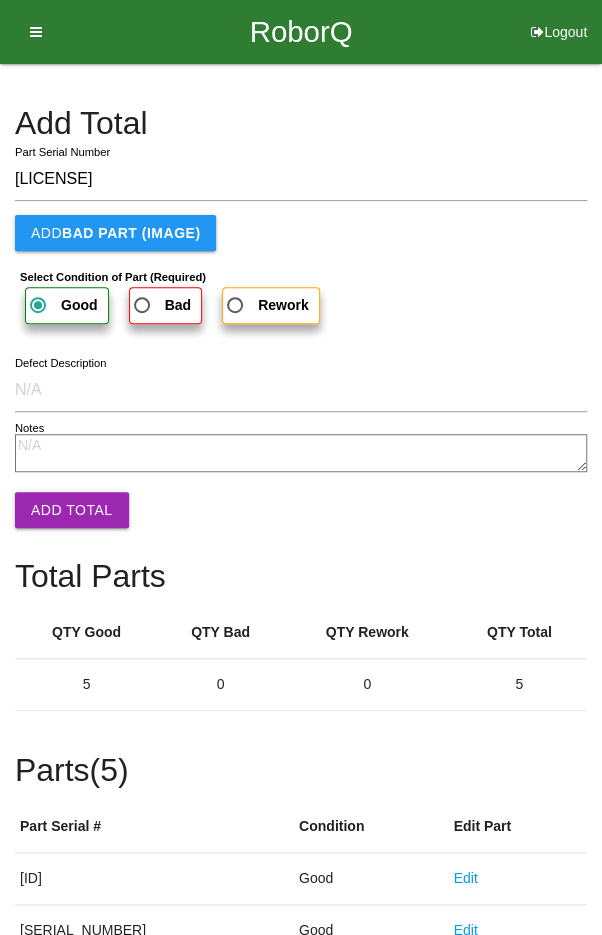 click on "Add Total" at bounding box center [72, 510] 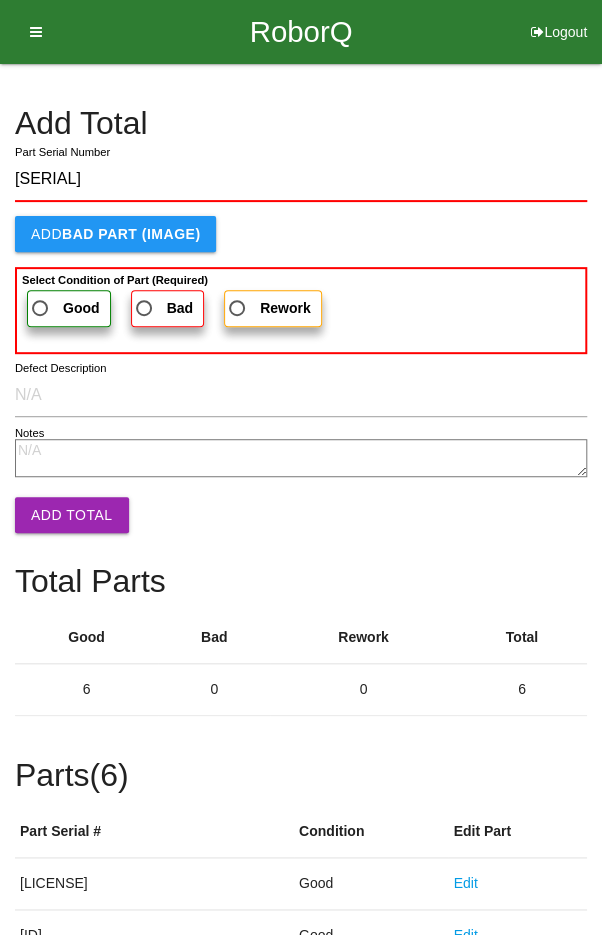 click on "Good" at bounding box center [64, 308] 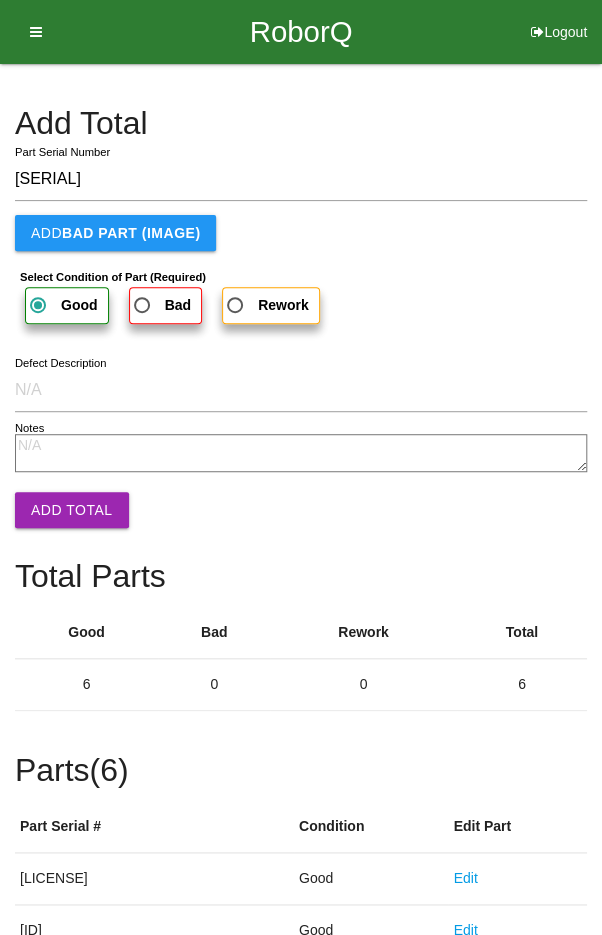 click on "Add Total" at bounding box center (72, 510) 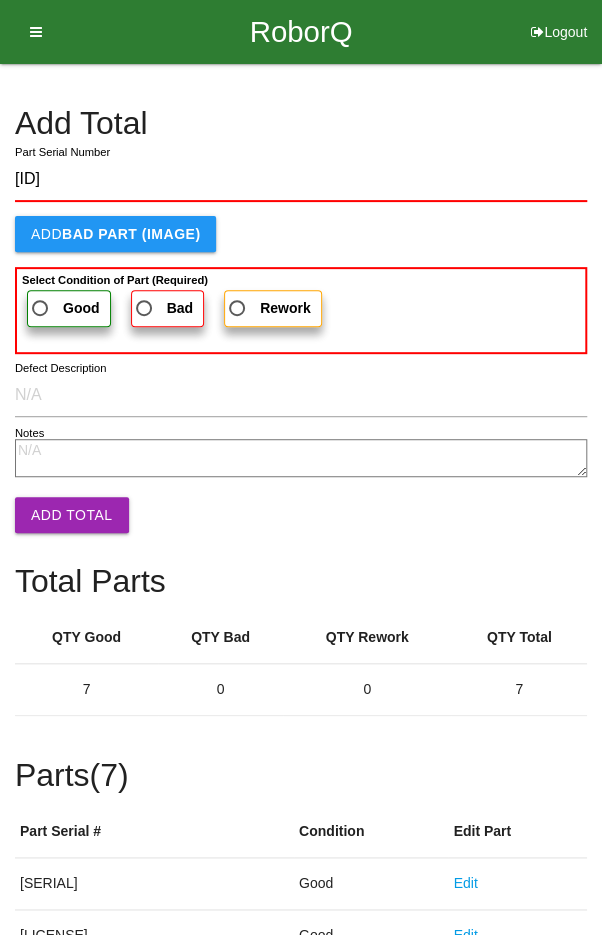 click on "Good" at bounding box center [64, 308] 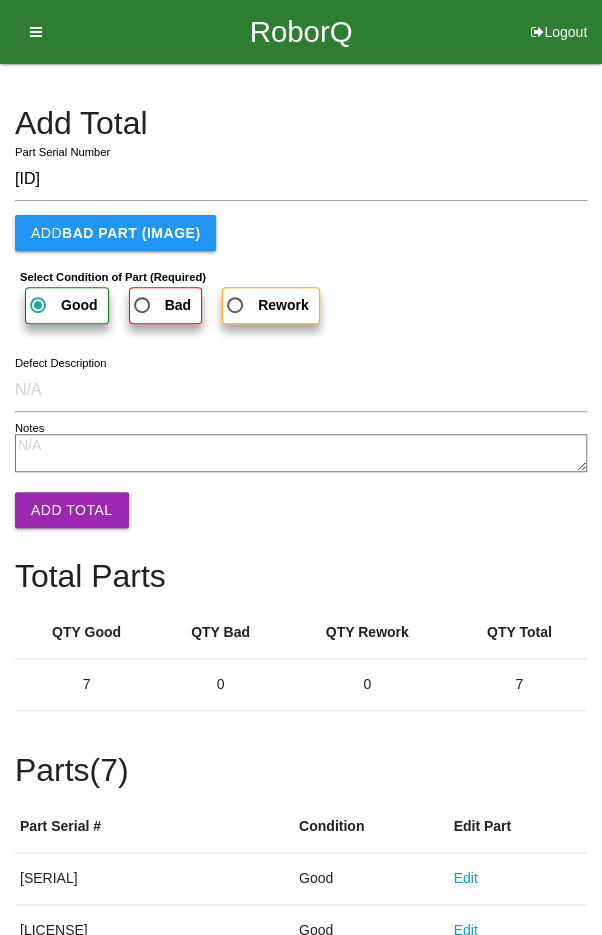 click on "Add Total" at bounding box center [72, 510] 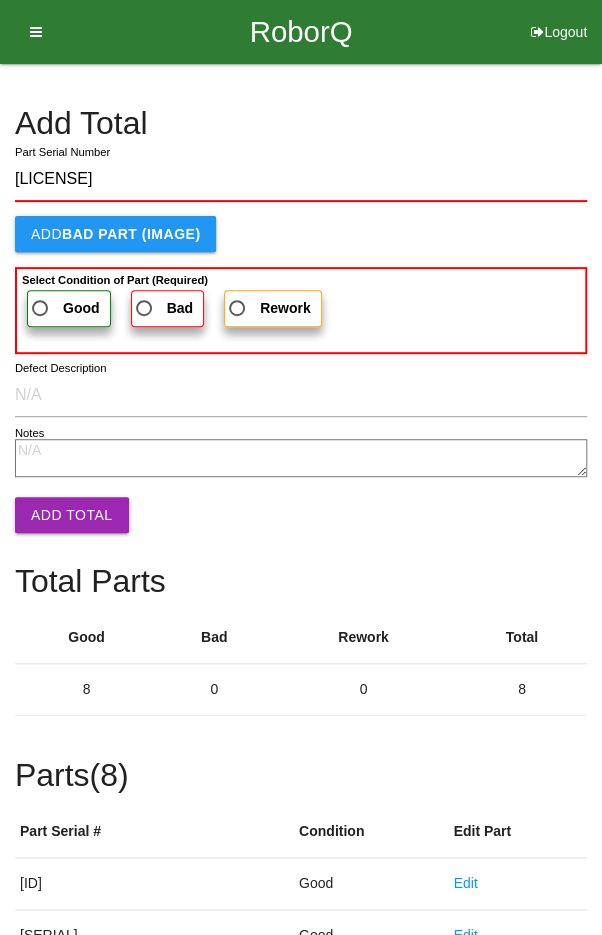 click on "Good" at bounding box center (64, 308) 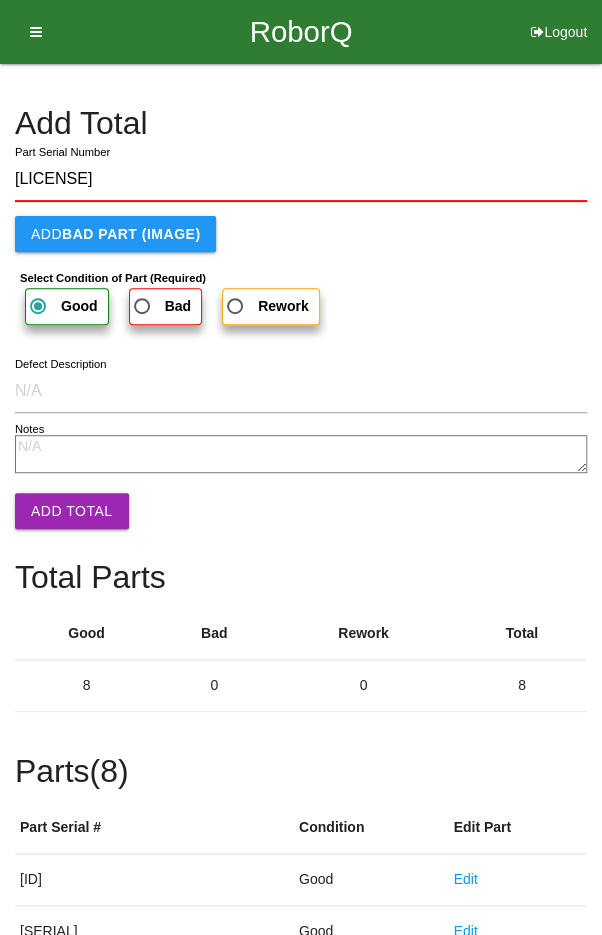 click on "Add Total" at bounding box center (72, 511) 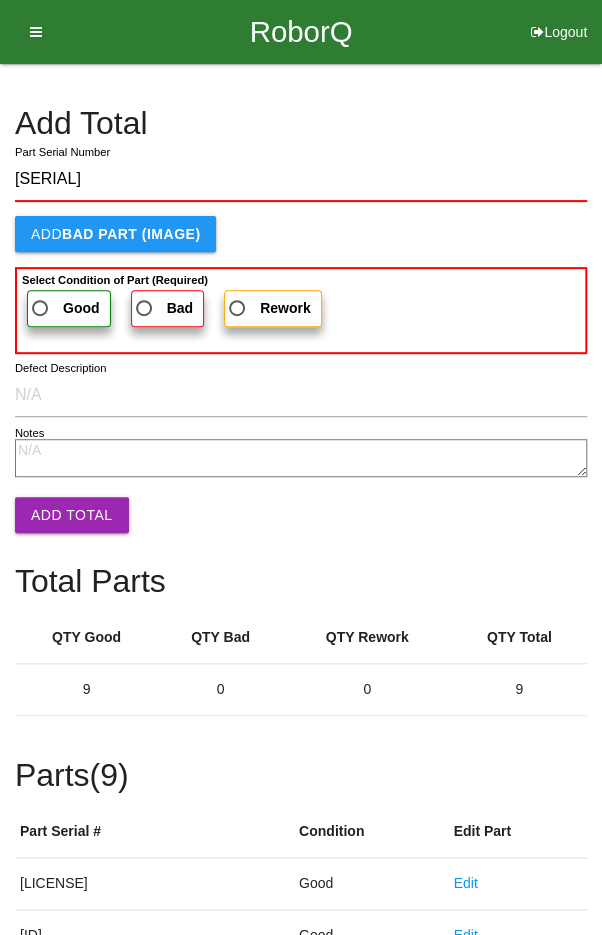 click on "Good" at bounding box center (64, 308) 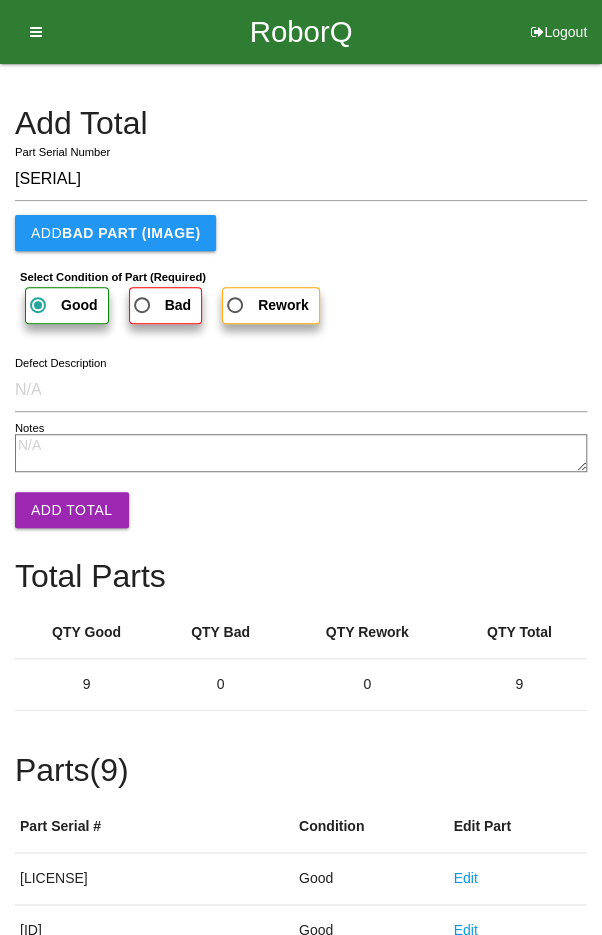 click on "Add Total" at bounding box center [72, 510] 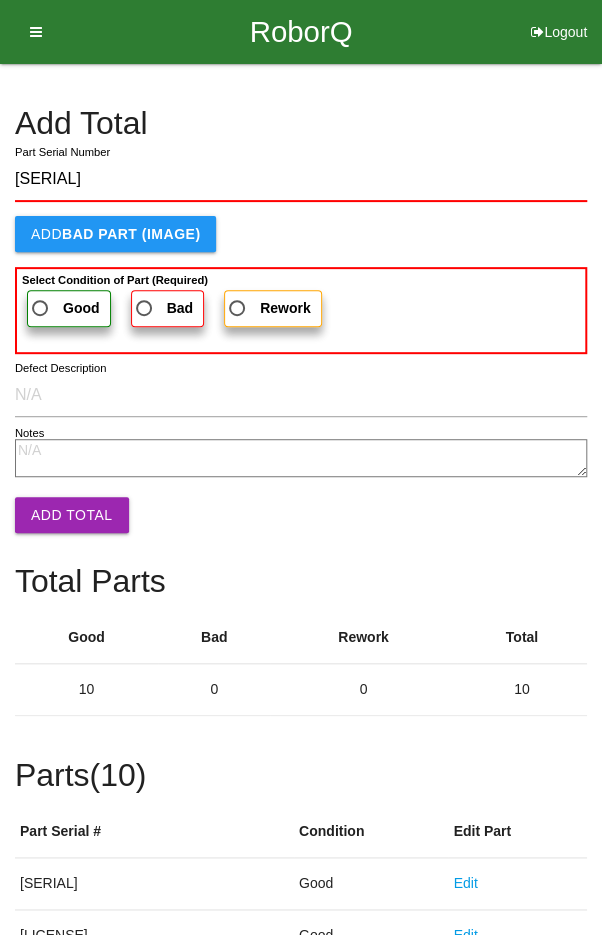 click on "Good" at bounding box center [64, 308] 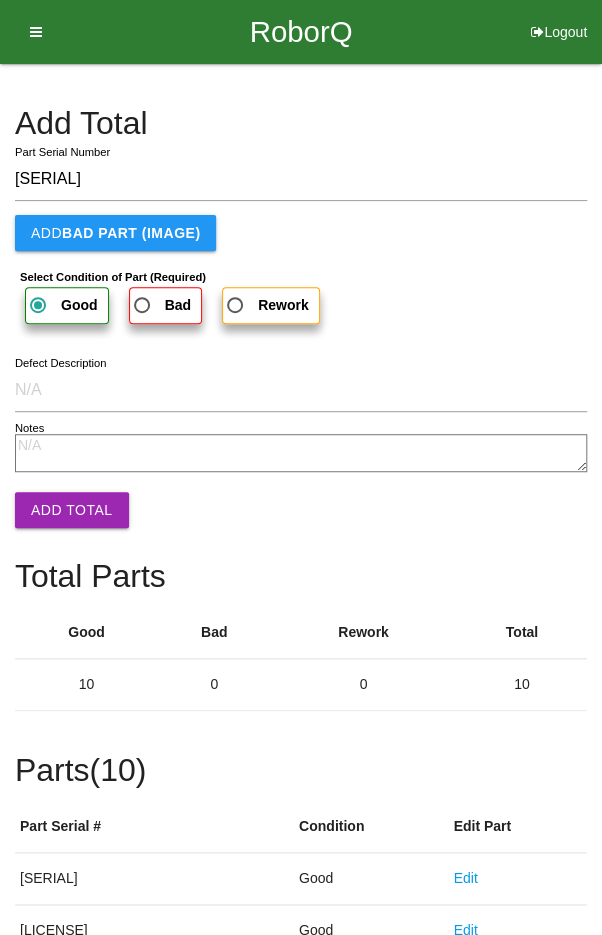 click on "Add Total" at bounding box center (72, 510) 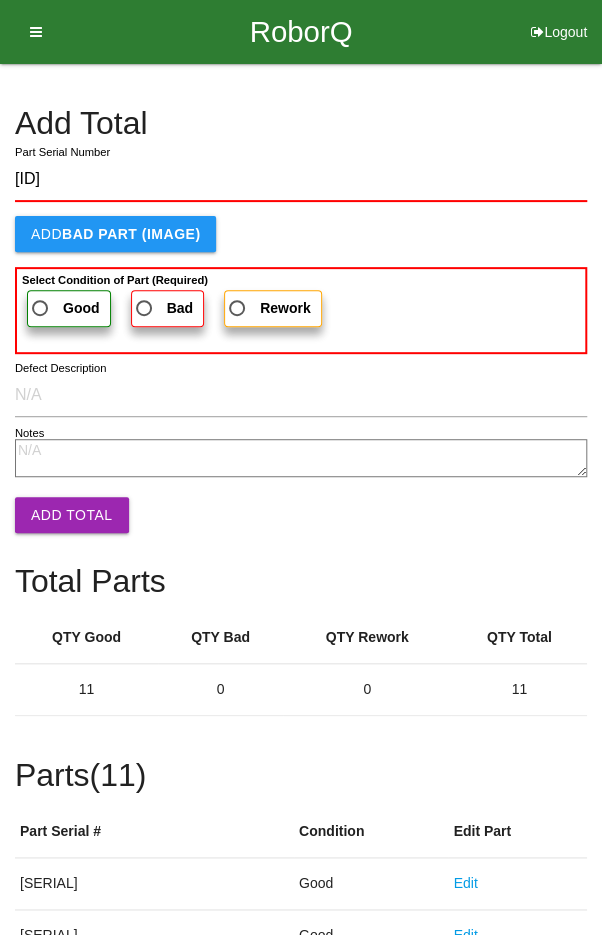 click on "Good" at bounding box center [64, 308] 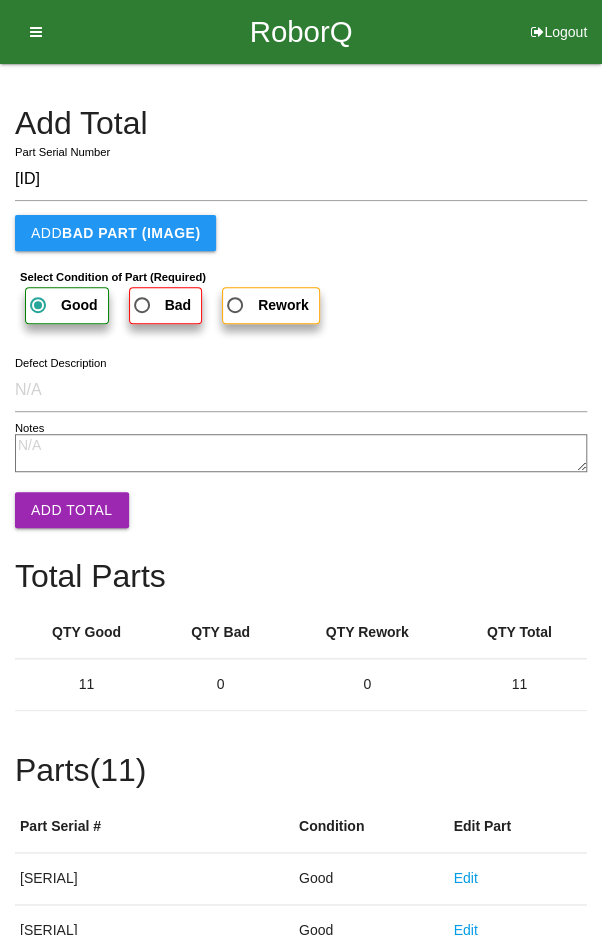 click on "Add Total" at bounding box center (72, 510) 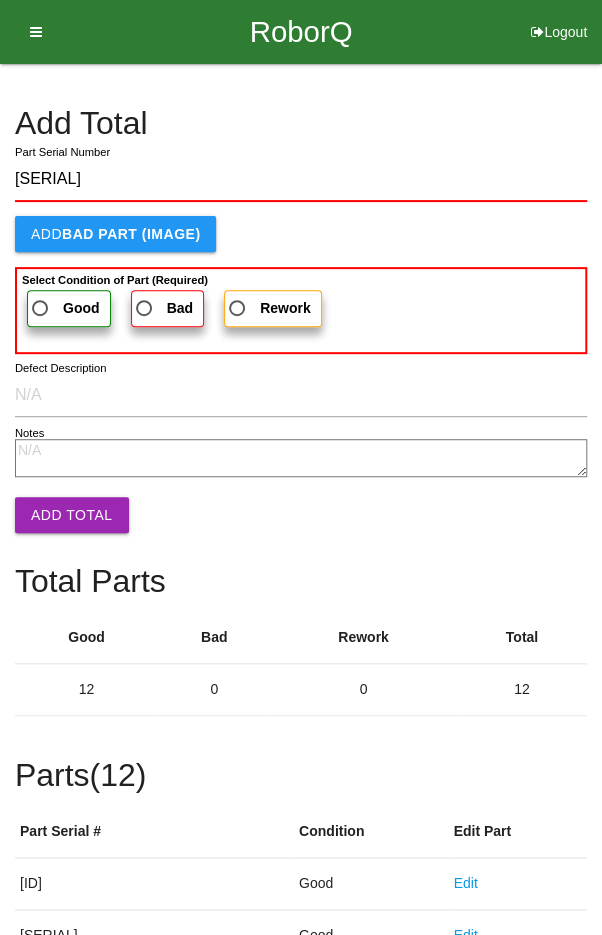 click on "Good" at bounding box center (64, 308) 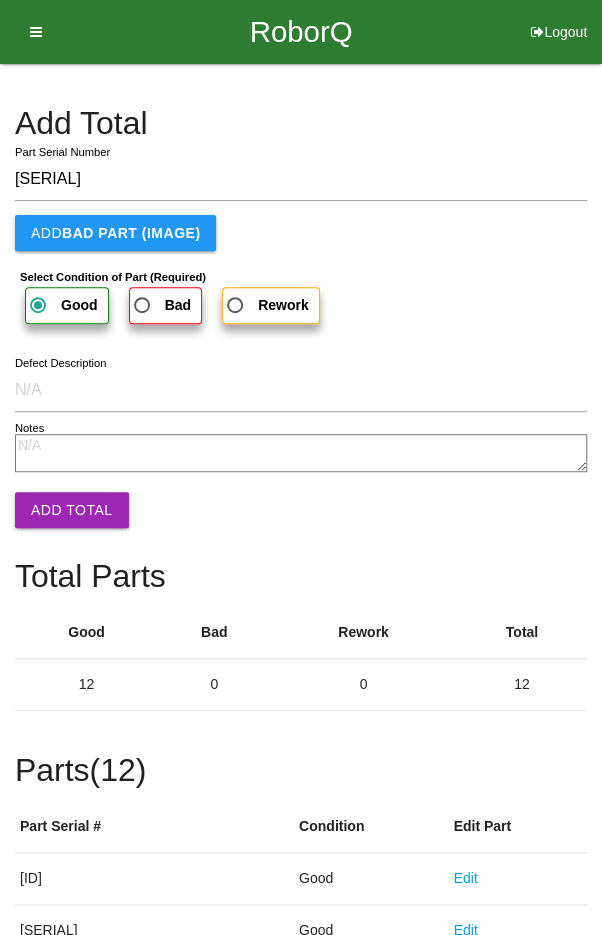 click on "Add Total" at bounding box center [72, 510] 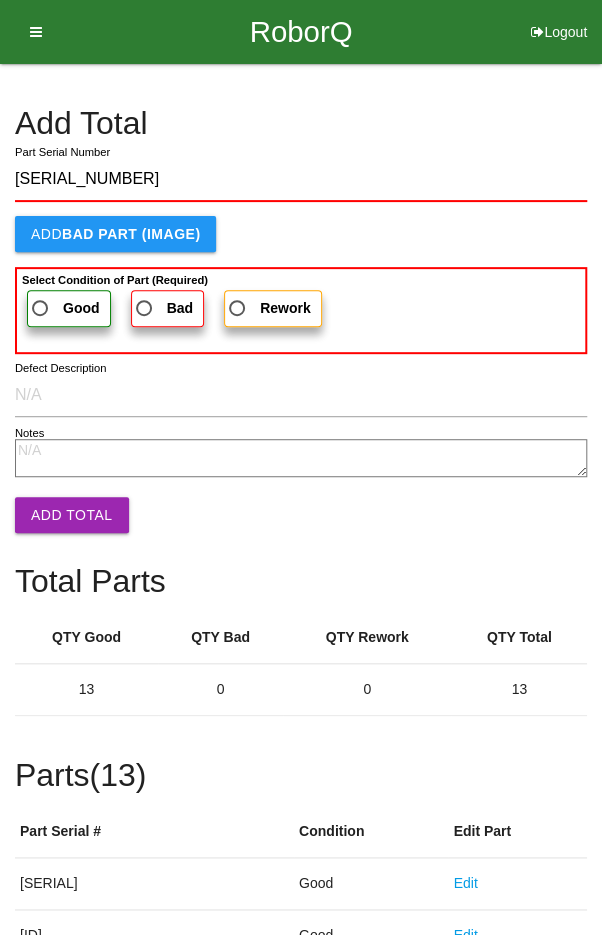 click on "Good" at bounding box center [64, 308] 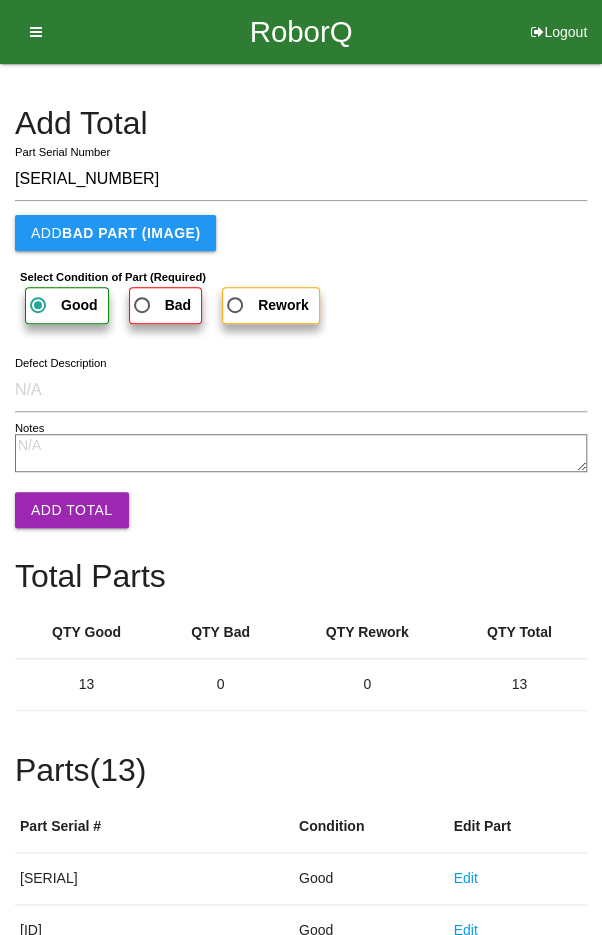 click on "Add Total" at bounding box center [72, 510] 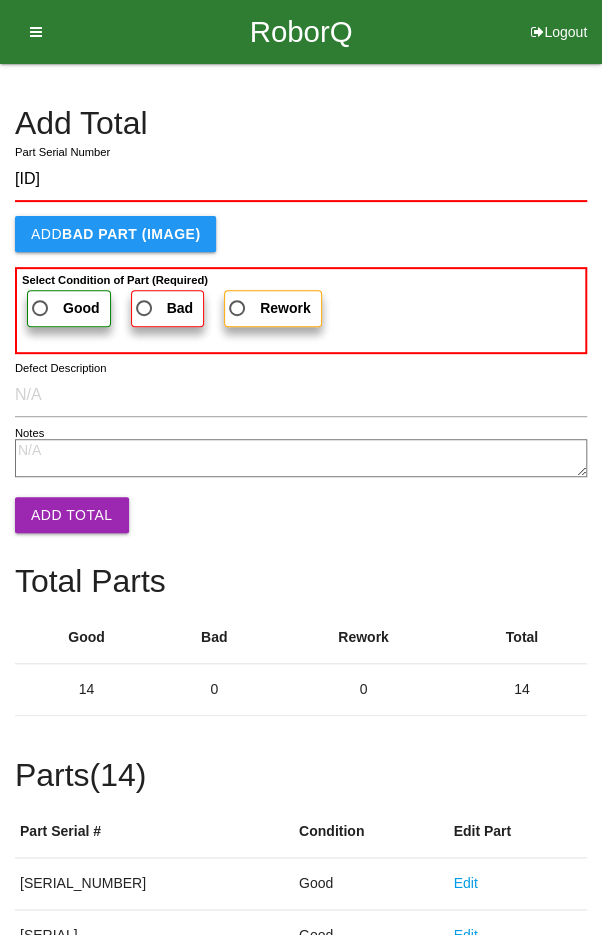click on "Good" at bounding box center [64, 308] 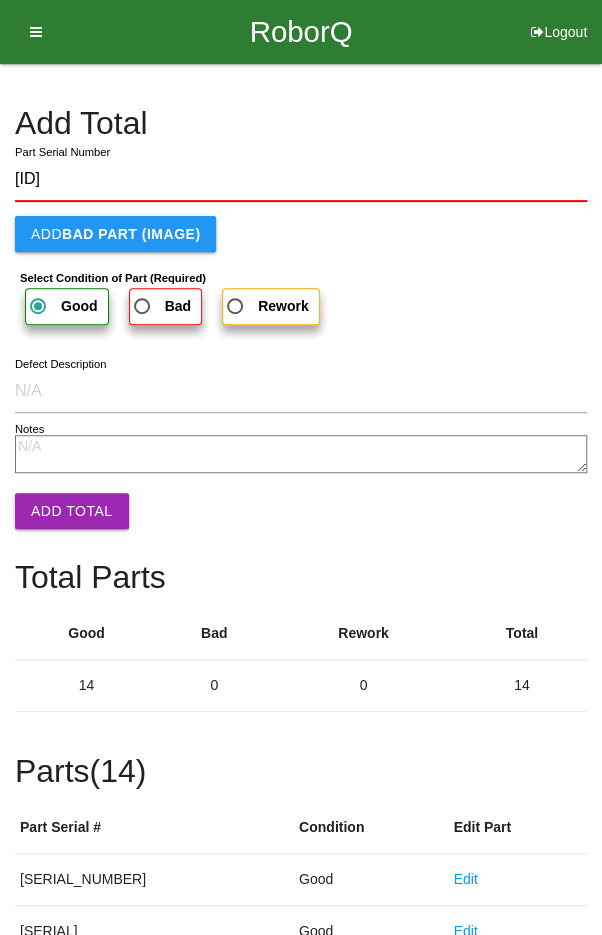click on "Add Total" at bounding box center [72, 511] 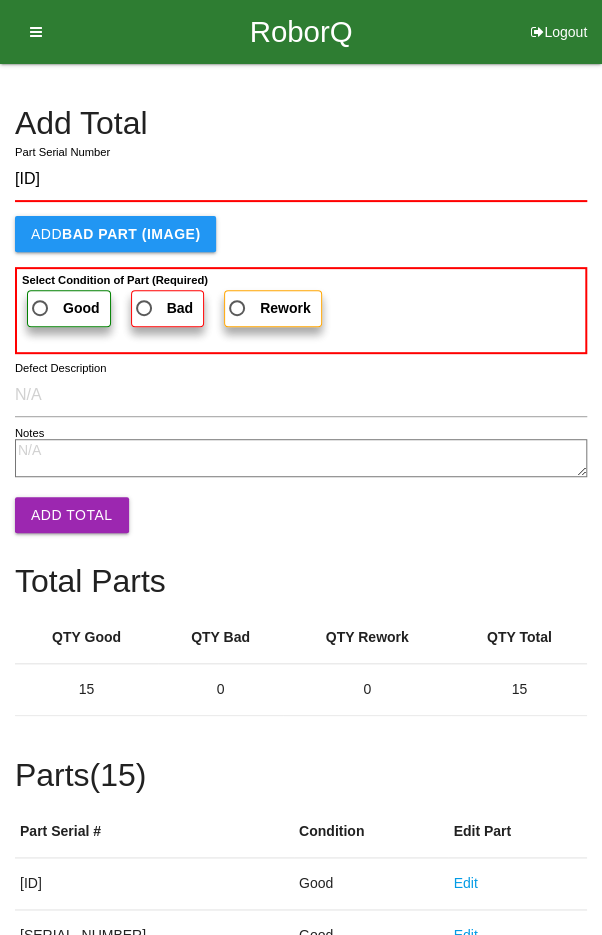 click on "Good" at bounding box center [64, 308] 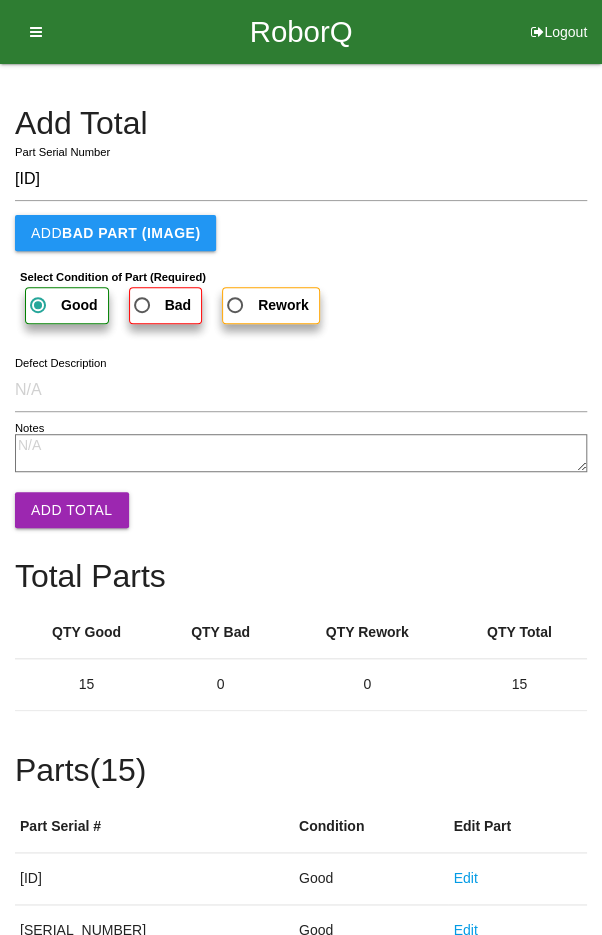 click on "Add Total" at bounding box center [72, 510] 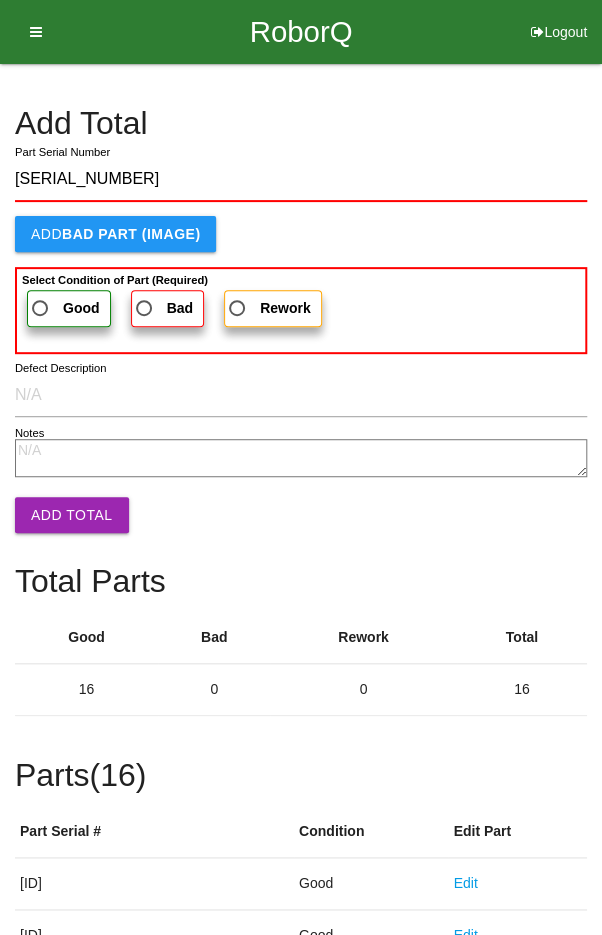 click on "Good" at bounding box center (64, 308) 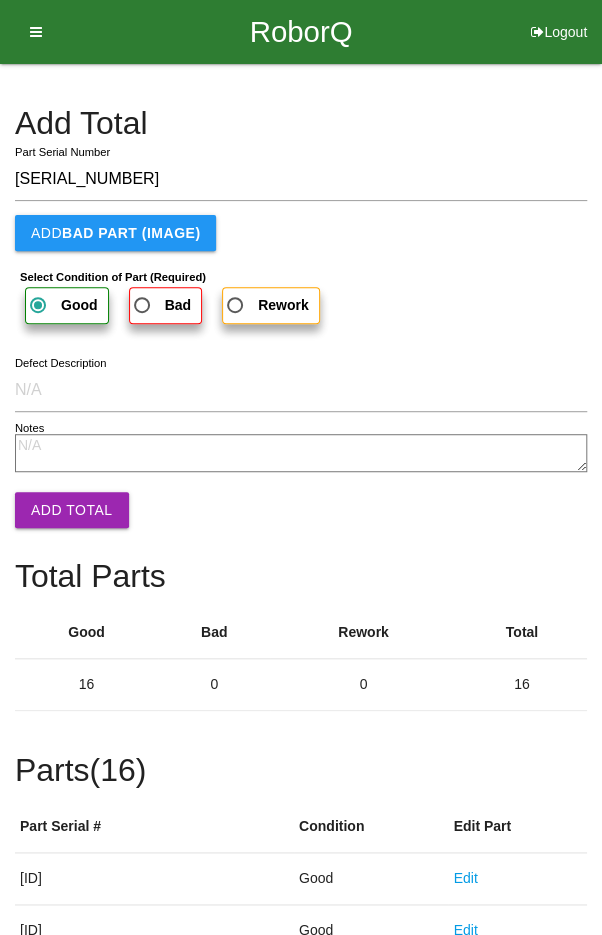 click on "Add Total" at bounding box center (72, 510) 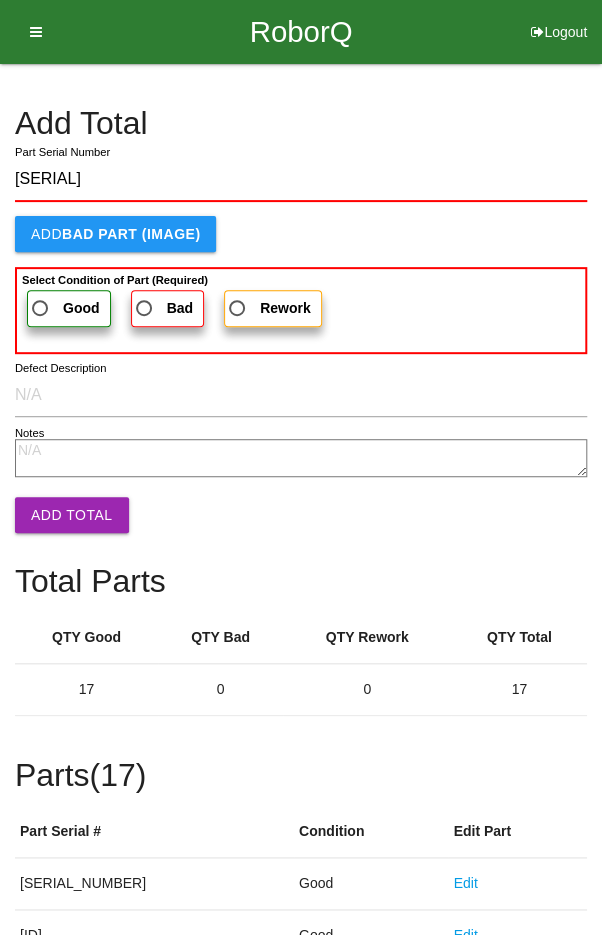 click on "Good" at bounding box center (64, 308) 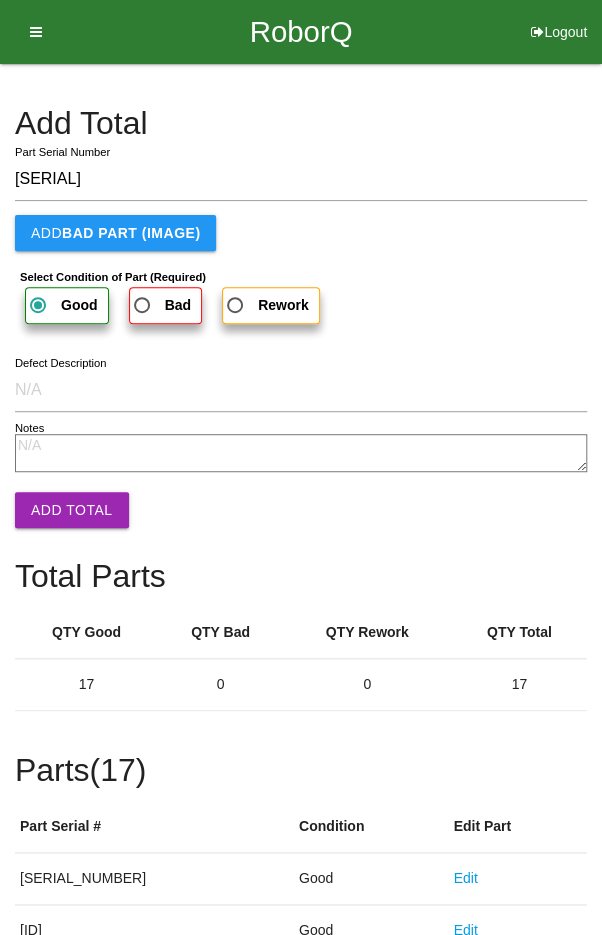 click on "Add Total" at bounding box center (72, 510) 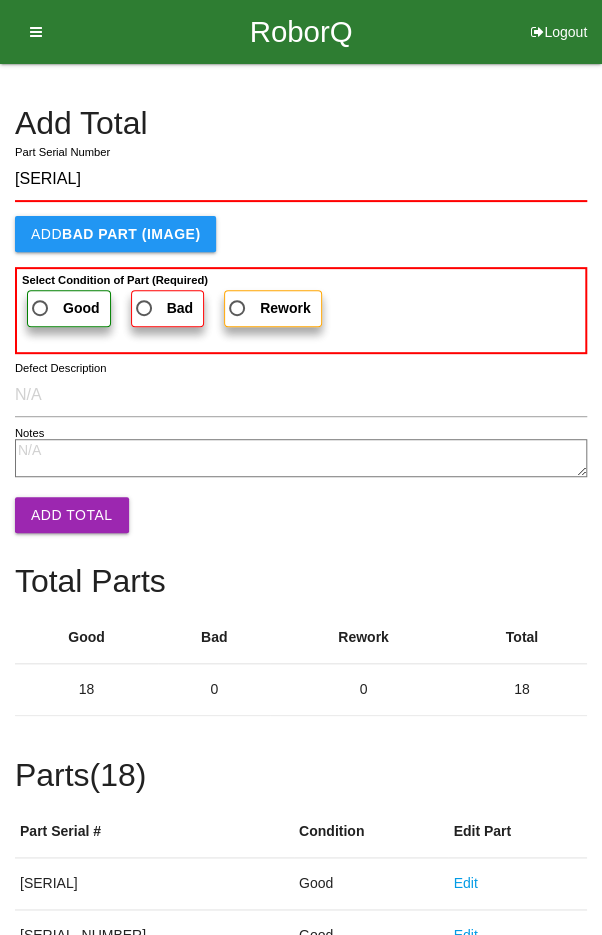 click on "Good" at bounding box center [64, 308] 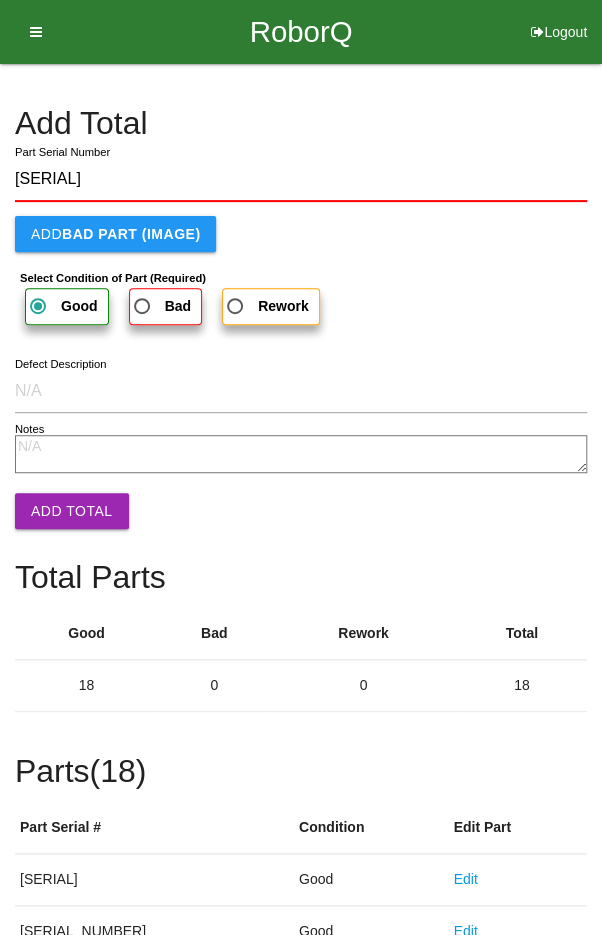 click on "Add Total" at bounding box center [72, 511] 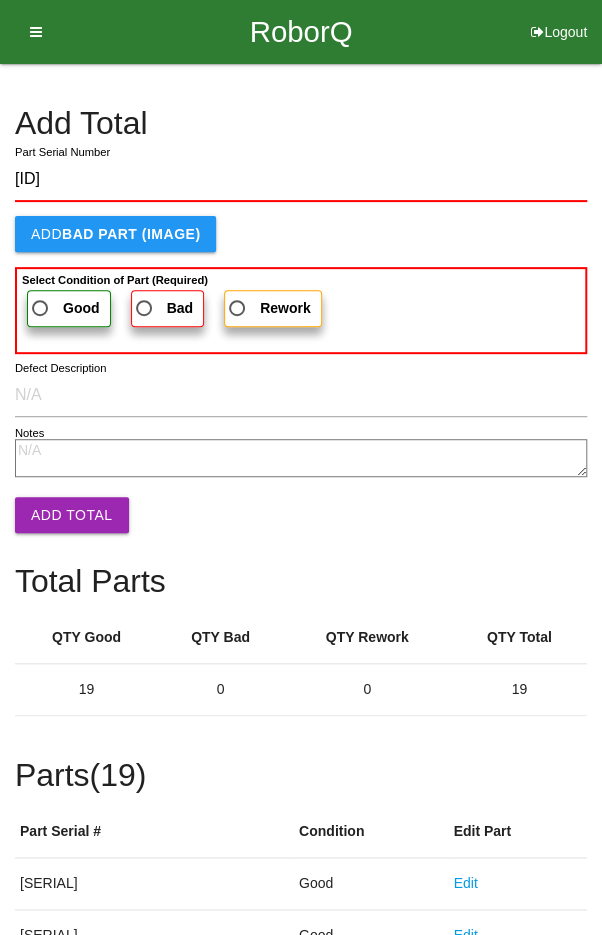 click on "Good" at bounding box center (64, 308) 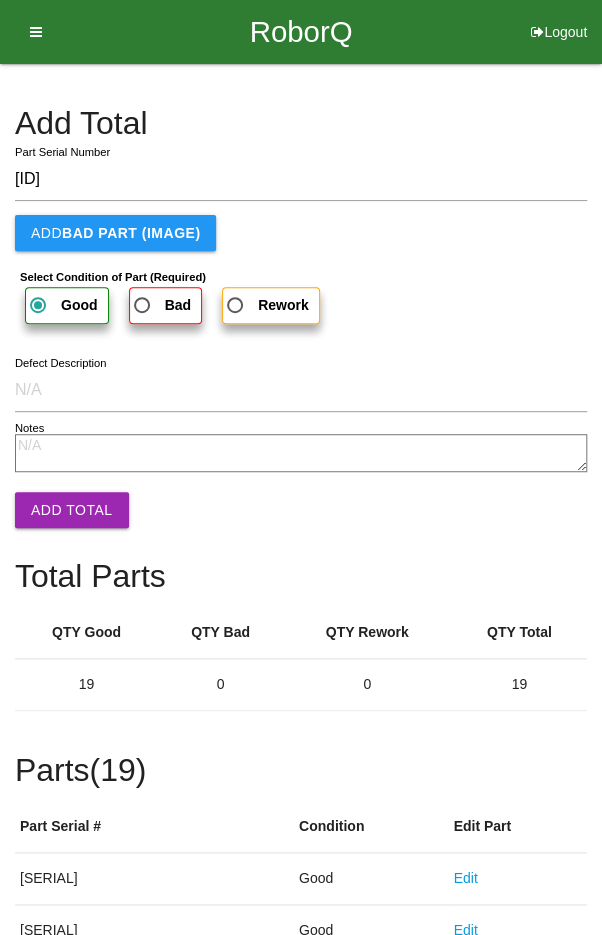 click on "Add Total" at bounding box center [72, 510] 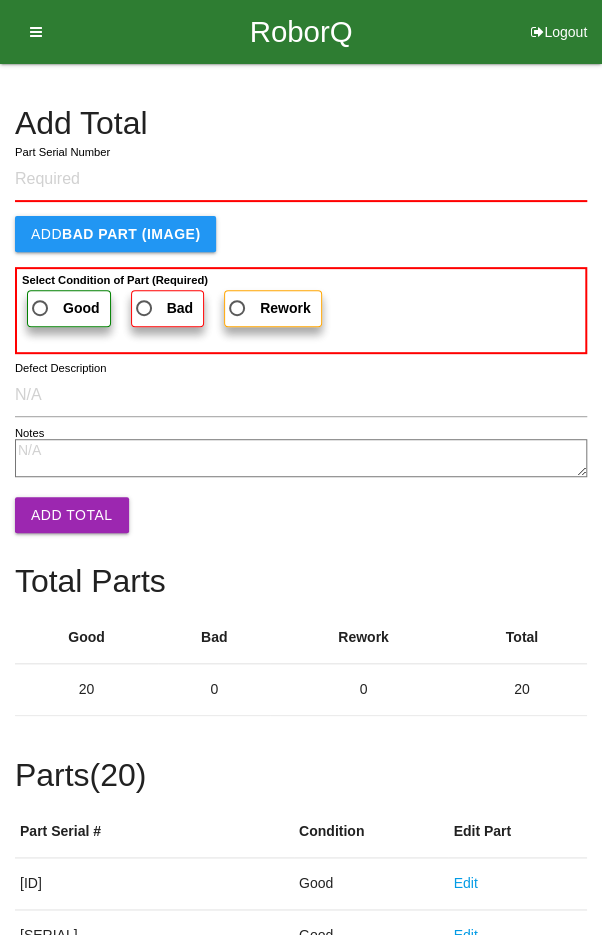 click on "Add  RACK Add Total Part Serial Number     Add  BAD PART (IMAGE) Select Condition of Part (Required) Good Bad Rework Defect Description Notes Add Total Total Parts Good Bad Rework Total 20 0 0 20 Parts ( 20 ) Part Serial # Condition Edit Part [SERIAL] Good Edit [SERIAL] Good Edit [SERIAL] Good Edit [SERIAL] Good Edit [SERIAL] Good Edit [SERIAL] Good Edit [SERIAL] Good Edit [SERIAL] Good Edit [SERIAL] Good Edit [SERIAL] Good Edit [SERIAL] Good Edit [SERIAL] Good Edit [SERIAL] Good Edit [SERIAL] Good Edit [SERIAL] Good Edit [SERIAL] Good Edit [SERIAL] Good Edit [SERIAL] Good Edit [SERIAL] Good Edit [SERIAL] Good Edit Please Verify All  Total Next Box" at bounding box center (301, 1009) 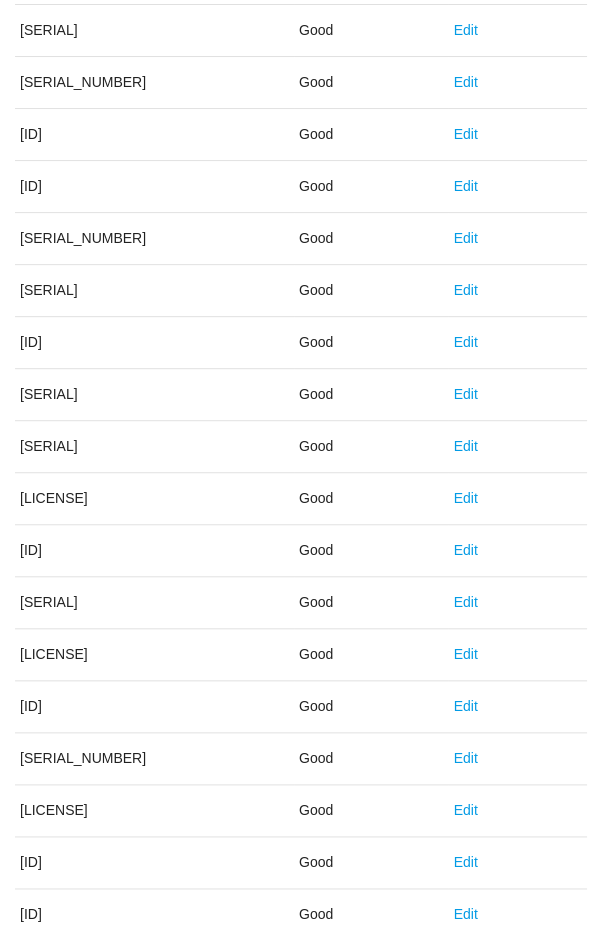 scroll, scrollTop: 1111, scrollLeft: 0, axis: vertical 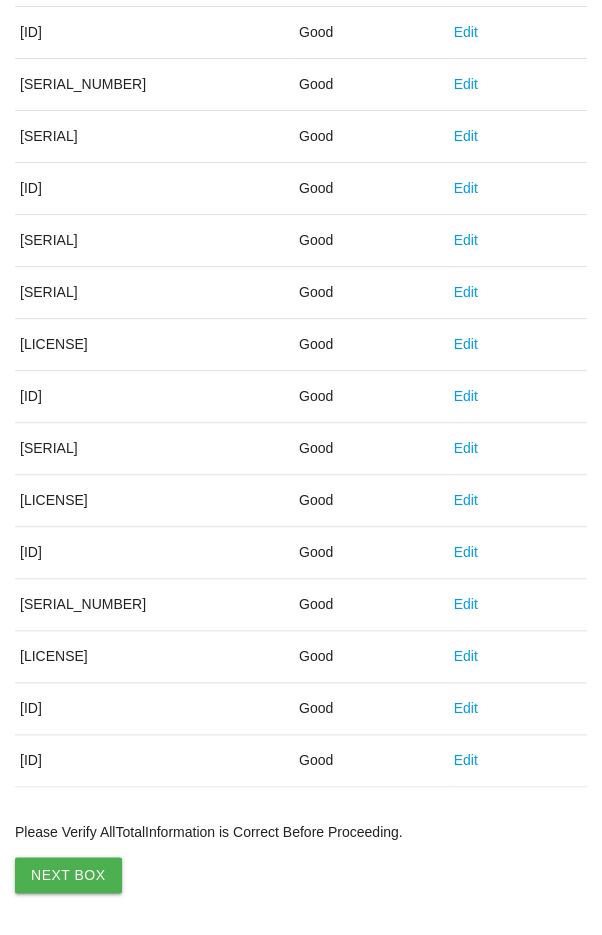 click on "Next Box" at bounding box center (68, 875) 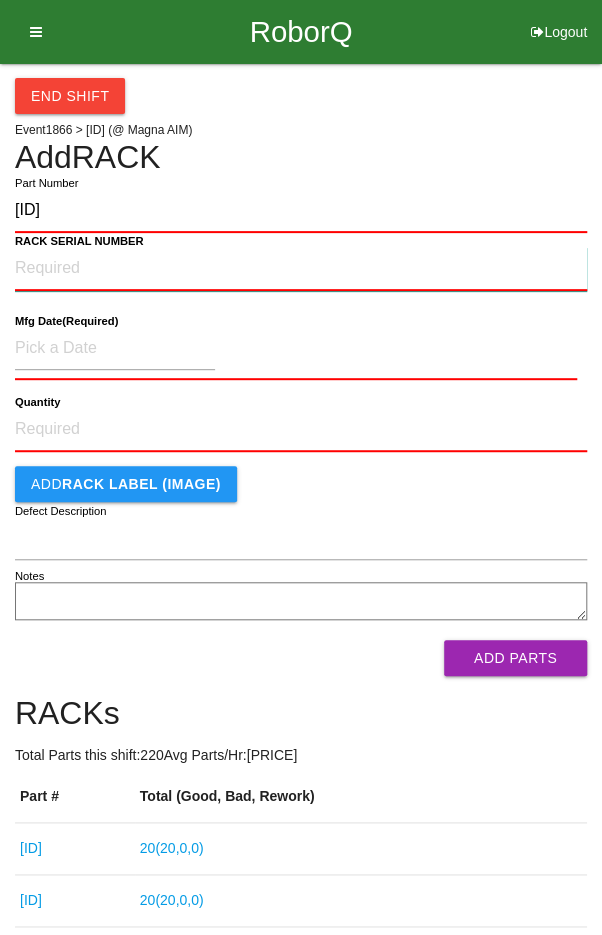click on "RACK SERIAL NUMBER" at bounding box center (301, 269) 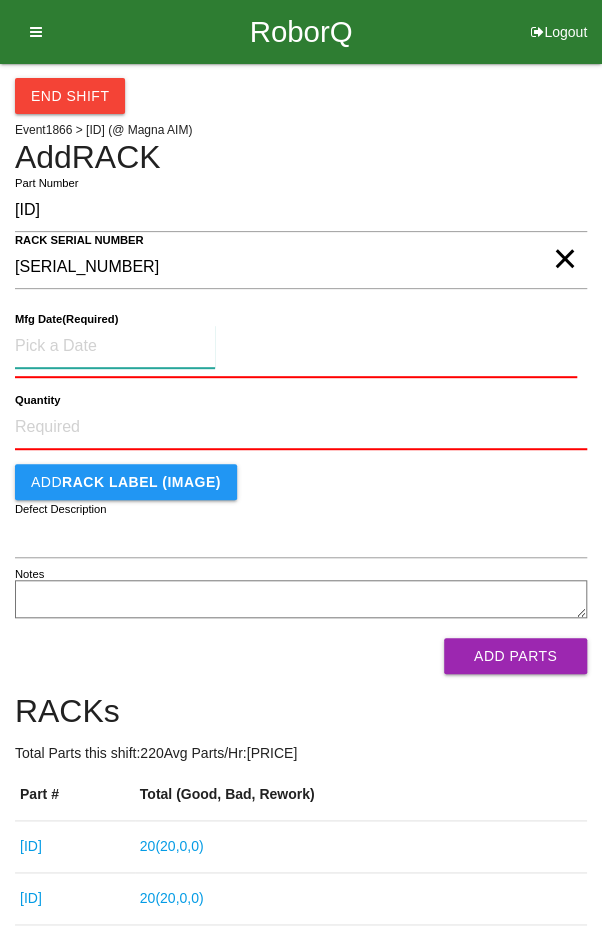 click at bounding box center [115, 346] 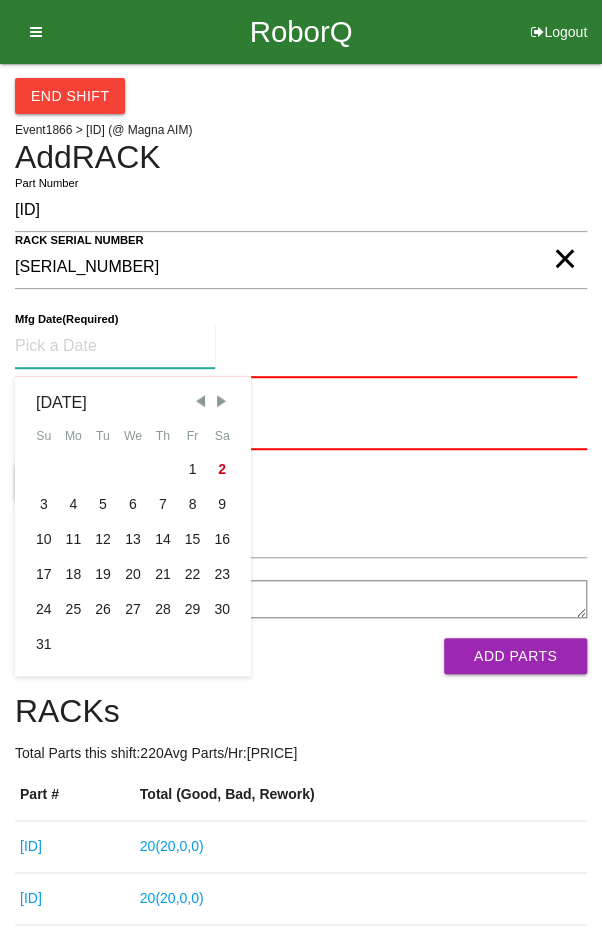click at bounding box center [200, 401] 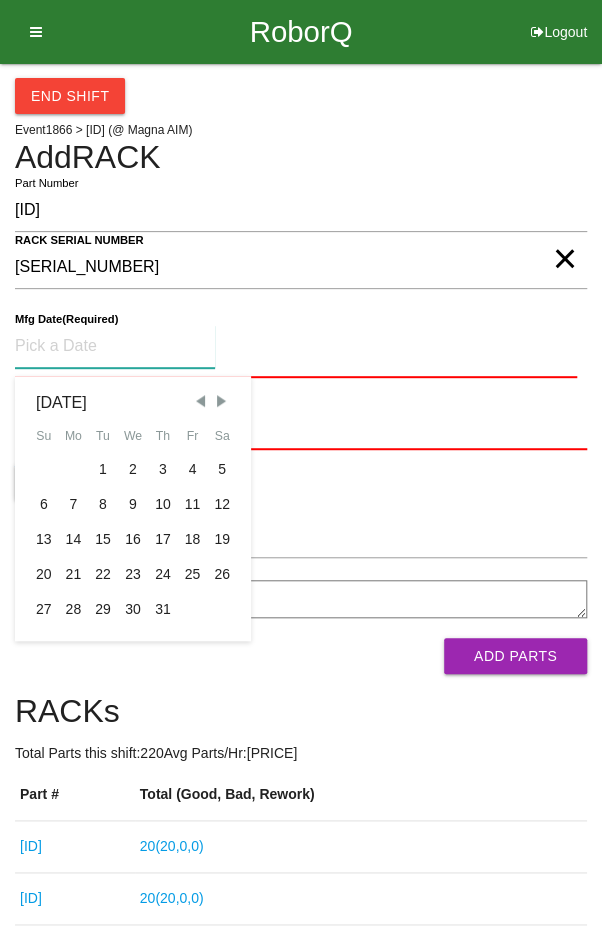 click on "14" at bounding box center [74, 539] 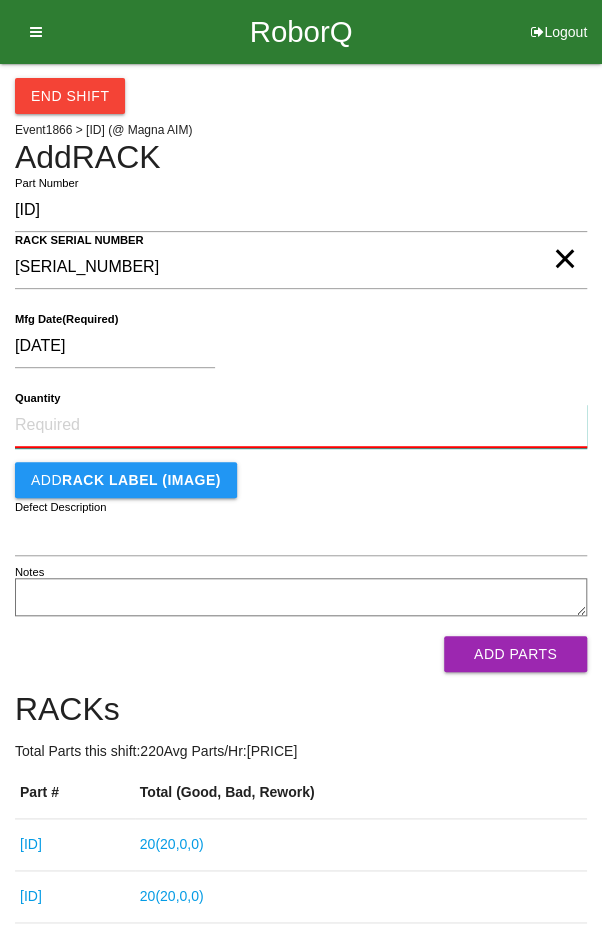 click on "Quantity" at bounding box center [301, 426] 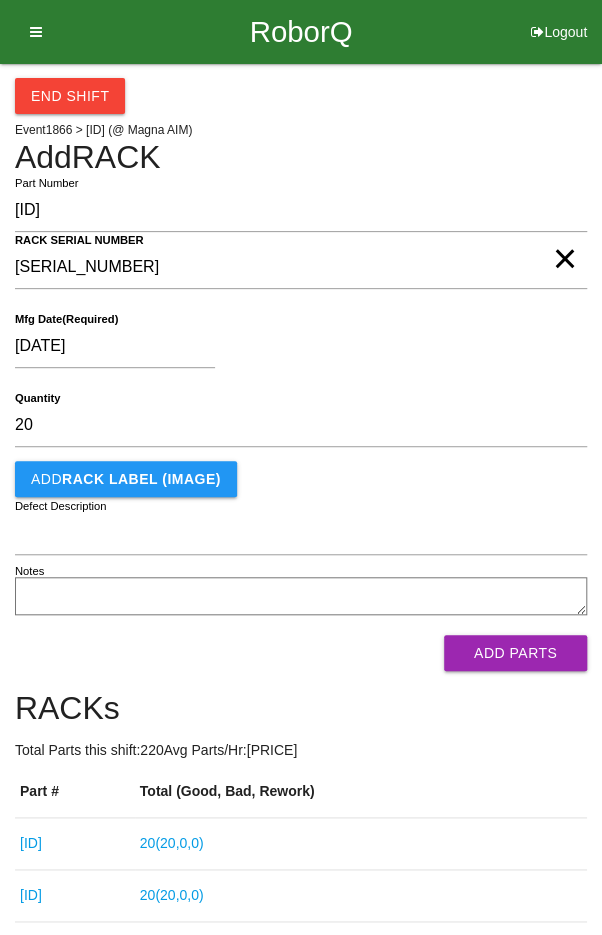 click on "[DATE]" at bounding box center (296, 350) 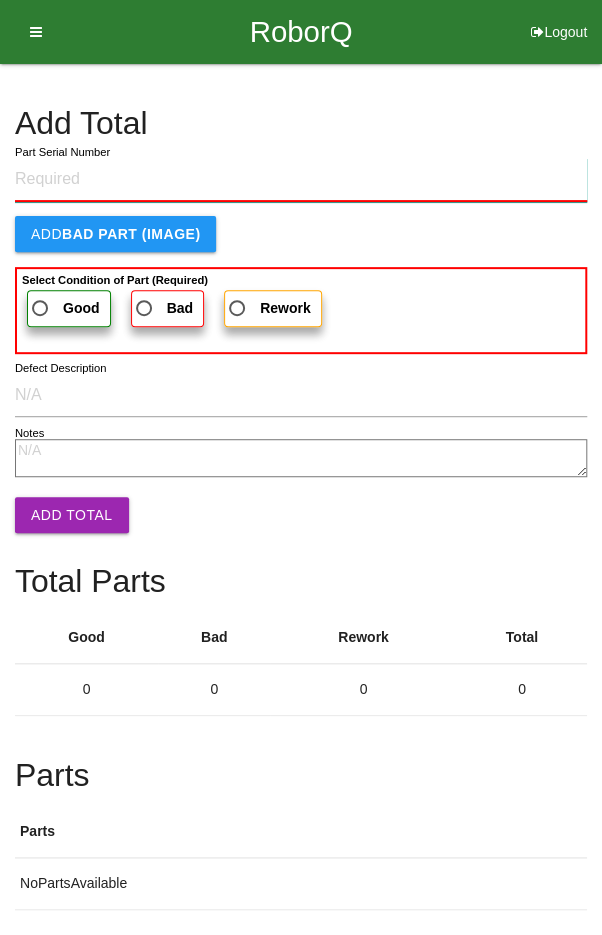 click on "Part Serial Number" at bounding box center (301, 180) 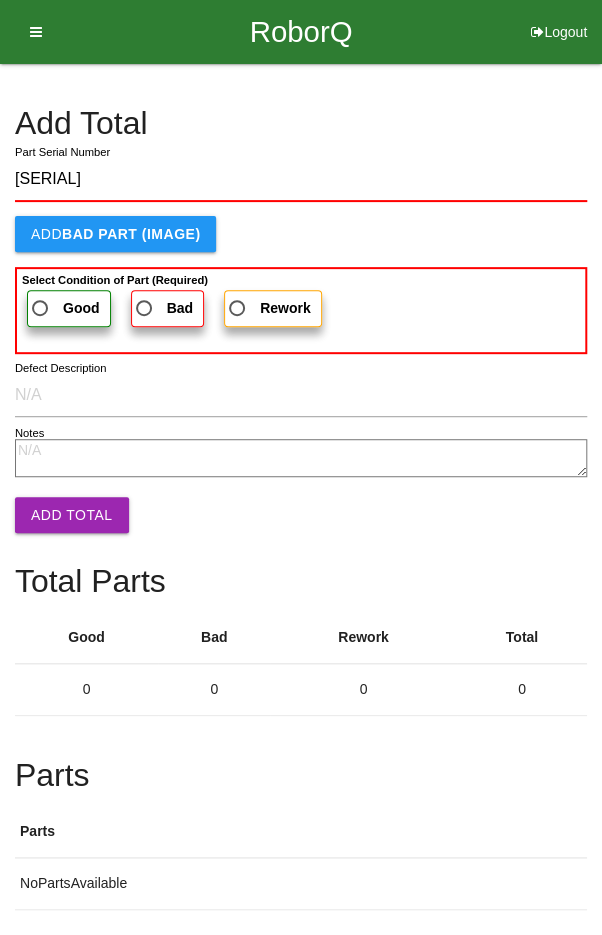 click on "Good" at bounding box center (64, 308) 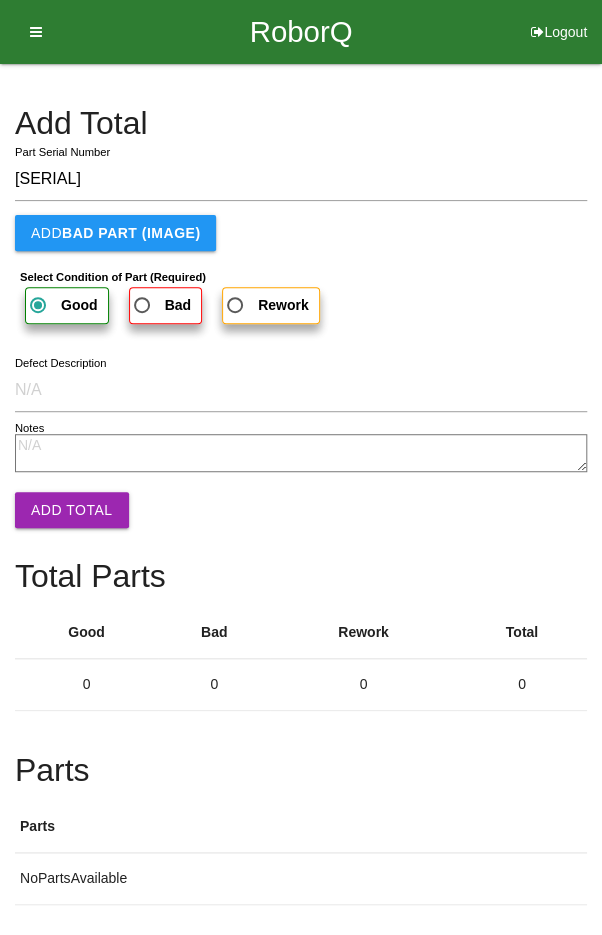 click on "Add Total" at bounding box center [72, 510] 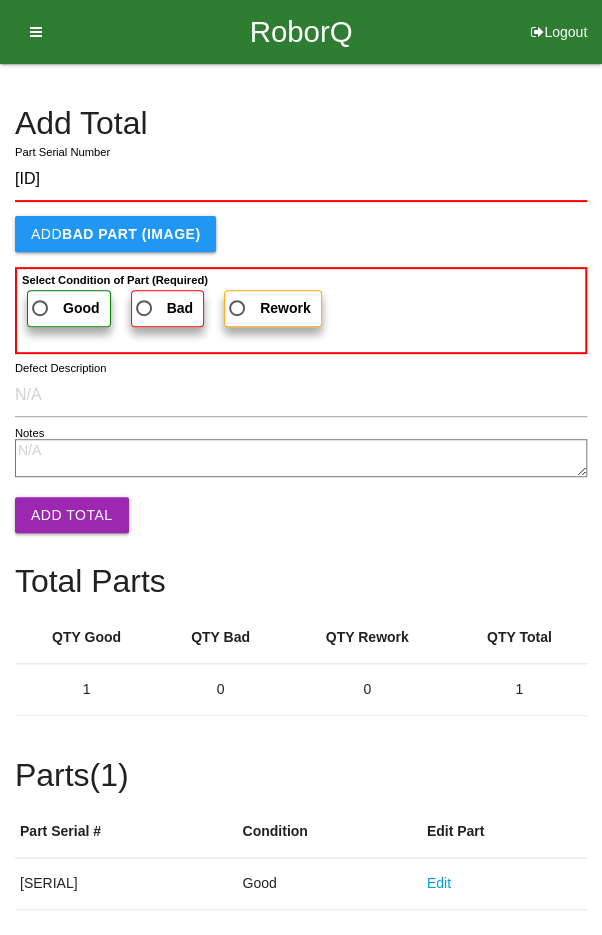 click on "Good" at bounding box center (64, 308) 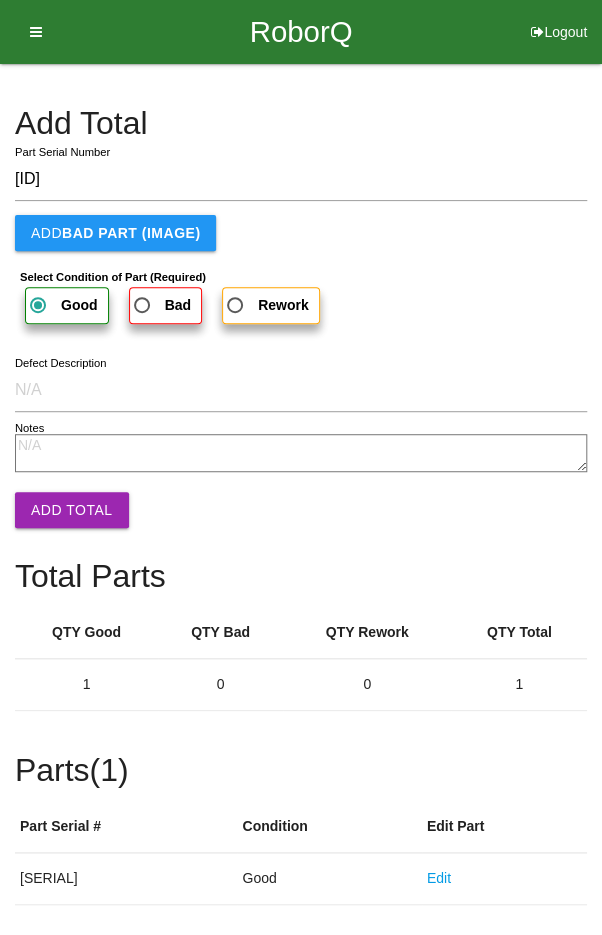 click on "Add Total" at bounding box center [72, 510] 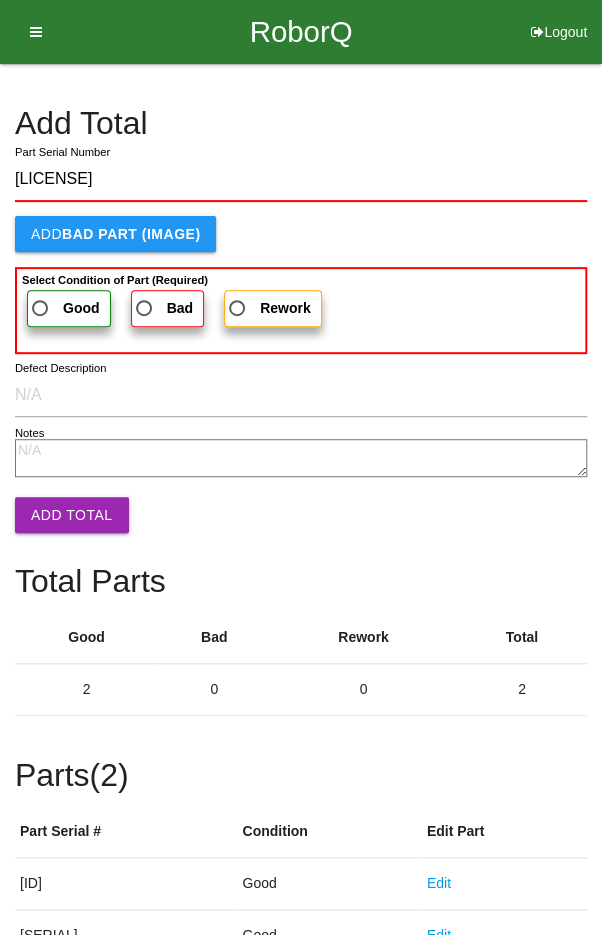 click on "Good" at bounding box center (64, 308) 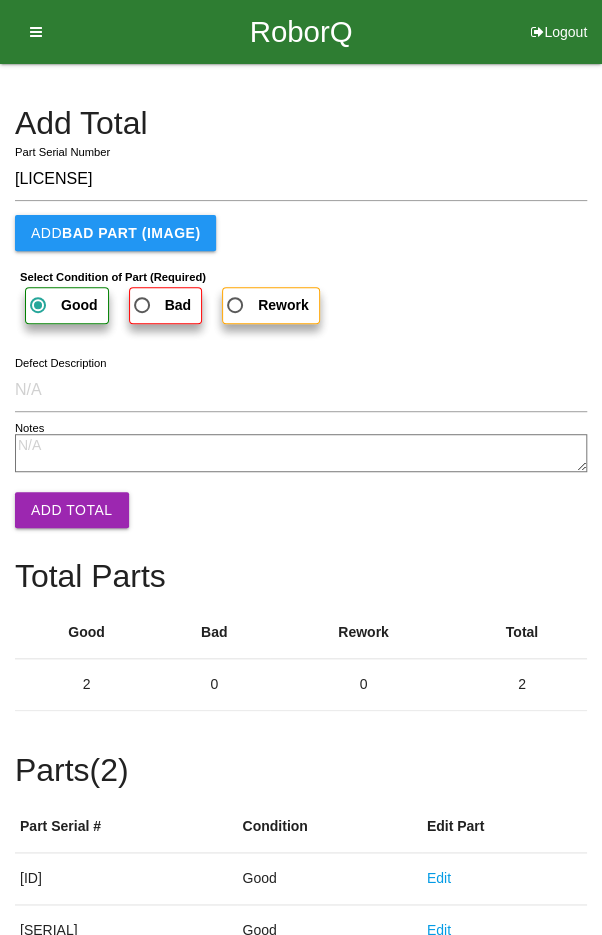 click on "Add Total" at bounding box center [72, 510] 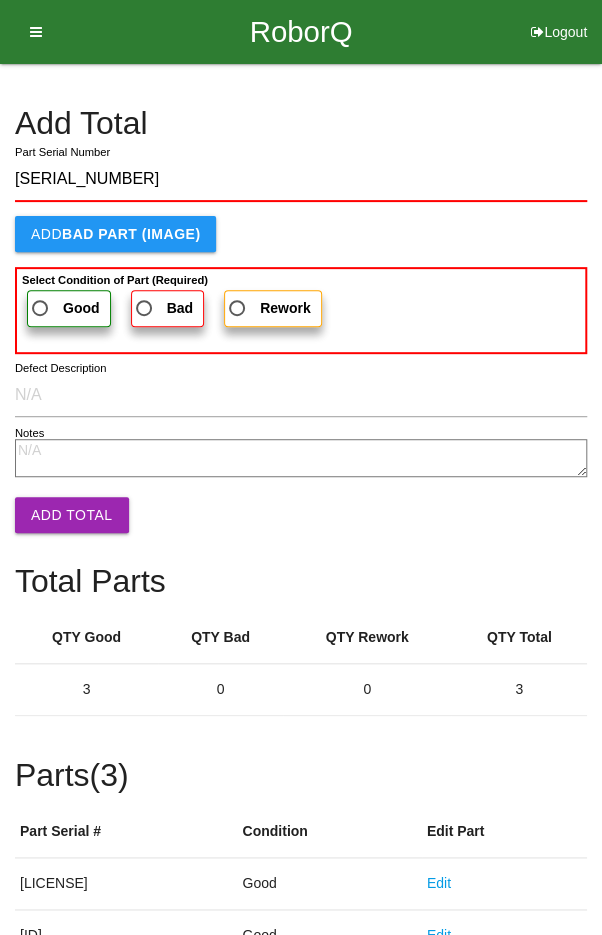 click on "Good" at bounding box center [64, 308] 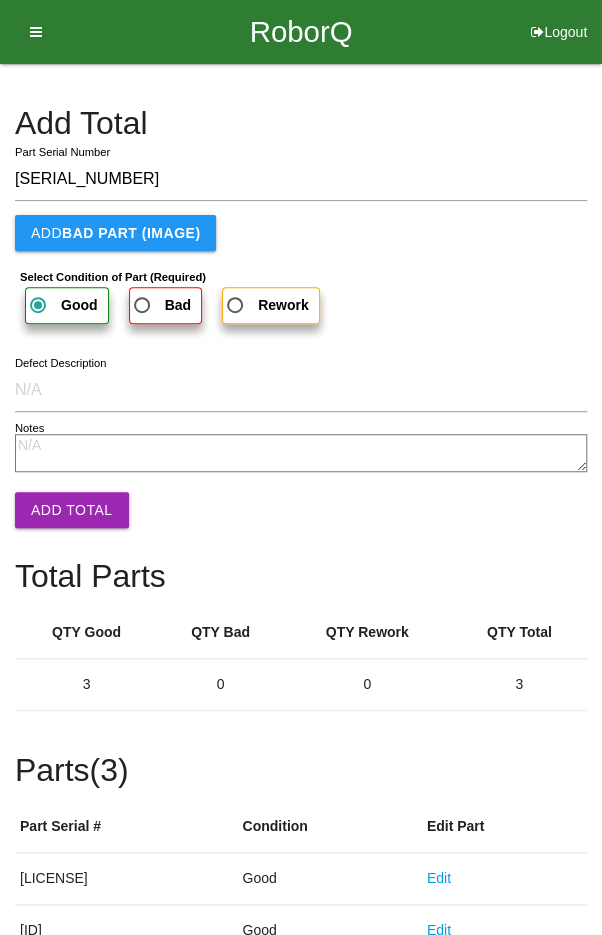 click on "Add Total" at bounding box center [72, 510] 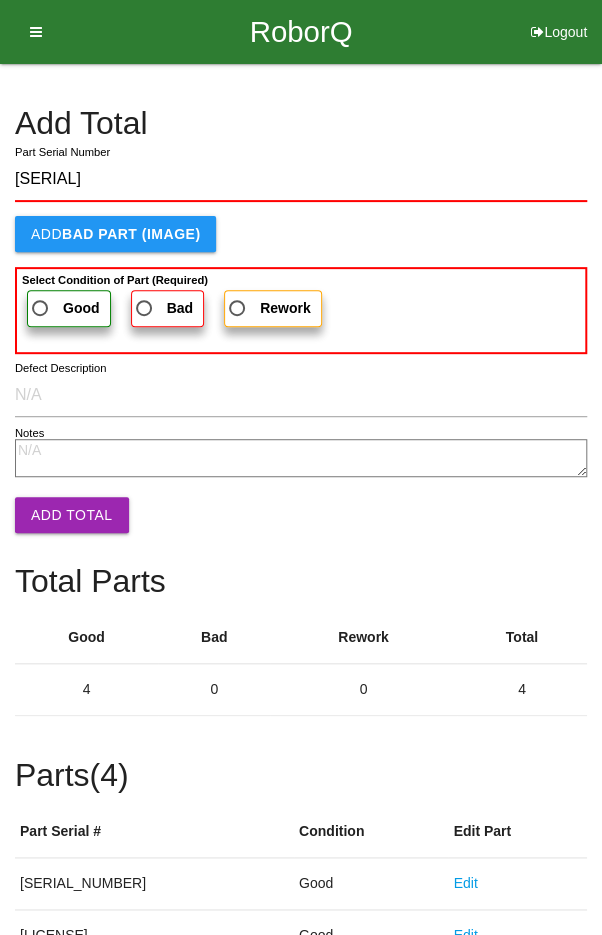 click on "Good" at bounding box center (64, 308) 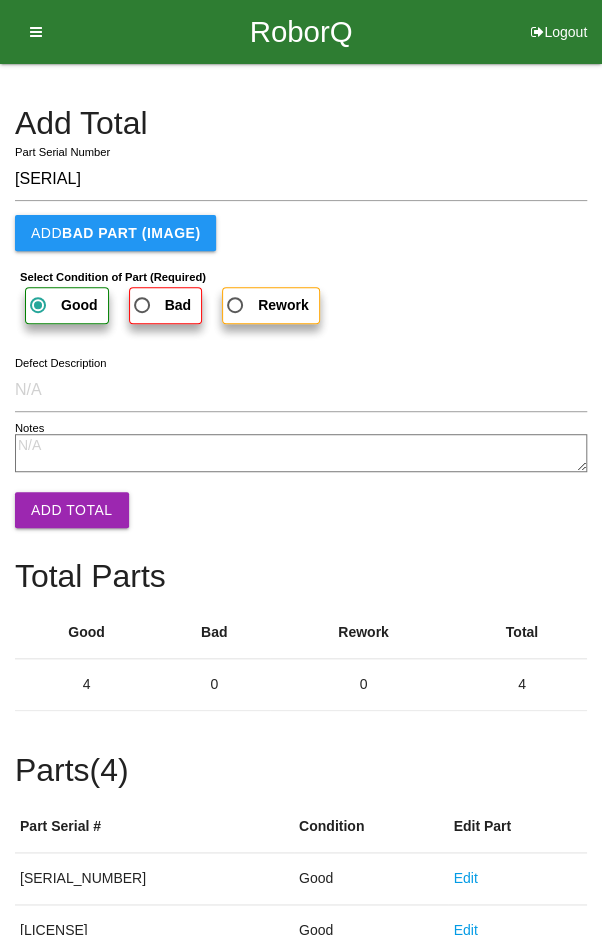 click on "Add Total" at bounding box center (72, 510) 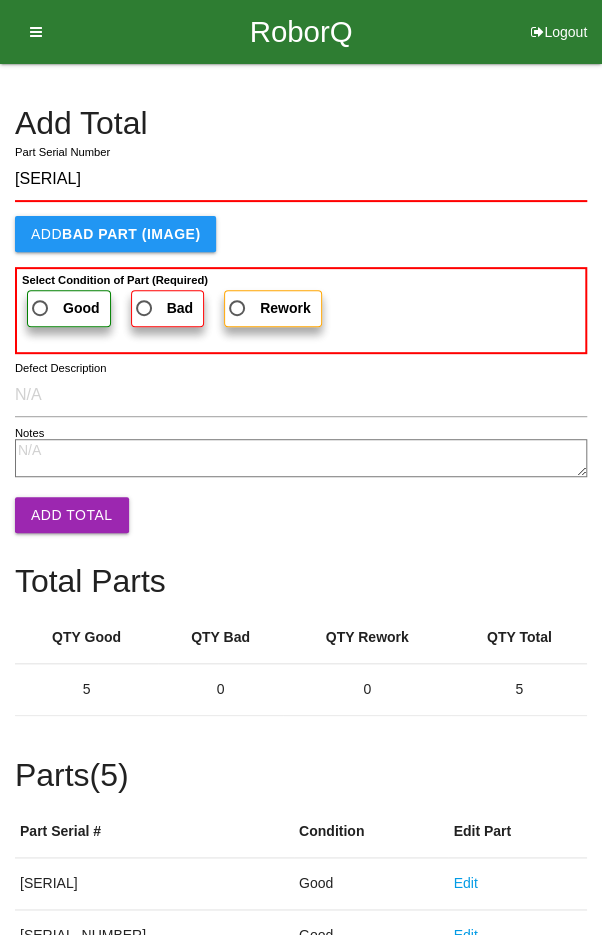 click on "Good" at bounding box center [64, 308] 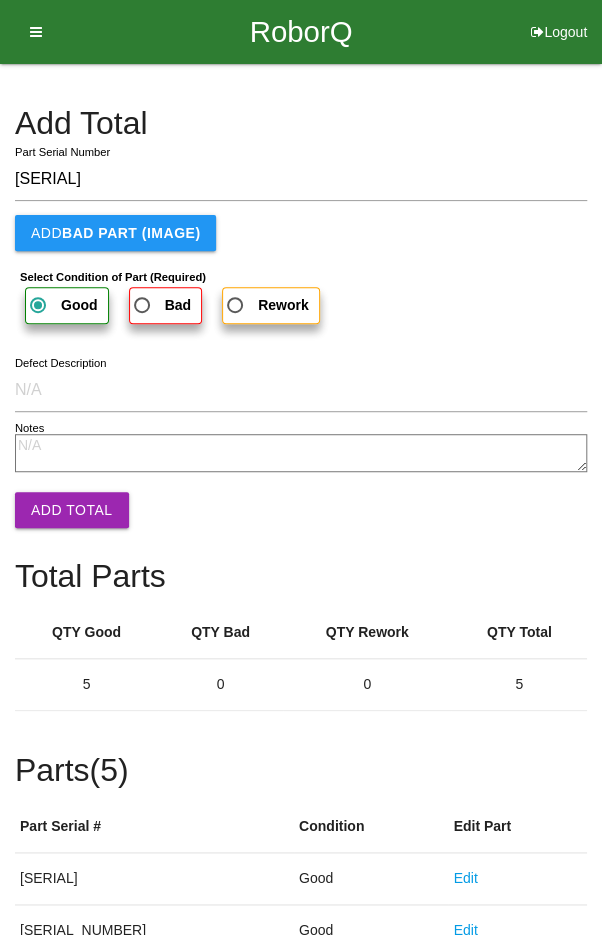 click on "Add Total" at bounding box center (72, 510) 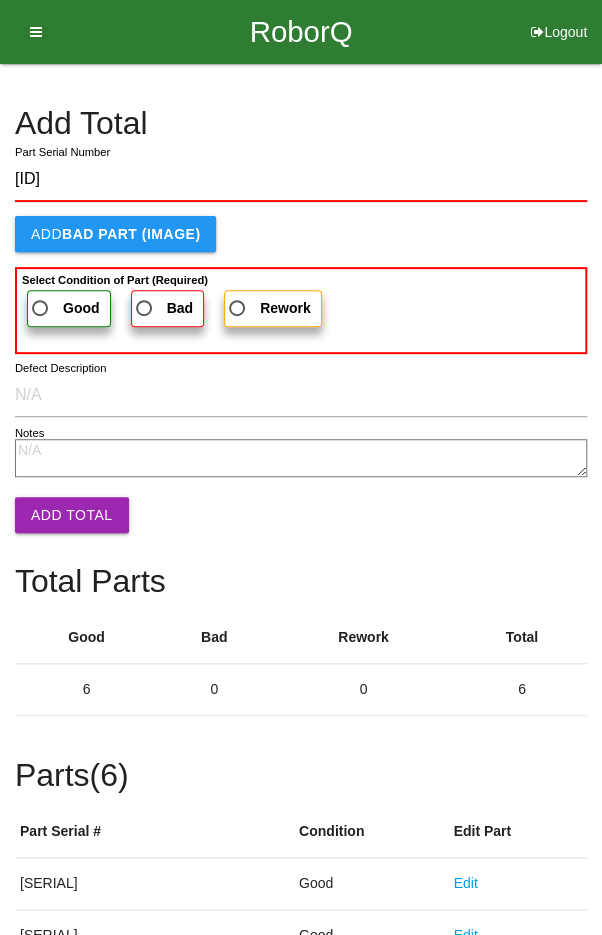 click on "Good" at bounding box center [64, 308] 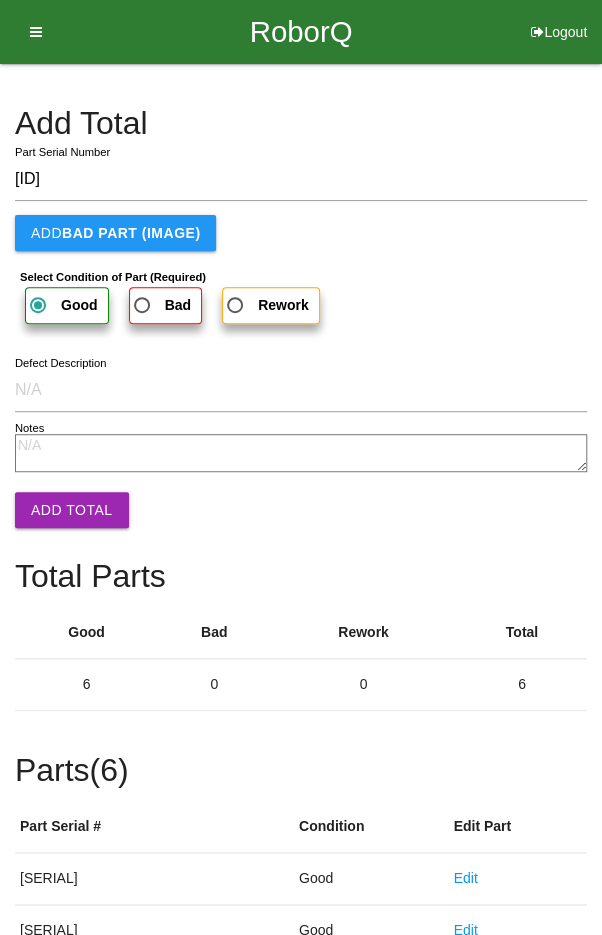 click on "Add Total" at bounding box center (72, 510) 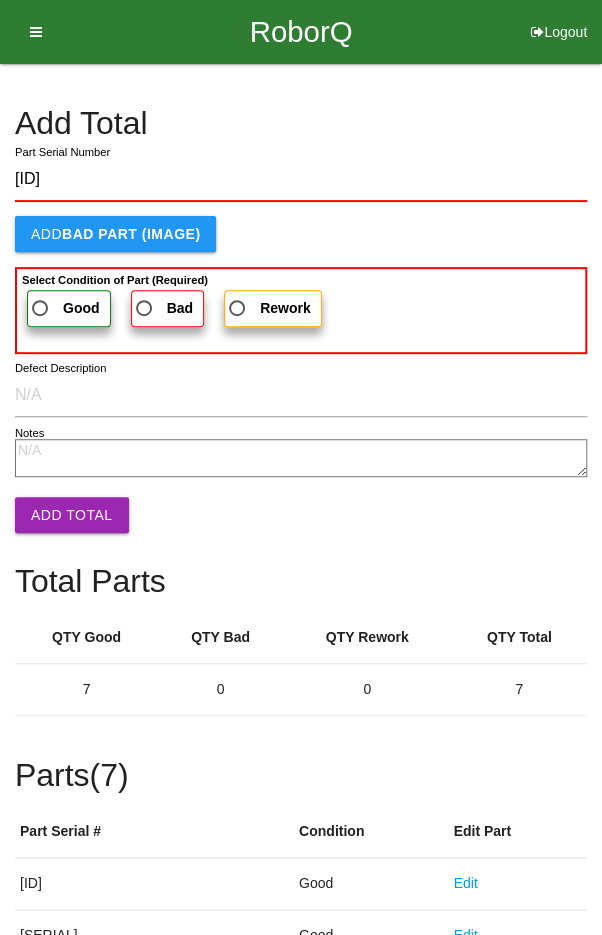 click on "Good" at bounding box center (81, 308) 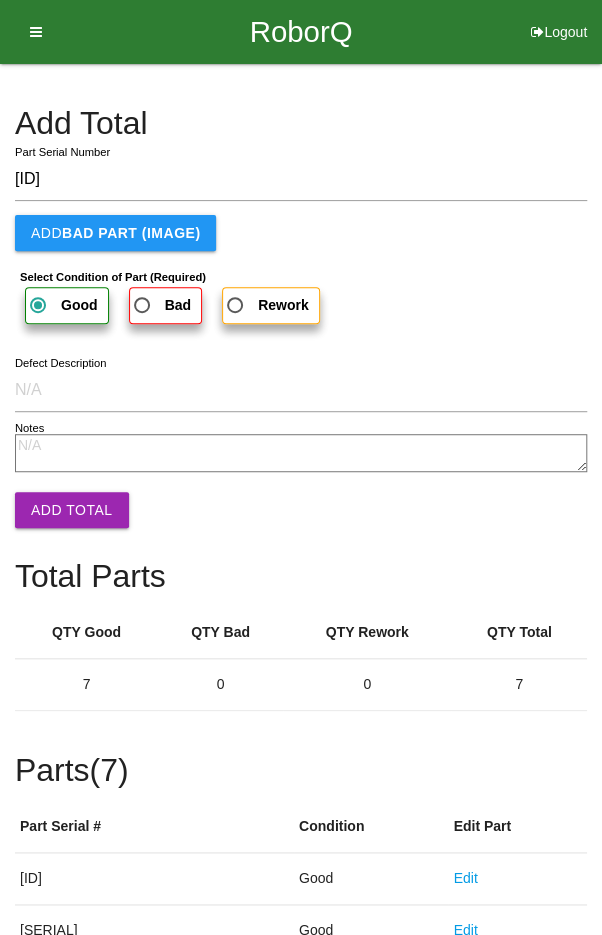 click on "Add Total" at bounding box center (72, 510) 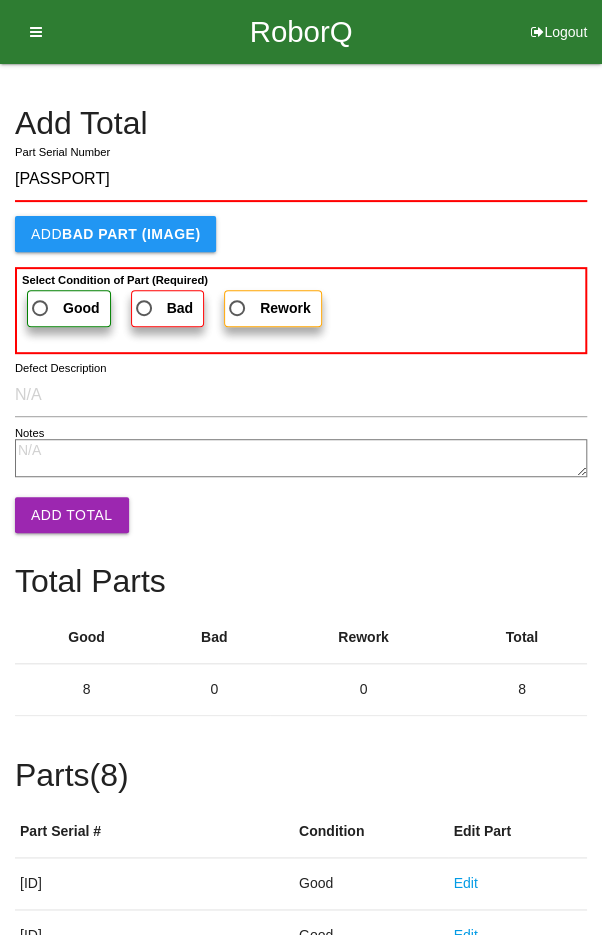 click on "Good" at bounding box center (64, 308) 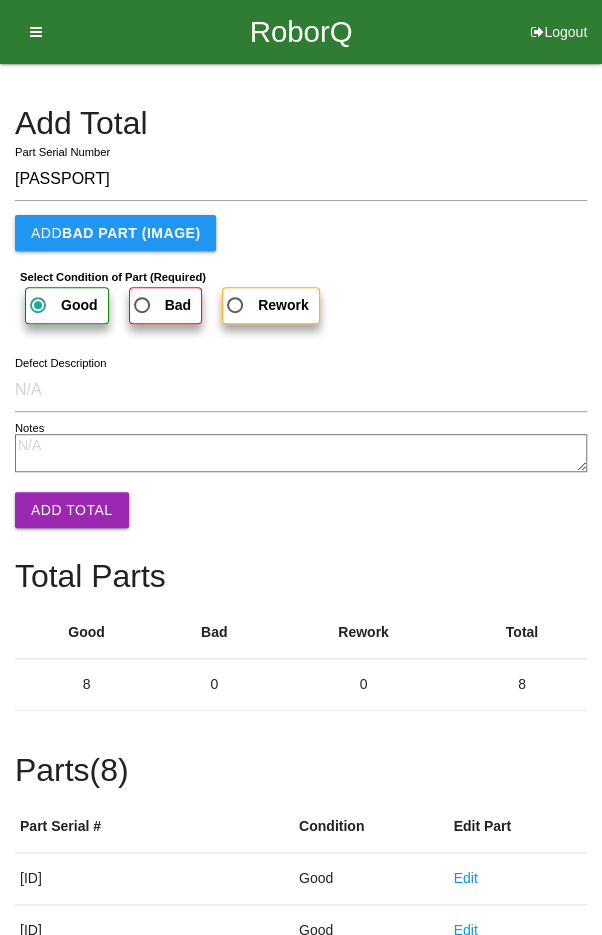 click on "Add Total" at bounding box center (72, 510) 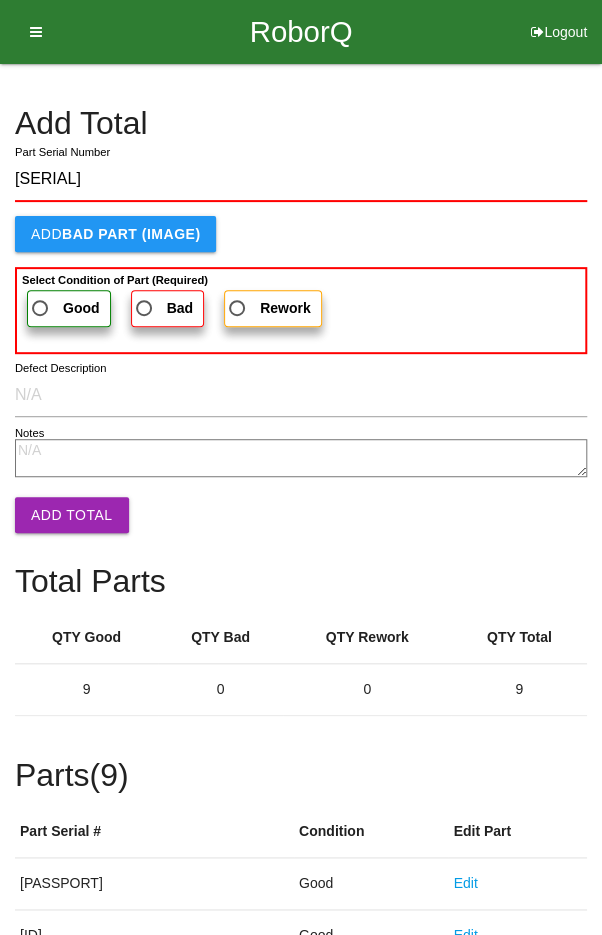 click on "Good" at bounding box center (64, 308) 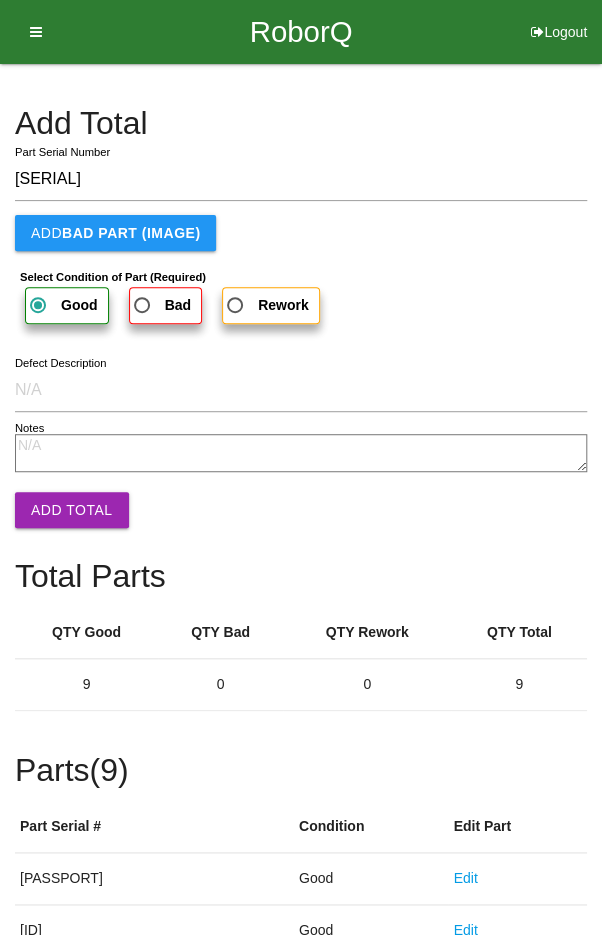 click on "Add Total" at bounding box center (72, 510) 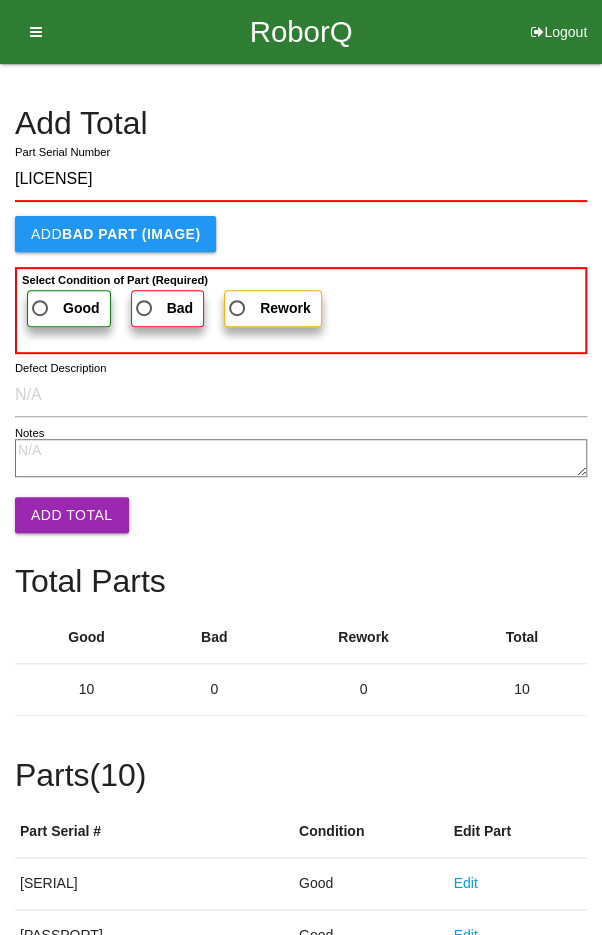 click on "Good" at bounding box center (64, 308) 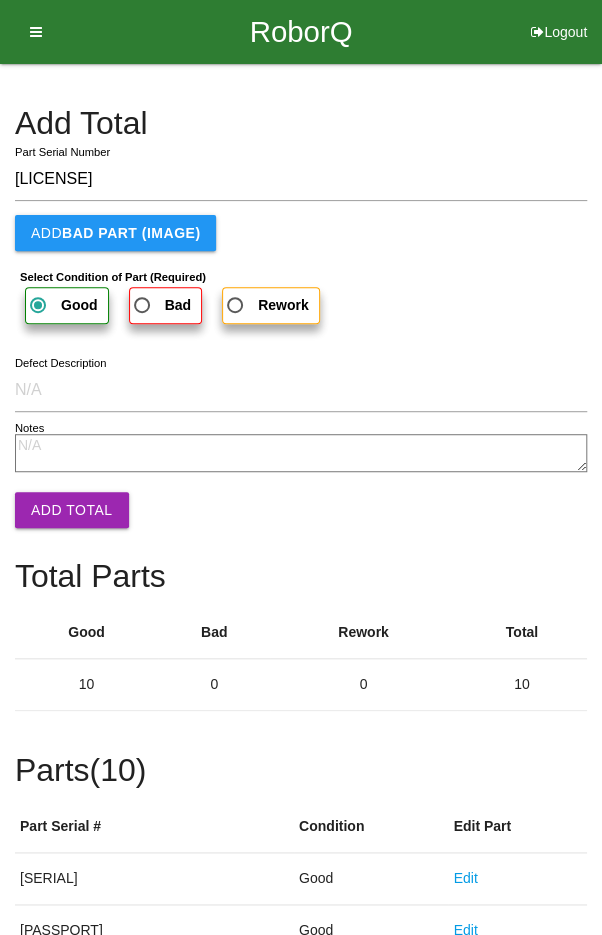 click on "Add Total" at bounding box center (72, 510) 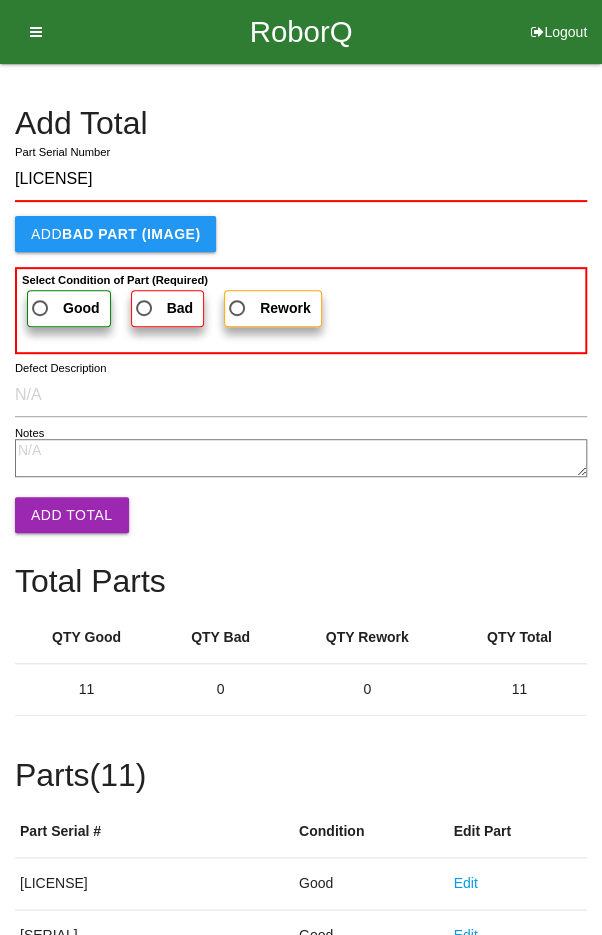 click on "Good" at bounding box center (64, 308) 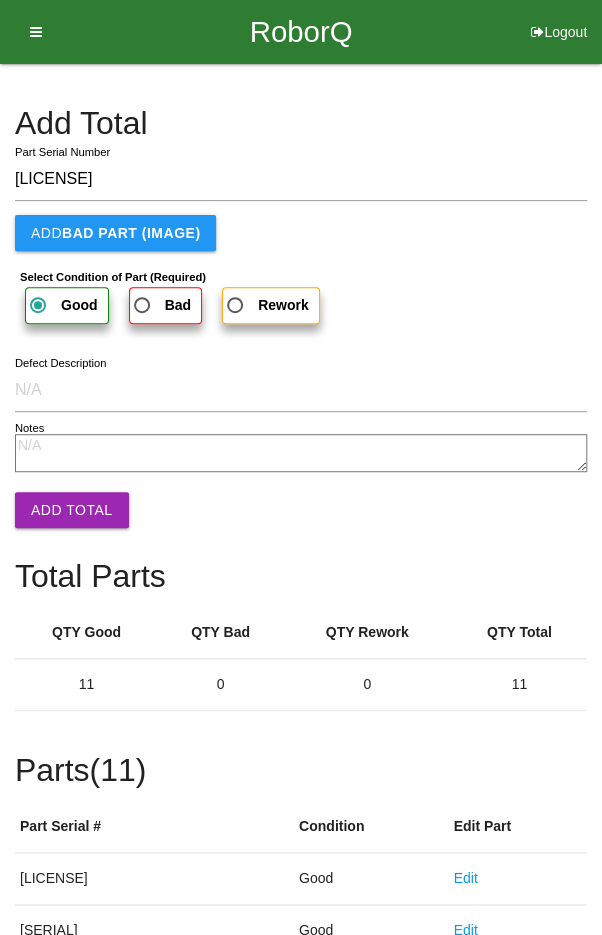 click on "Add Total" at bounding box center (72, 510) 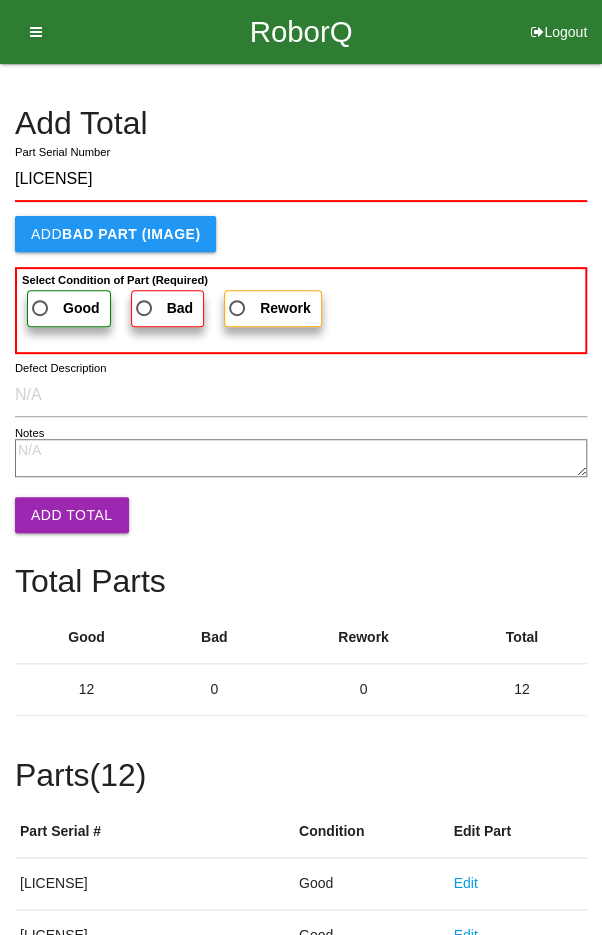 click on "Good" at bounding box center (81, 308) 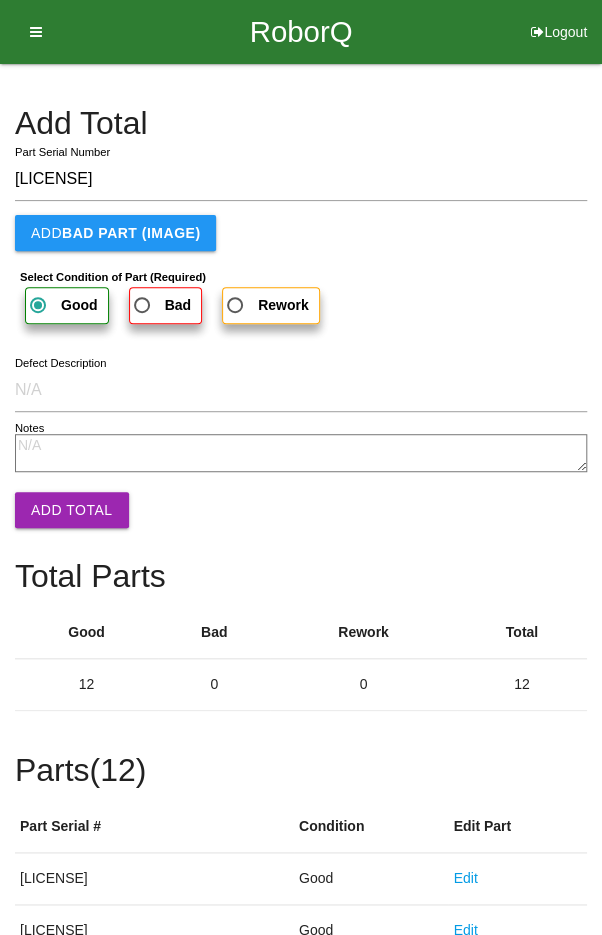 click on "Add Total" at bounding box center [72, 510] 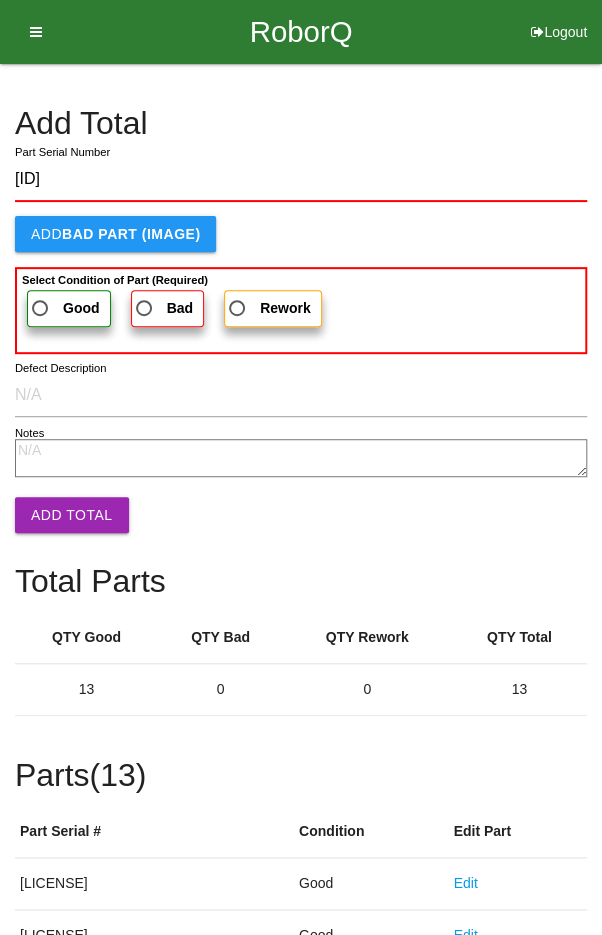 click on "Good" at bounding box center [69, 308] 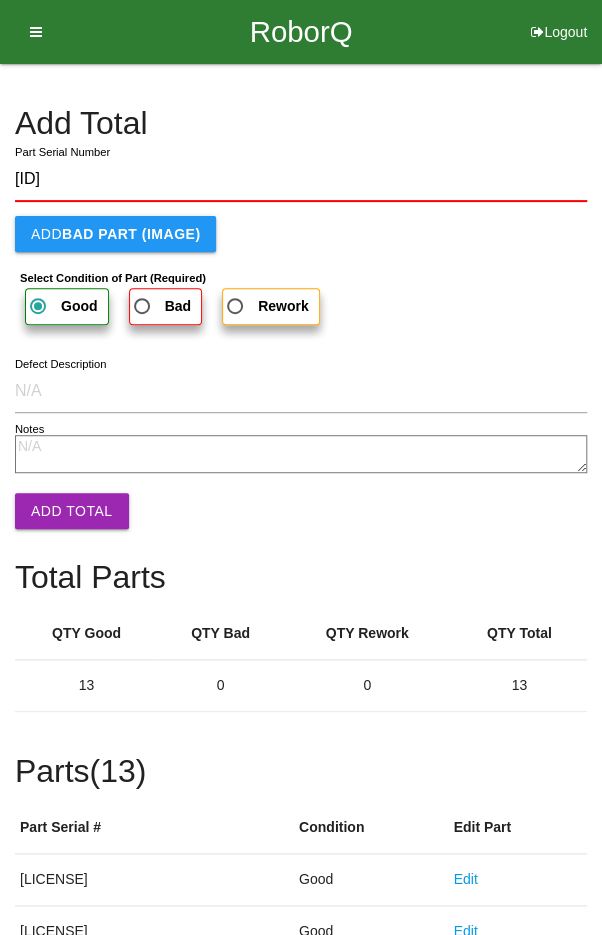 click on "Add Total" at bounding box center [72, 511] 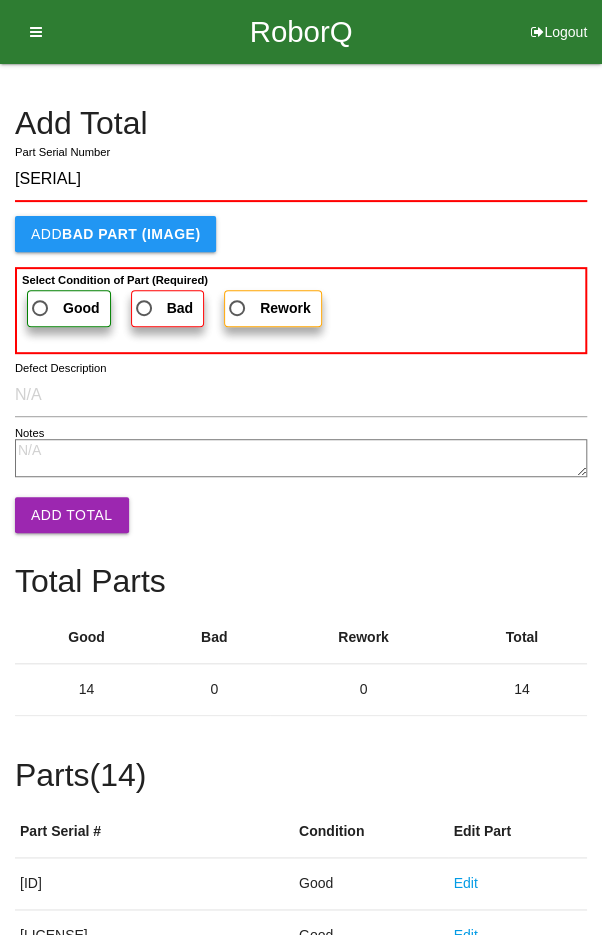 click on "Good" at bounding box center [64, 308] 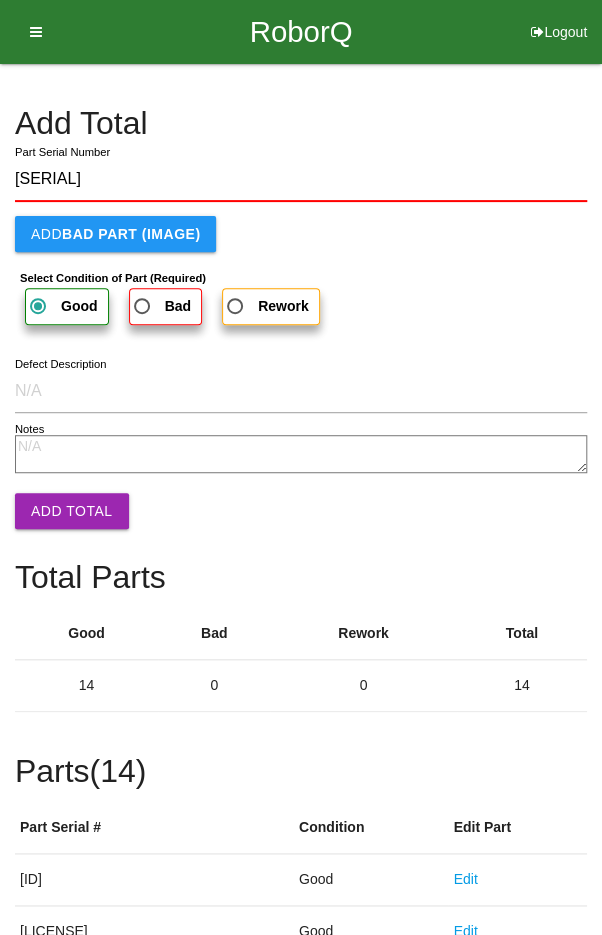 click on "Add Total" at bounding box center (72, 511) 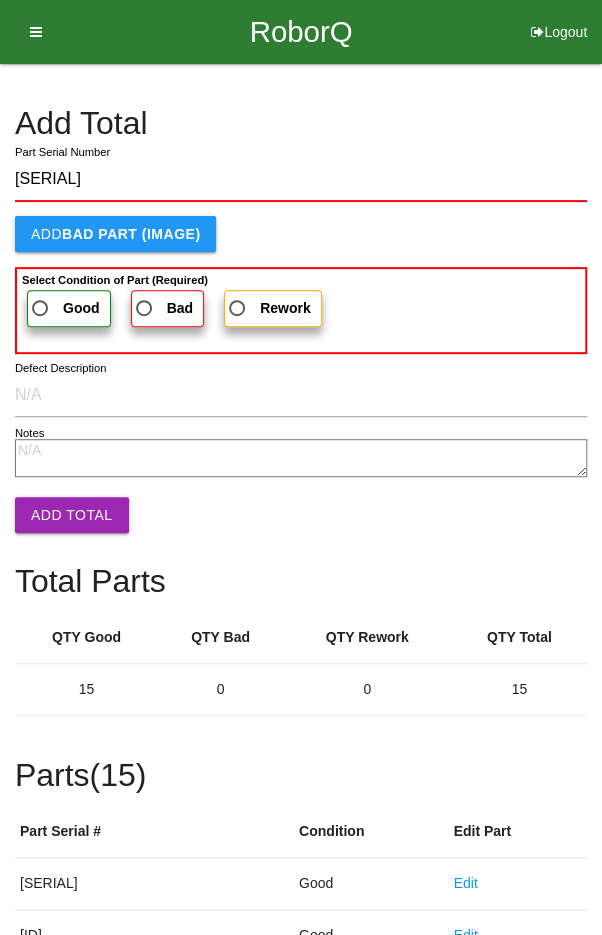 click on "Good" at bounding box center [64, 308] 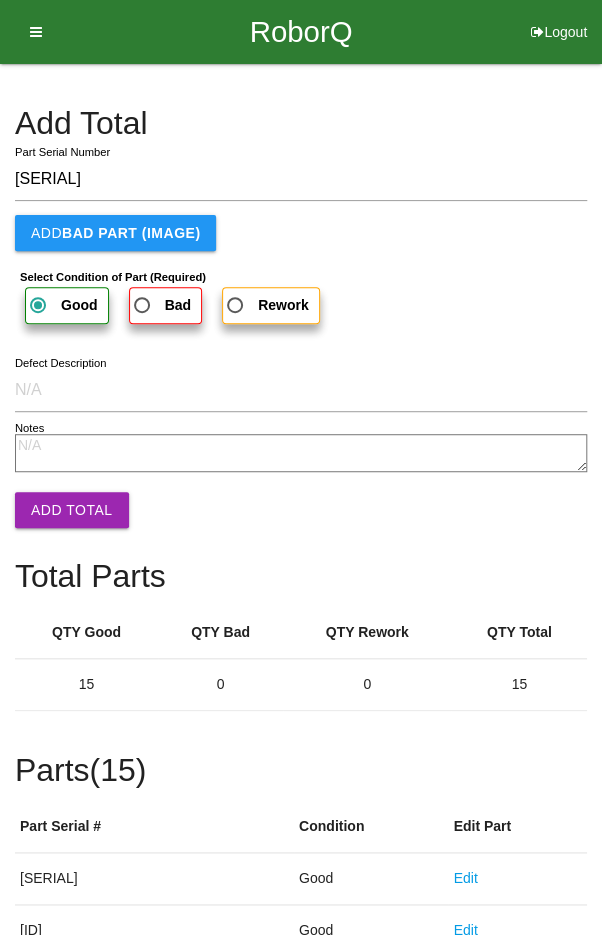 click on "Add Total" at bounding box center (72, 510) 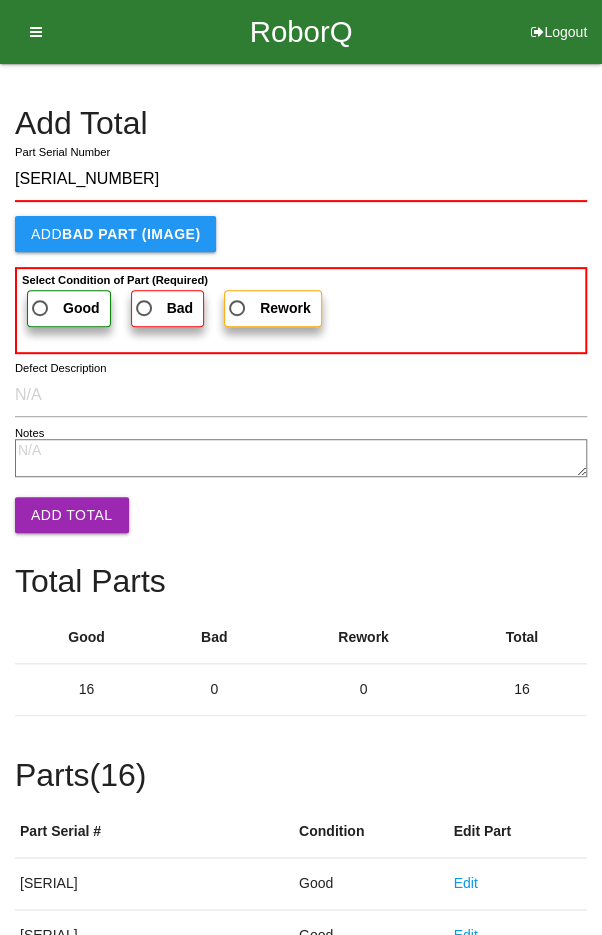 click on "Good" at bounding box center (64, 308) 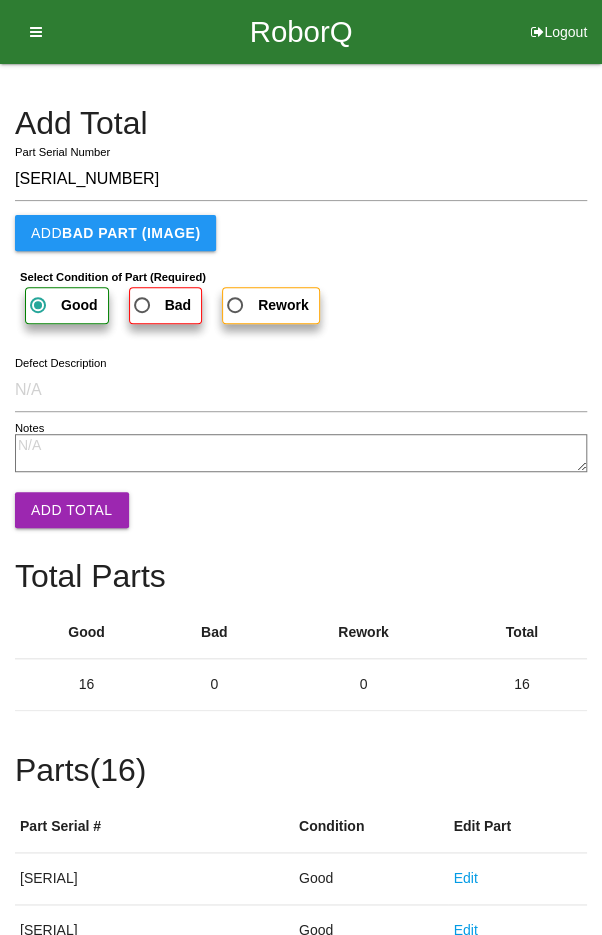 click on "Add Total" at bounding box center (72, 510) 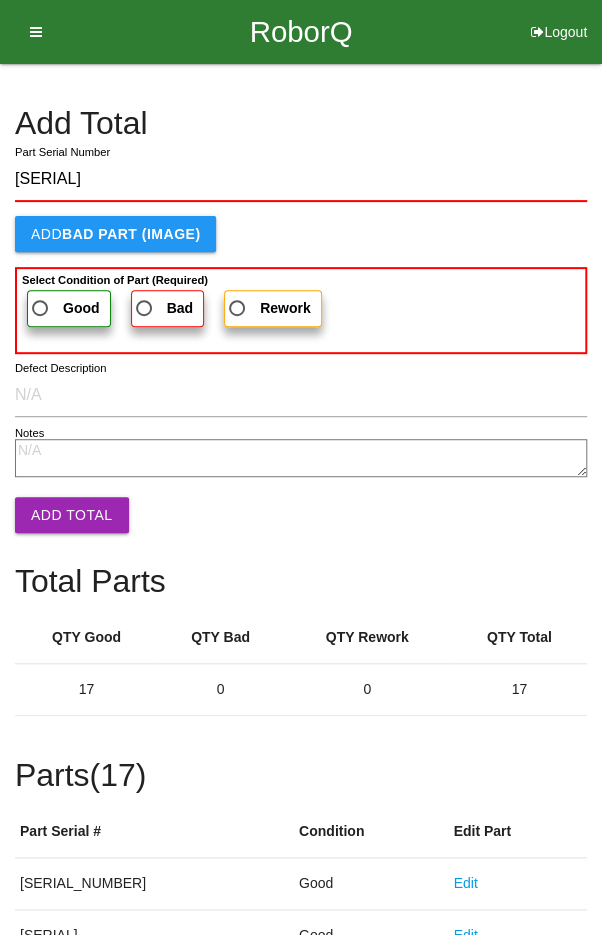 click on "Good" at bounding box center (64, 308) 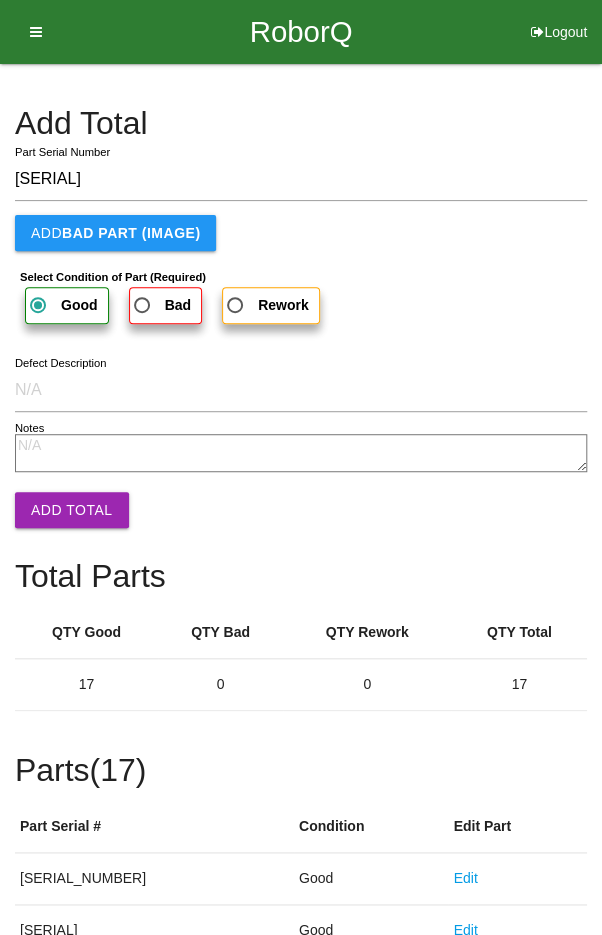 click on "Add Total" at bounding box center [72, 510] 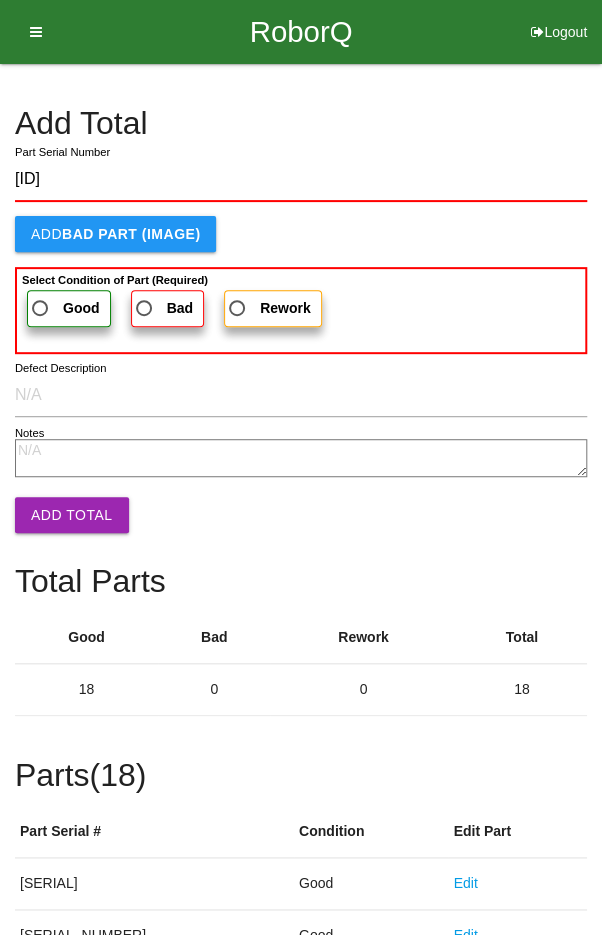 click on "Good" at bounding box center (64, 308) 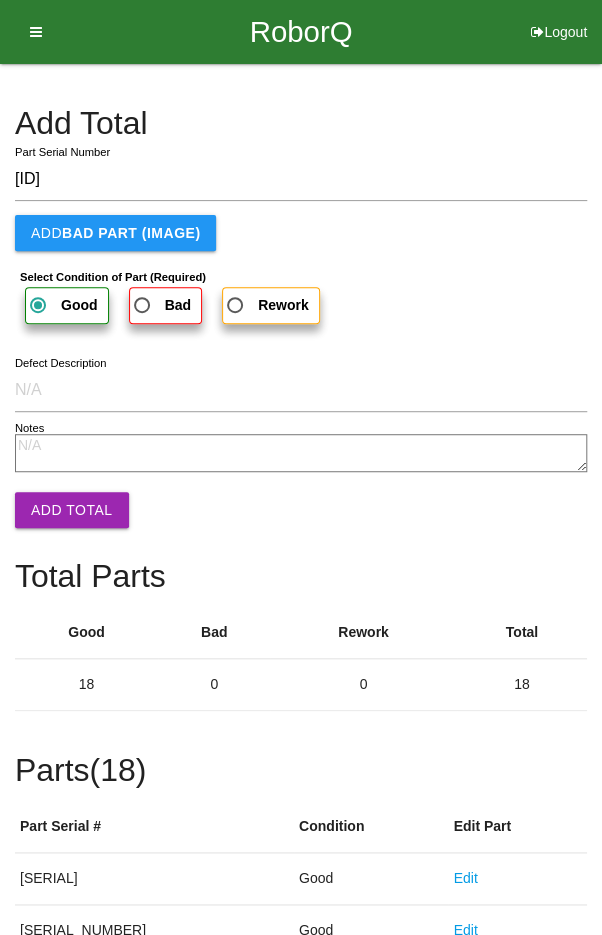 click on "Add Total" at bounding box center [72, 510] 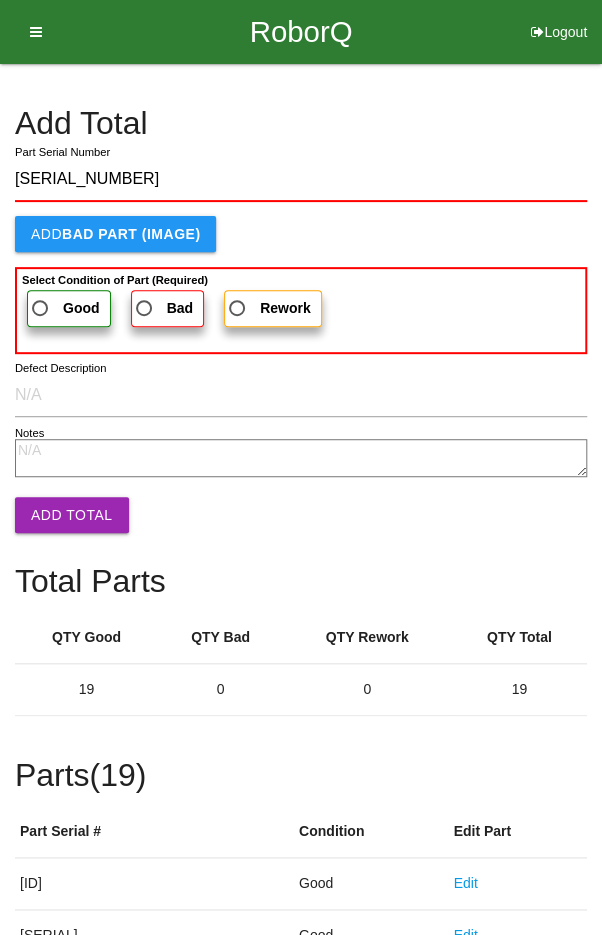 click on "Good" at bounding box center (64, 308) 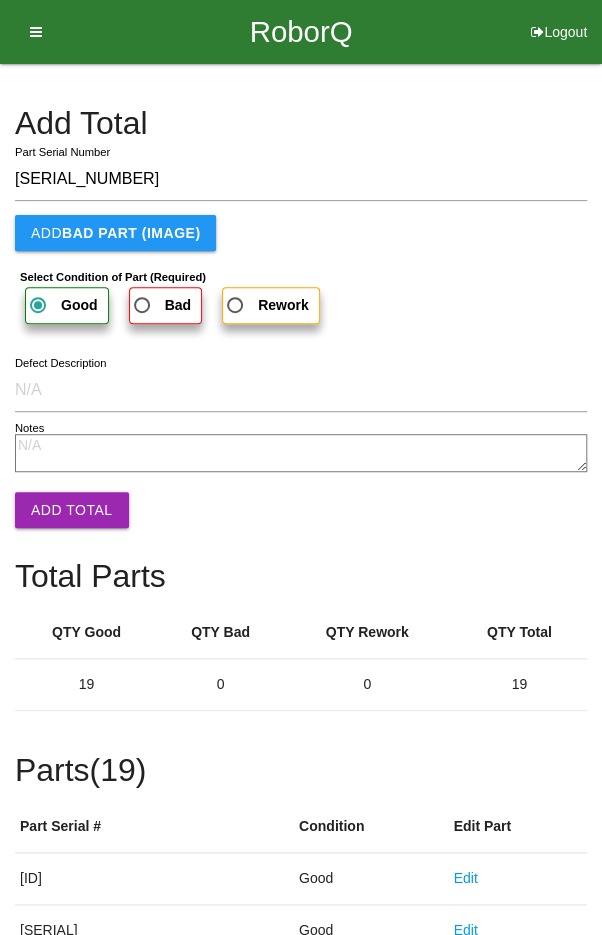 click on "Add Total" at bounding box center [72, 510] 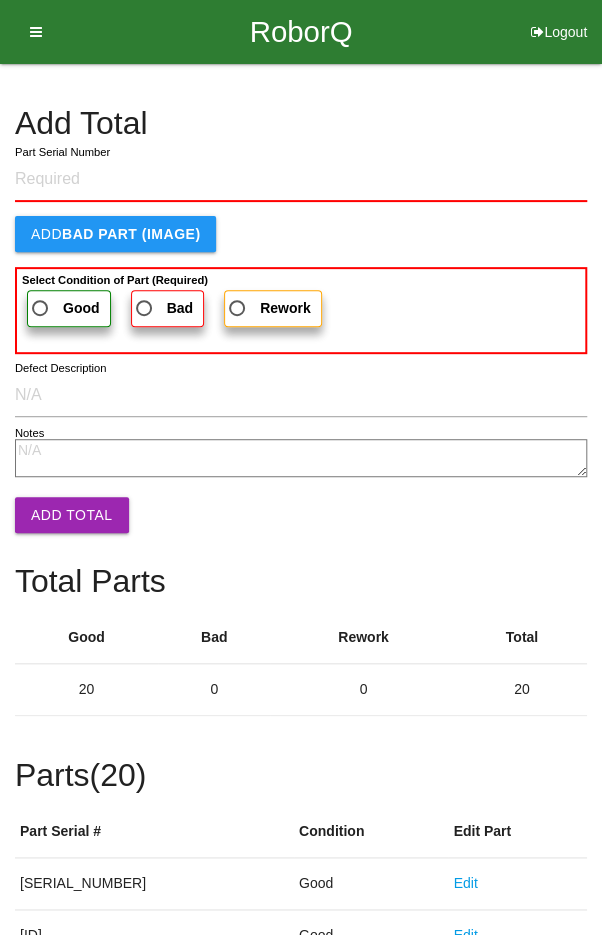 click on "Add Total" at bounding box center (301, 123) 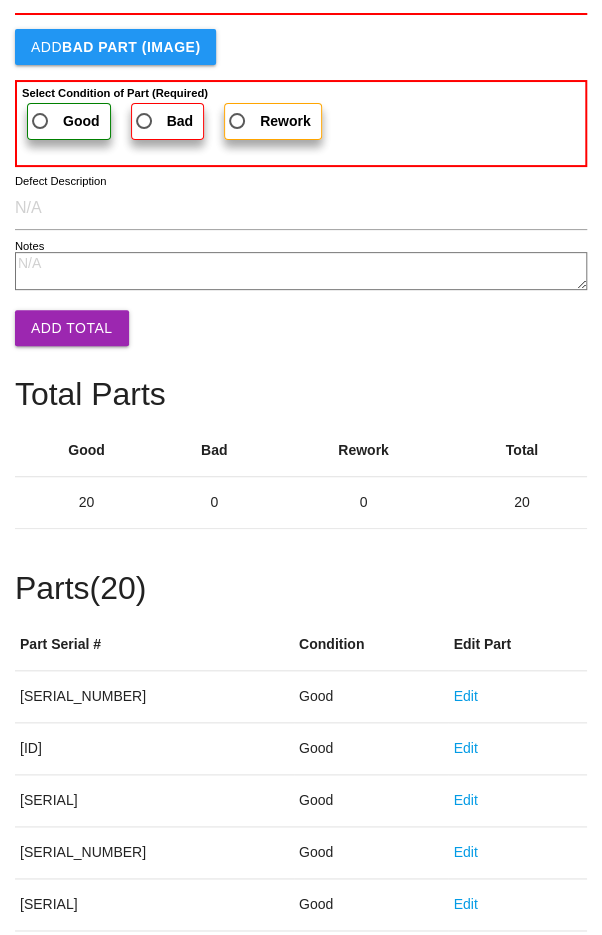 scroll, scrollTop: 1111, scrollLeft: 0, axis: vertical 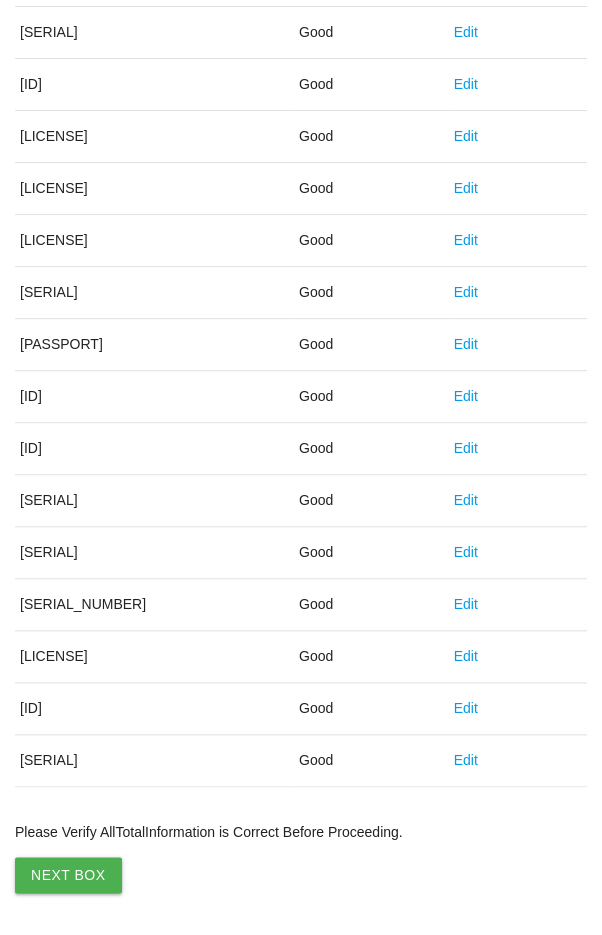 click on "Next Box" at bounding box center [68, 875] 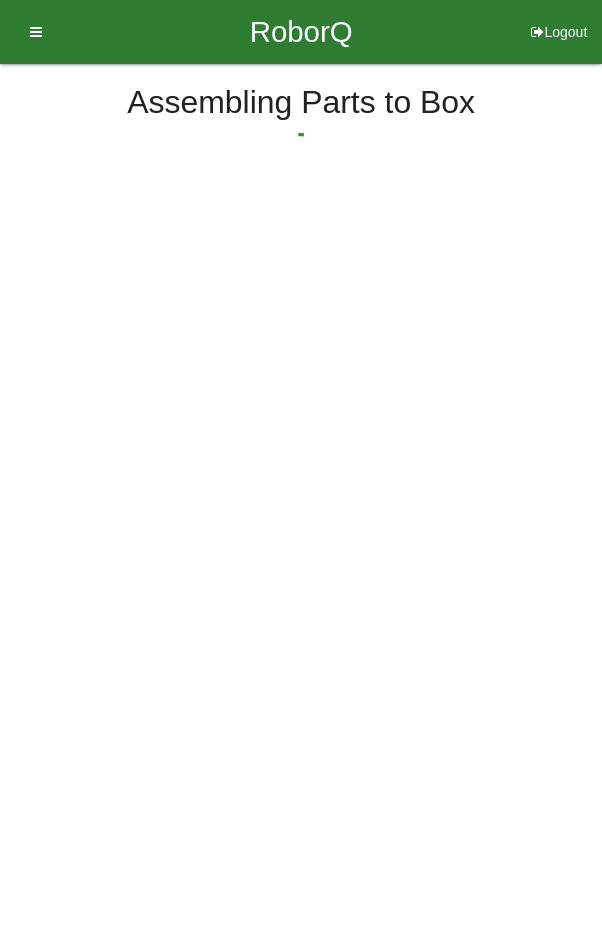 scroll, scrollTop: 0, scrollLeft: 0, axis: both 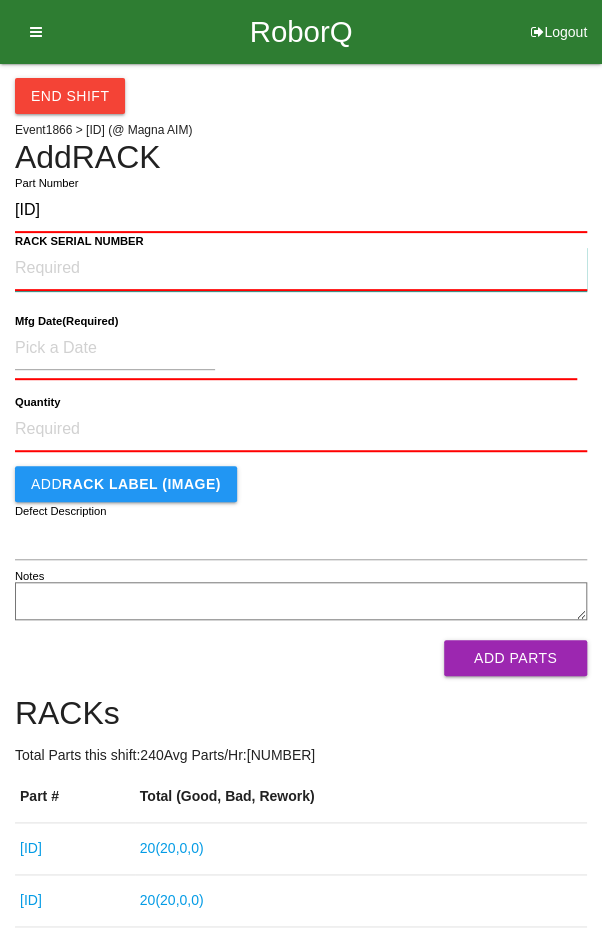 click on "RACK SERIAL NUMBER" at bounding box center [301, 269] 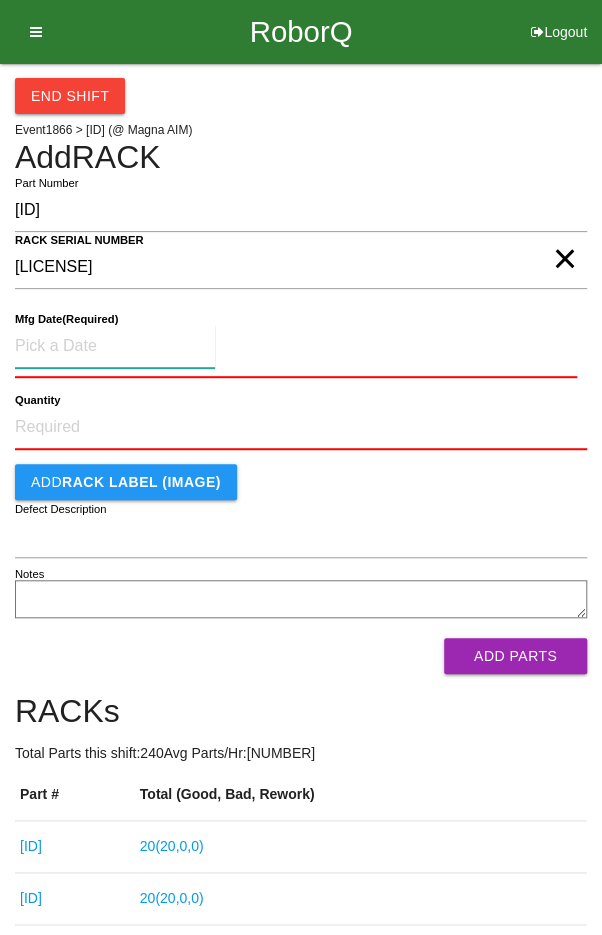 click at bounding box center [115, 346] 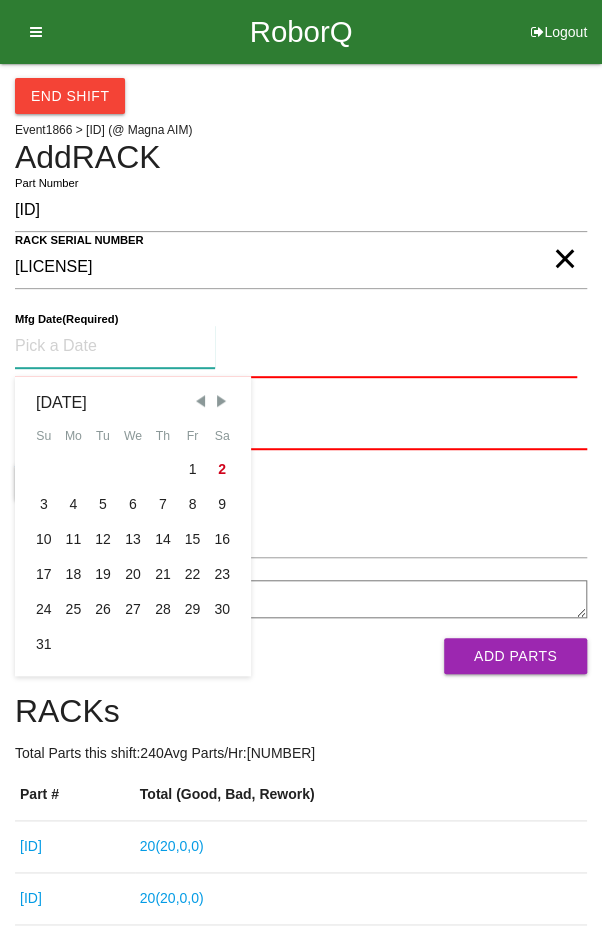click at bounding box center (200, 401) 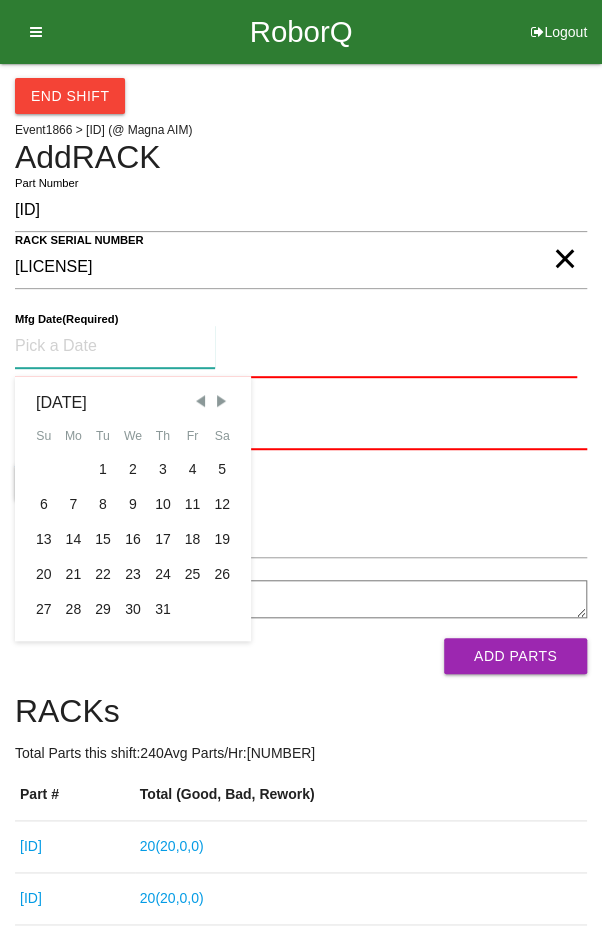 click on "14" at bounding box center [74, 539] 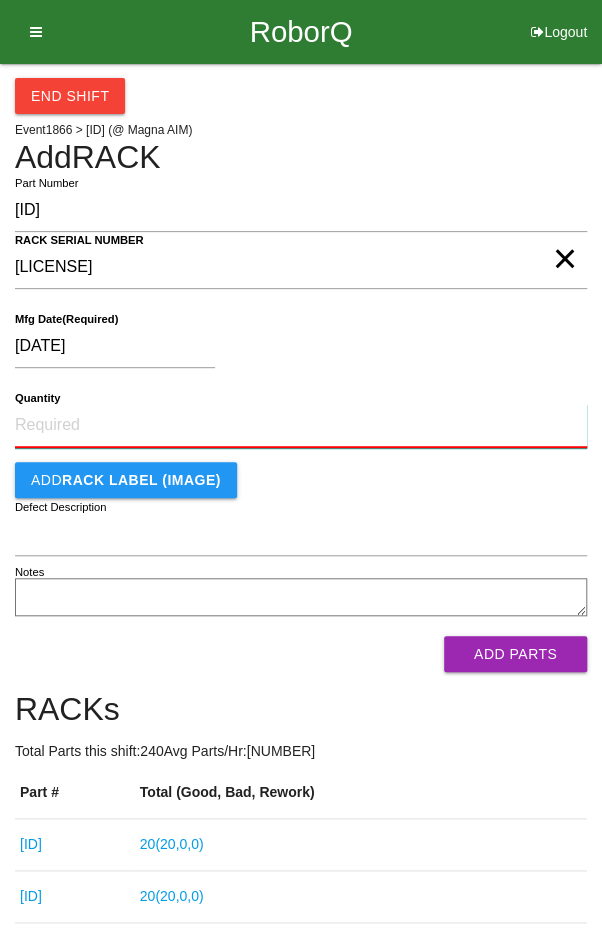 click on "Quantity" at bounding box center [301, 426] 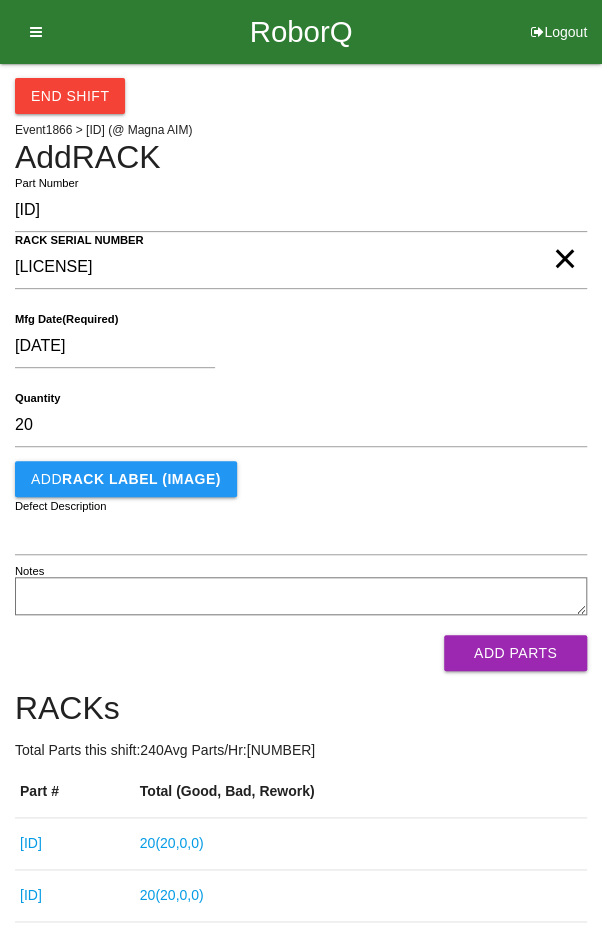 click on "[DATE]" at bounding box center (296, 350) 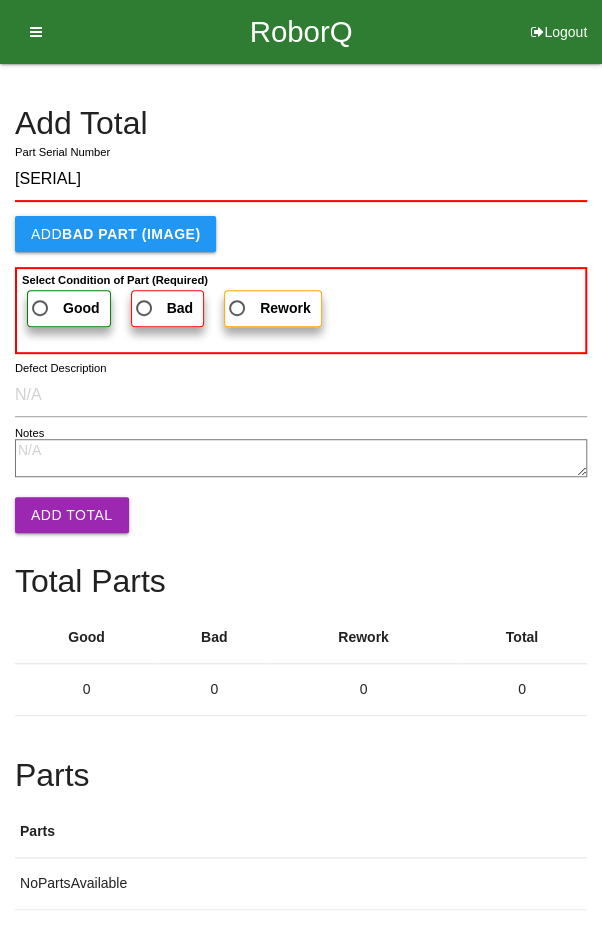 click on "Good" at bounding box center (64, 308) 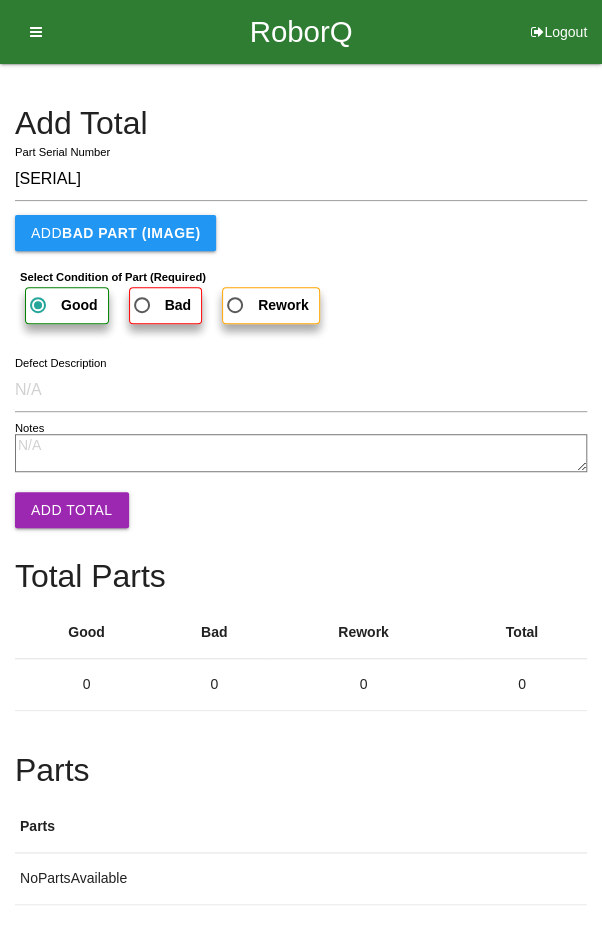 click on "Add Total" at bounding box center (72, 510) 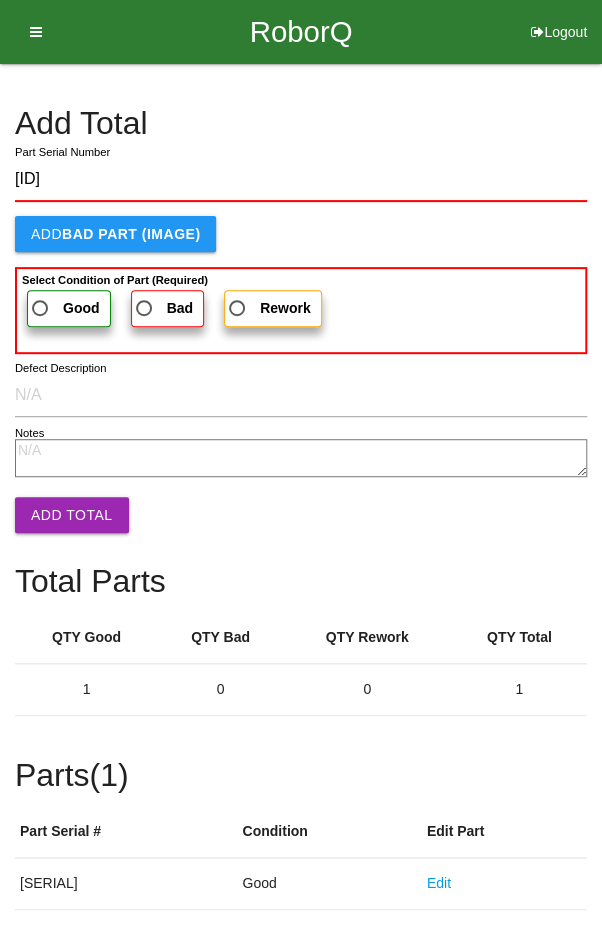 click on "Good" at bounding box center (64, 308) 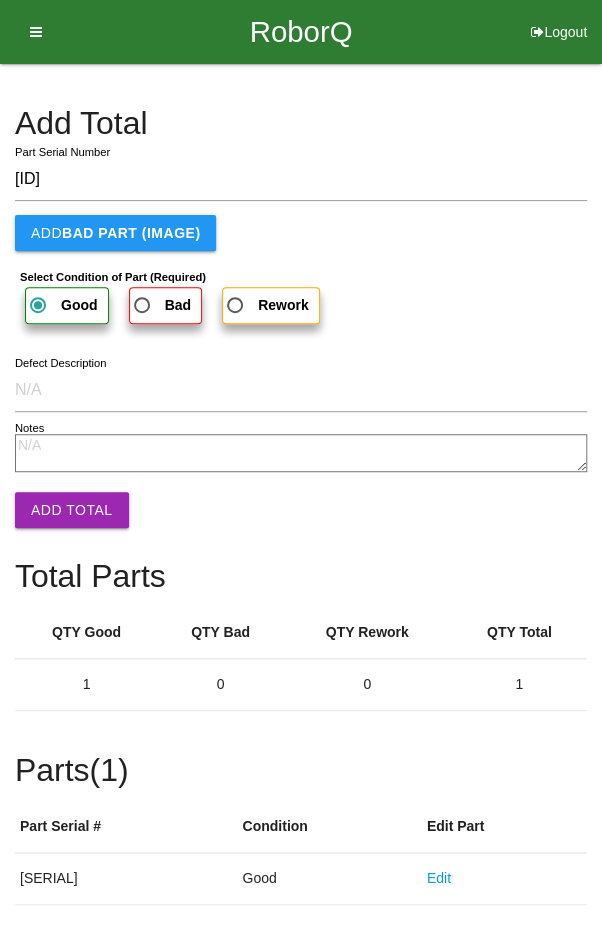 click on "Add Total" at bounding box center [72, 510] 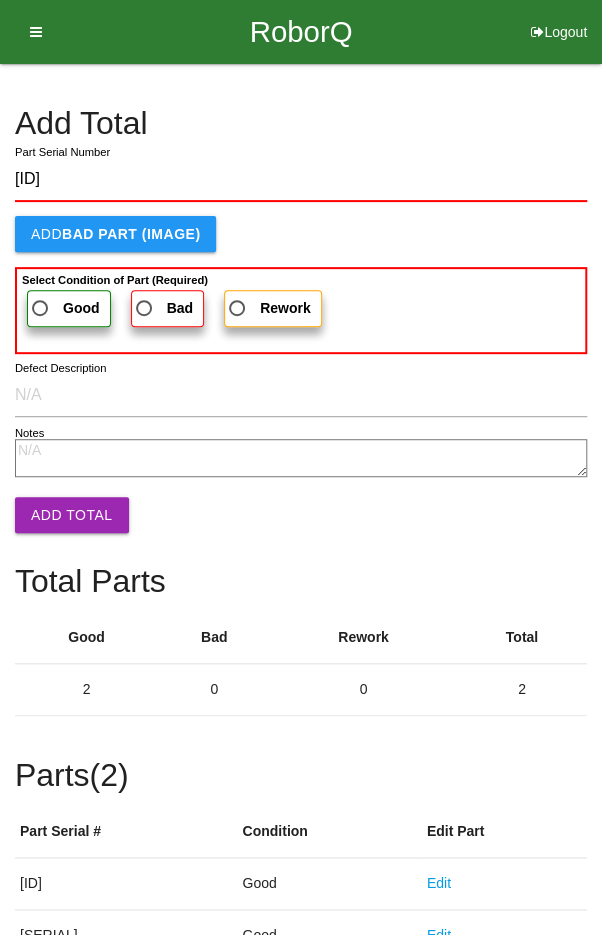 click on "Good" at bounding box center (64, 308) 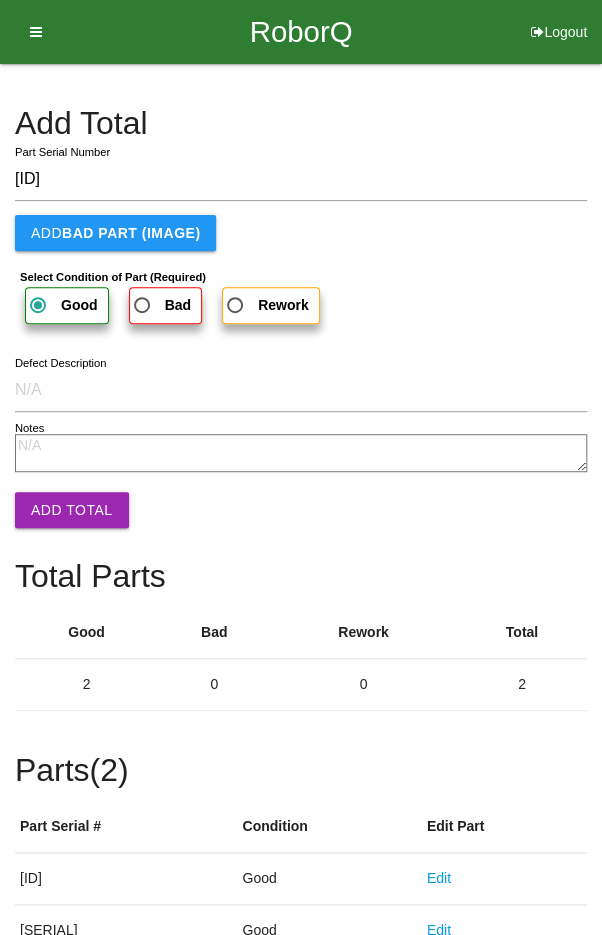 click on "Add Total" at bounding box center [72, 510] 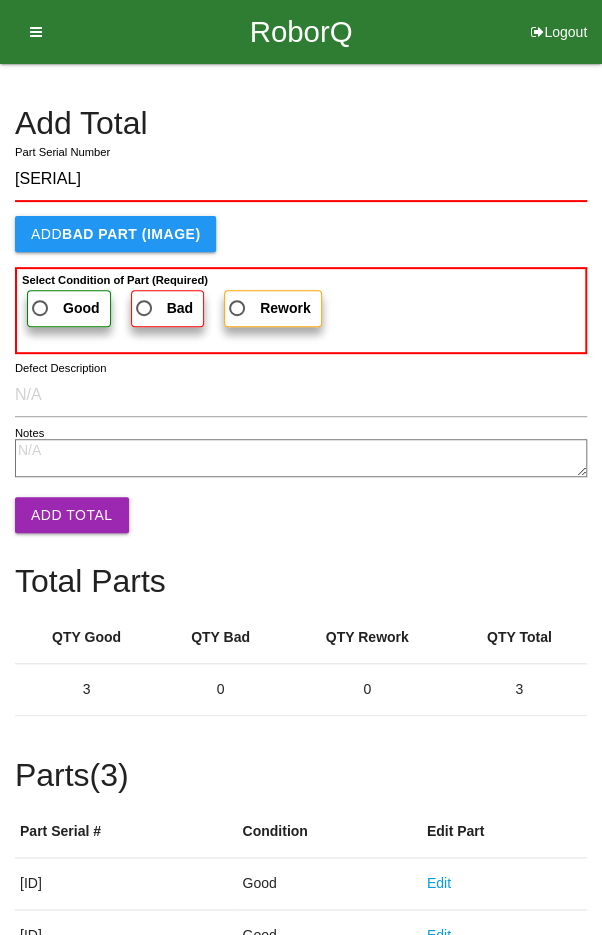 click on "Good" at bounding box center (64, 308) 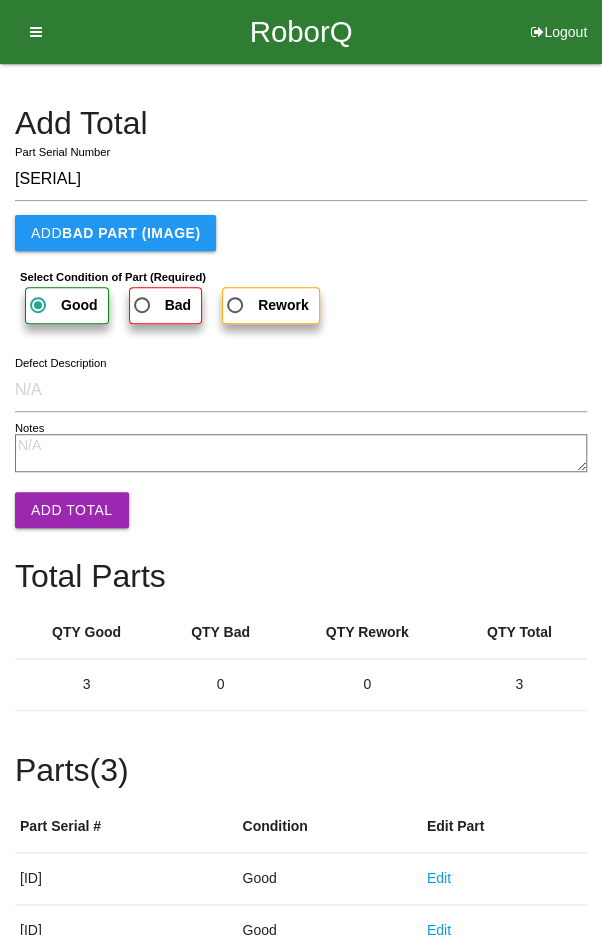 click on "Add Total" at bounding box center [72, 510] 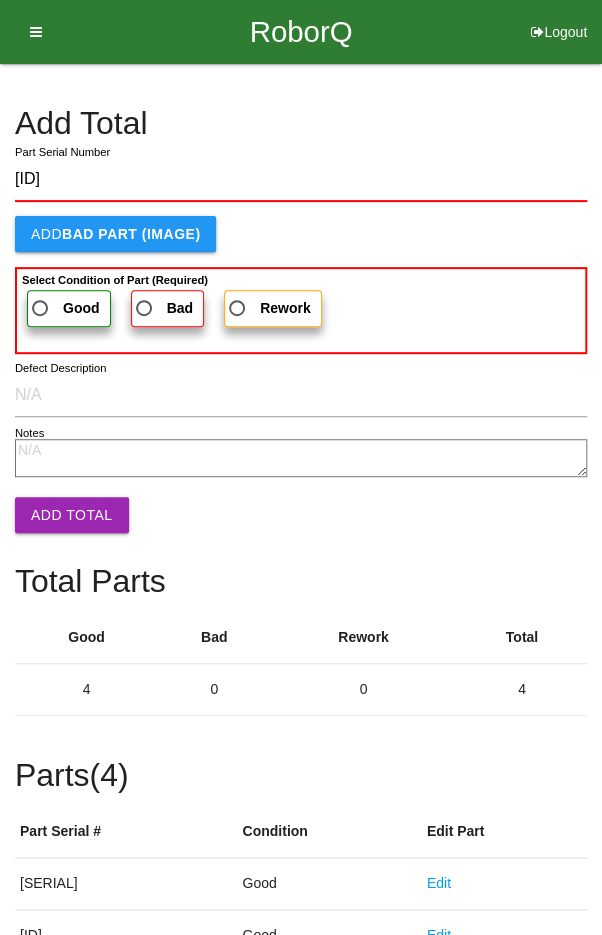 click on "Good" at bounding box center (64, 308) 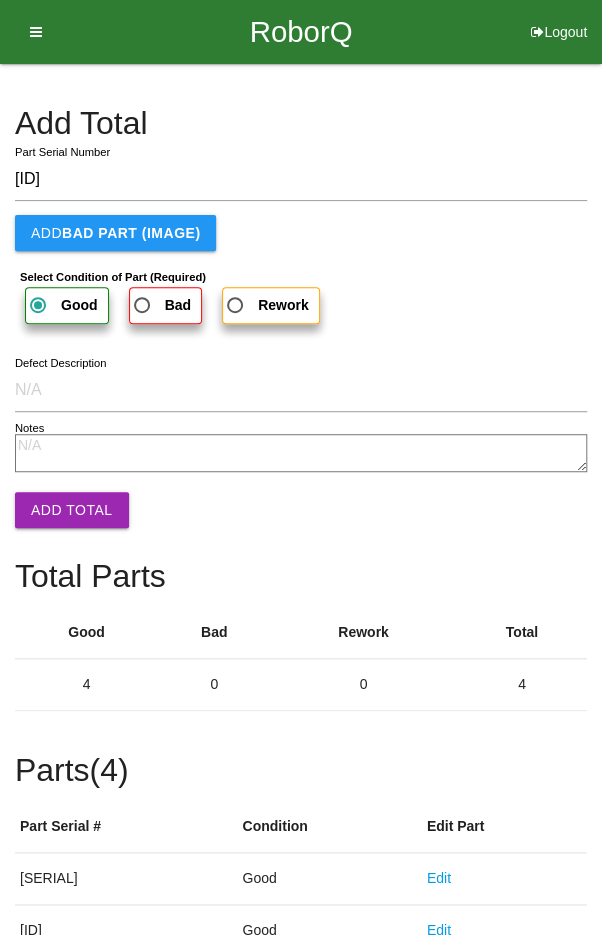 click on "Add Total" at bounding box center (72, 510) 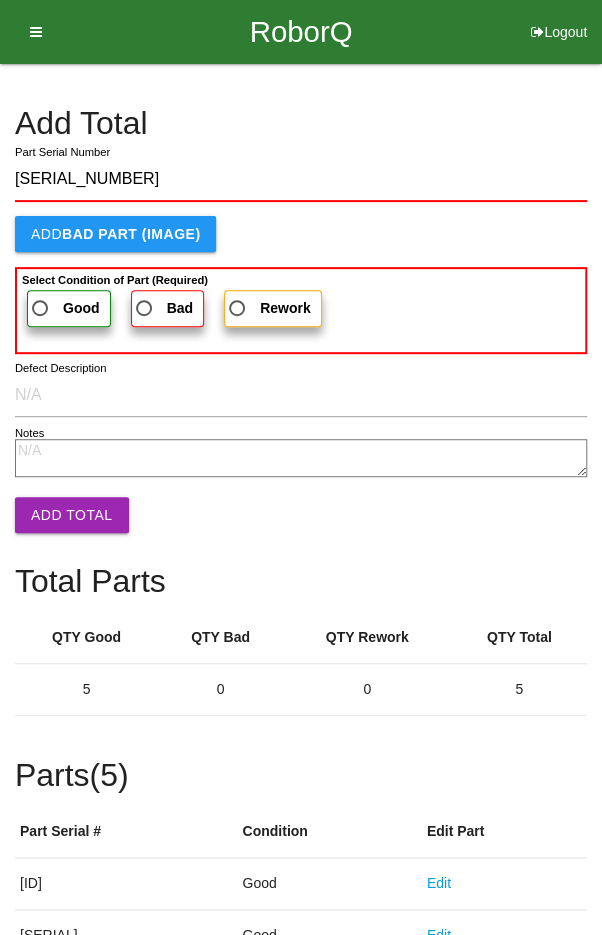 click on "Good" at bounding box center (64, 308) 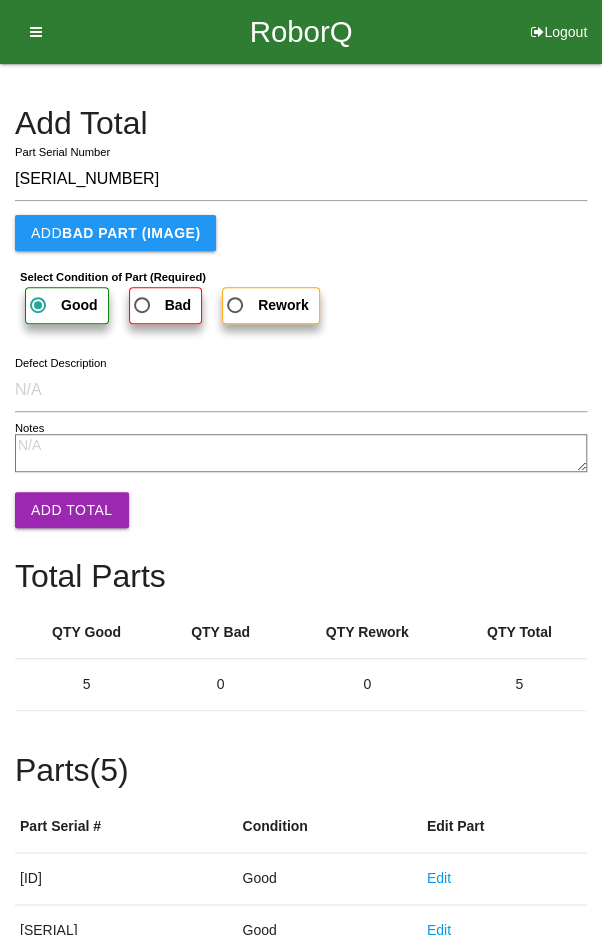 click on "Add Total" at bounding box center [72, 510] 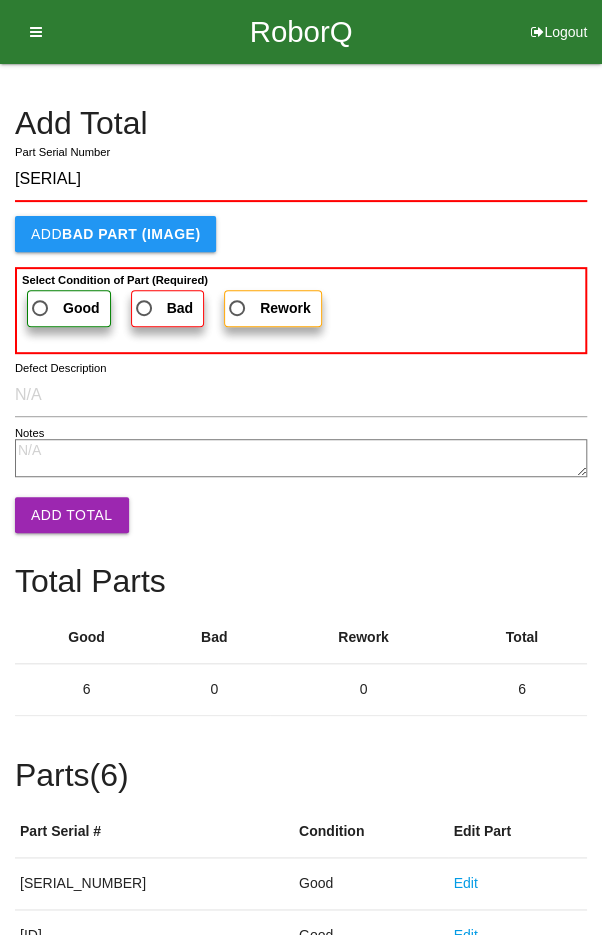 click on "Good" at bounding box center [69, 308] 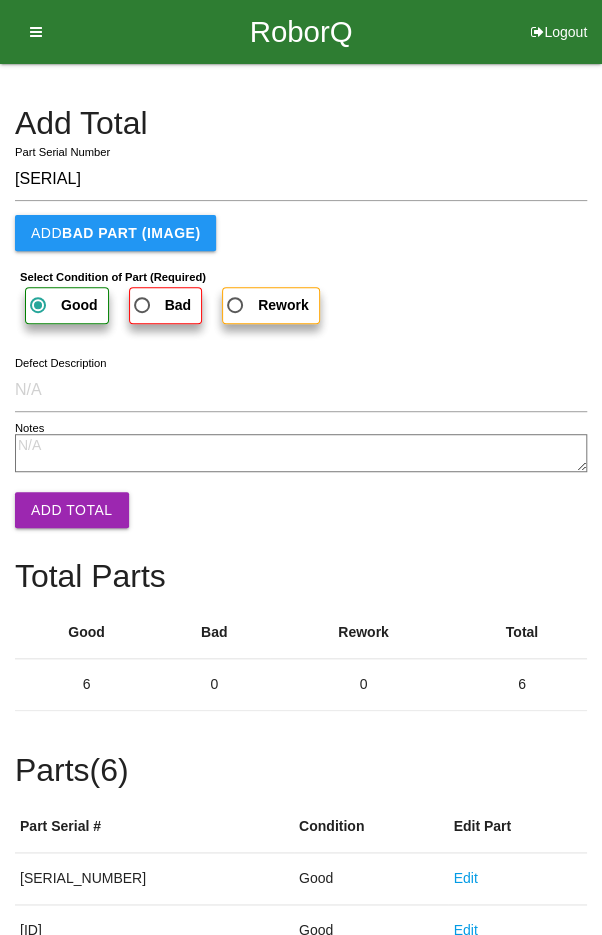 click on "Add Total" at bounding box center [72, 510] 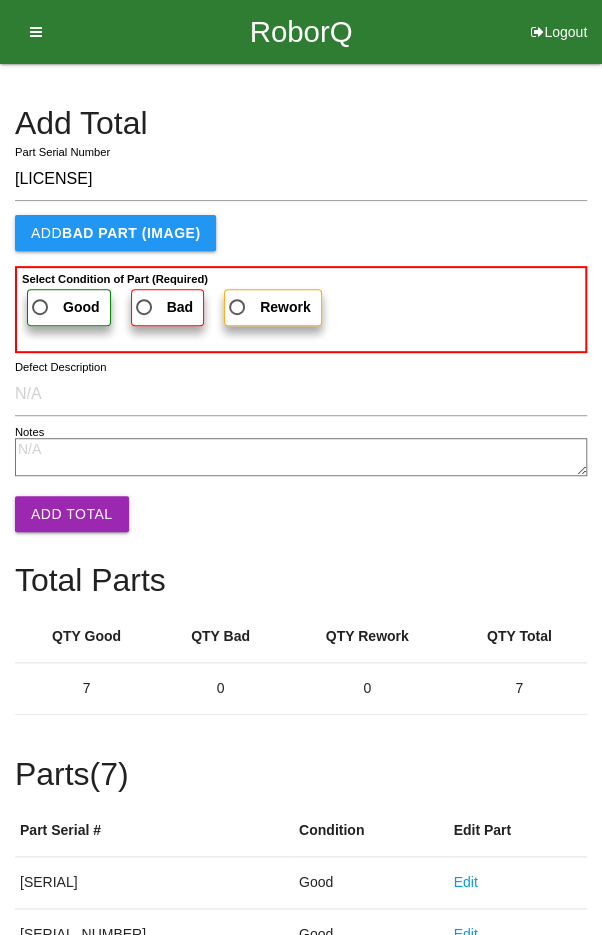 click on "Good" at bounding box center (64, 307) 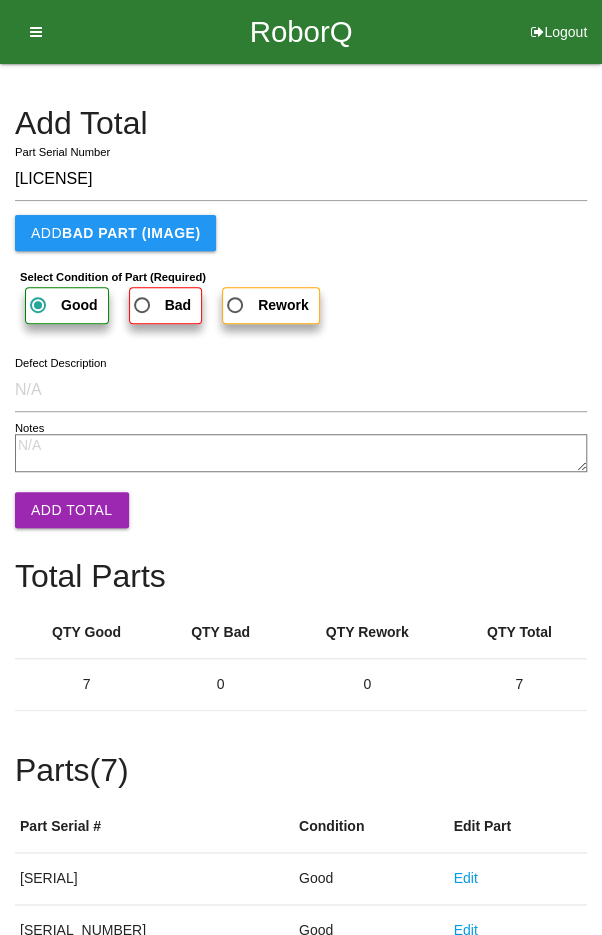 click on "Add Total" at bounding box center (72, 510) 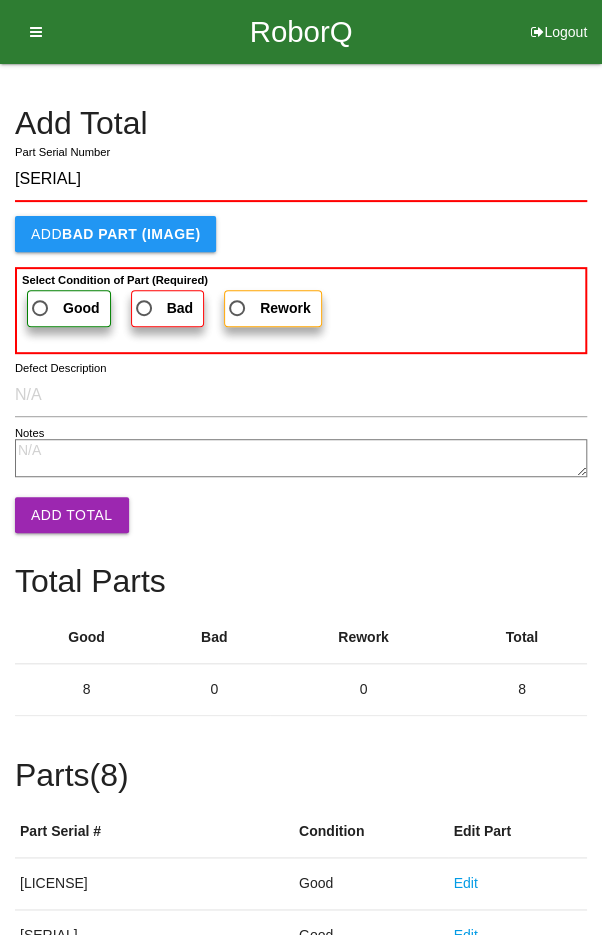 click on "Good" at bounding box center [64, 308] 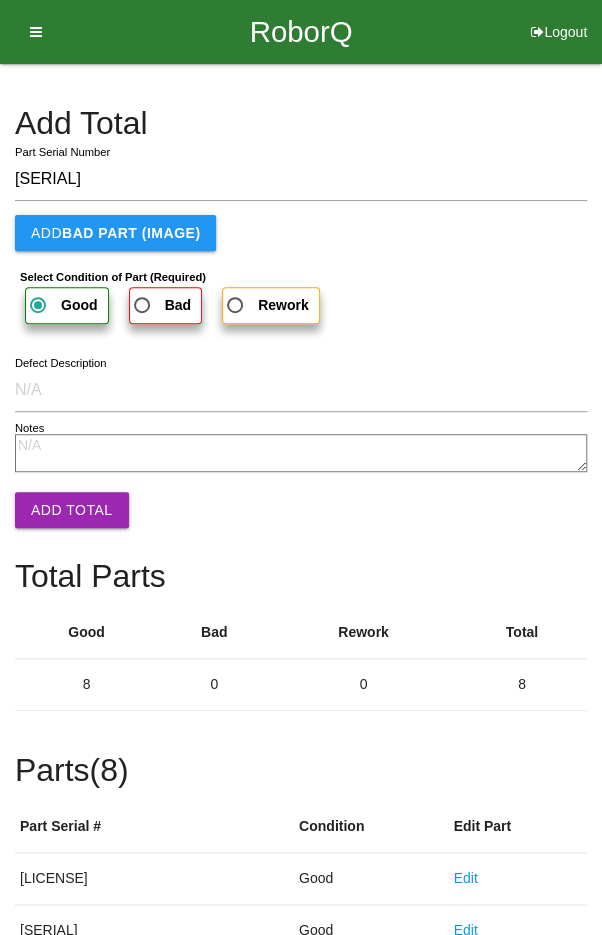 click on "Add Total" at bounding box center [72, 510] 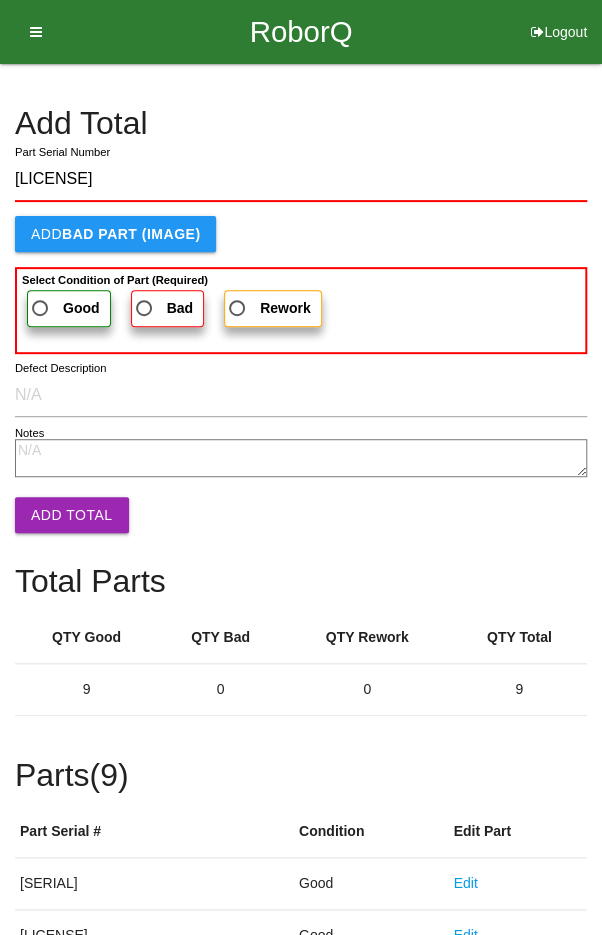 click on "Good" at bounding box center (64, 308) 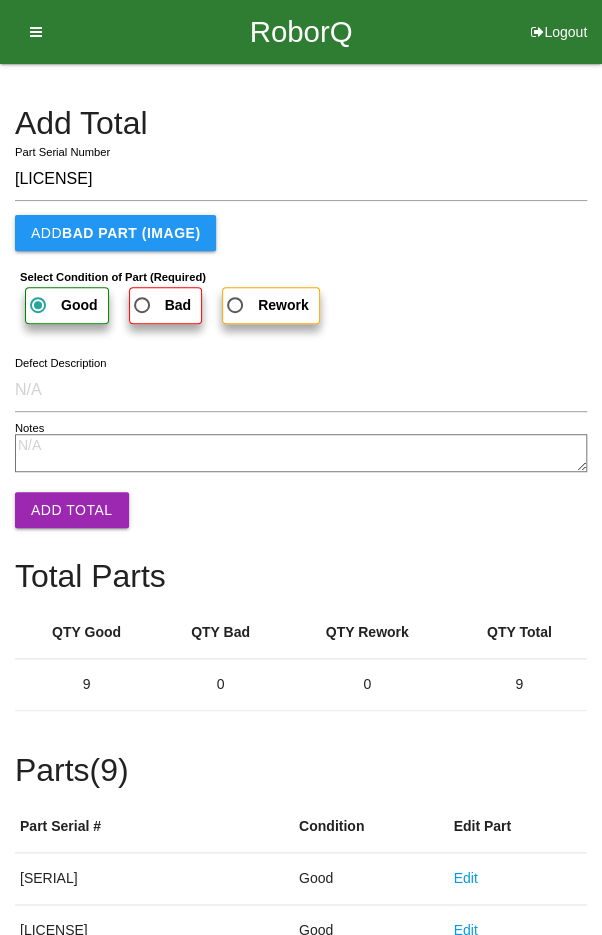 click on "Add Total" at bounding box center (72, 510) 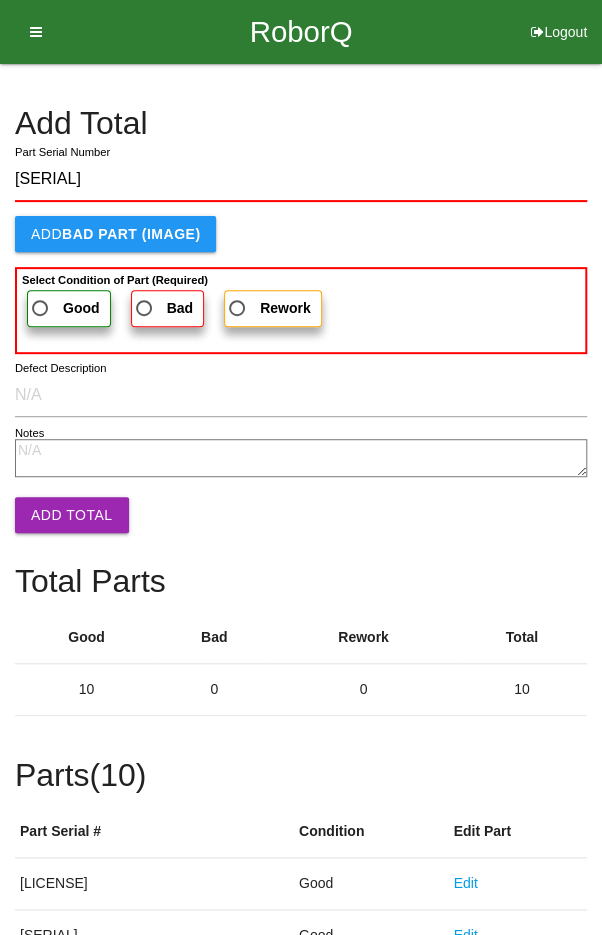 click on "Good" at bounding box center [64, 308] 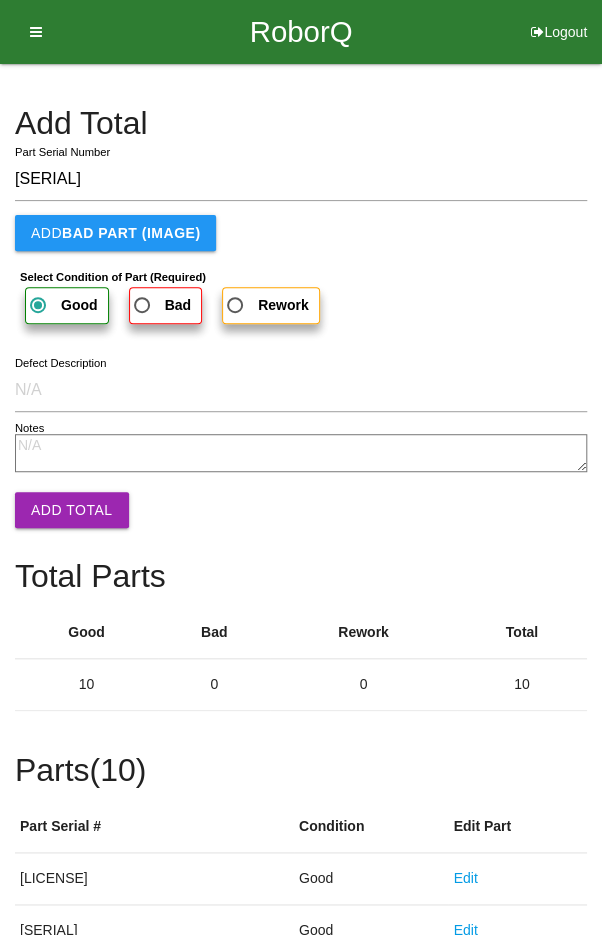 click on "Add Total" at bounding box center (72, 510) 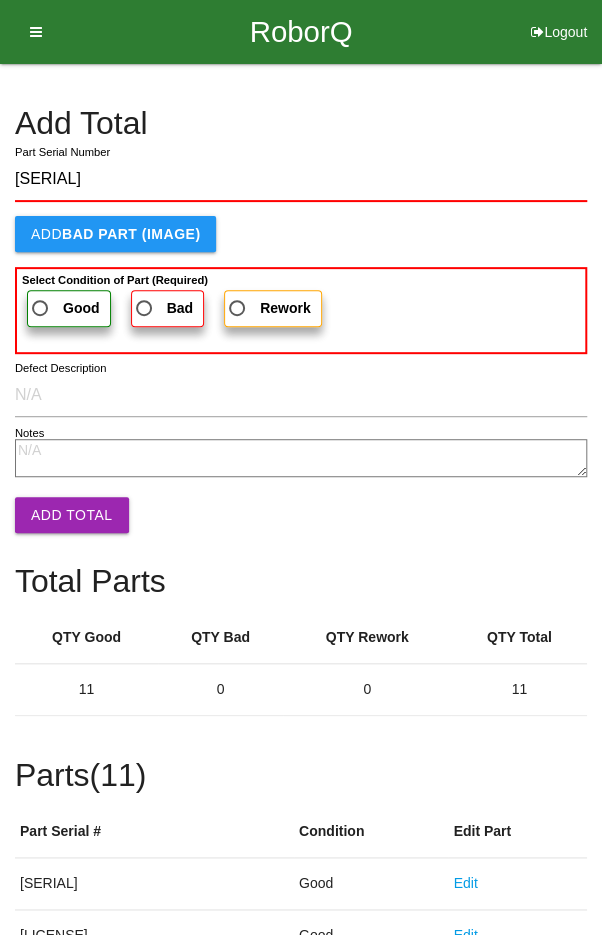 click on "Good" at bounding box center [64, 308] 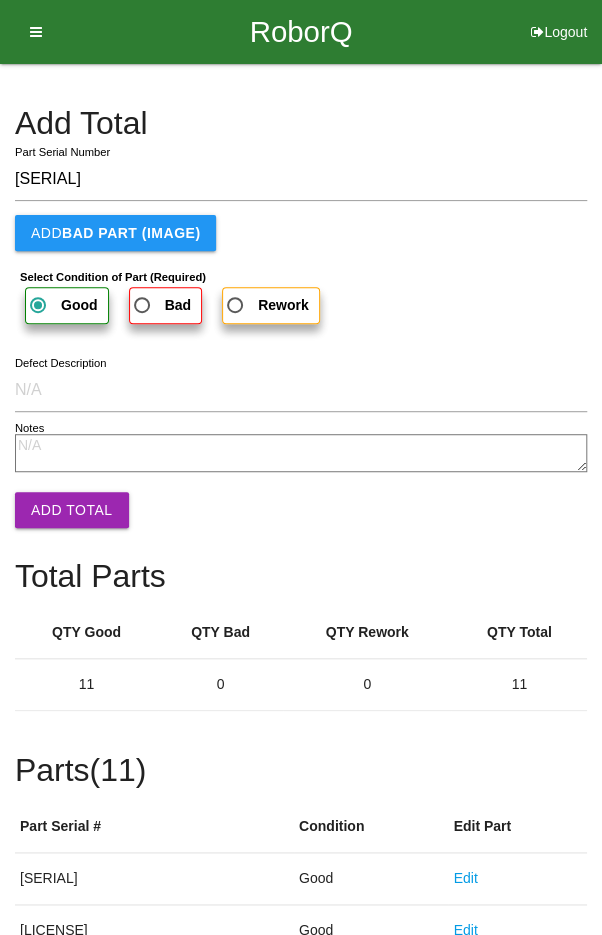 click on "Add Total" at bounding box center (72, 510) 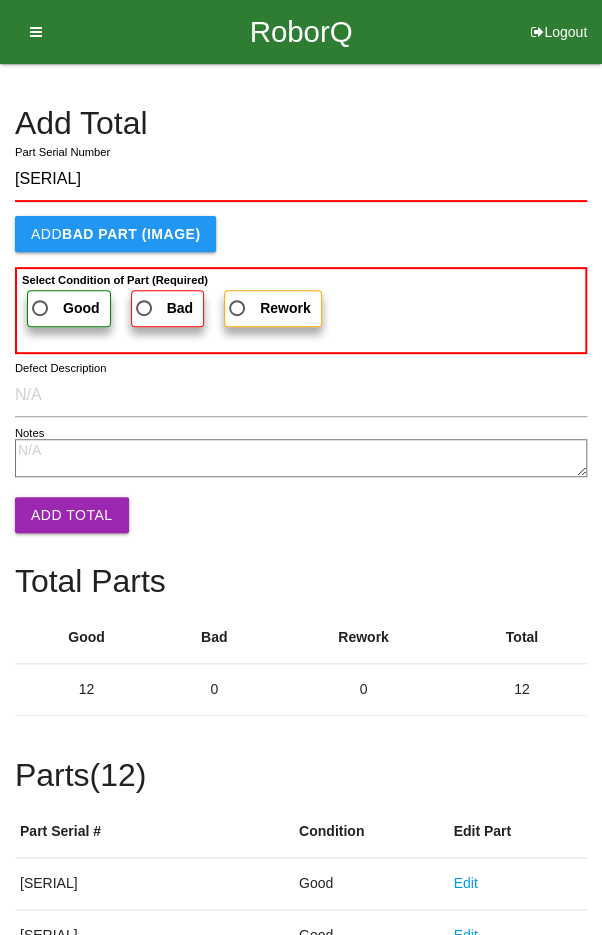 click on "Good" at bounding box center (64, 308) 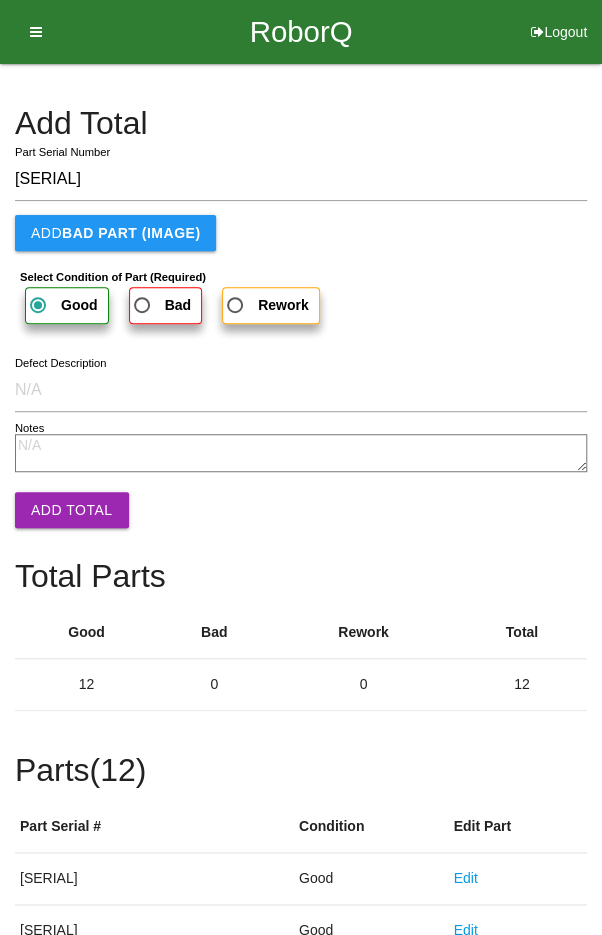 click on "Add Total" at bounding box center (72, 510) 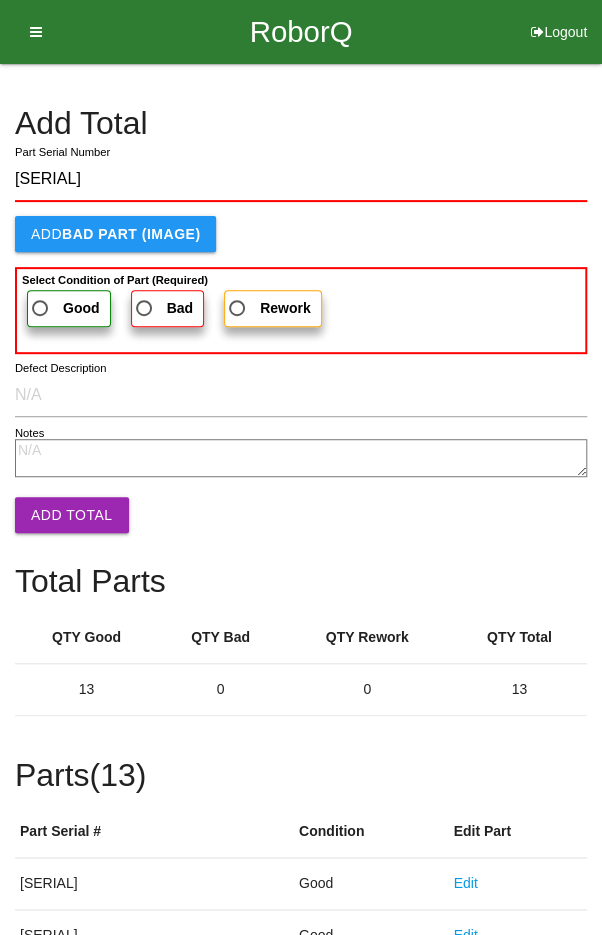 click on "Good" at bounding box center [69, 308] 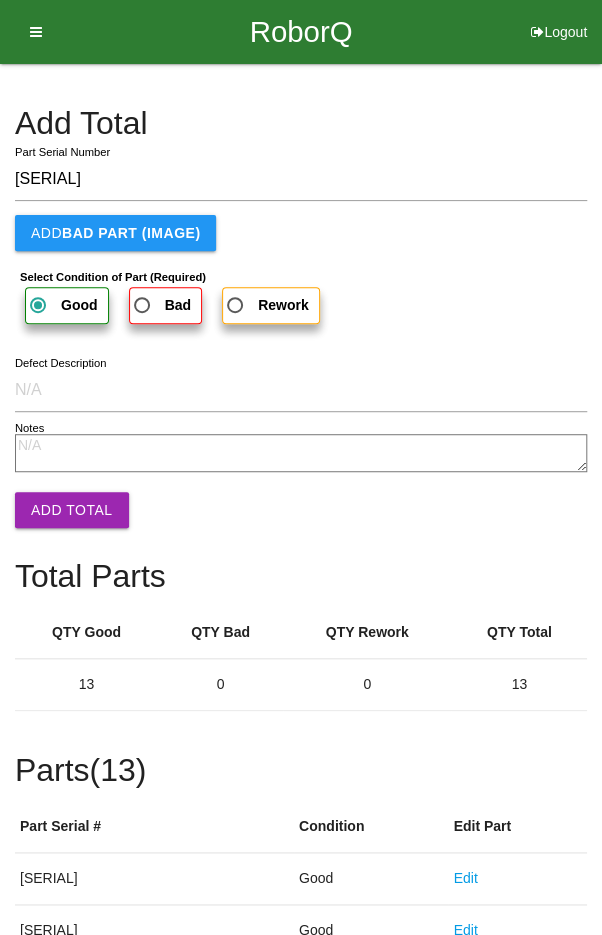 click on "Add Total" at bounding box center [72, 510] 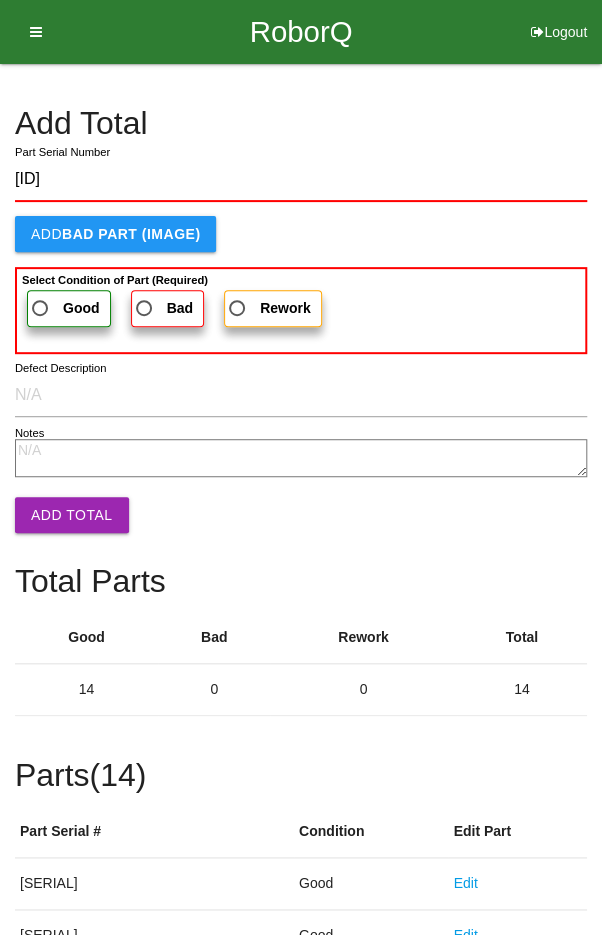 click on "Good" at bounding box center [69, 308] 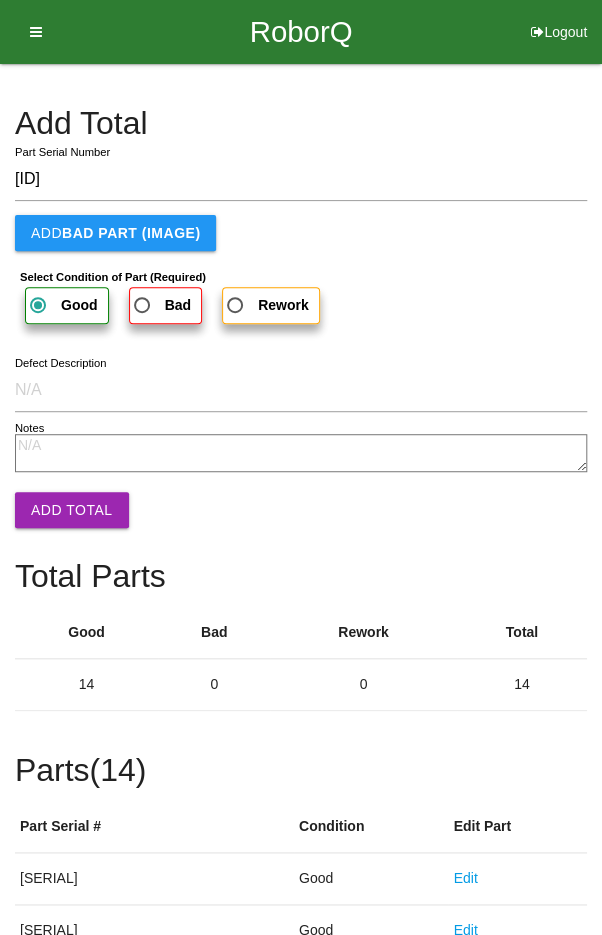 click on "Add Total" at bounding box center [72, 510] 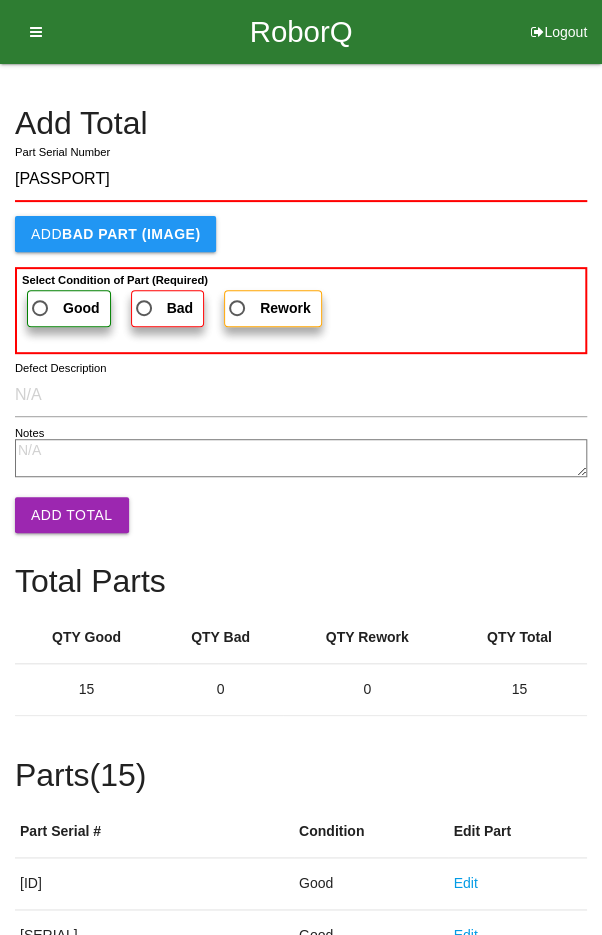 click on "Good" at bounding box center (64, 308) 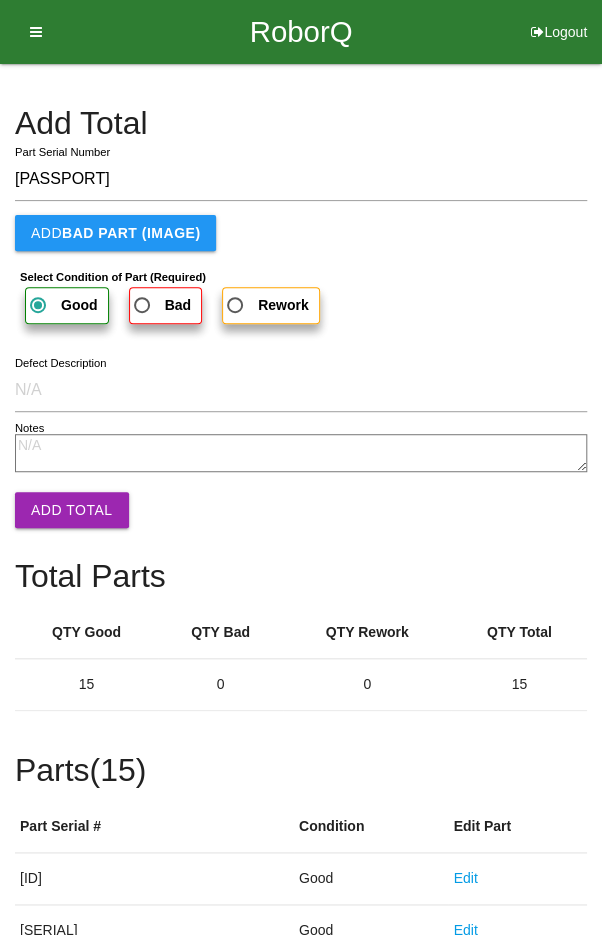 click on "Add Total" at bounding box center (72, 510) 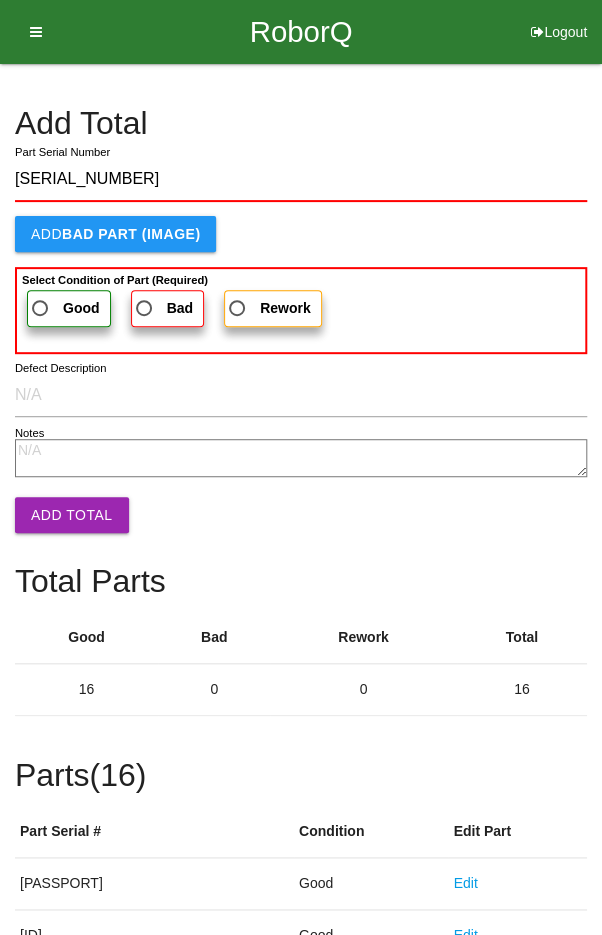 click on "Good" at bounding box center (64, 308) 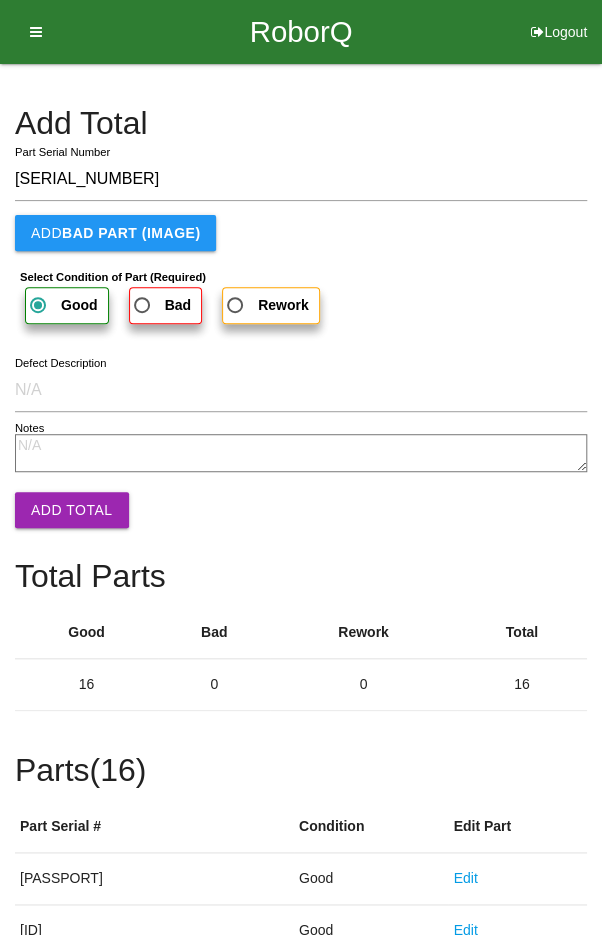 click on "Add Total" at bounding box center [72, 510] 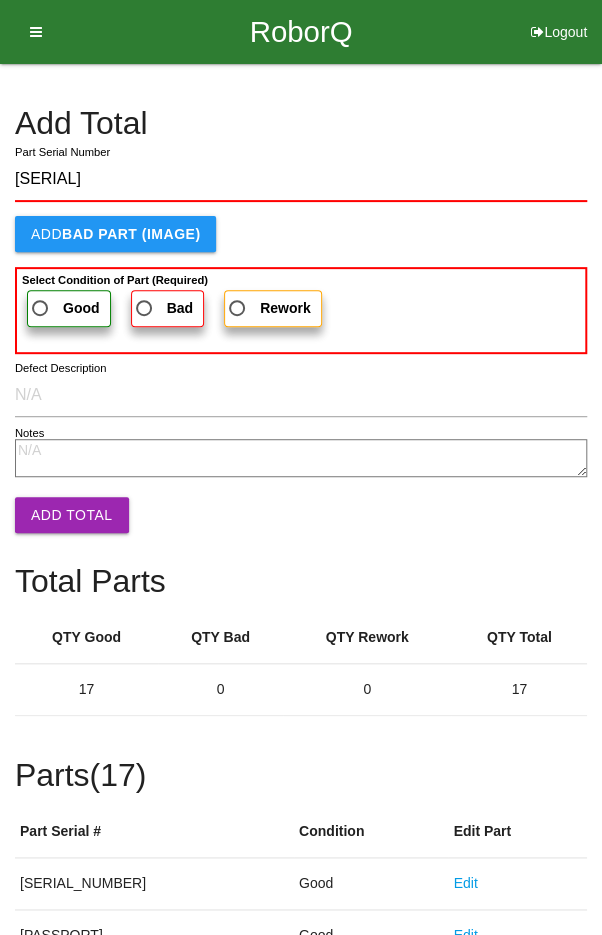 click on "Good" at bounding box center [69, 308] 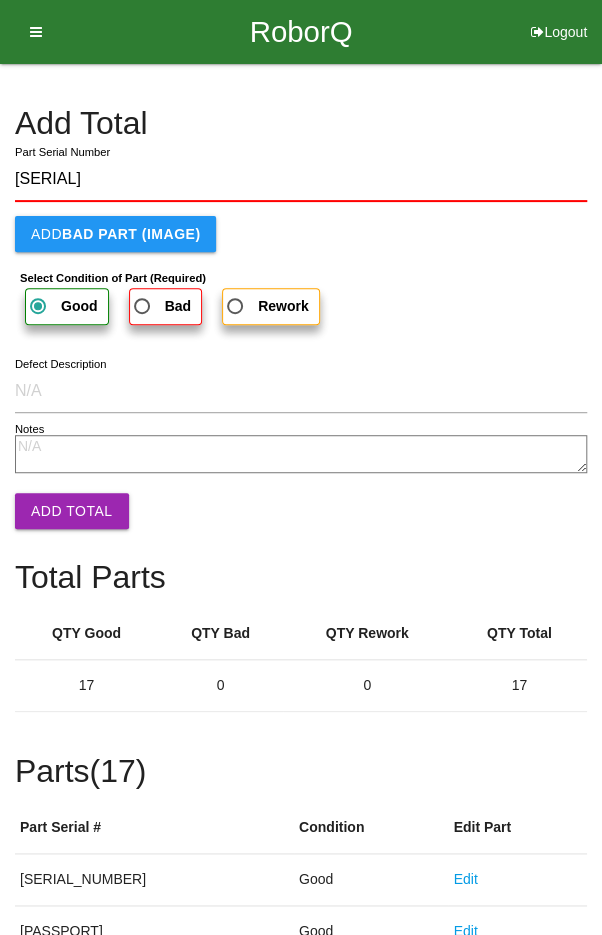 click on "Add Total" at bounding box center [72, 511] 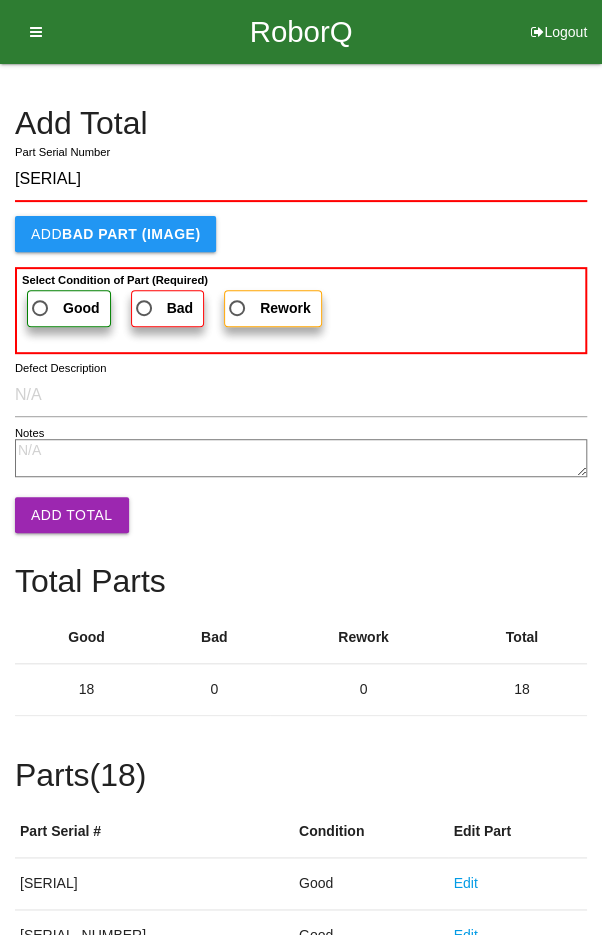 click on "Good" at bounding box center (64, 308) 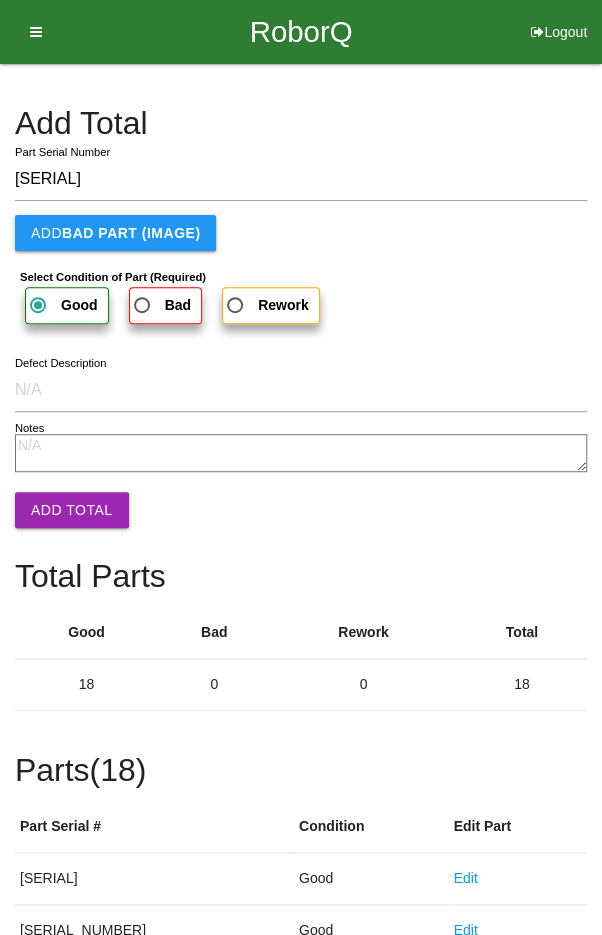 click on "Add Total" at bounding box center (72, 510) 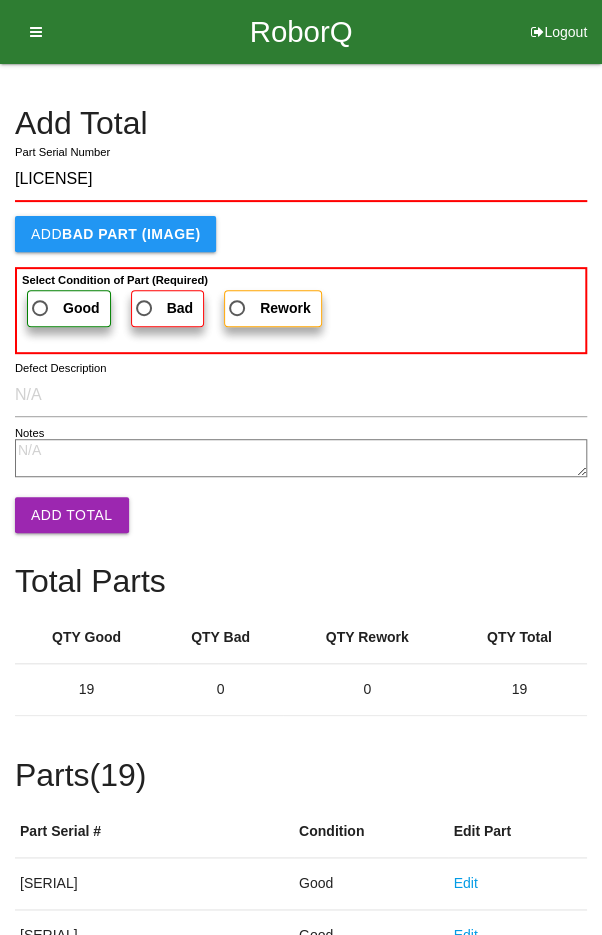 click on "Good" at bounding box center (64, 308) 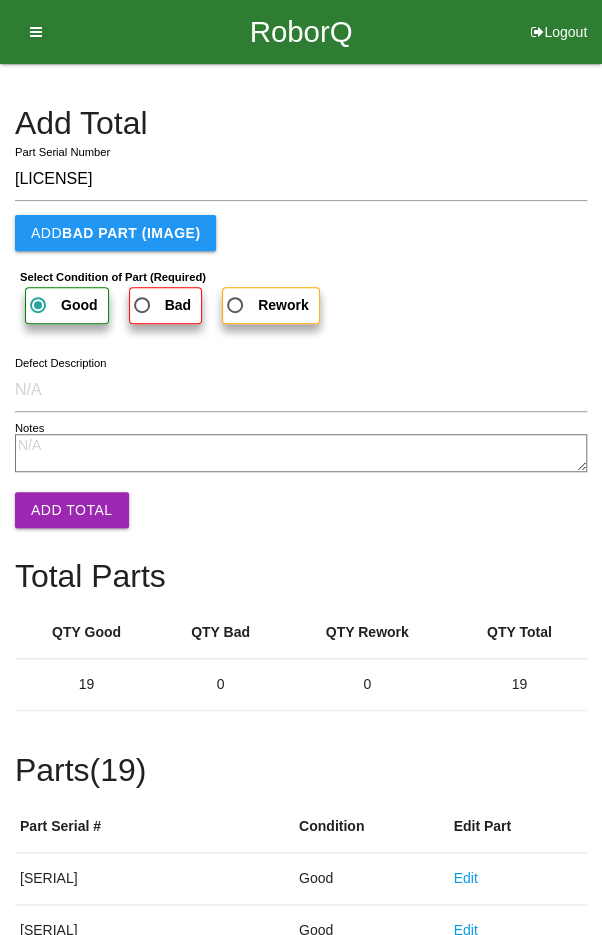click on "Add Total" at bounding box center [72, 510] 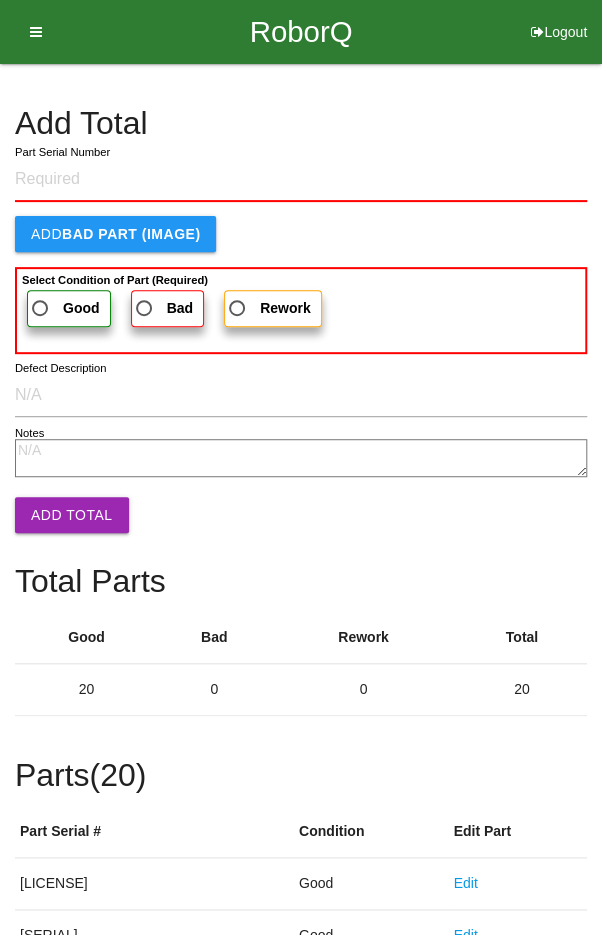click on "Add Total" at bounding box center [301, 123] 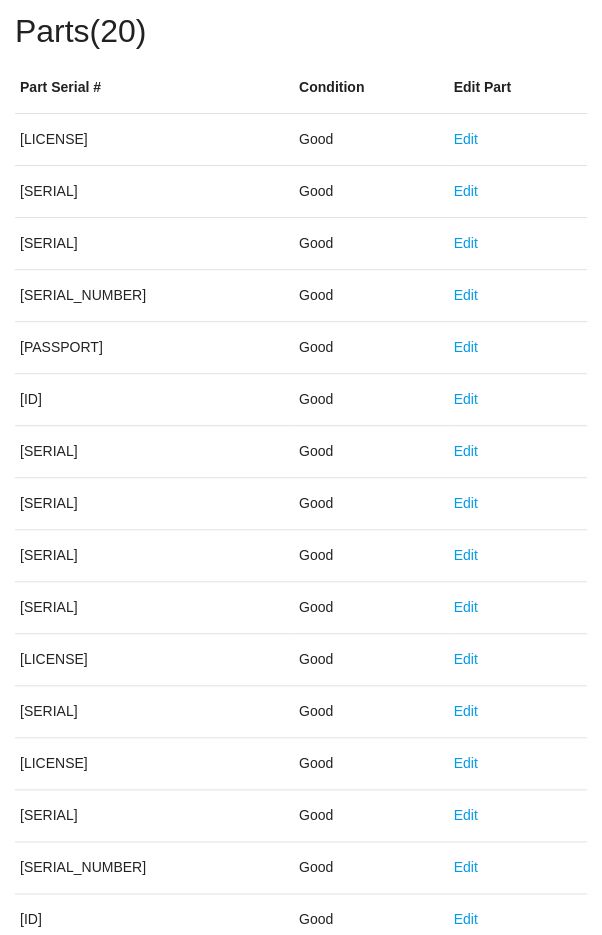 scroll, scrollTop: 1111, scrollLeft: 0, axis: vertical 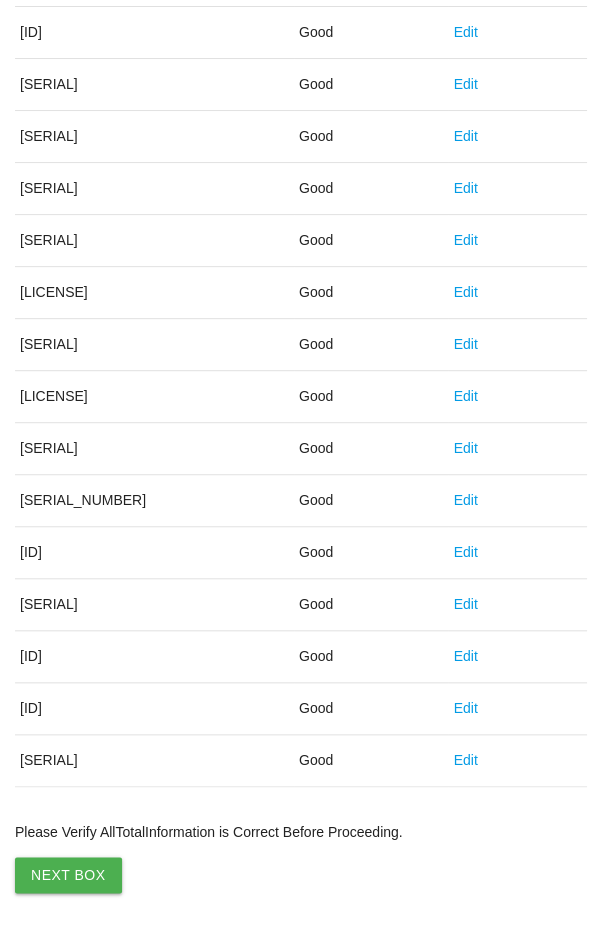 click on "Next Box" at bounding box center (68, 875) 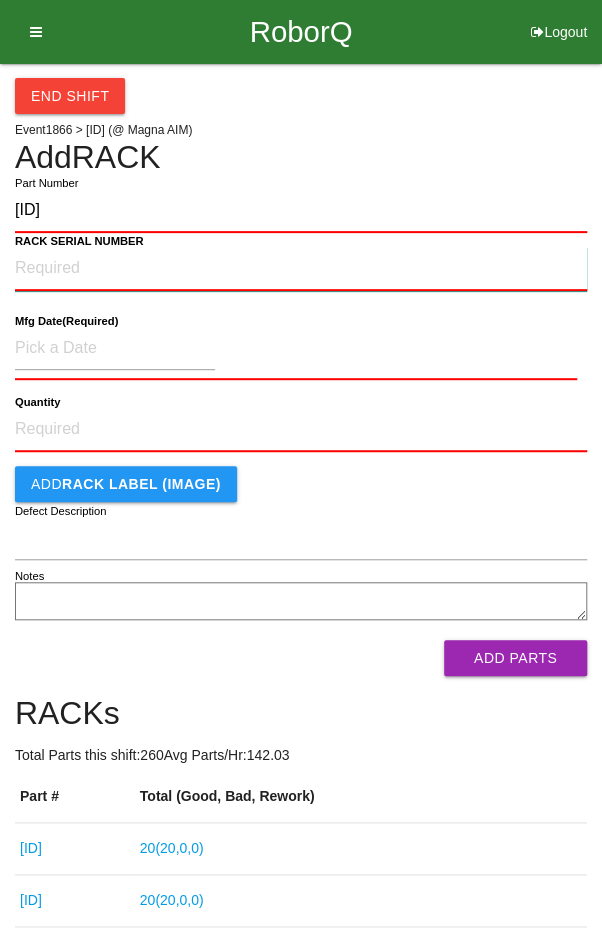 click on "RACK SERIAL NUMBER" at bounding box center (301, 269) 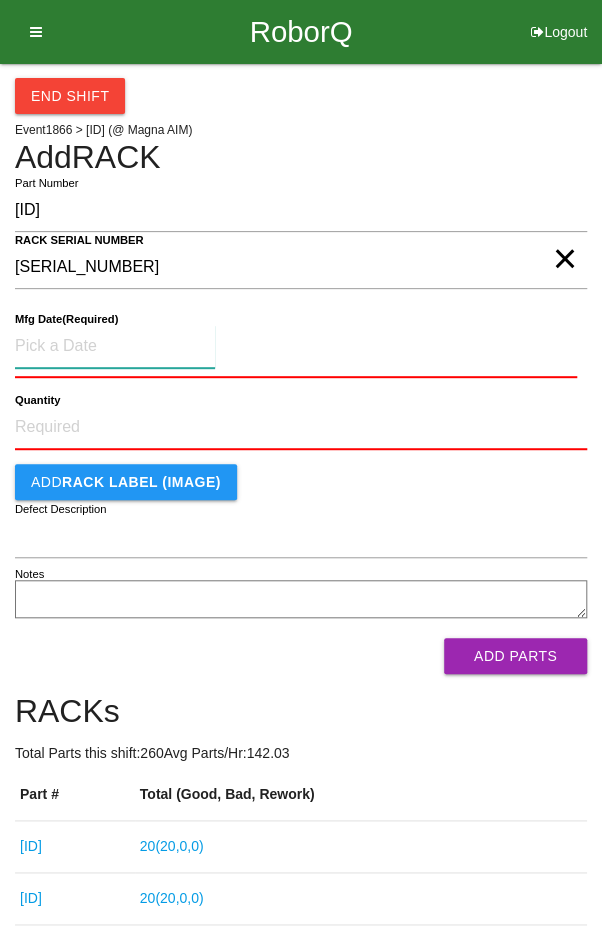 click at bounding box center [115, 346] 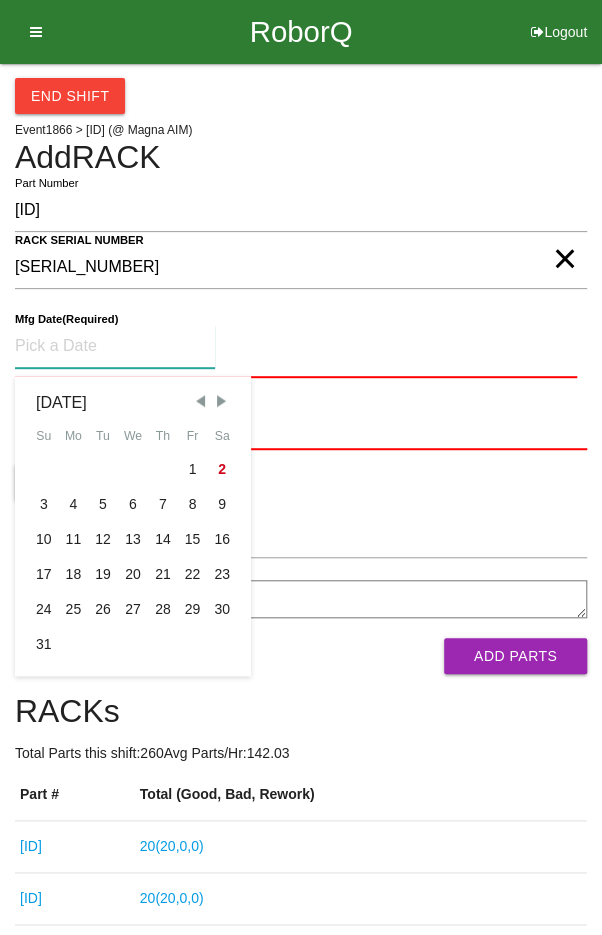 click at bounding box center [200, 401] 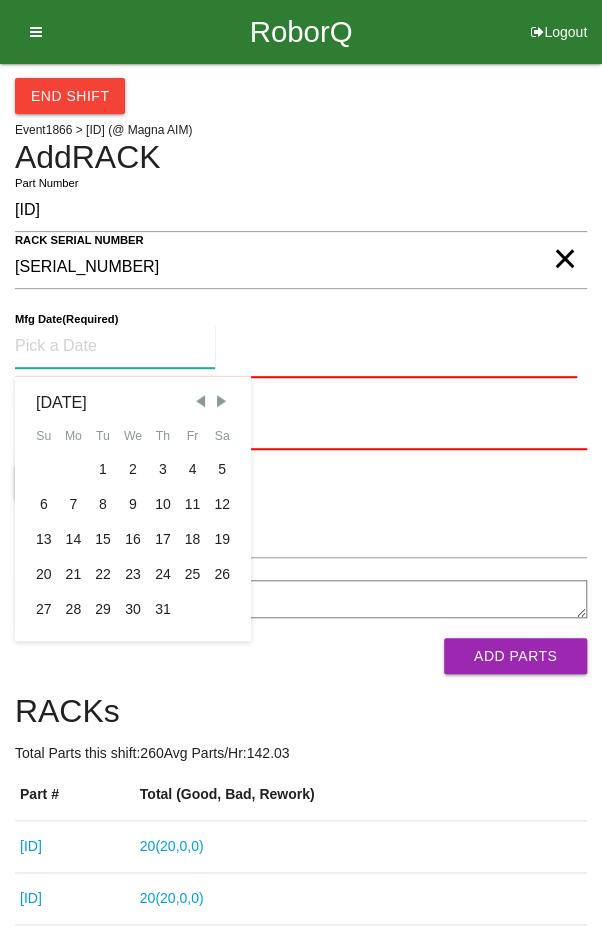 click on "14" at bounding box center [74, 539] 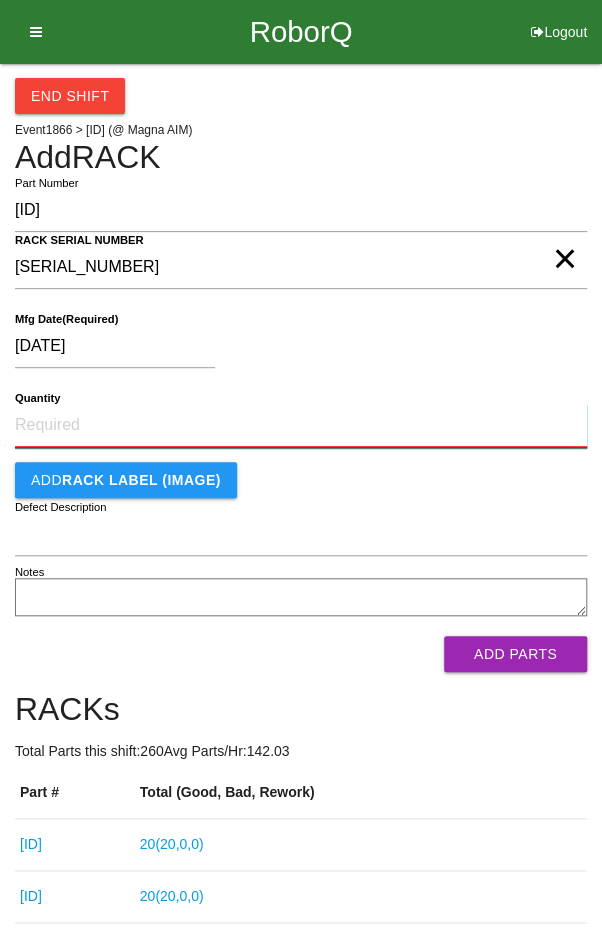 click on "Quantity" at bounding box center (301, 426) 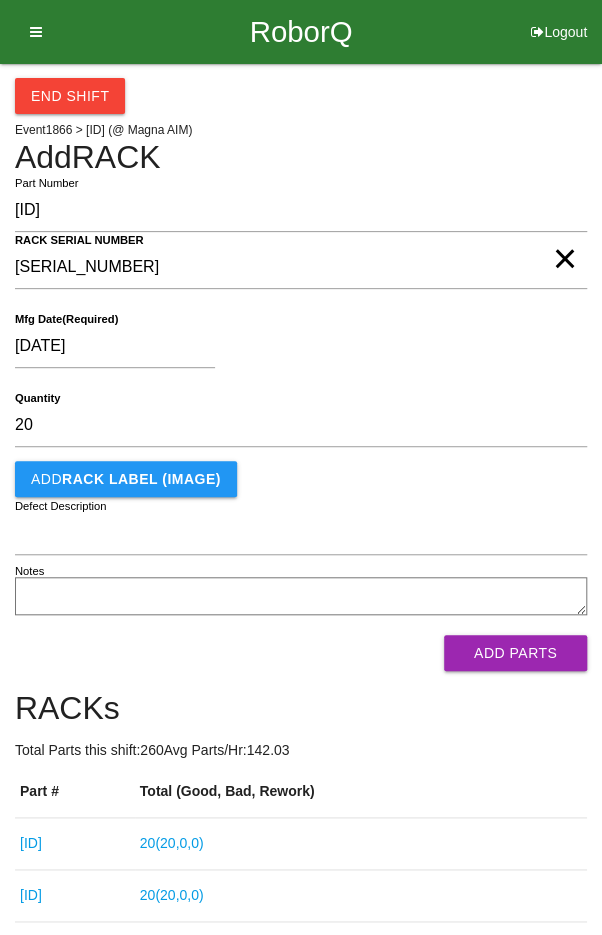 click on "[DATE]" at bounding box center (296, 350) 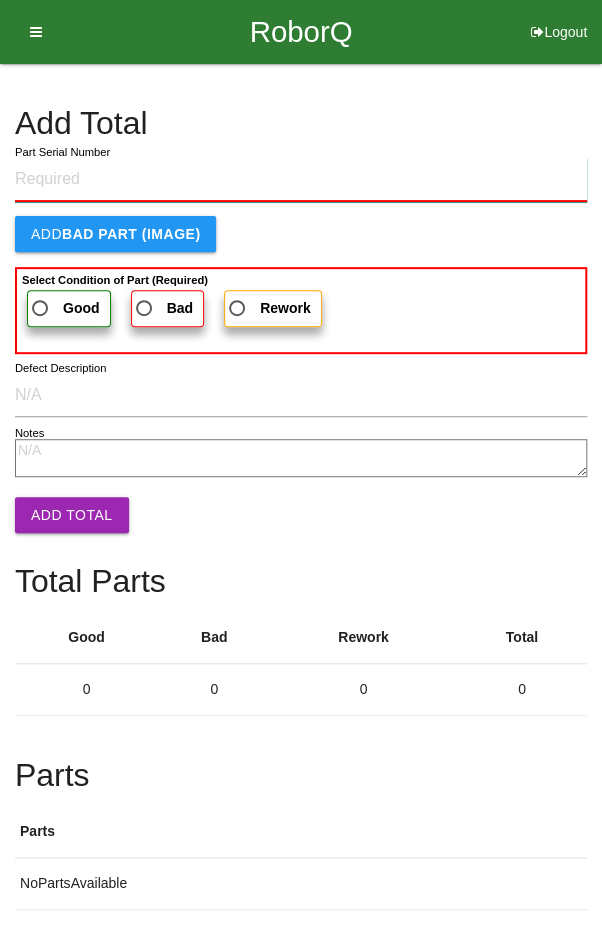 click on "Part Serial Number" at bounding box center (301, 180) 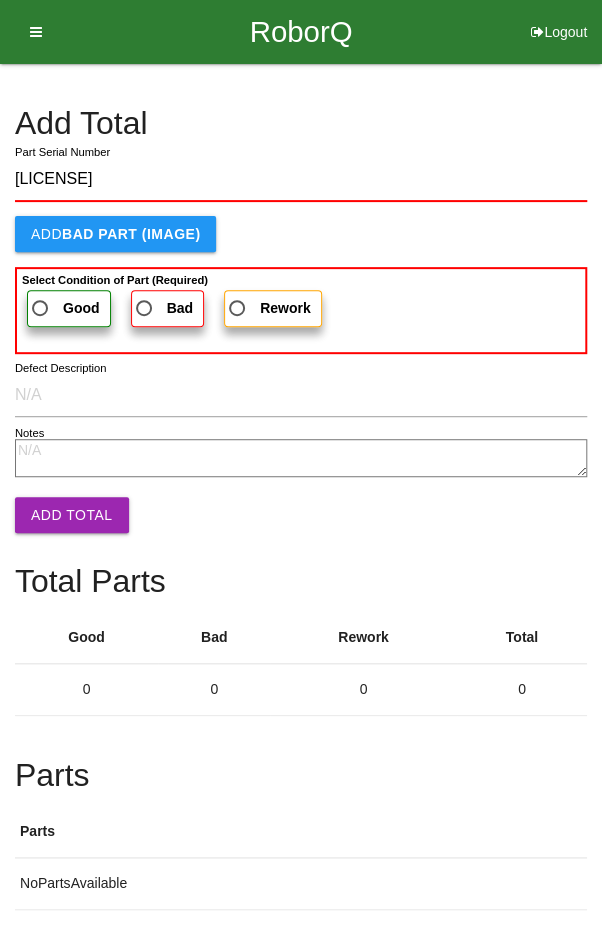 click on "Good" at bounding box center (64, 308) 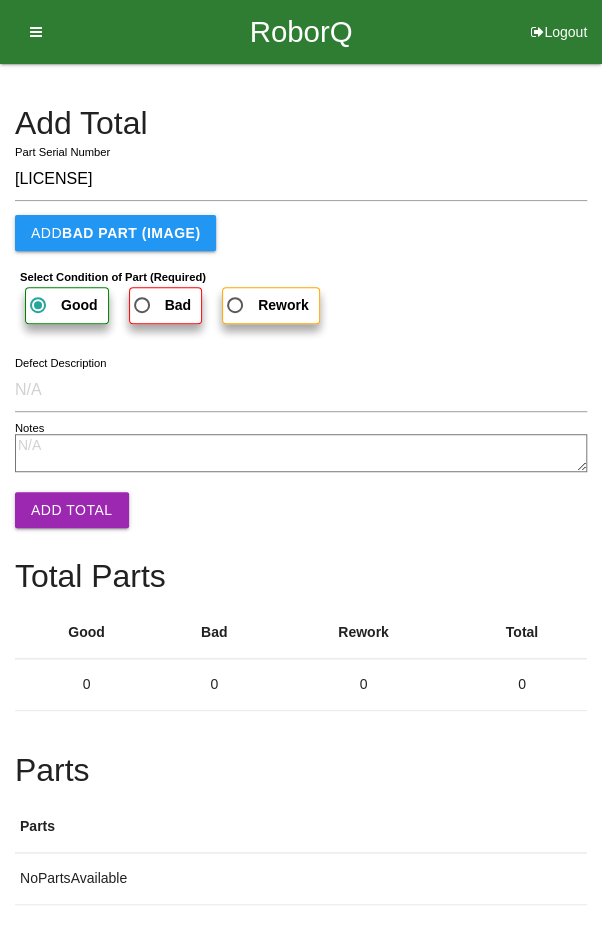 click on "Add Total" at bounding box center [72, 510] 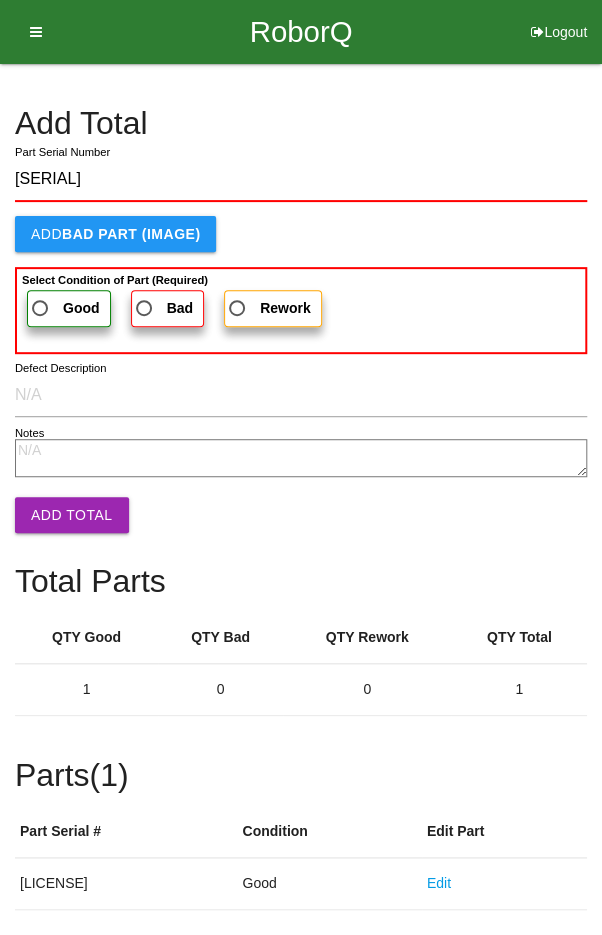 click on "Good" at bounding box center (69, 308) 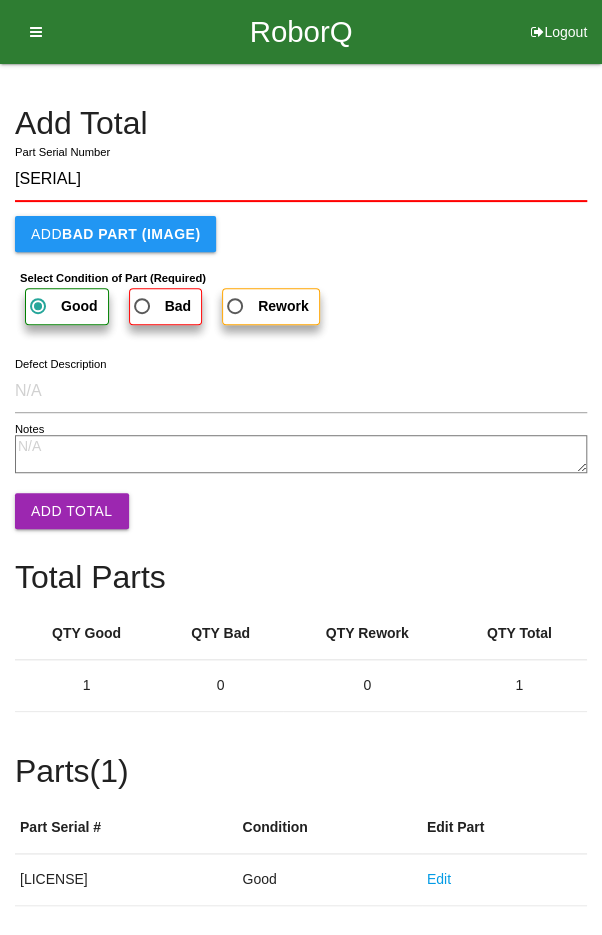 click on "Add Total" at bounding box center [72, 511] 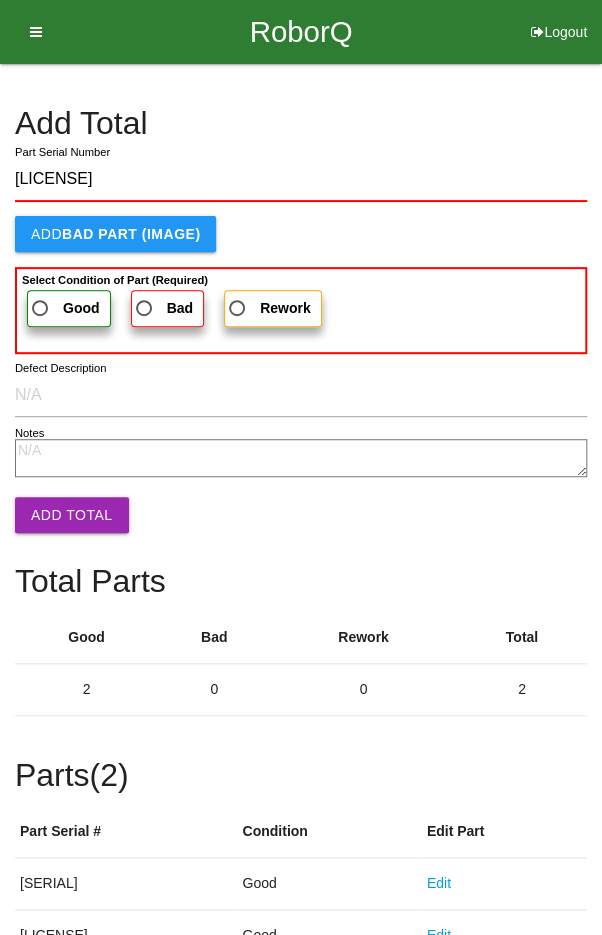 click on "Good" at bounding box center [64, 308] 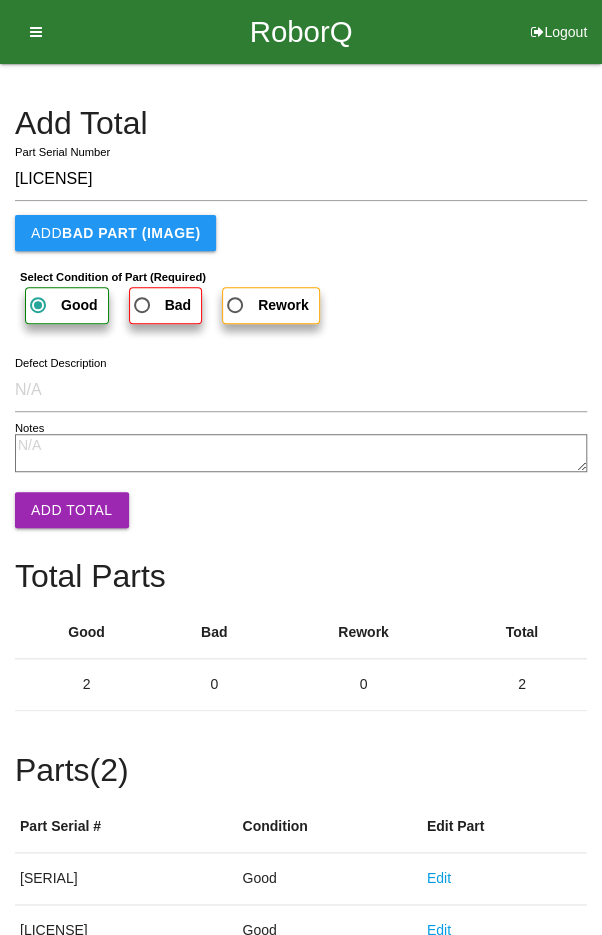 click on "Add Total" at bounding box center (72, 510) 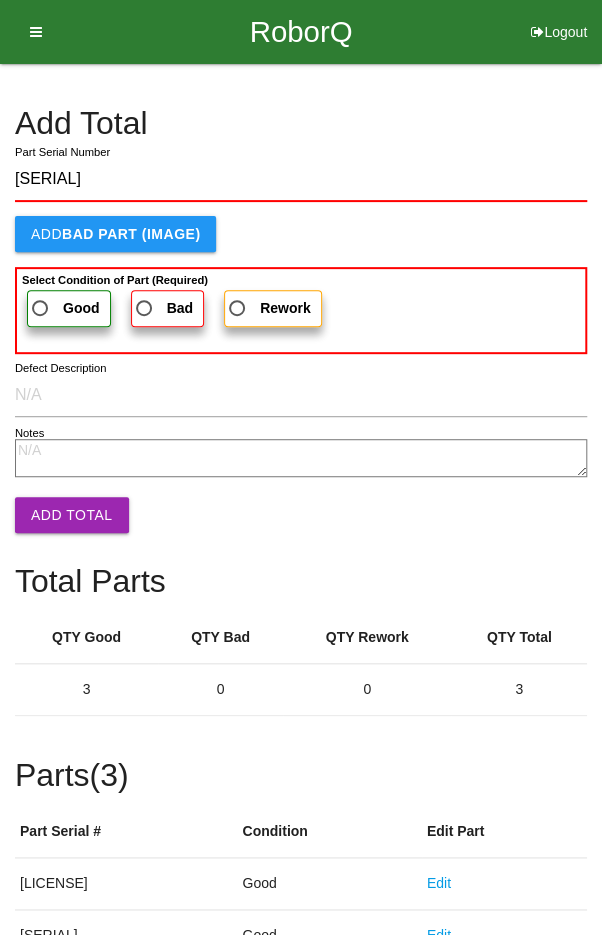click on "Good" at bounding box center [64, 308] 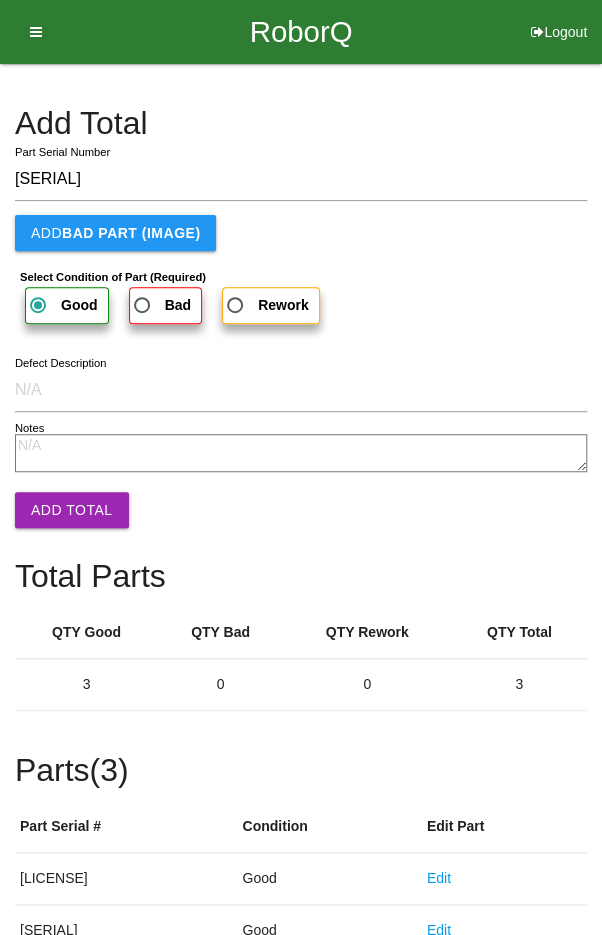 click on "Add Total" at bounding box center [72, 510] 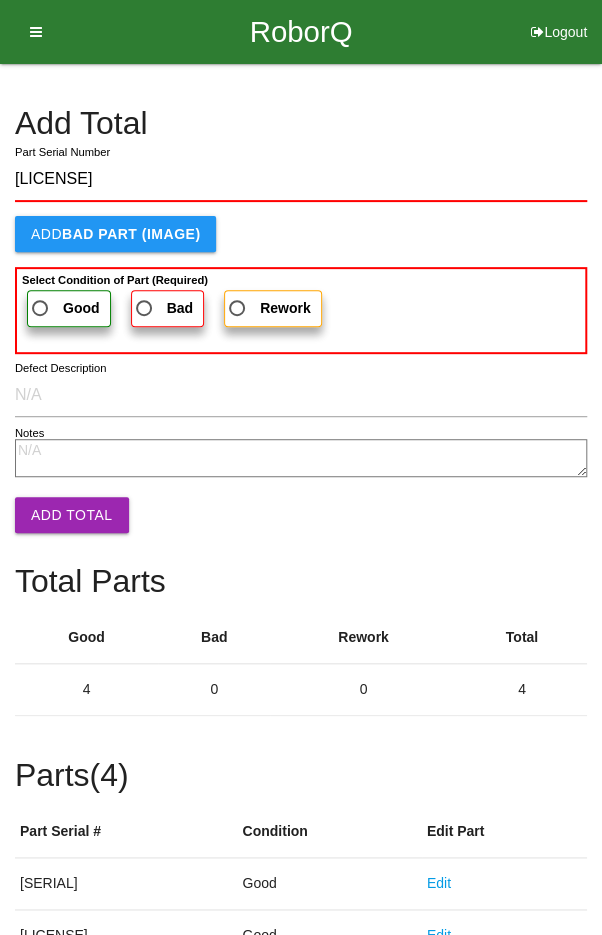 click on "Good" at bounding box center (64, 308) 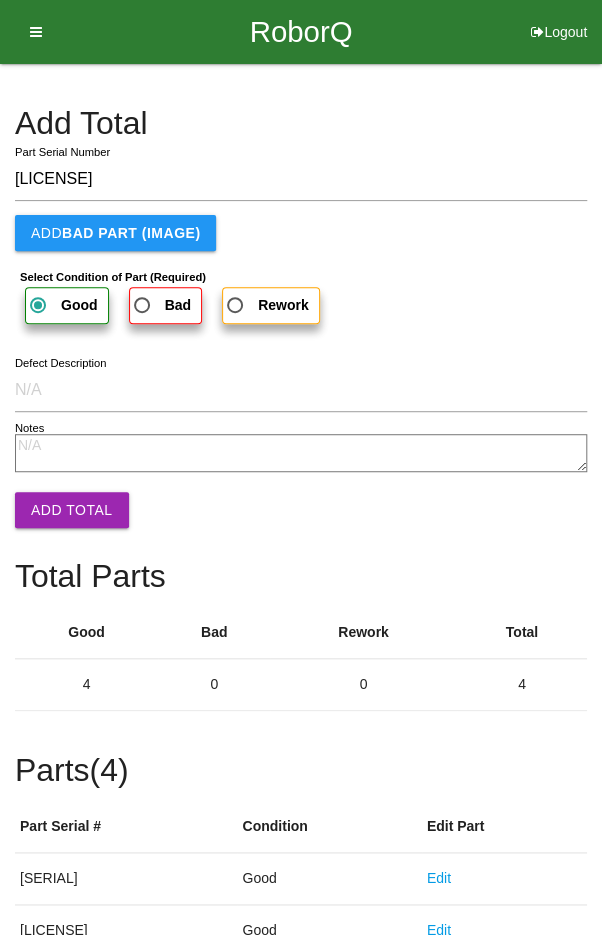 click on "Add Total" at bounding box center (72, 510) 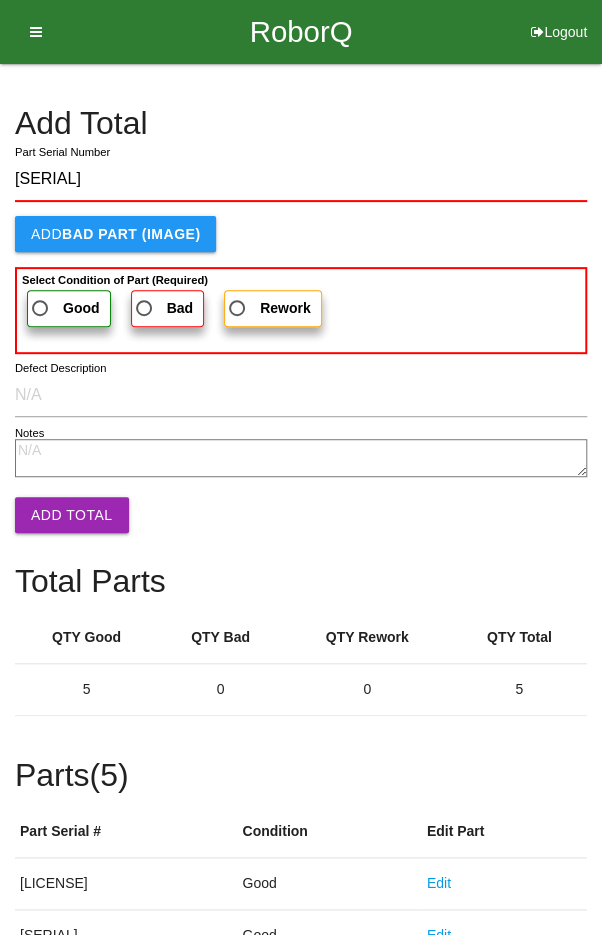 click on "Good" at bounding box center (64, 308) 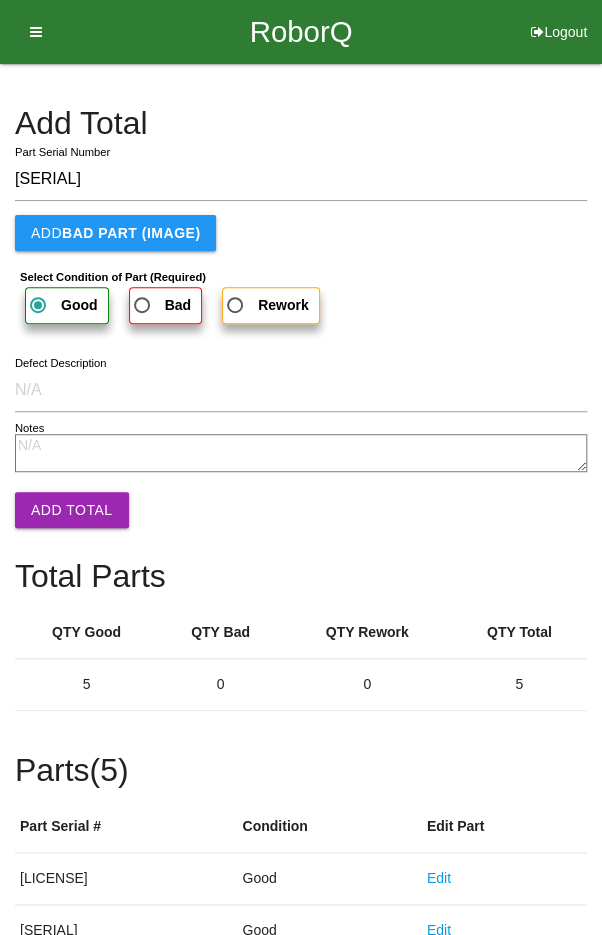 click on "Add Total" at bounding box center [72, 510] 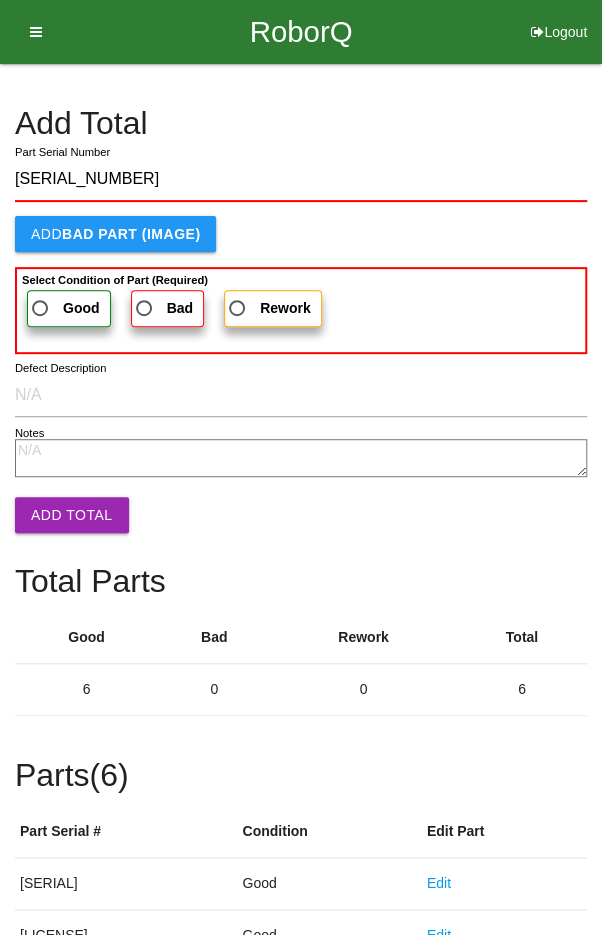 click on "Good" at bounding box center [64, 308] 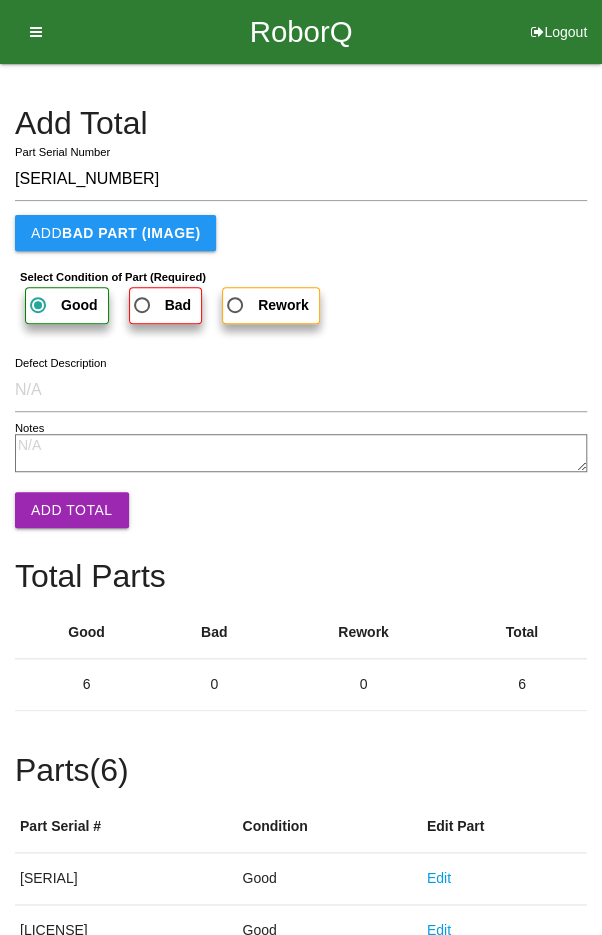 click on "Add Total" at bounding box center (72, 510) 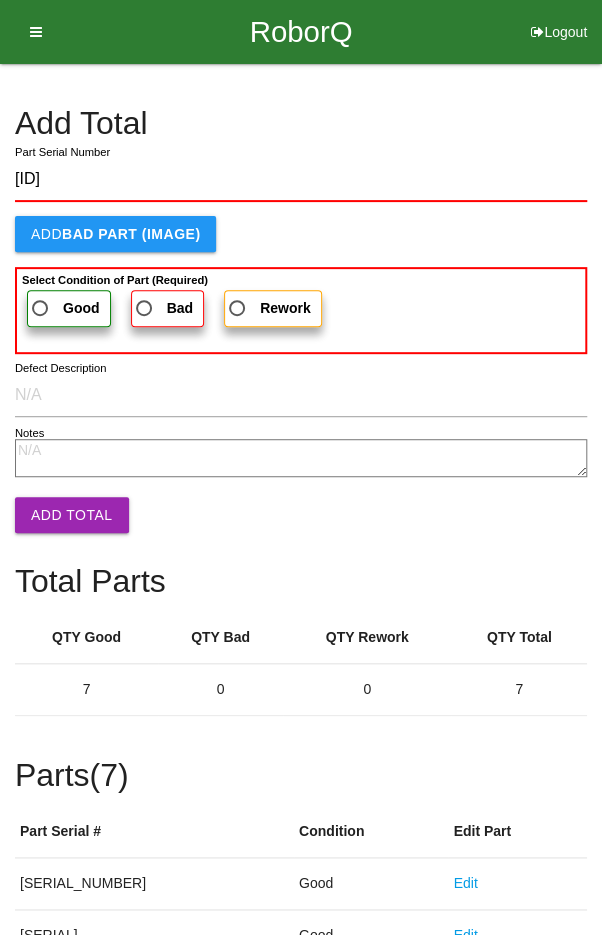 click on "Good" at bounding box center (64, 308) 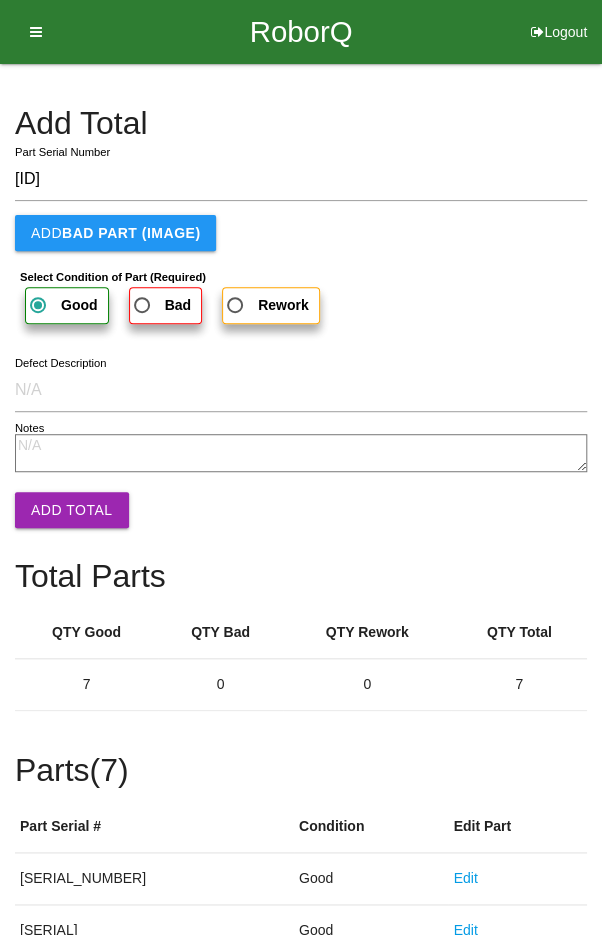 click on "Add Total" at bounding box center [72, 510] 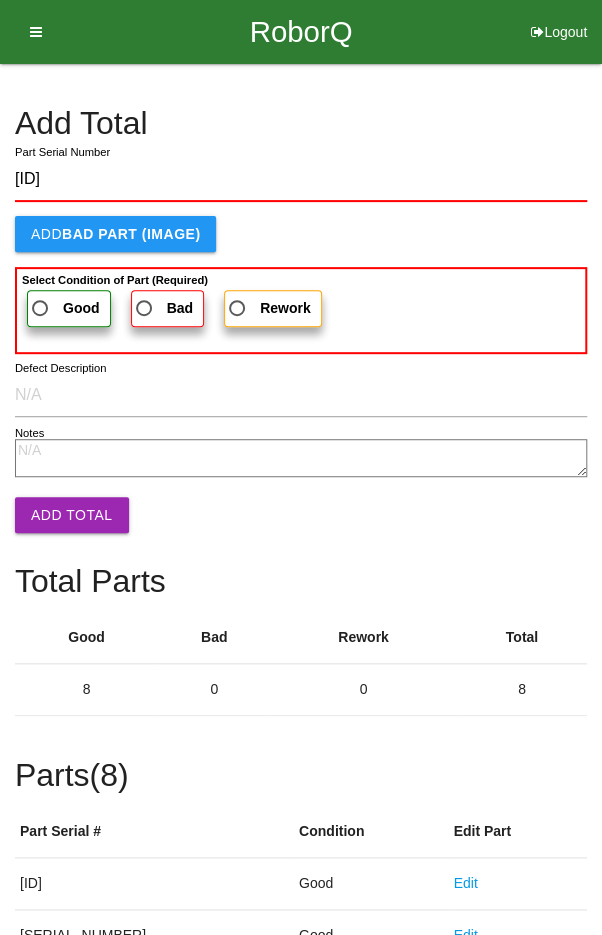 click on "Good" at bounding box center [69, 308] 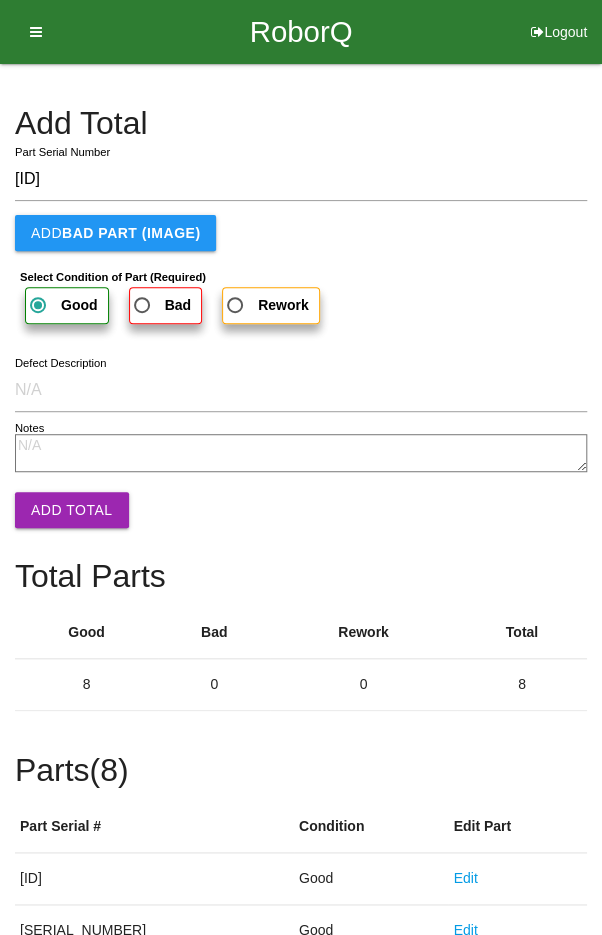 click on "Add Total" at bounding box center [72, 510] 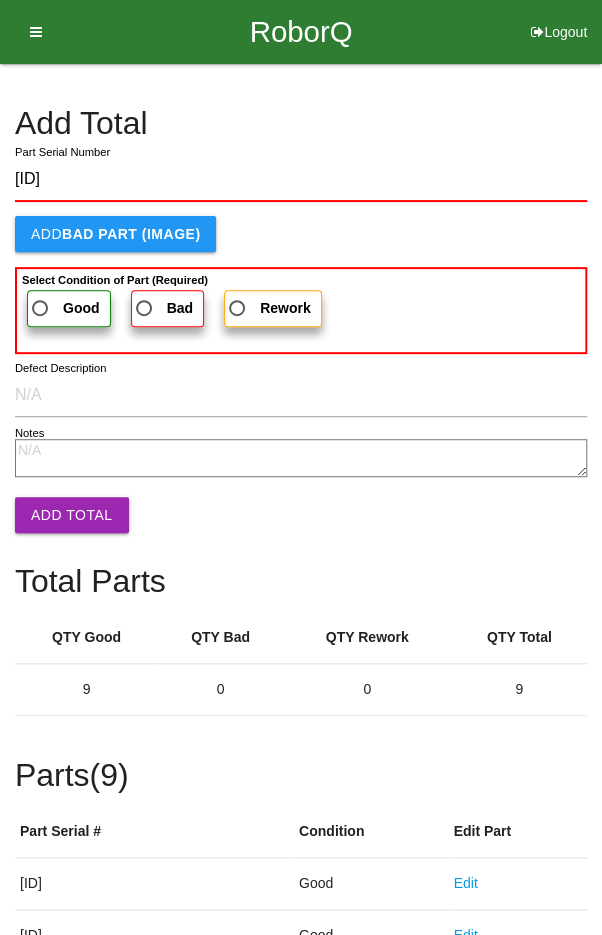 click on "Good" at bounding box center (64, 308) 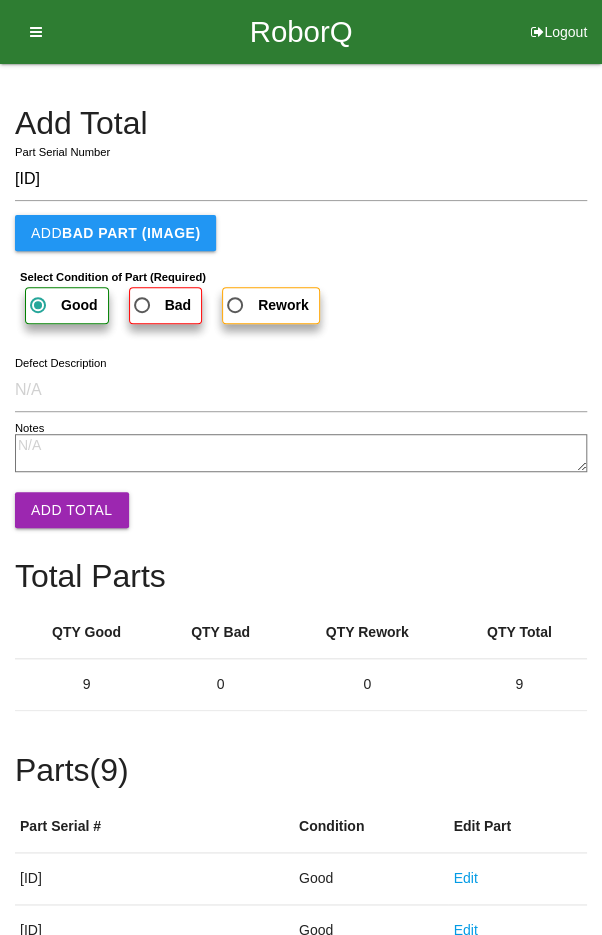 click on "Add Total" at bounding box center [72, 510] 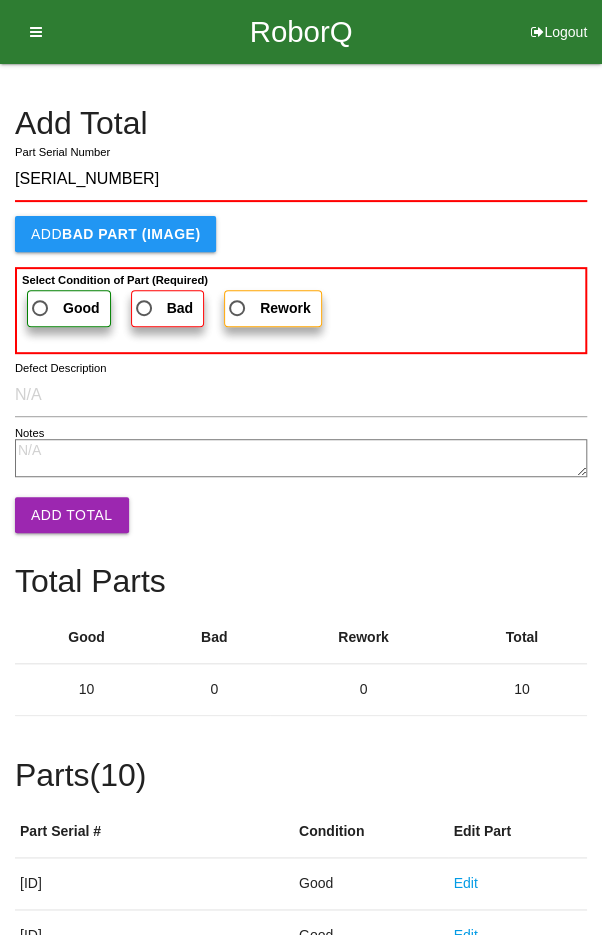 click on "Good" at bounding box center [81, 308] 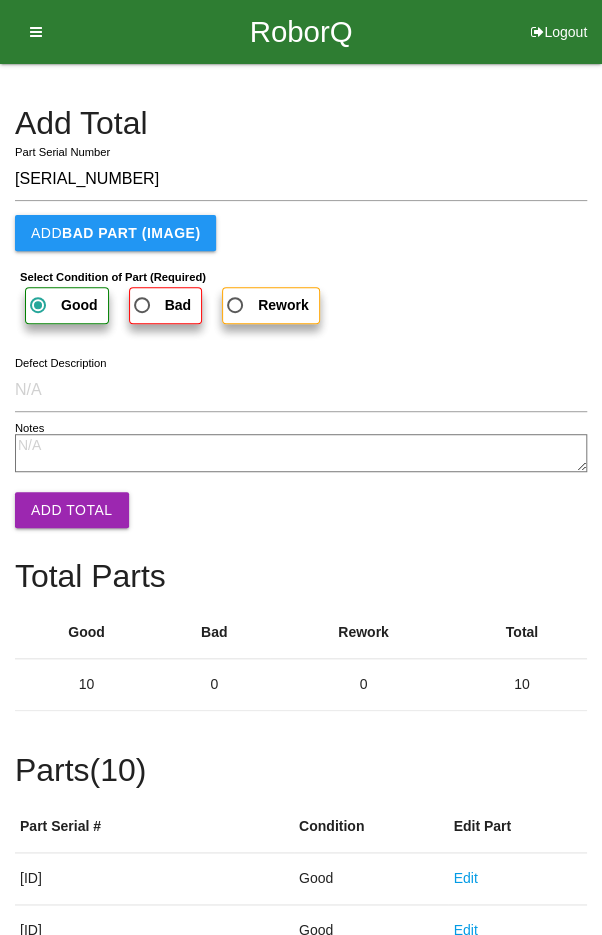 click on "Add Total" at bounding box center [72, 510] 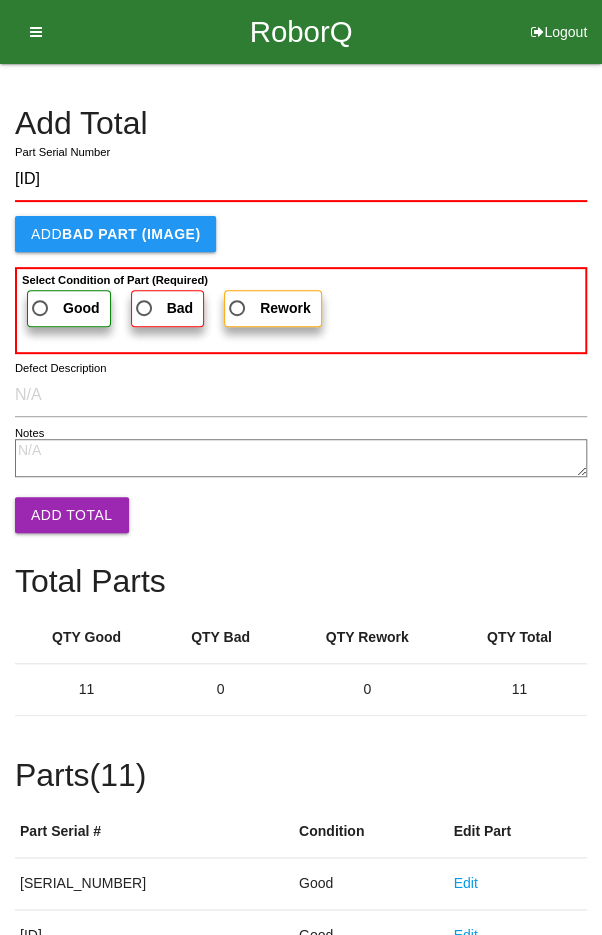 click on "Good" at bounding box center [64, 308] 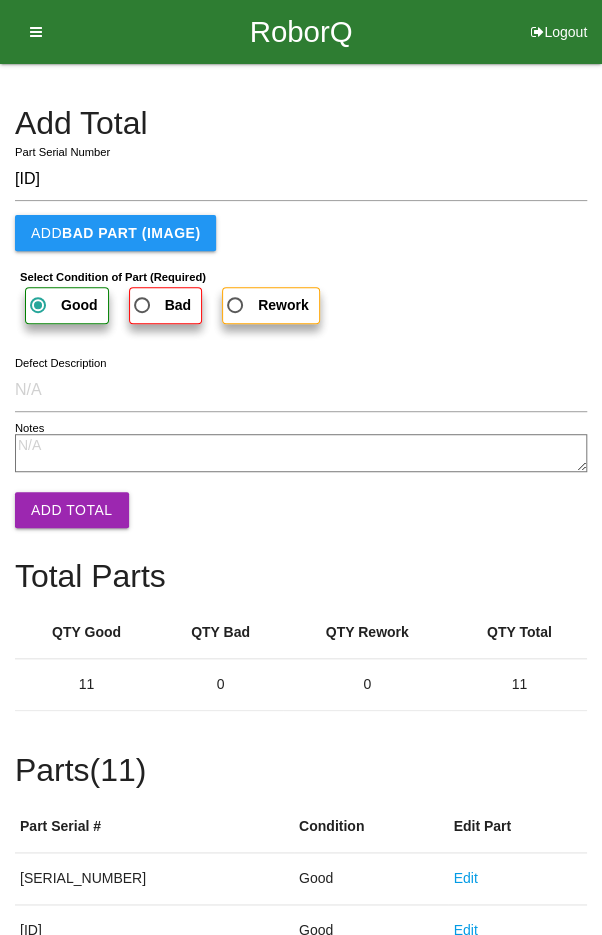 click on "Add Total" at bounding box center (72, 510) 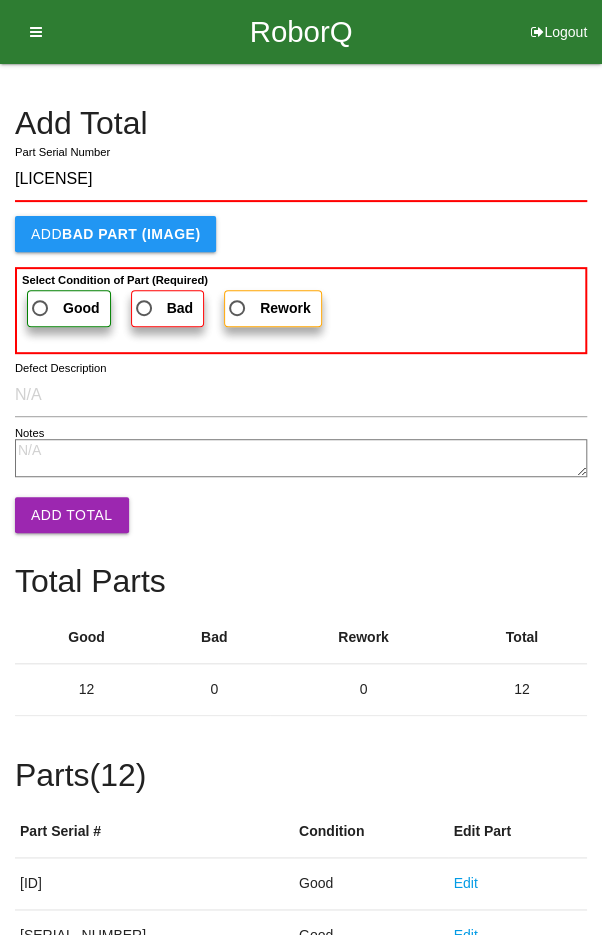 click on "Good" at bounding box center [64, 308] 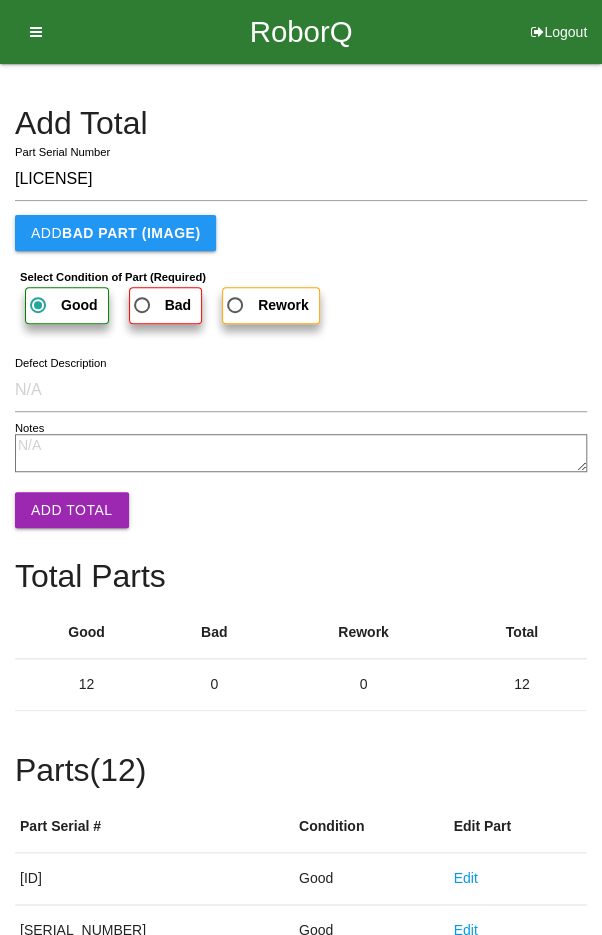 click on "Add Total" at bounding box center [72, 510] 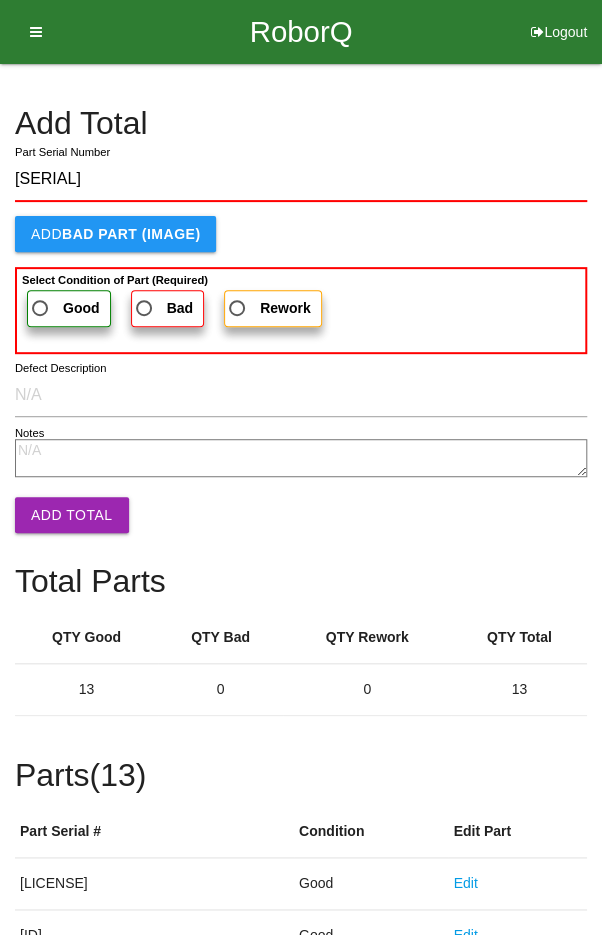 click on "Good" at bounding box center (64, 308) 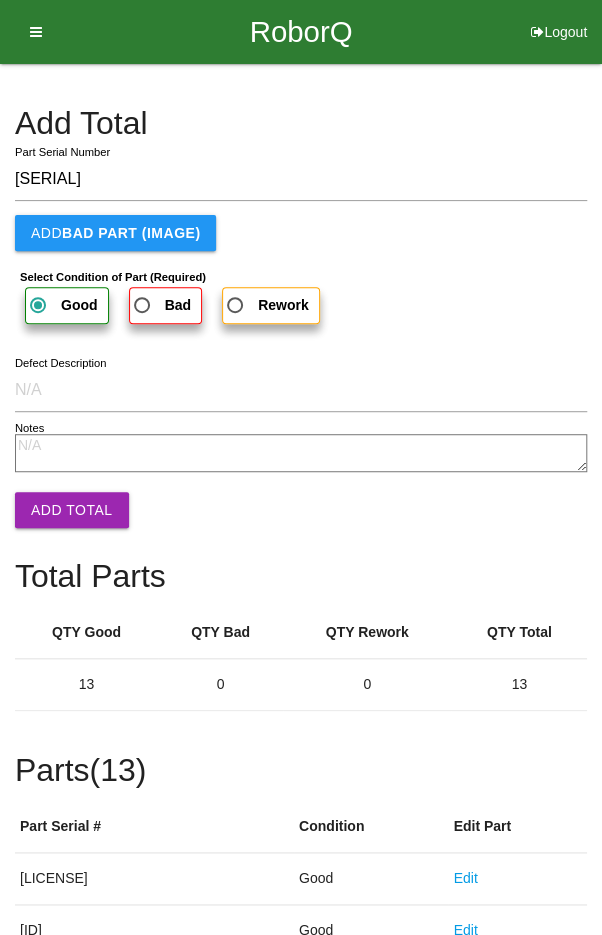 click on "Add Total" at bounding box center (72, 510) 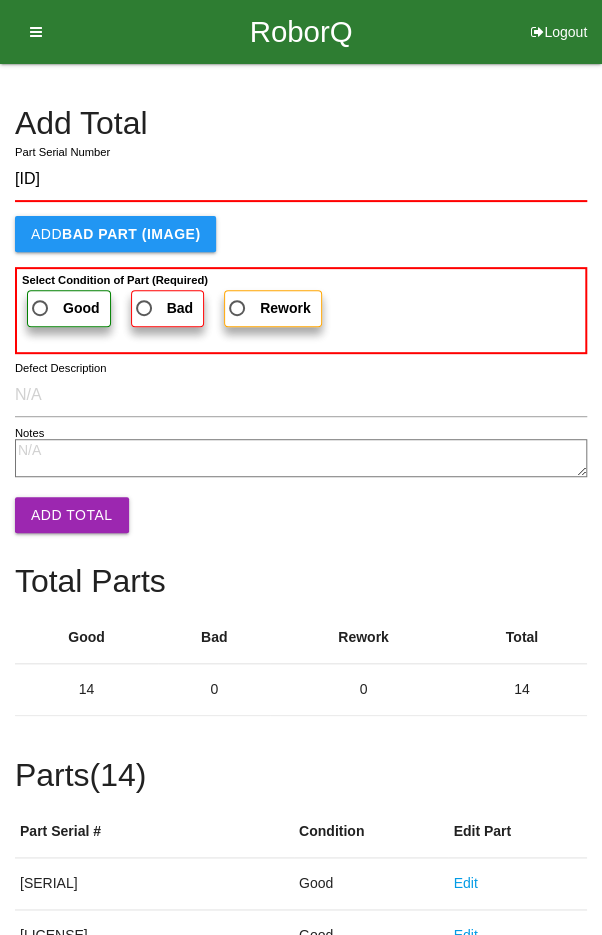 click on "Good" at bounding box center [64, 308] 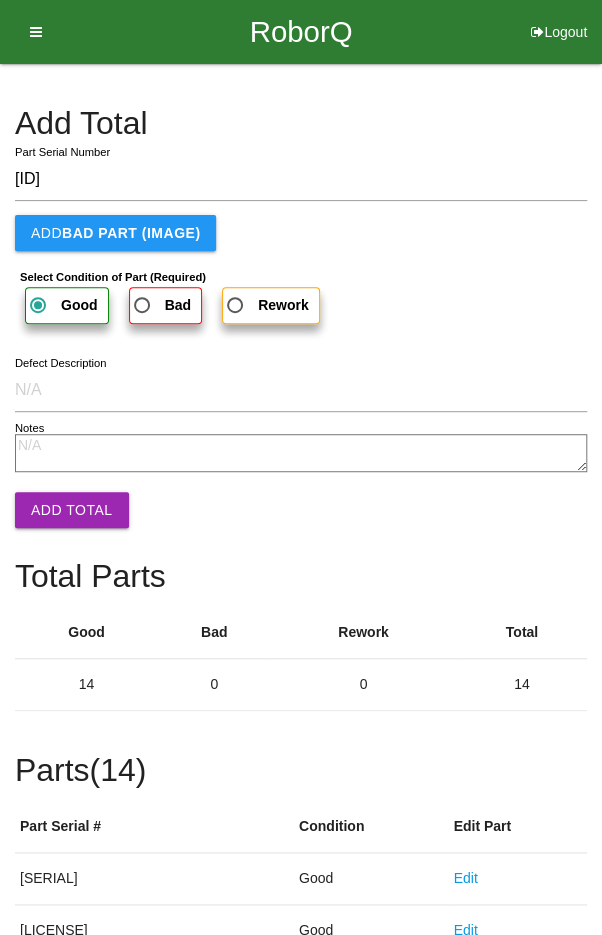 click on "Add Total" at bounding box center [72, 510] 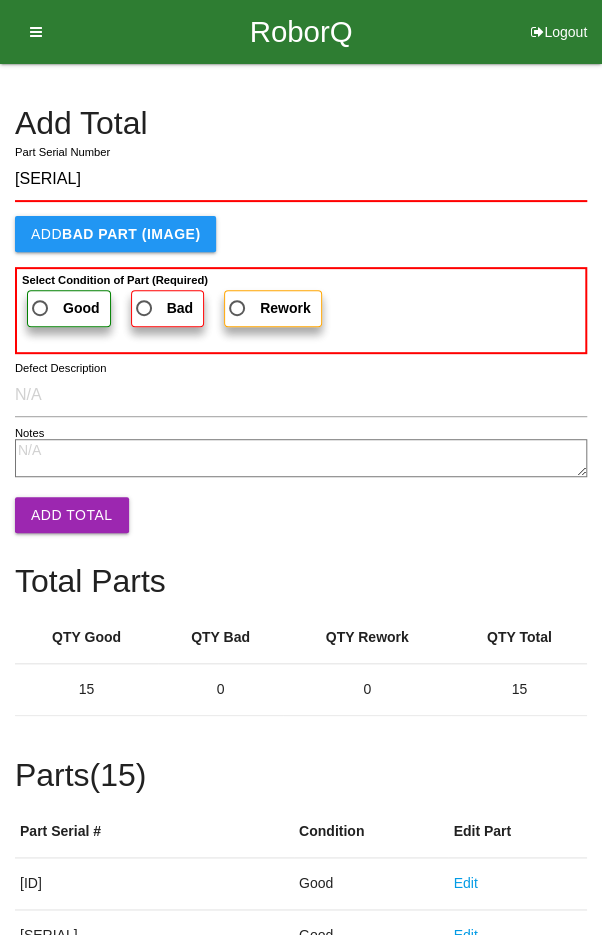 click on "Good" at bounding box center [64, 308] 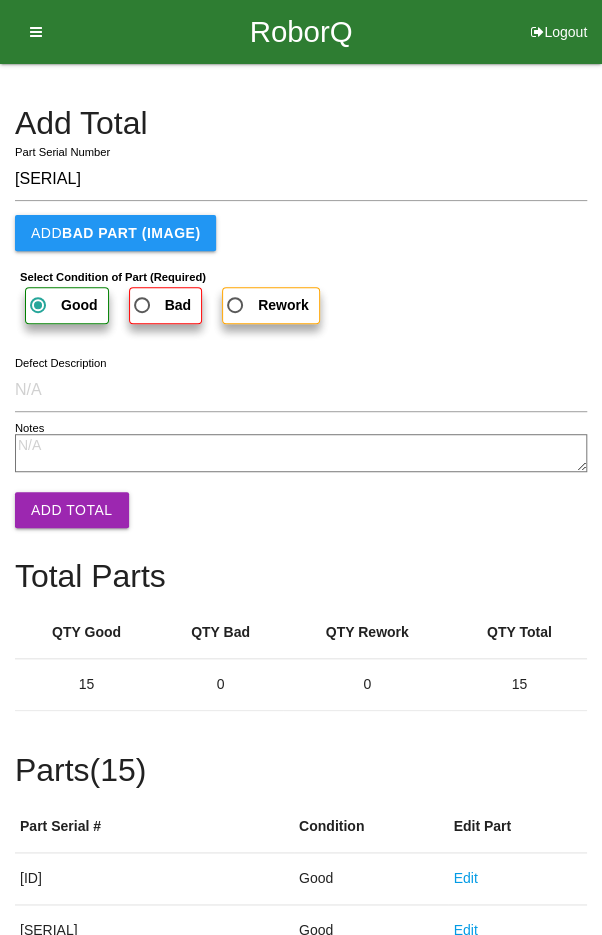 click on "Add Total" at bounding box center (72, 510) 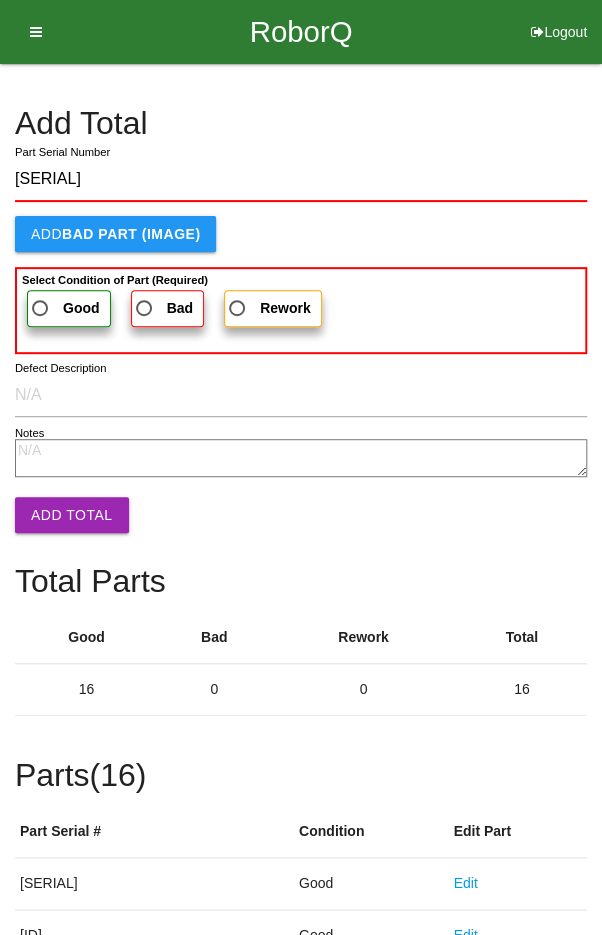 click on "Good" at bounding box center (64, 308) 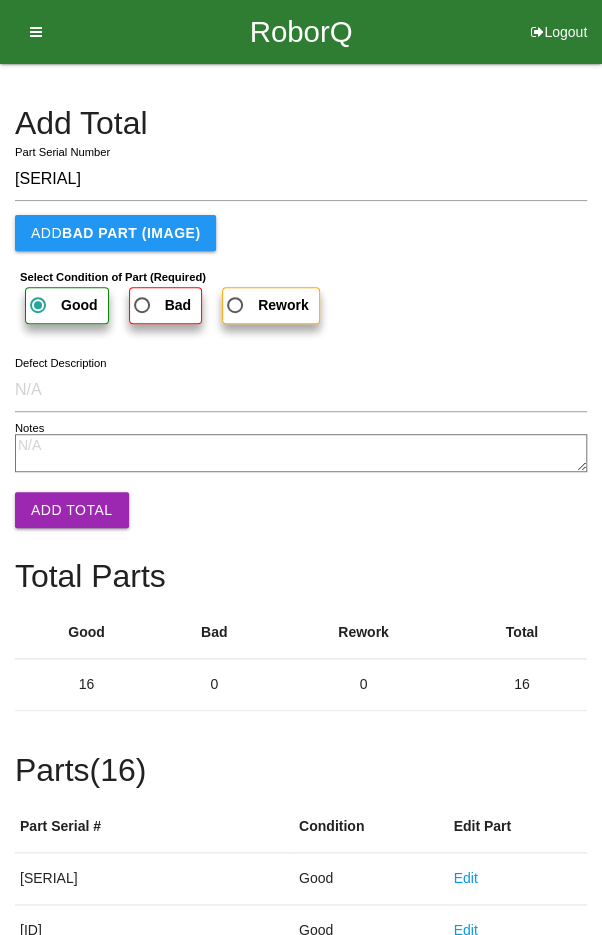 click on "Add Total" at bounding box center [72, 510] 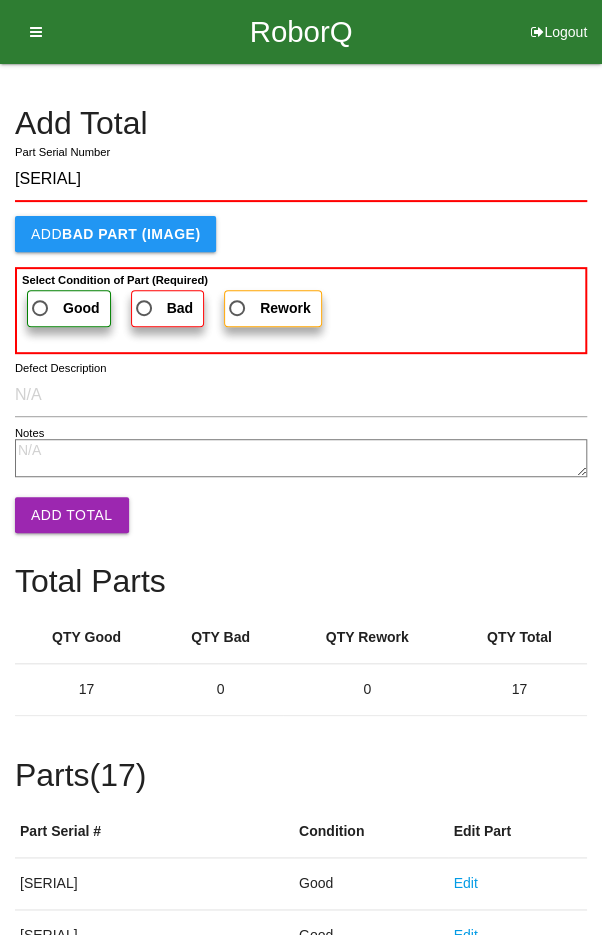 click on "Good" at bounding box center [64, 308] 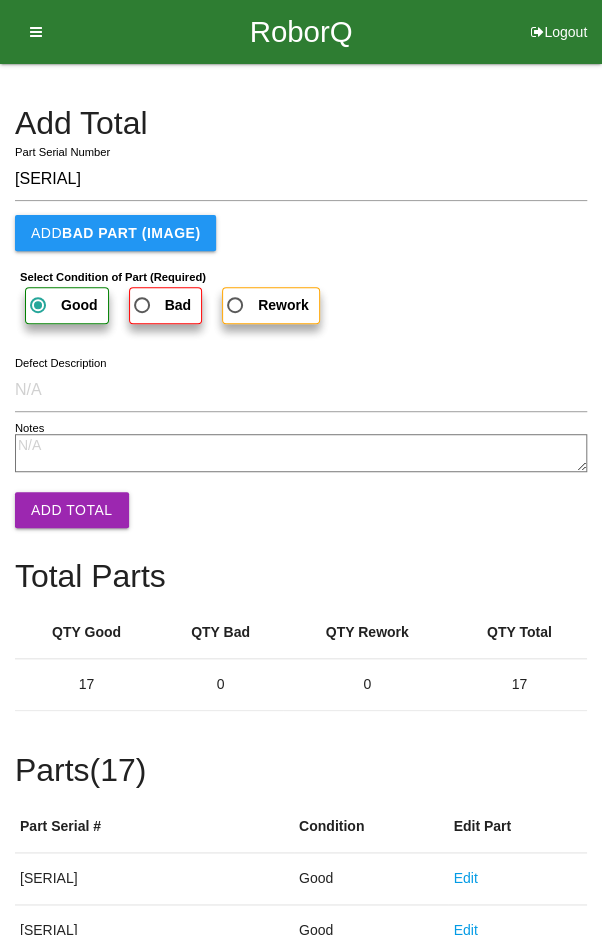 click on "Add Total" at bounding box center (72, 510) 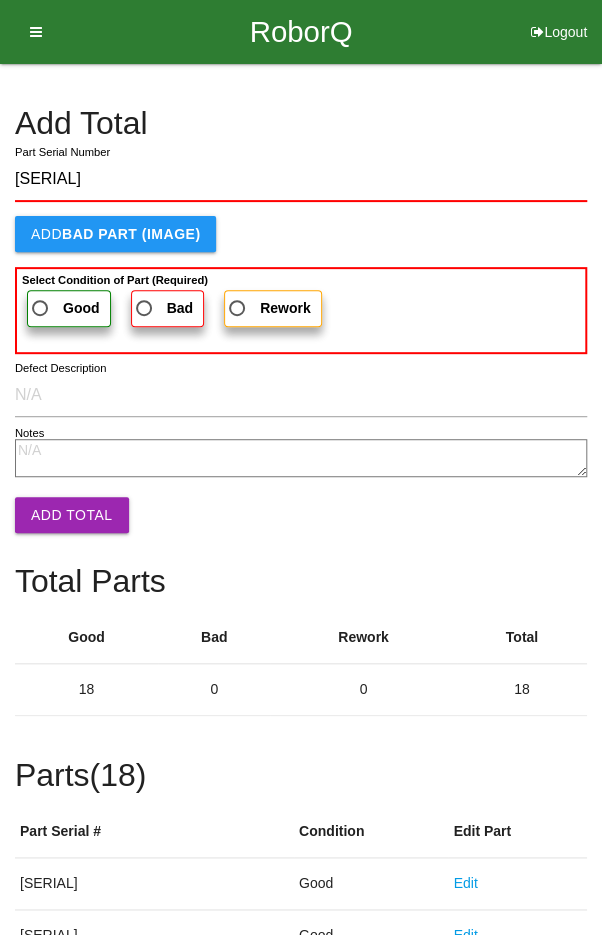 click on "Good" at bounding box center [64, 308] 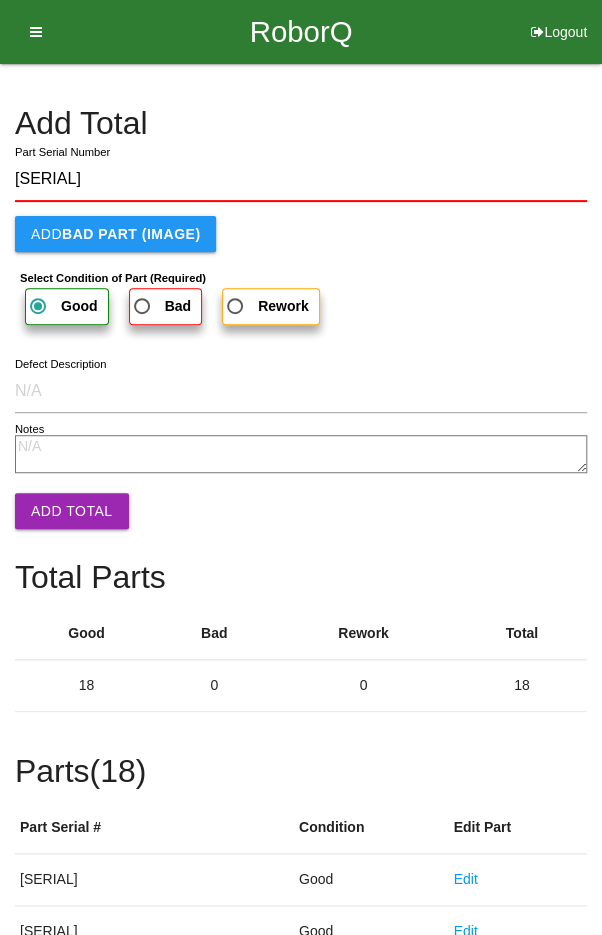 click on "Add Total" at bounding box center (72, 511) 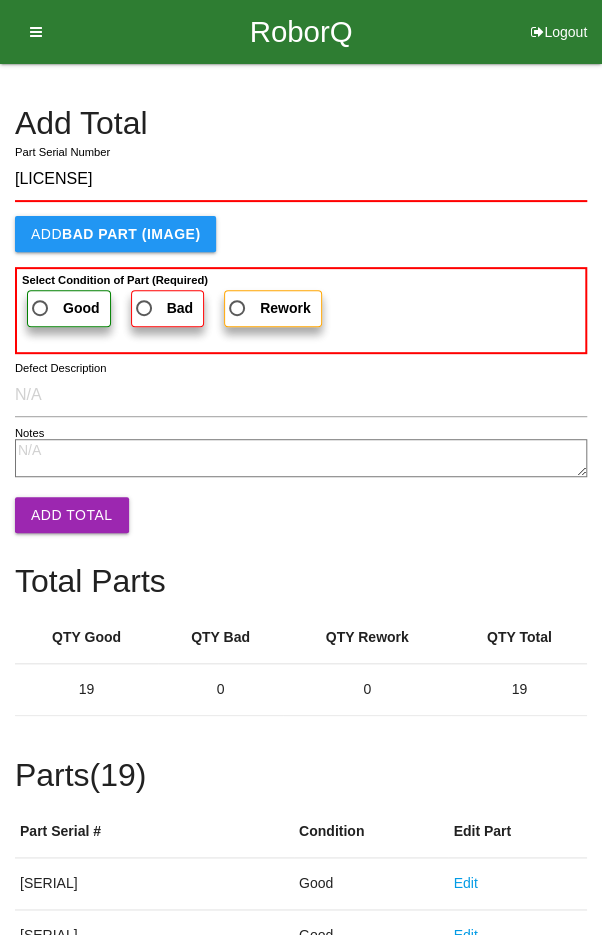 click on "Good" at bounding box center (64, 308) 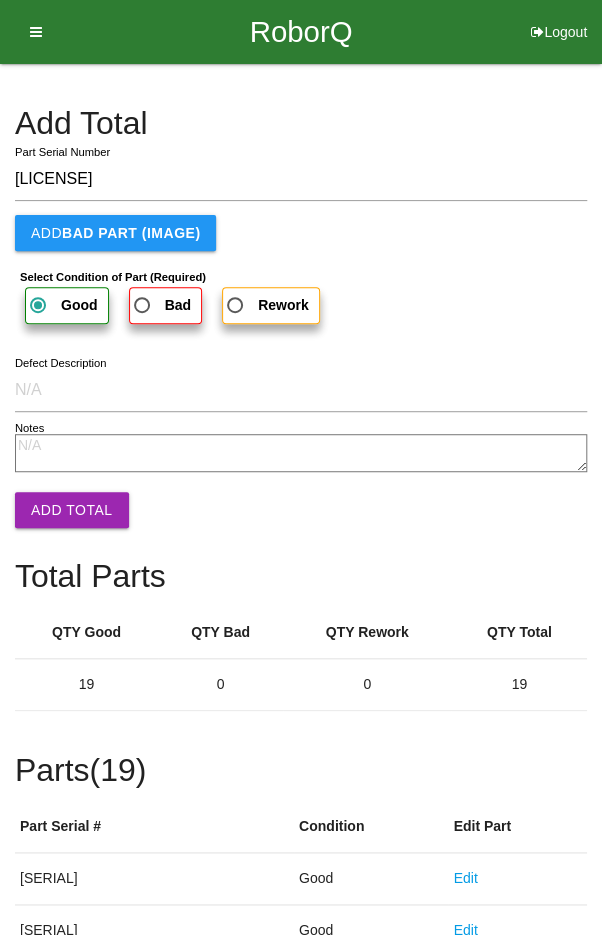 click on "Add Total" at bounding box center [72, 510] 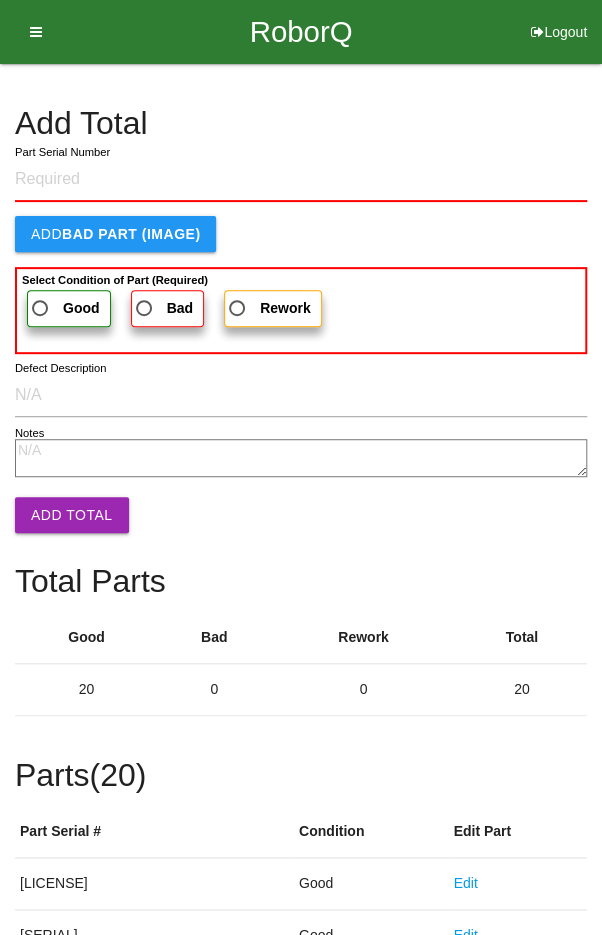click on "Add Total" at bounding box center (301, 123) 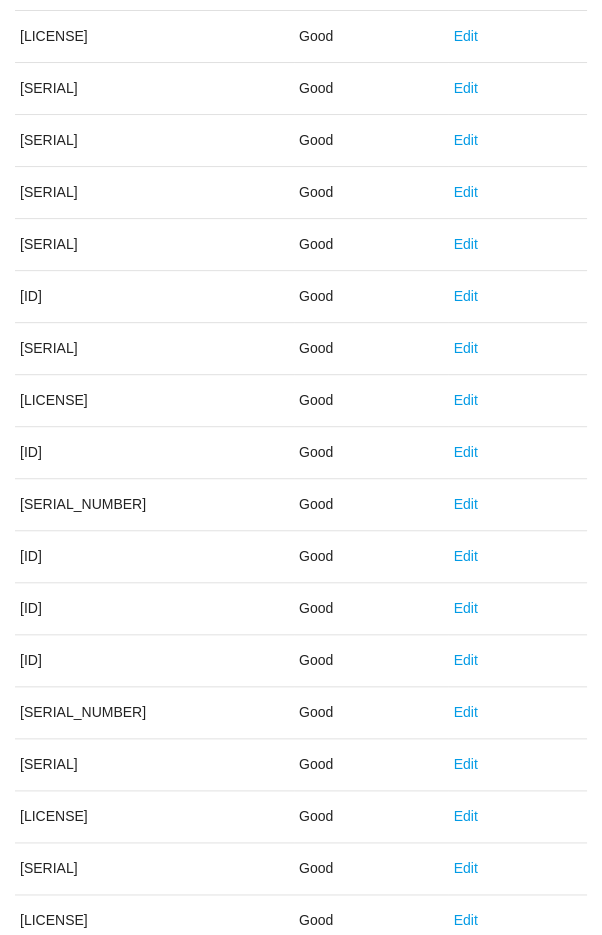 scroll, scrollTop: 1111, scrollLeft: 0, axis: vertical 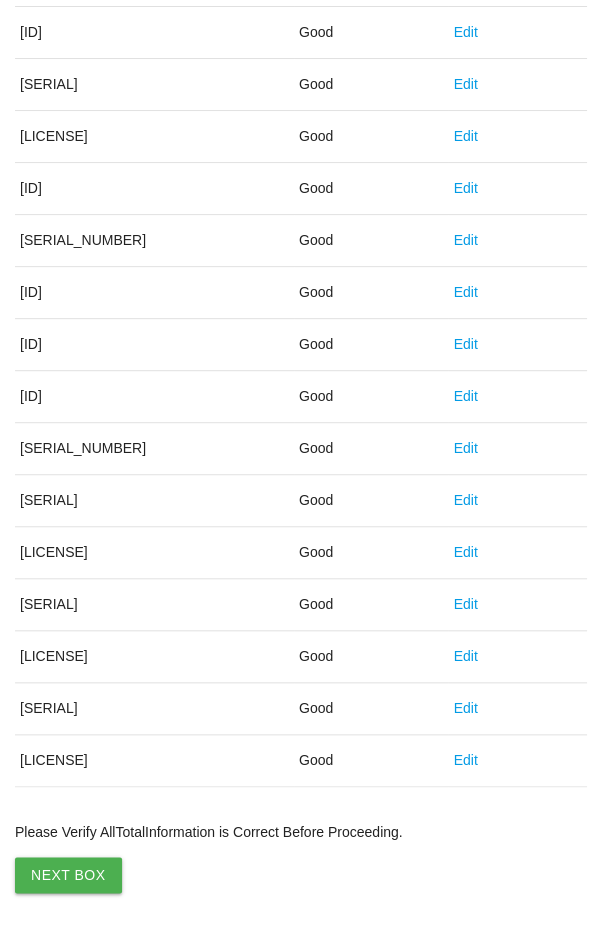 click on "Next Box" at bounding box center [68, 875] 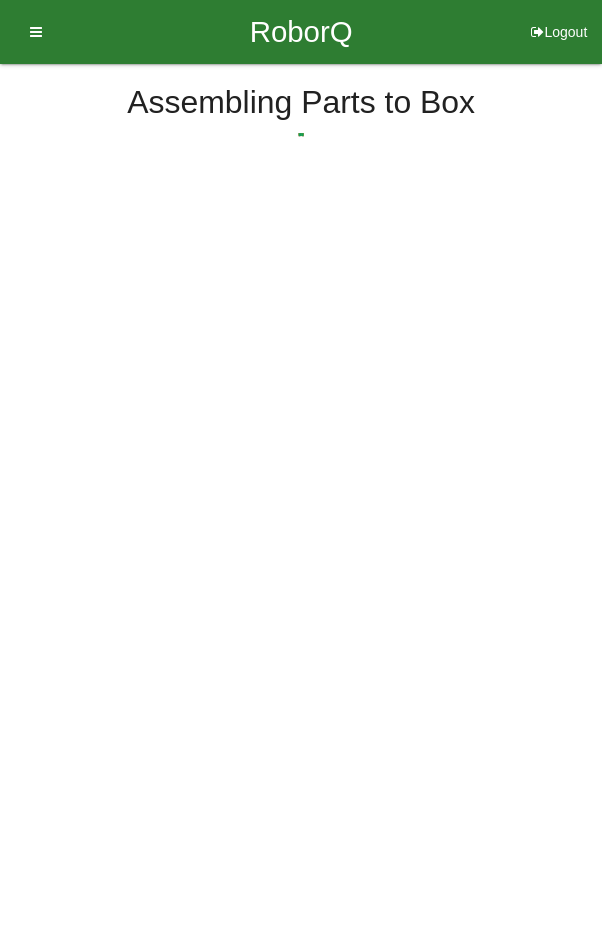scroll, scrollTop: 0, scrollLeft: 0, axis: both 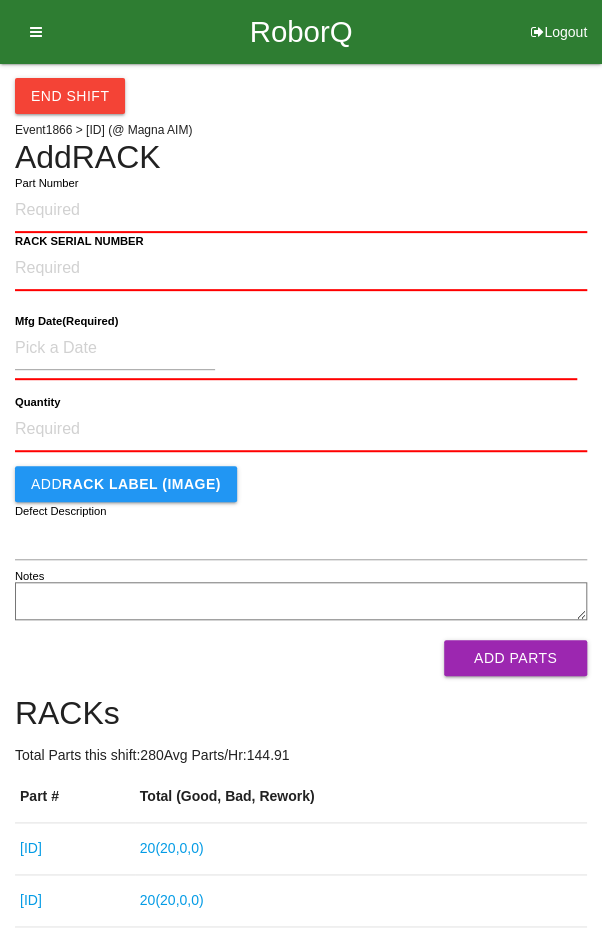 click on "End Shift Event  1866   > [SERIAL_NUMBER] (@ Magna AIM) Add  RACK   Part Number    RACK SERIAL NUMBER     Mfg Date  (Required) Quantity Add  RACK LABEL (IMAGE) Defect Description Notes Add Parts RACKs Total Parts this shift:  280  Avg Parts/Hr:  144.91 Part # Total (Good, Bad, Rework) P[SERIAL_NUMBER] 20  ( 20 ,  0 ,  0 ) P[SERIAL_NUMBER] 20  ( 20 ,  0 ,  0 ) P[SERIAL_NUMBER] 20  ( 20 ,  0 ,  0 ) P[SERIAL_NUMBER] 20  ( 20 ,  0 ,  0 ) P[SERIAL_NUMBER] 20  ( 20 ,  0 ,  0 ) P[SERIAL_NUMBER] 20  ( 20 ,  0 ,  0 ) P[SERIAL_NUMBER] 20  ( 20 ,  0 ,  0 ) P[SERIAL_NUMBER] 20  ( 20 ,  0 ,  0 ) P[SERIAL_NUMBER] 20  ( 20 ,  0 ,  0 ) P[SERIAL_NUMBER] 20  ( 20 ,  0 ,  0 ) P[SERIAL_NUMBER] 20  ( 20 ,  0 ,  0 ) P[SERIAL_NUMBER] 20  ( 20 ,  0 ,  0 ) P[SERIAL_NUMBER] 20  ( 20 ,  0 ,  0 ) P[SERIAL_NUMBER] 20  ( 20 ,  0 ,  0 )" at bounding box center [301, 807] 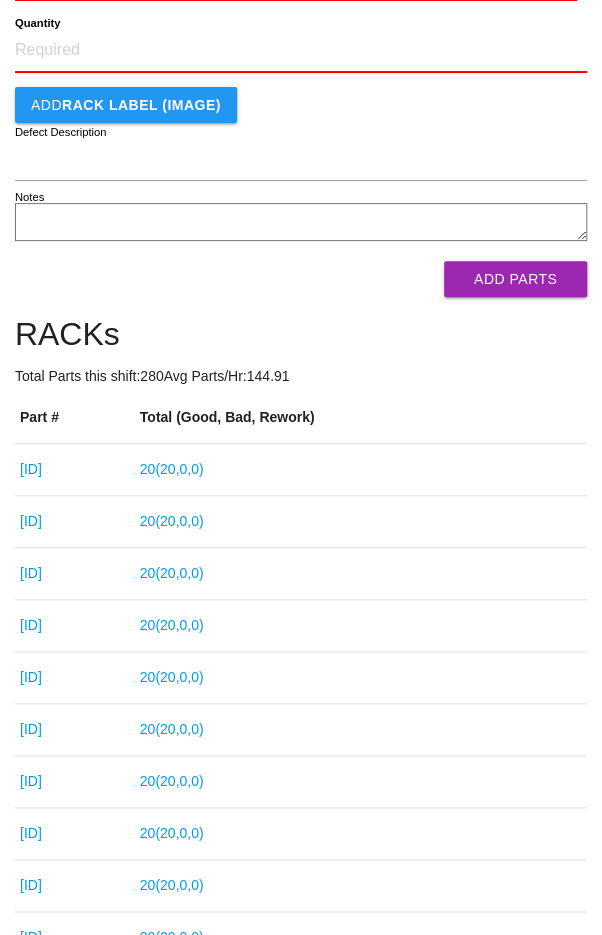 scroll, scrollTop: 0, scrollLeft: 0, axis: both 